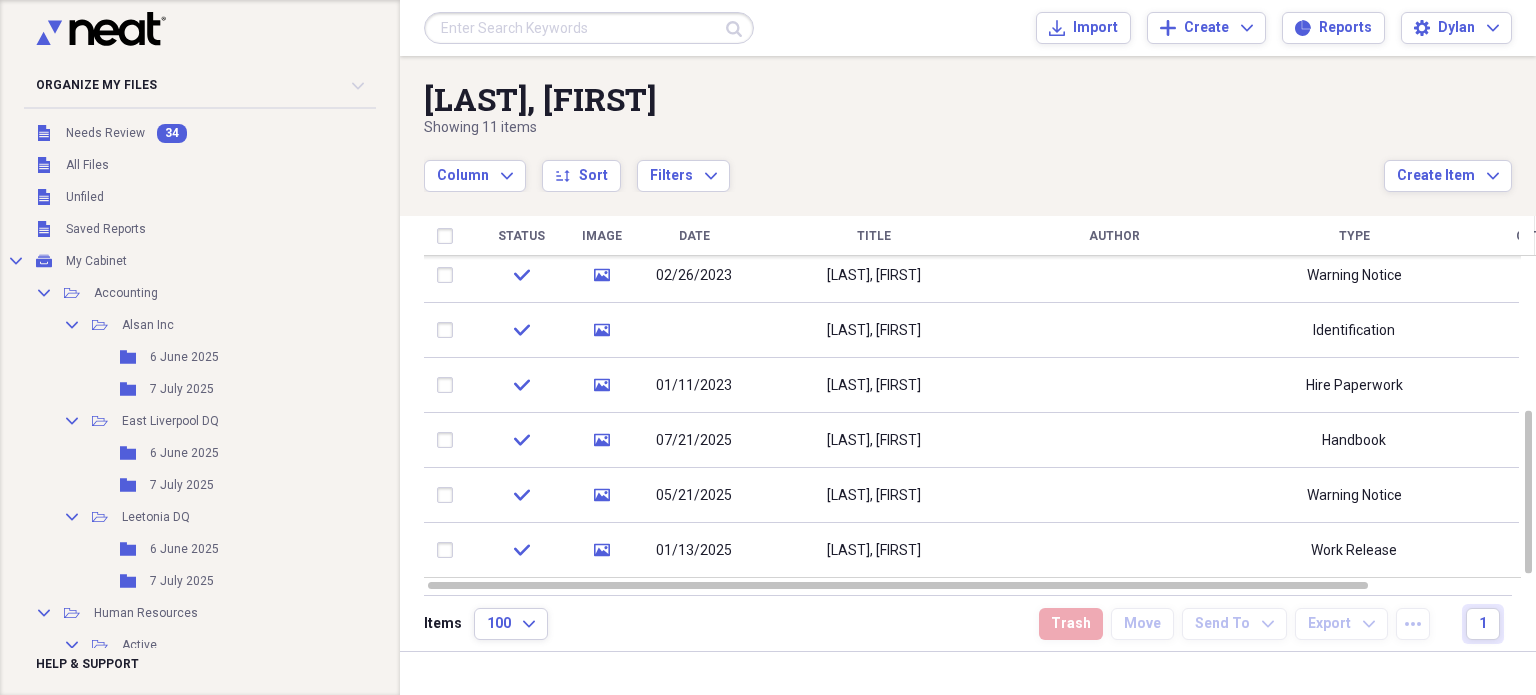 scroll, scrollTop: 0, scrollLeft: 0, axis: both 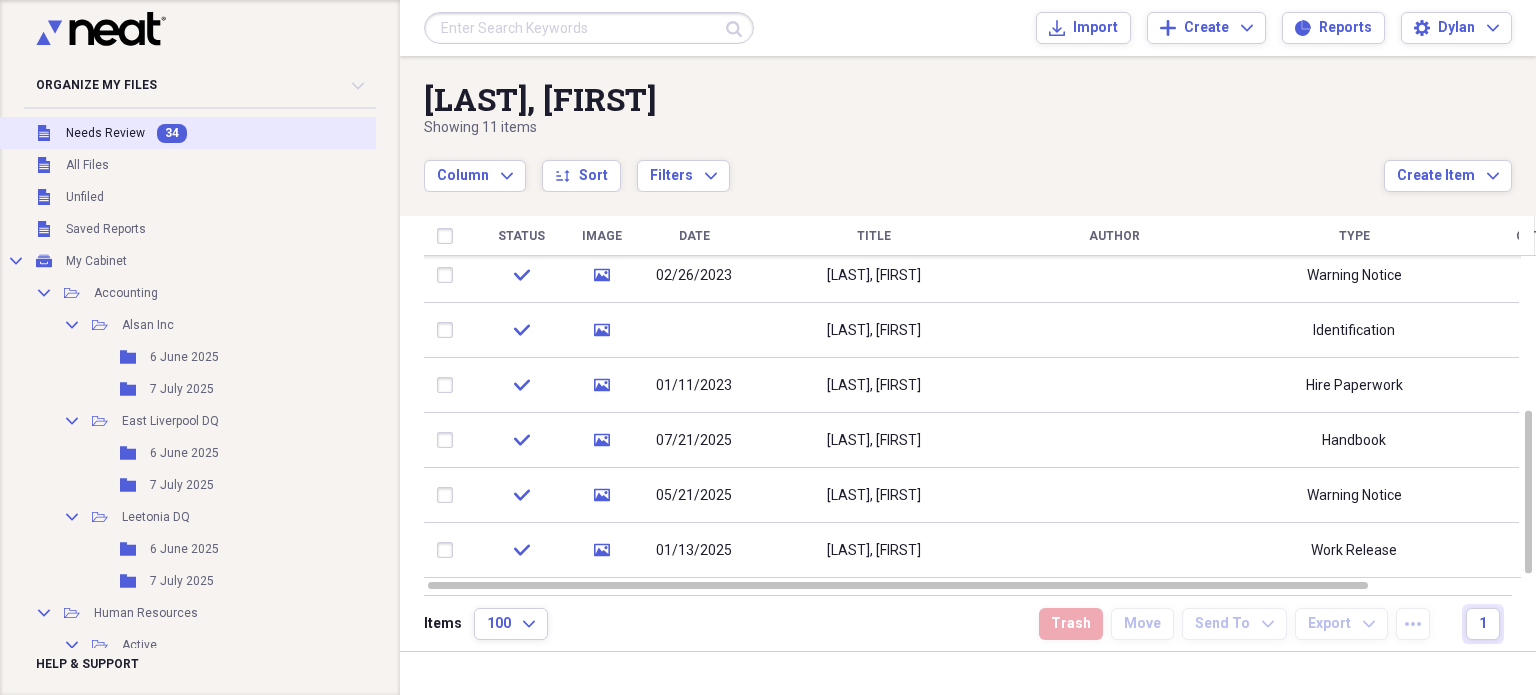 click on "Unfiled Needs Review 34" at bounding box center (221, 133) 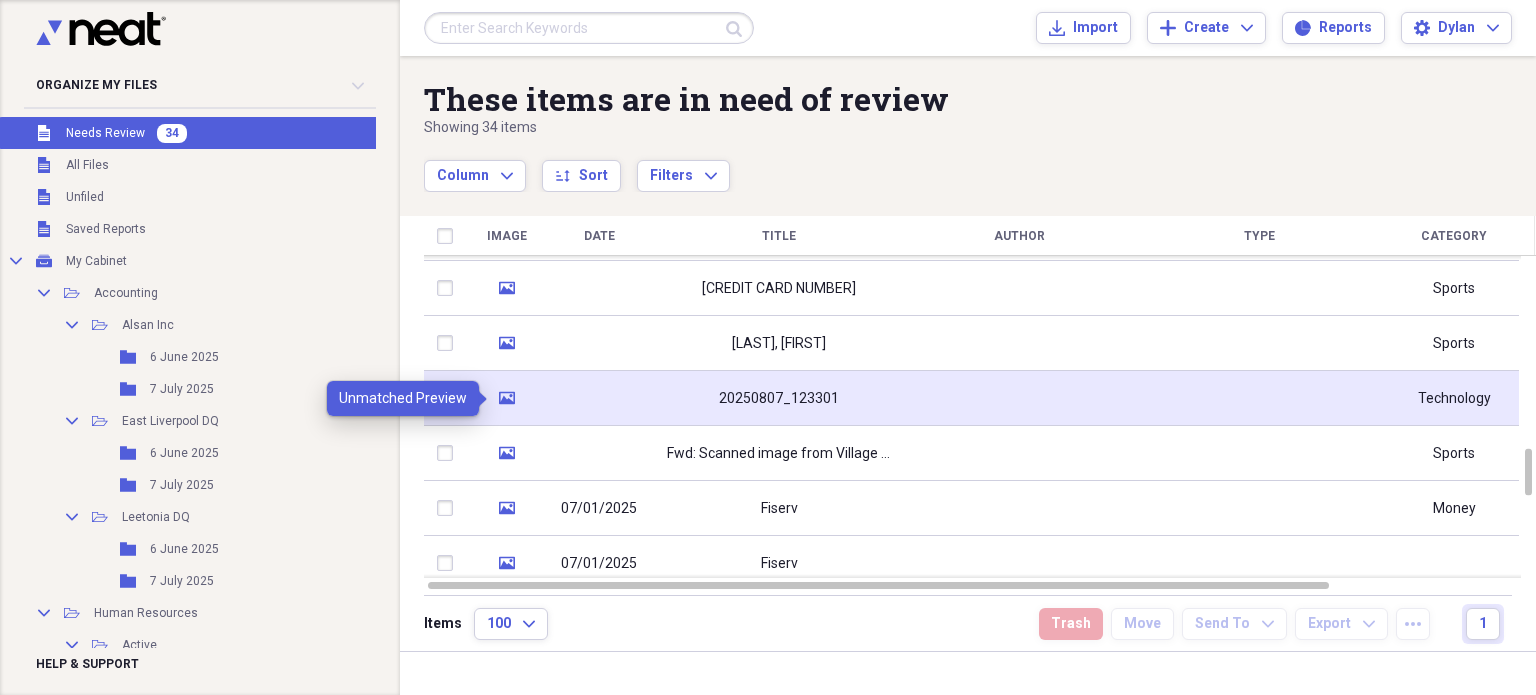 click 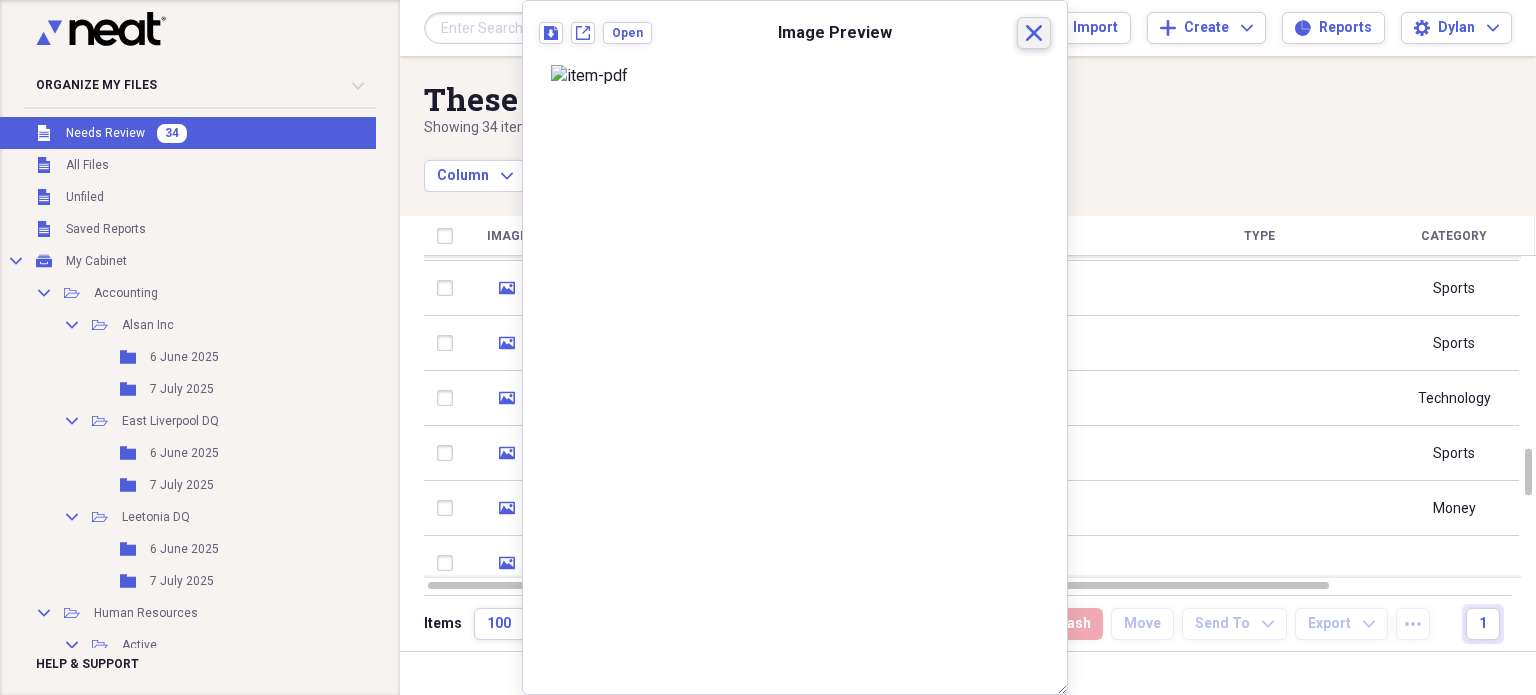 click on "Close" at bounding box center [1034, 33] 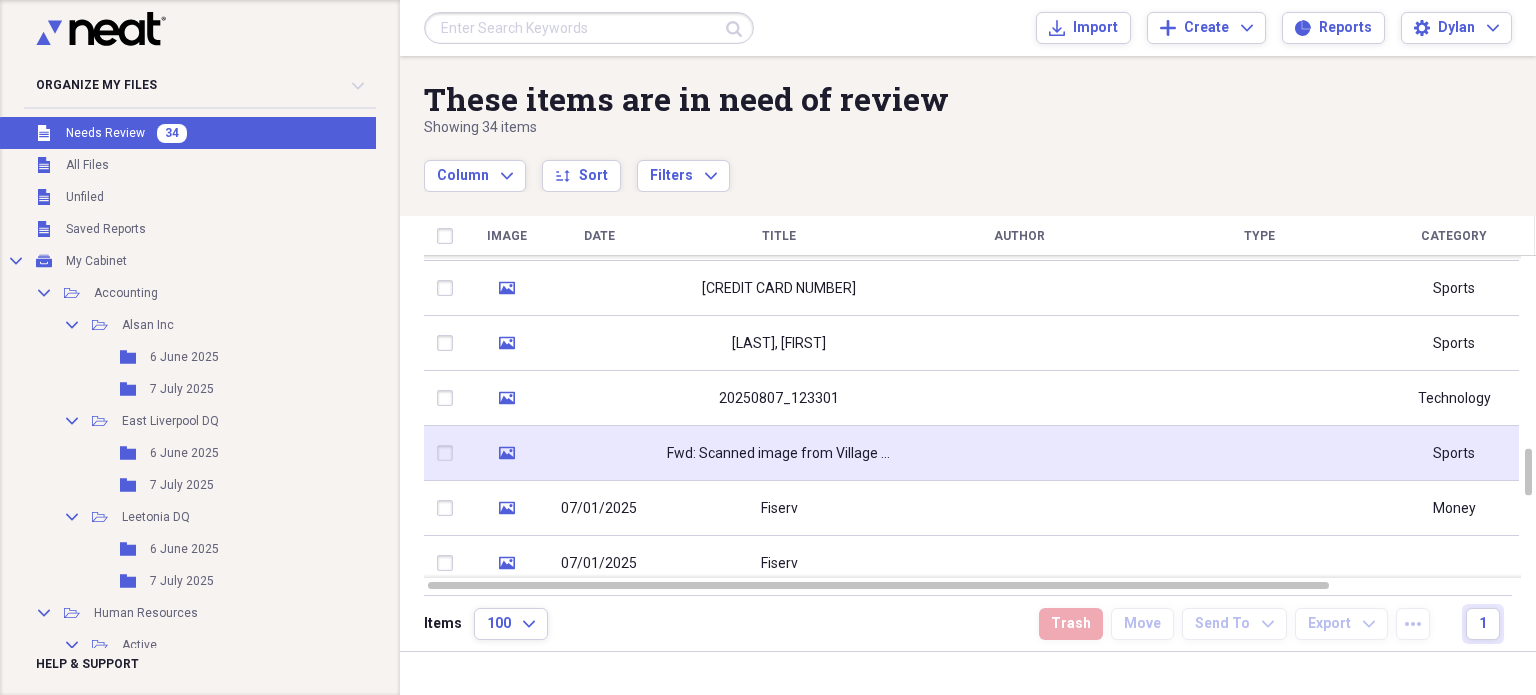 click 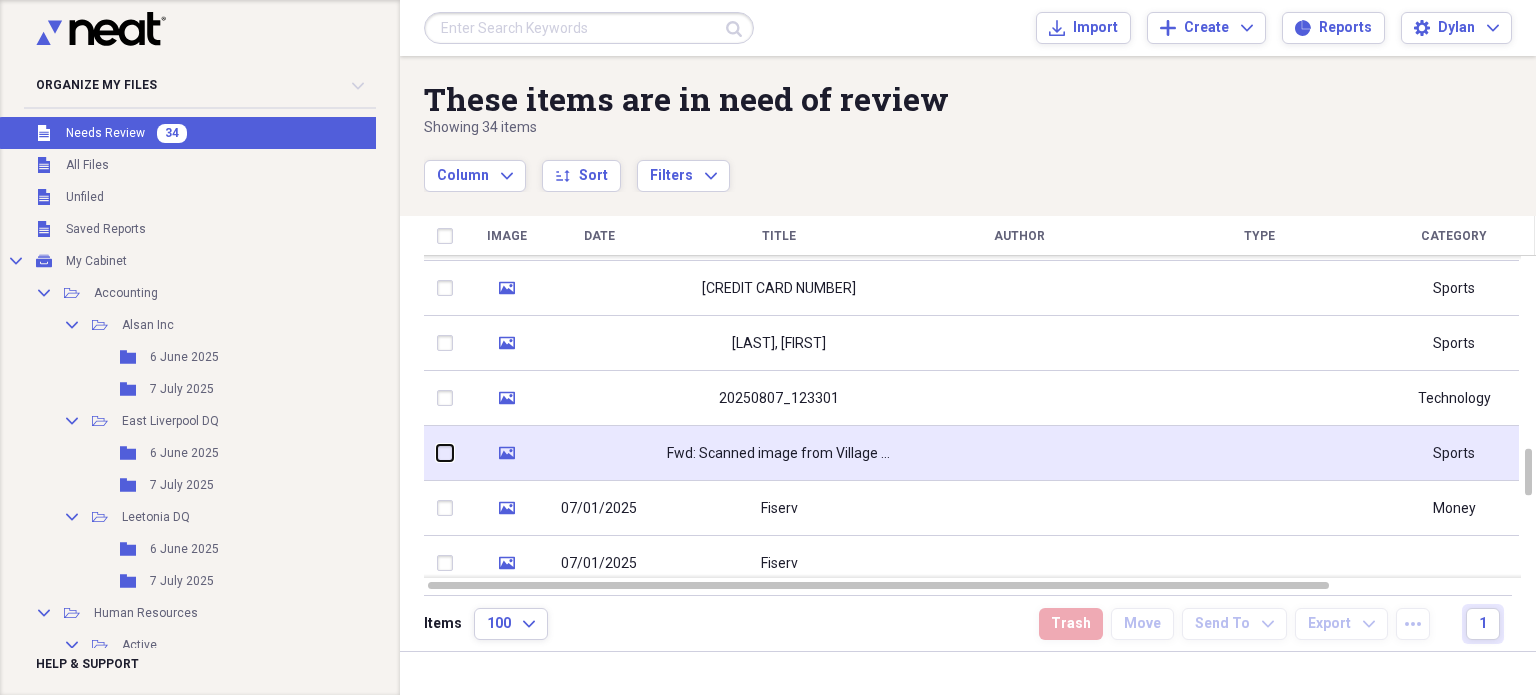 click at bounding box center (437, 453) 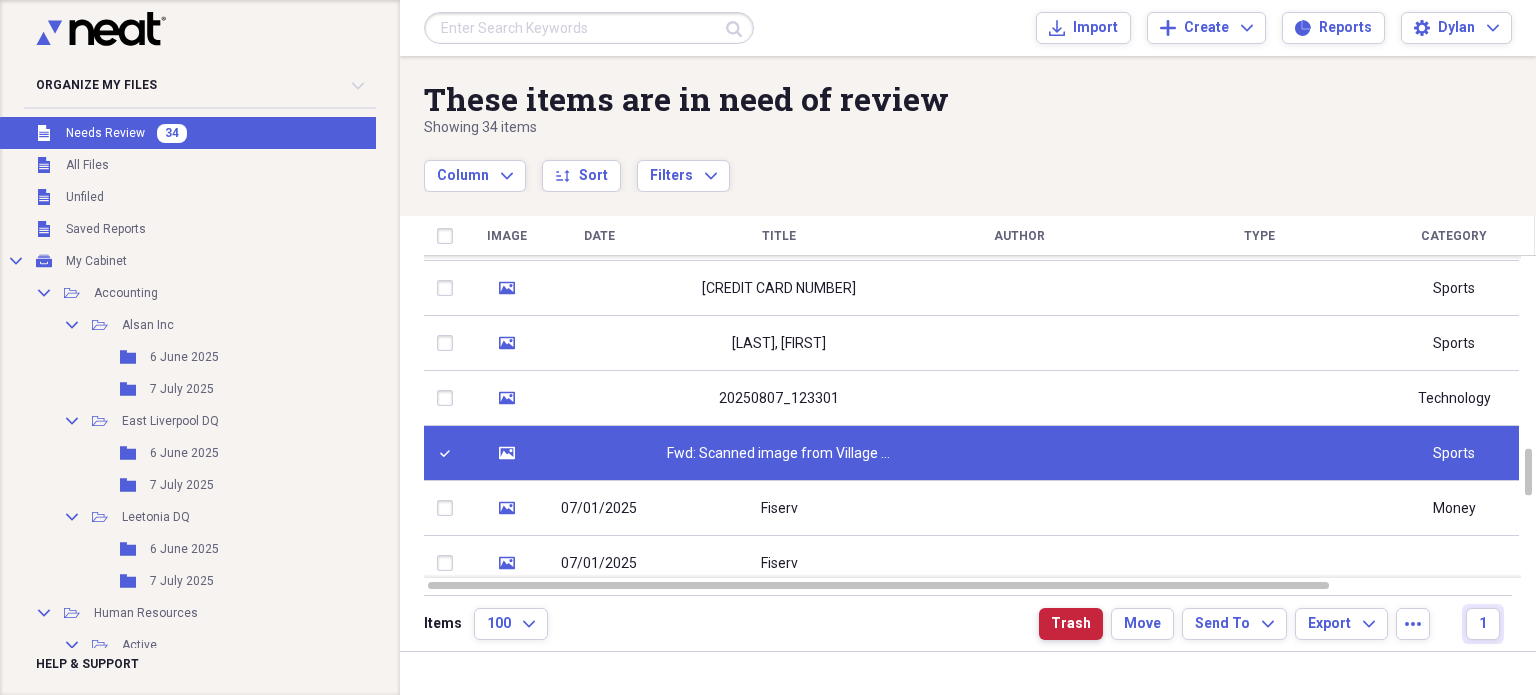 click on "Trash" at bounding box center [1071, 624] 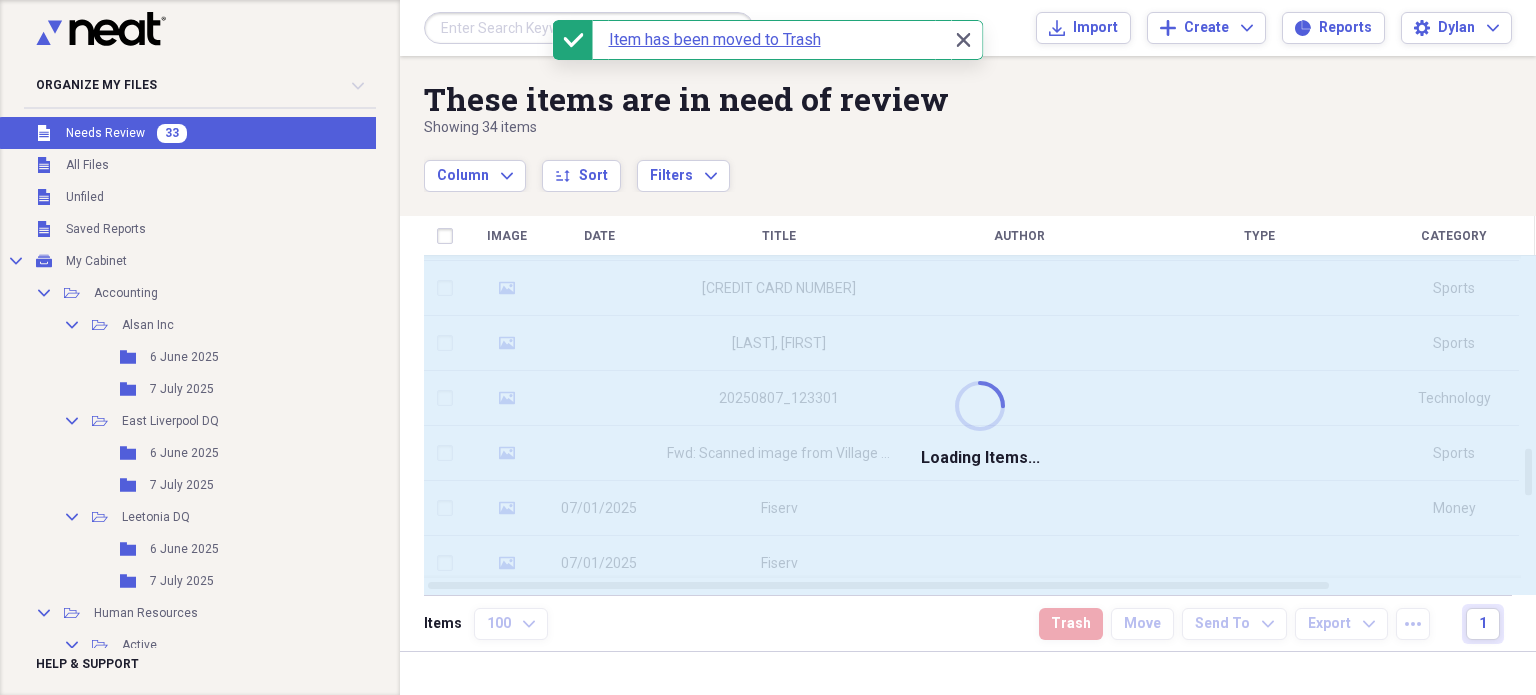 checkbox on "false" 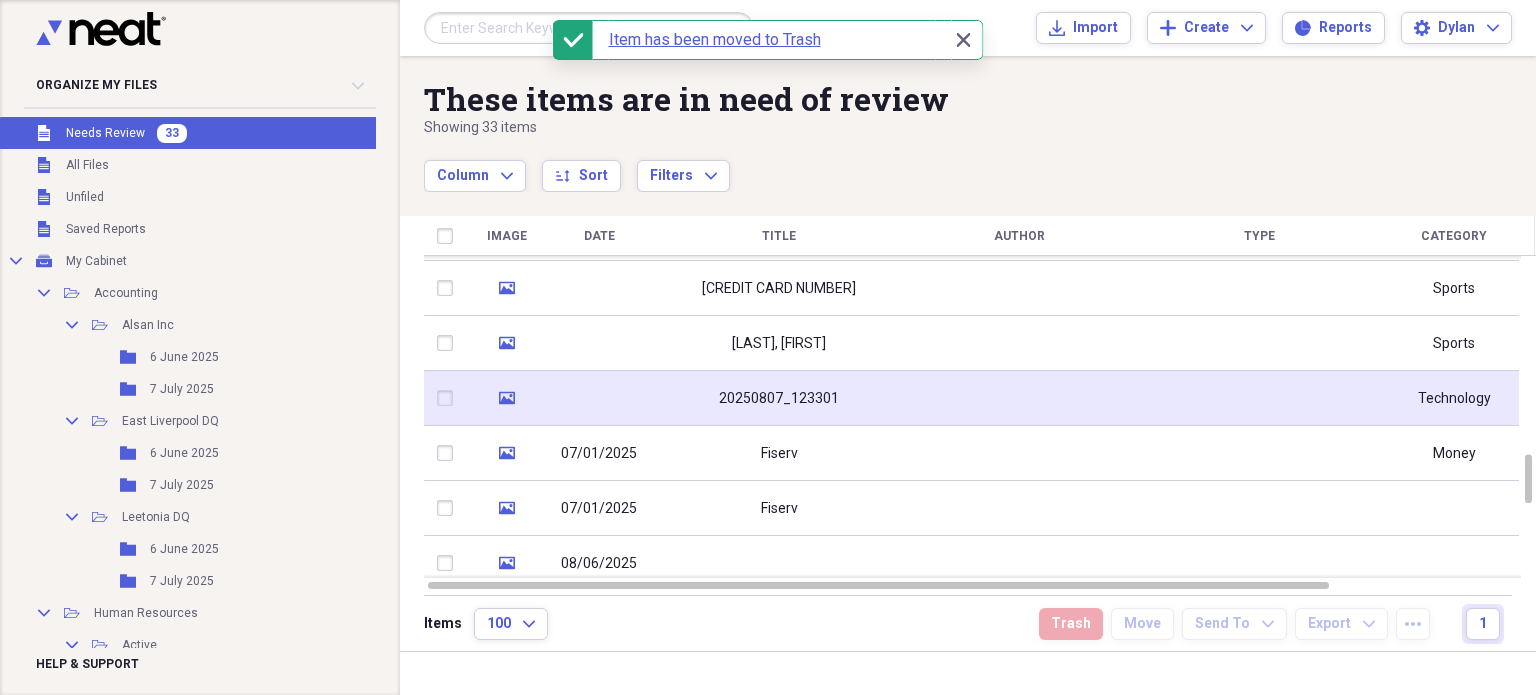 click at bounding box center (599, 398) 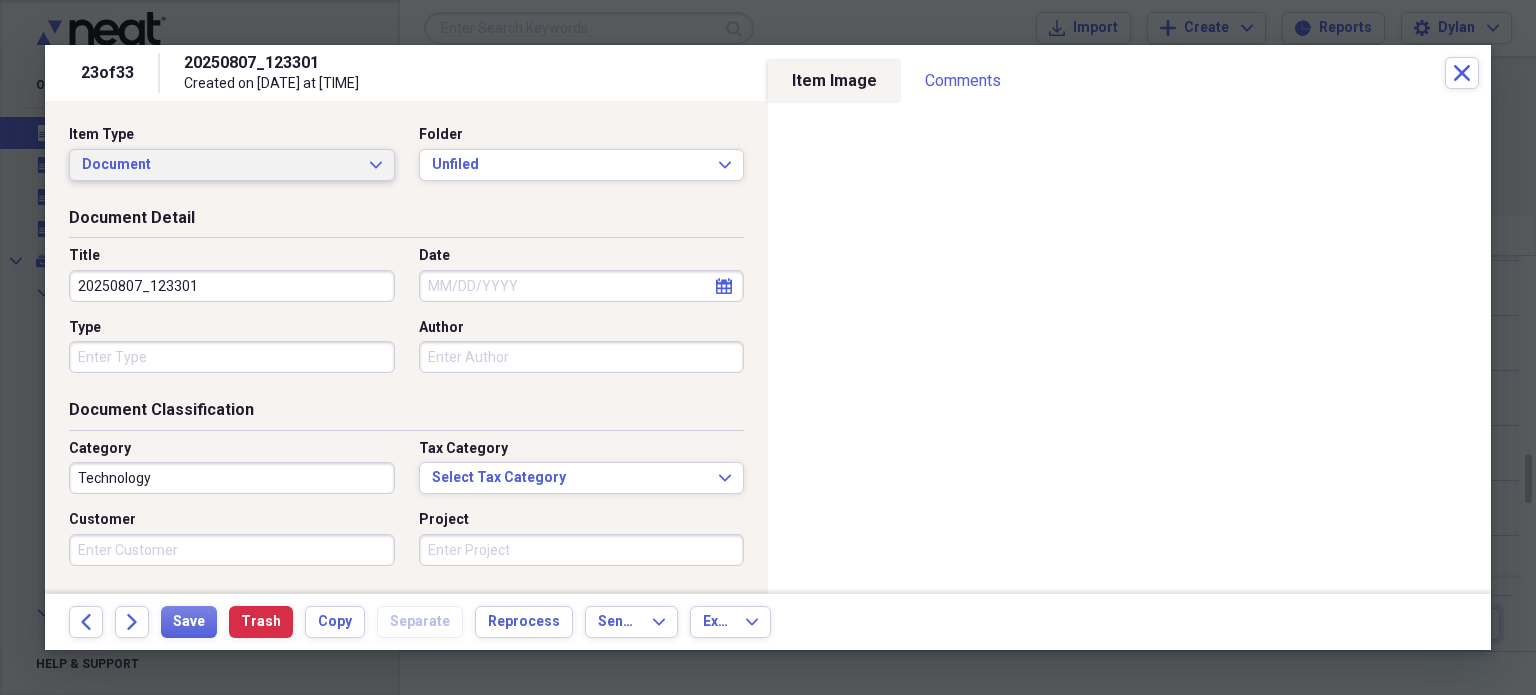 click on "Document" at bounding box center (220, 165) 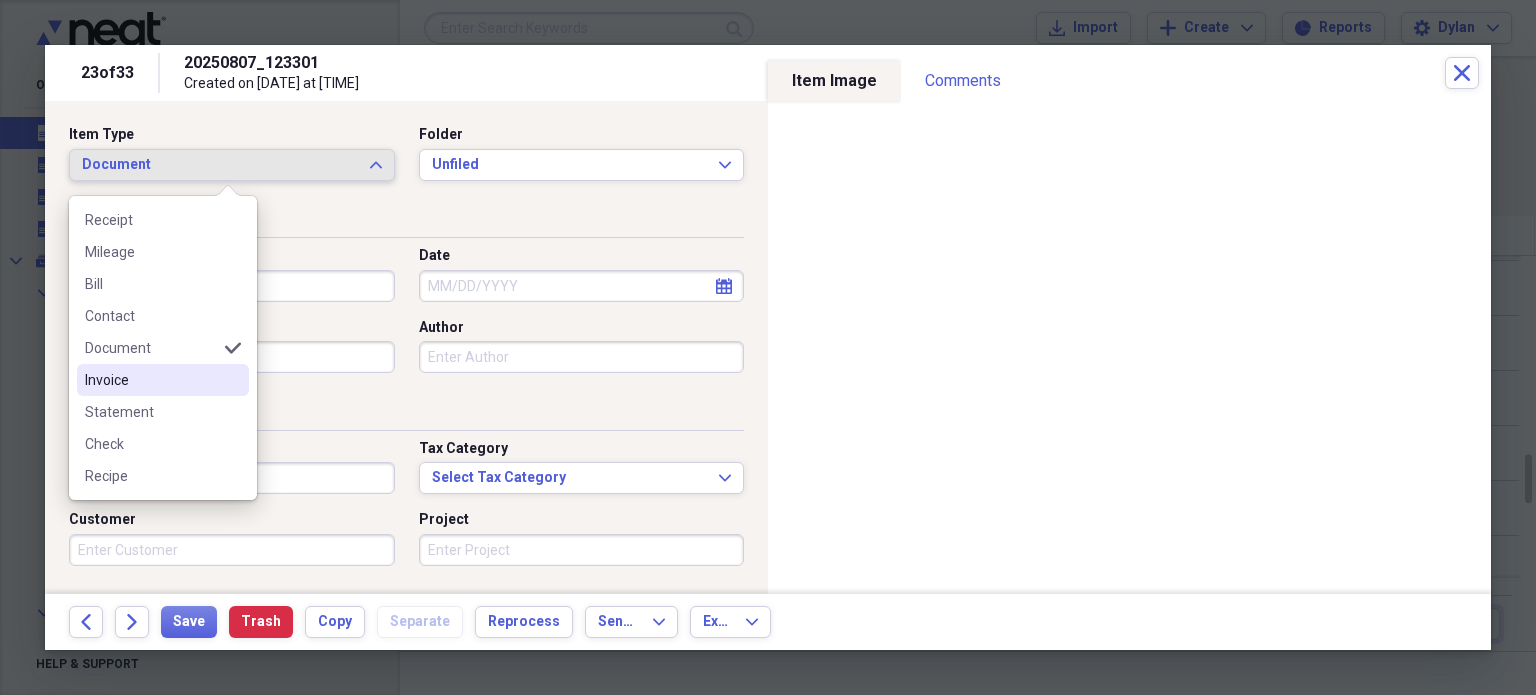 click on "Invoice" at bounding box center [151, 380] 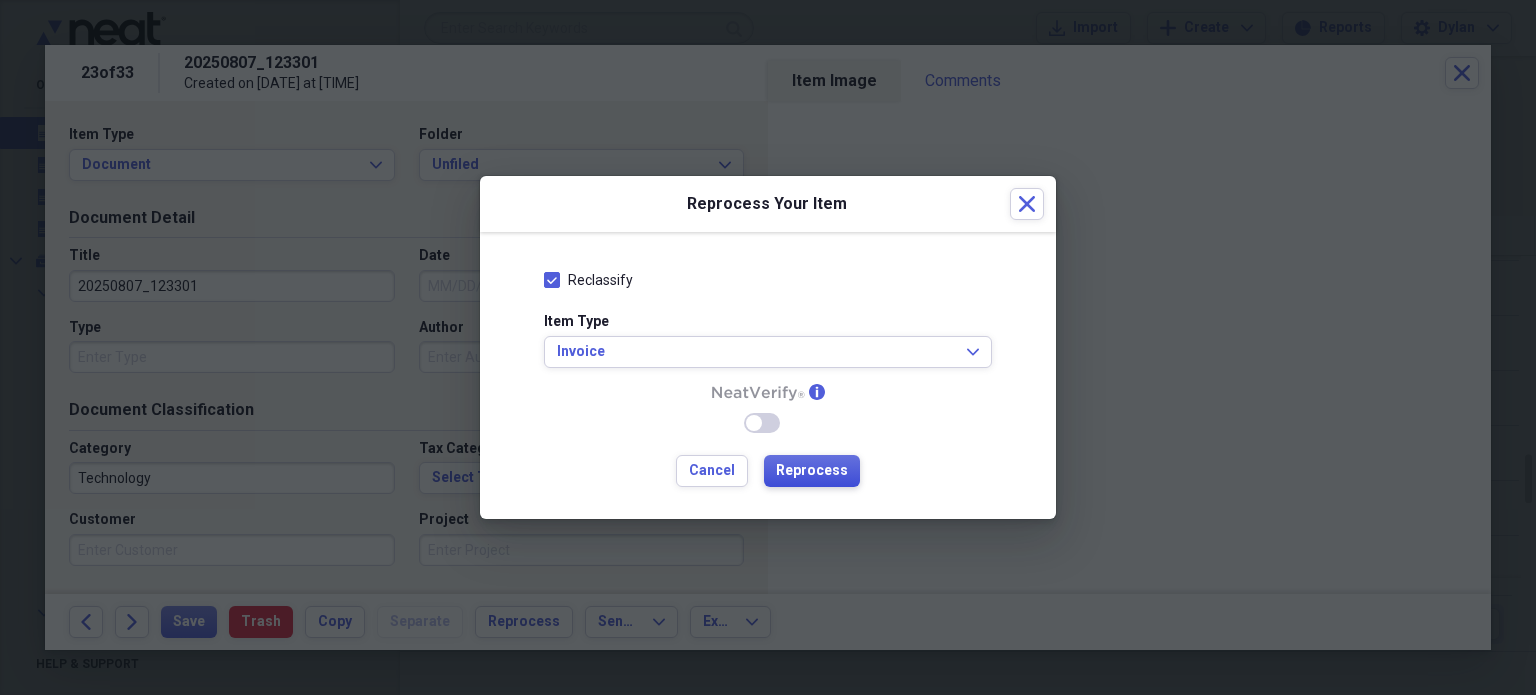 click on "Reprocess" at bounding box center [812, 471] 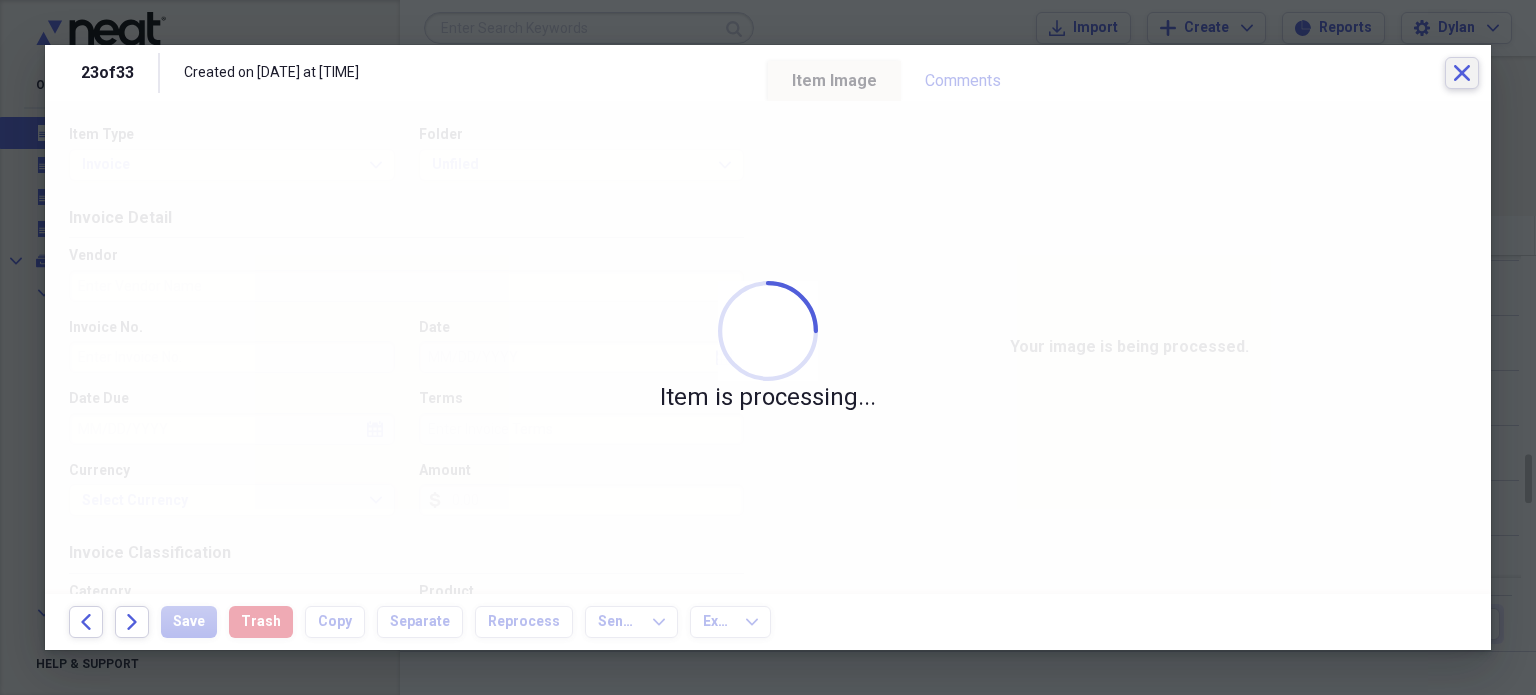 click on "Close" 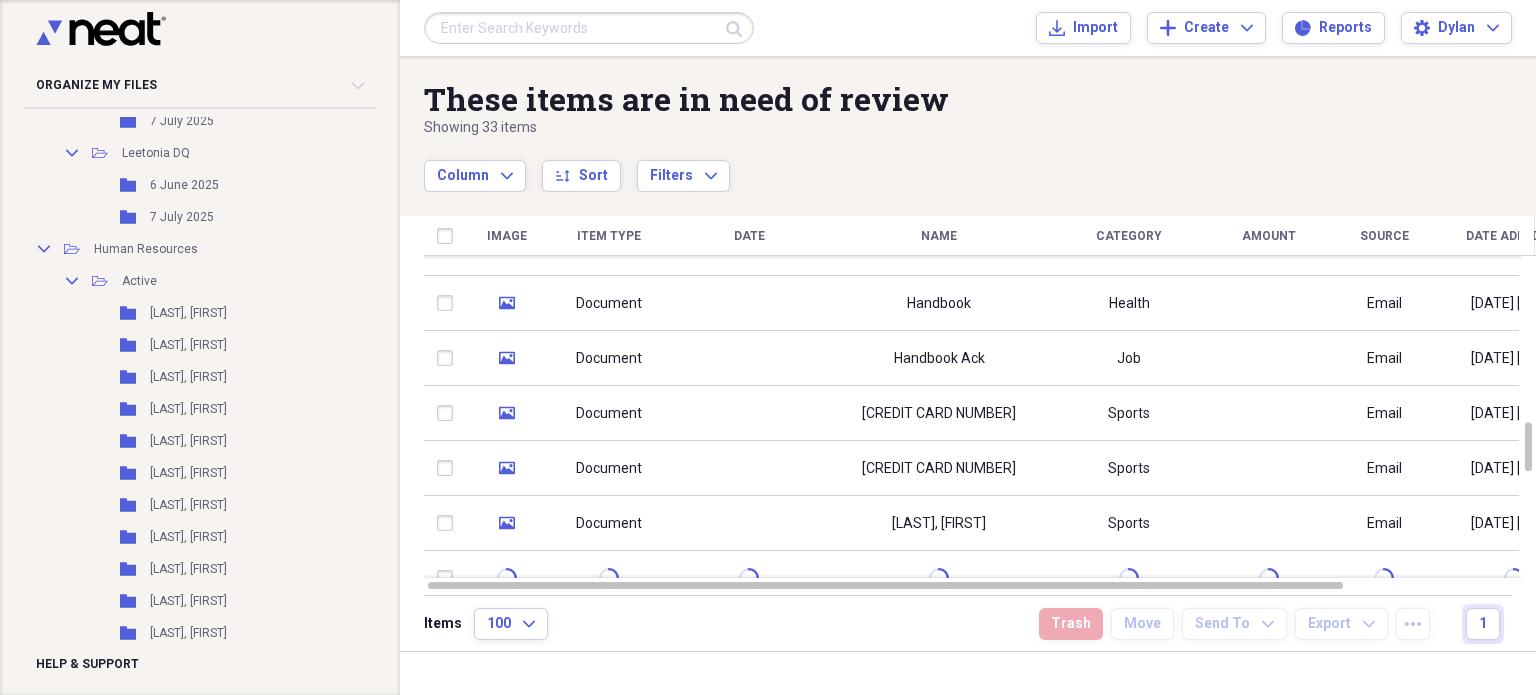 scroll, scrollTop: 366, scrollLeft: 0, axis: vertical 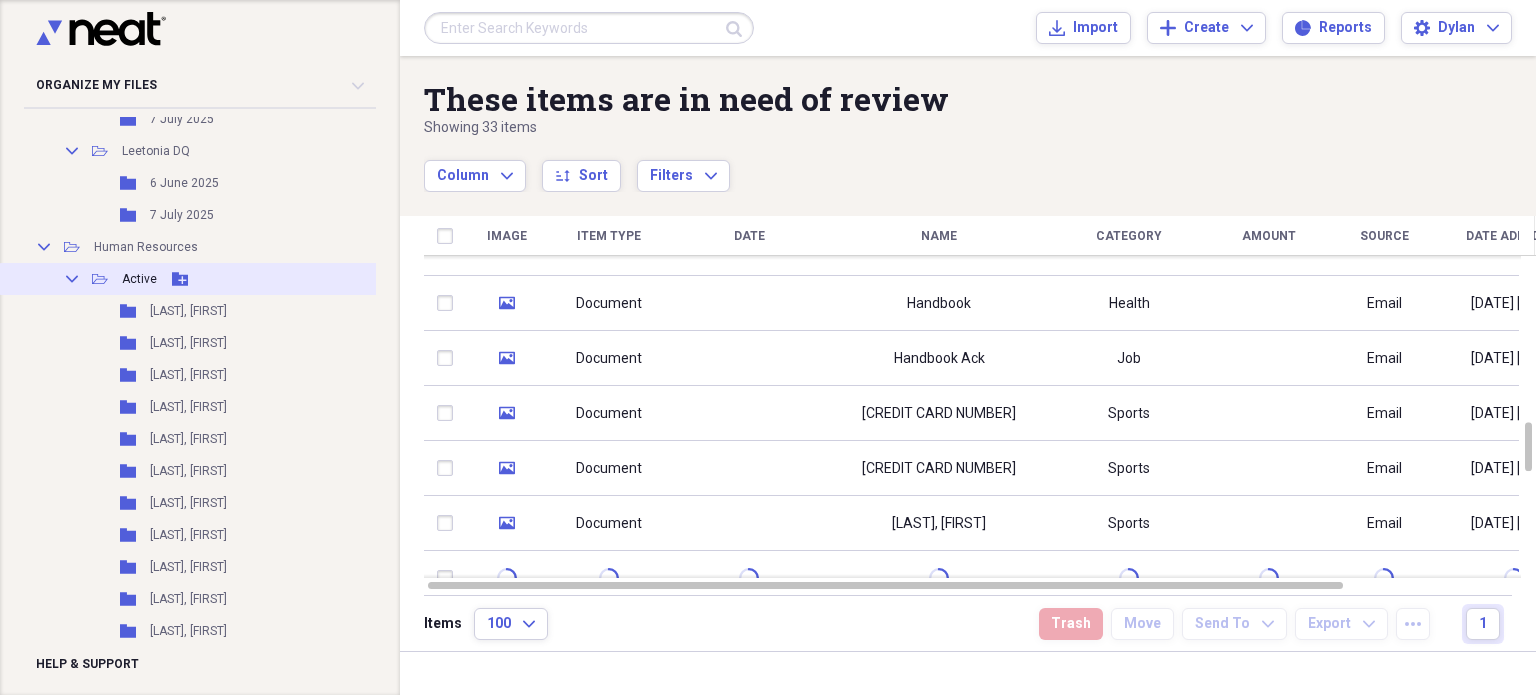 click 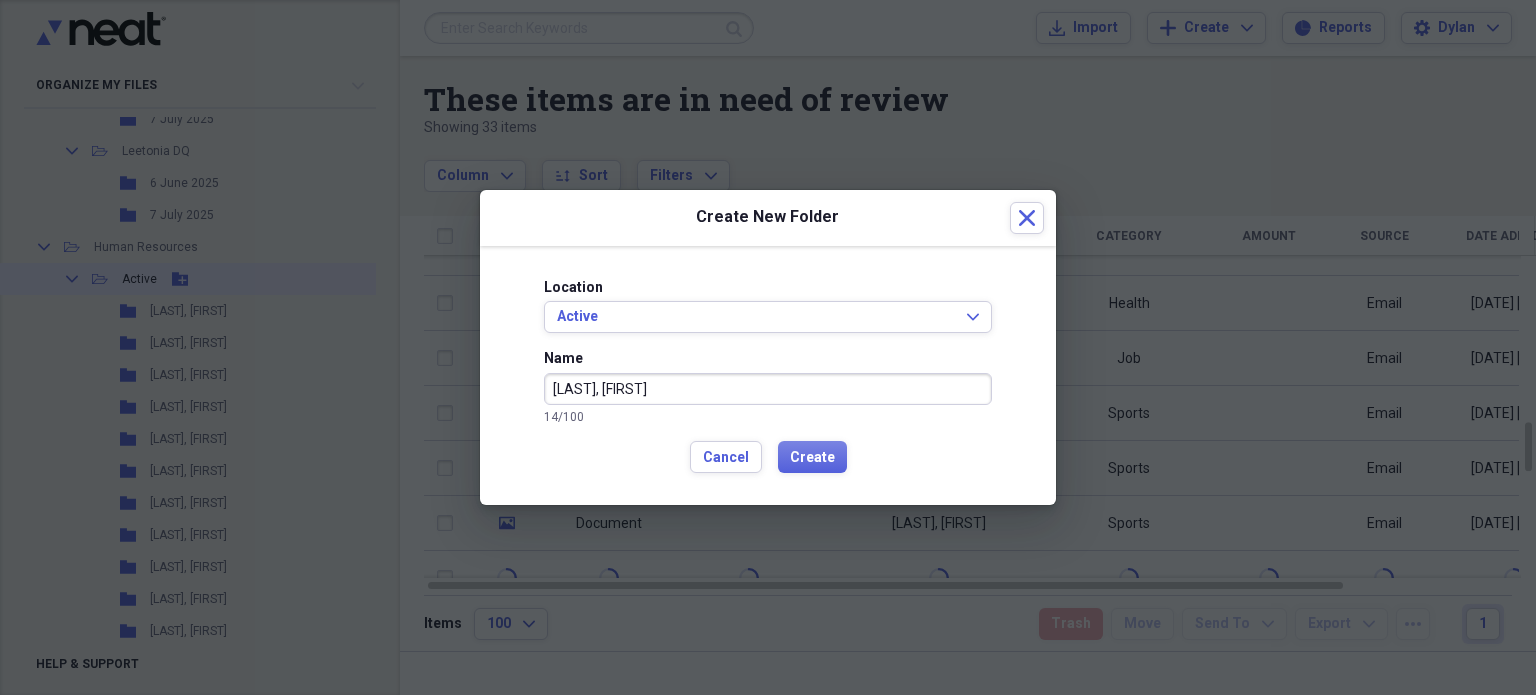 type on "[LAST], [FIRST]" 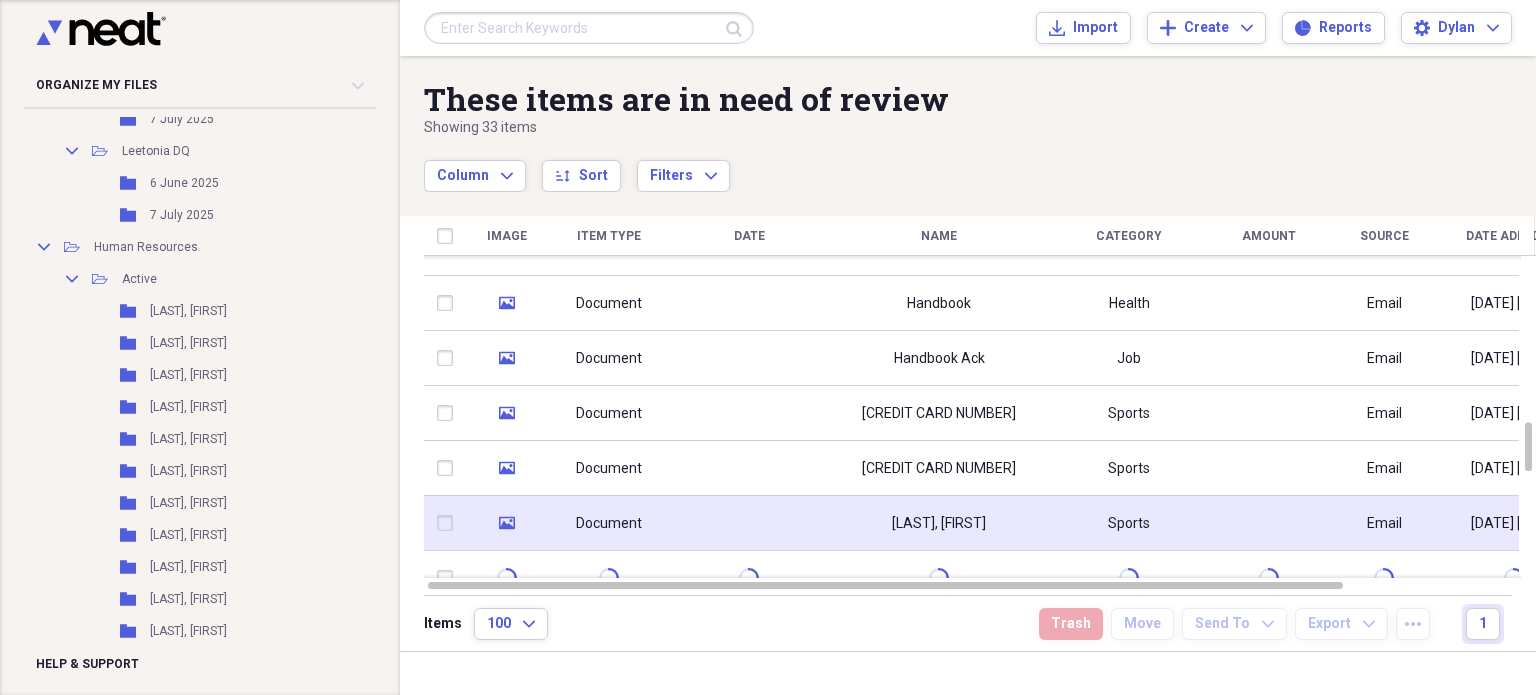 click at bounding box center [449, 523] 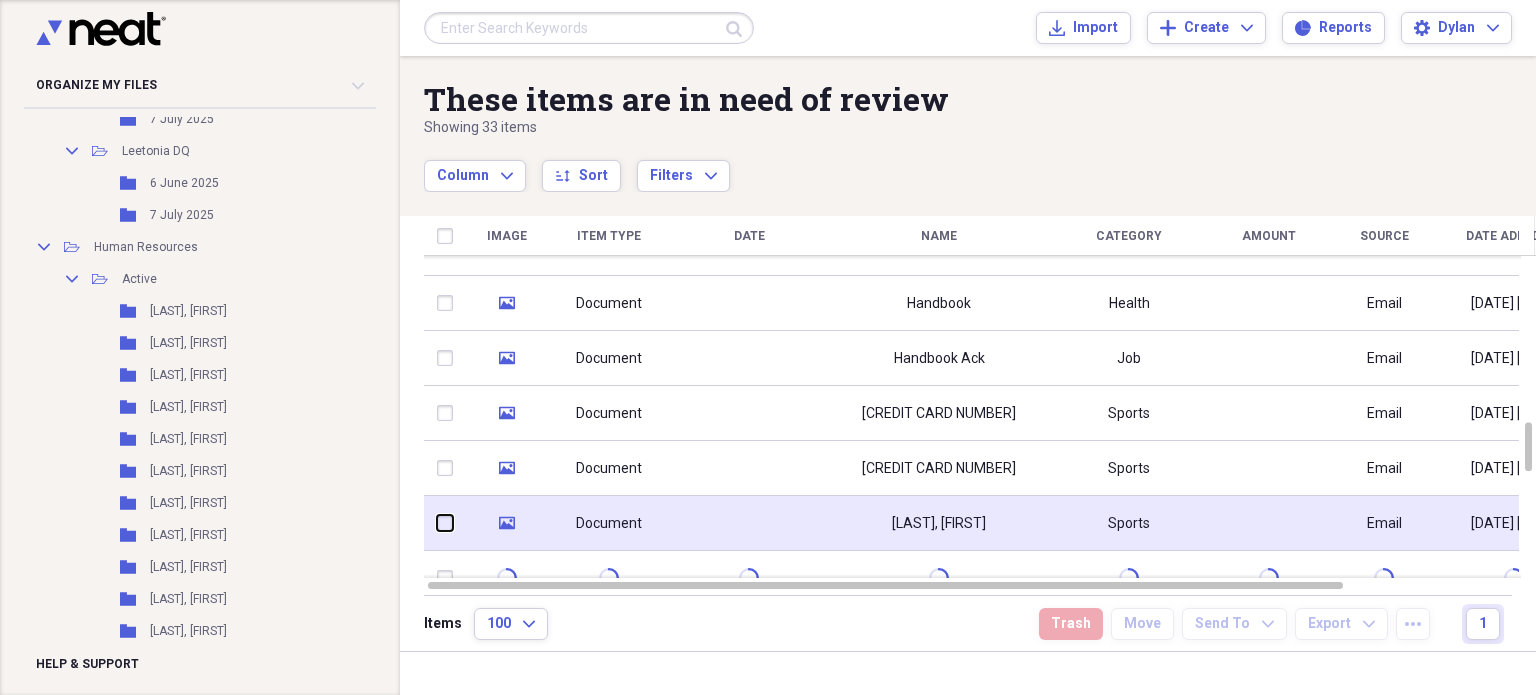 click at bounding box center [437, 523] 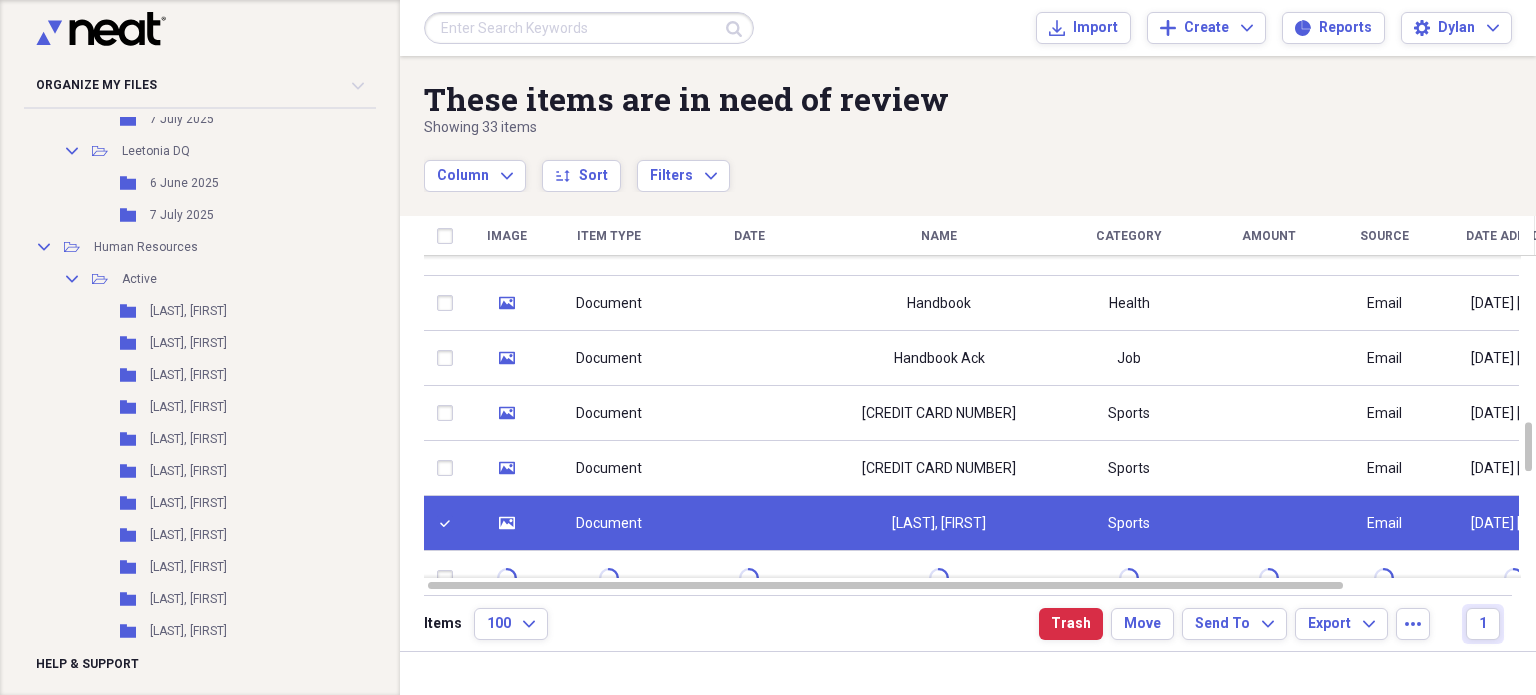 click at bounding box center [749, 523] 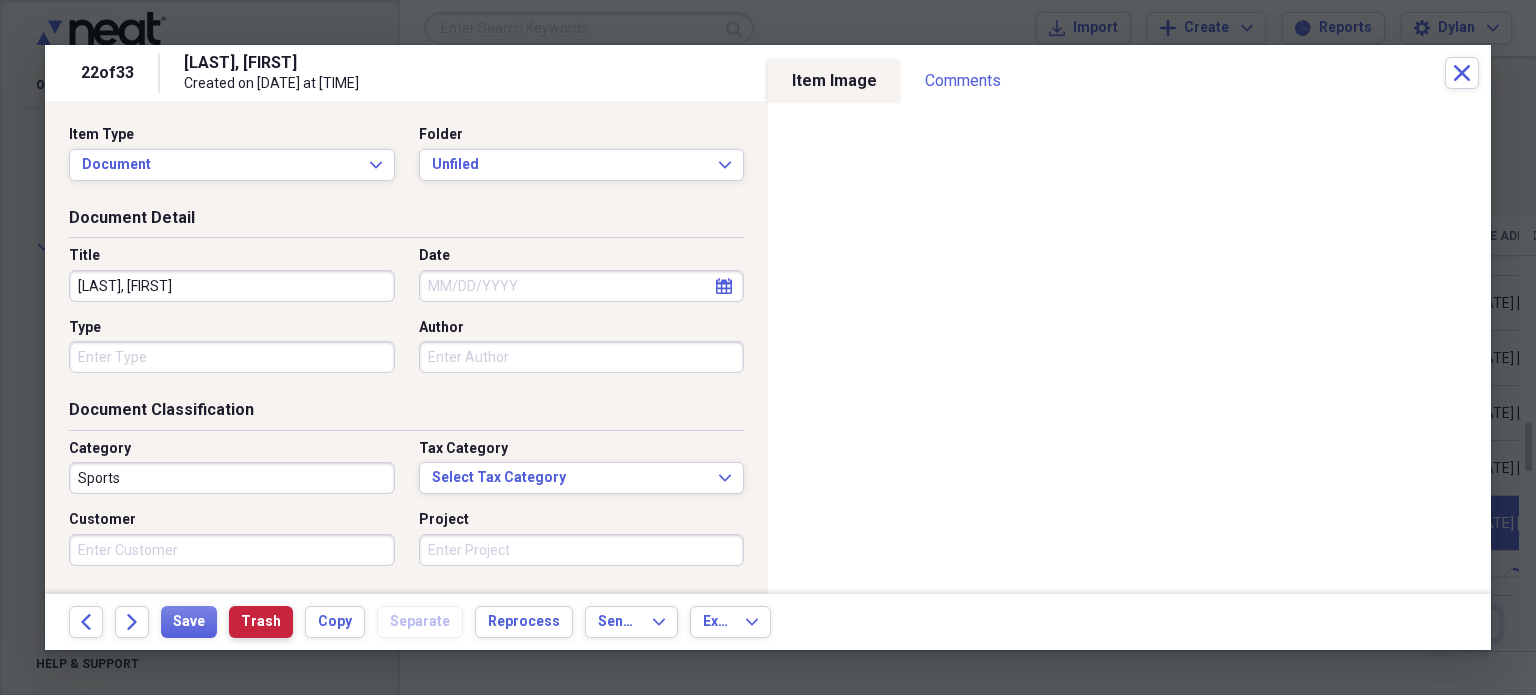 click on "Trash" at bounding box center [261, 622] 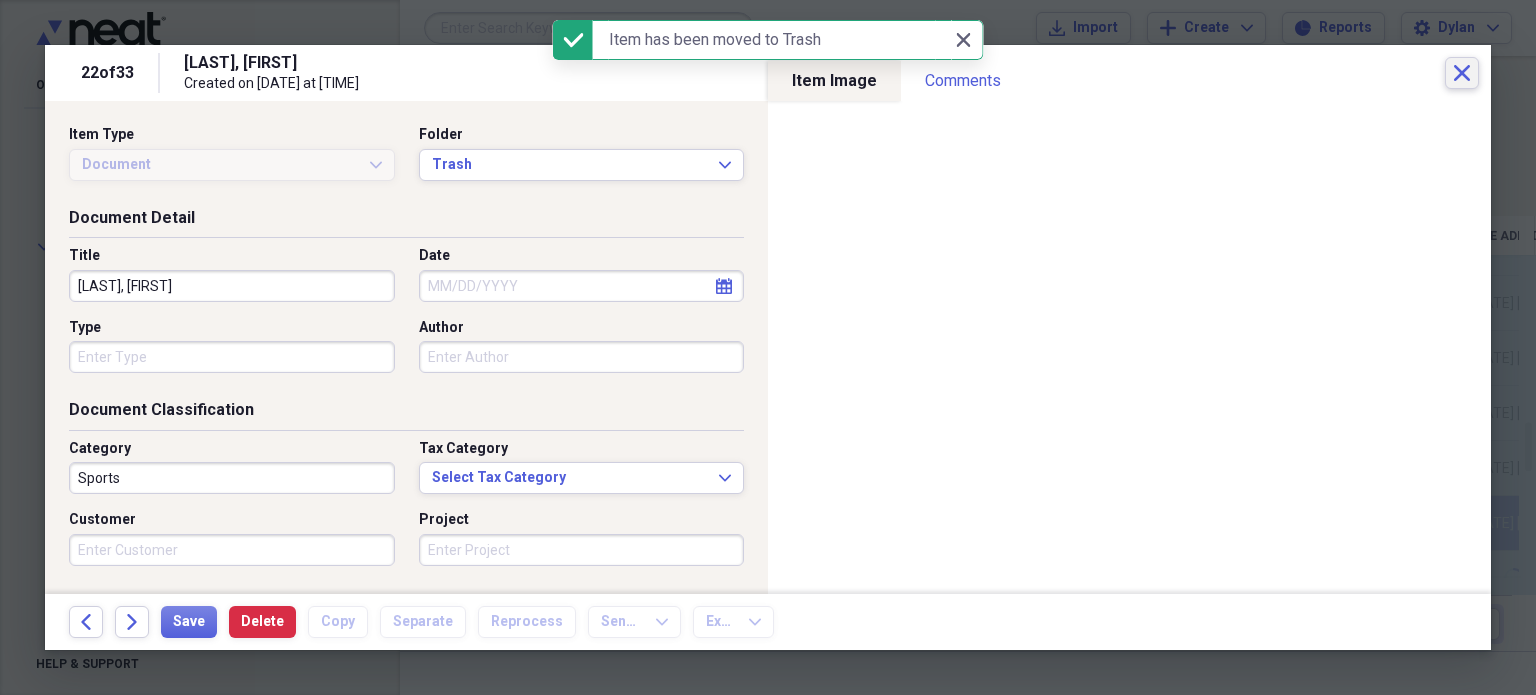 click on "Close" 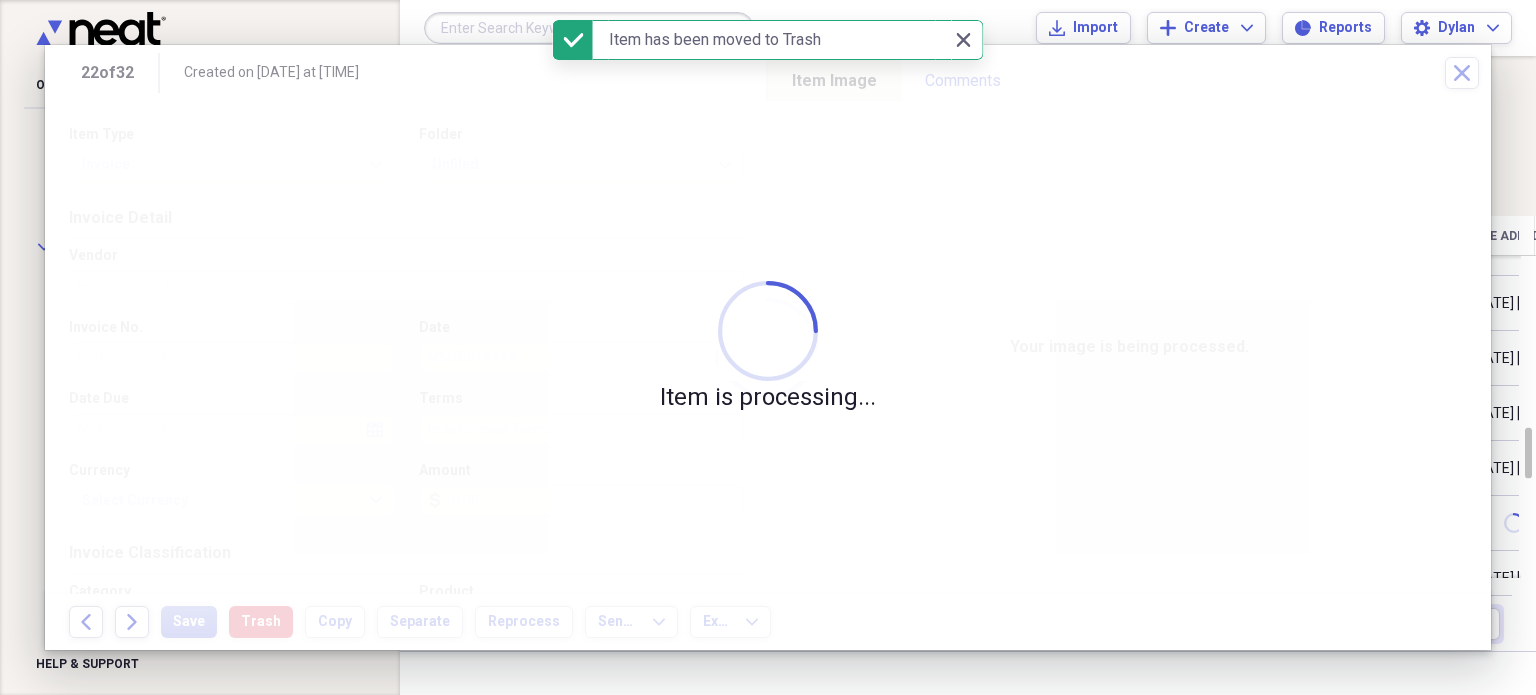 checkbox on "false" 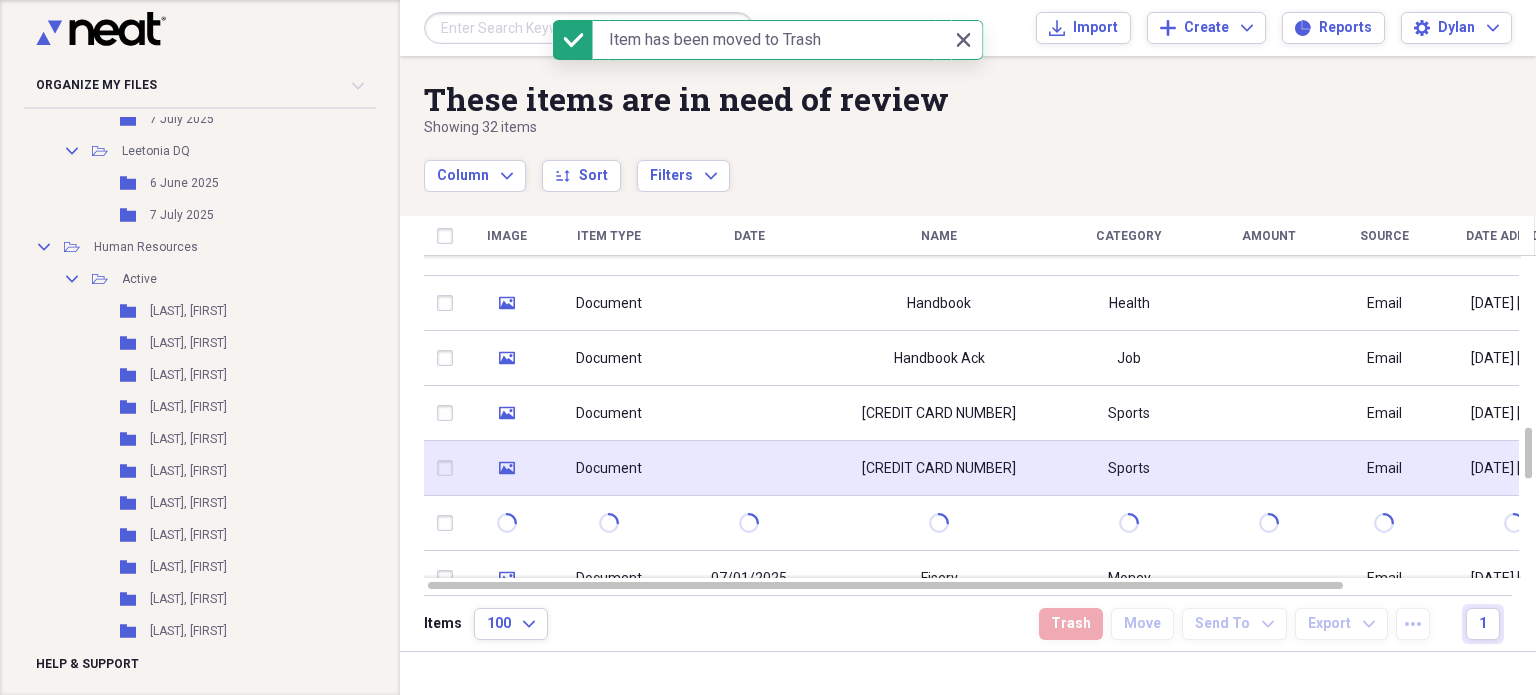 click 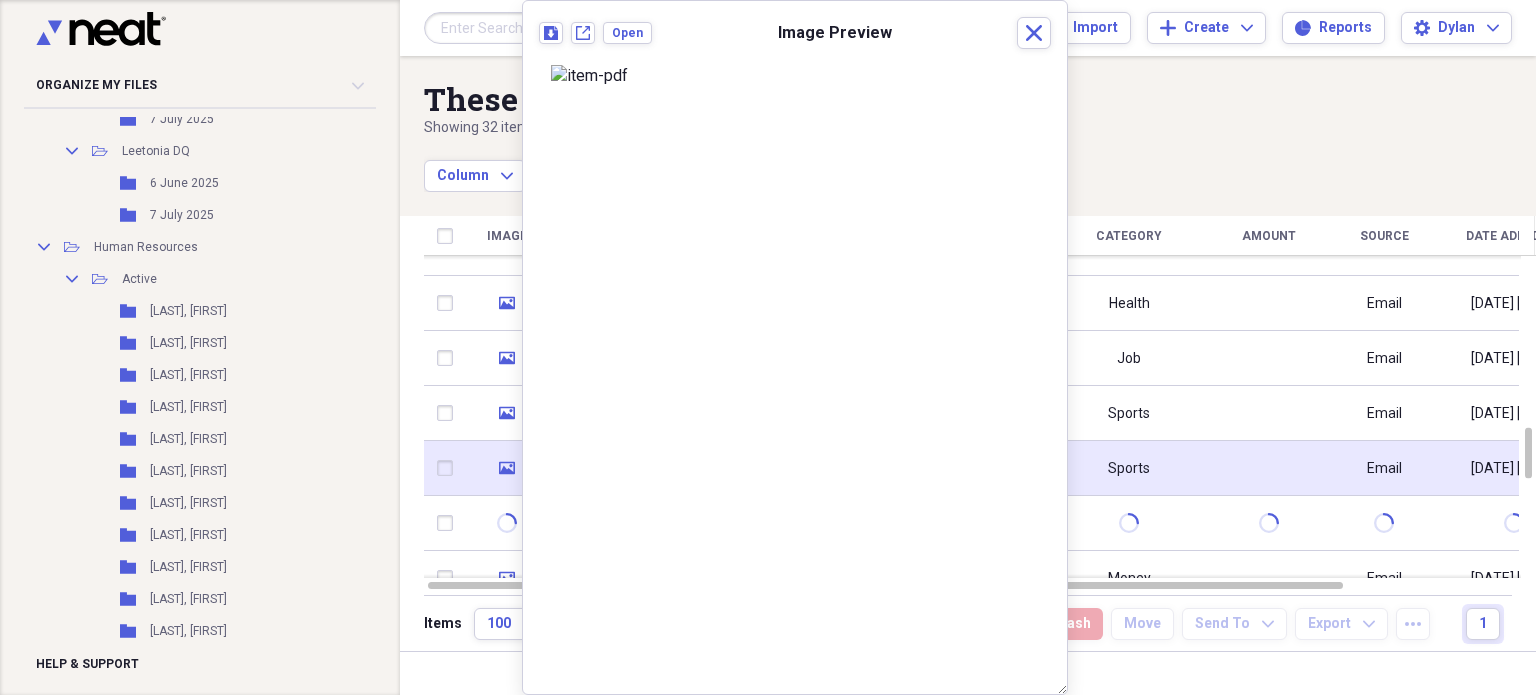 click at bounding box center (449, 468) 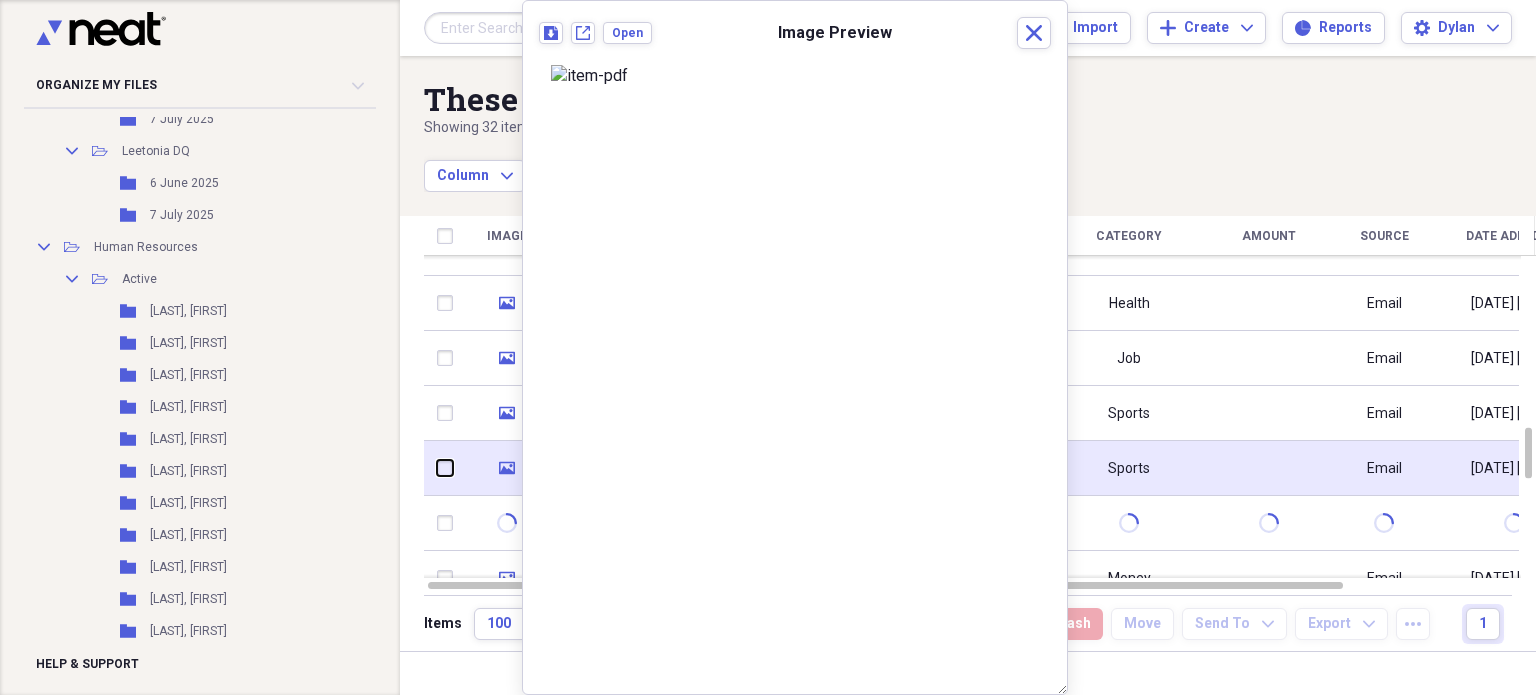 click at bounding box center [437, 468] 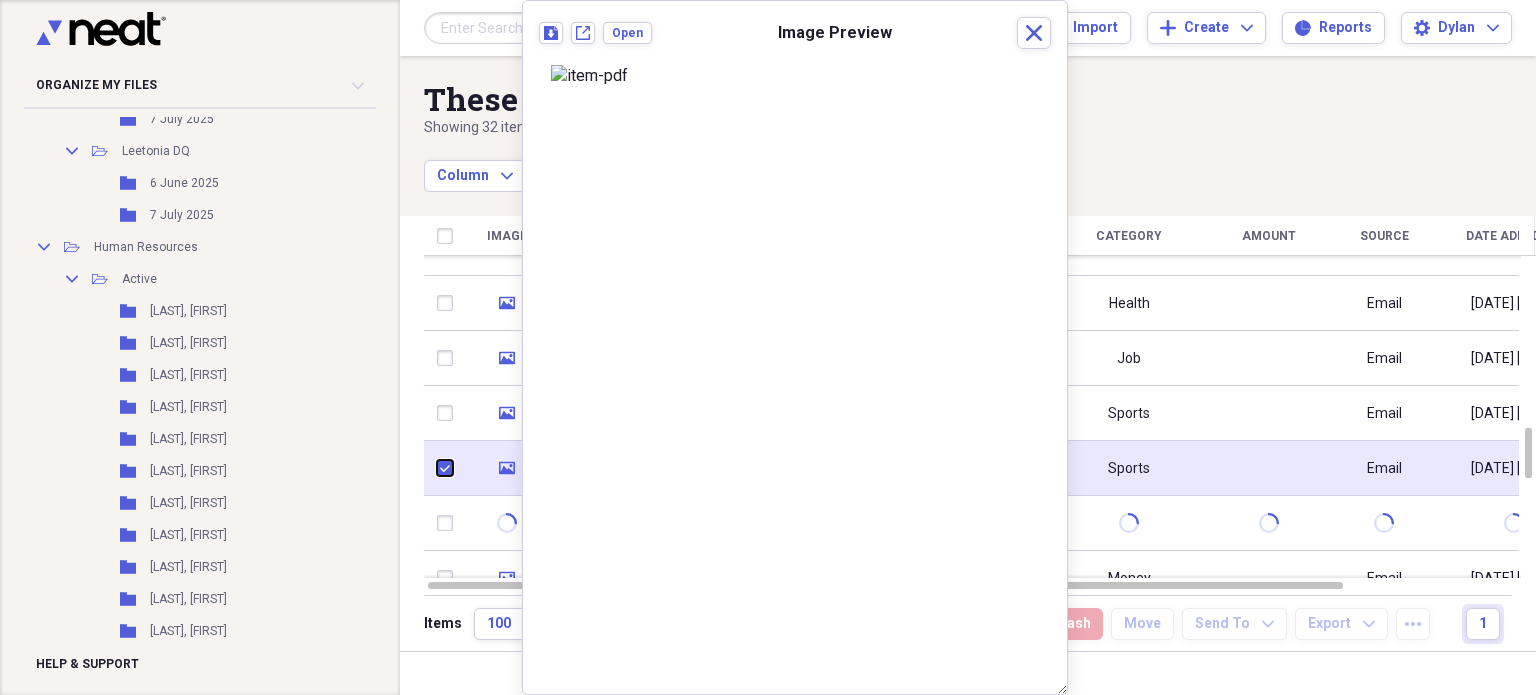 checkbox on "true" 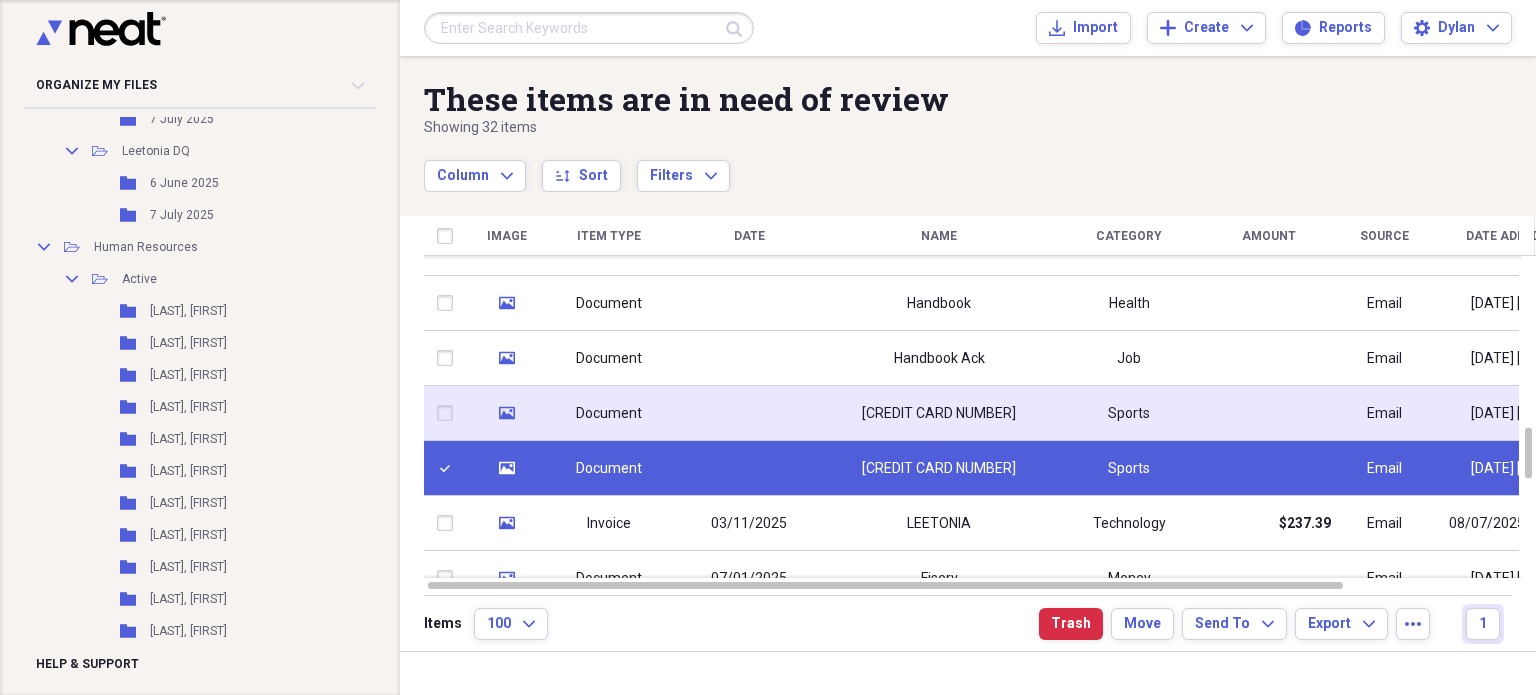 click at bounding box center (449, 413) 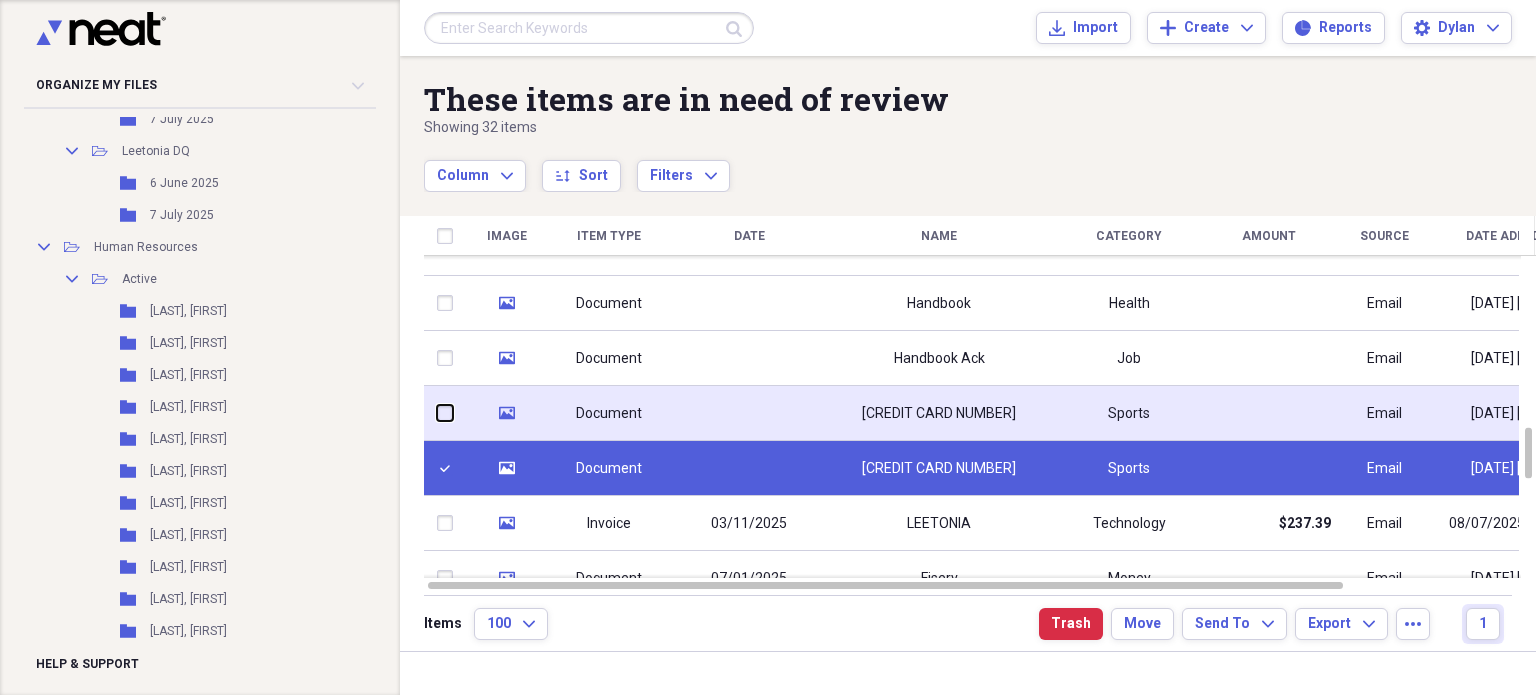 click at bounding box center [437, 413] 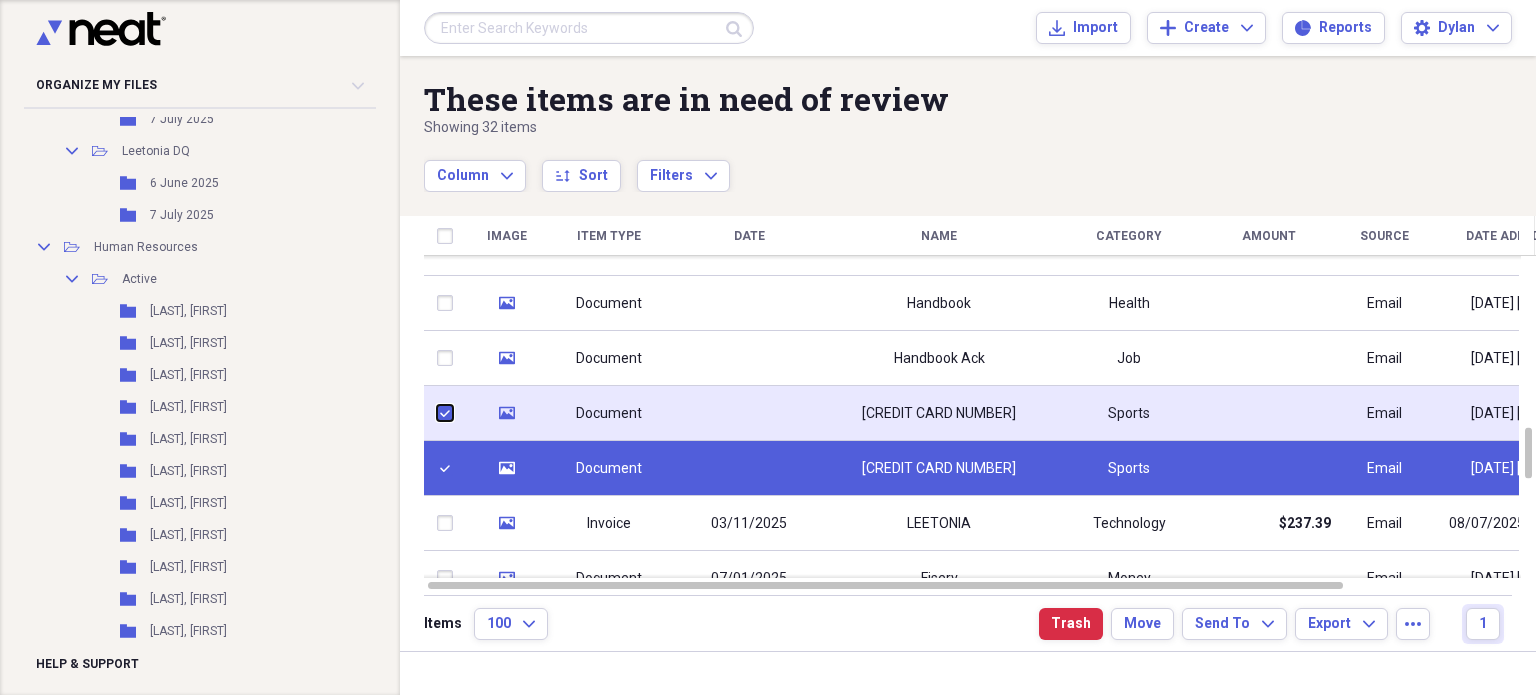 checkbox on "true" 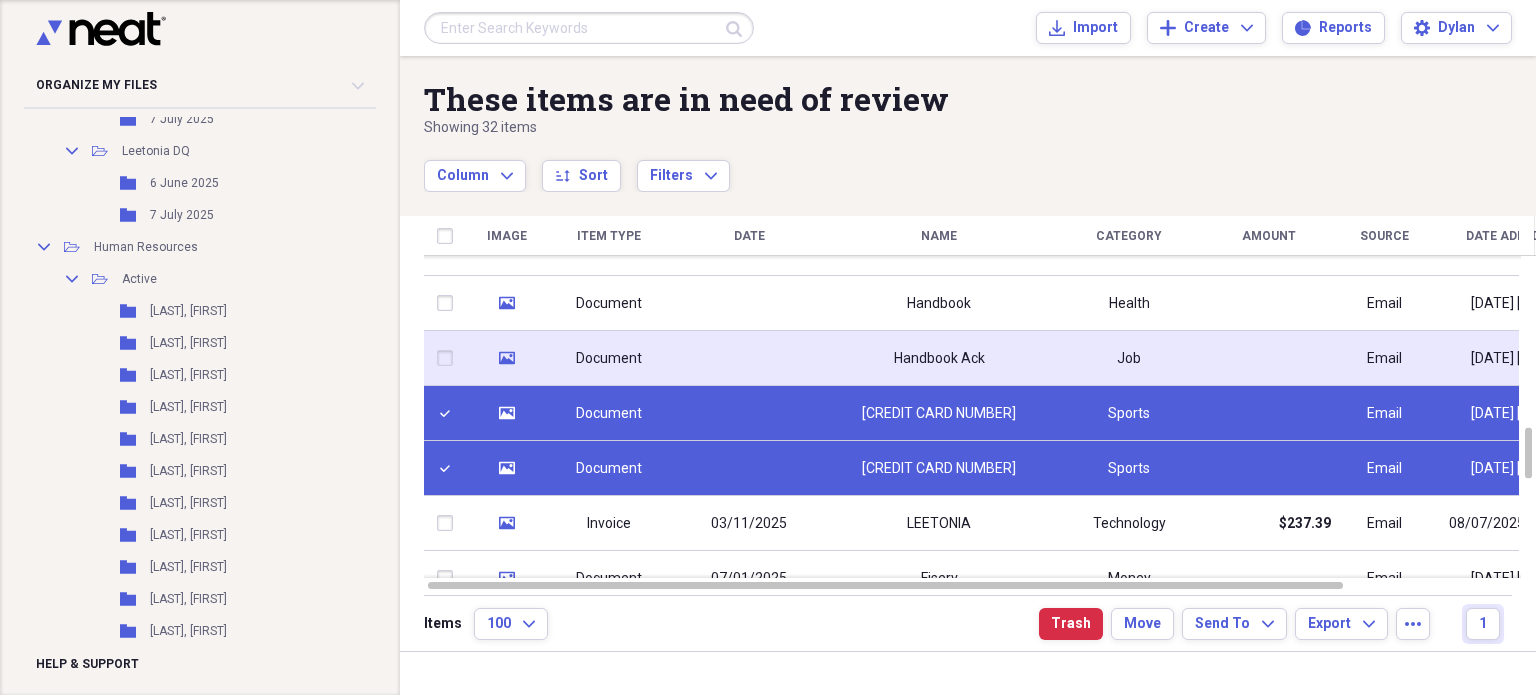 click at bounding box center [449, 358] 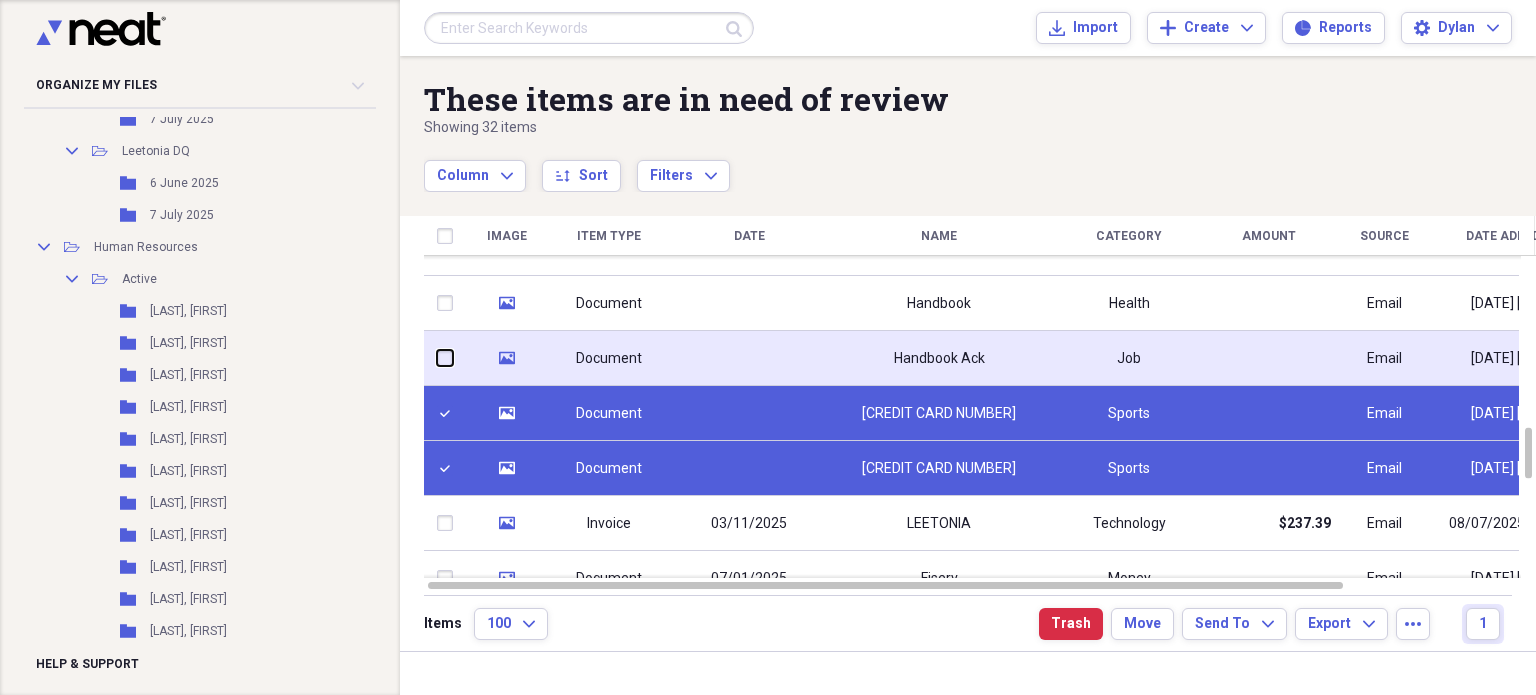 click at bounding box center [437, 358] 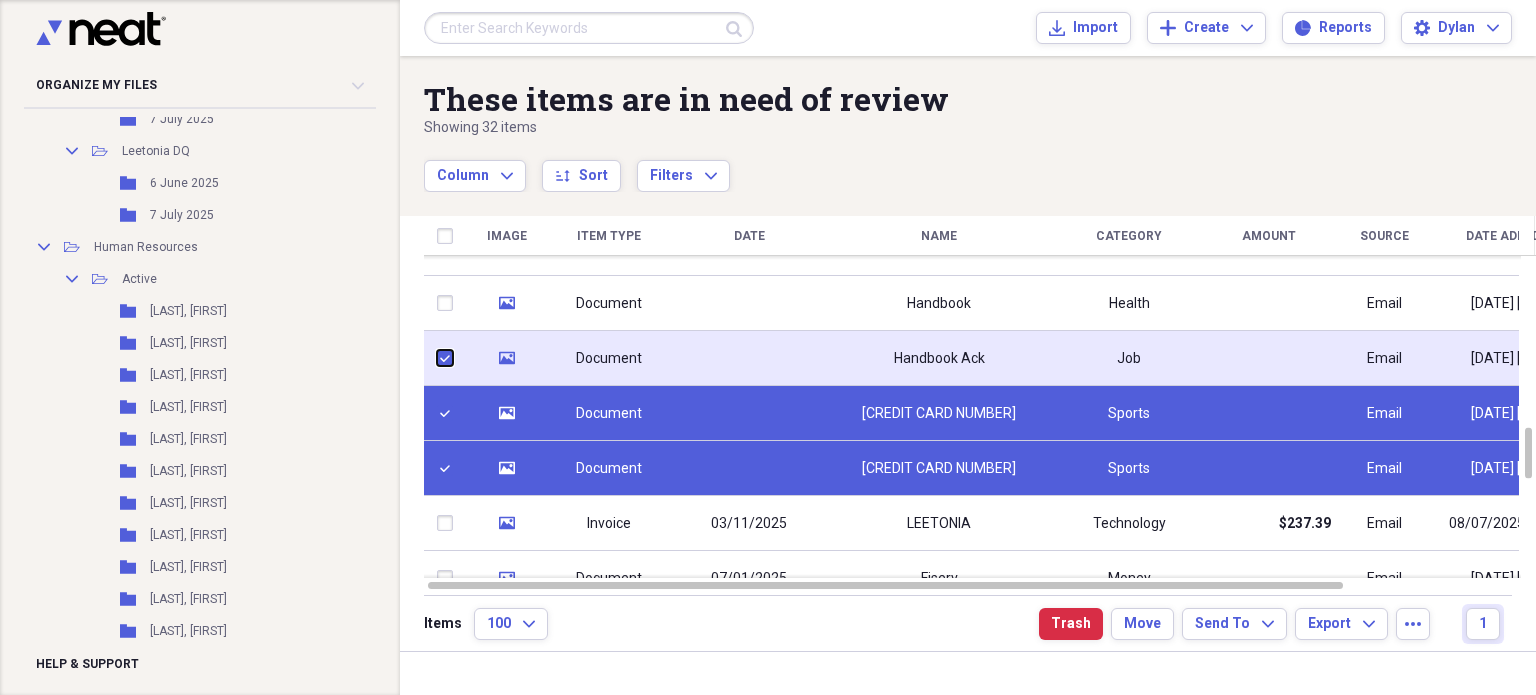 checkbox on "true" 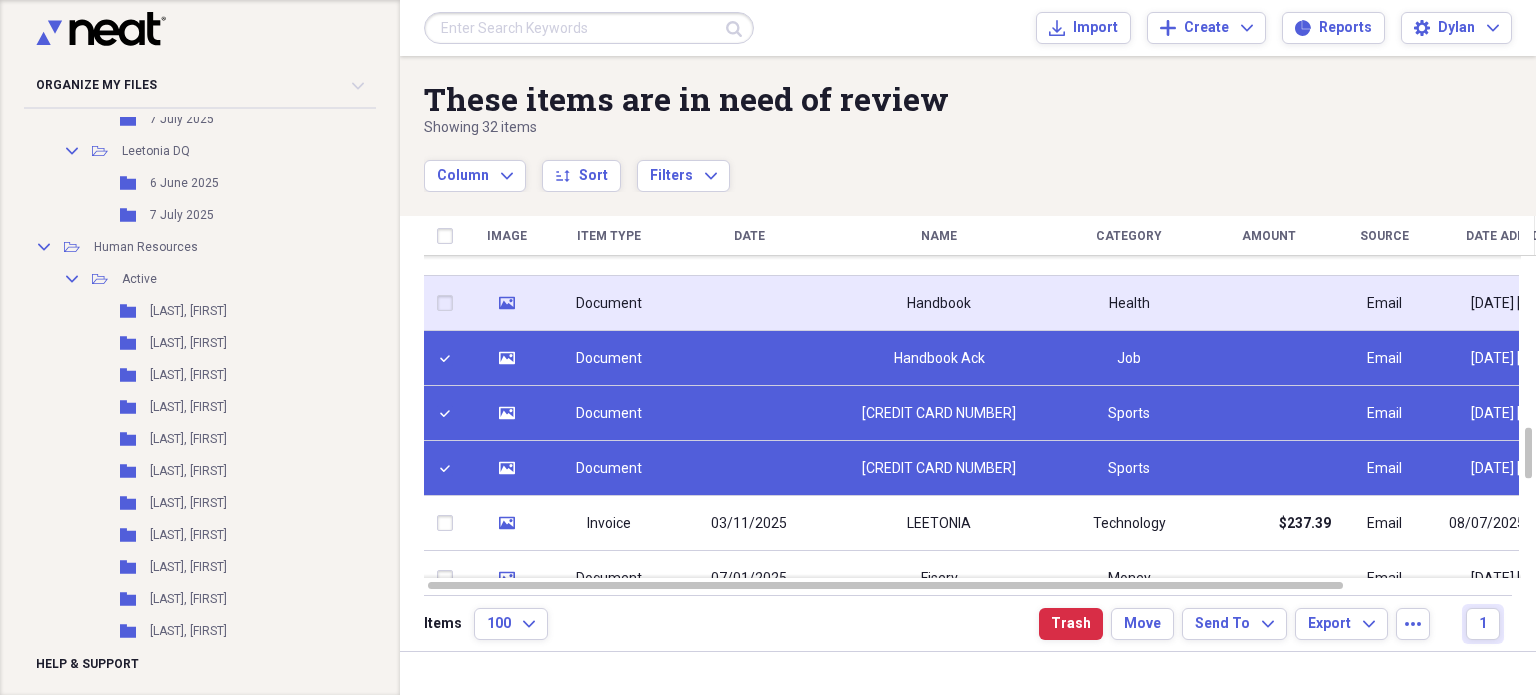 click at bounding box center [449, 303] 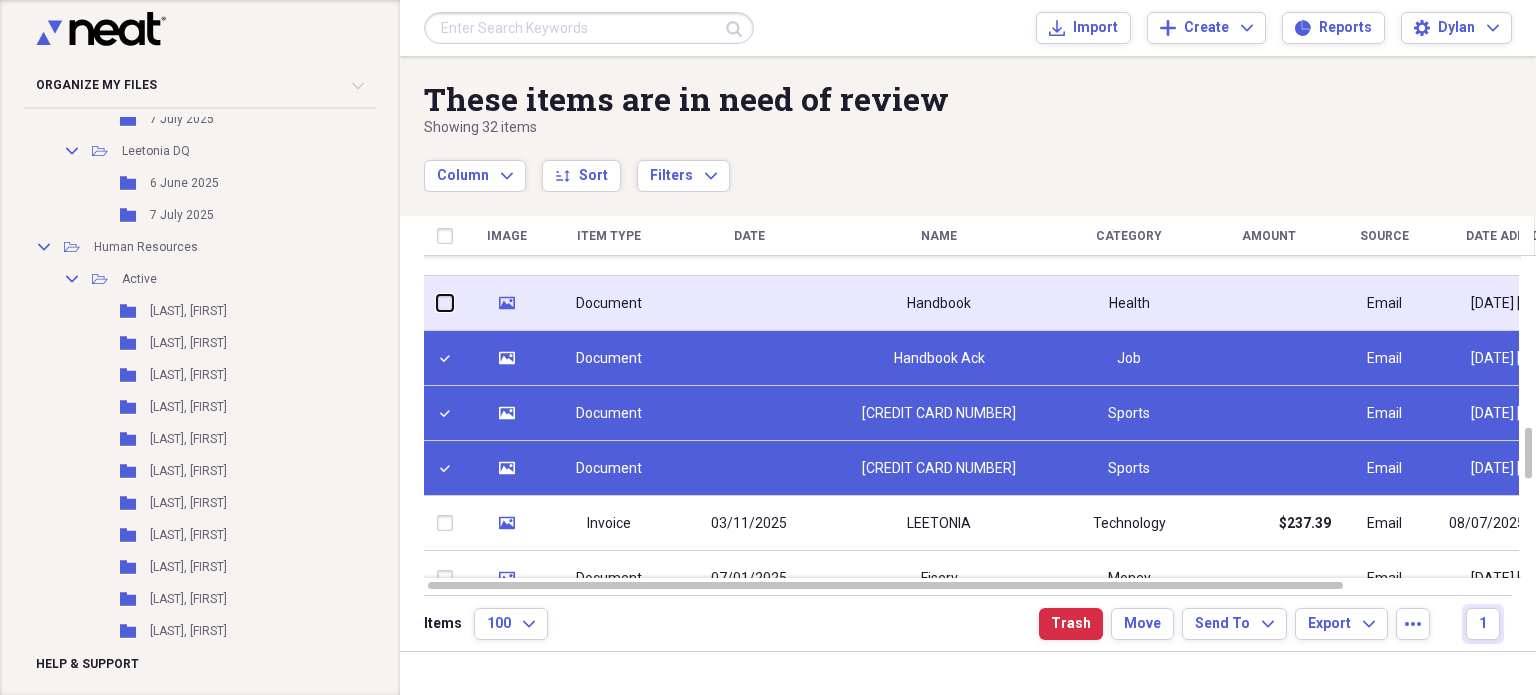 click at bounding box center (437, 303) 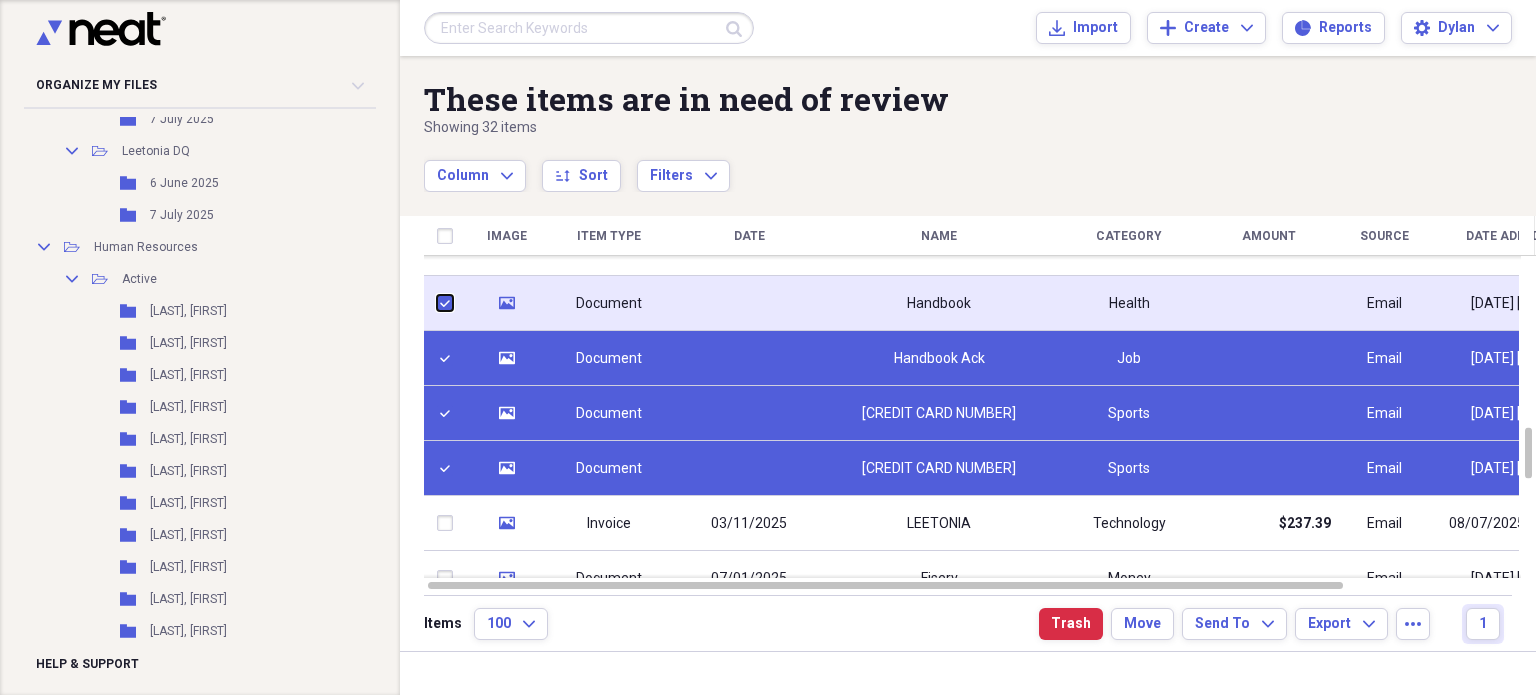 checkbox on "true" 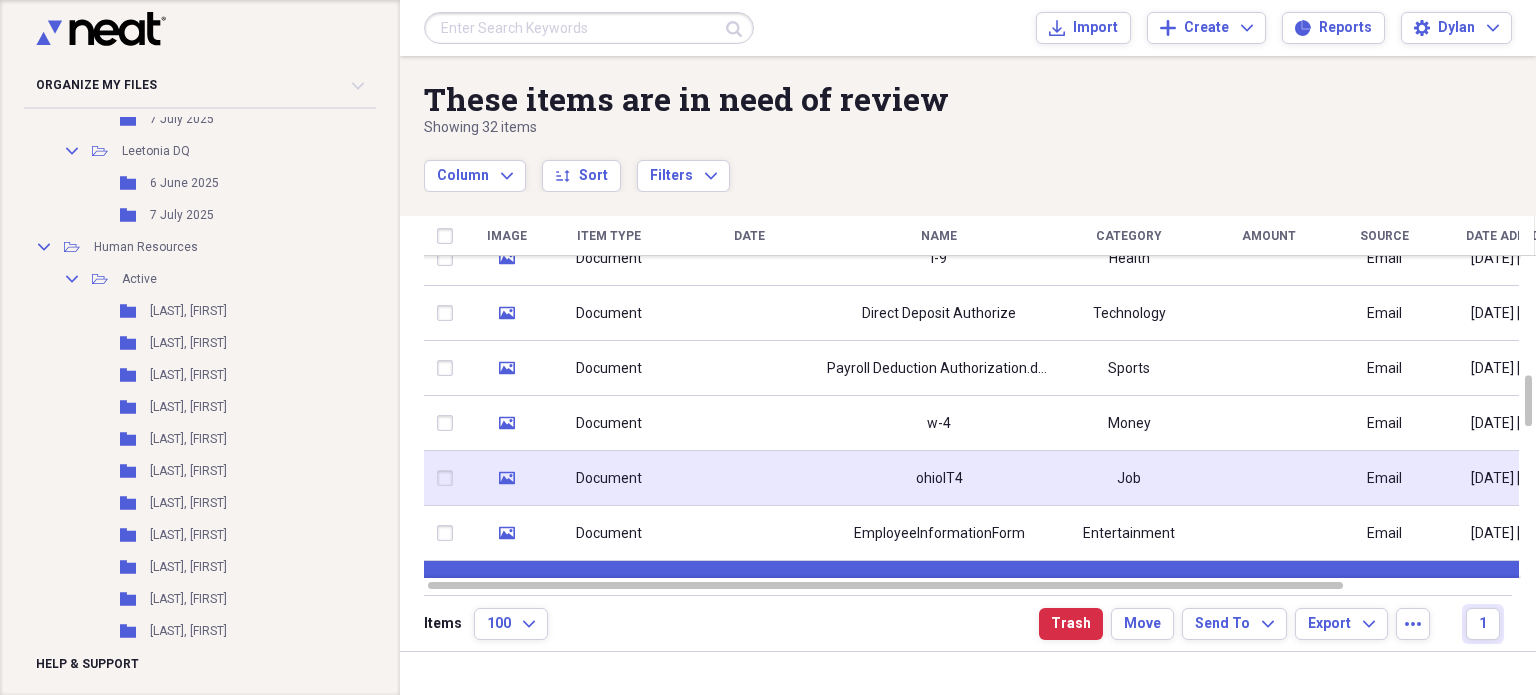 scroll, scrollTop: 0, scrollLeft: 0, axis: both 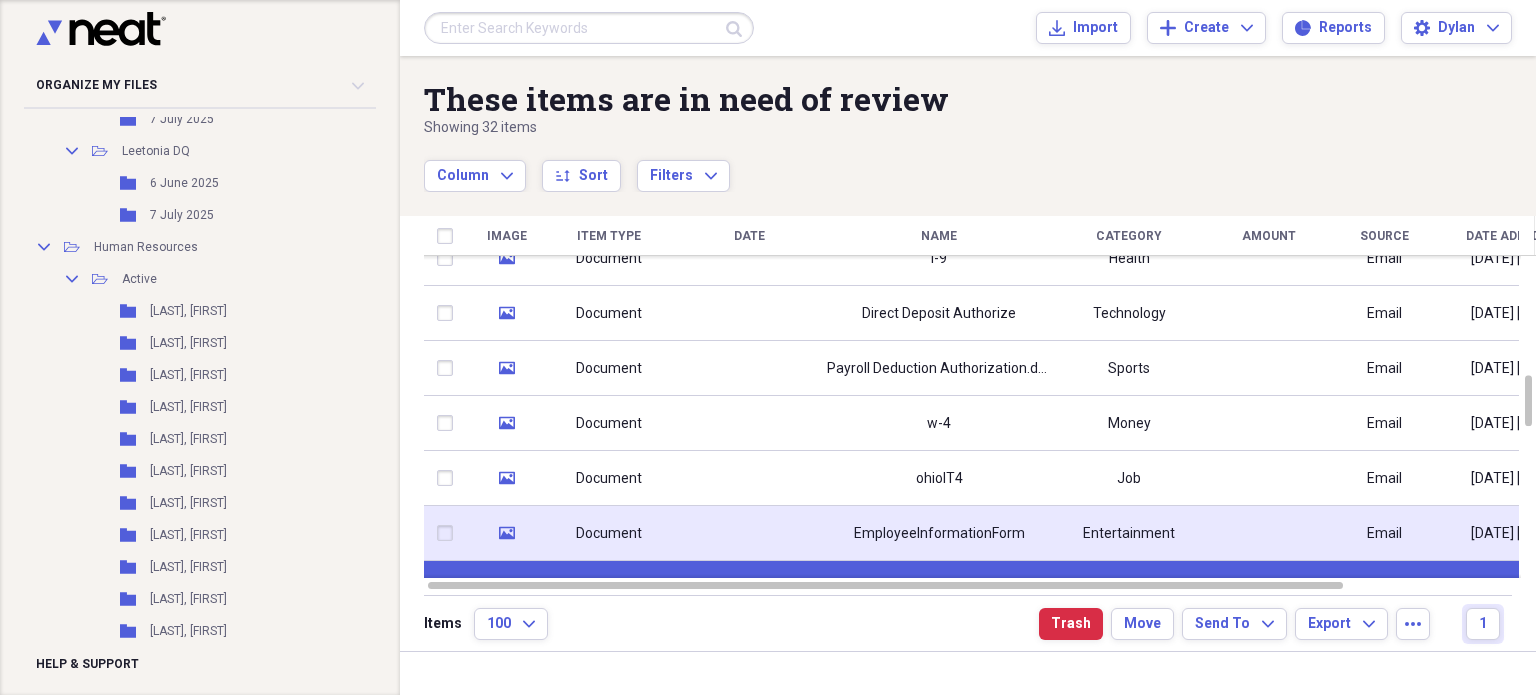 click at bounding box center [449, 533] 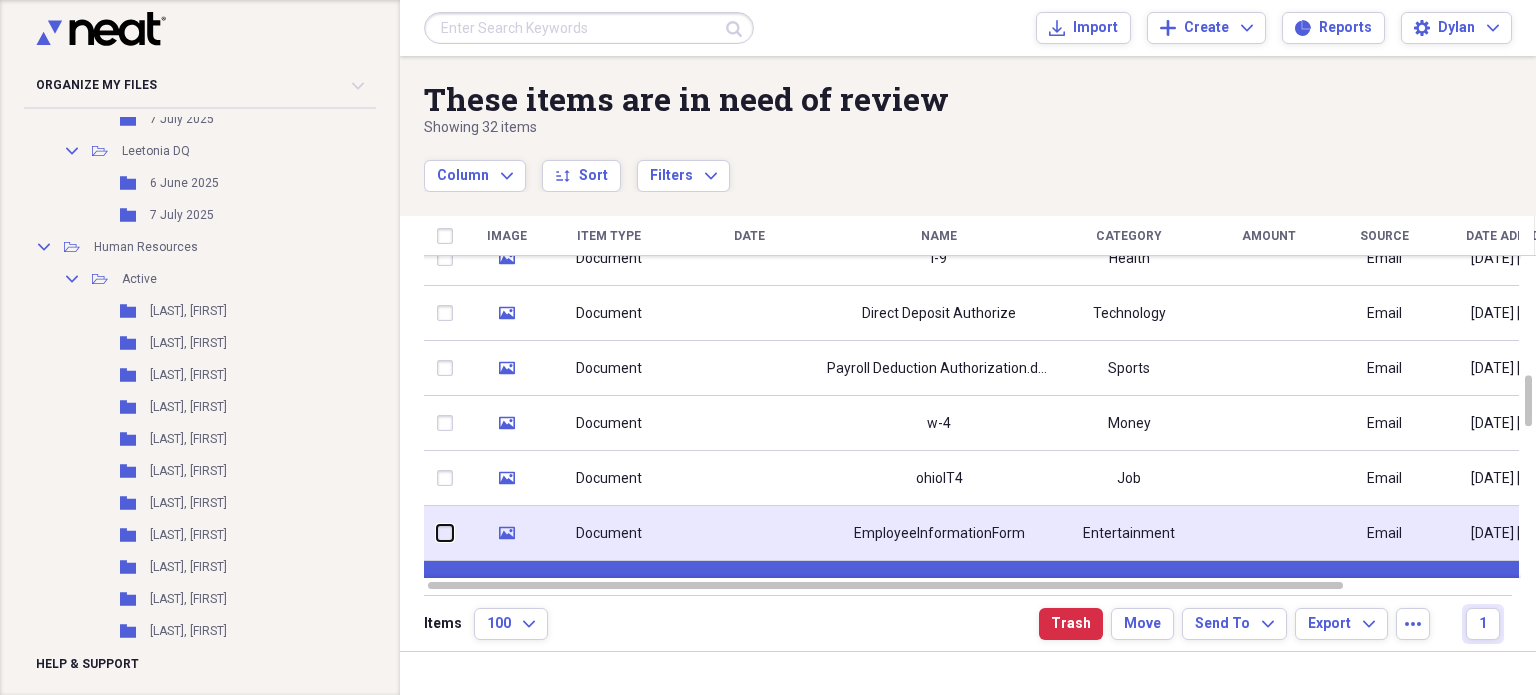 click at bounding box center (437, 533) 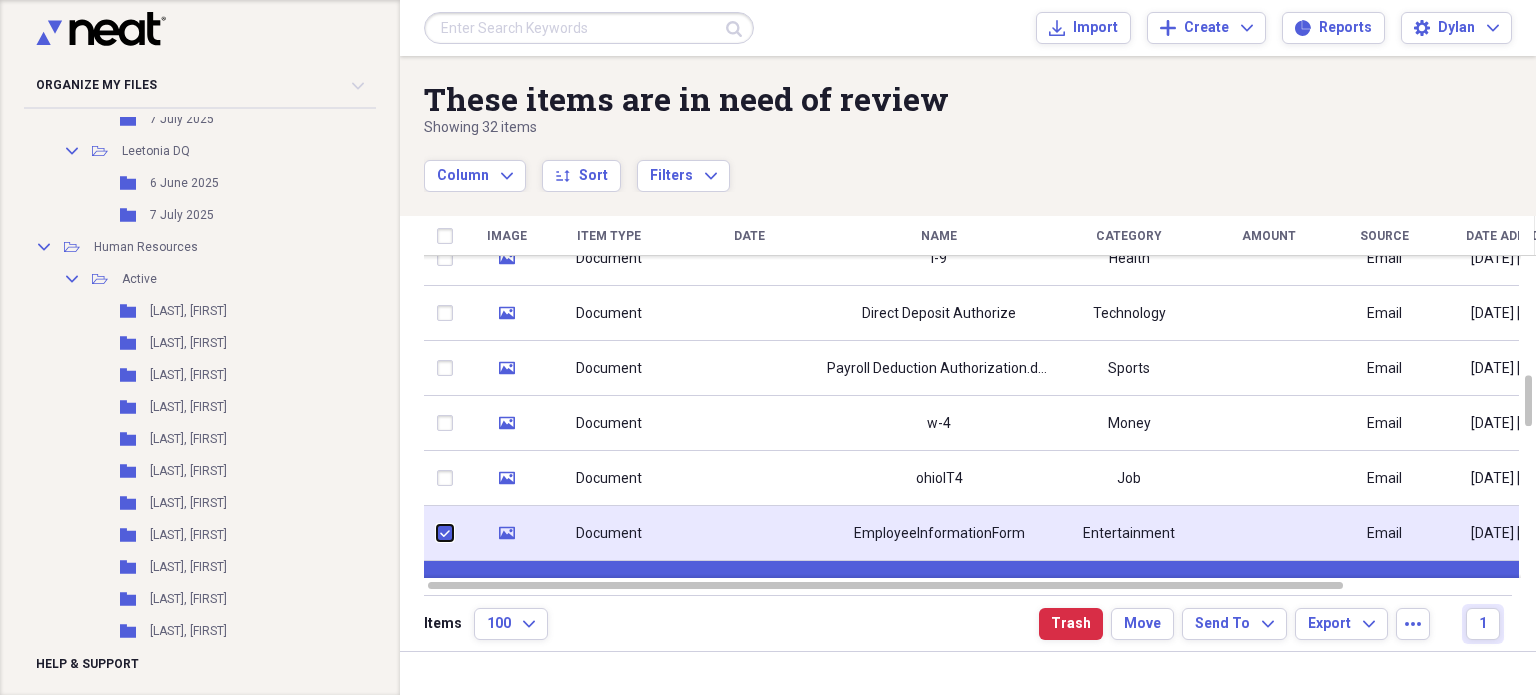 checkbox on "true" 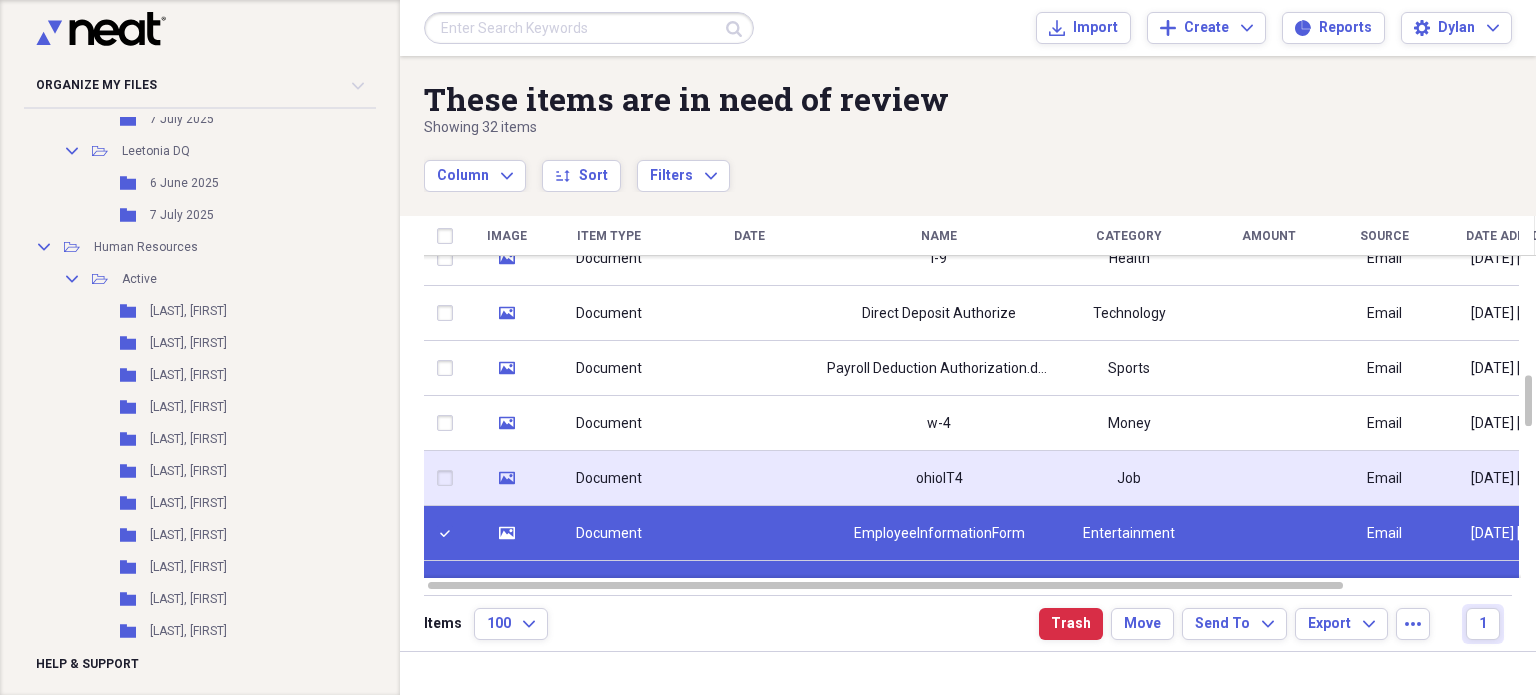 click at bounding box center (449, 478) 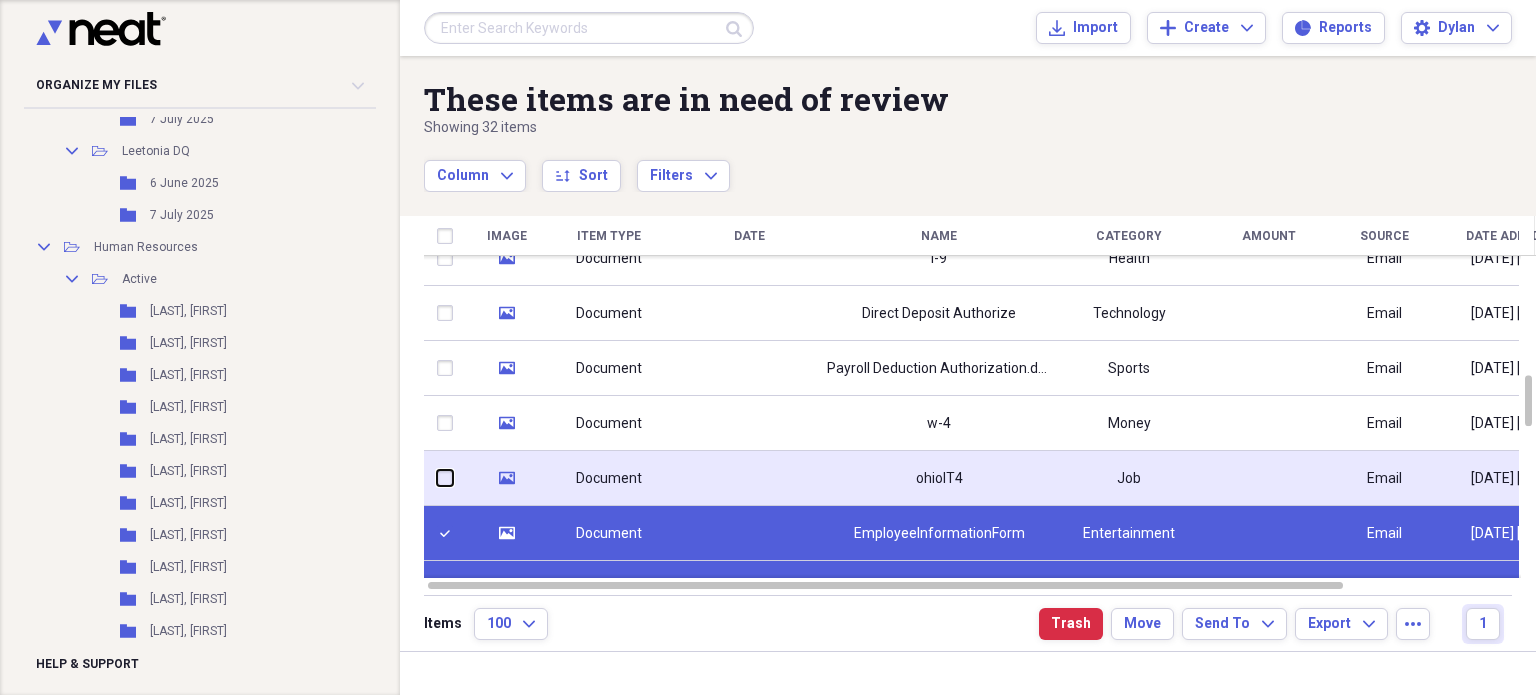 click at bounding box center (437, 478) 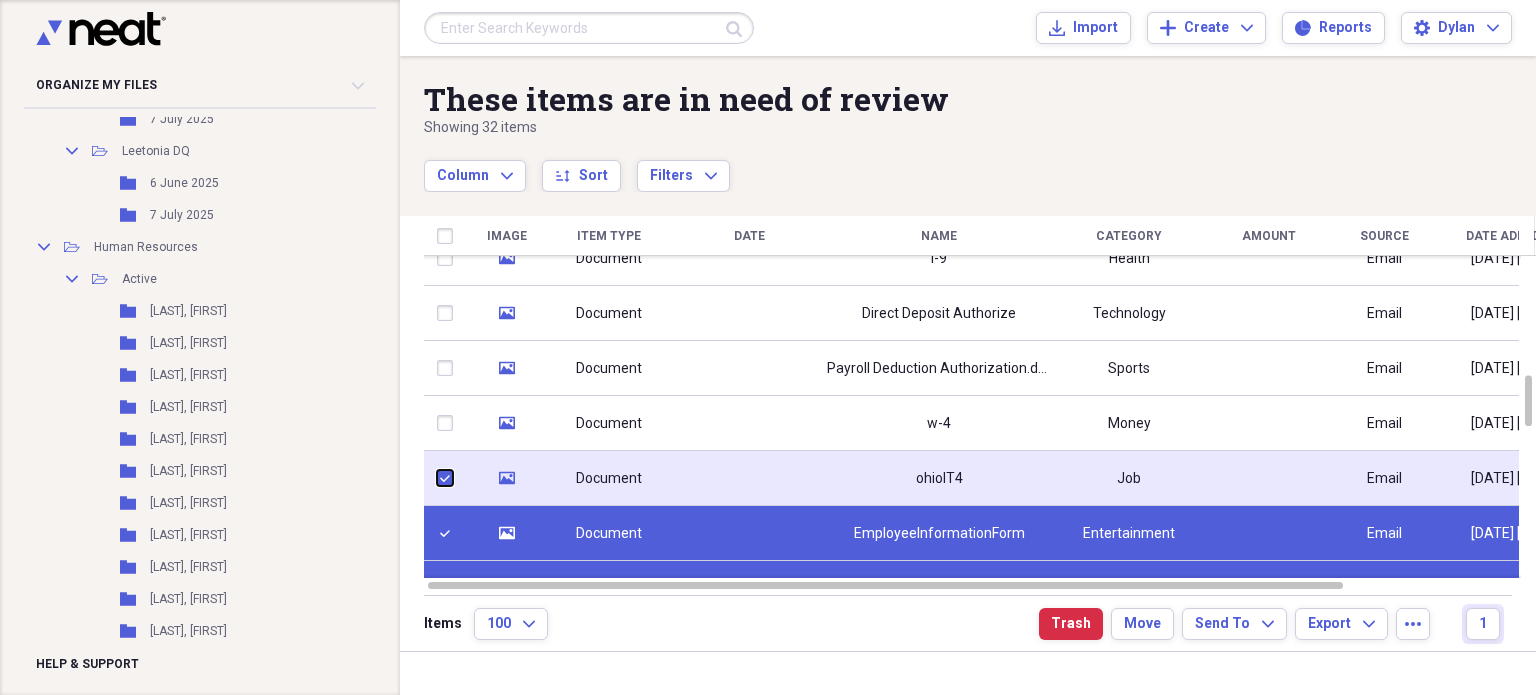 checkbox on "true" 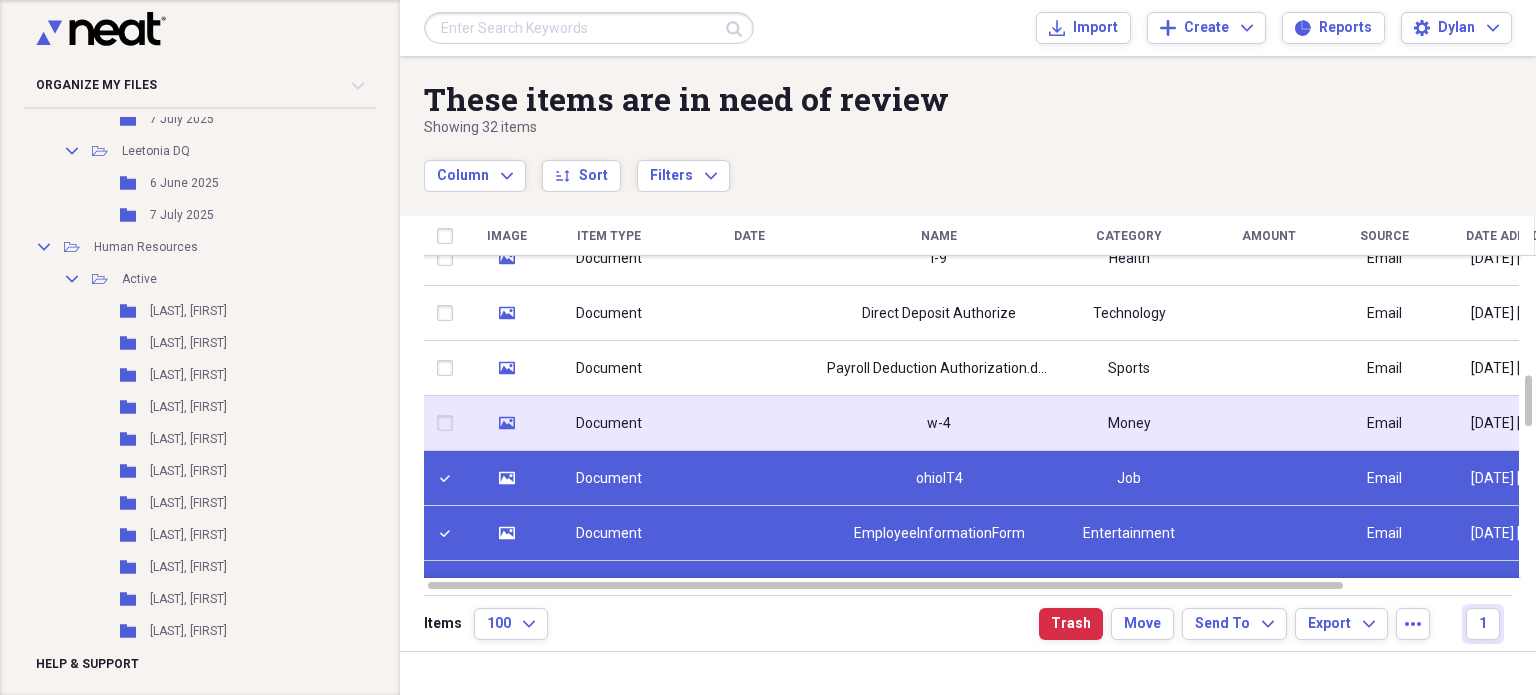 click at bounding box center [449, 423] 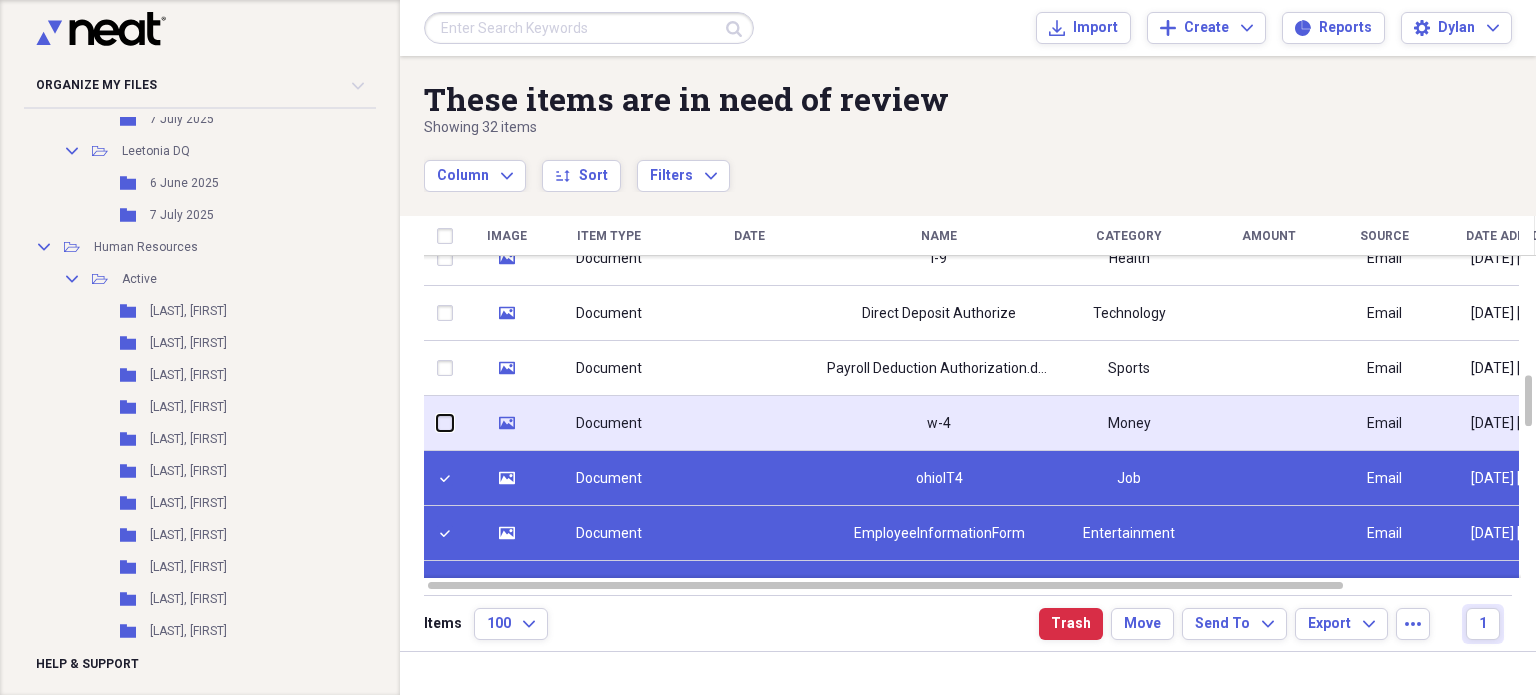 click at bounding box center [437, 423] 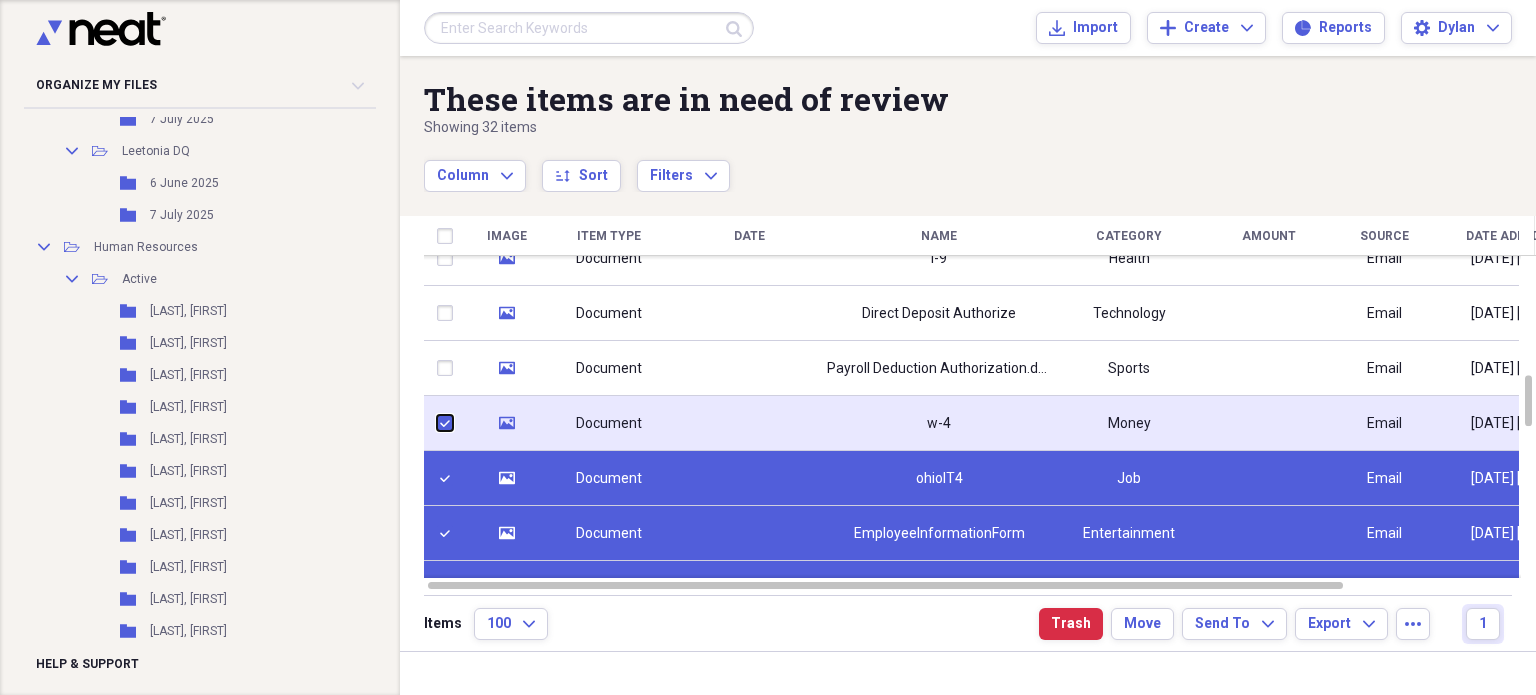 checkbox on "true" 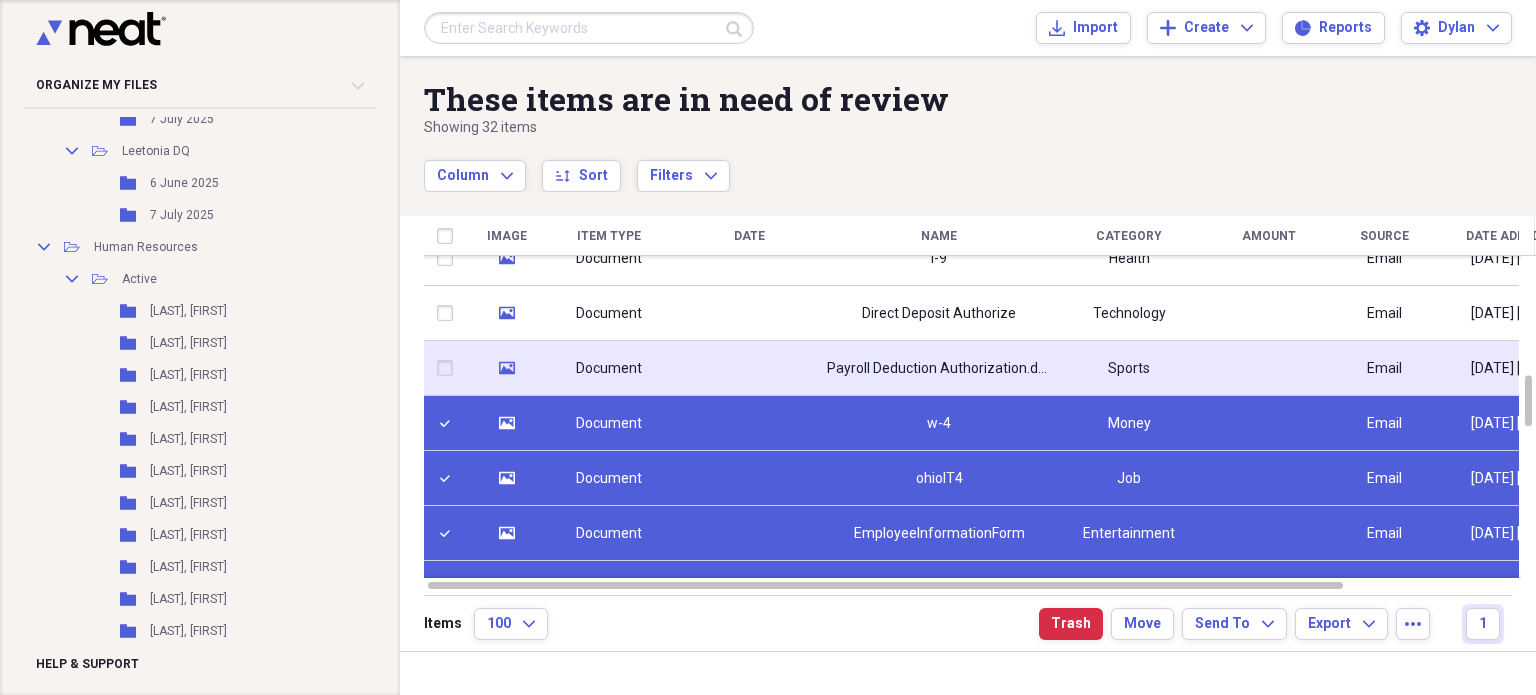 click at bounding box center (449, 368) 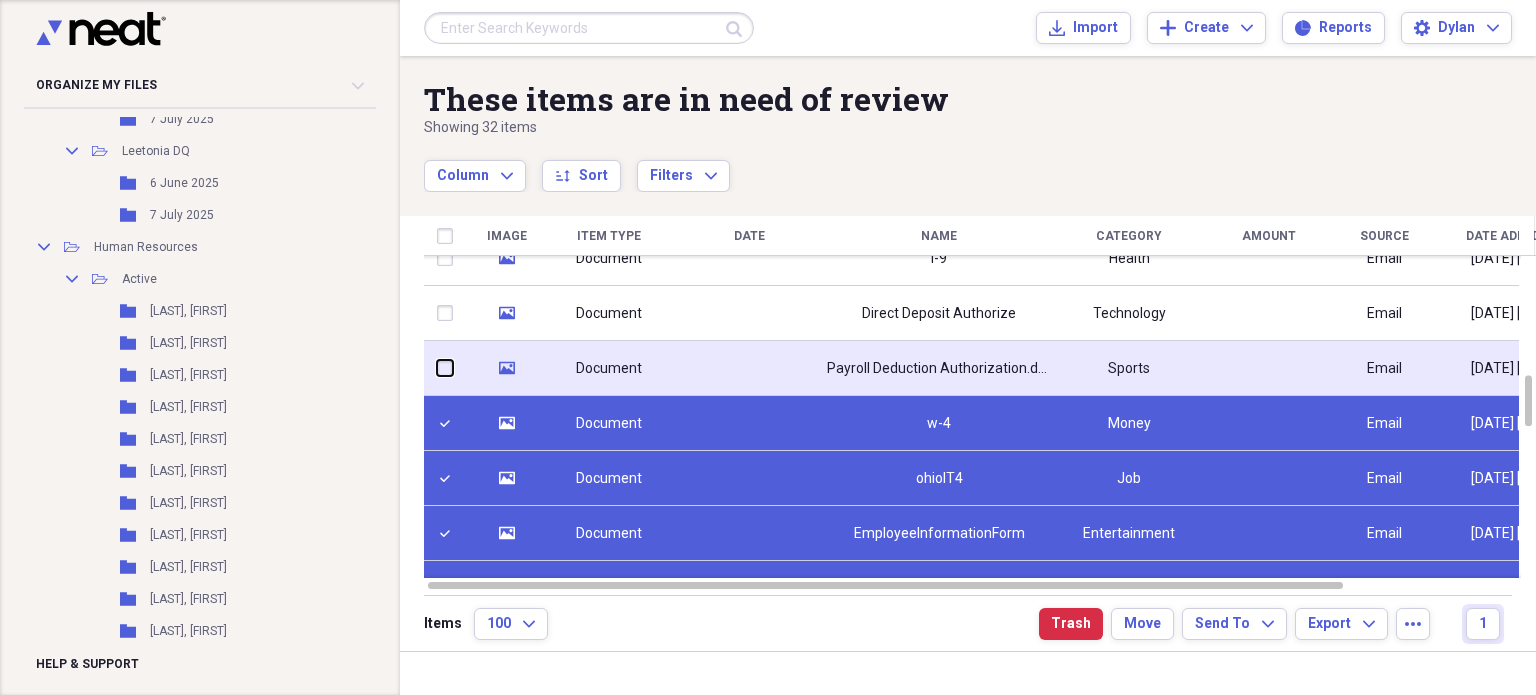 click at bounding box center [437, 368] 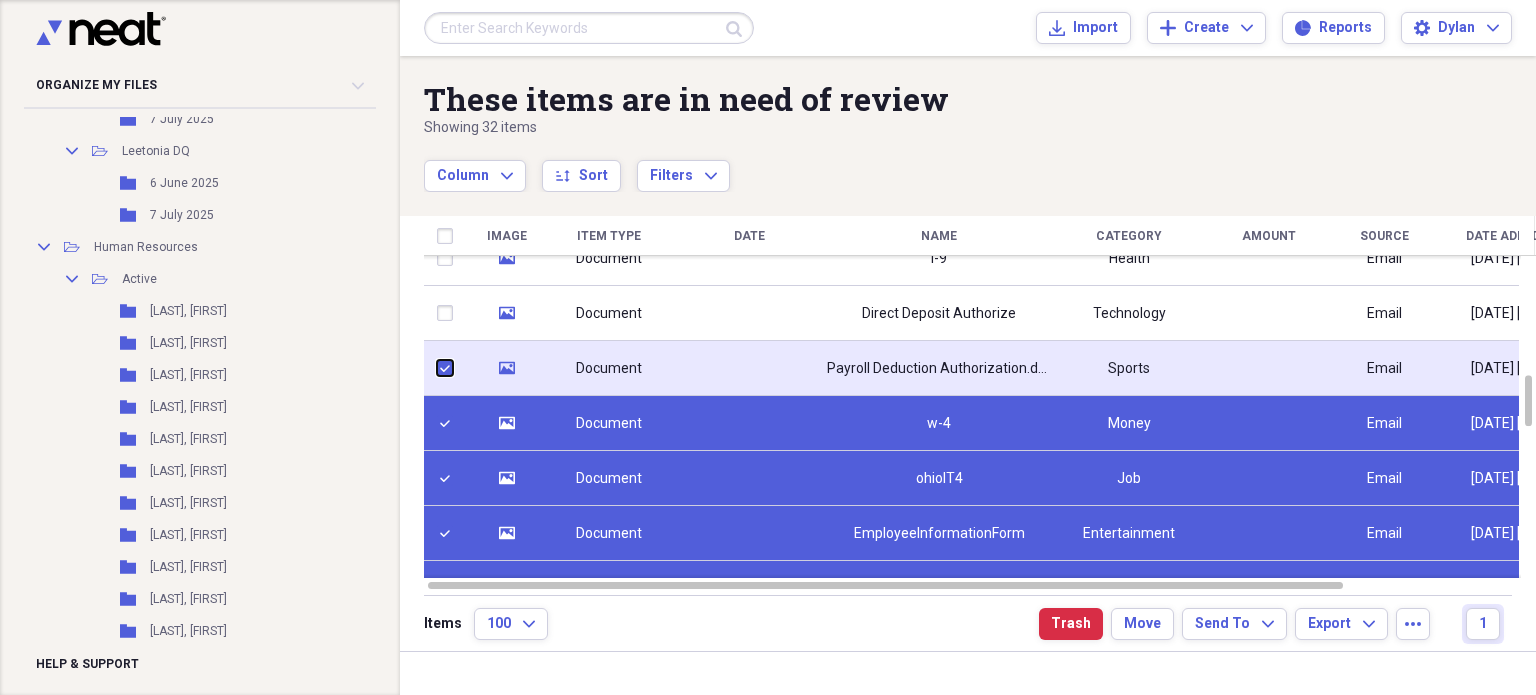 checkbox on "true" 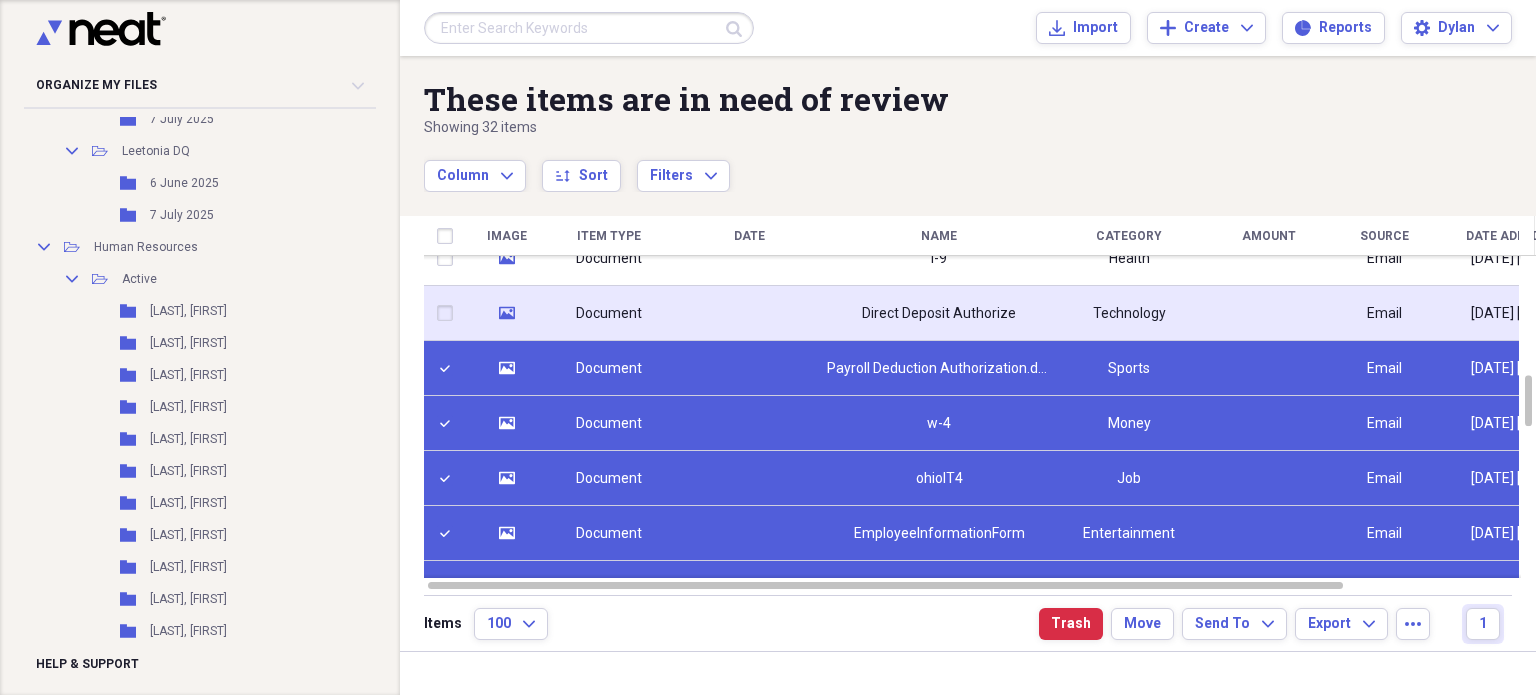 click at bounding box center [449, 313] 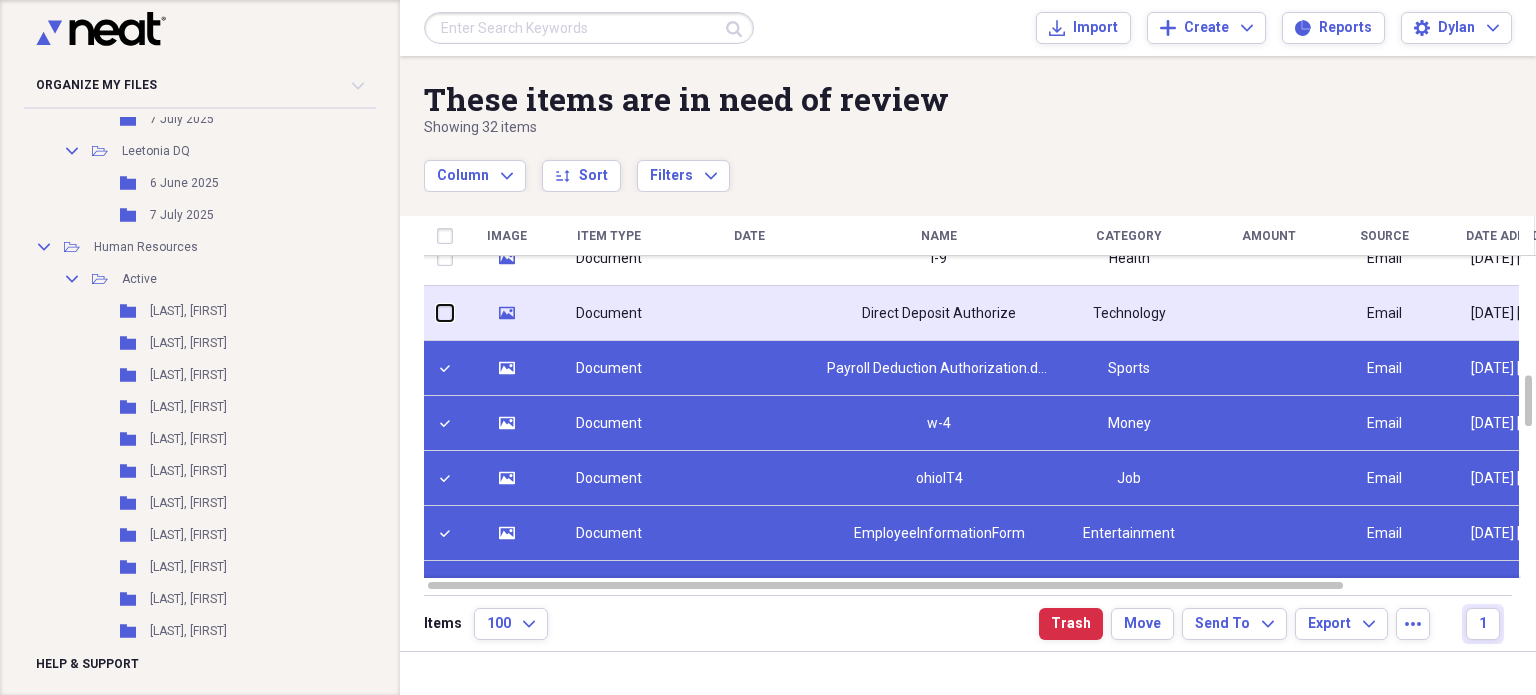 click at bounding box center [437, 313] 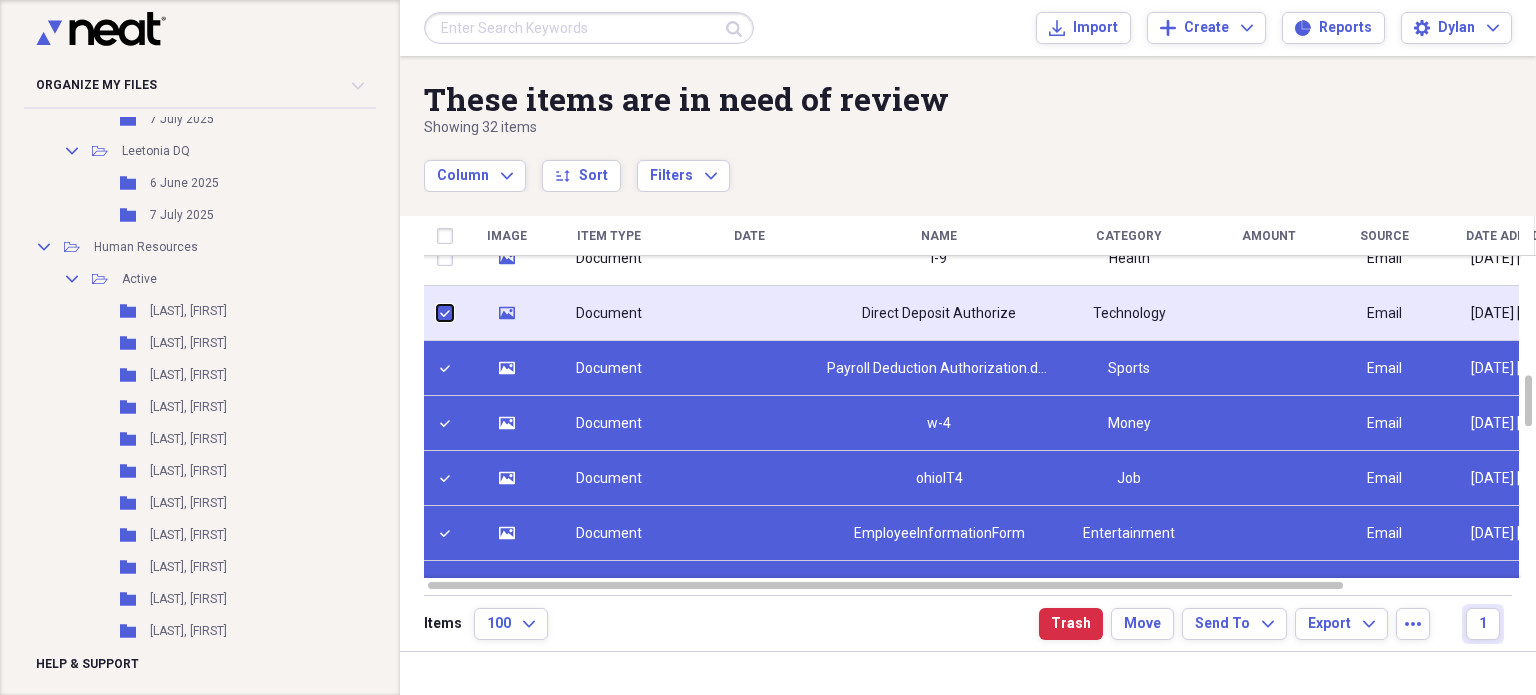 checkbox on "true" 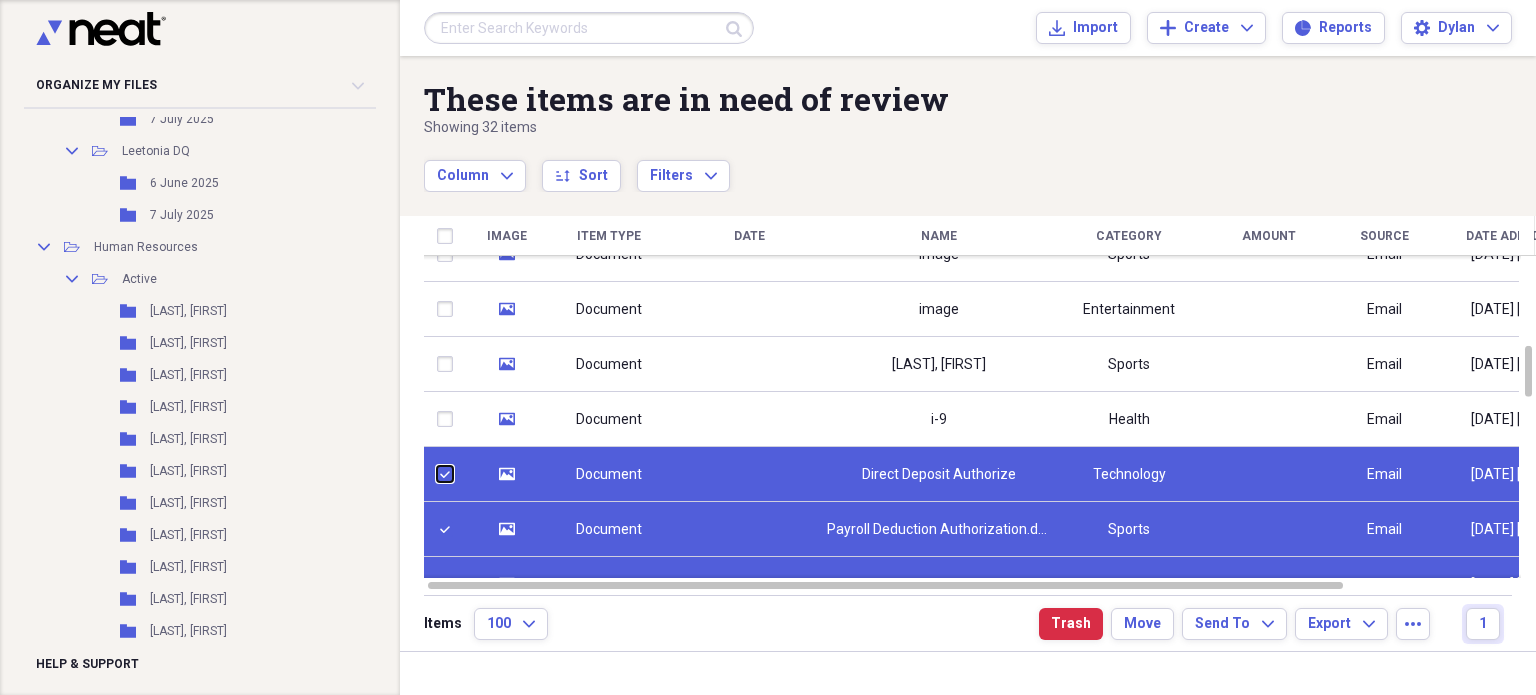 checkbox on "false" 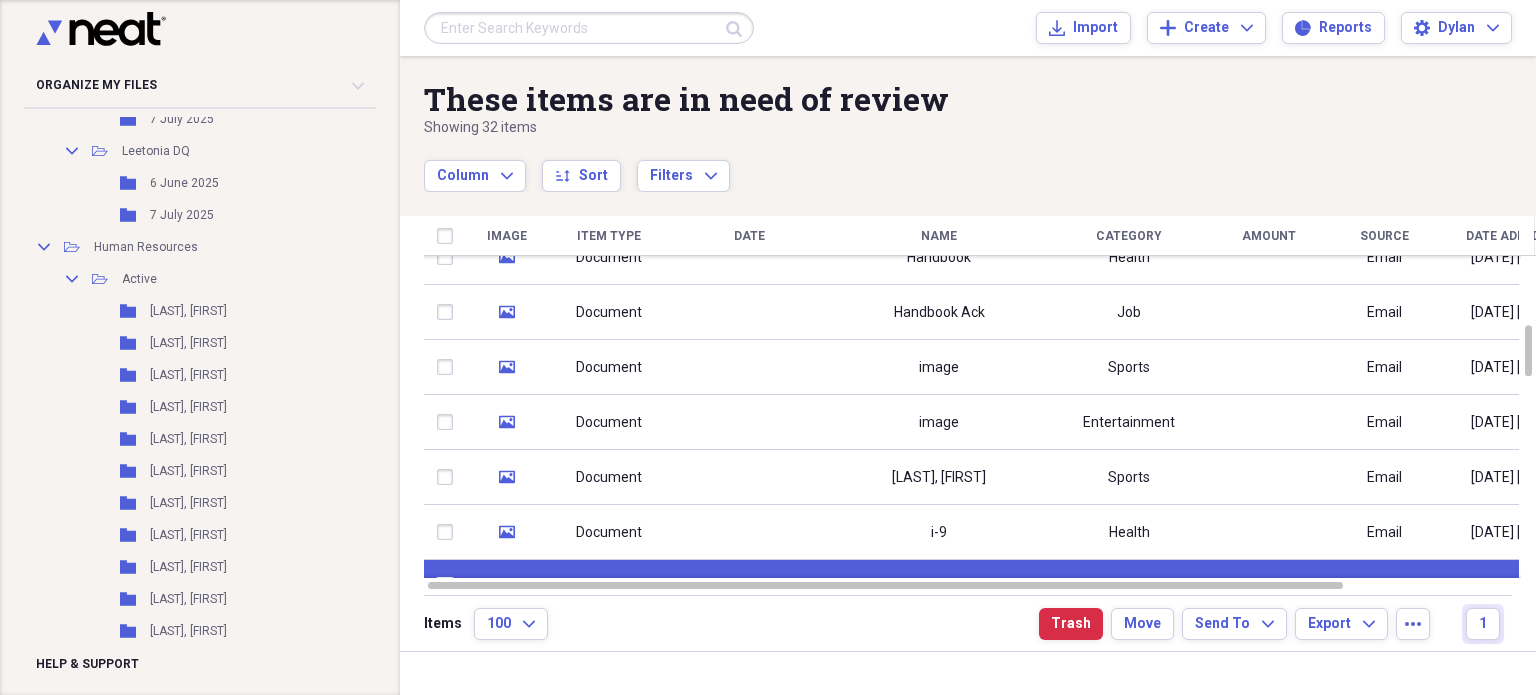 checkbox on "false" 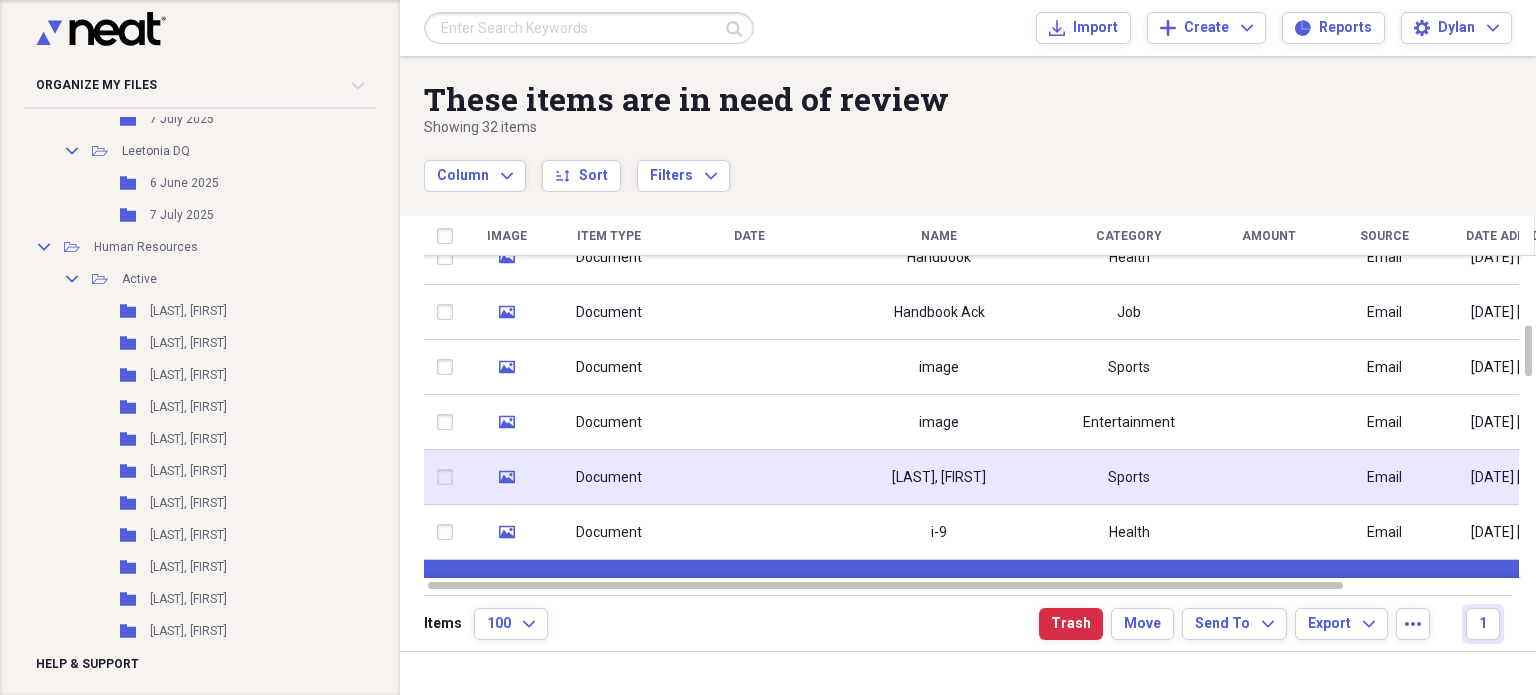 scroll, scrollTop: 0, scrollLeft: 0, axis: both 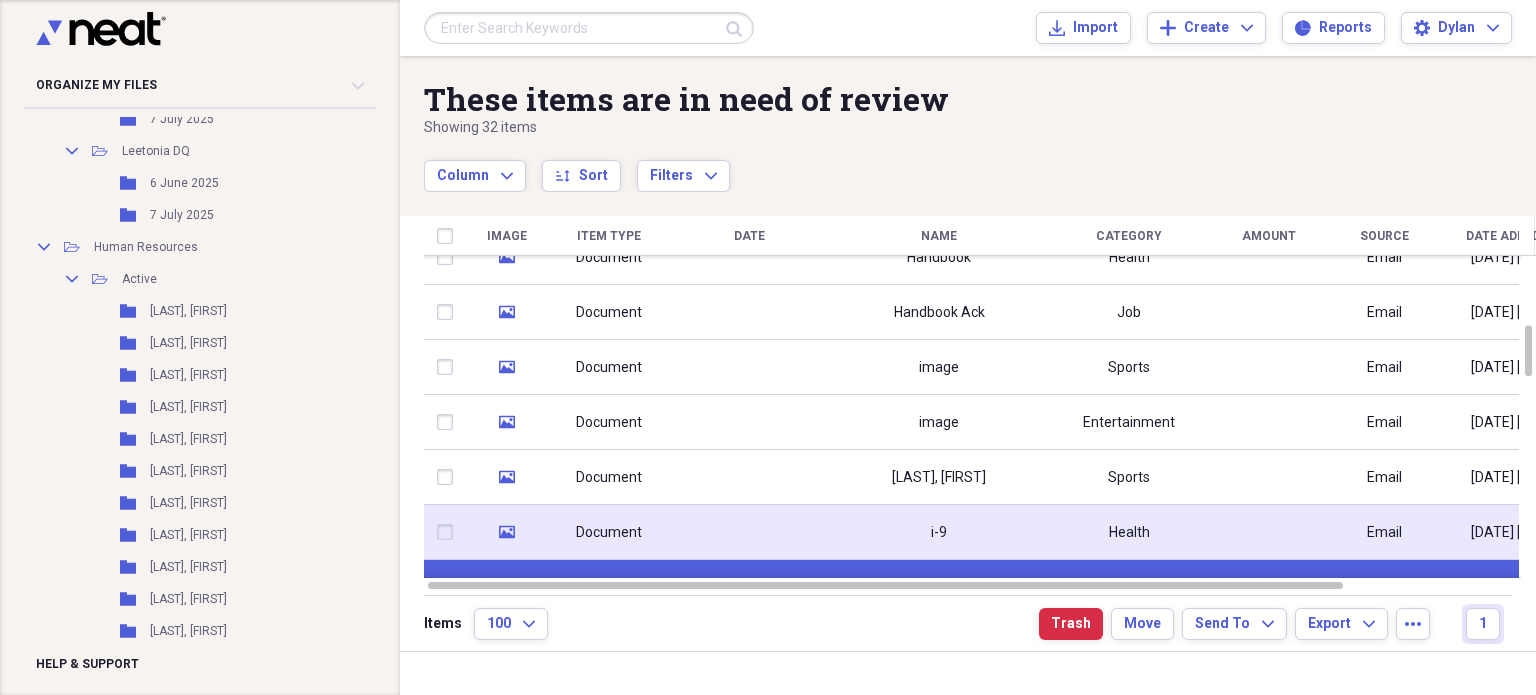 click at bounding box center [449, 532] 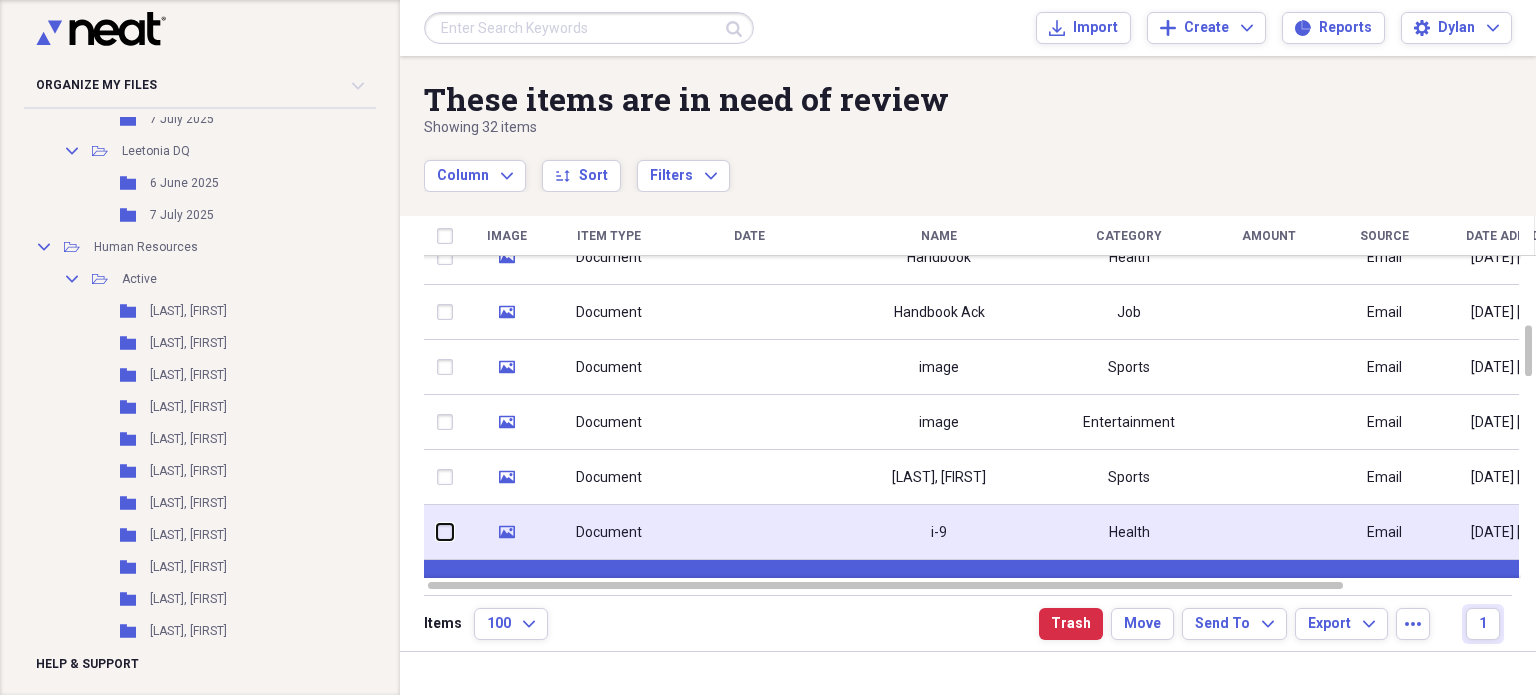 click at bounding box center [437, 532] 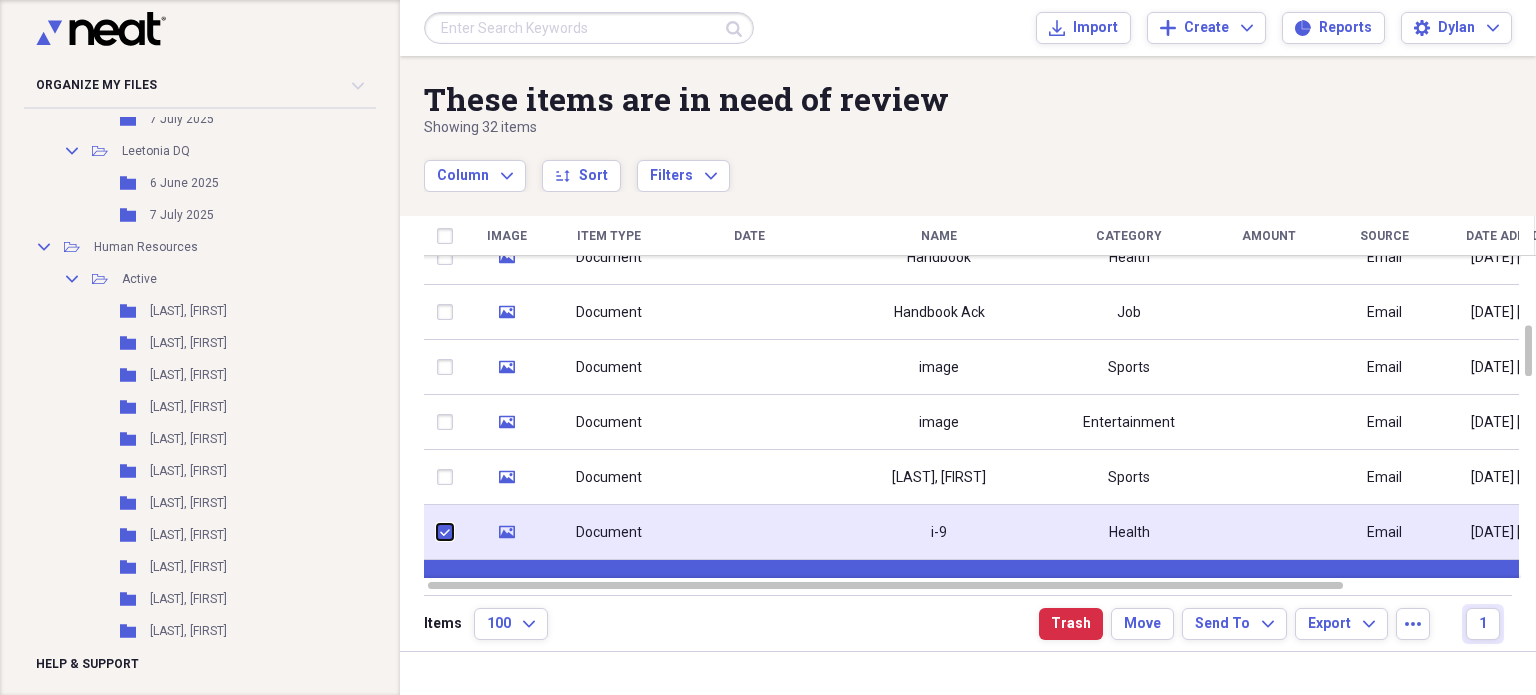 checkbox on "true" 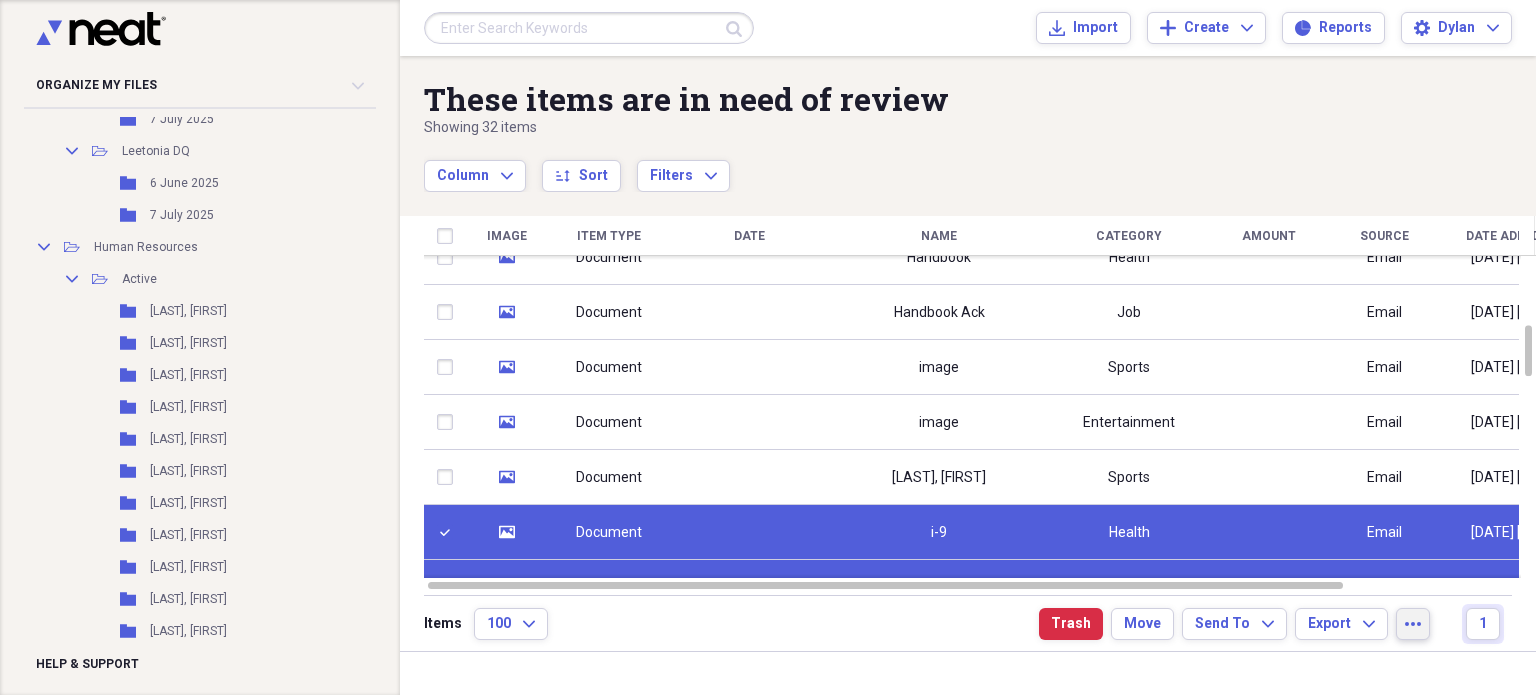 click on "more" at bounding box center (1413, 624) 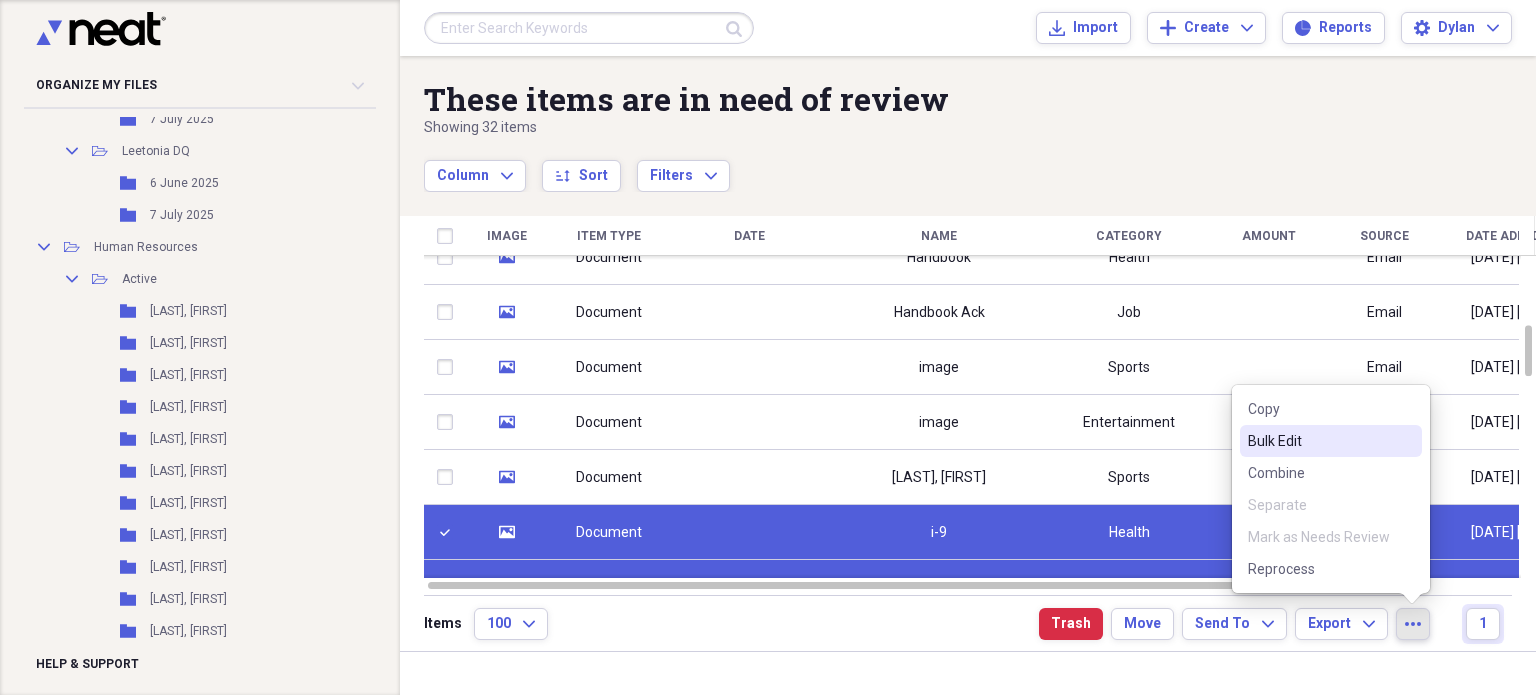 click on "Bulk Edit" at bounding box center [1331, 441] 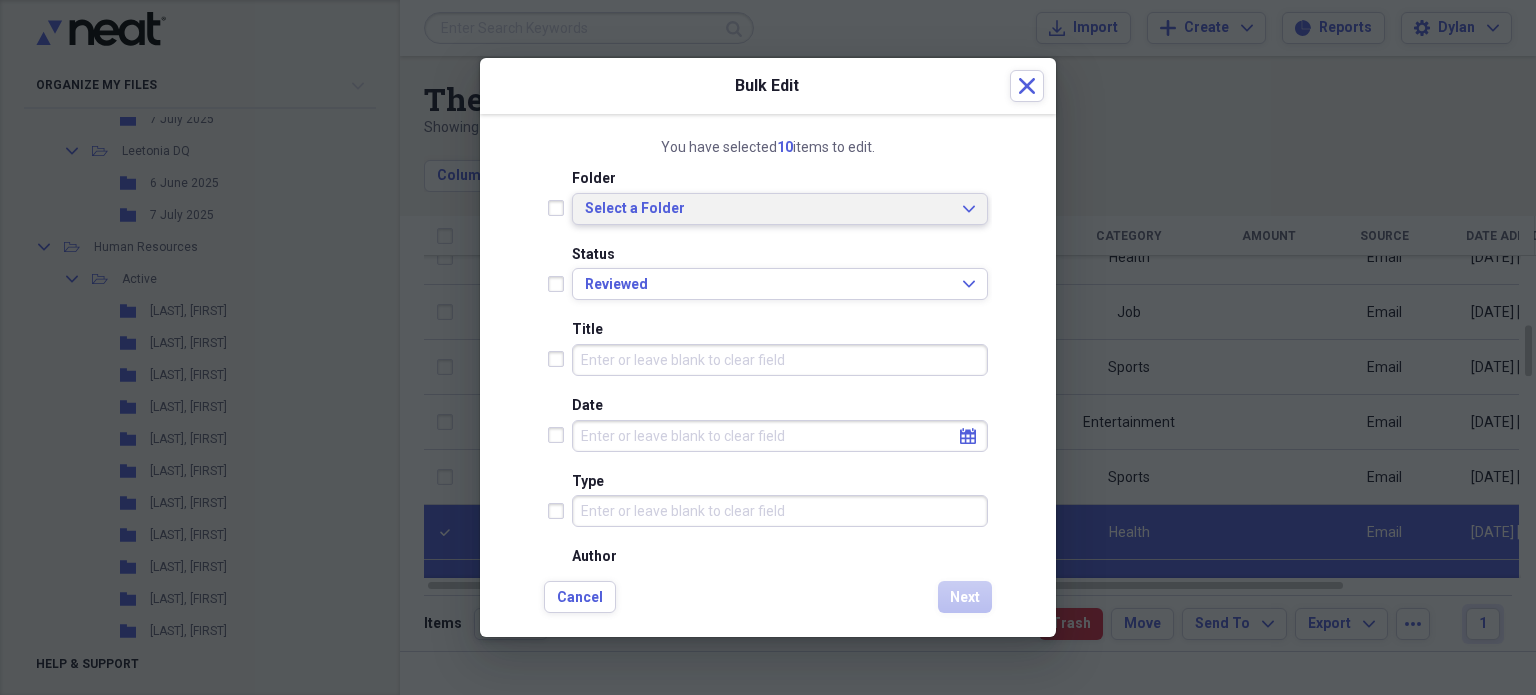 click on "Select a Folder Expand" at bounding box center (780, 209) 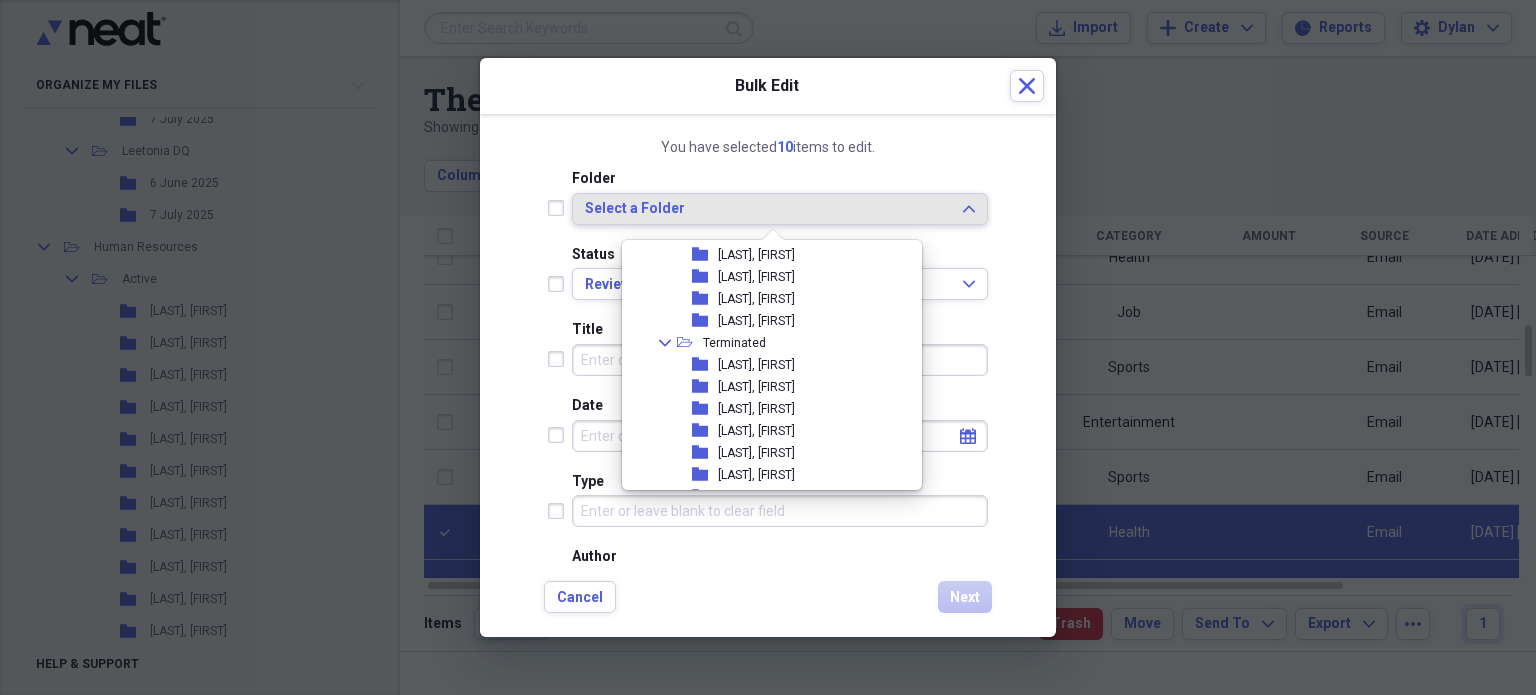 scroll, scrollTop: 716, scrollLeft: 0, axis: vertical 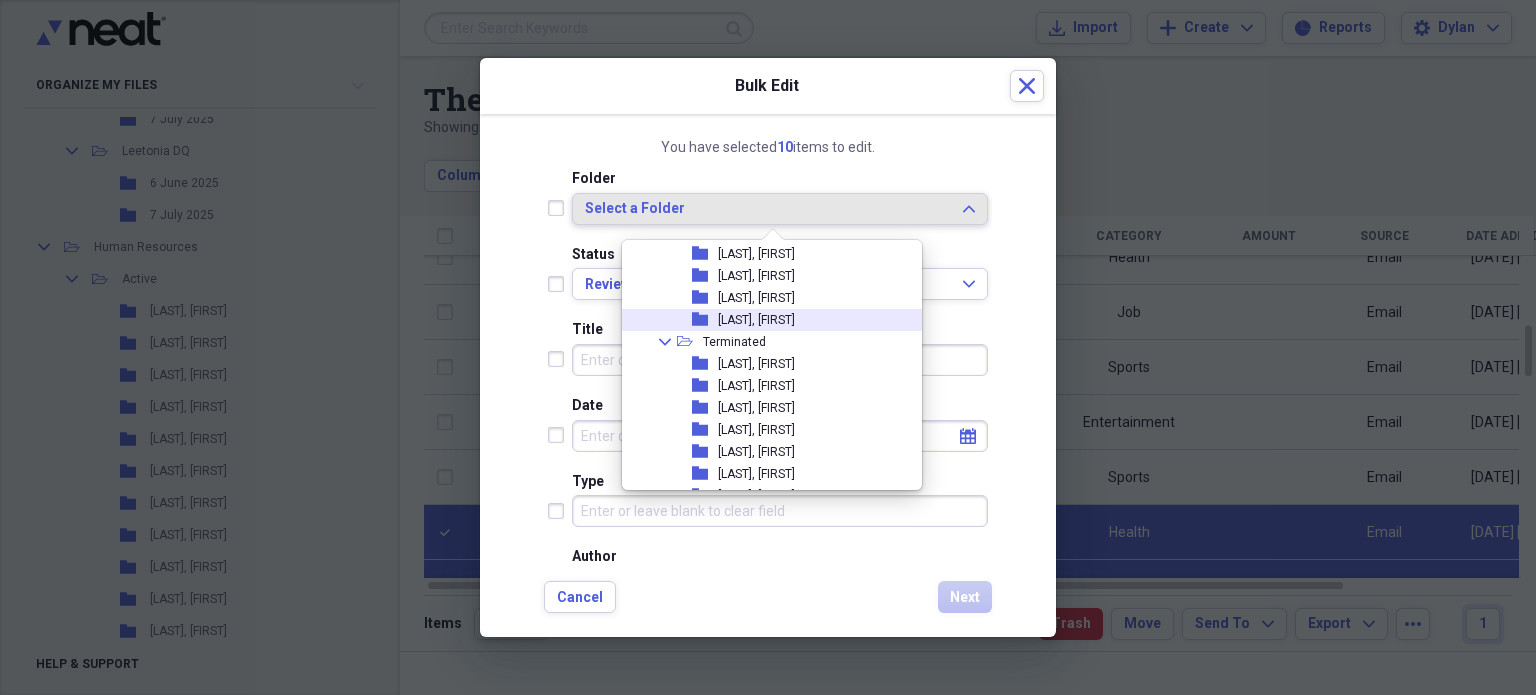 click on "[LAST], [FIRST]" at bounding box center (756, 320) 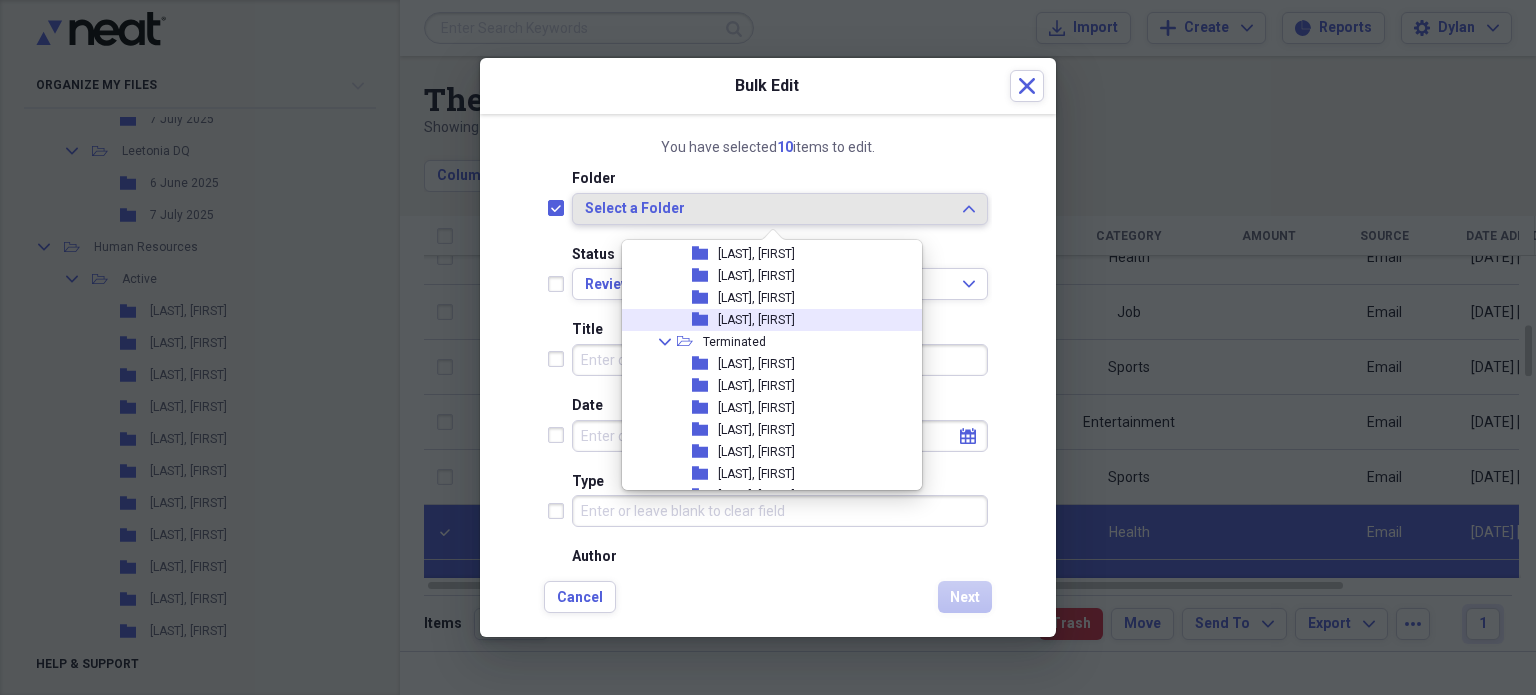 checkbox on "true" 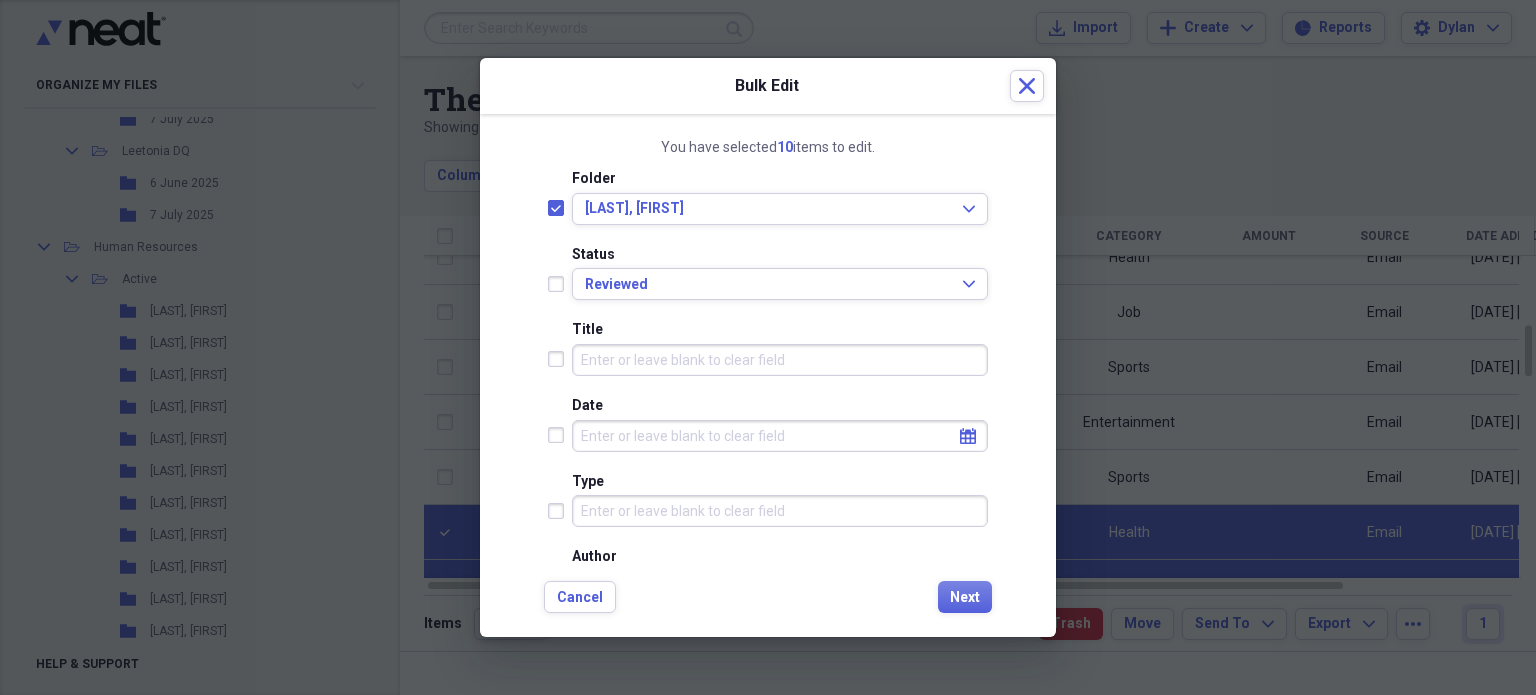 click on "Title" at bounding box center (780, 360) 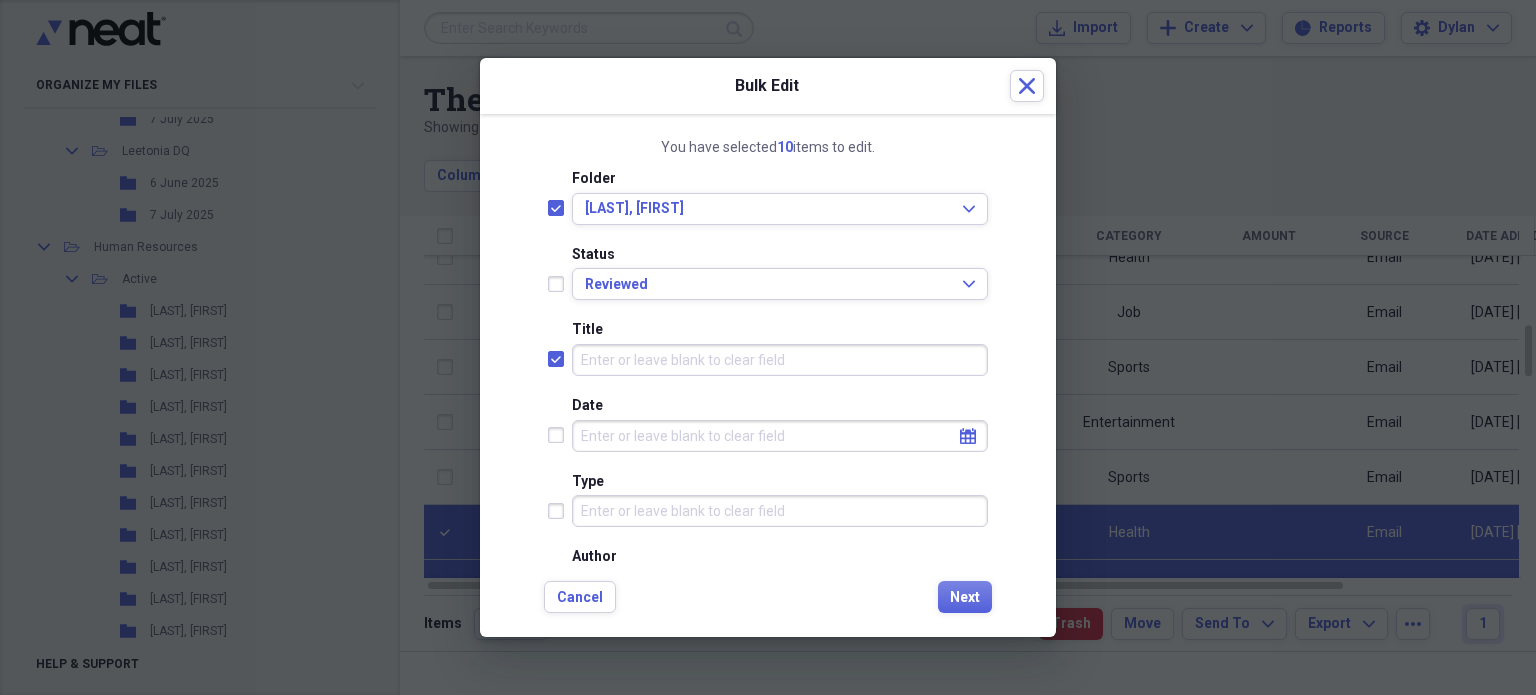 checkbox on "true" 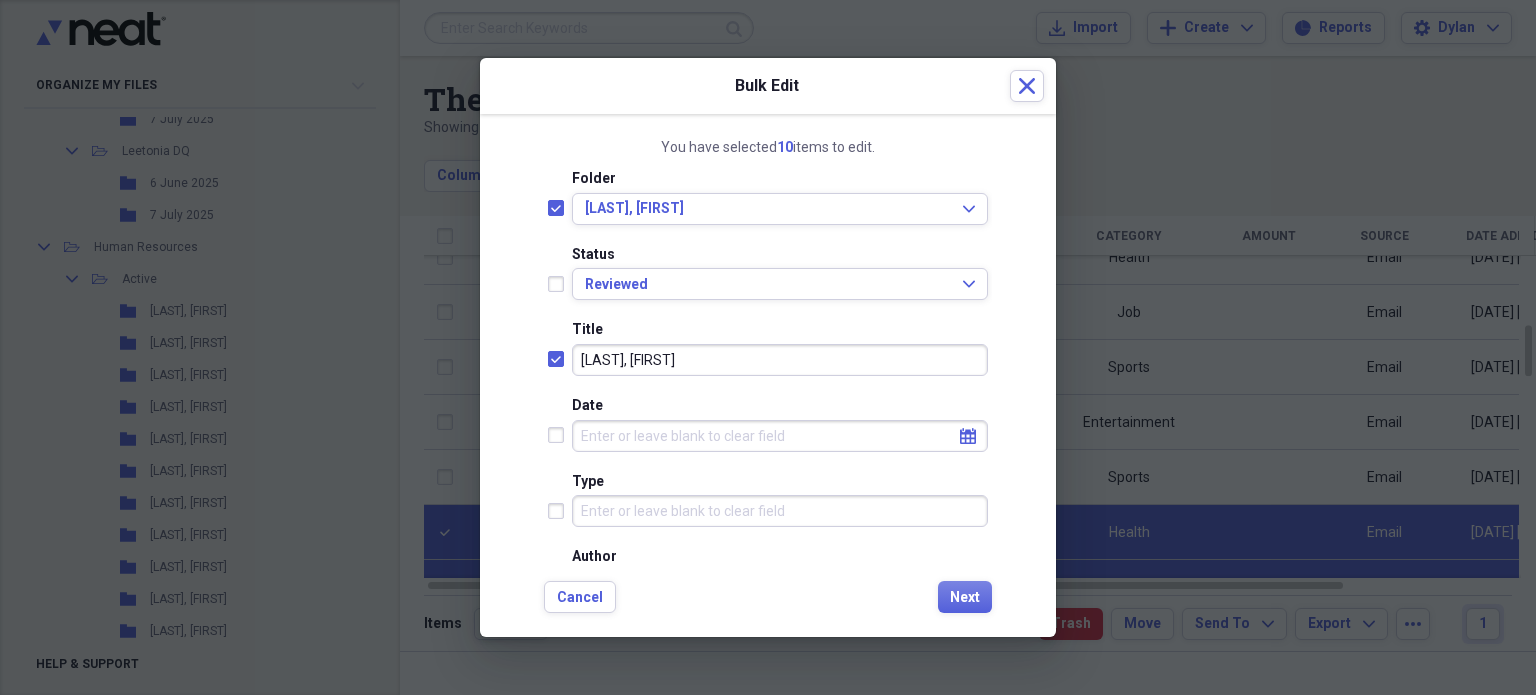 type on "[LAST], [FIRST]" 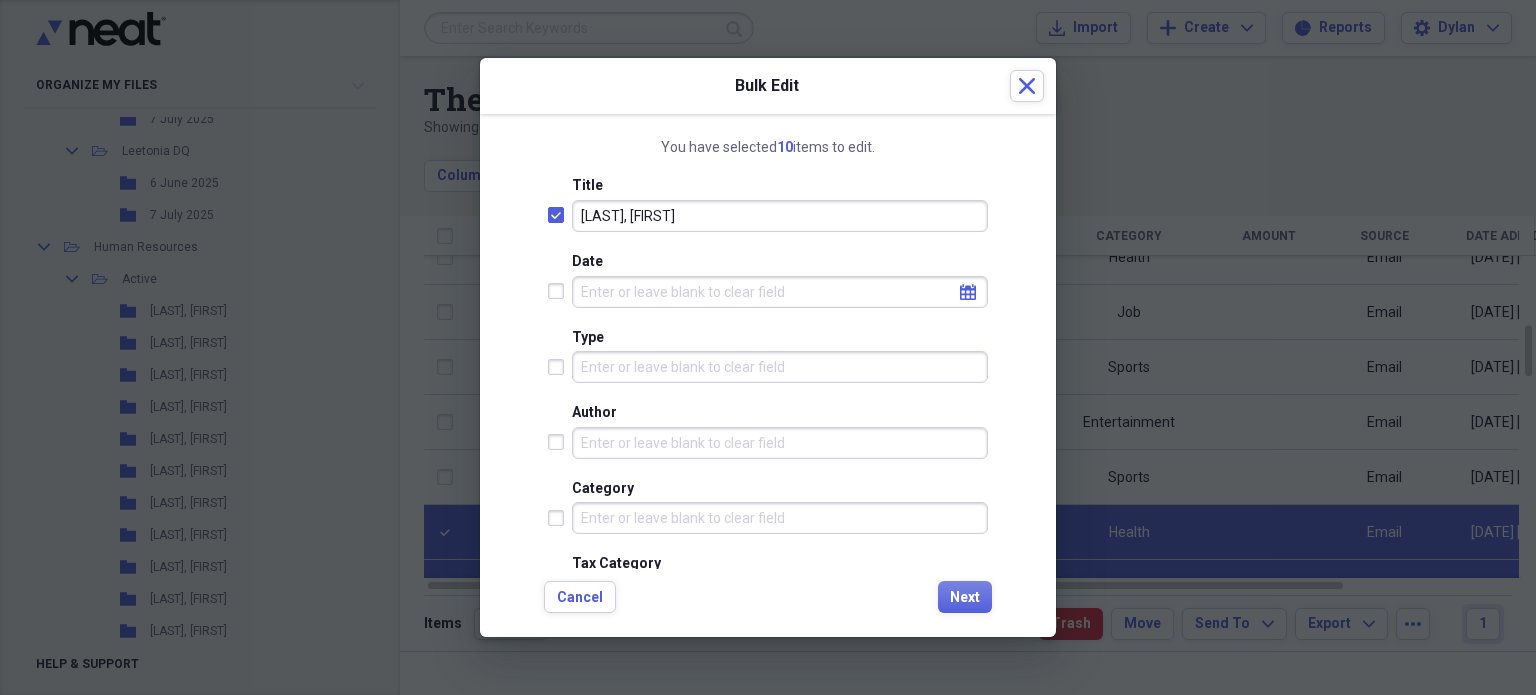 scroll, scrollTop: 136, scrollLeft: 0, axis: vertical 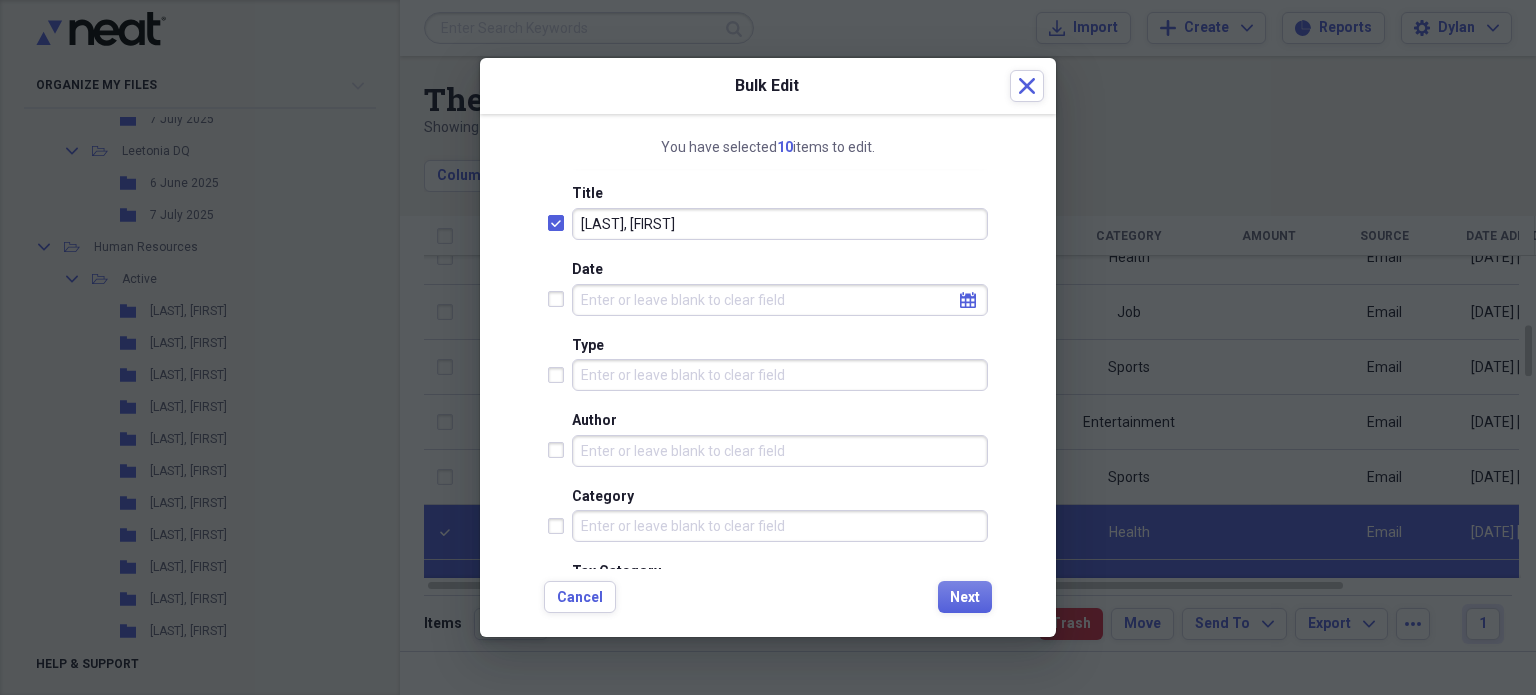 click on "Date" at bounding box center (780, 300) 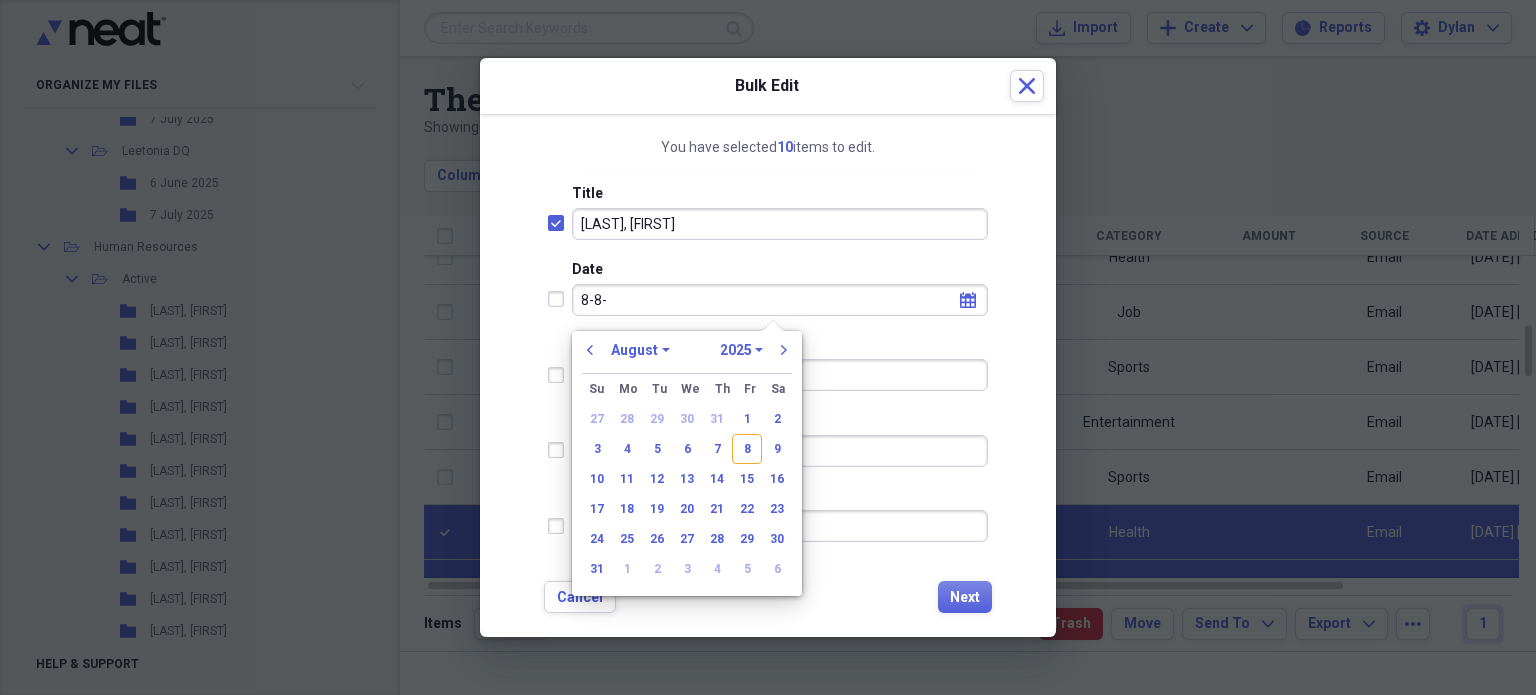 type on "8-8-2" 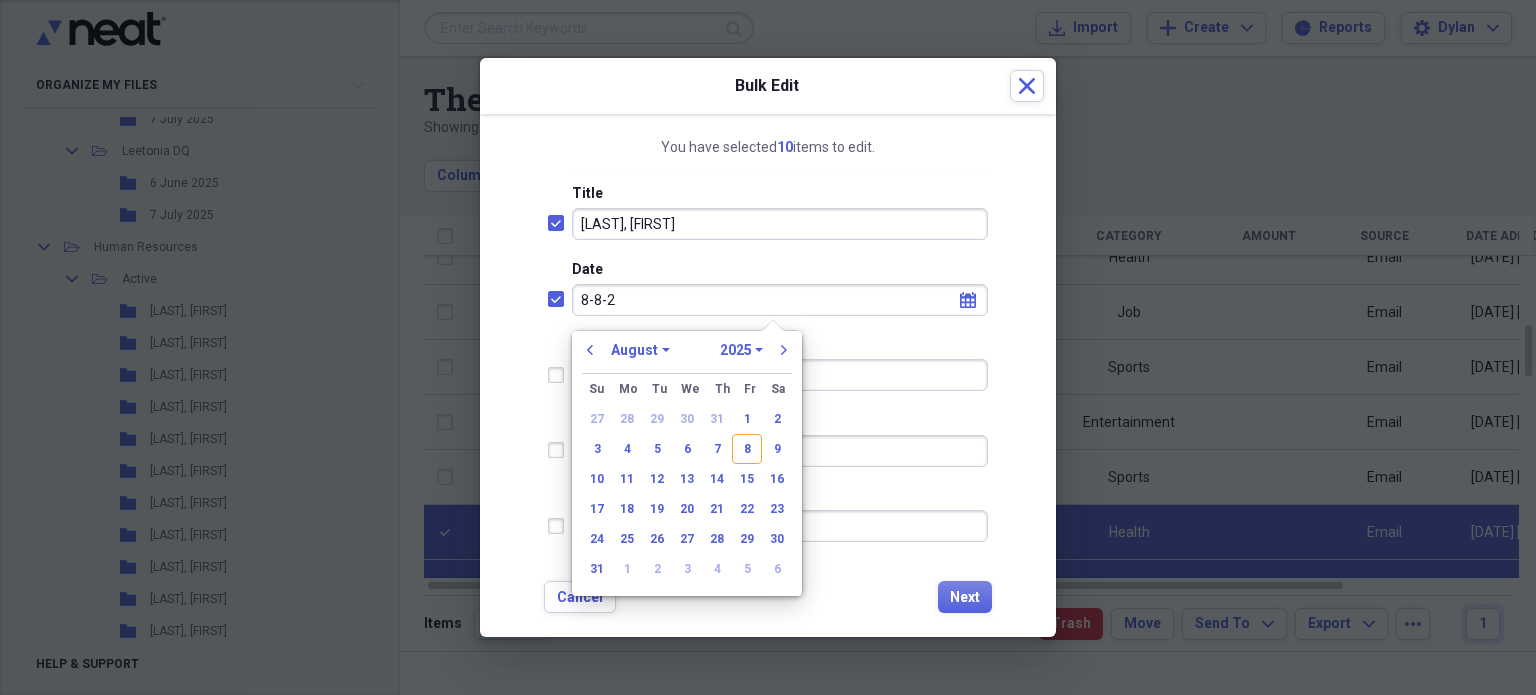 checkbox on "true" 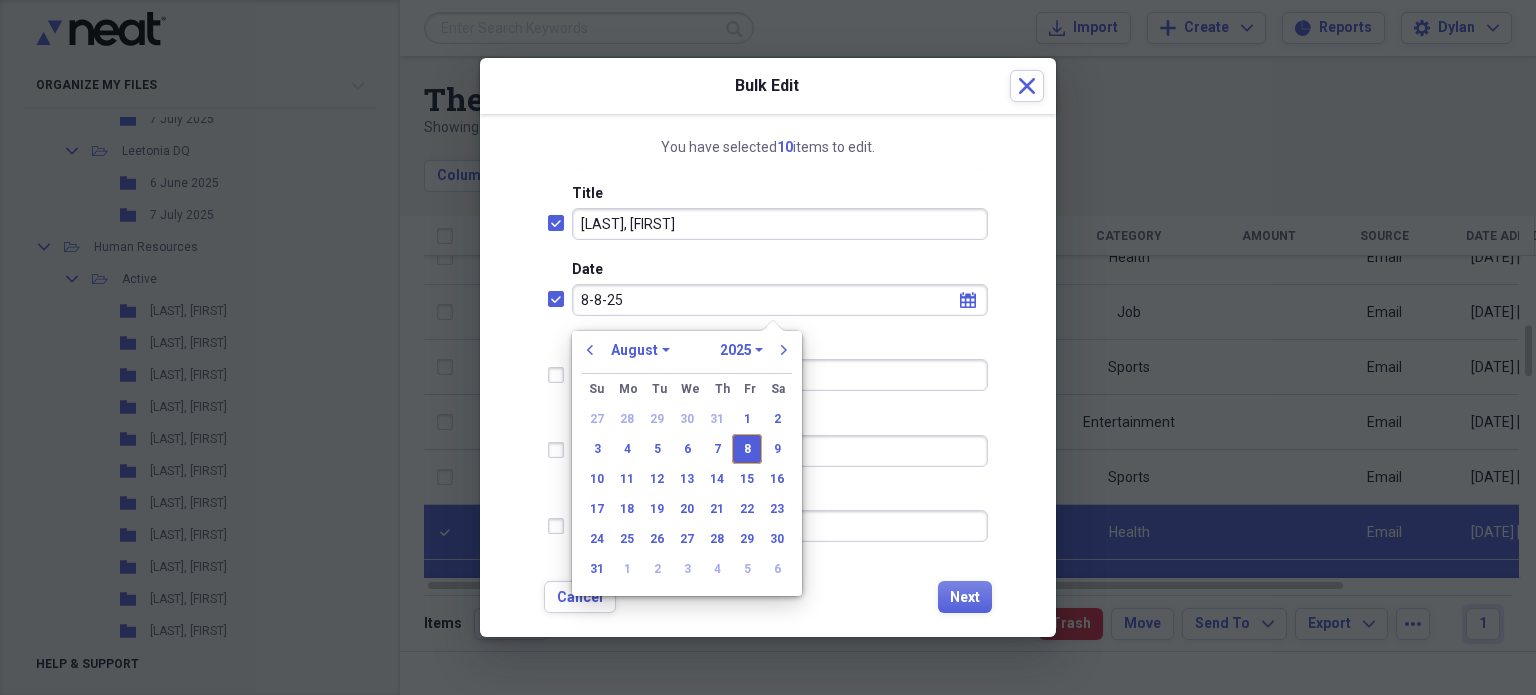 type on "08/08/2025" 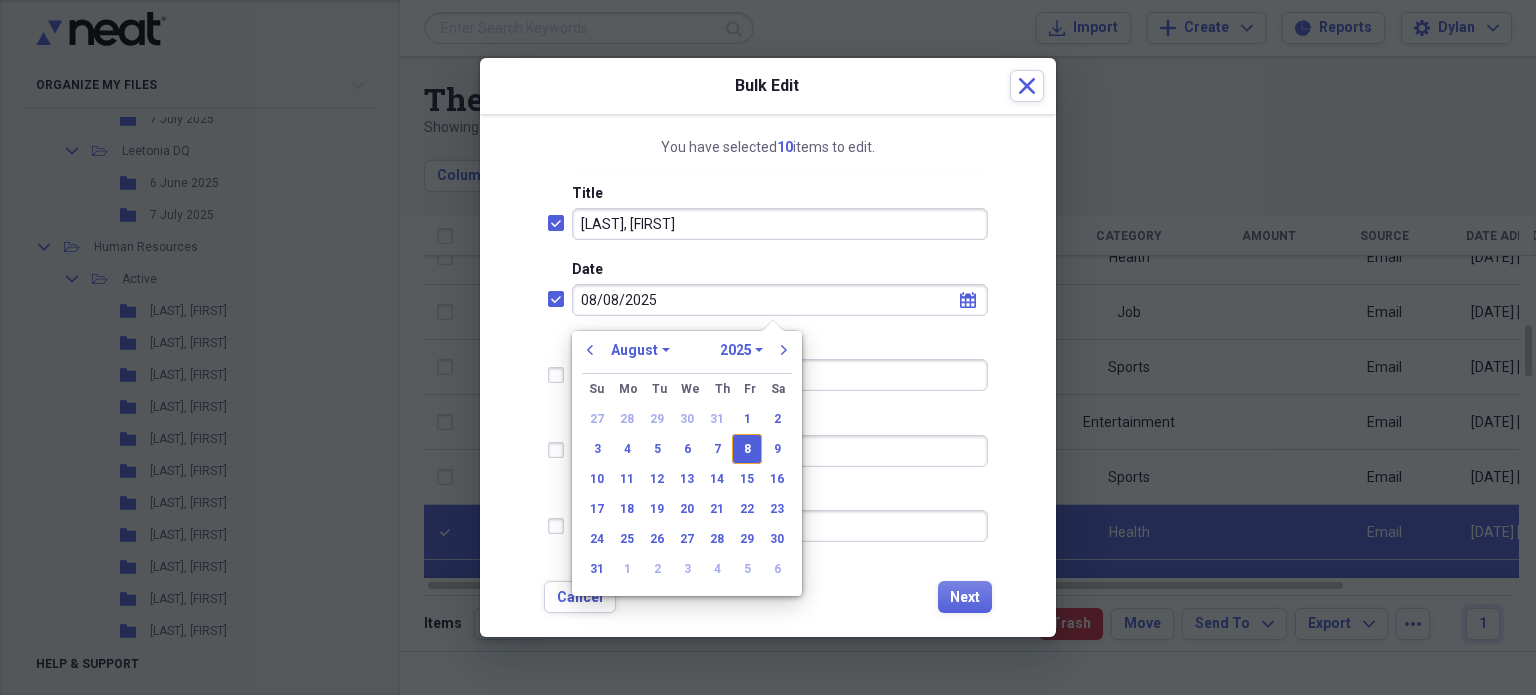 click on "You have selected  10  items to edit. Folder [LAST], [FIRST] Expand Status Reviewed Expand Title [LAST], [FIRST] Date [DATE] calendar Calendar Type Author Category Tax Category No Form - Non-deductible Expand Customer Project Notes Cancel Next" at bounding box center (768, 376) 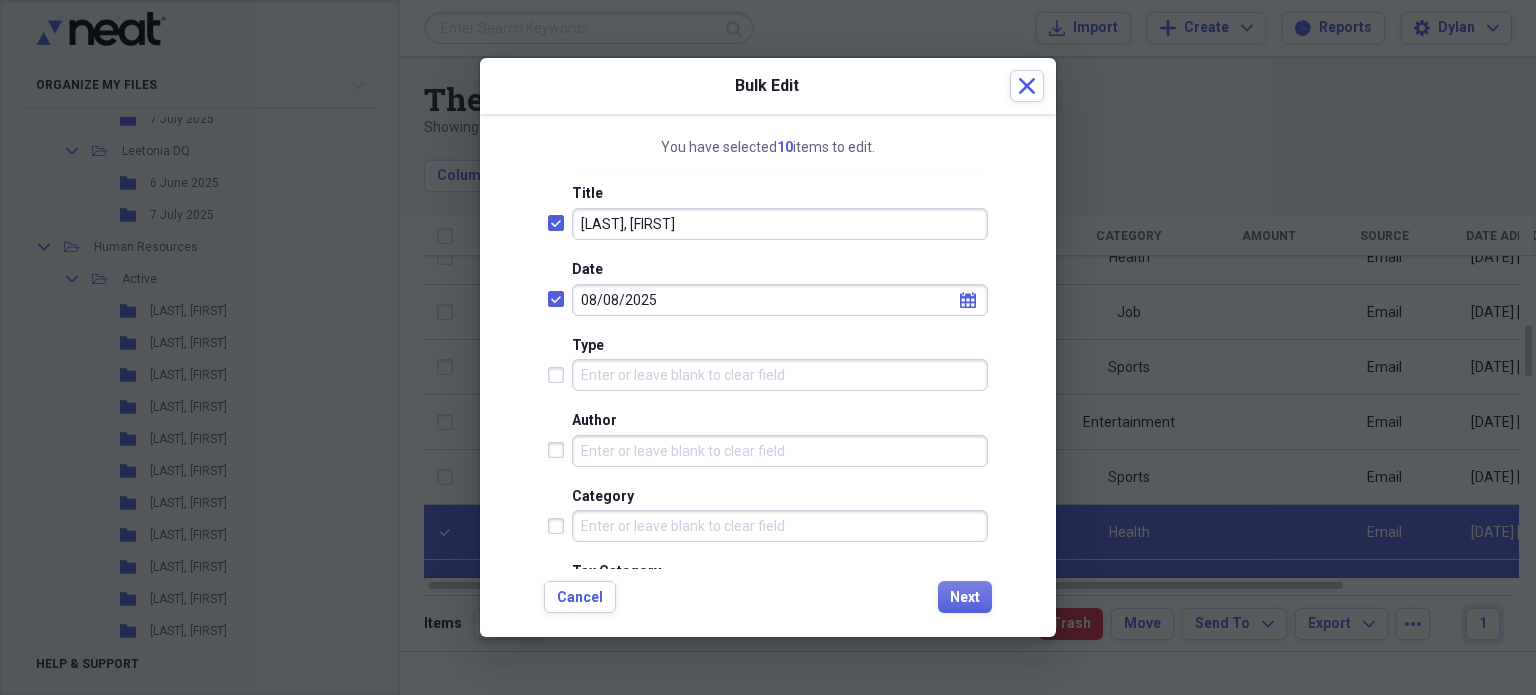 click at bounding box center [560, 526] 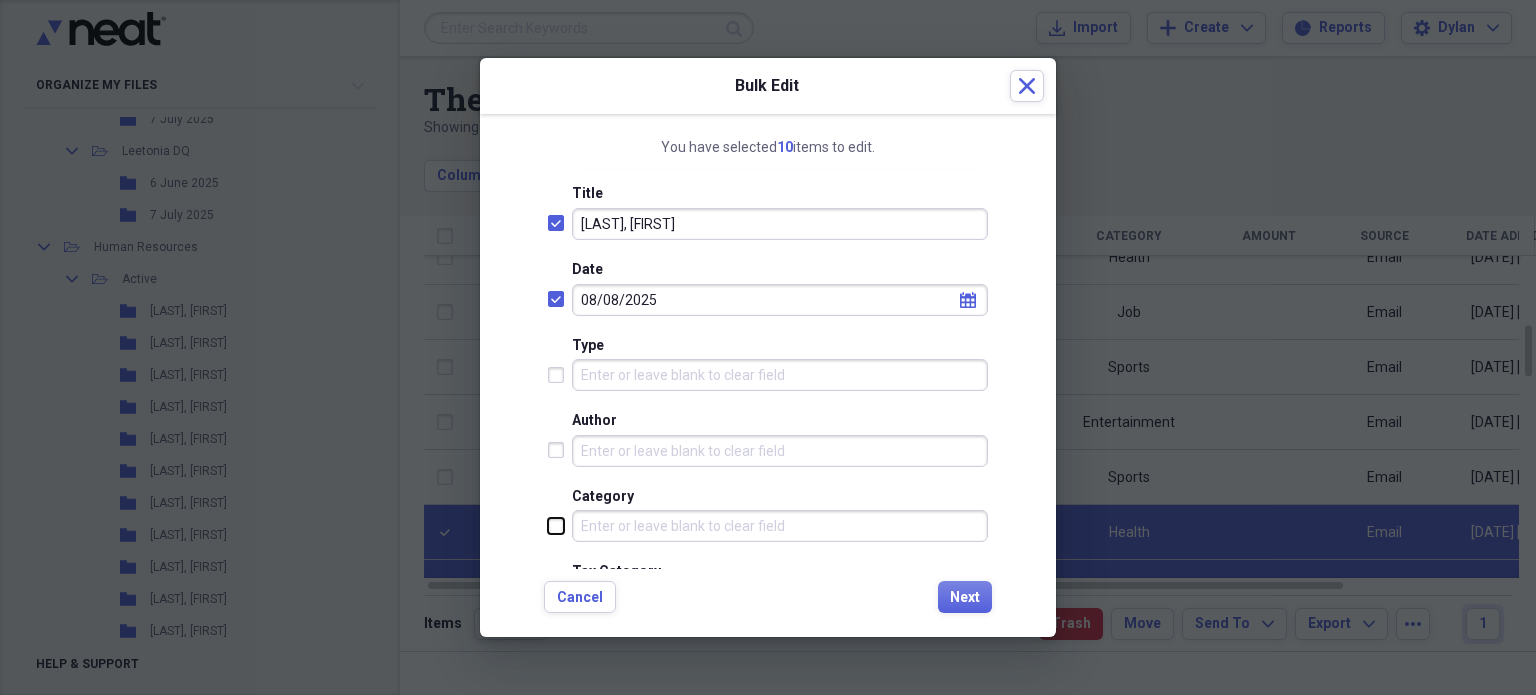 click at bounding box center [548, 525] 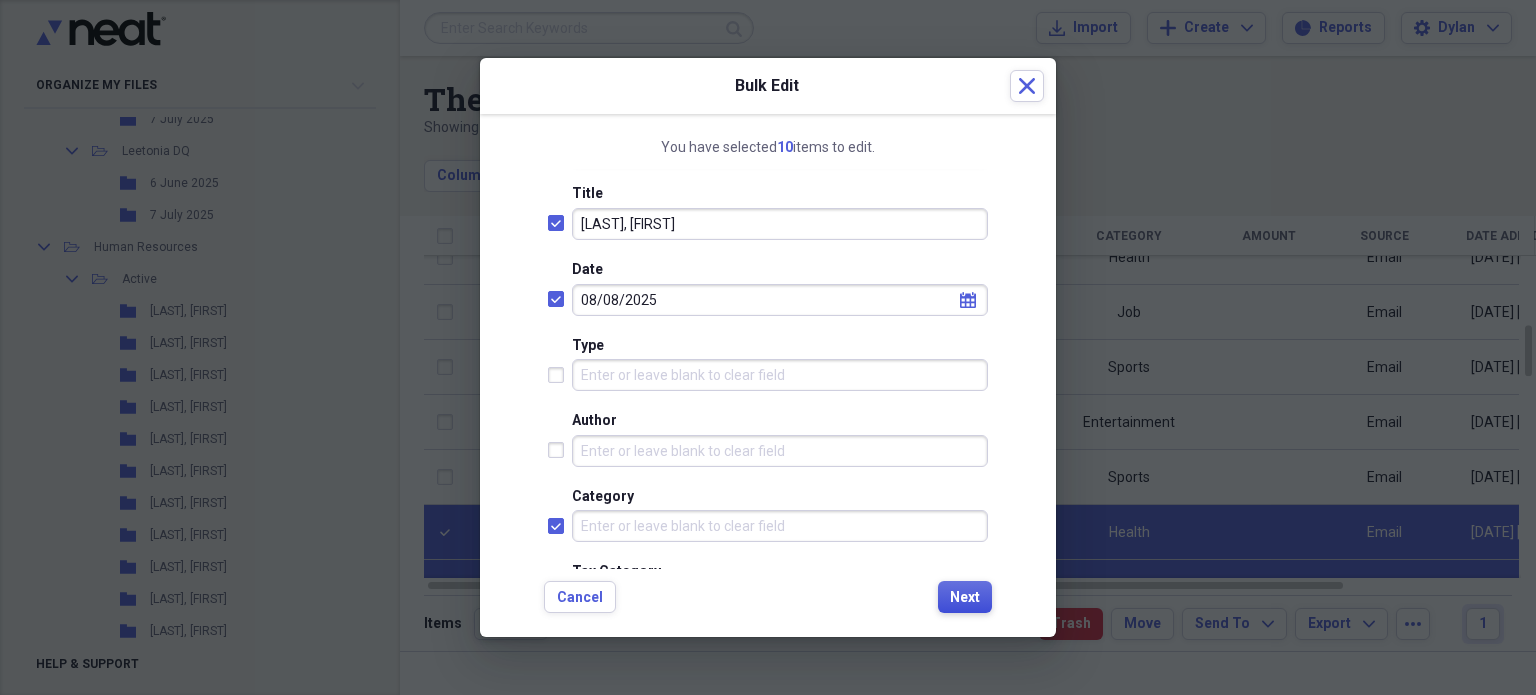 click on "Next" at bounding box center [965, 598] 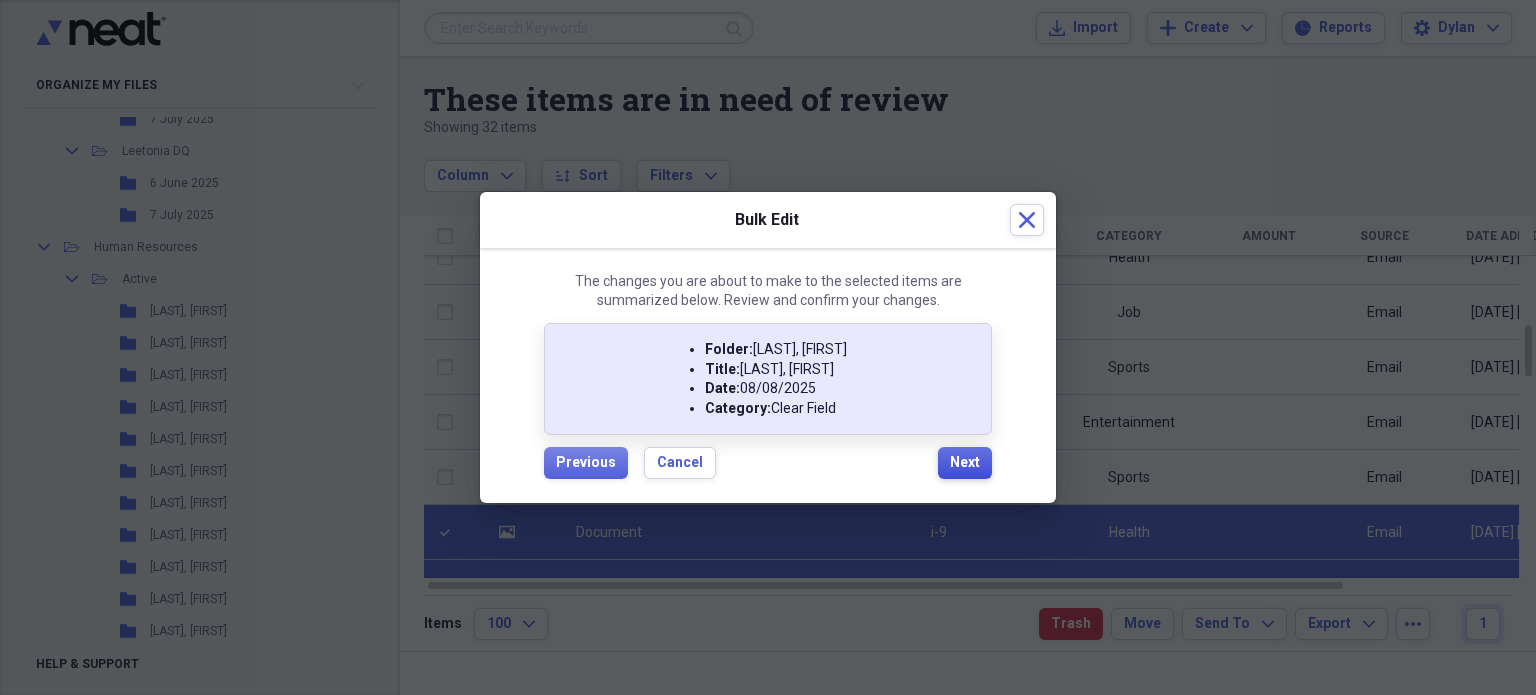 click on "Next" at bounding box center [965, 463] 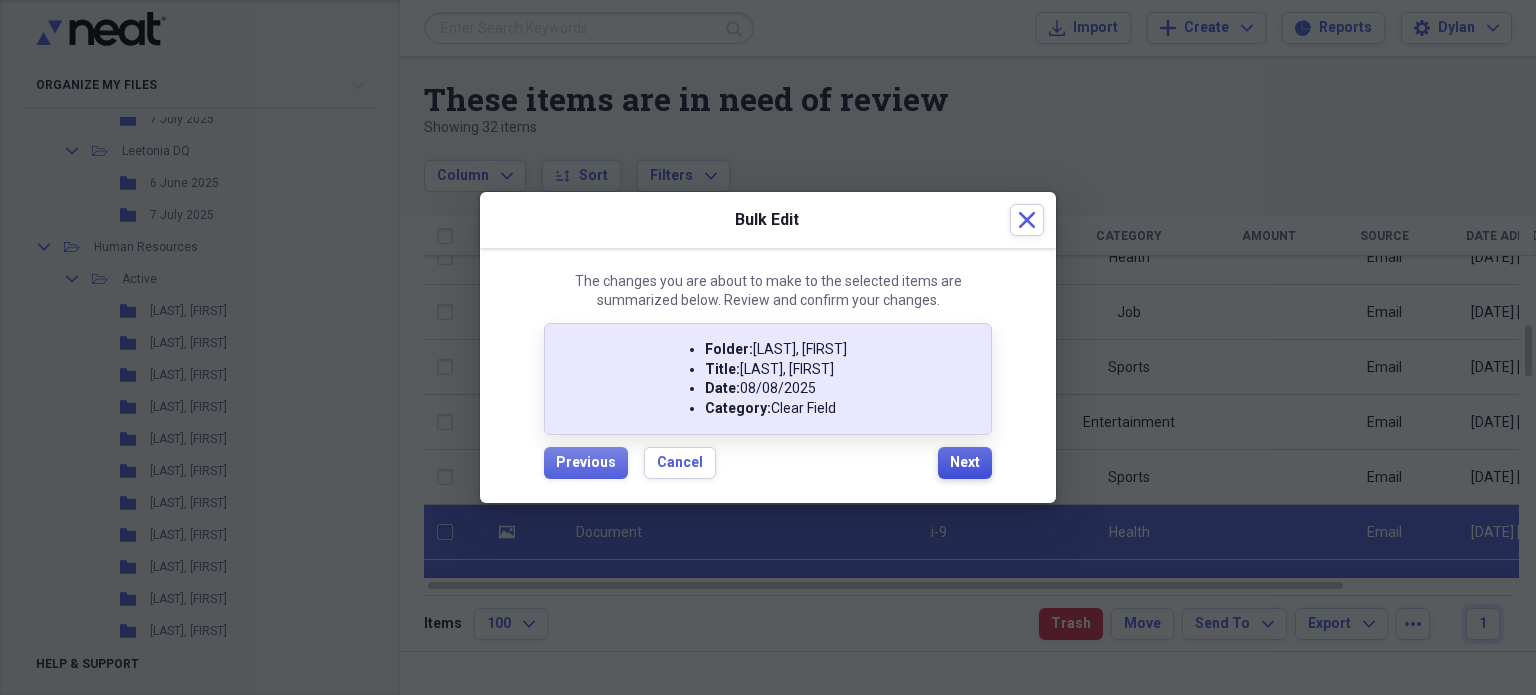 checkbox on "false" 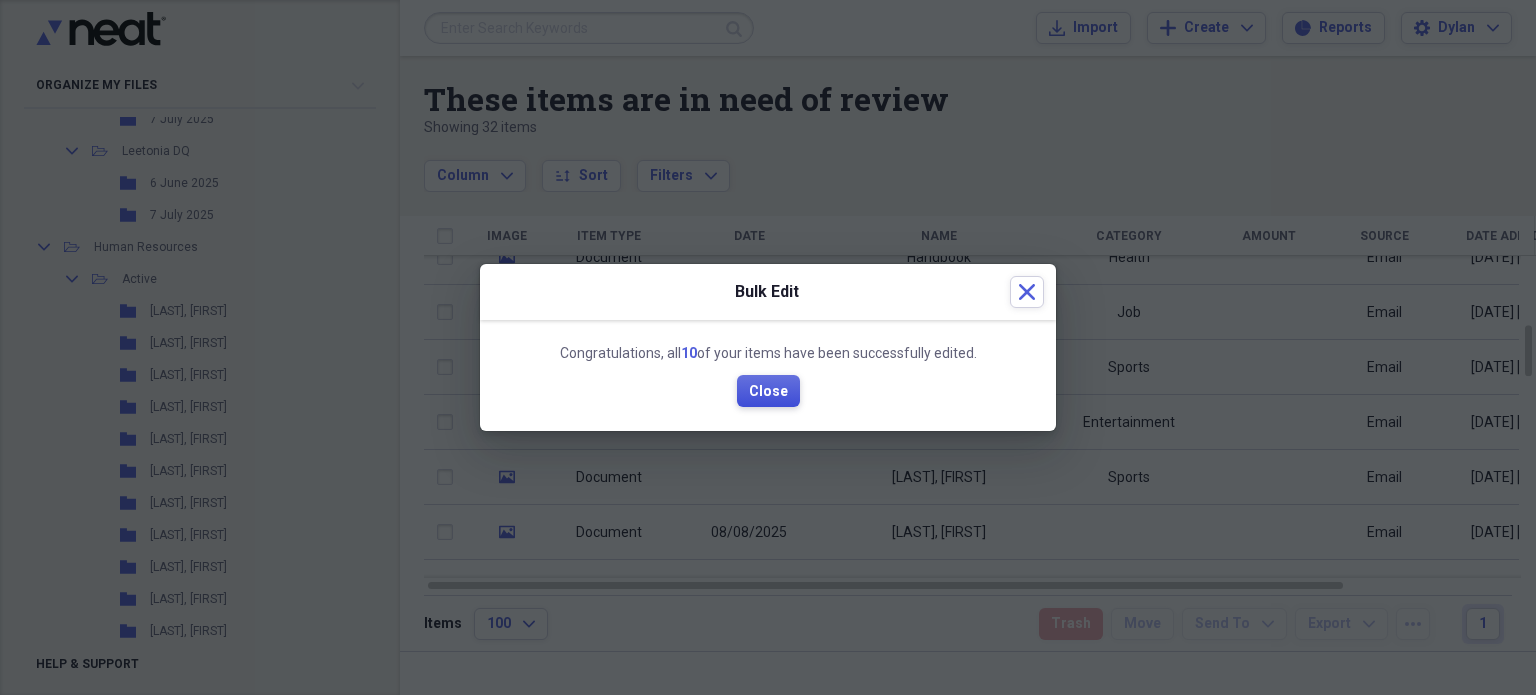 click on "Close" at bounding box center [768, 392] 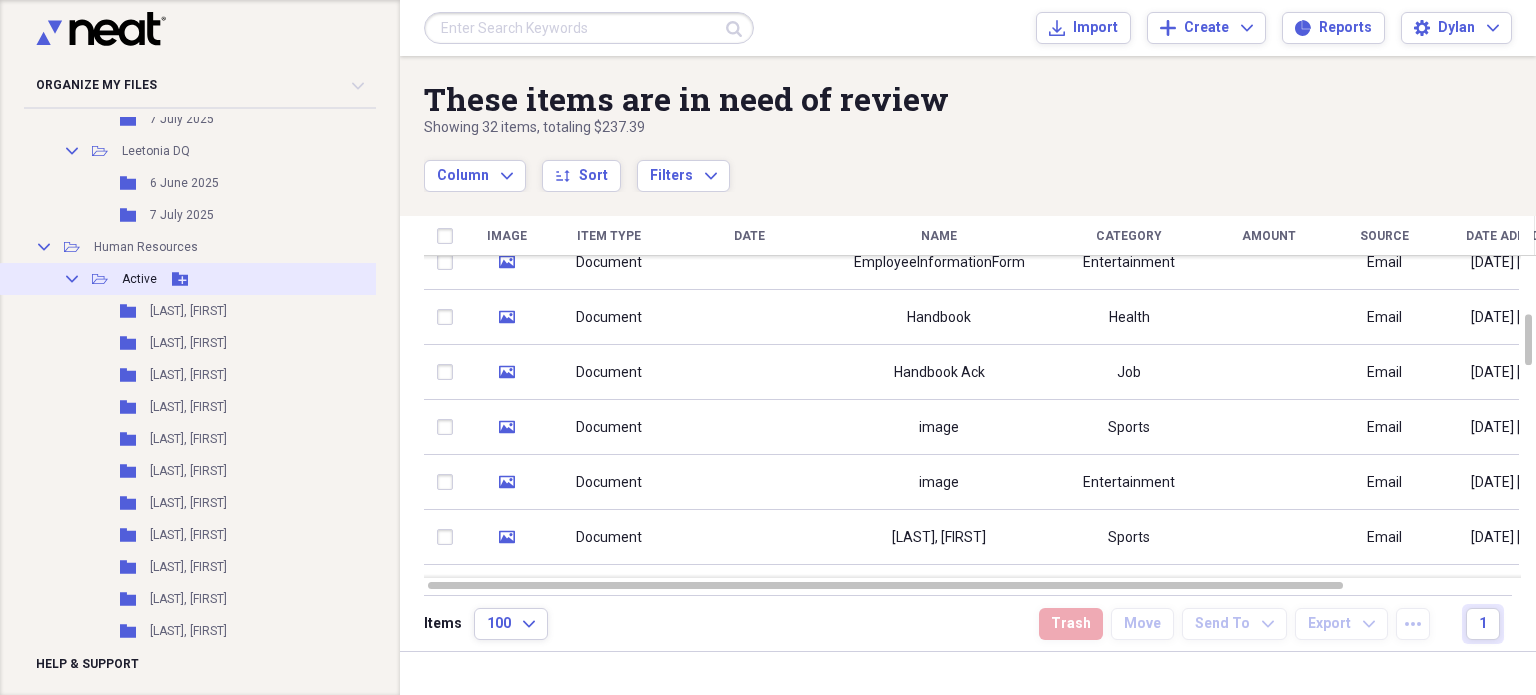 click on "Add Folder" 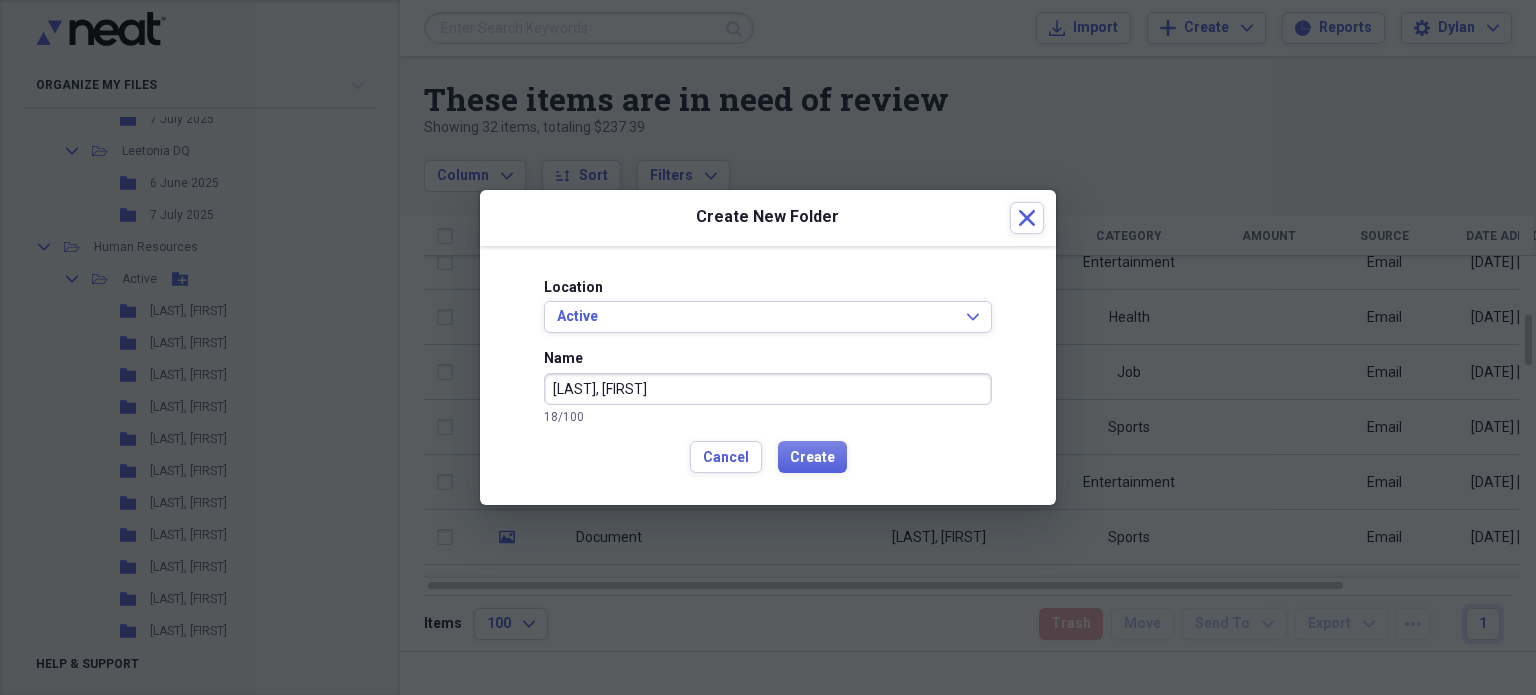 click on "[LAST], [FIRST]" at bounding box center (768, 389) 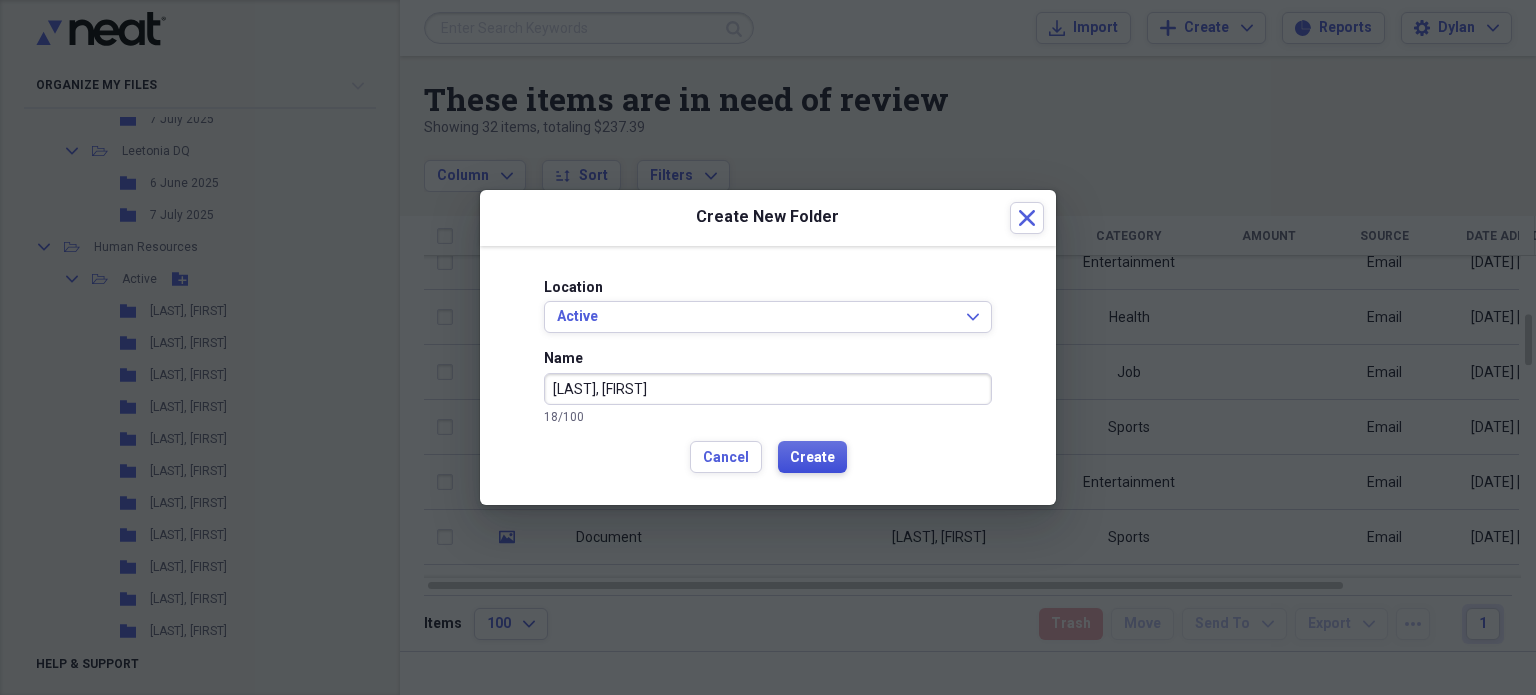 type on "[LAST], [FIRST]" 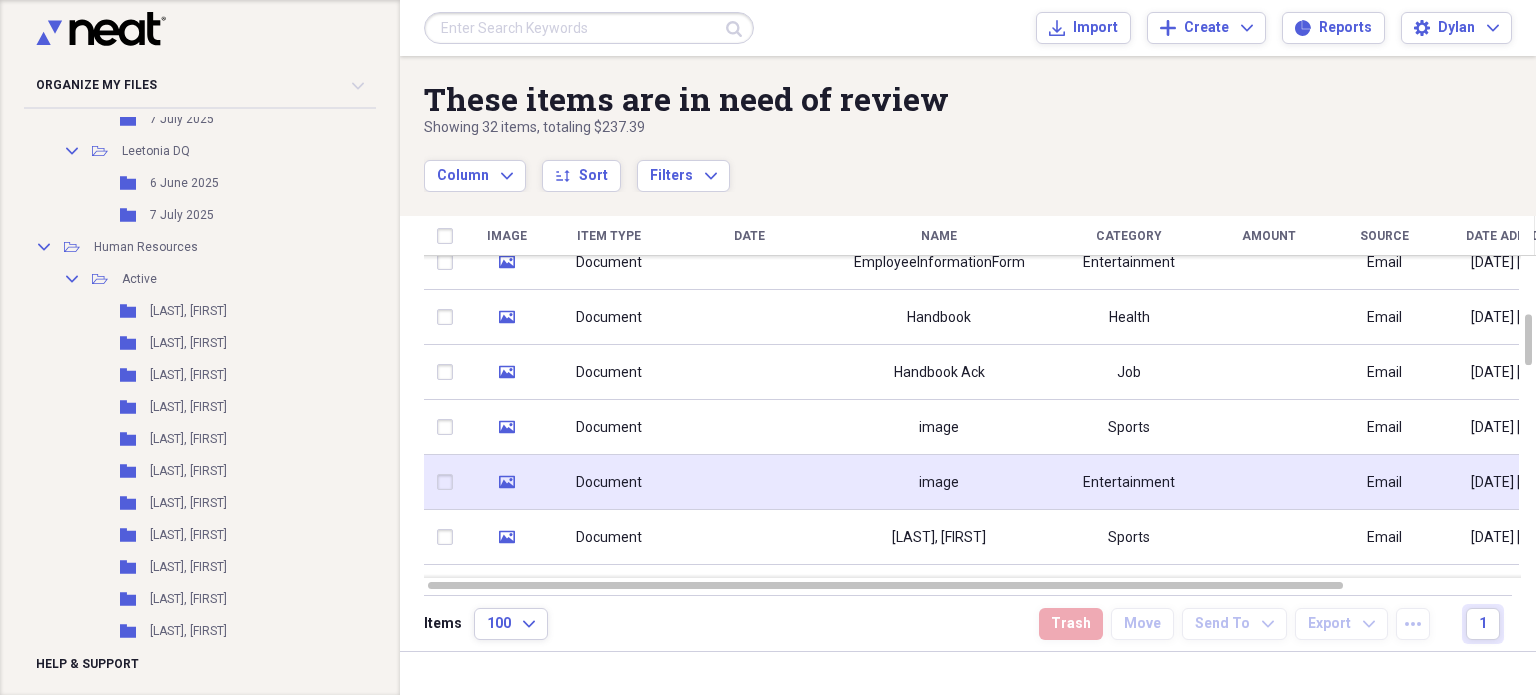 click at bounding box center [449, 482] 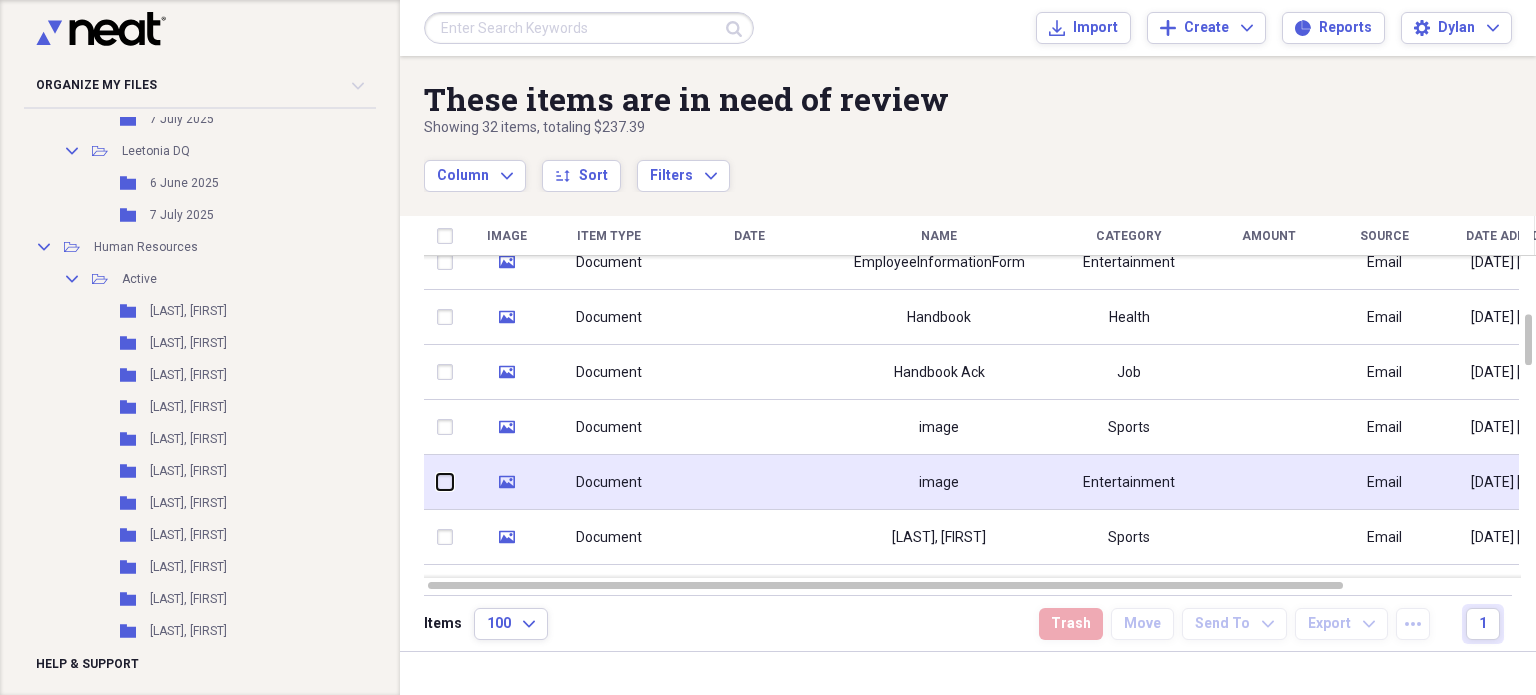 click at bounding box center (437, 482) 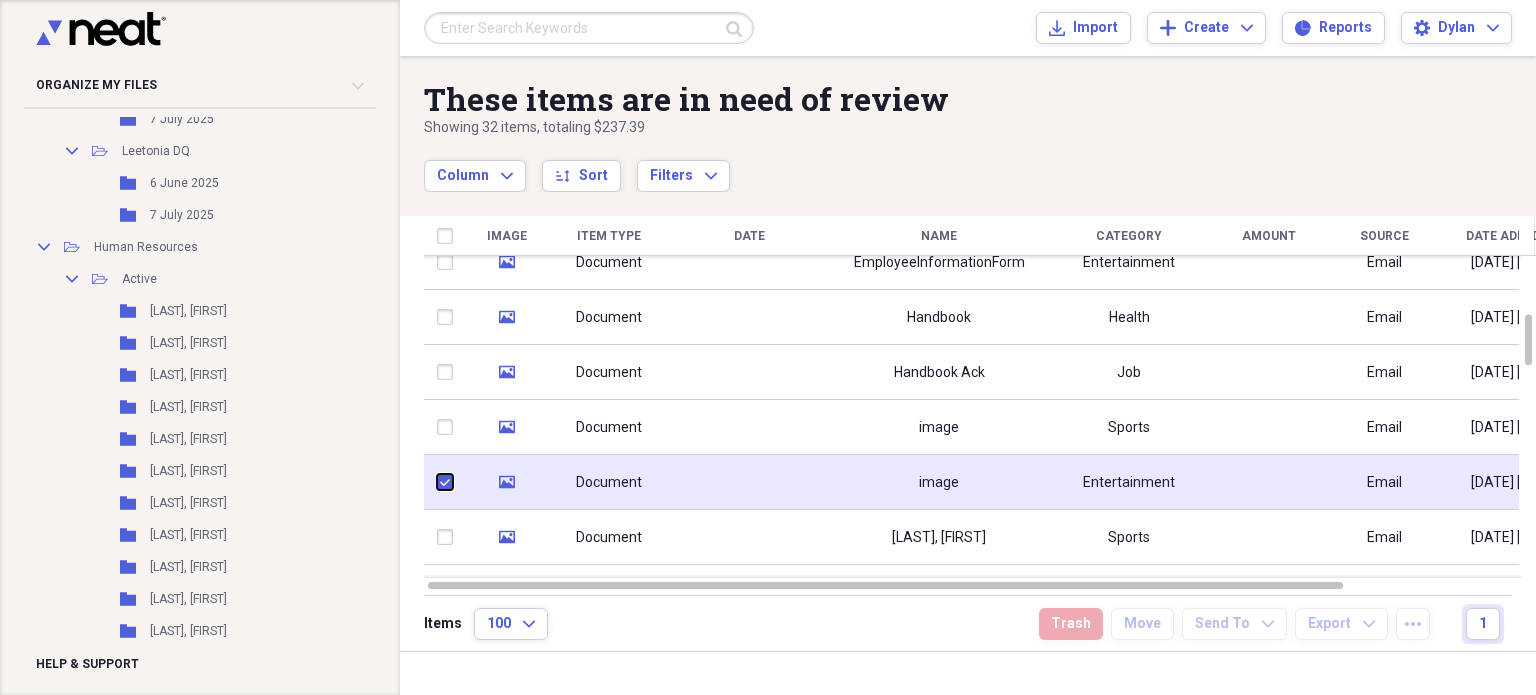 checkbox on "true" 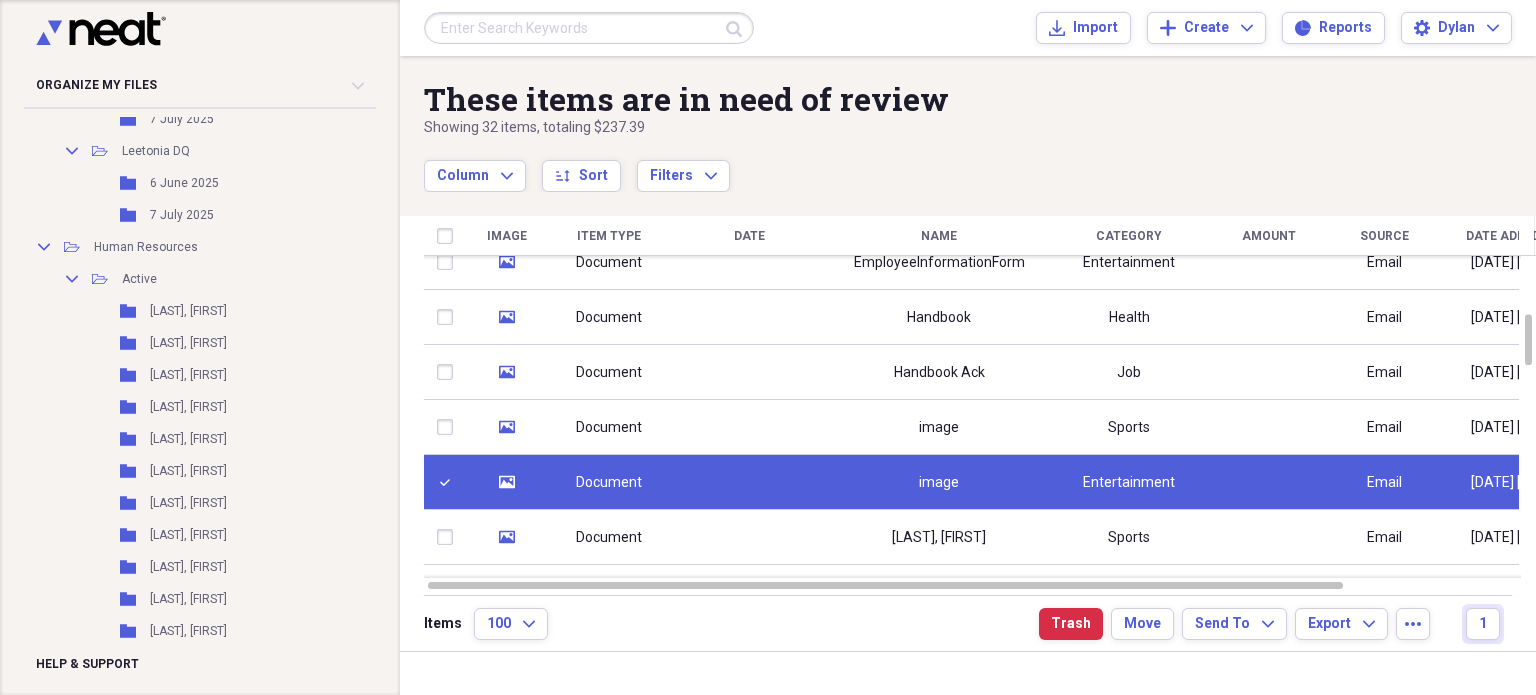 click on "media" at bounding box center [507, 482] 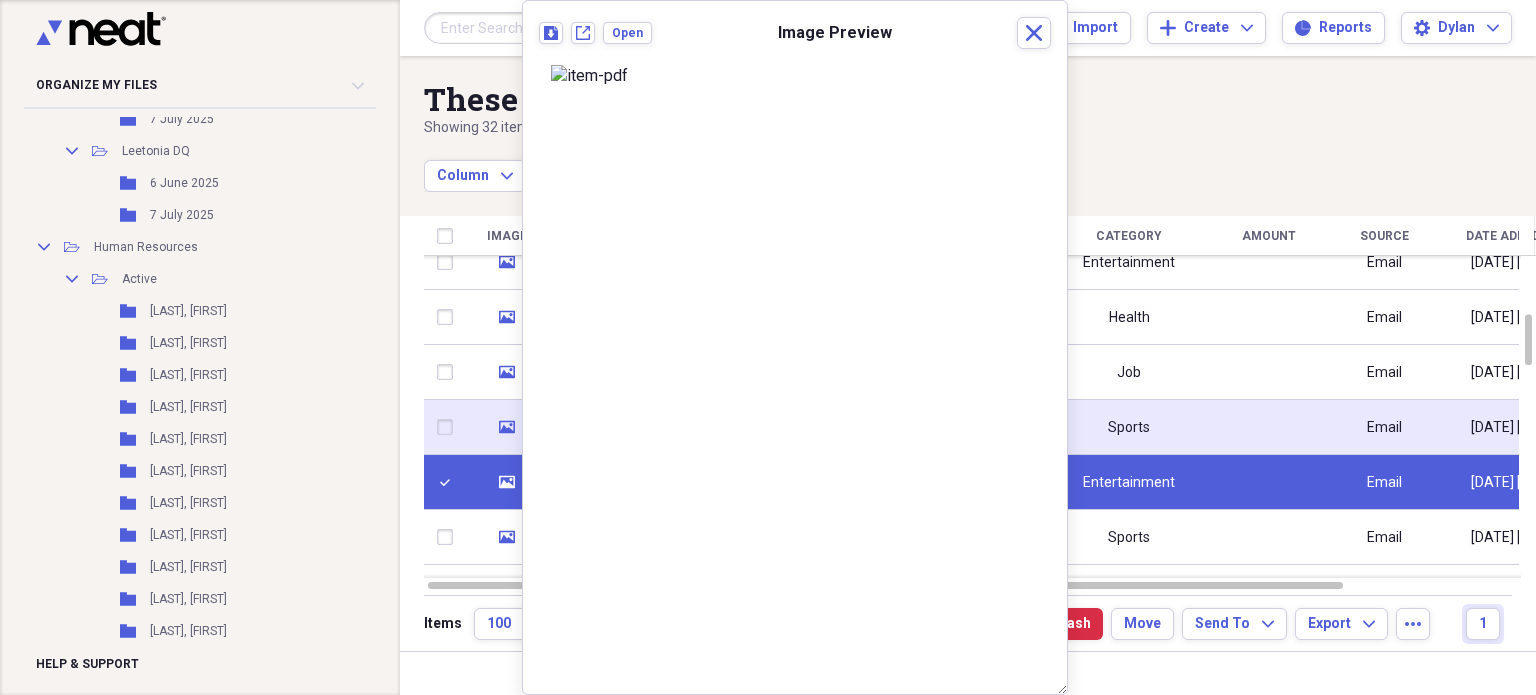 click at bounding box center (449, 427) 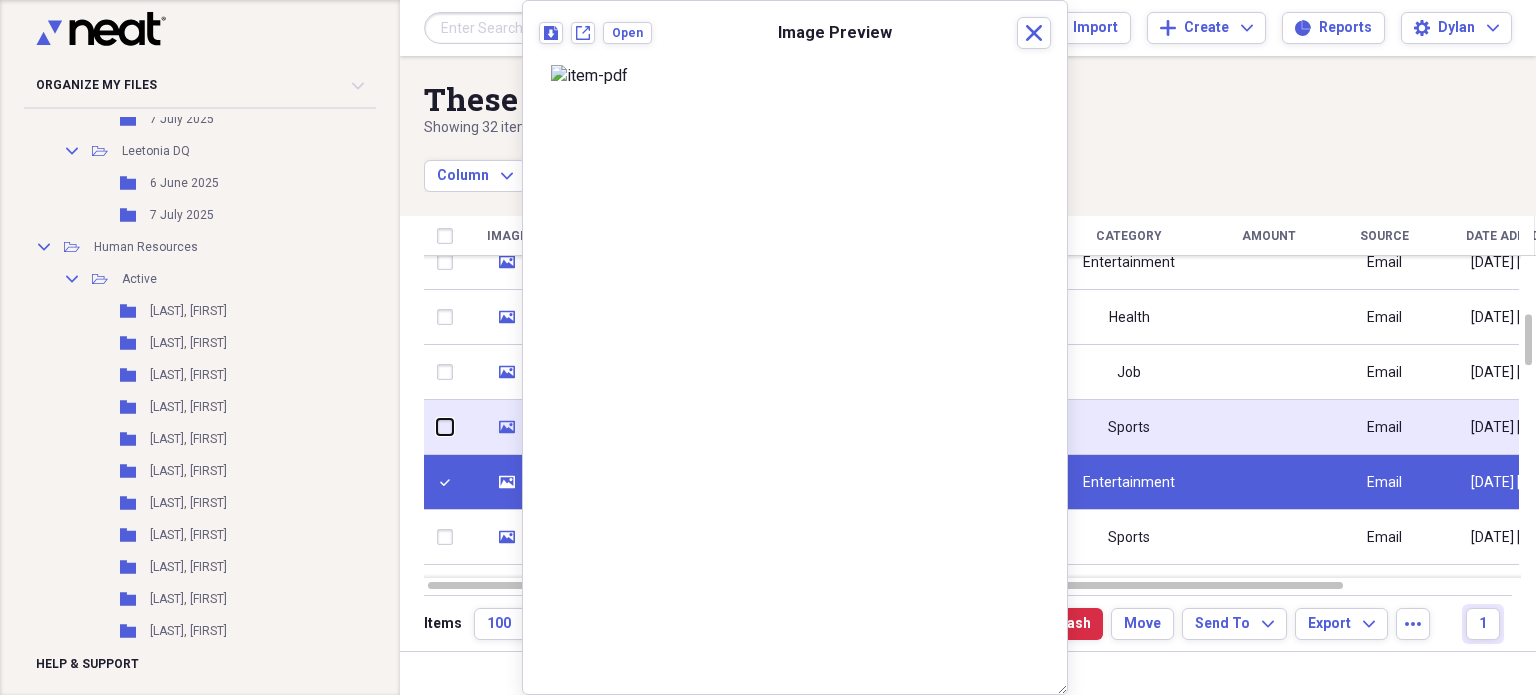 click at bounding box center (437, 427) 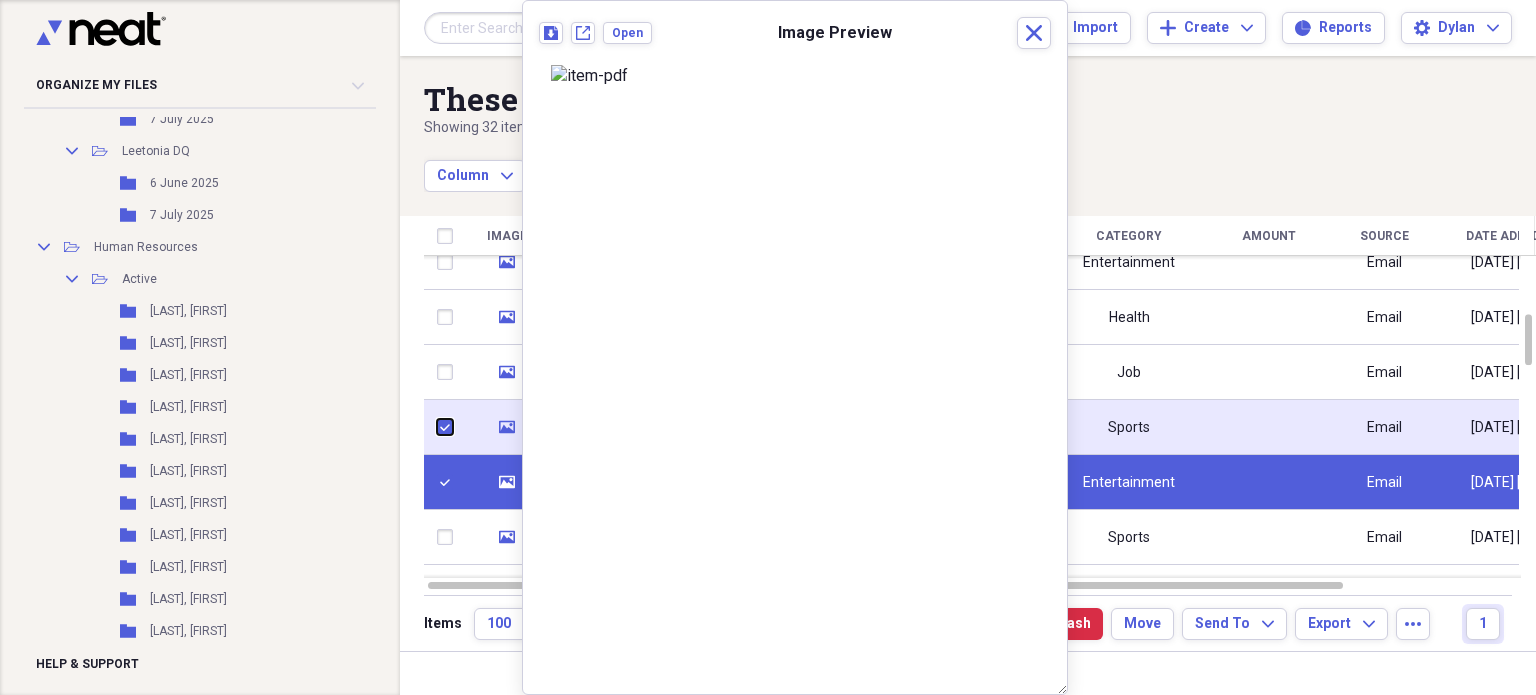 checkbox on "true" 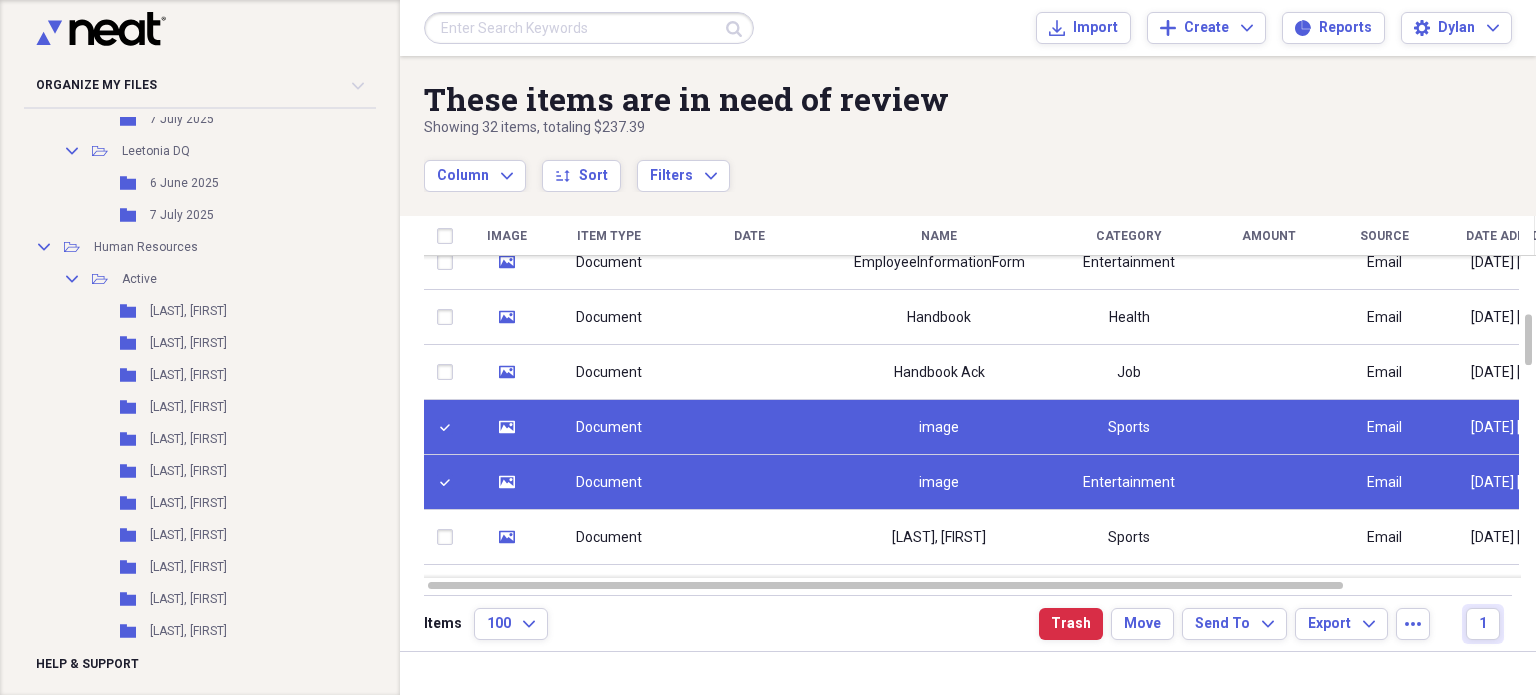 click on "media" 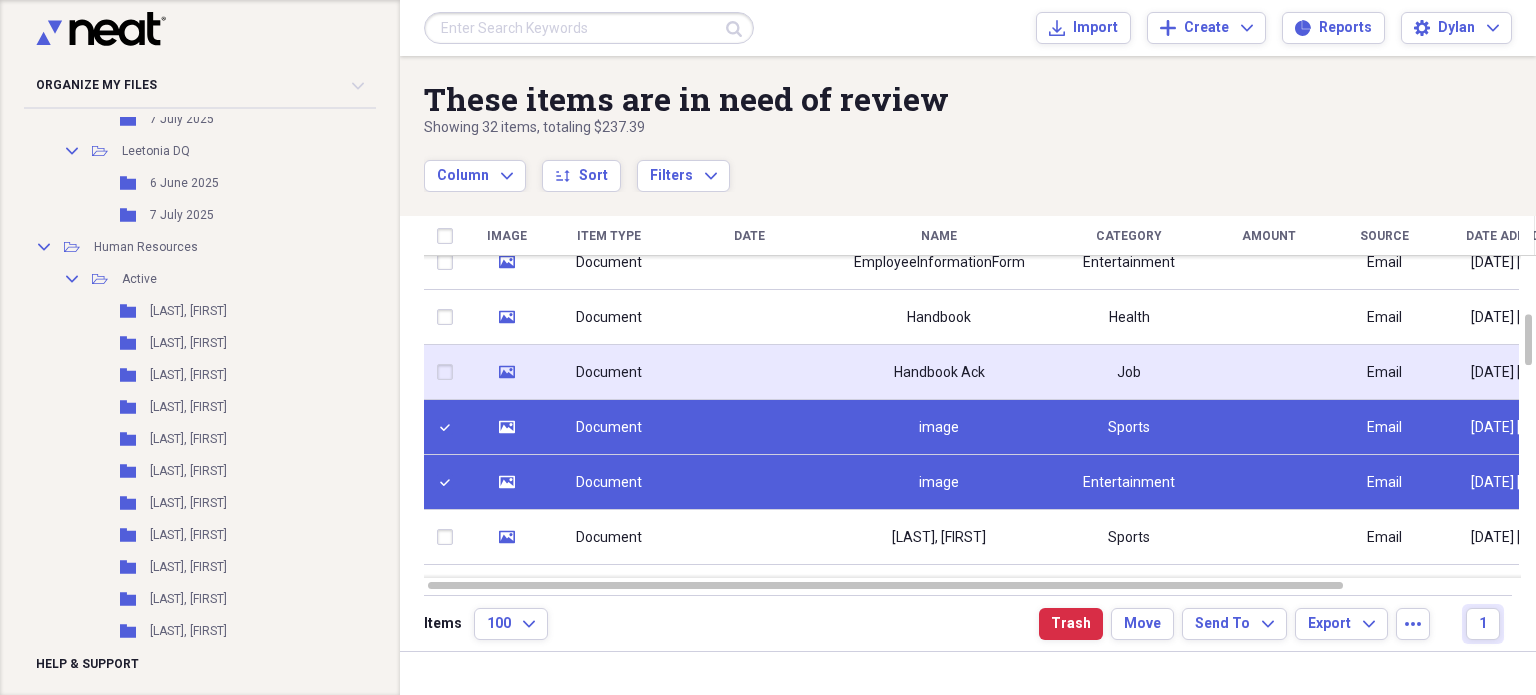 click at bounding box center (449, 372) 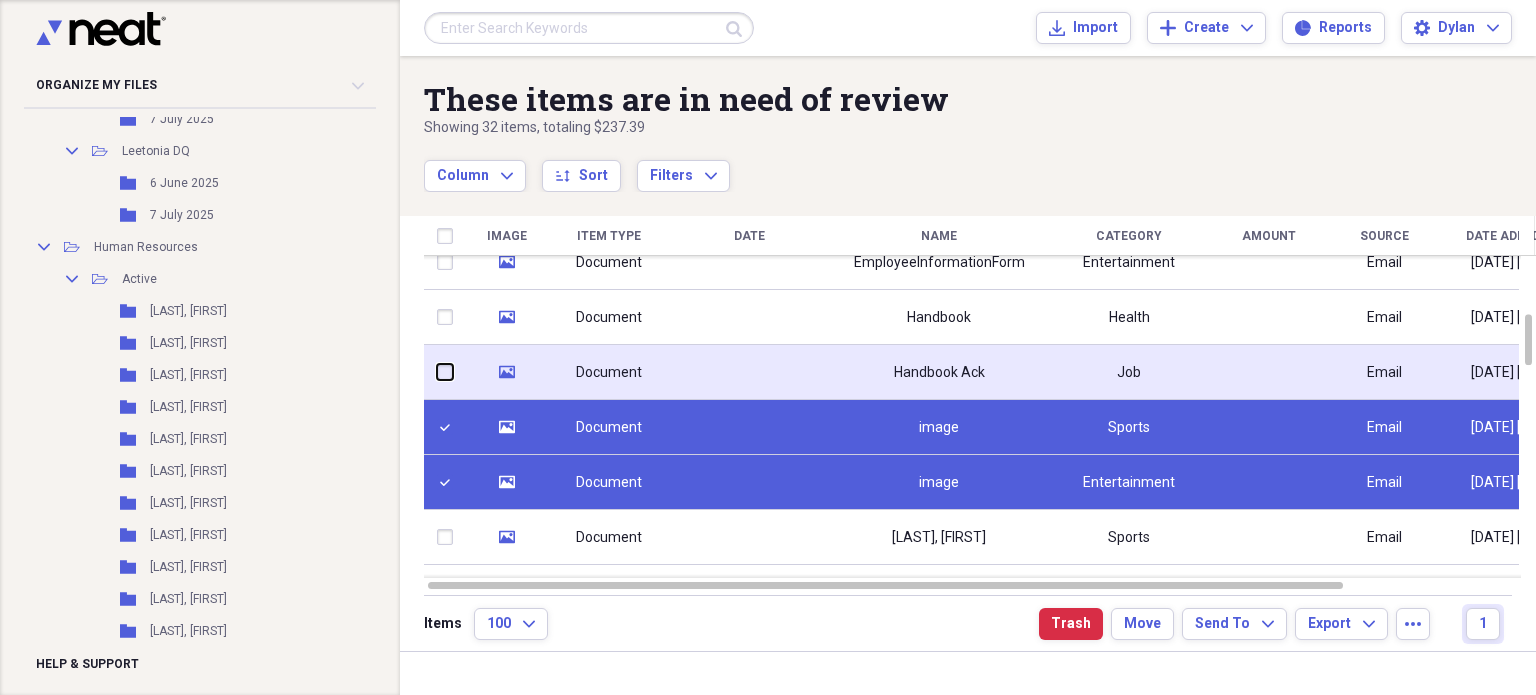 click at bounding box center [437, 372] 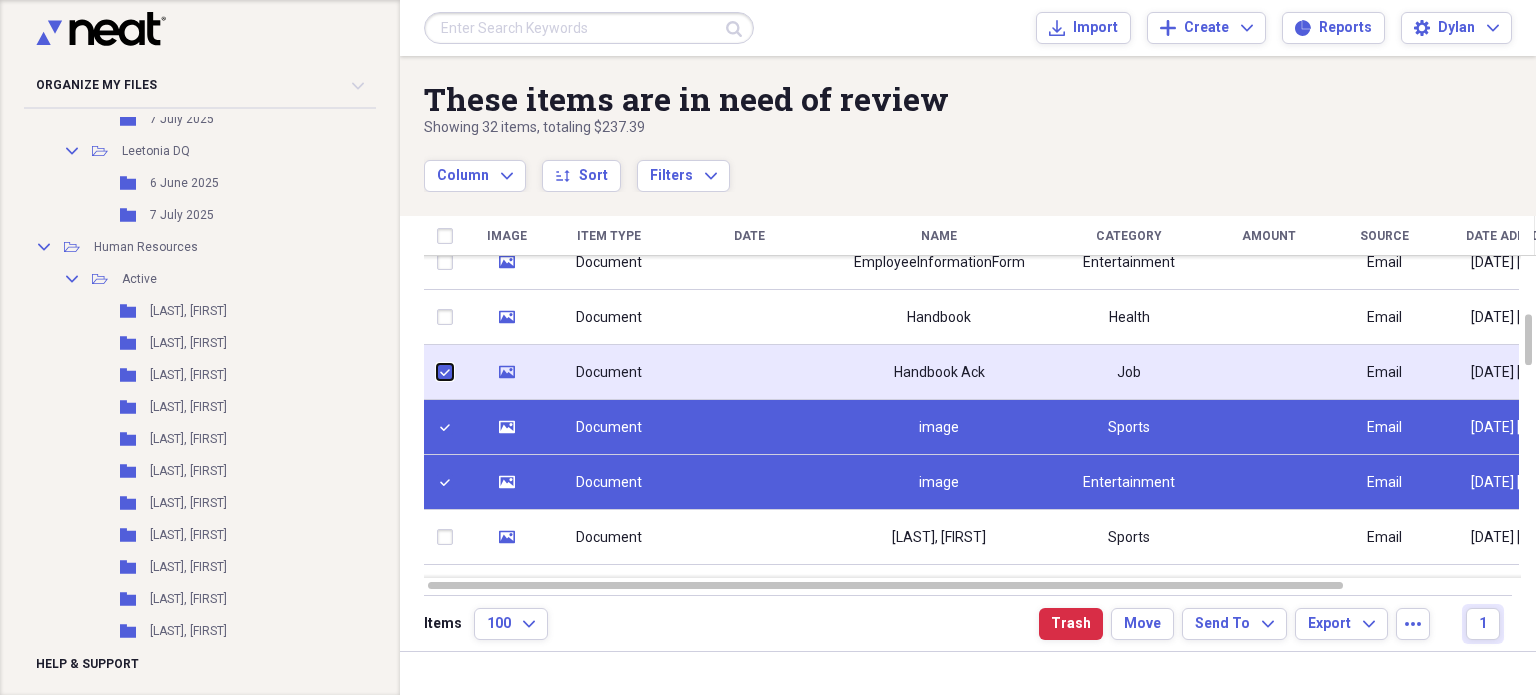checkbox on "true" 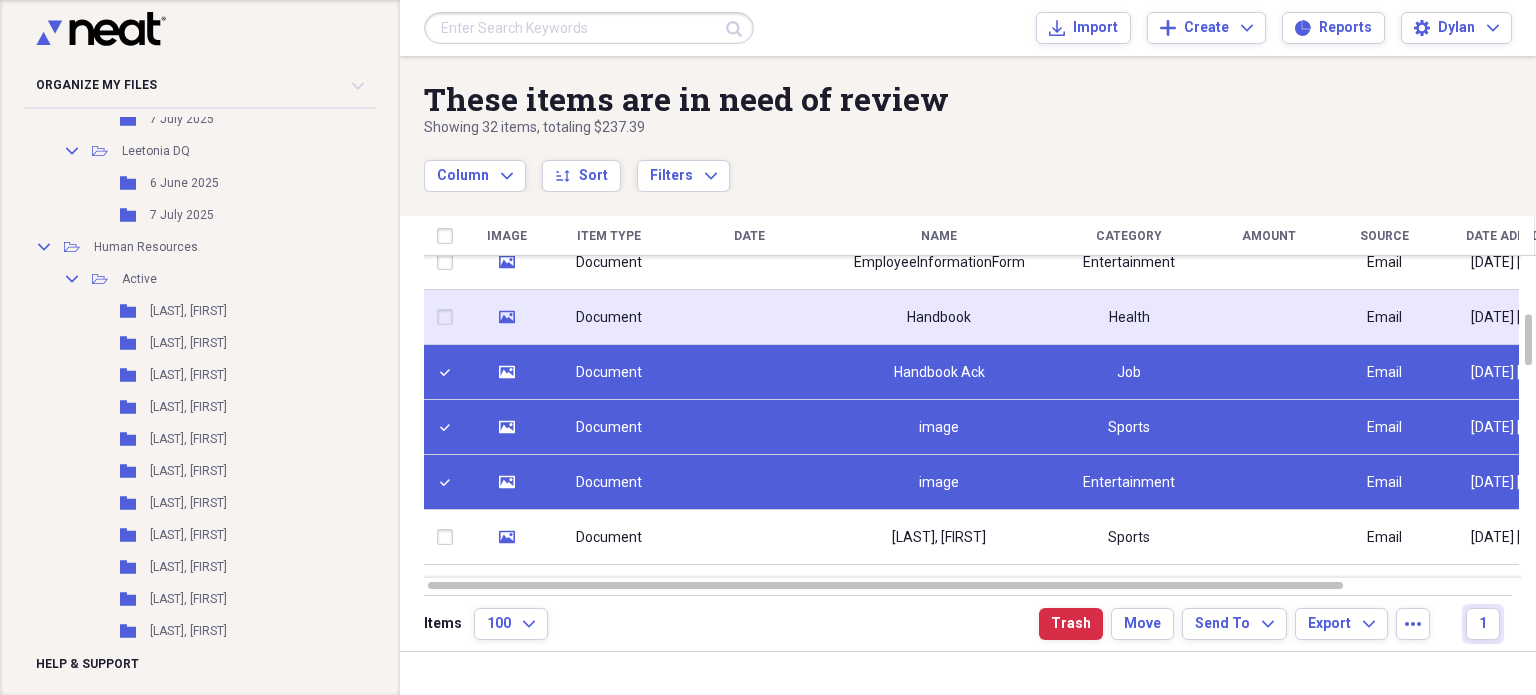 click at bounding box center [449, 317] 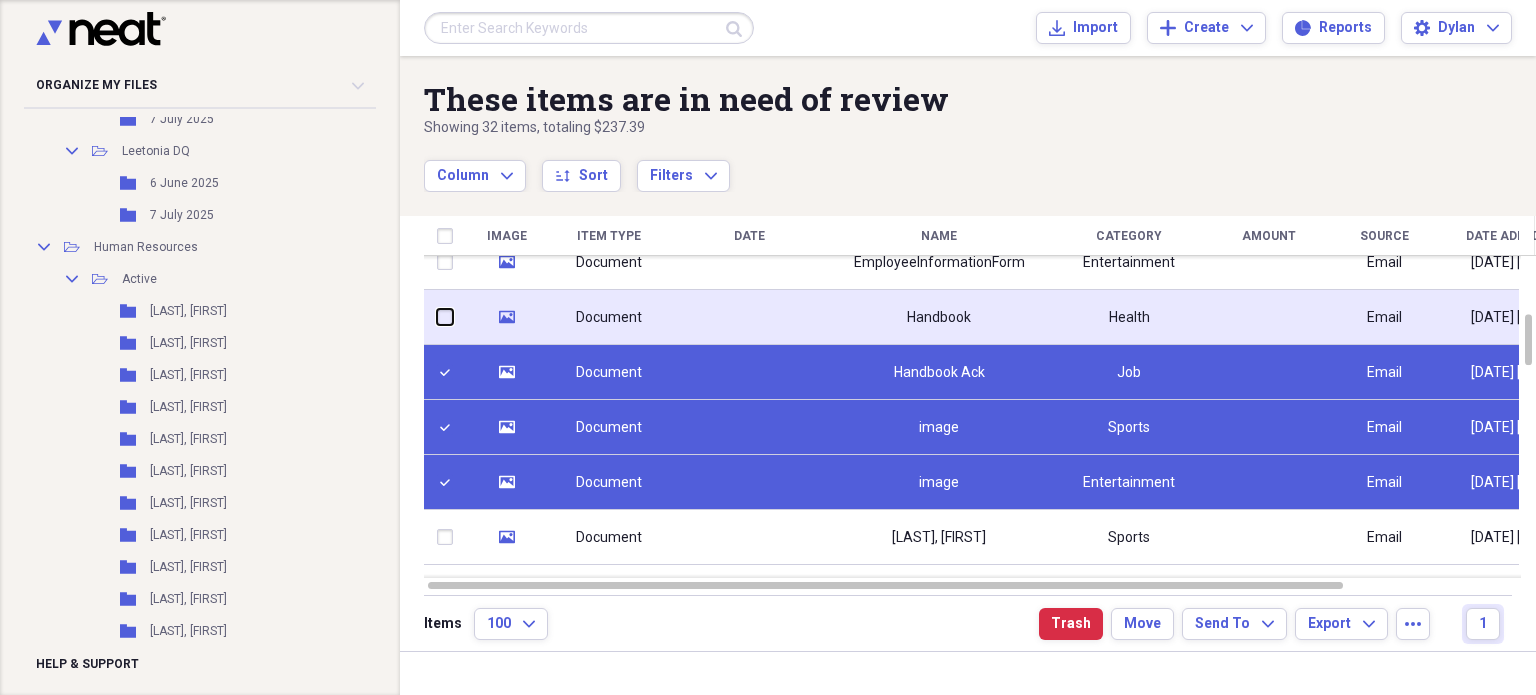 click at bounding box center (437, 317) 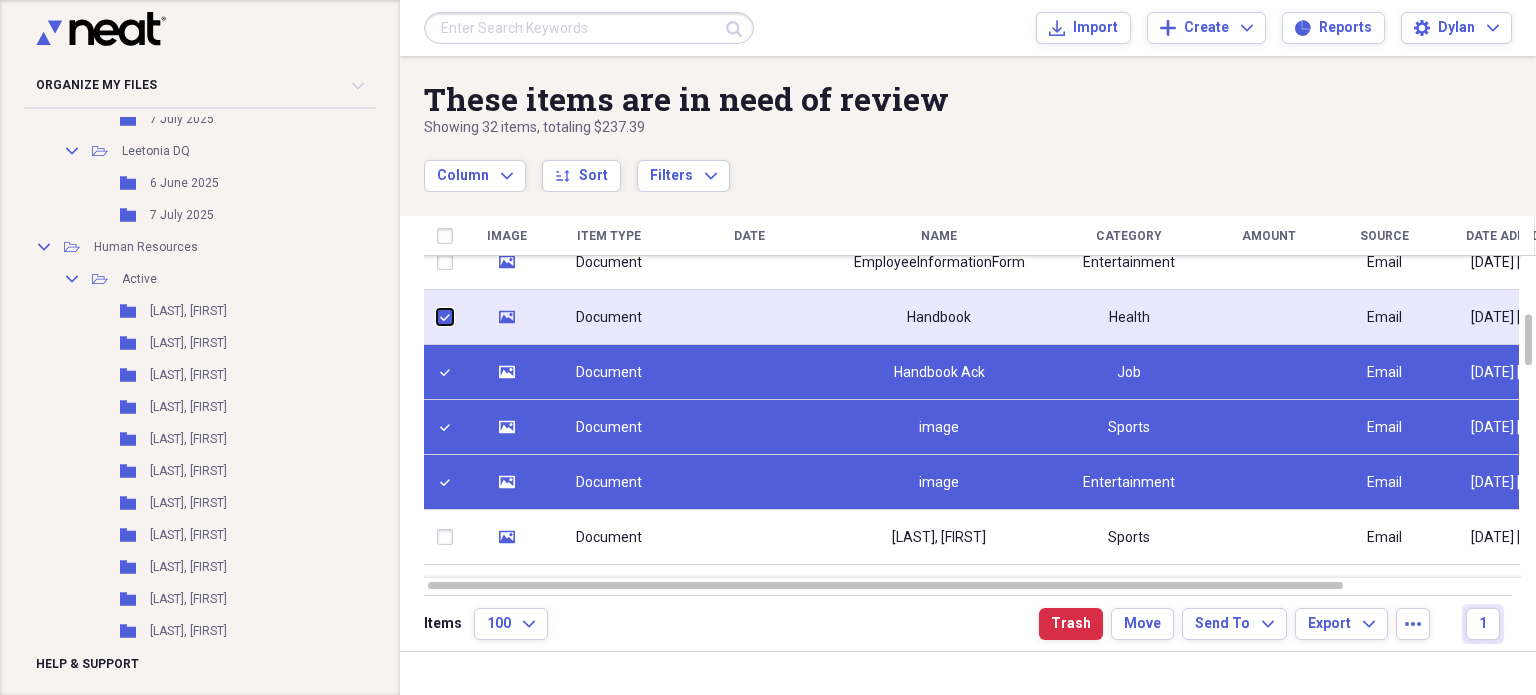 checkbox on "true" 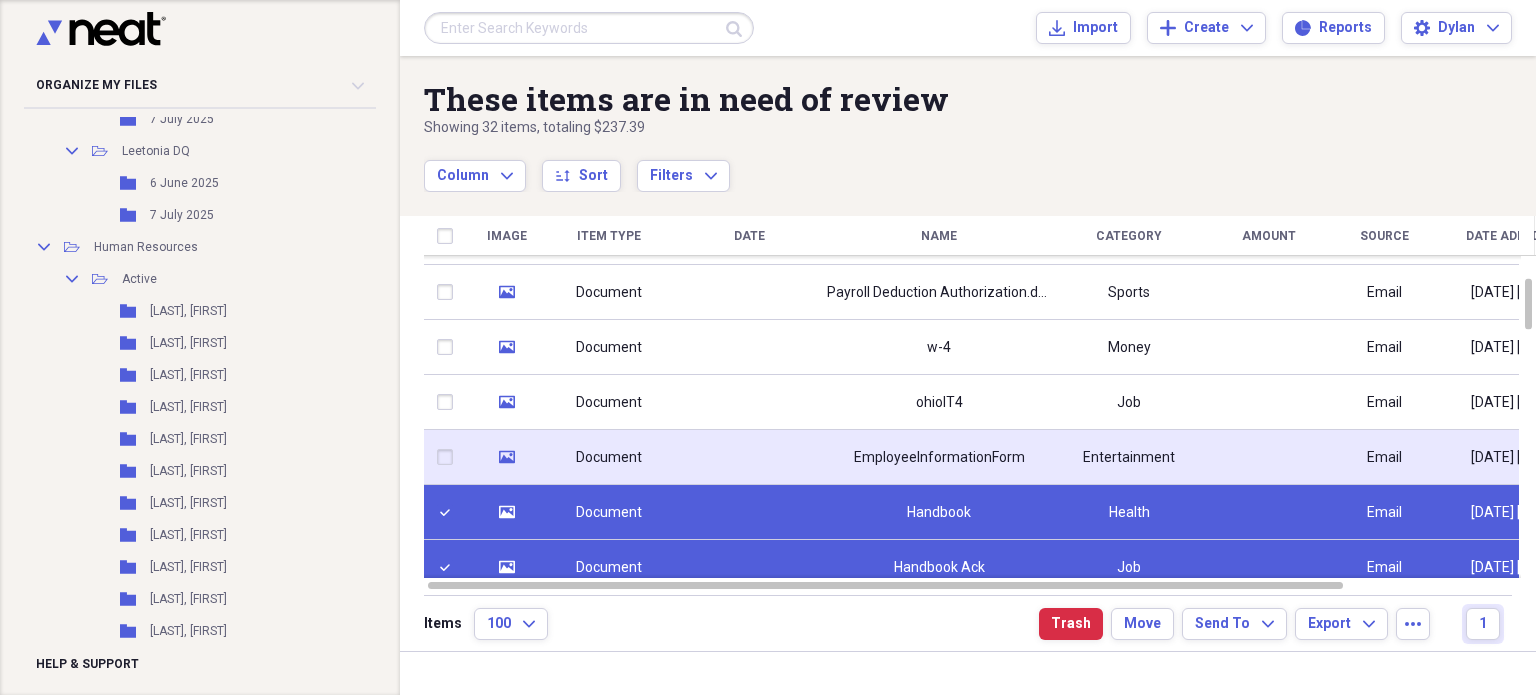 click at bounding box center (449, 457) 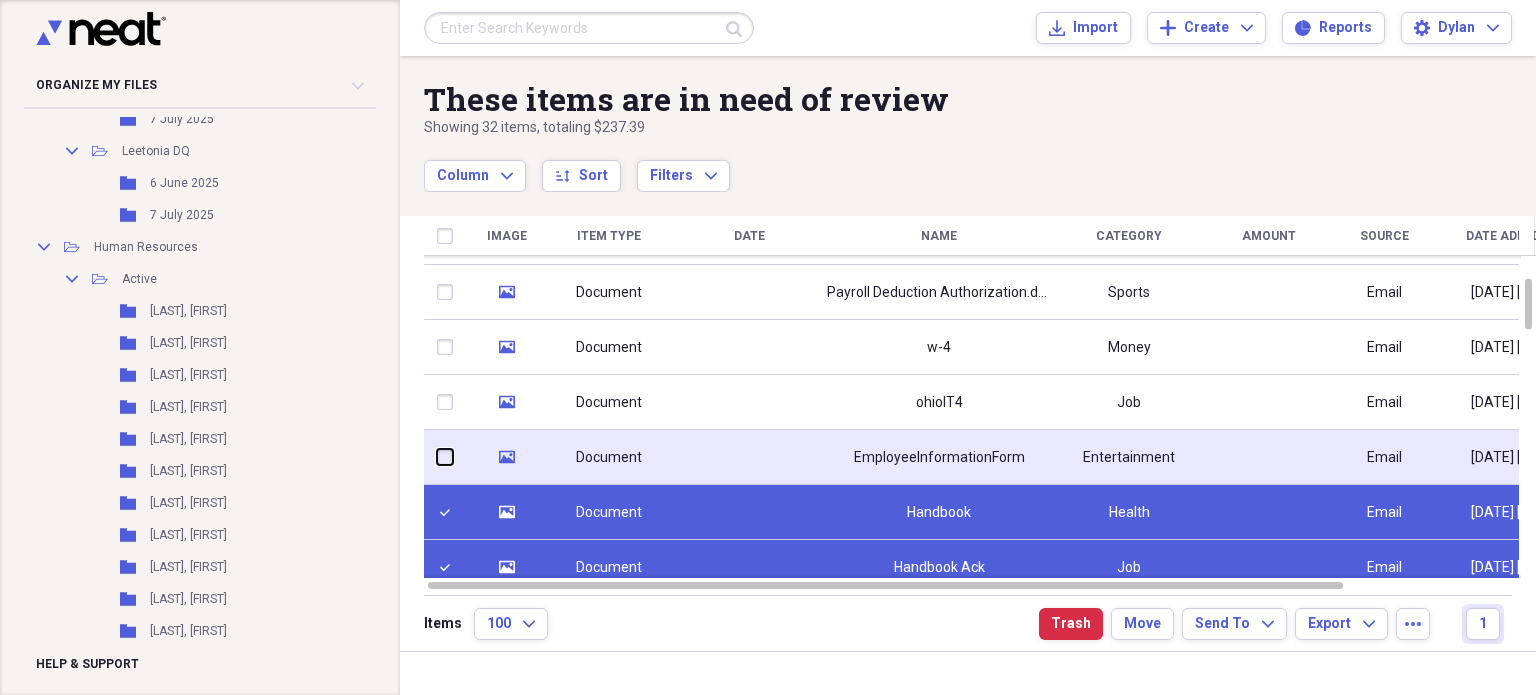 click at bounding box center (437, 457) 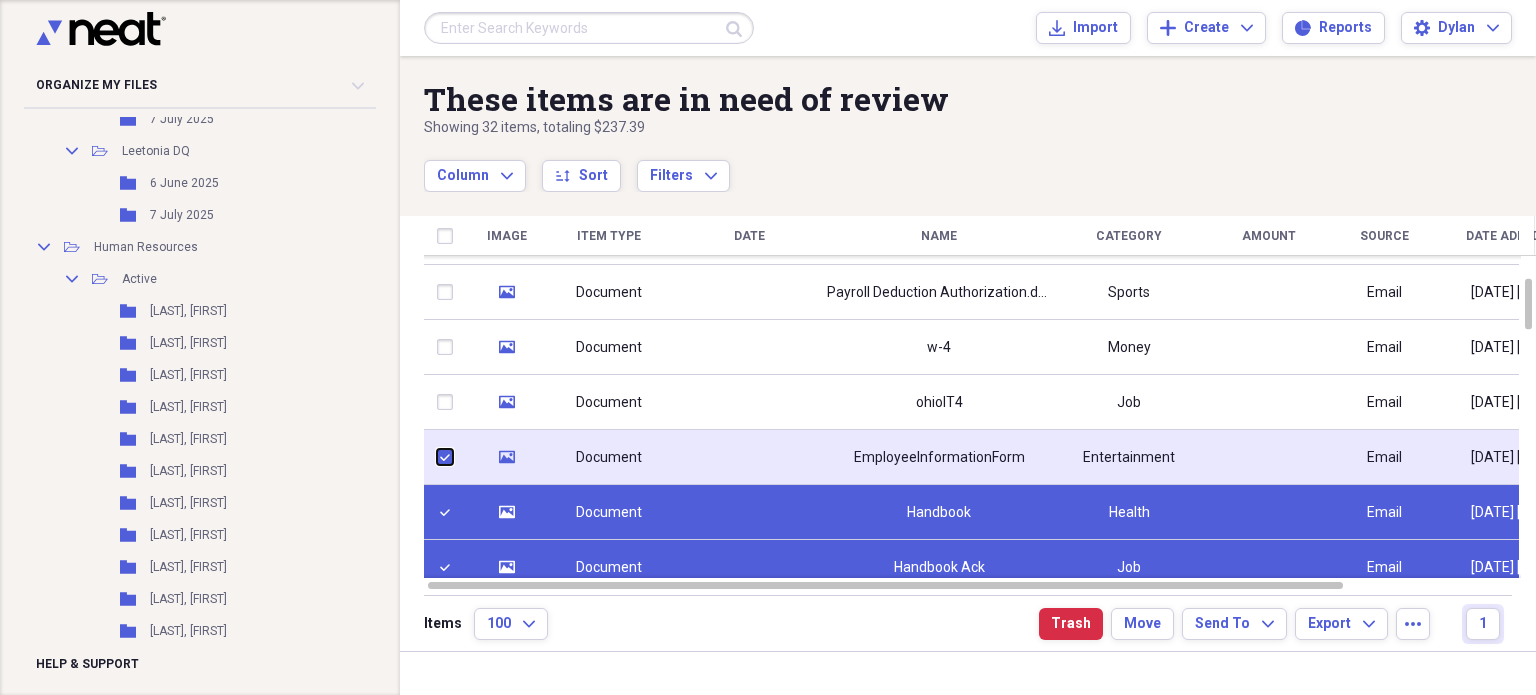 checkbox on "true" 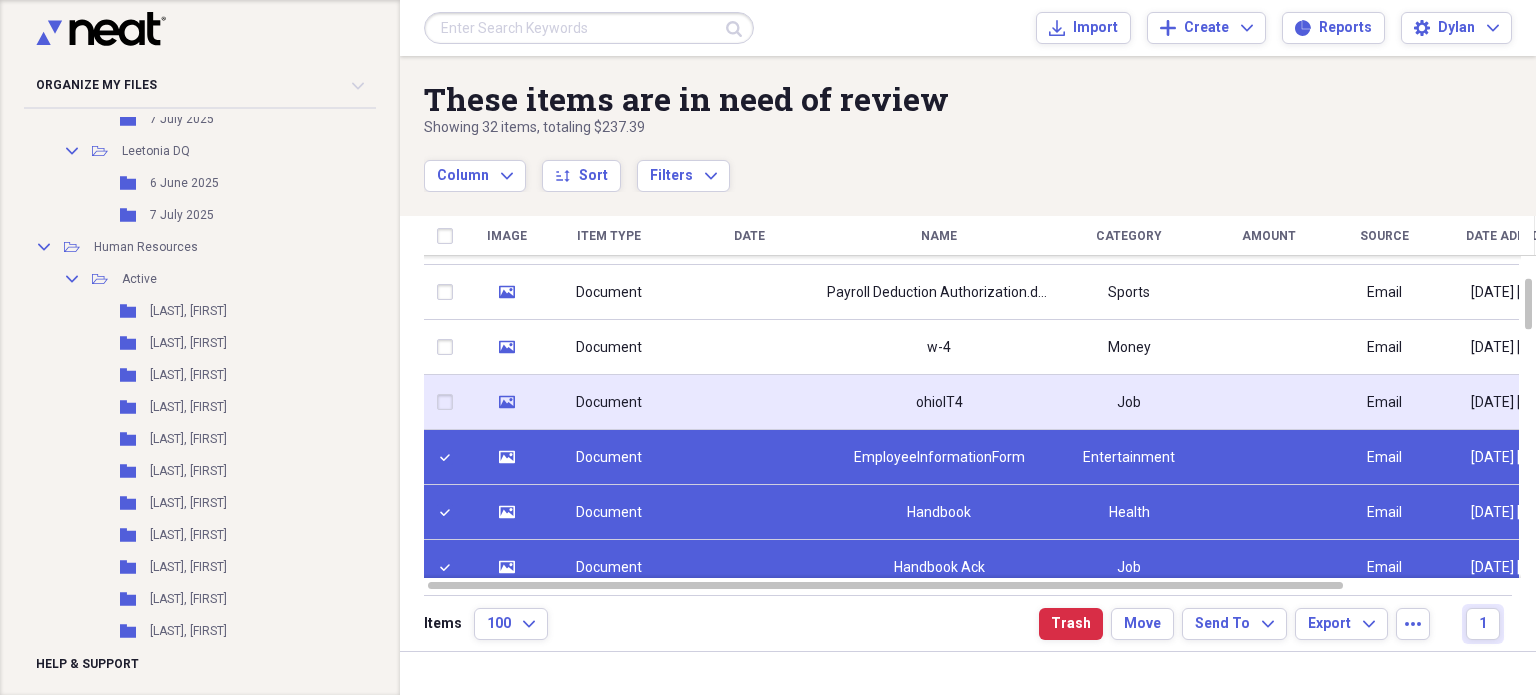 click at bounding box center [449, 402] 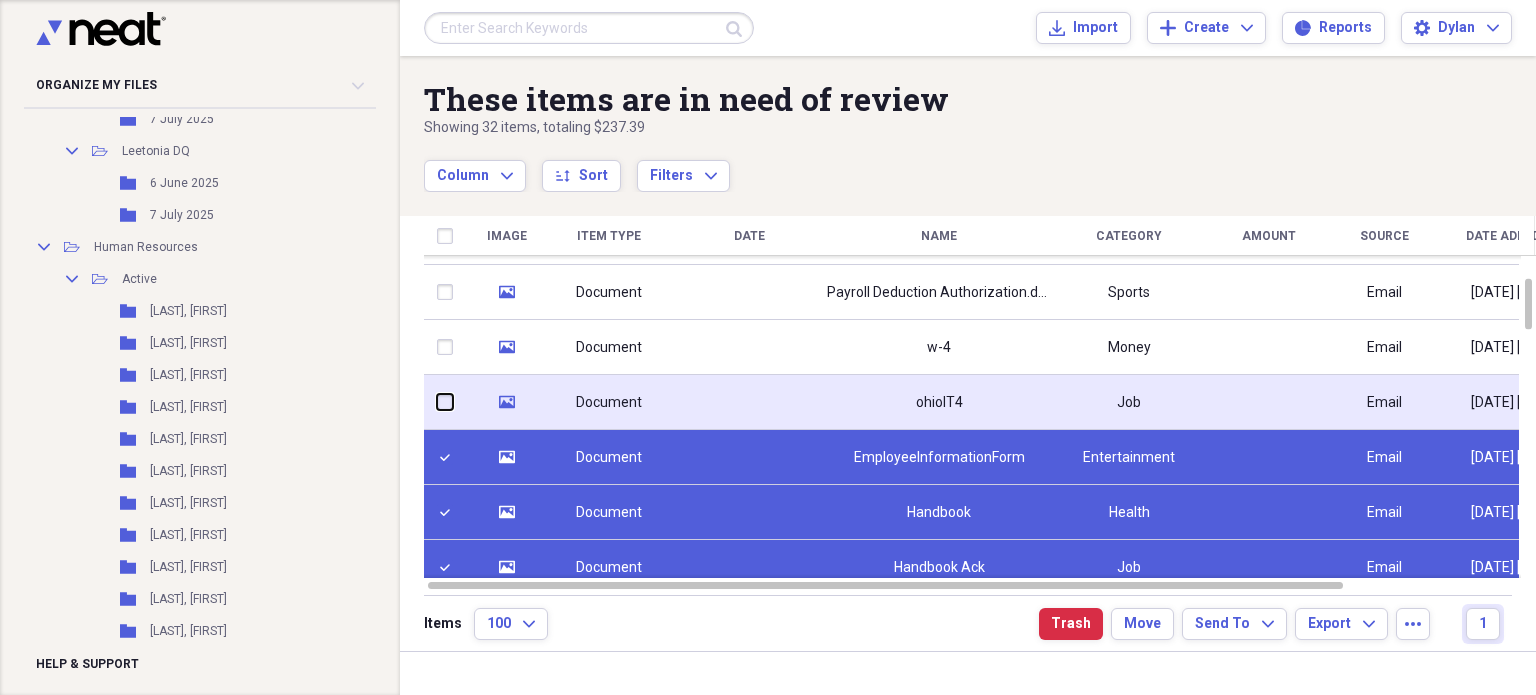 click at bounding box center [437, 402] 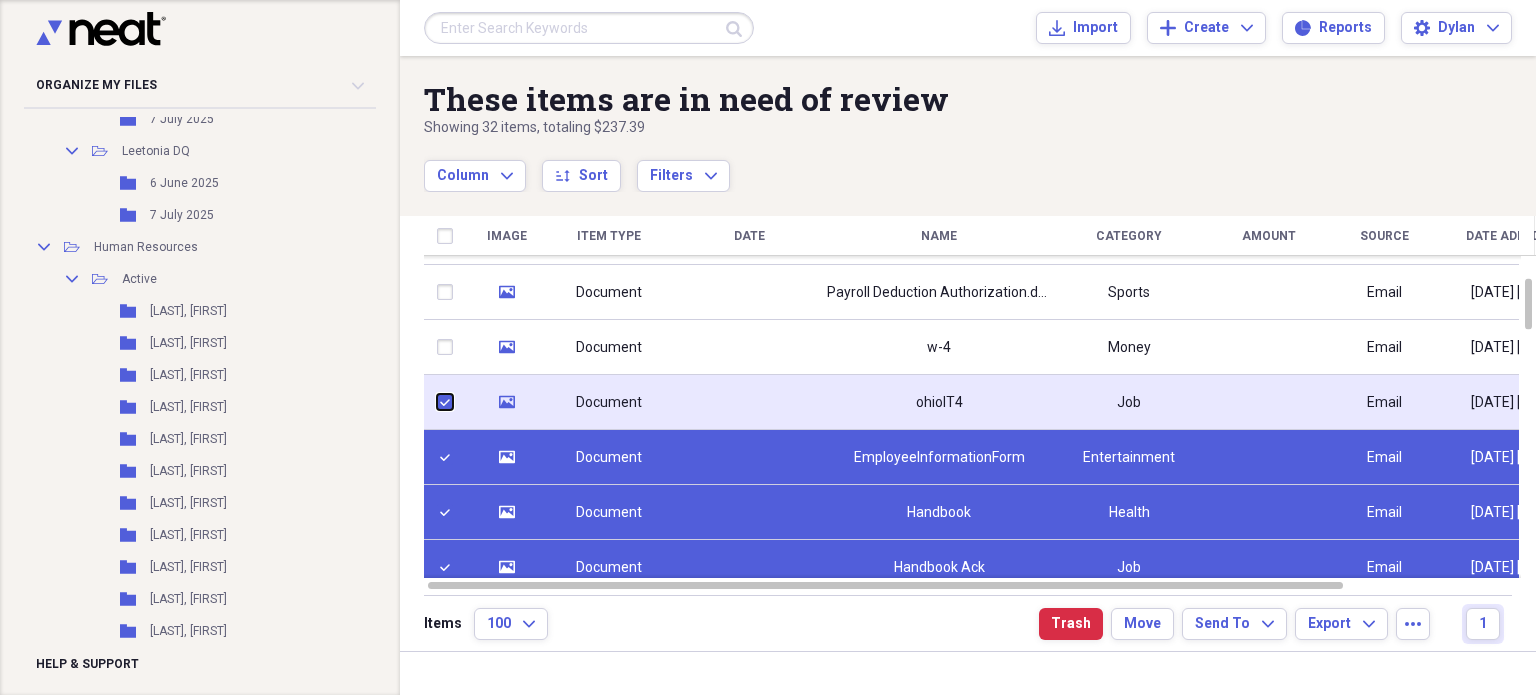 checkbox on "true" 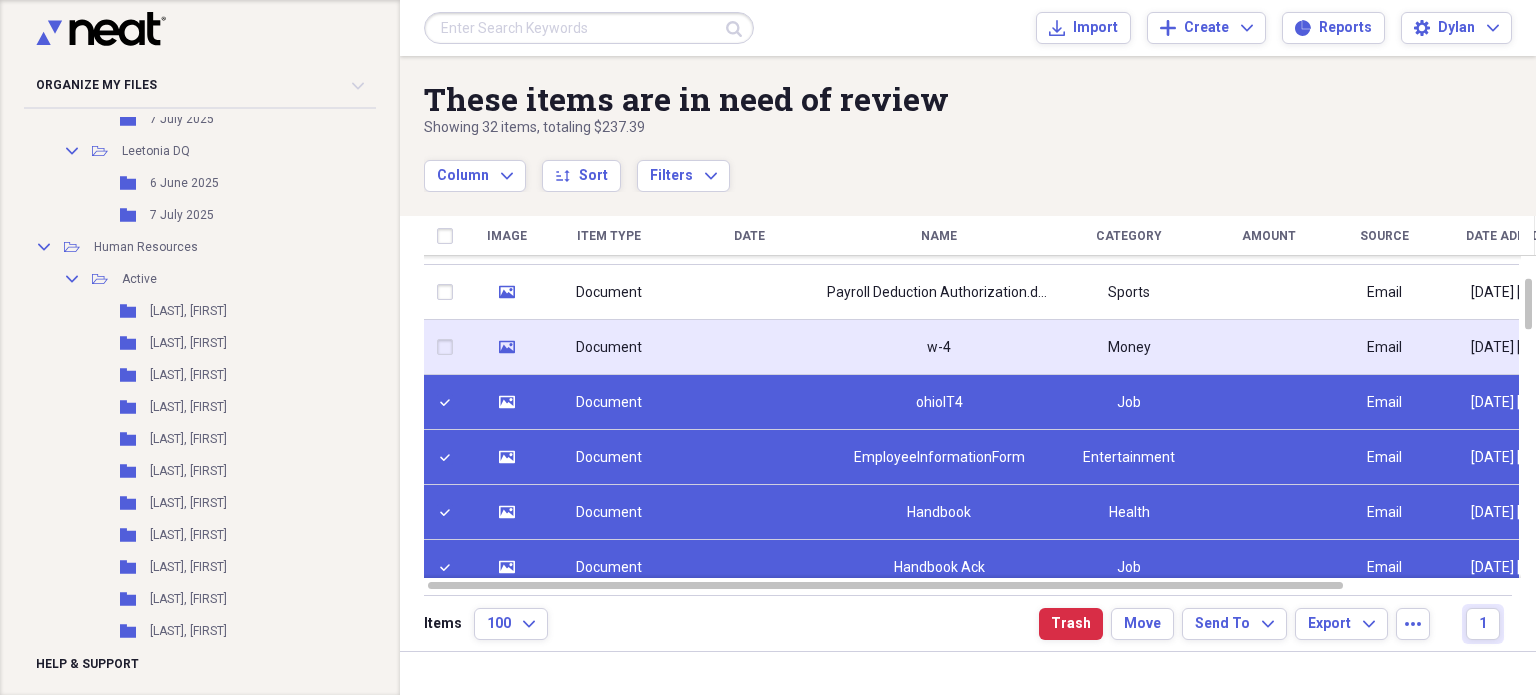click at bounding box center [449, 347] 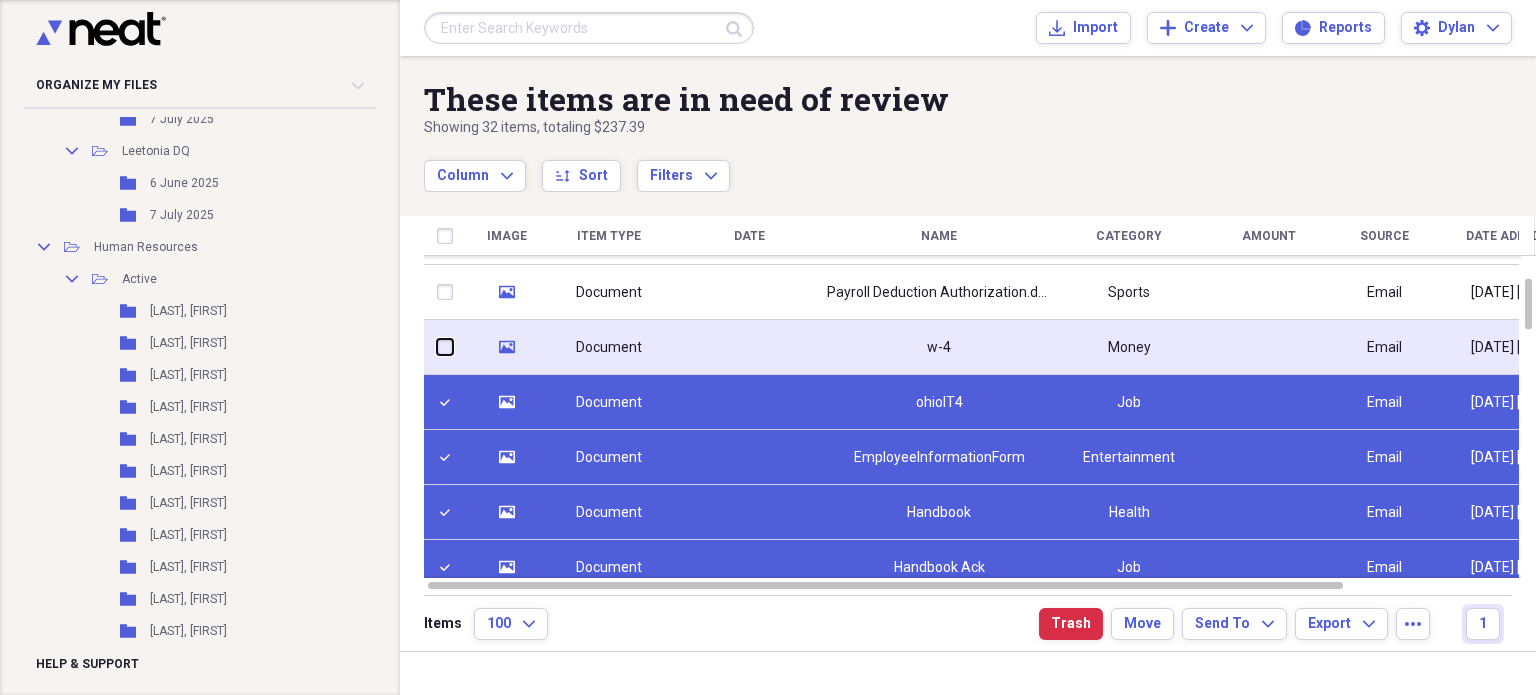 click at bounding box center [437, 347] 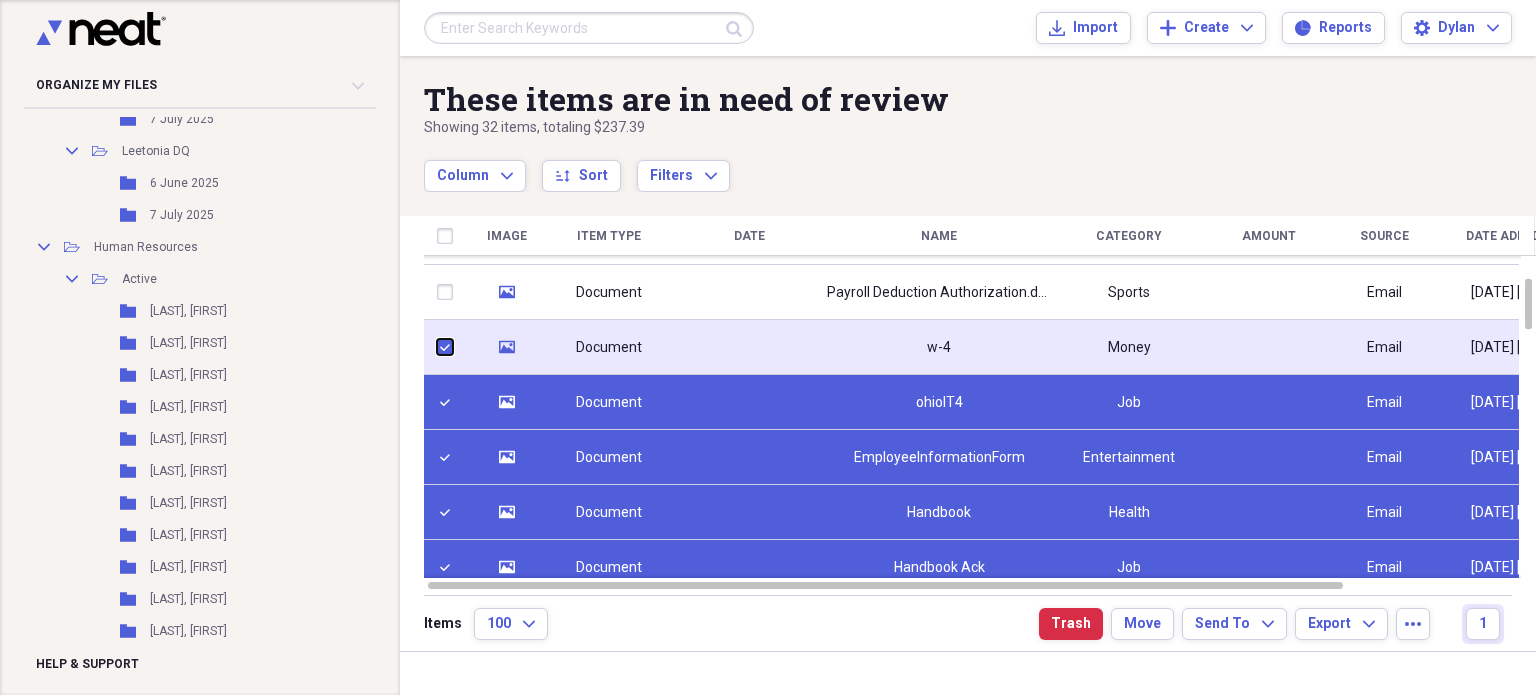 checkbox on "true" 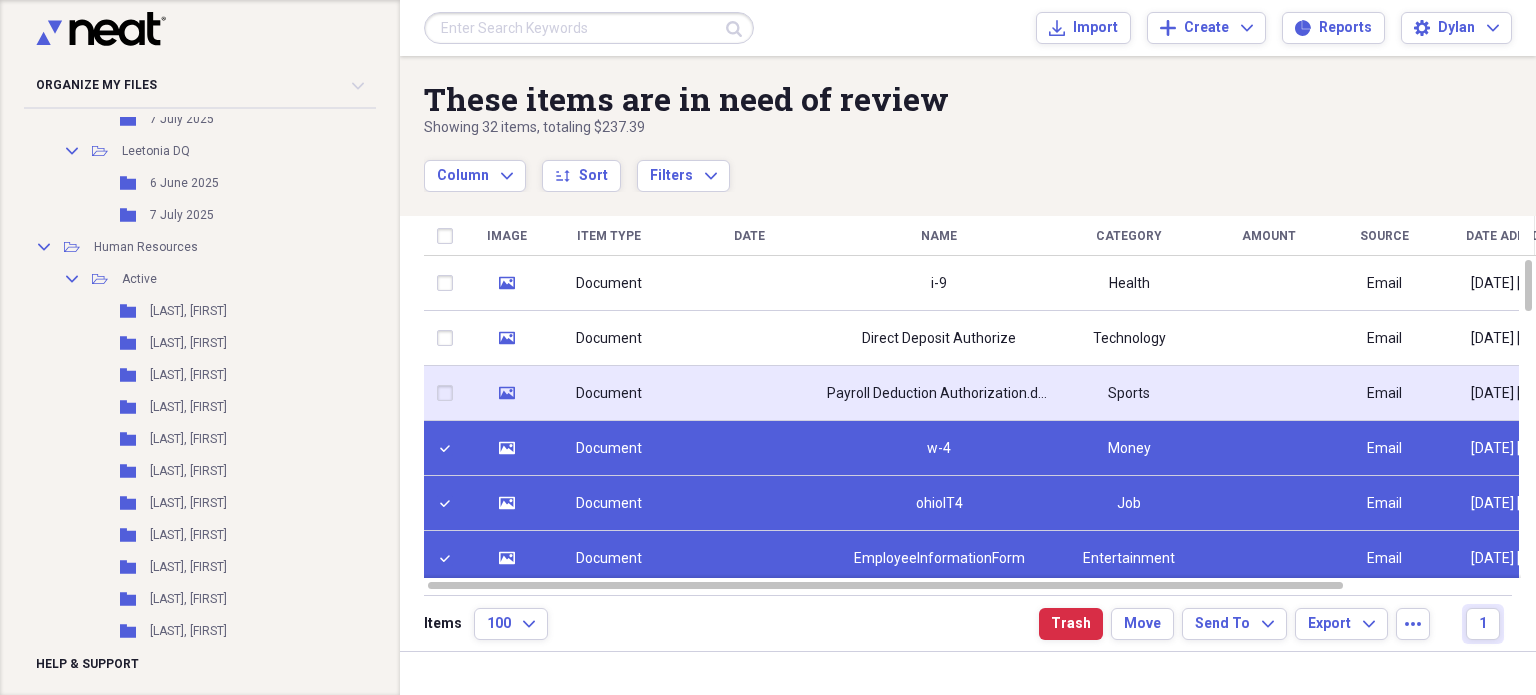 click at bounding box center (449, 393) 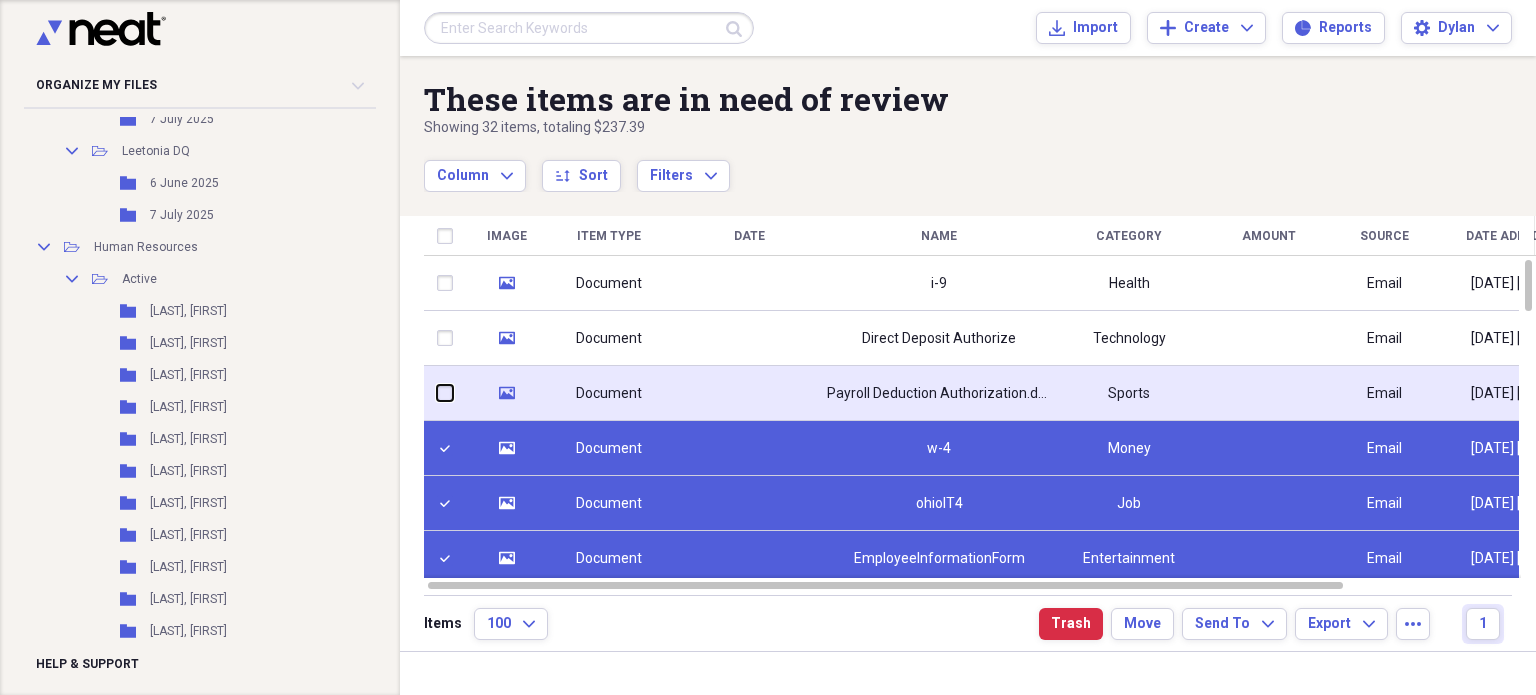 click at bounding box center [437, 393] 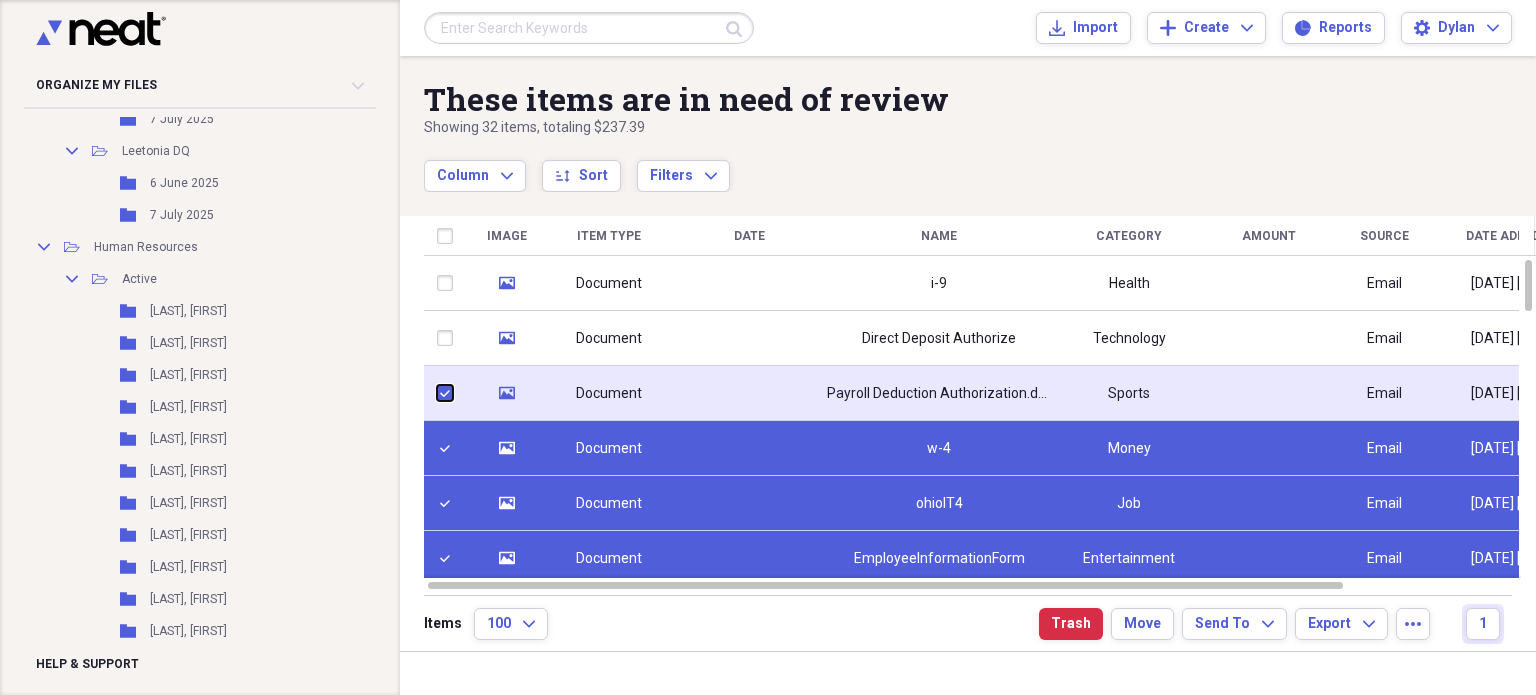 checkbox on "true" 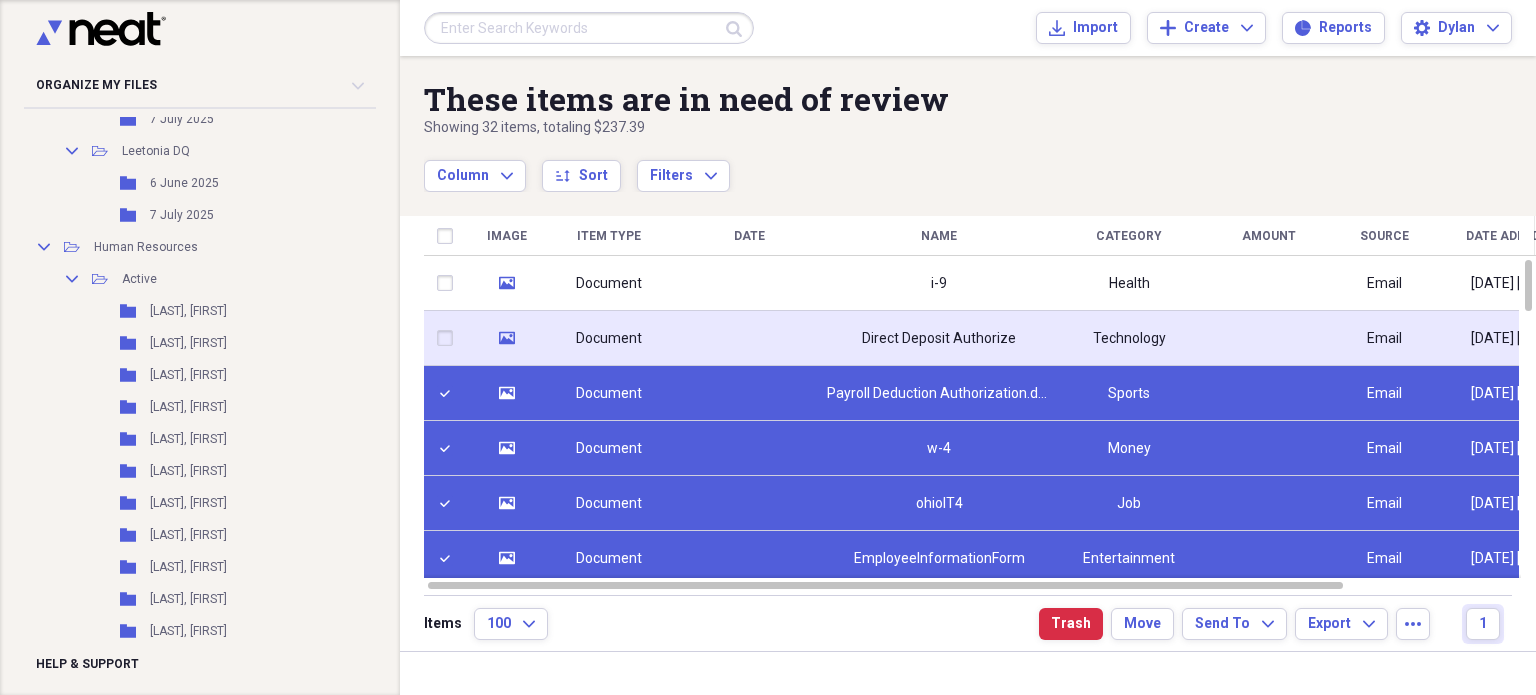 click at bounding box center (449, 338) 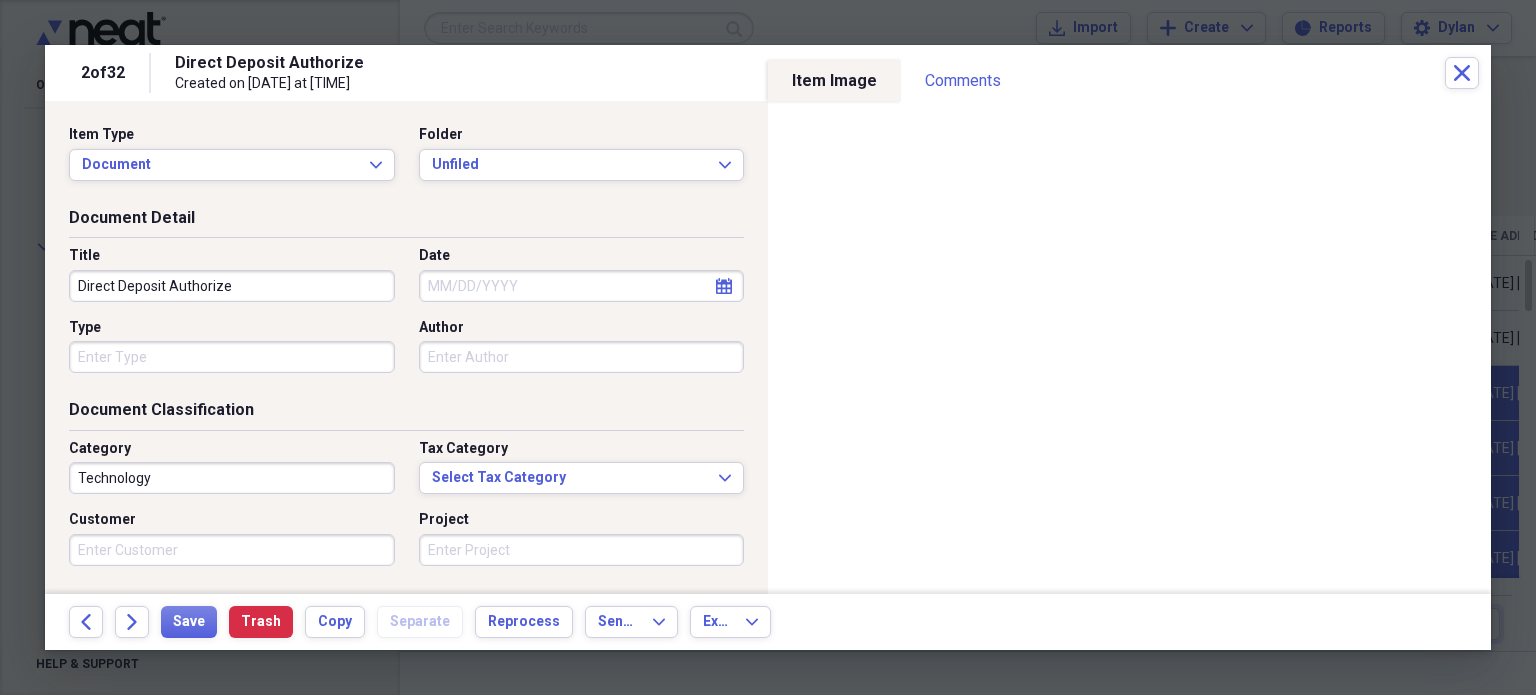 click on "Direct Deposit Authorize" at bounding box center (232, 286) 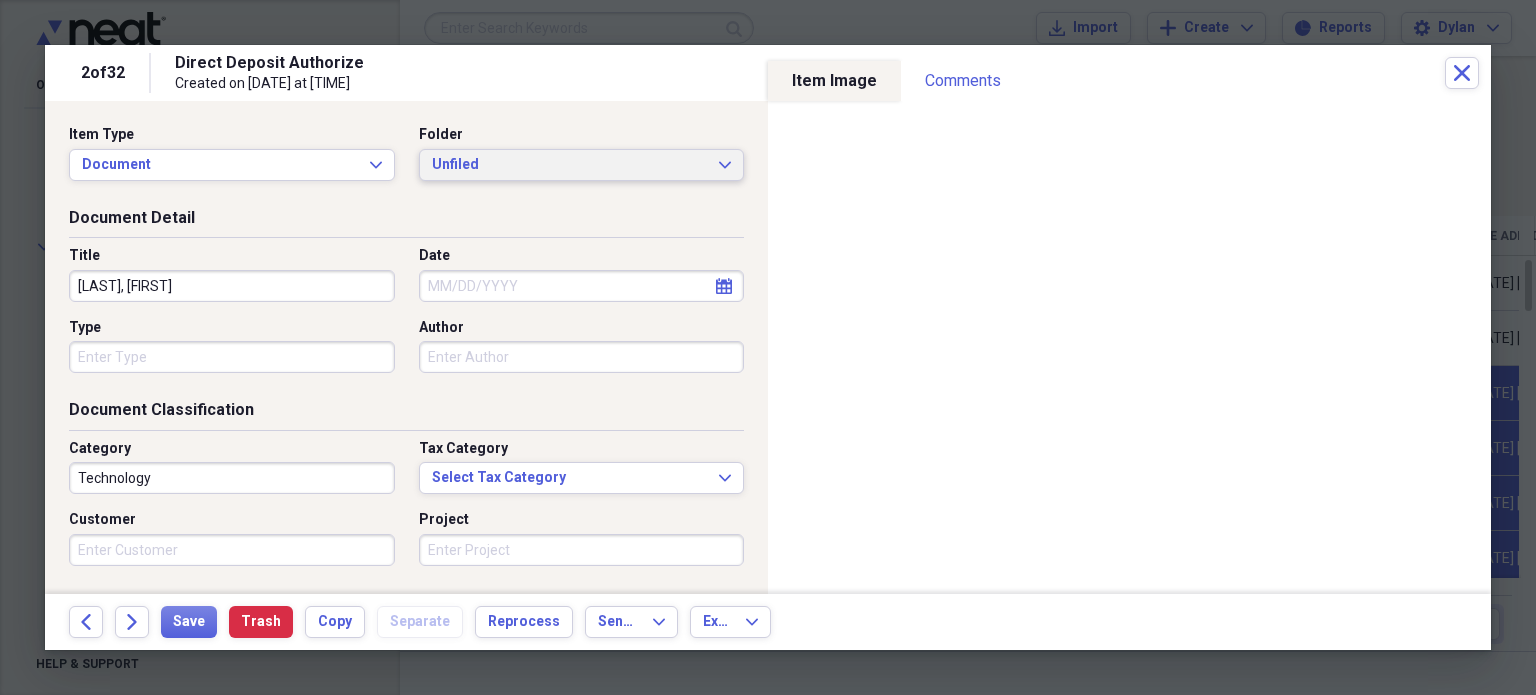 type on "[LAST], [FIRST]" 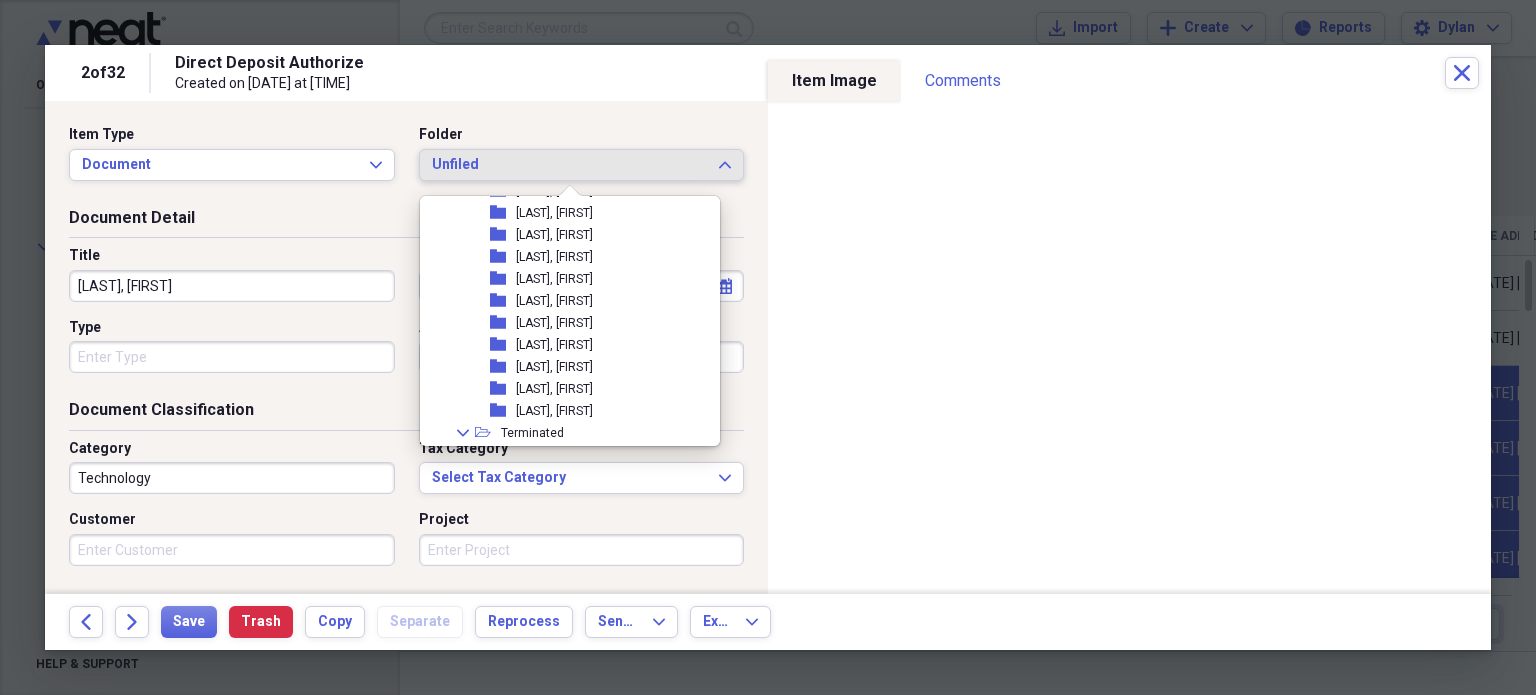 scroll, scrollTop: 604, scrollLeft: 0, axis: vertical 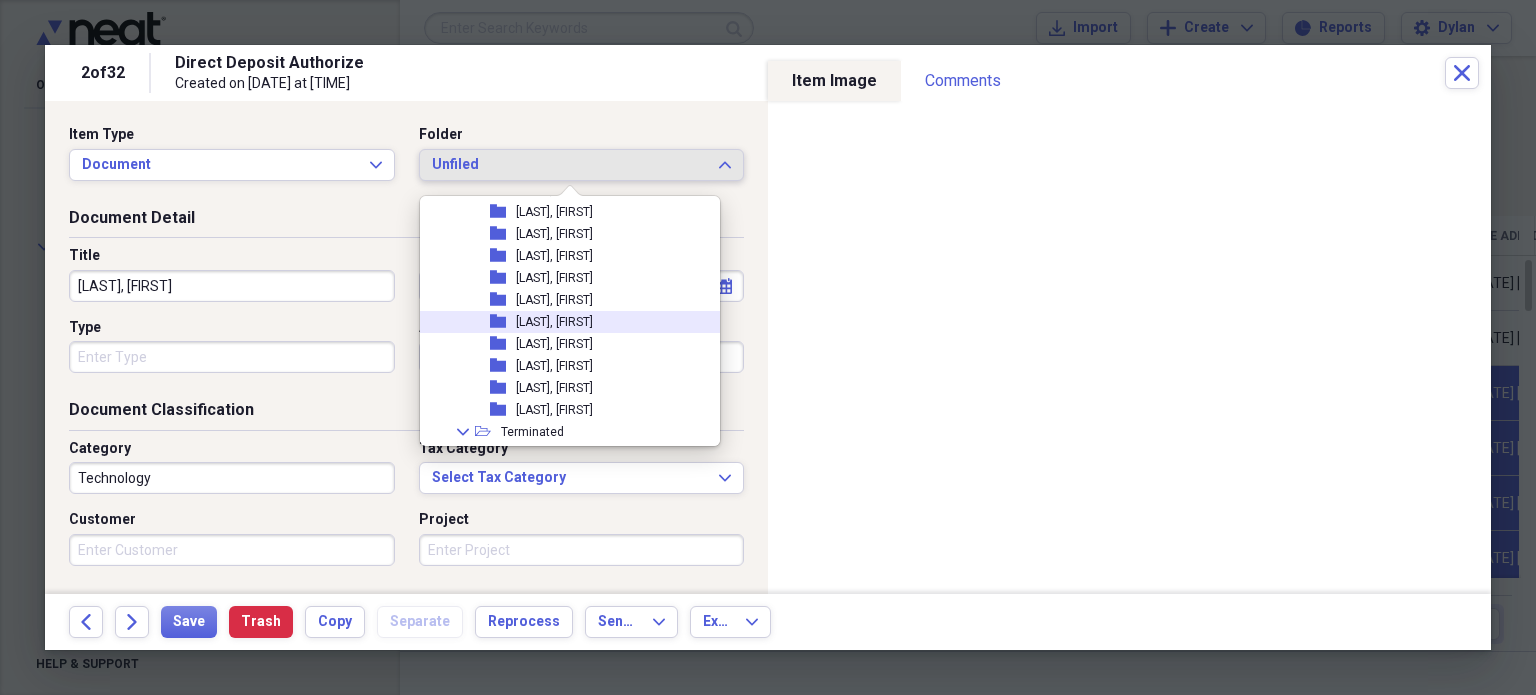 click on "[LAST], [FIRST]" at bounding box center [554, 322] 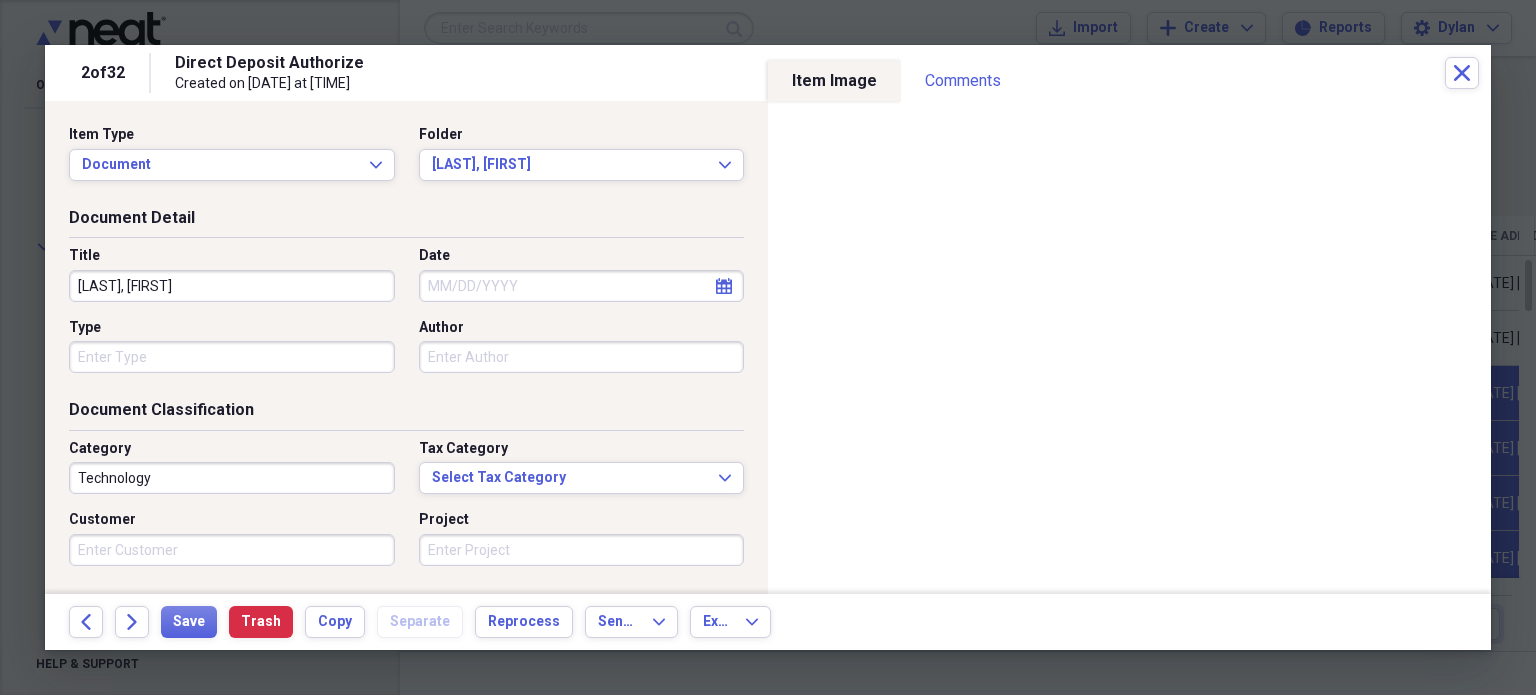 click on "Date" at bounding box center [582, 286] 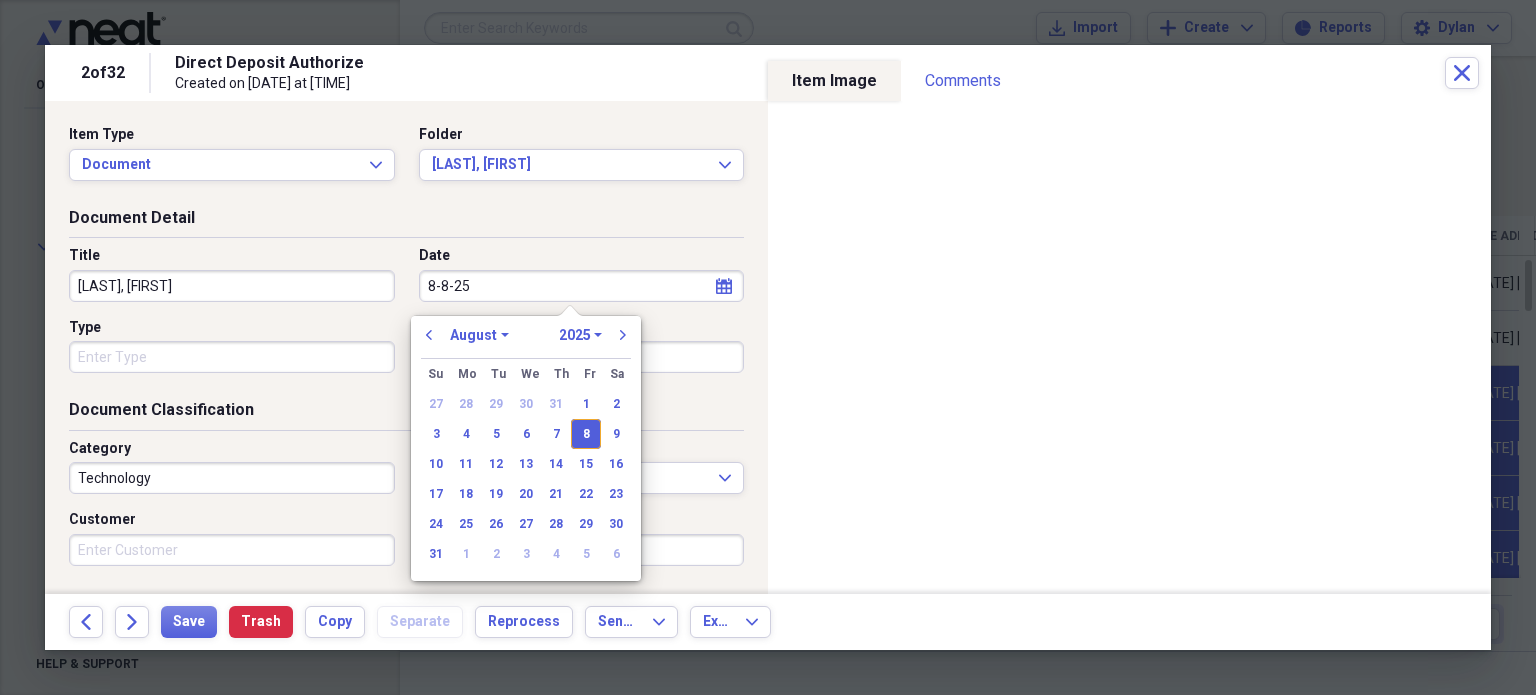 type on "08/08/2025" 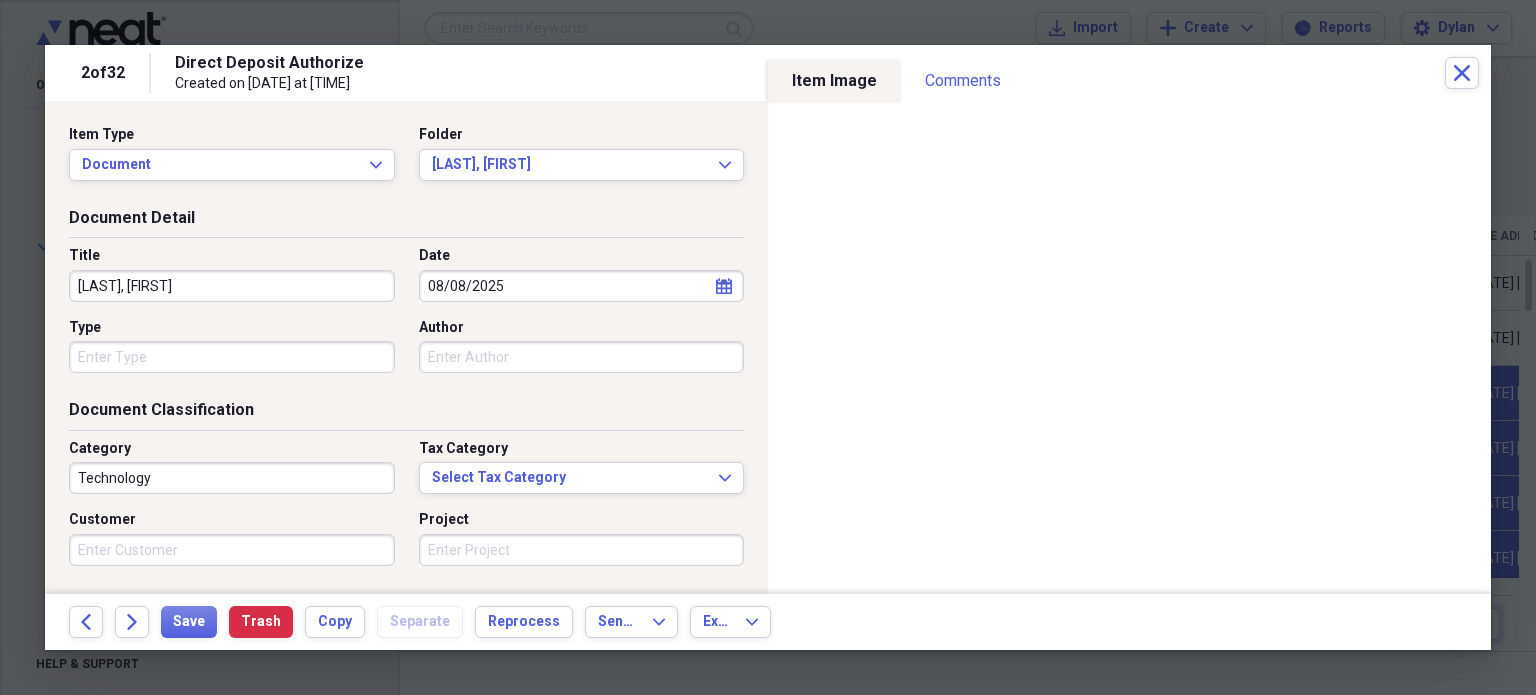 click on "Document Detail" at bounding box center [406, 222] 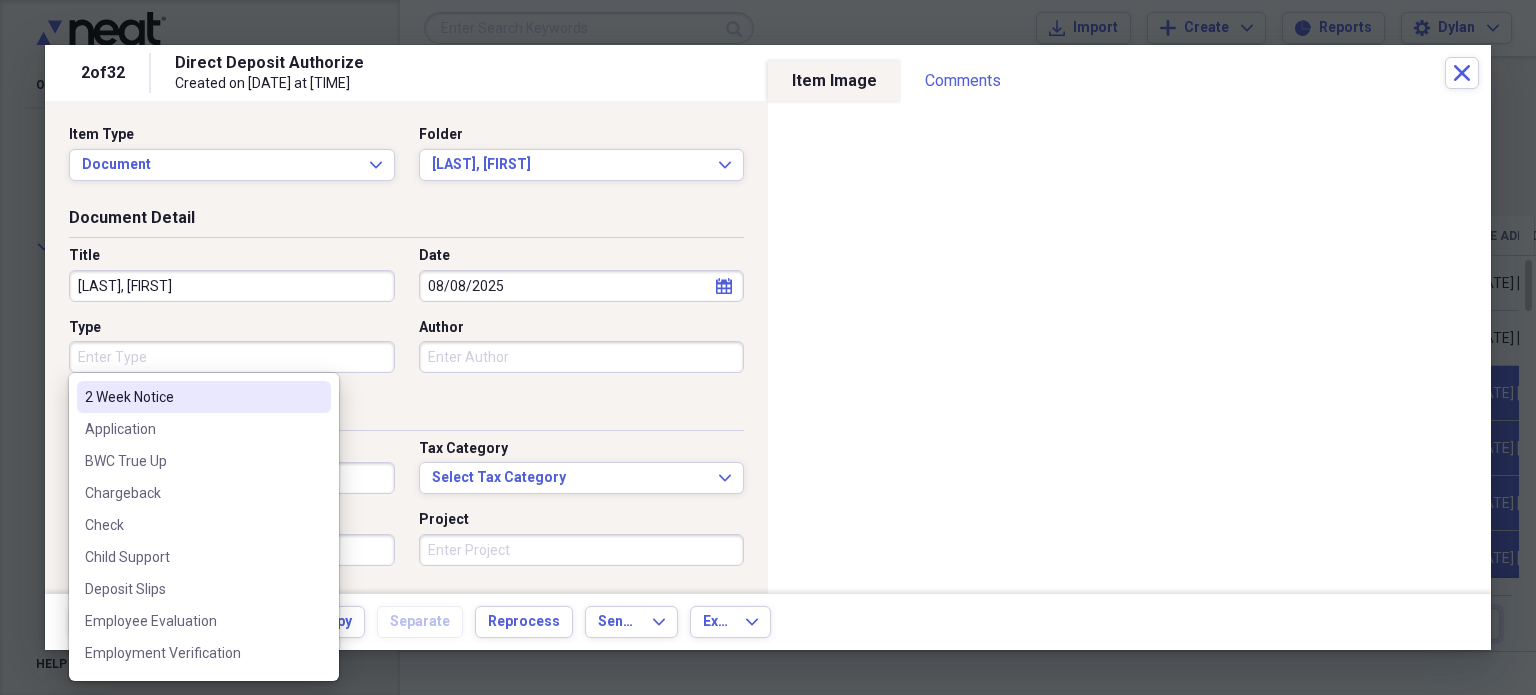 click on "Type" at bounding box center (232, 357) 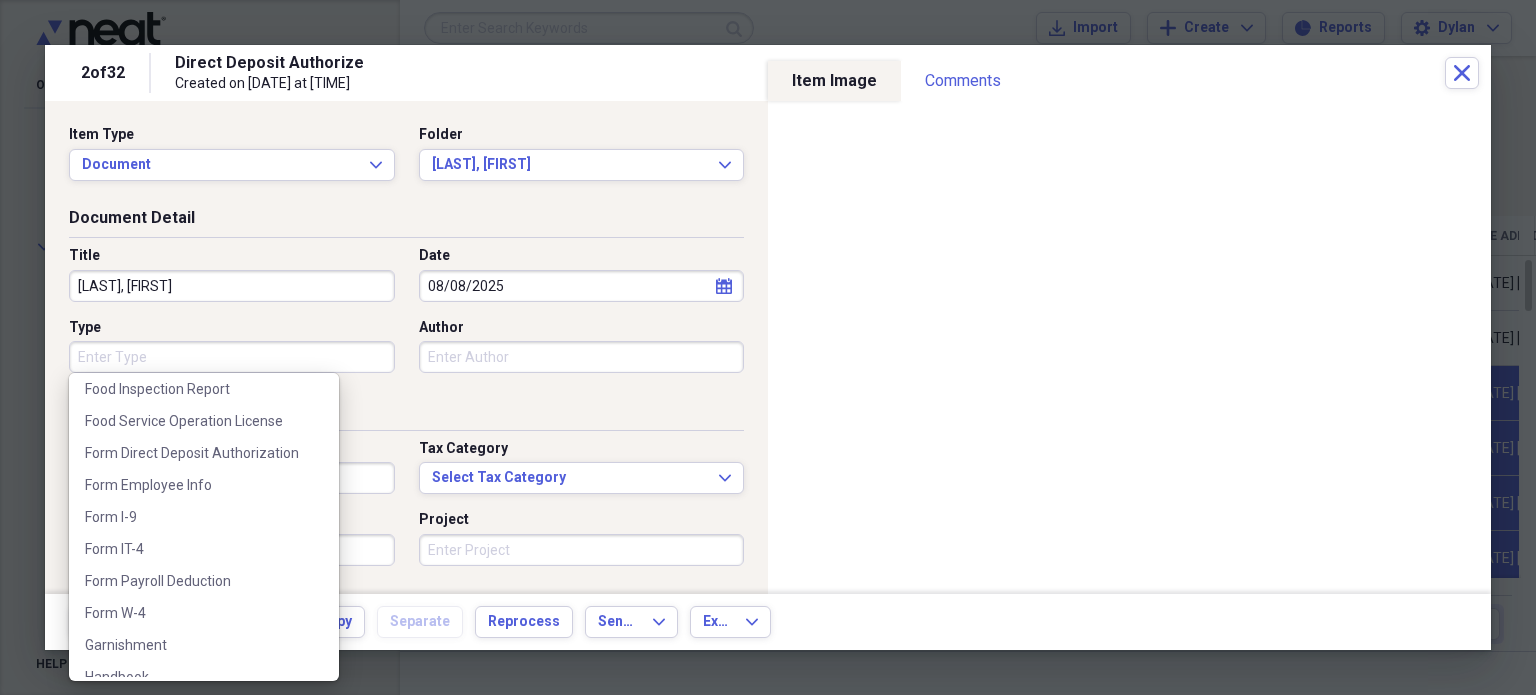 scroll, scrollTop: 296, scrollLeft: 0, axis: vertical 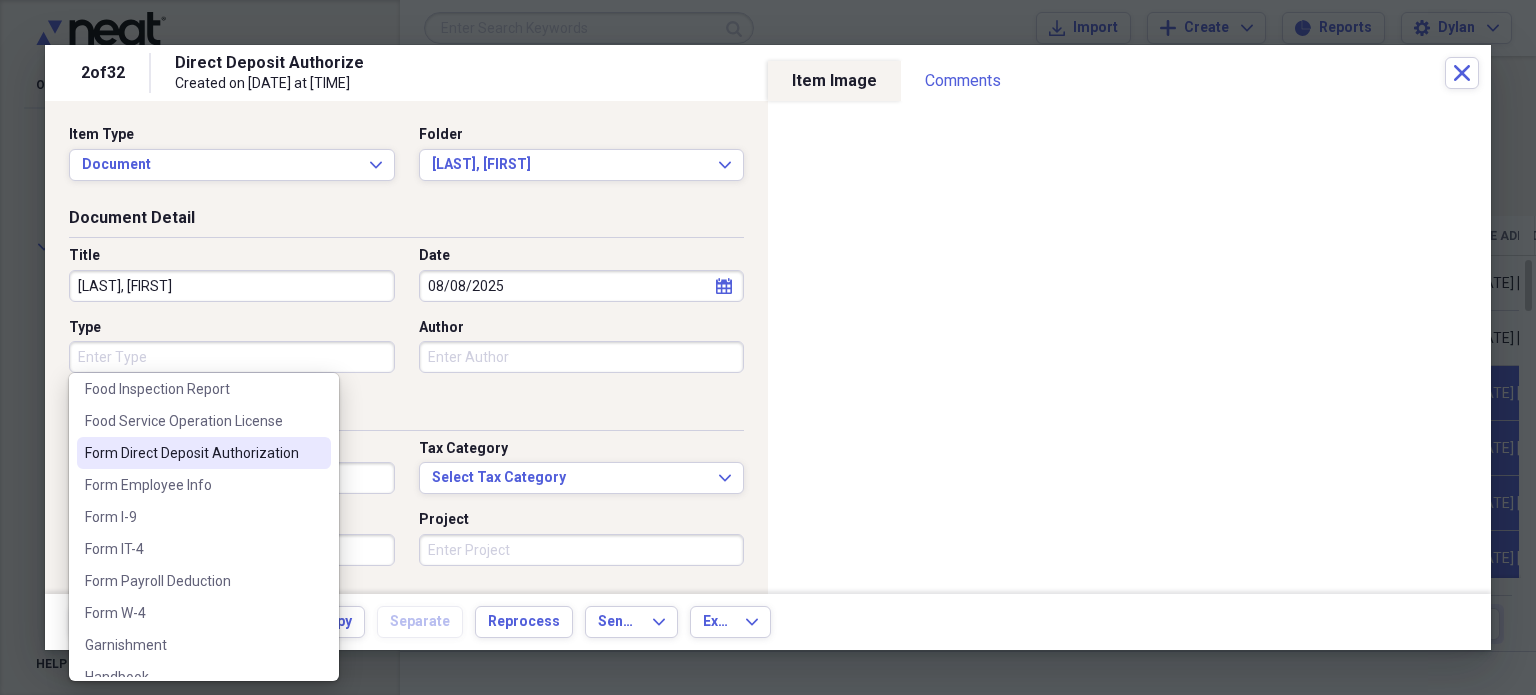 click on "Form Direct Deposit Authorization" at bounding box center [204, 453] 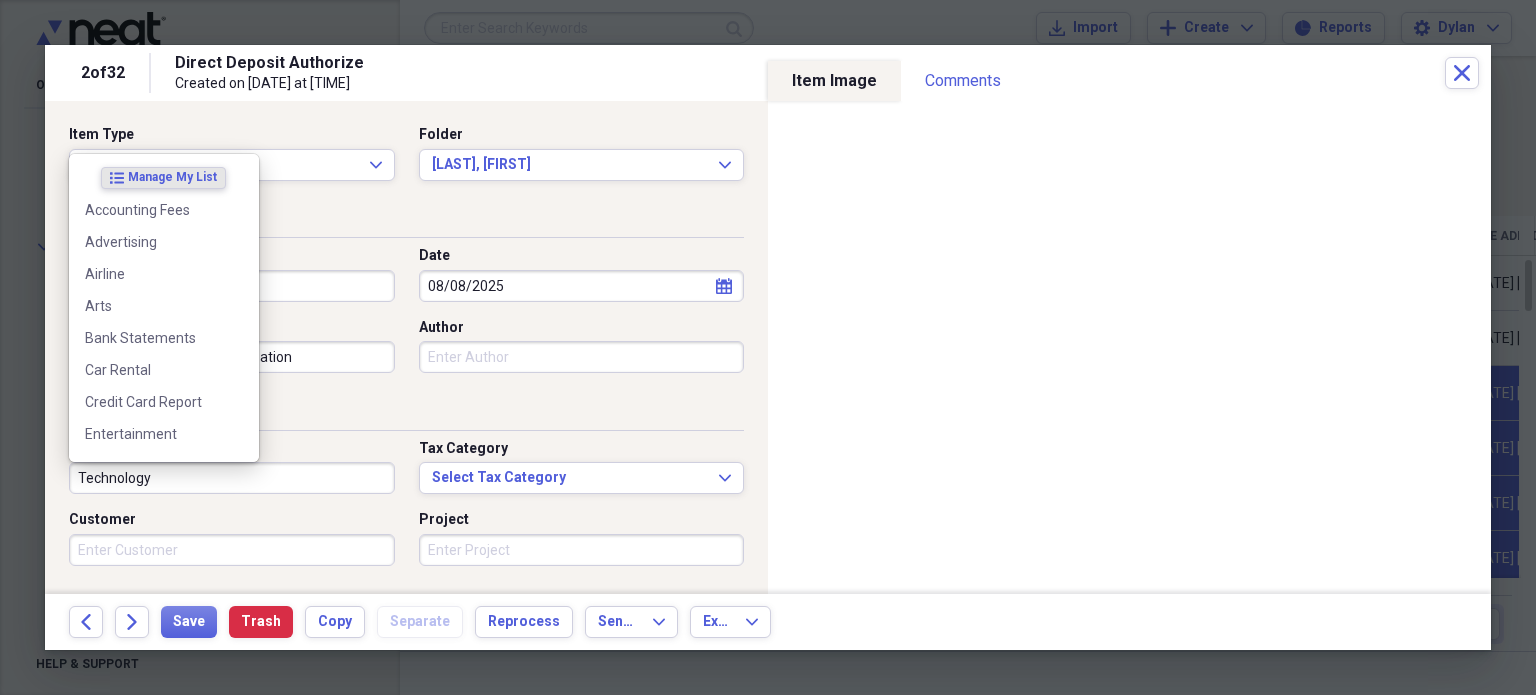 click on "Technology" at bounding box center (232, 478) 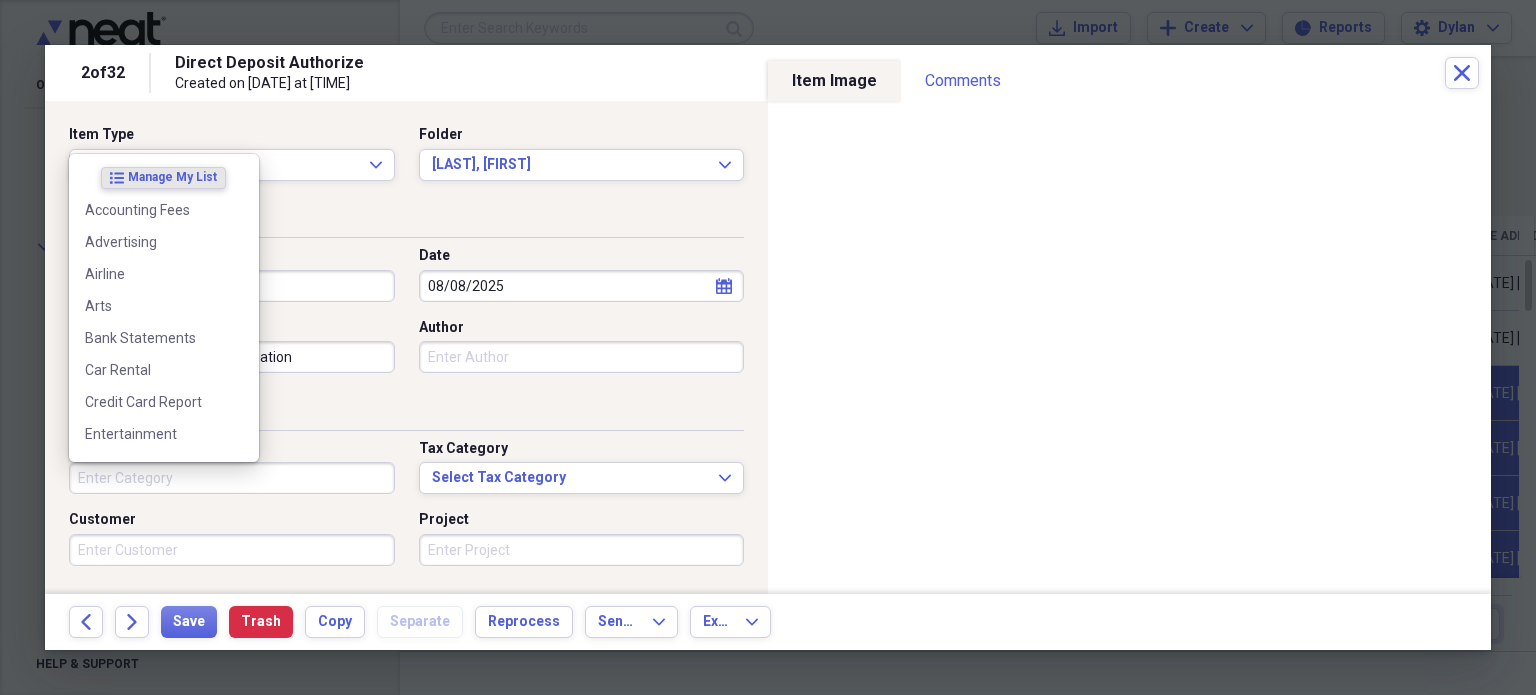 type 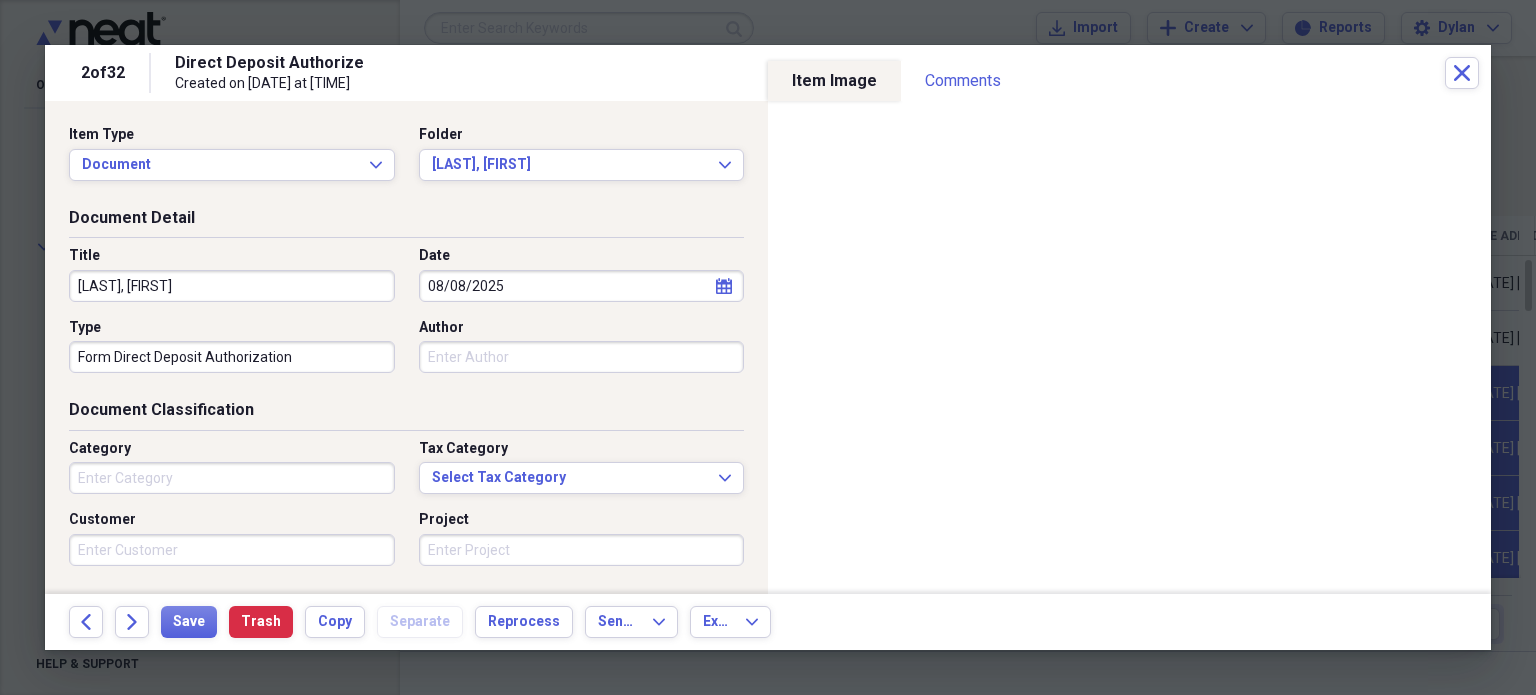 click on "Category" at bounding box center [232, 449] 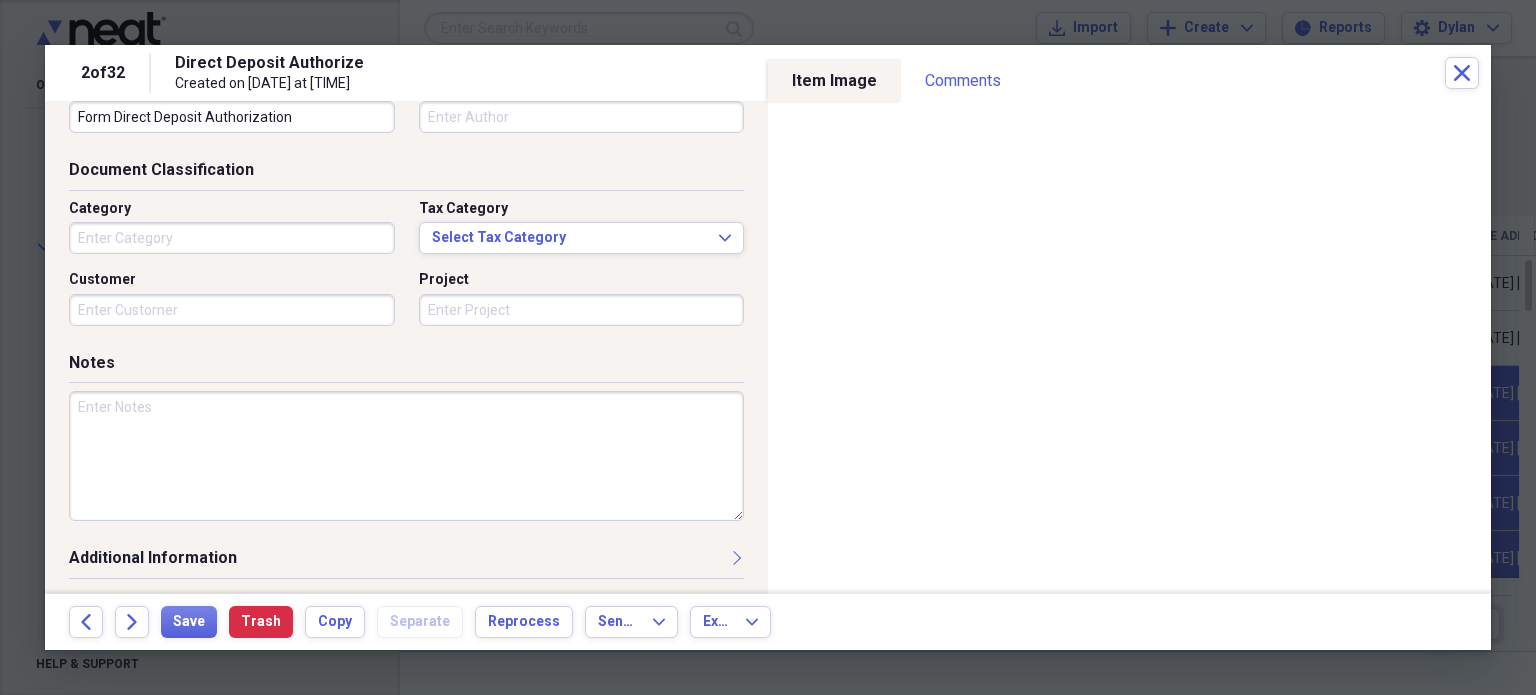 scroll, scrollTop: 0, scrollLeft: 0, axis: both 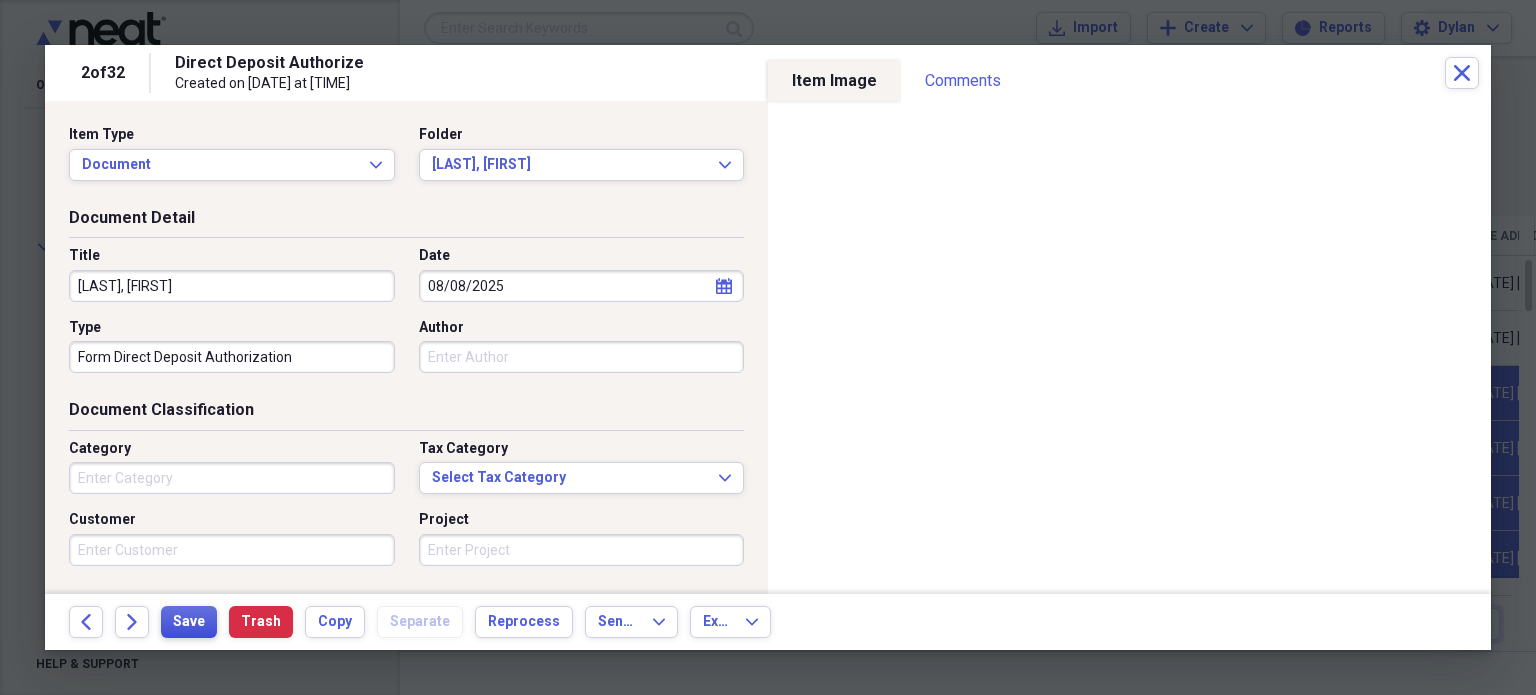 click on "Save" at bounding box center (189, 622) 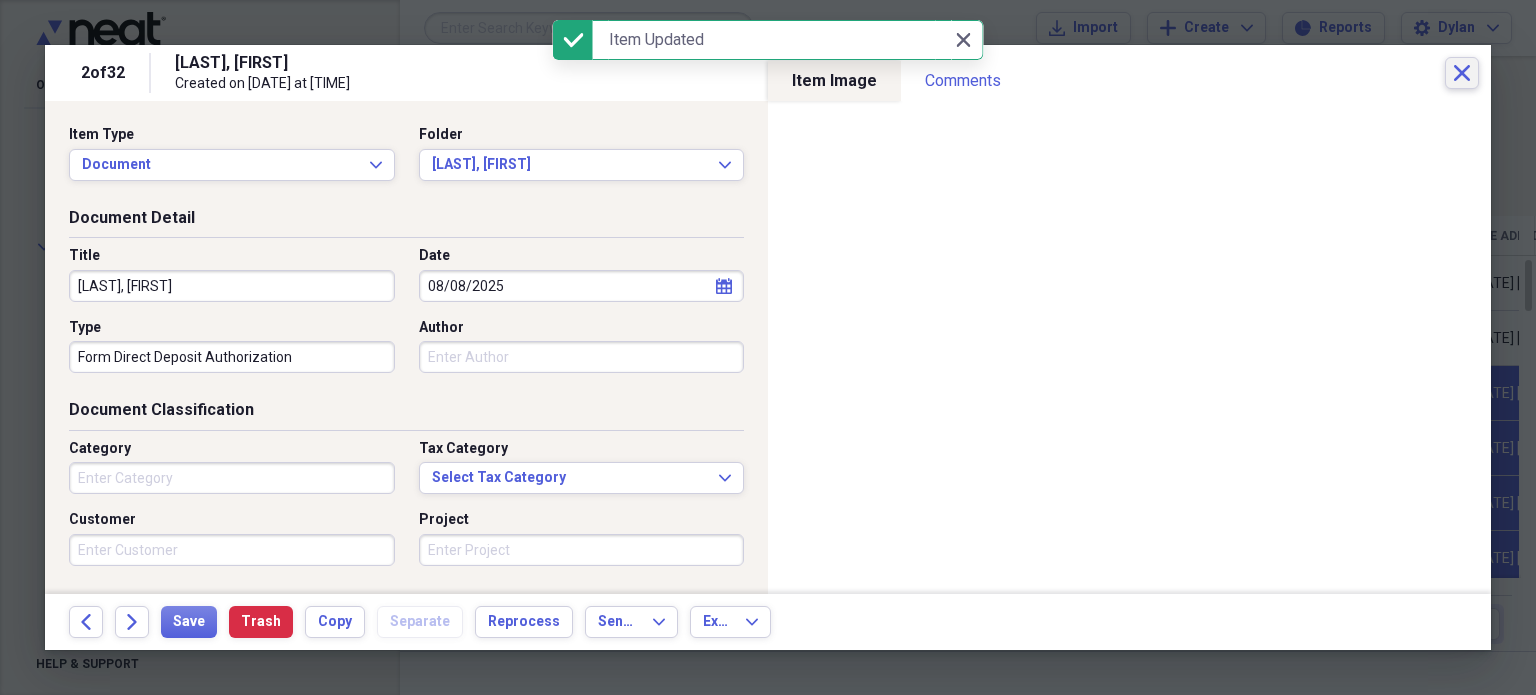 click on "Close" 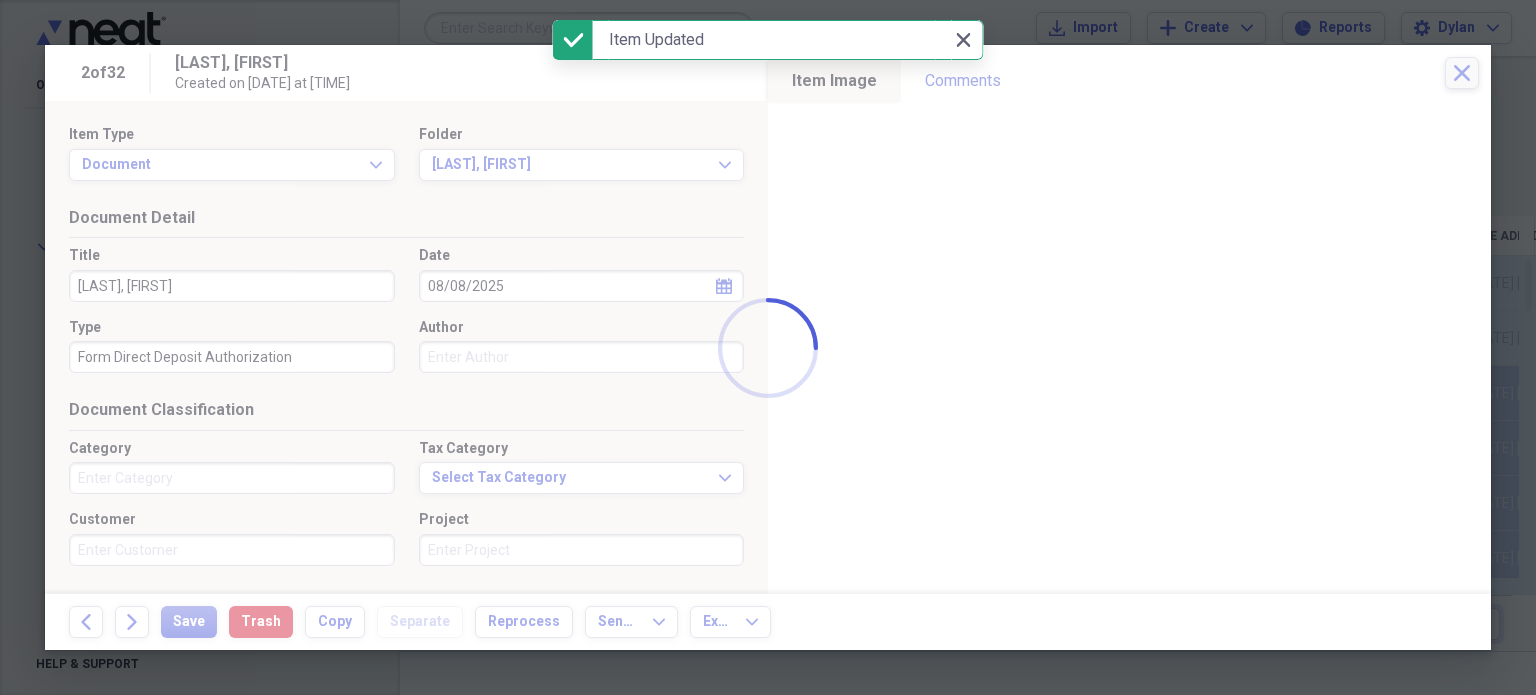 checkbox on "true" 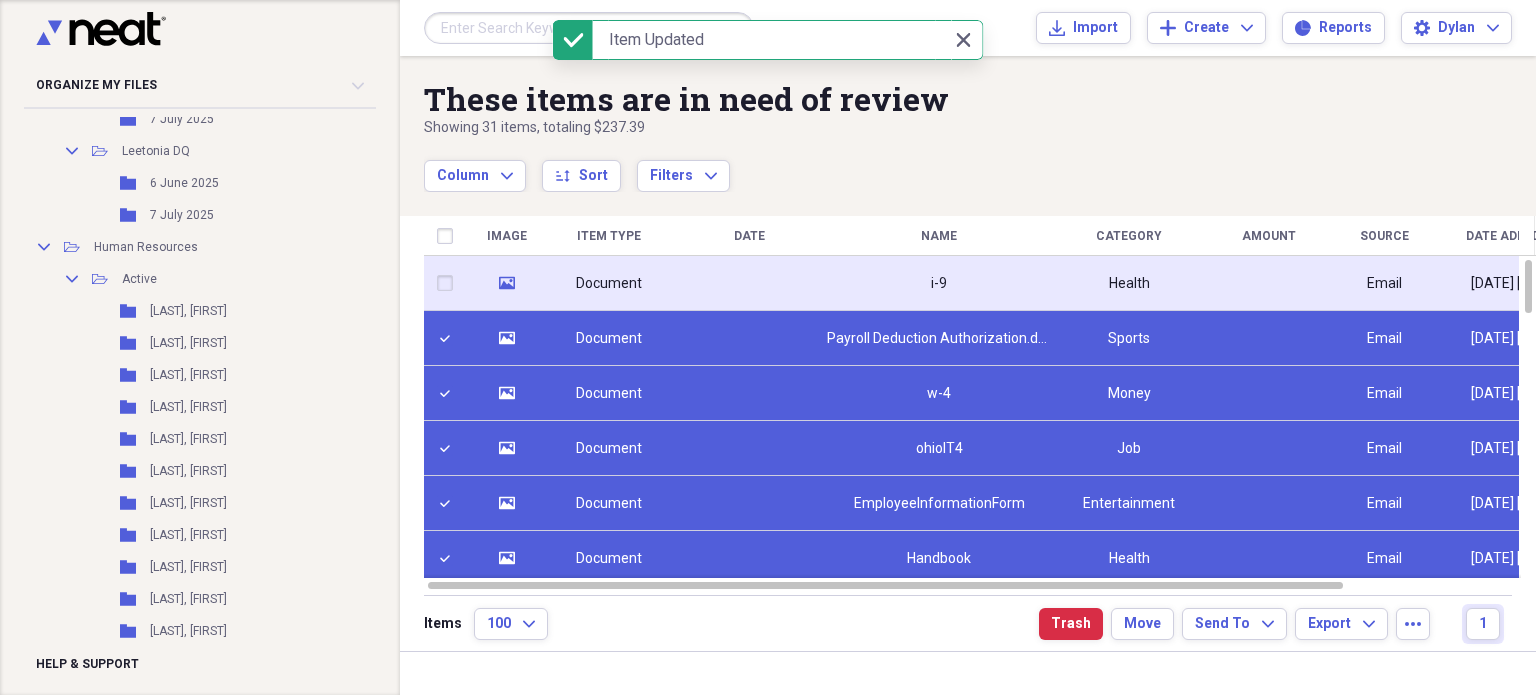 click at bounding box center [449, 283] 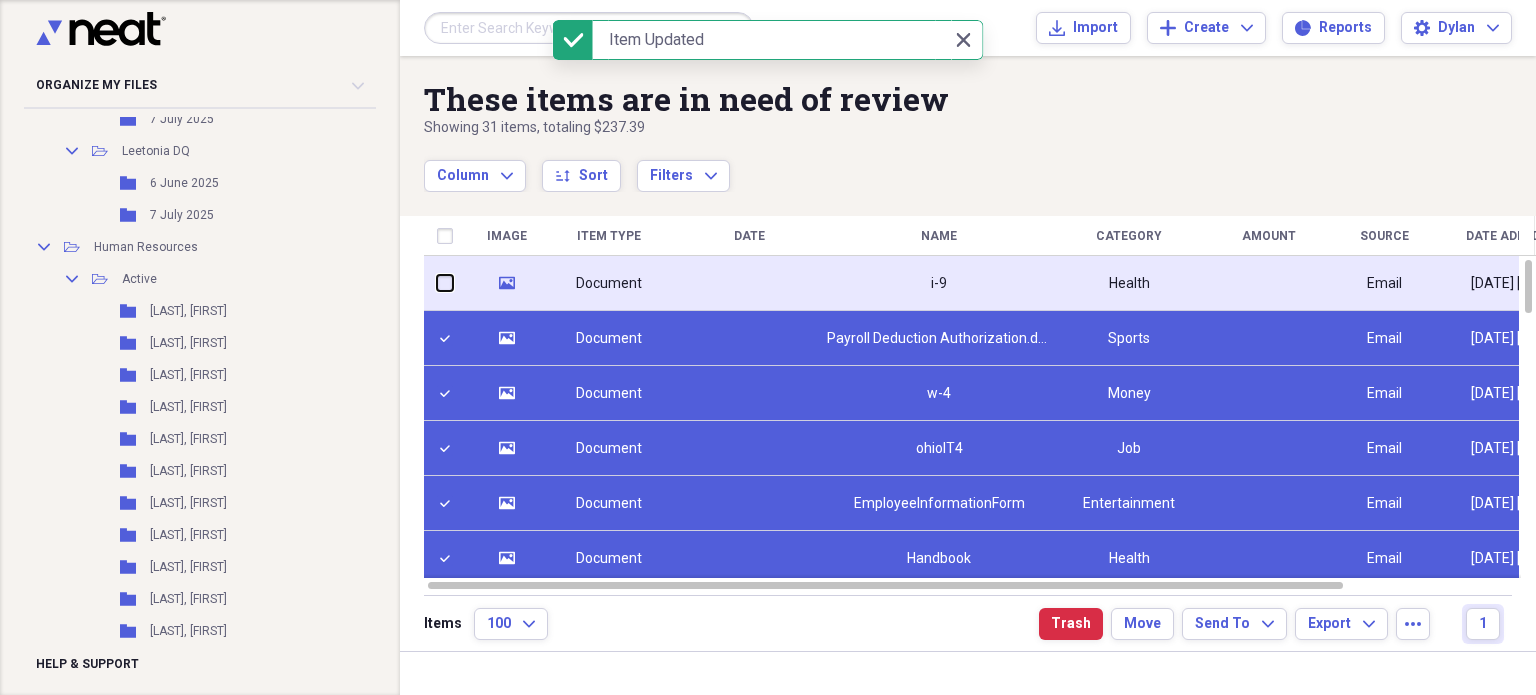 click at bounding box center [437, 283] 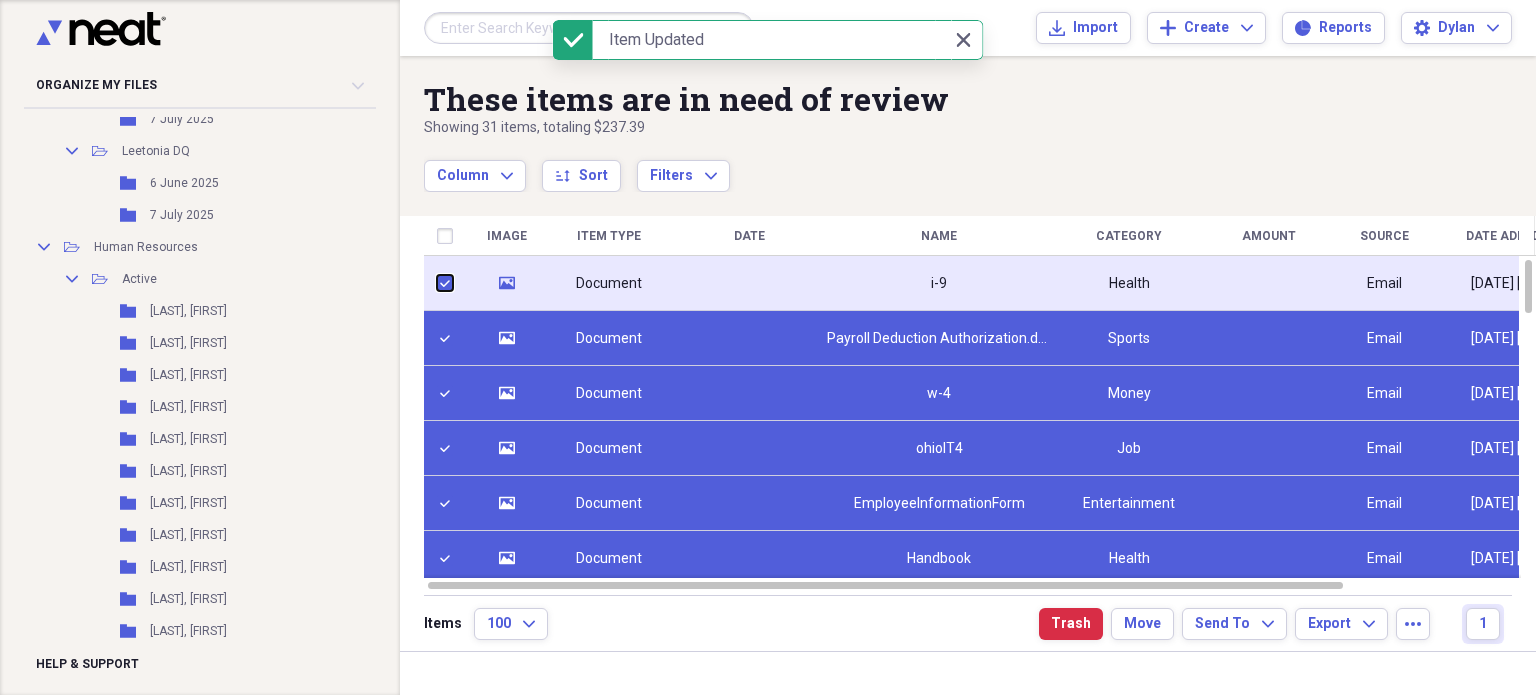 checkbox on "true" 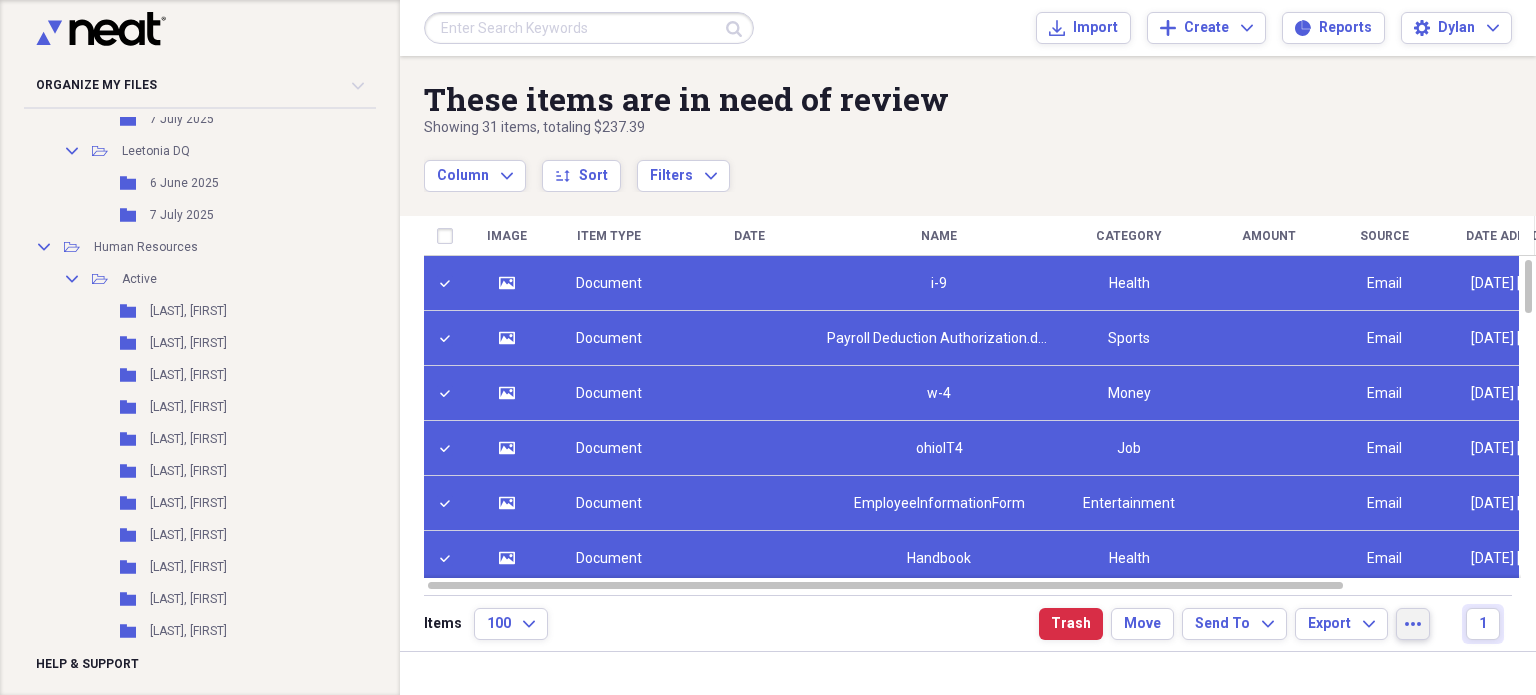 click on "more" at bounding box center [1413, 624] 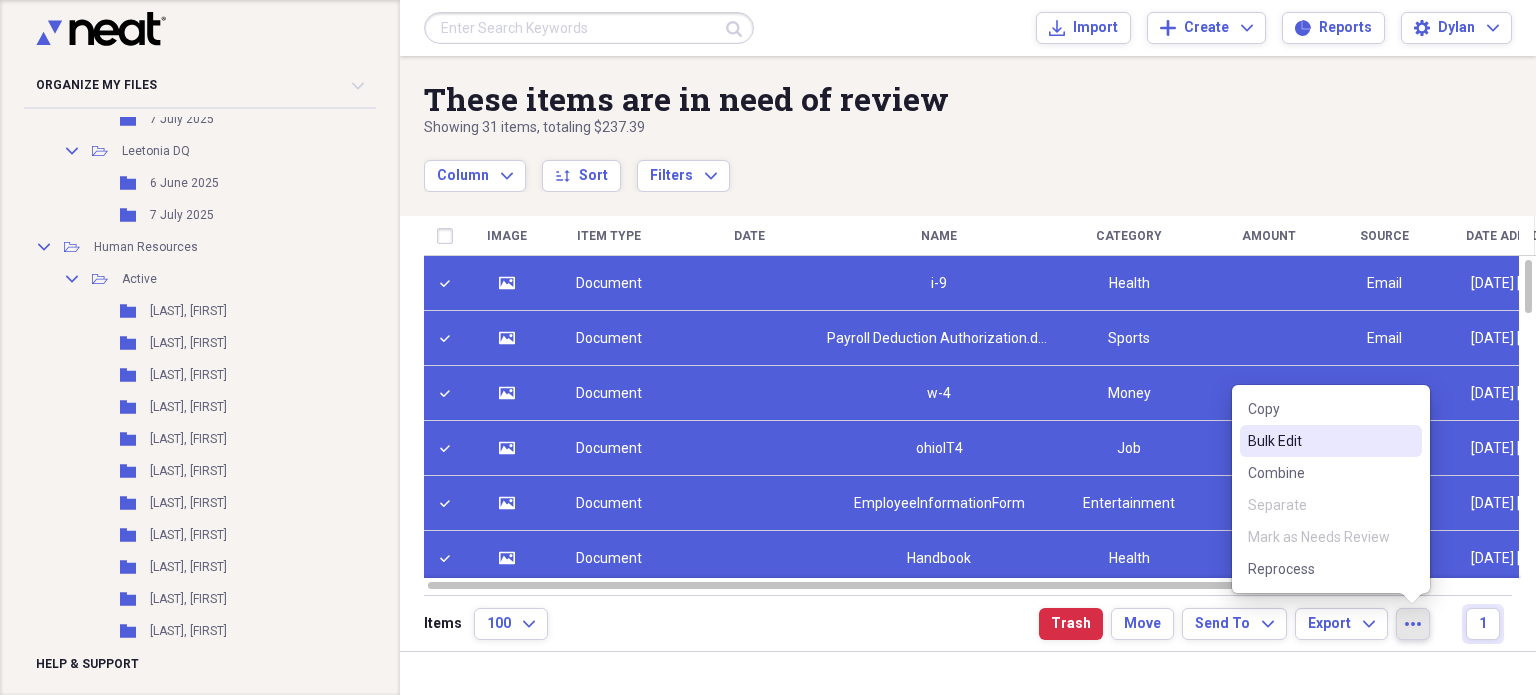 click on "Bulk Edit" at bounding box center (1319, 441) 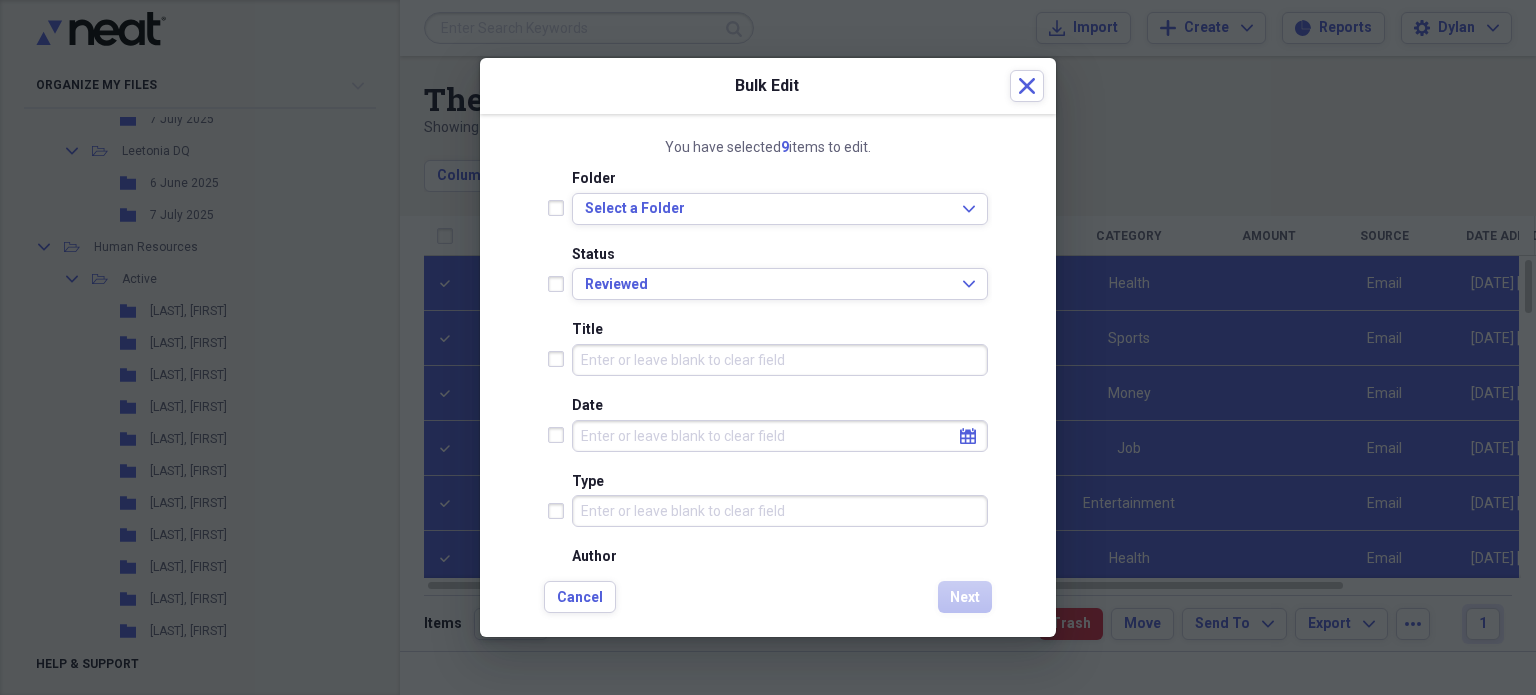 click on "Title" at bounding box center [780, 360] 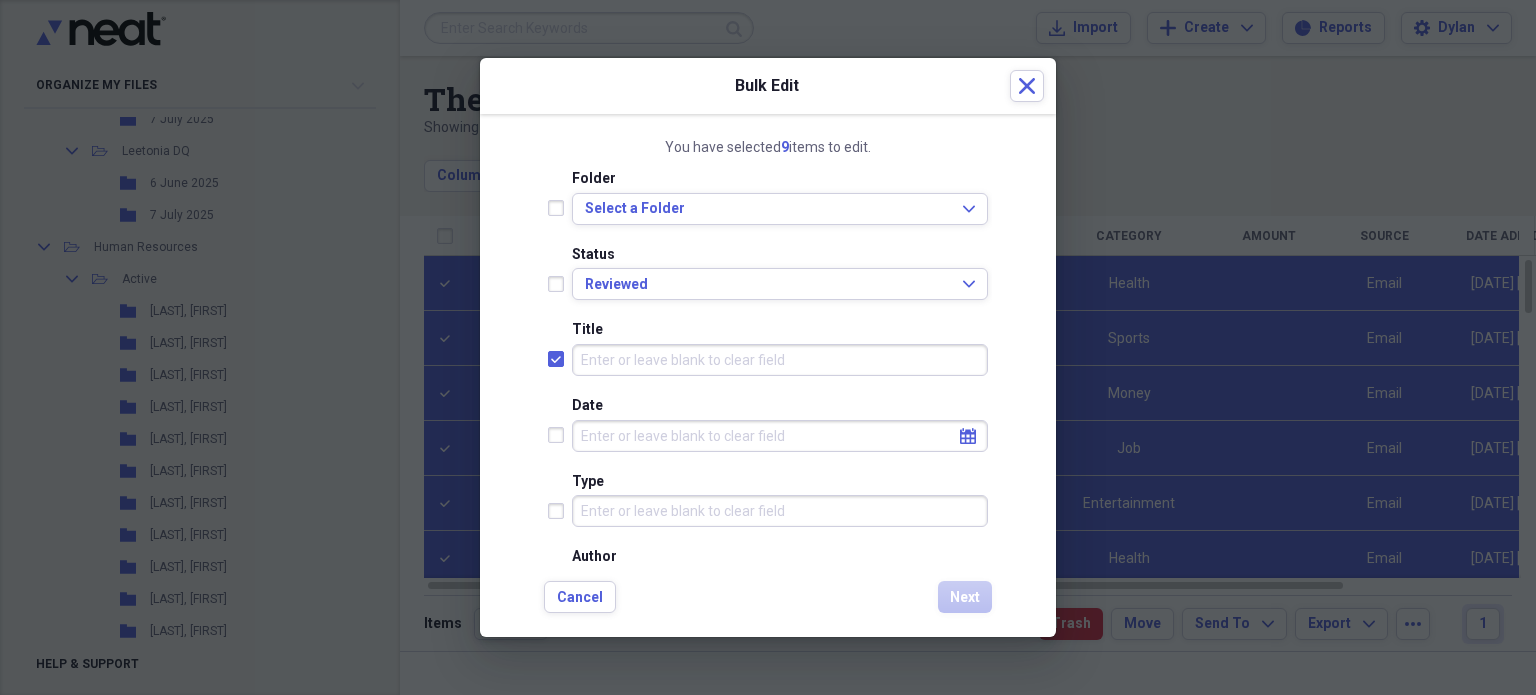 checkbox on "true" 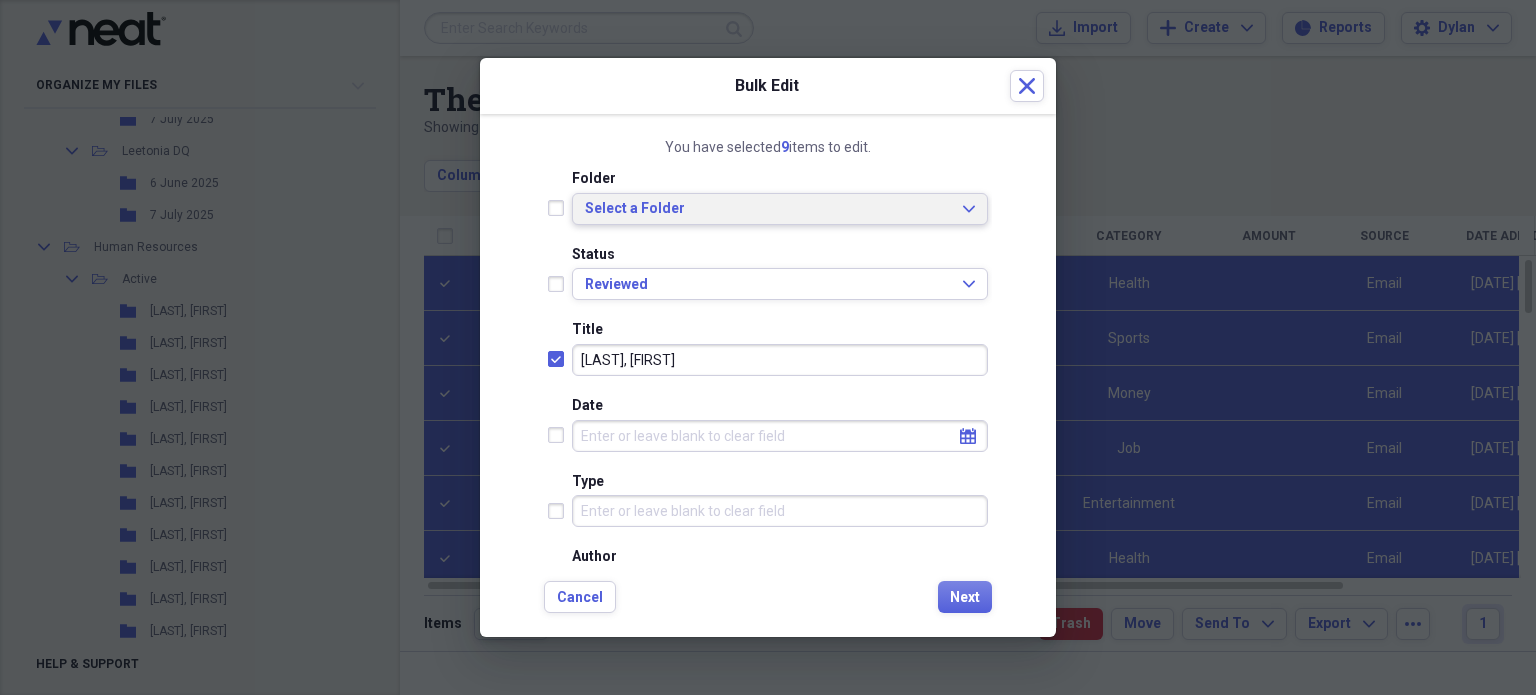type on "[LAST], [FIRST]" 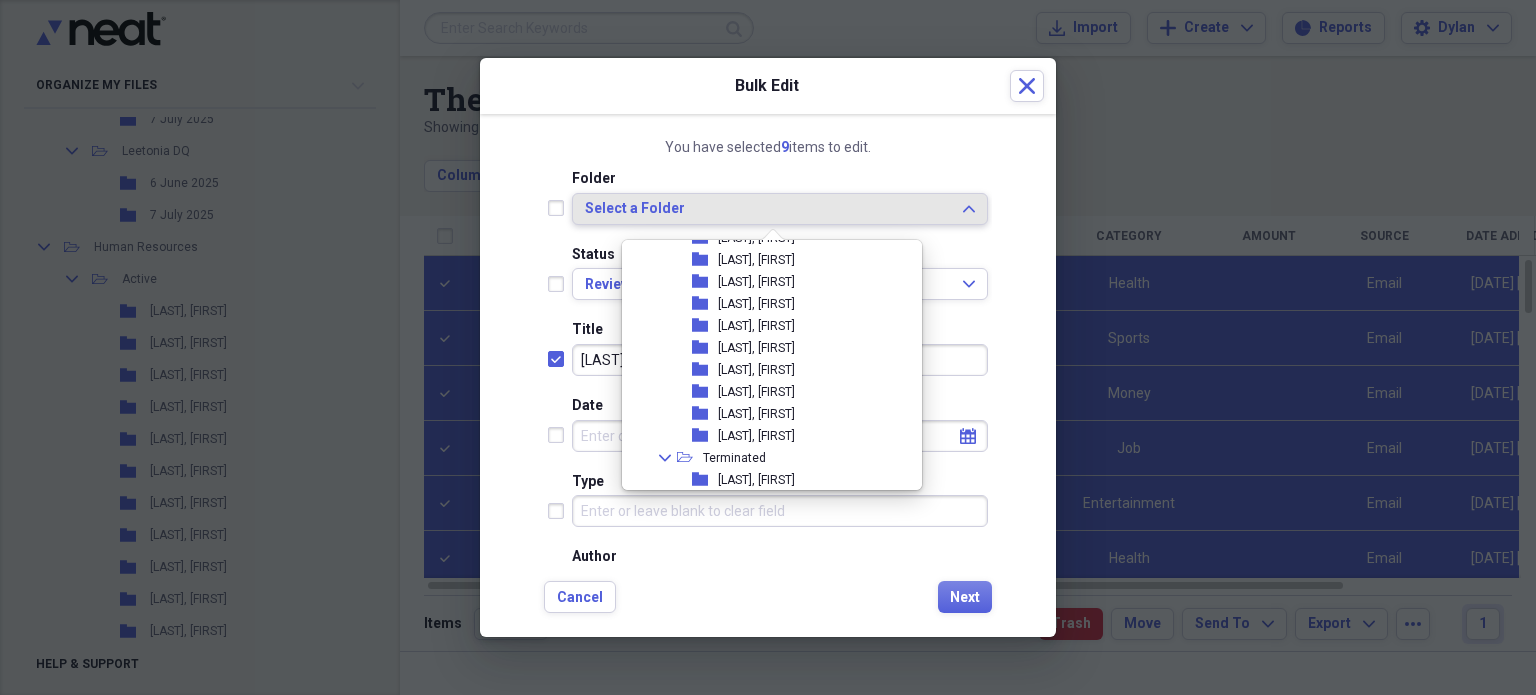 scroll, scrollTop: 640, scrollLeft: 0, axis: vertical 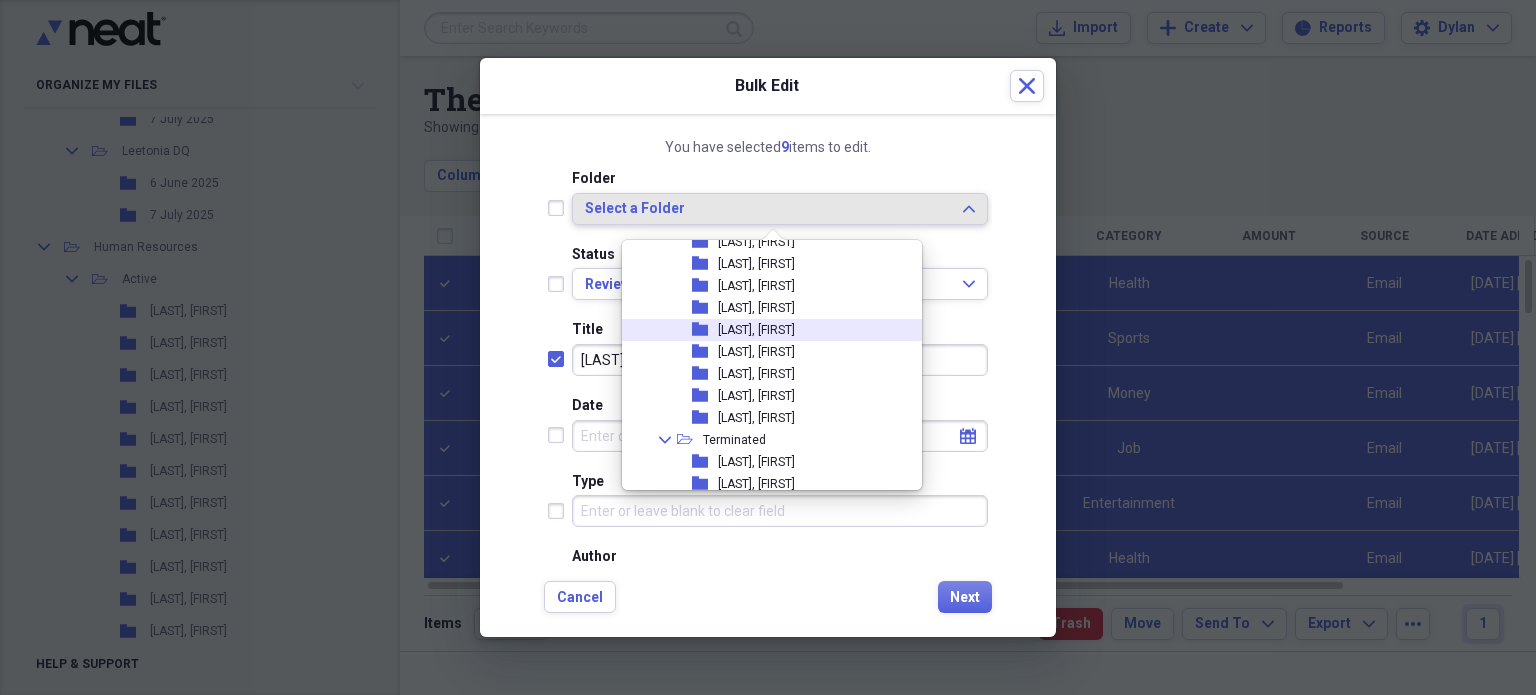 click on "[LAST], [FIRST]" at bounding box center (756, 330) 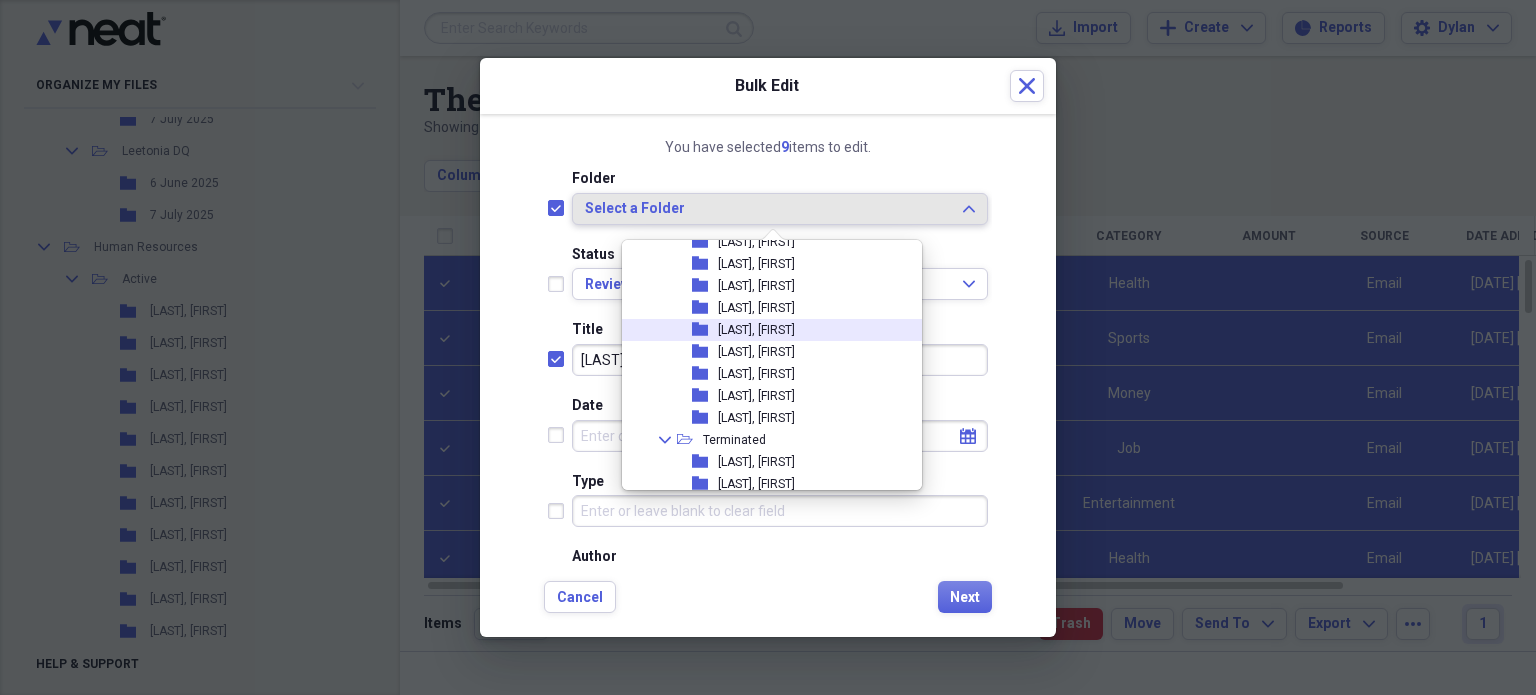 checkbox on "true" 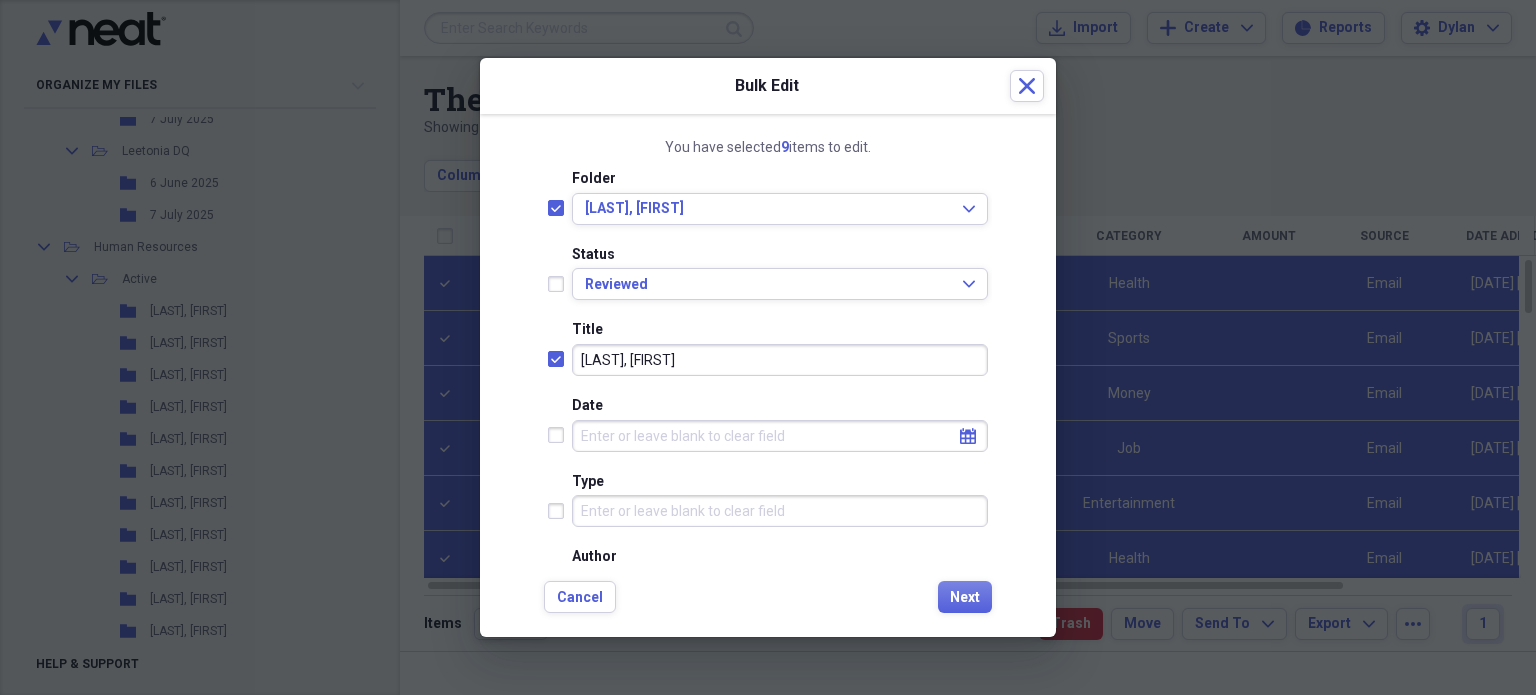 select on "7" 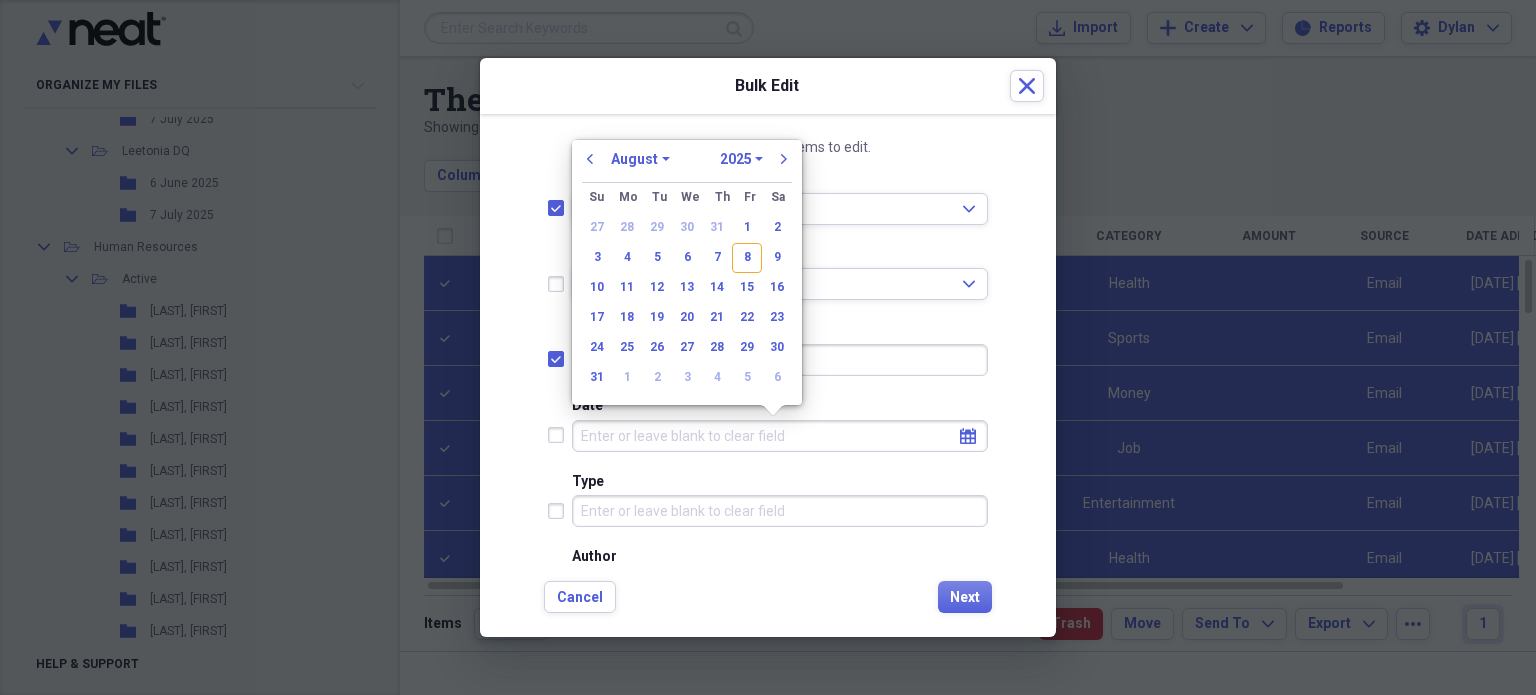 click on "Date" at bounding box center [780, 436] 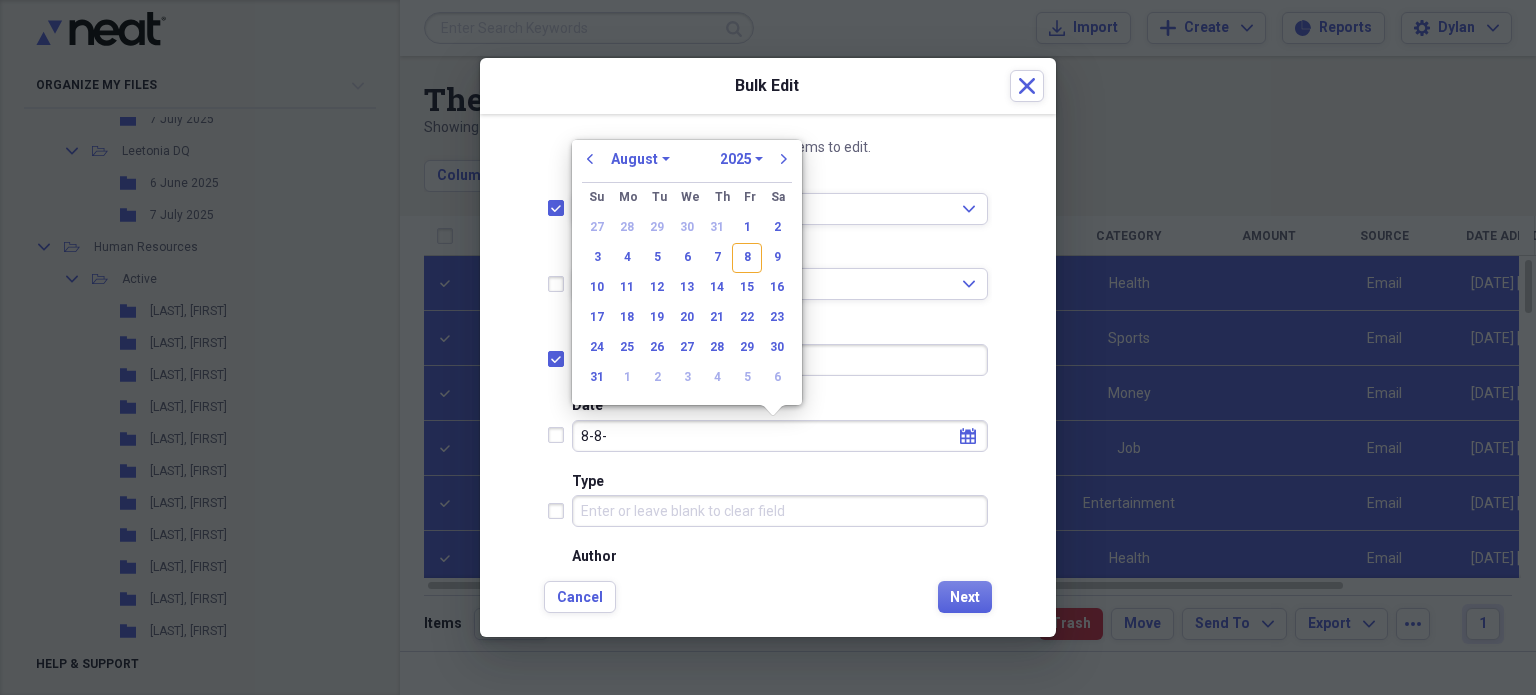 type on "8-8-2" 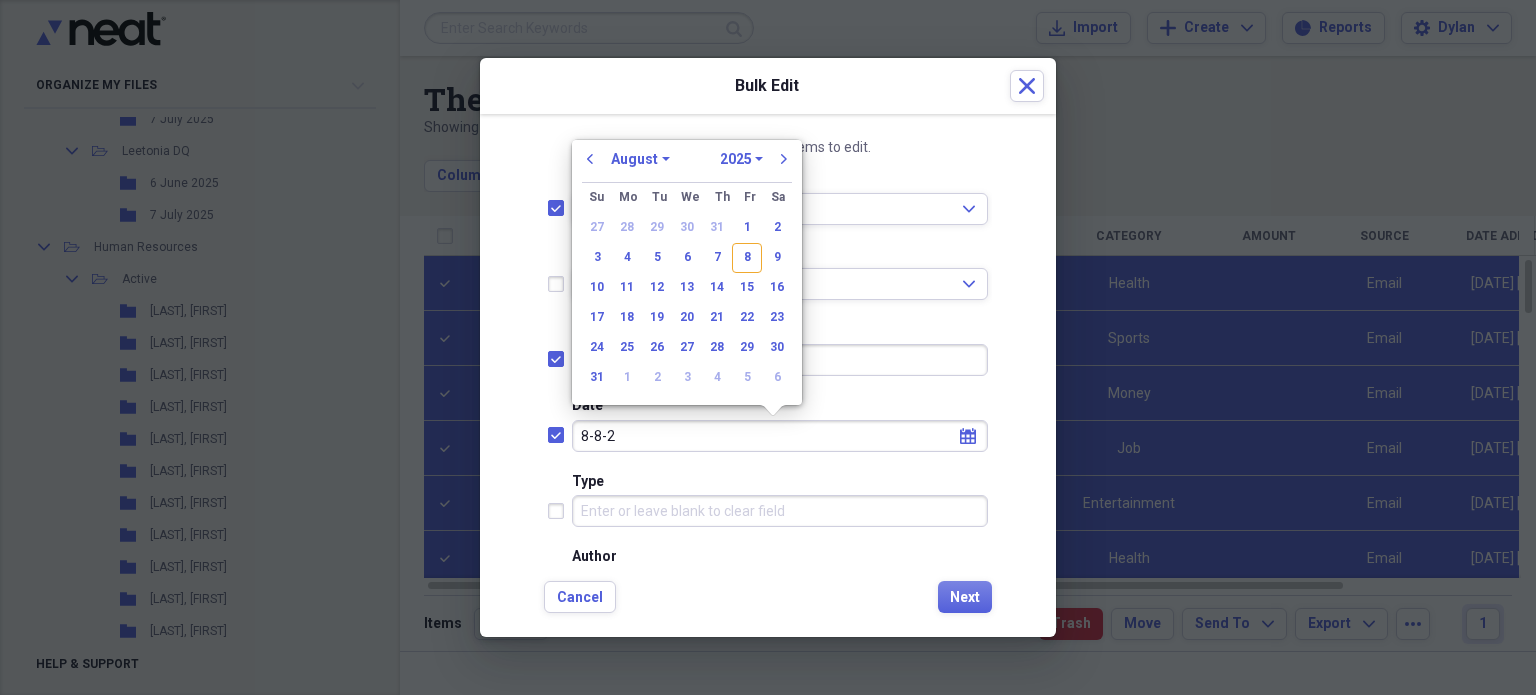 checkbox on "true" 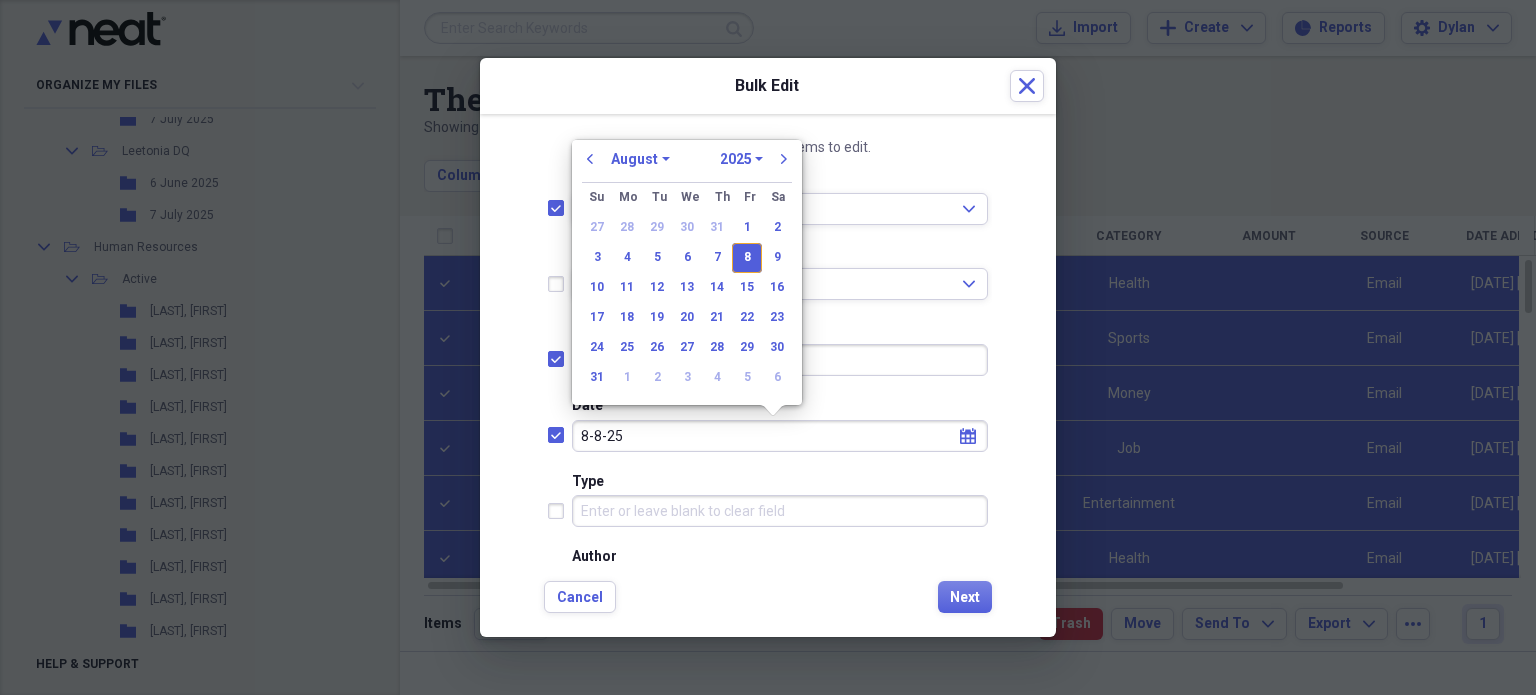type on "08/08/2025" 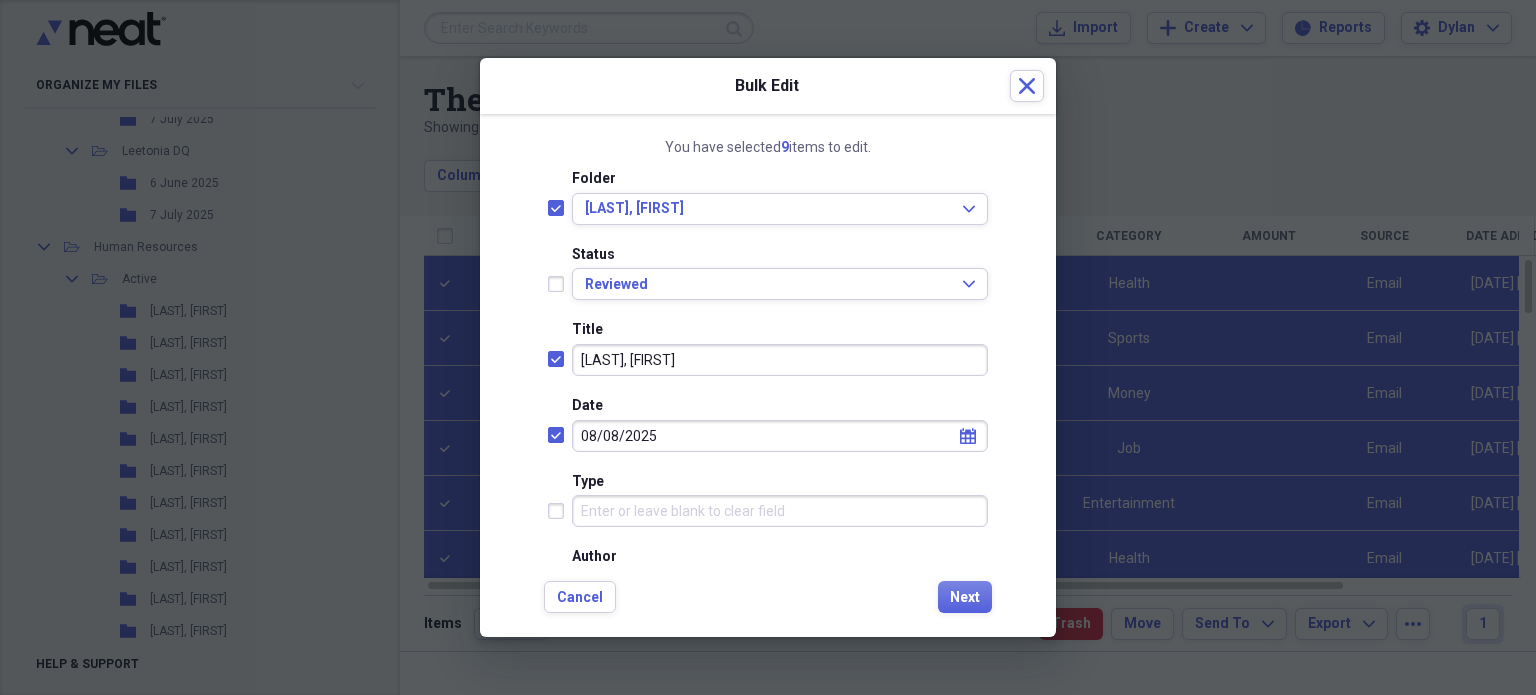 click on "Type" at bounding box center [768, 508] 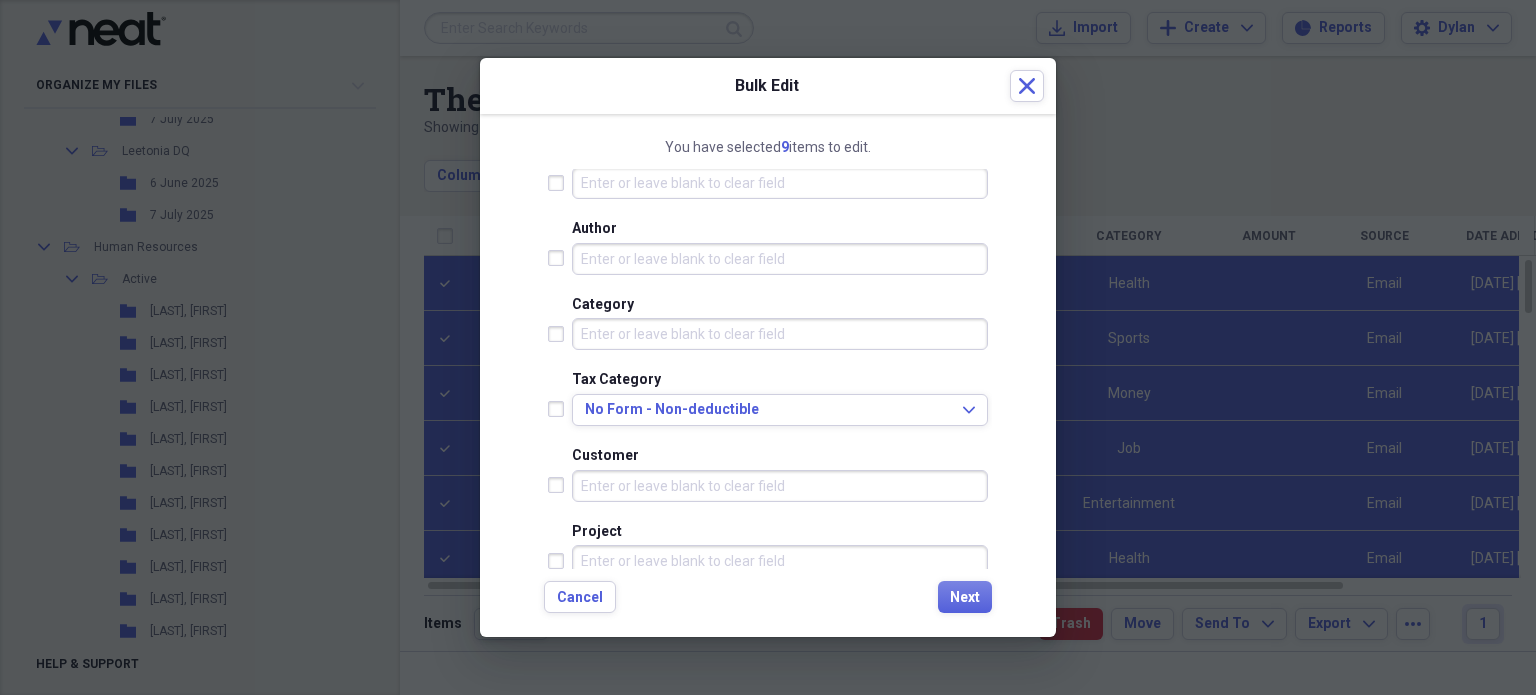 scroll, scrollTop: 330, scrollLeft: 0, axis: vertical 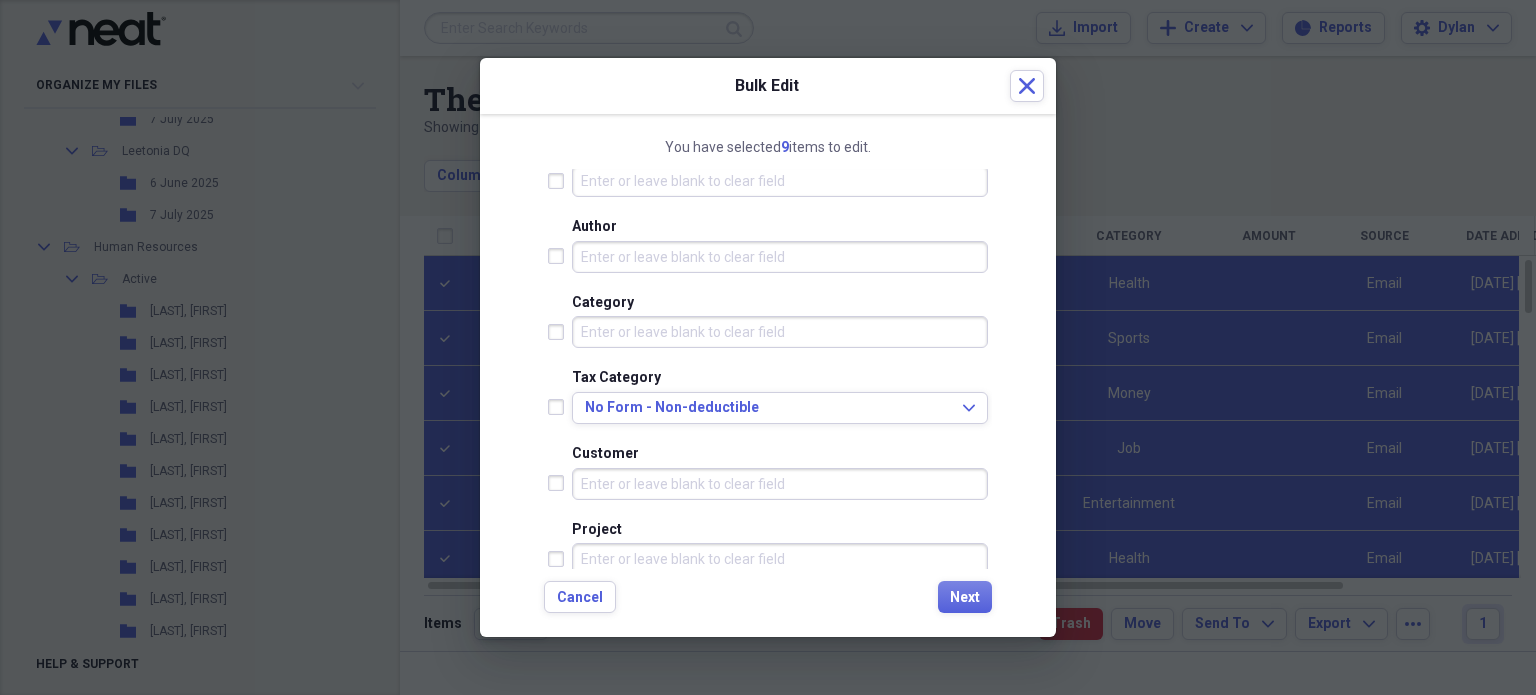 click at bounding box center (560, 332) 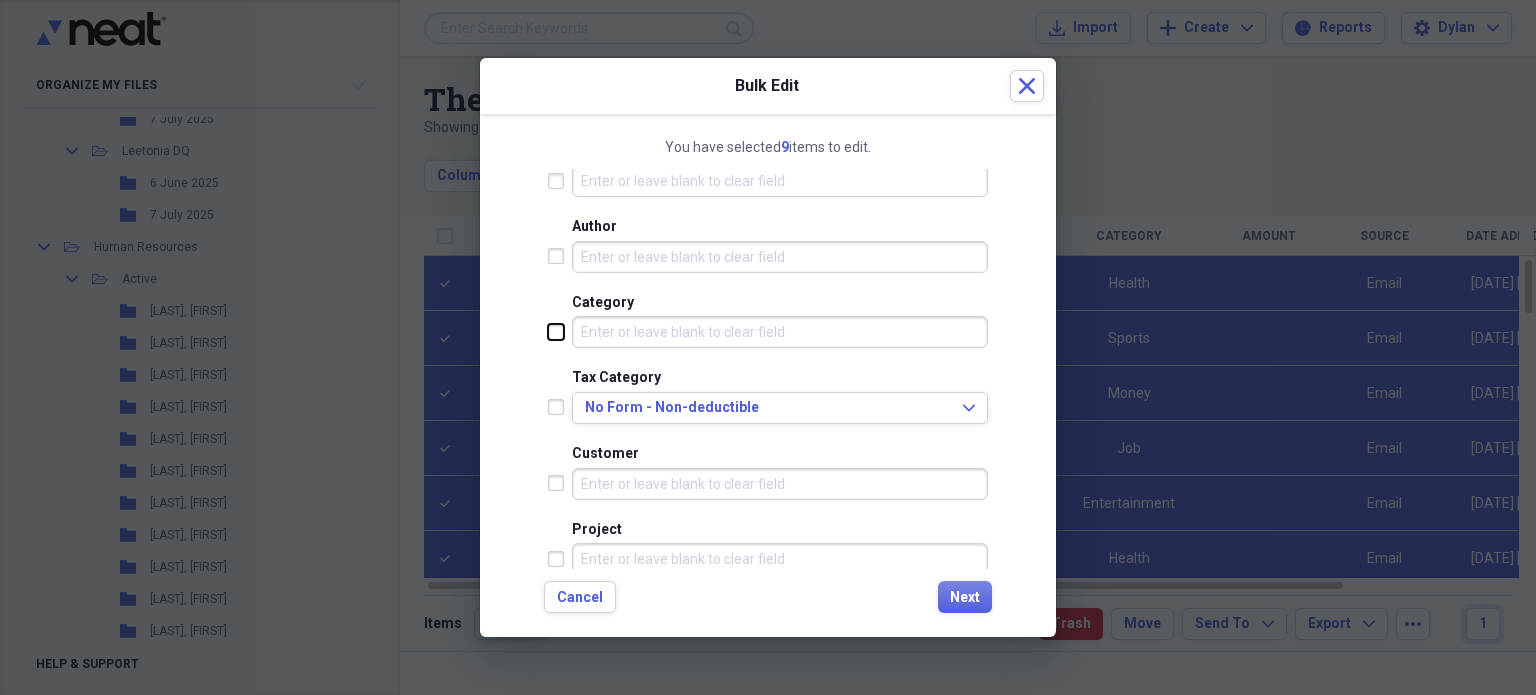 click at bounding box center (548, 331) 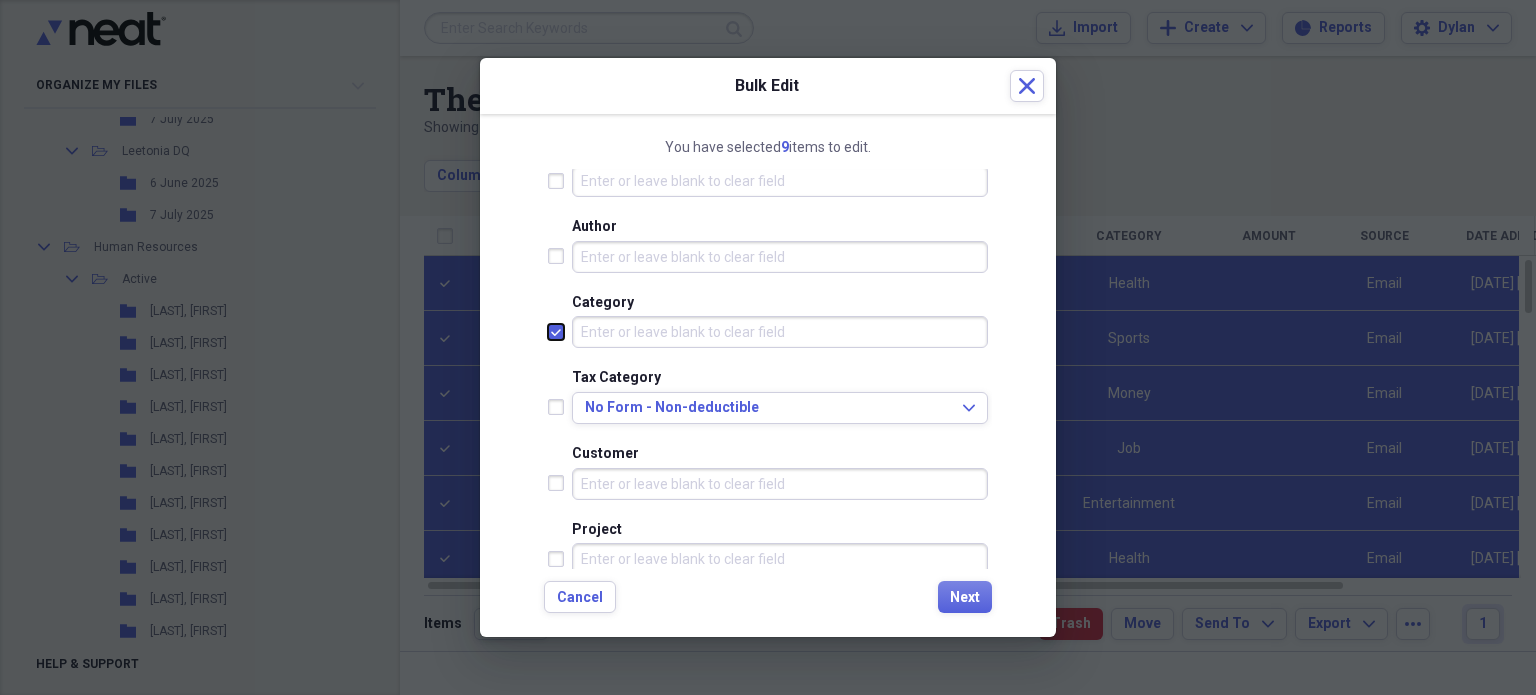 checkbox on "true" 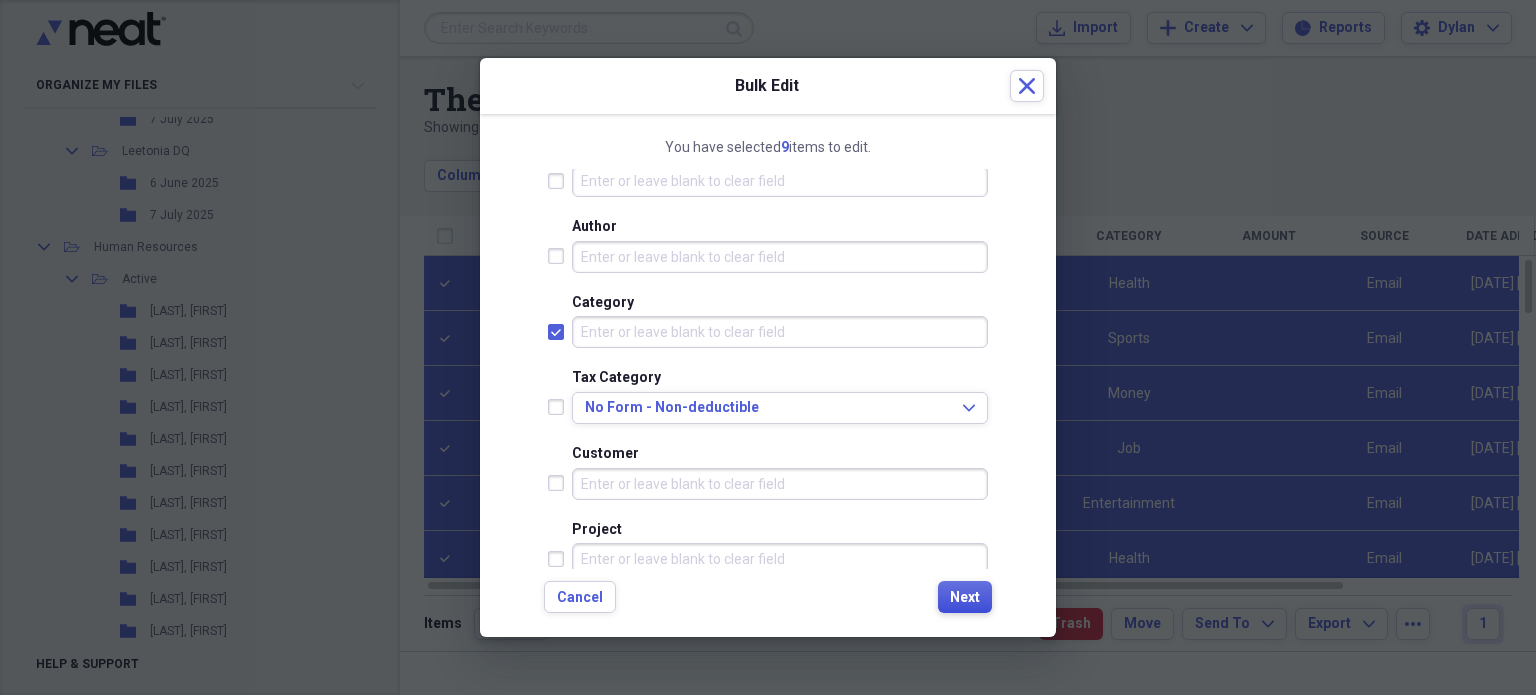 click on "Next" at bounding box center [965, 598] 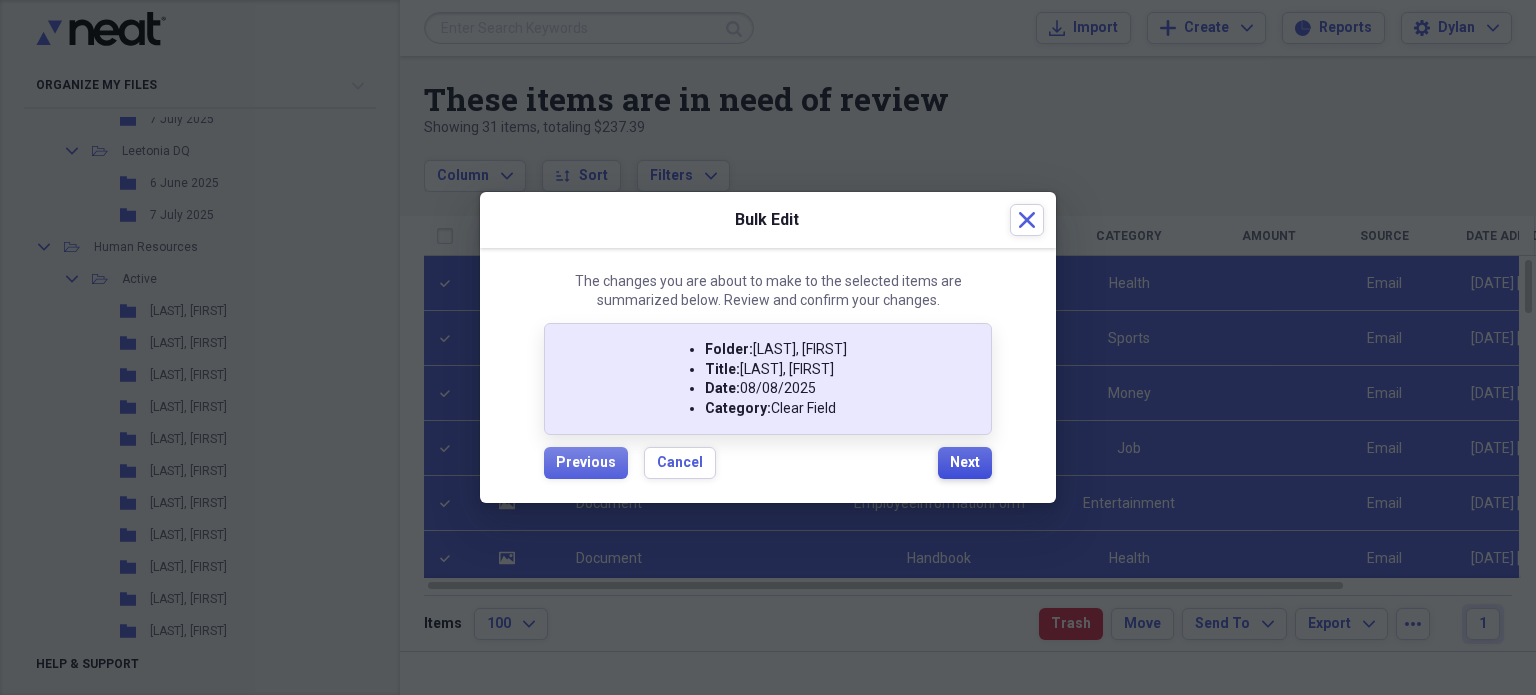 click on "Next" at bounding box center [965, 463] 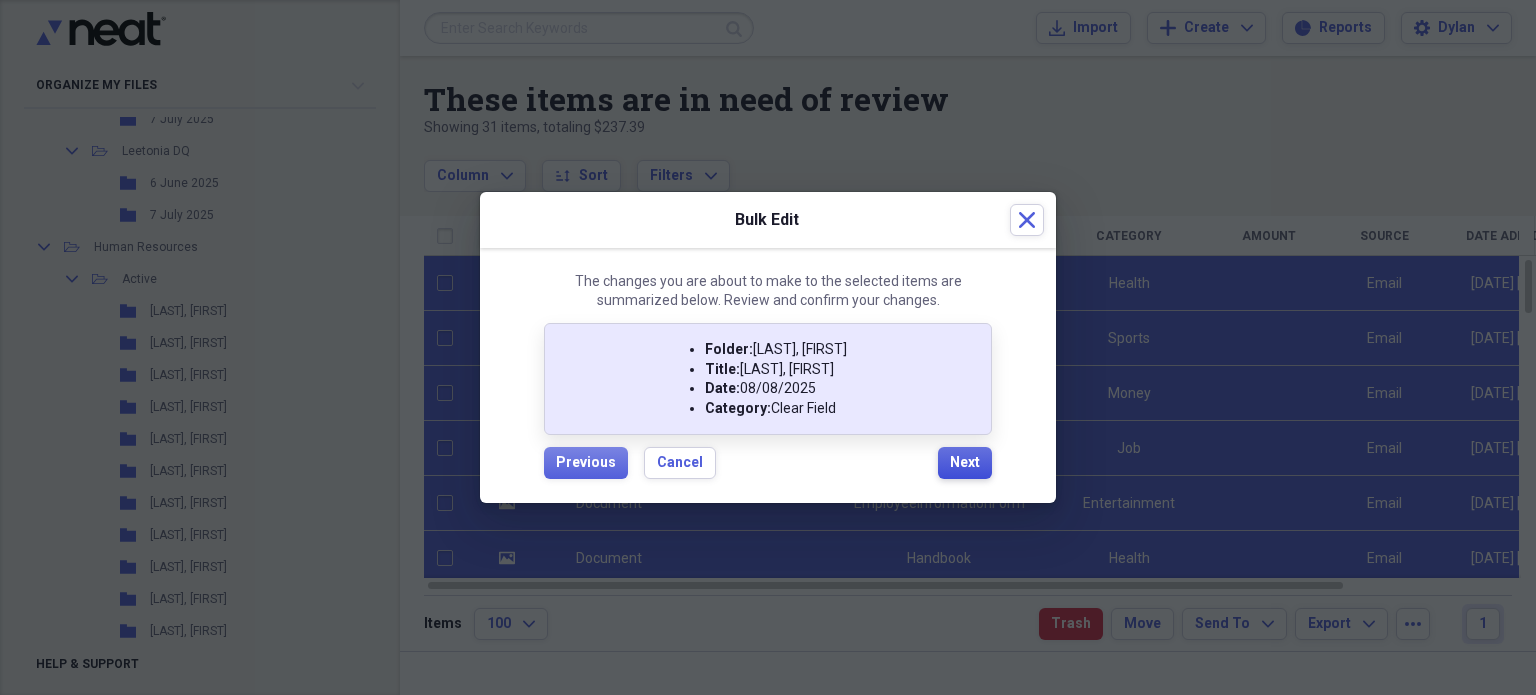 checkbox on "false" 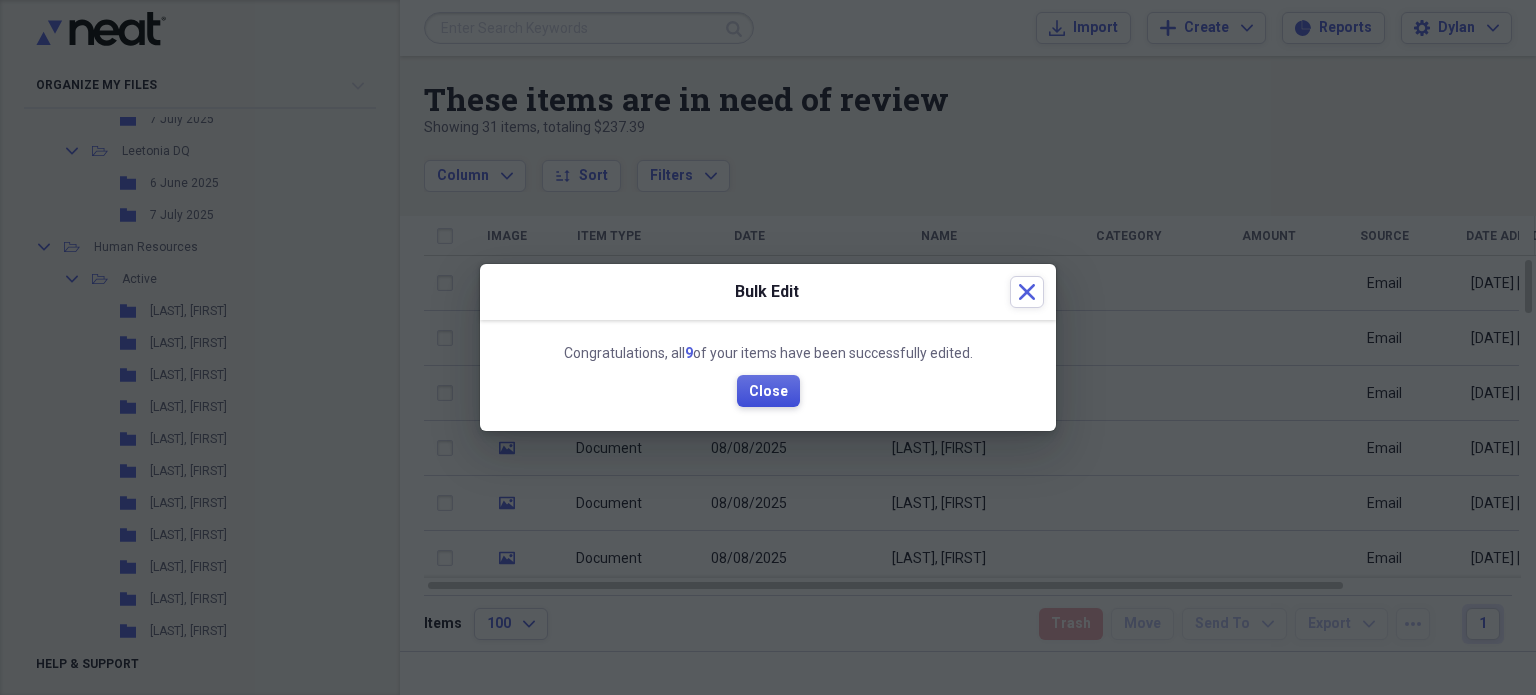 click on "Close" at bounding box center (768, 391) 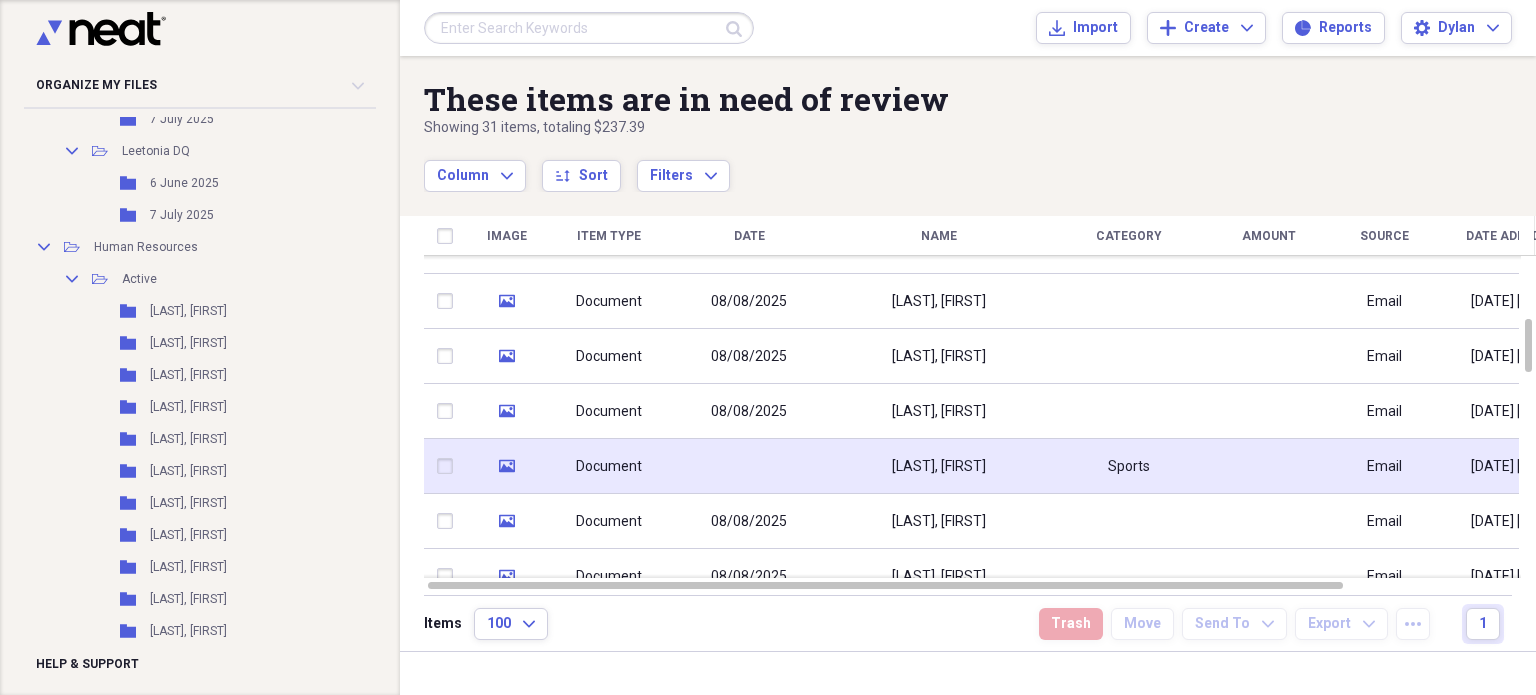click on "Document" at bounding box center [609, 466] 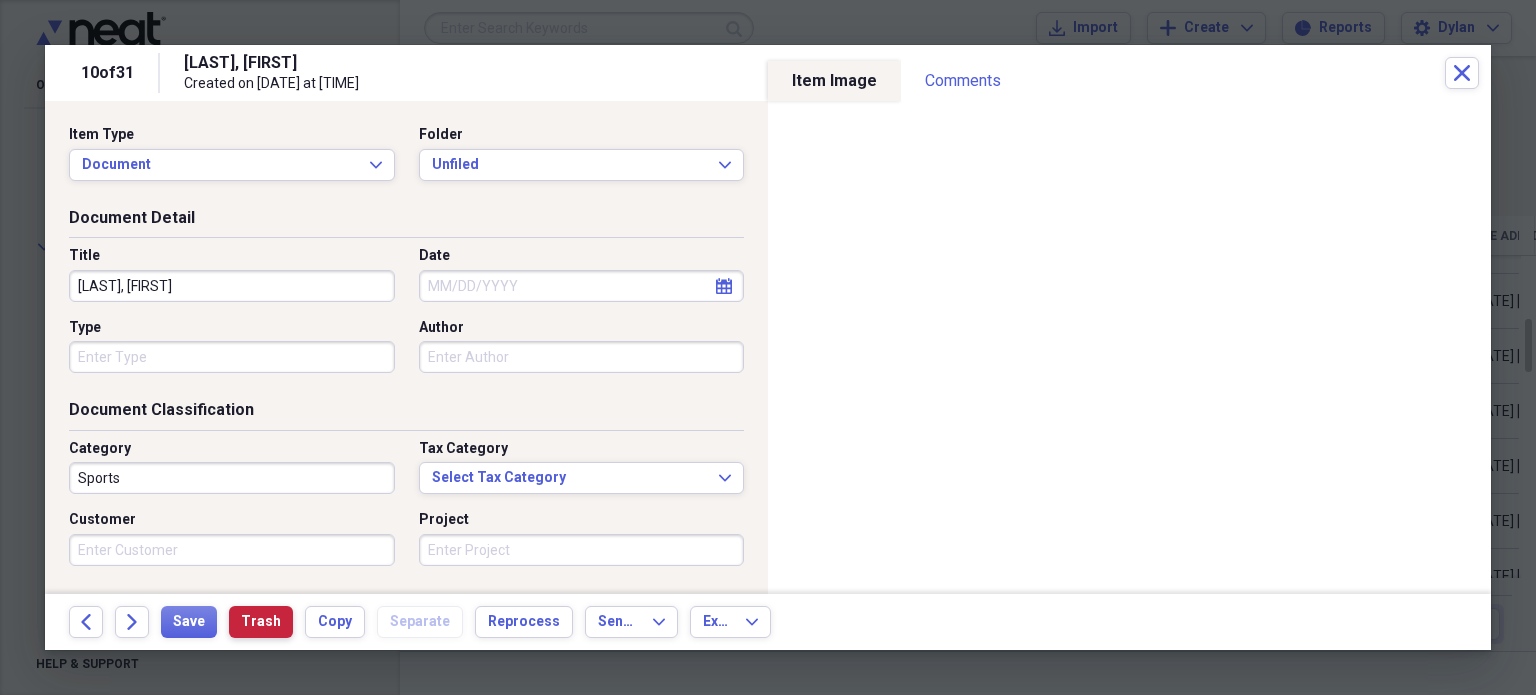 click on "Trash" at bounding box center (261, 622) 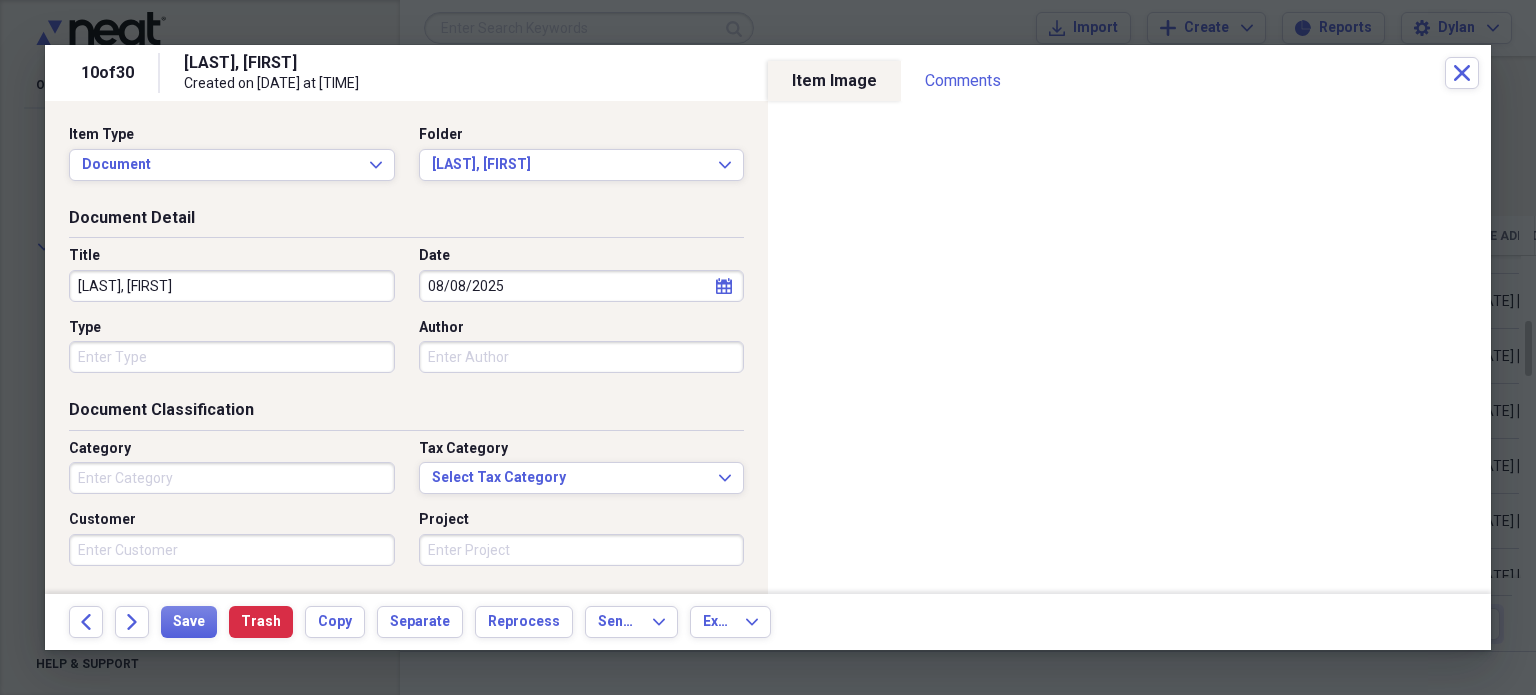 click on "Category" at bounding box center (232, 478) 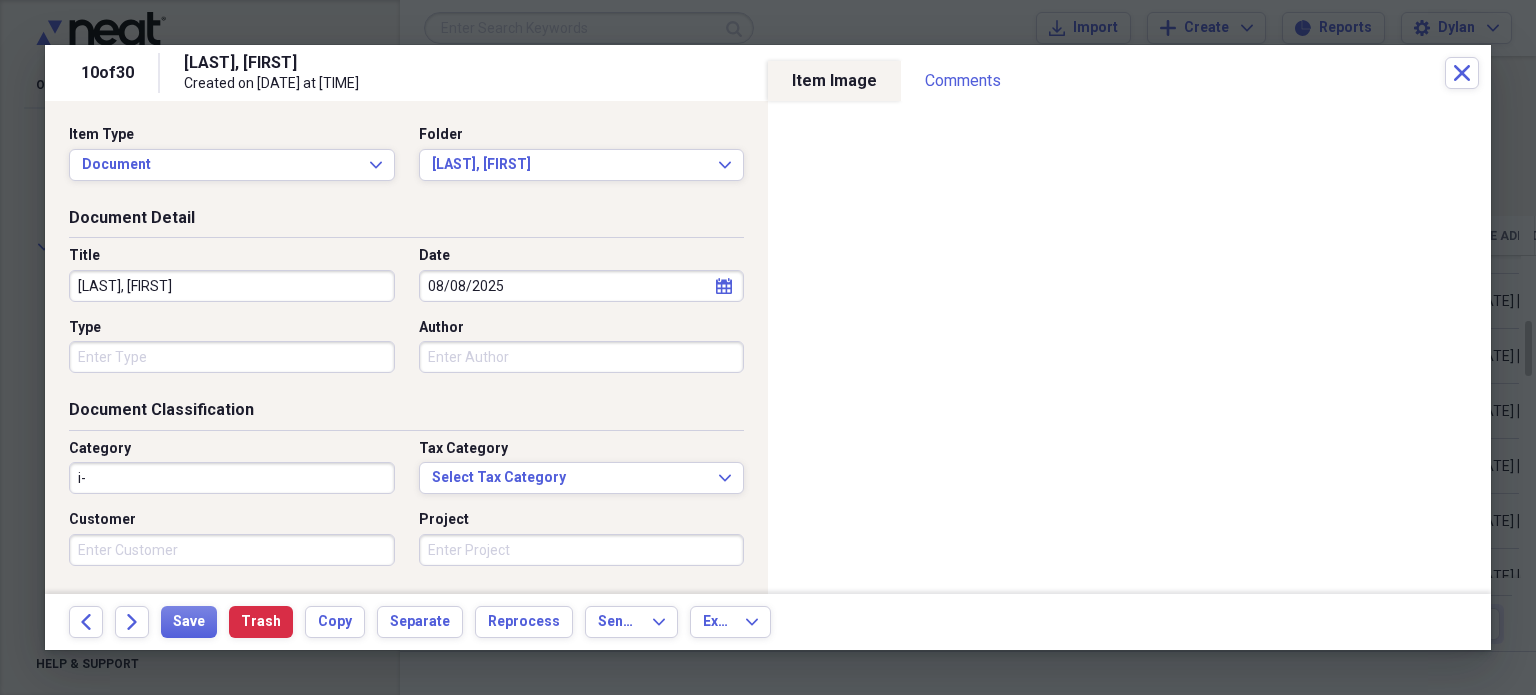 type on "i" 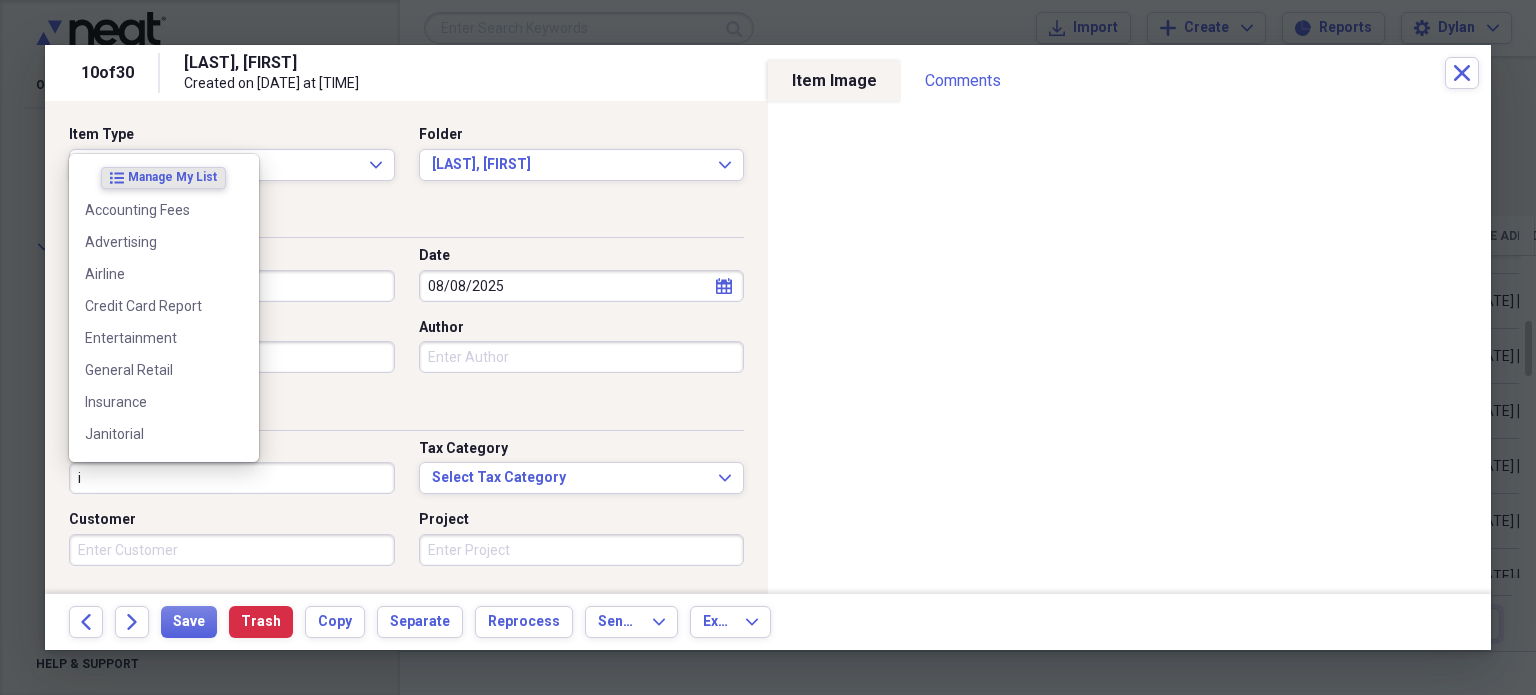 type 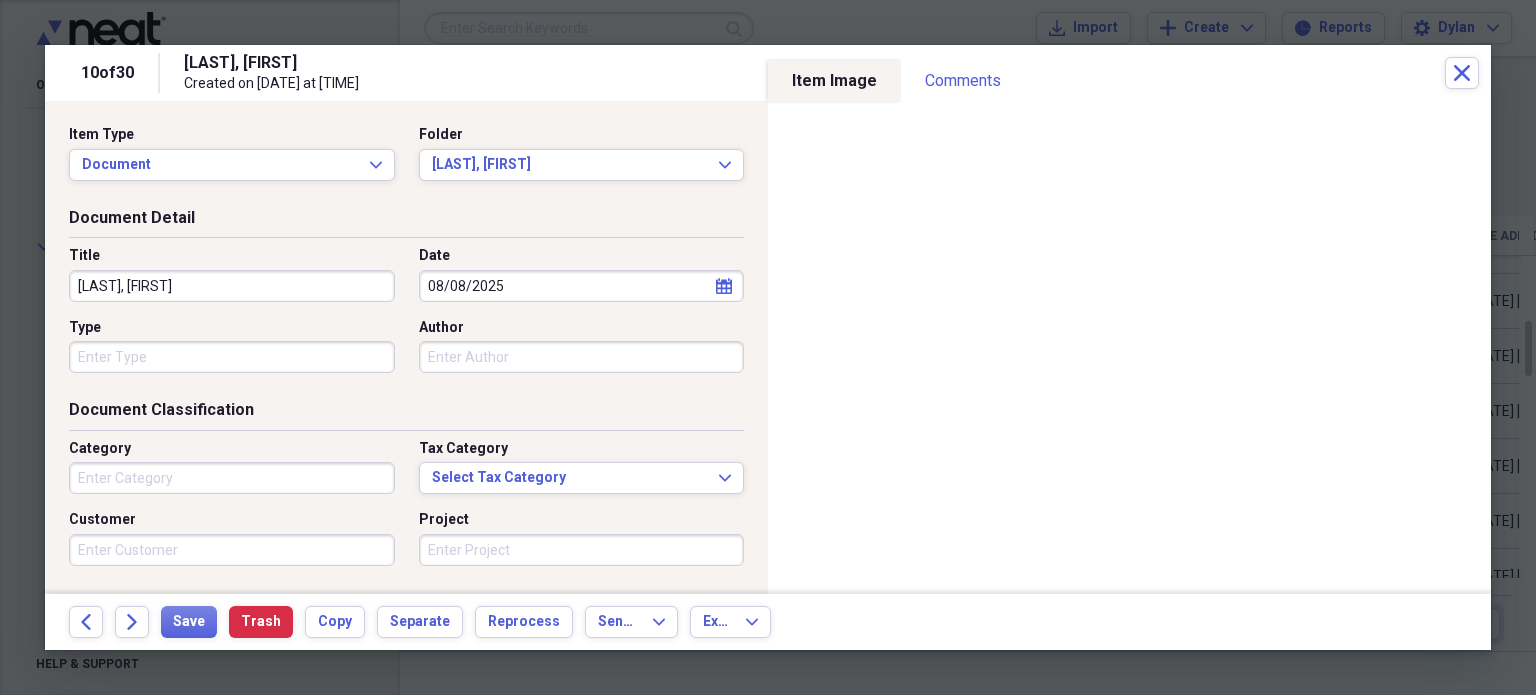 click on "Title [LAST], [FIRST] Date [DATE] calendar Calendar Type Author" at bounding box center [406, 317] 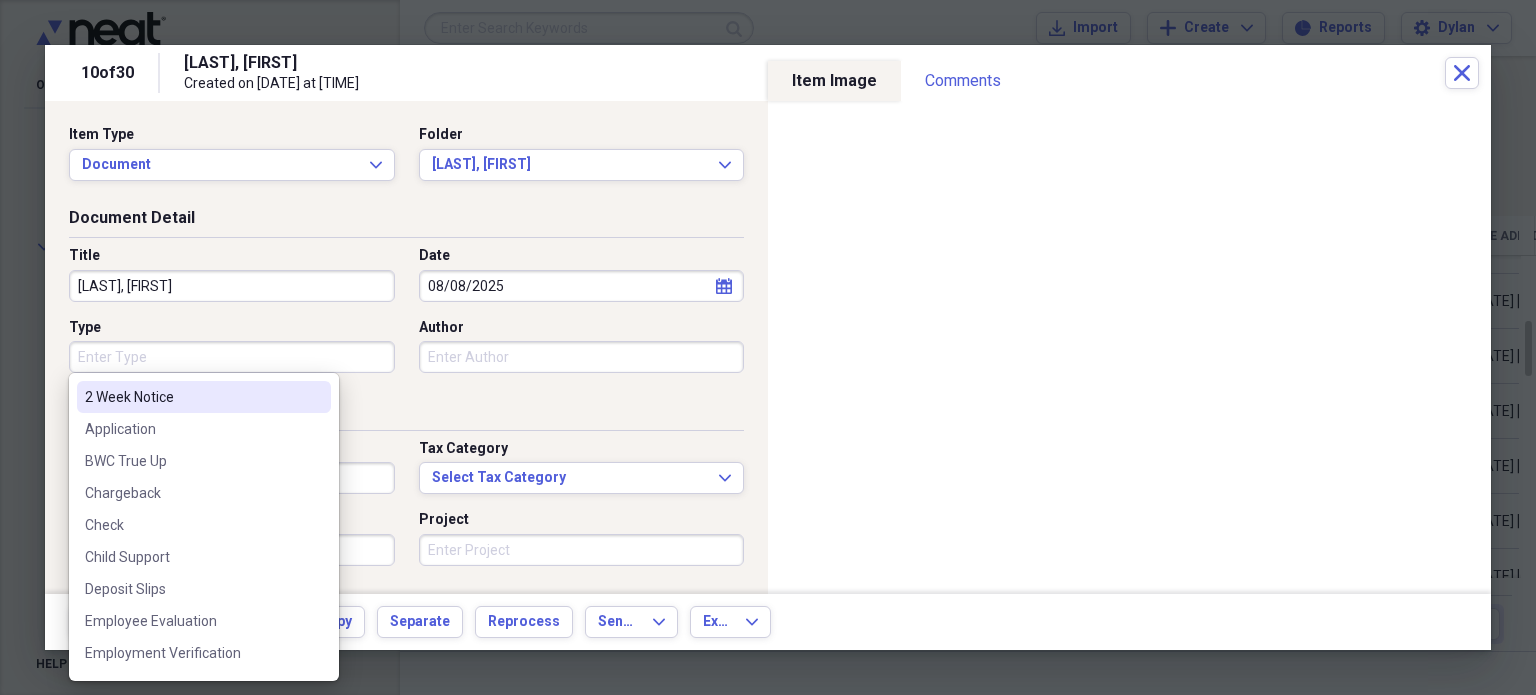 click on "Type" at bounding box center [232, 357] 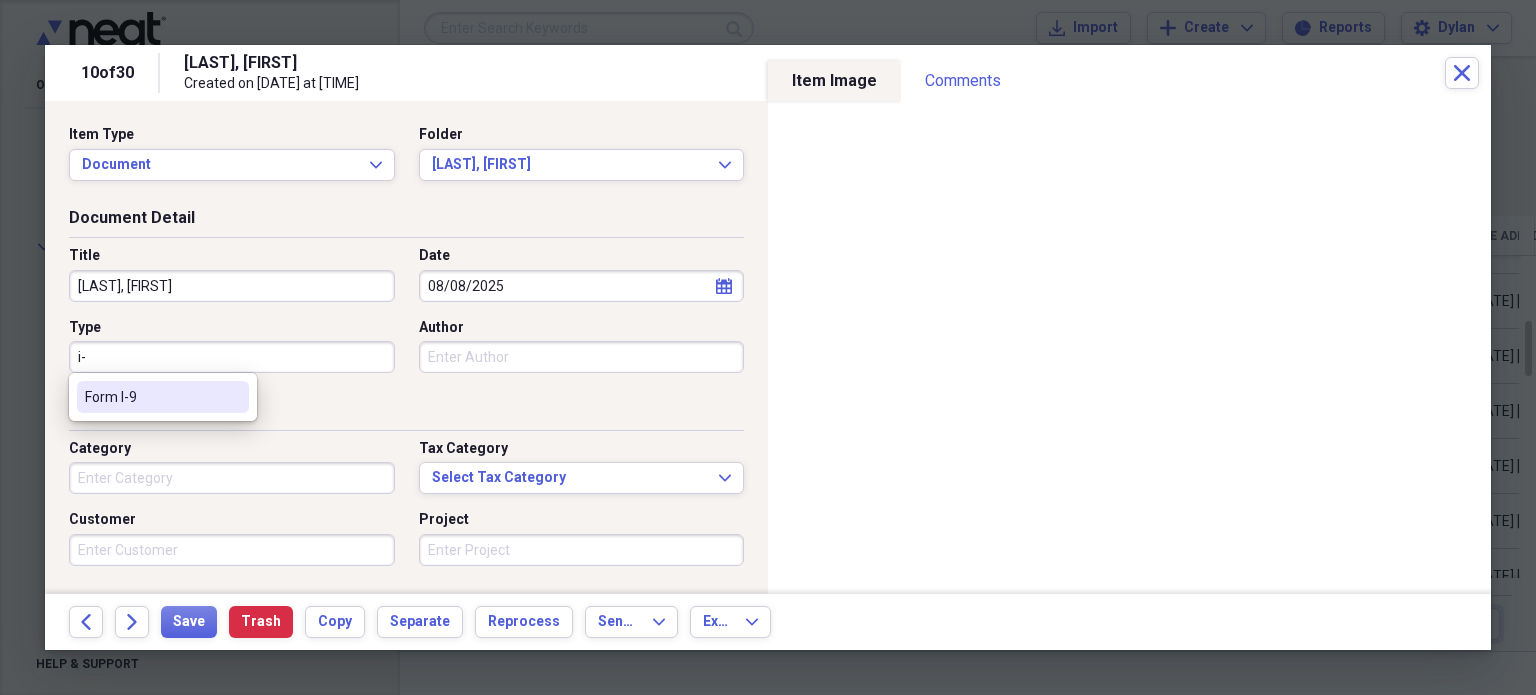 type on "Form I-9" 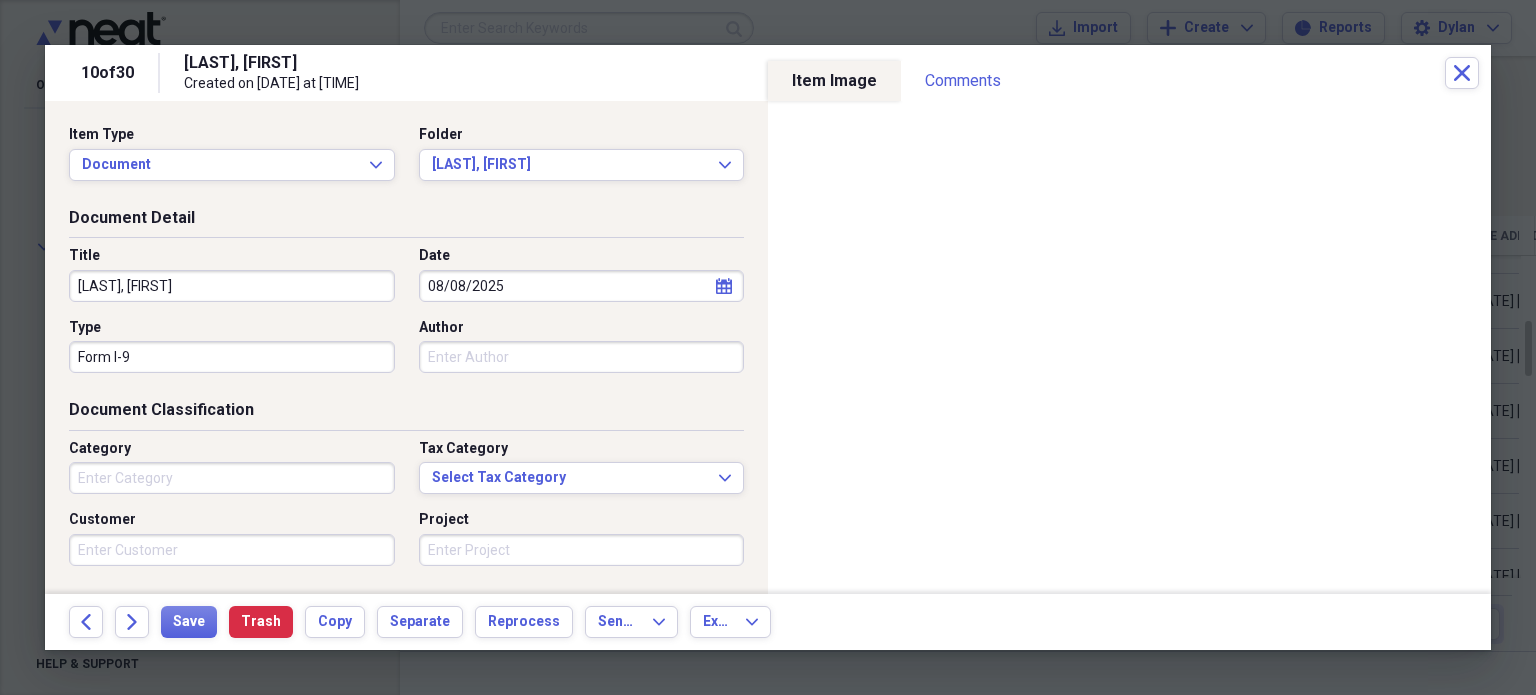 click on "Back Forward Save Trash Copy Separate Reprocess Send To Expand Export Expand" at bounding box center [768, 622] 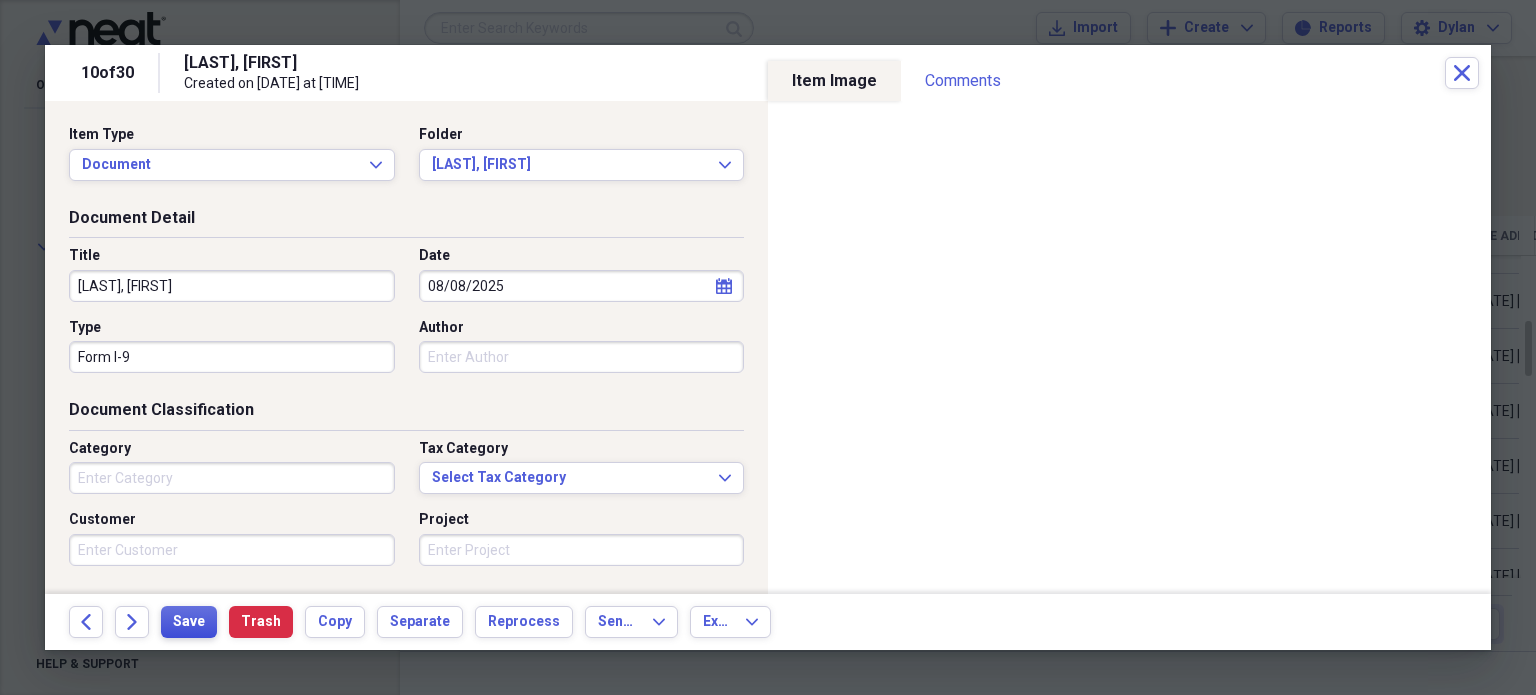 click on "Save" at bounding box center [189, 622] 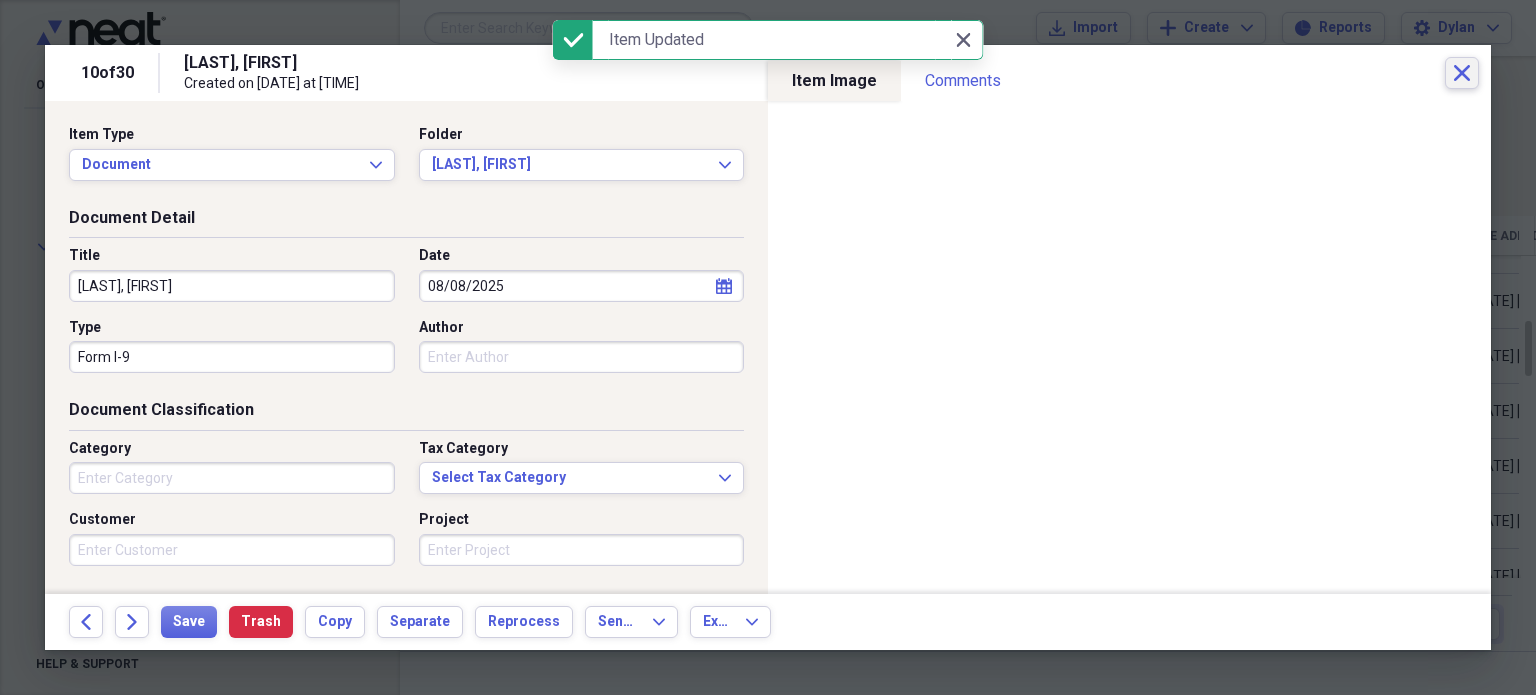 click 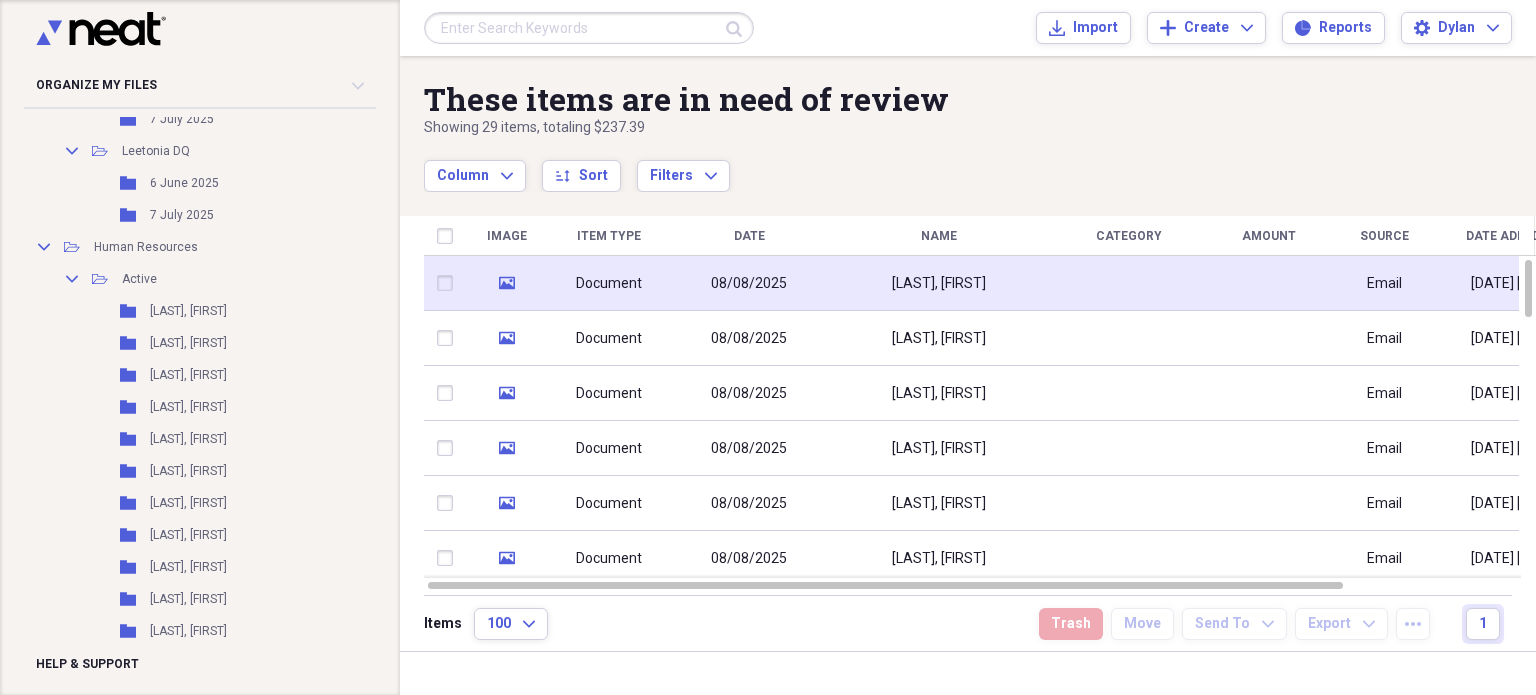 click on "08/08/2025" at bounding box center (749, 284) 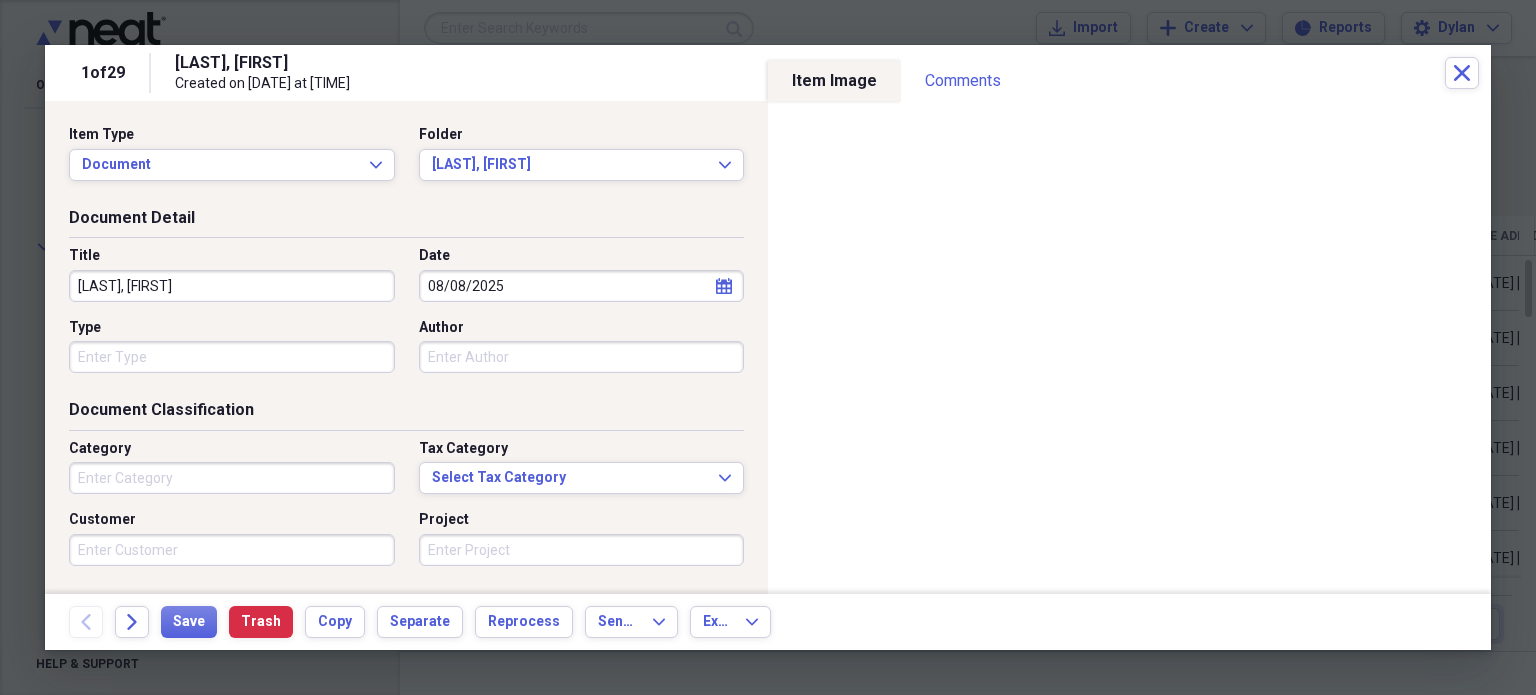 click on "Organize My Files 28 Collapse Unfiled Needs Review 28 Unfiled All Files Unfiled Unfiled Unfiled Saved Reports Collapse My Cabinet My Cabinet Add Folder Collapse Open Folder Accounting Add Folder Collapse Open Folder Alsan Inc Add Folder Folder 6 June 2025 Add Folder Folder 7 July 2025 Add Folder Collapse Open Folder East Liverpool DQ Add Folder Folder 6 June 2025 Add Folder Folder 7 July 2025 Add Folder Collapse Open Folder Leetonia DQ Add Folder Folder 6 June 2025 Add Folder Folder 7 July 2025 Add Folder Collapse Open Folder Human Resources Add Folder Collapse Open Folder Active Add Folder Folder Arner, Jacob Add Folder Folder Arnett, Christopher Add Folder Folder Barker, Margaret Add Folder Folder Cassinger, Paige Add Folder Folder Cornell, Alana Add Folder Folder Douds, David Add Folder Folder Durbin, Brooke Add Folder Folder Friel, Connor Add Folder Folder Goodman, Hallie Add Folder Folder Hayward, Jerrick Add Folder Folder Keyes, Holly Add Folder Folder Lawson, Rachel Add Folder Folder Lewis, Trinity HME" at bounding box center [768, 347] 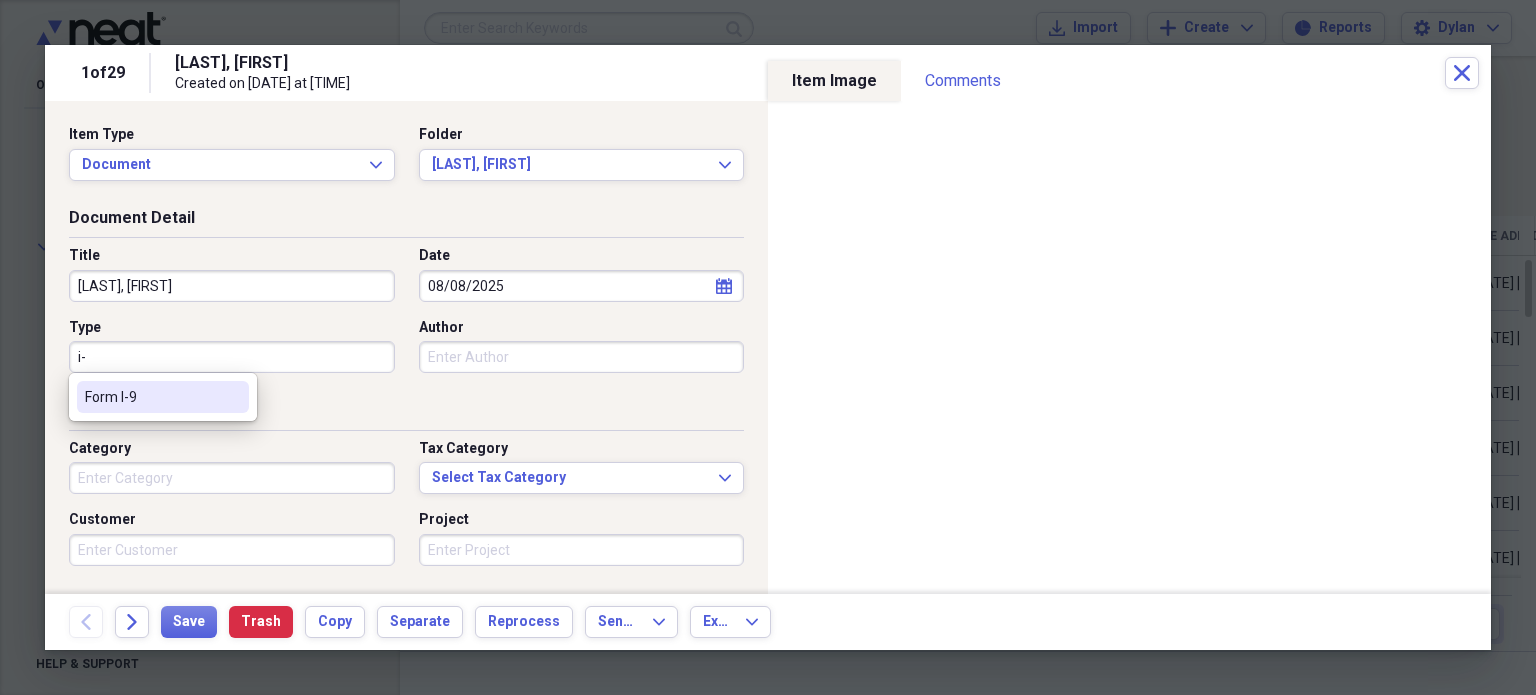 type on "Form I-9" 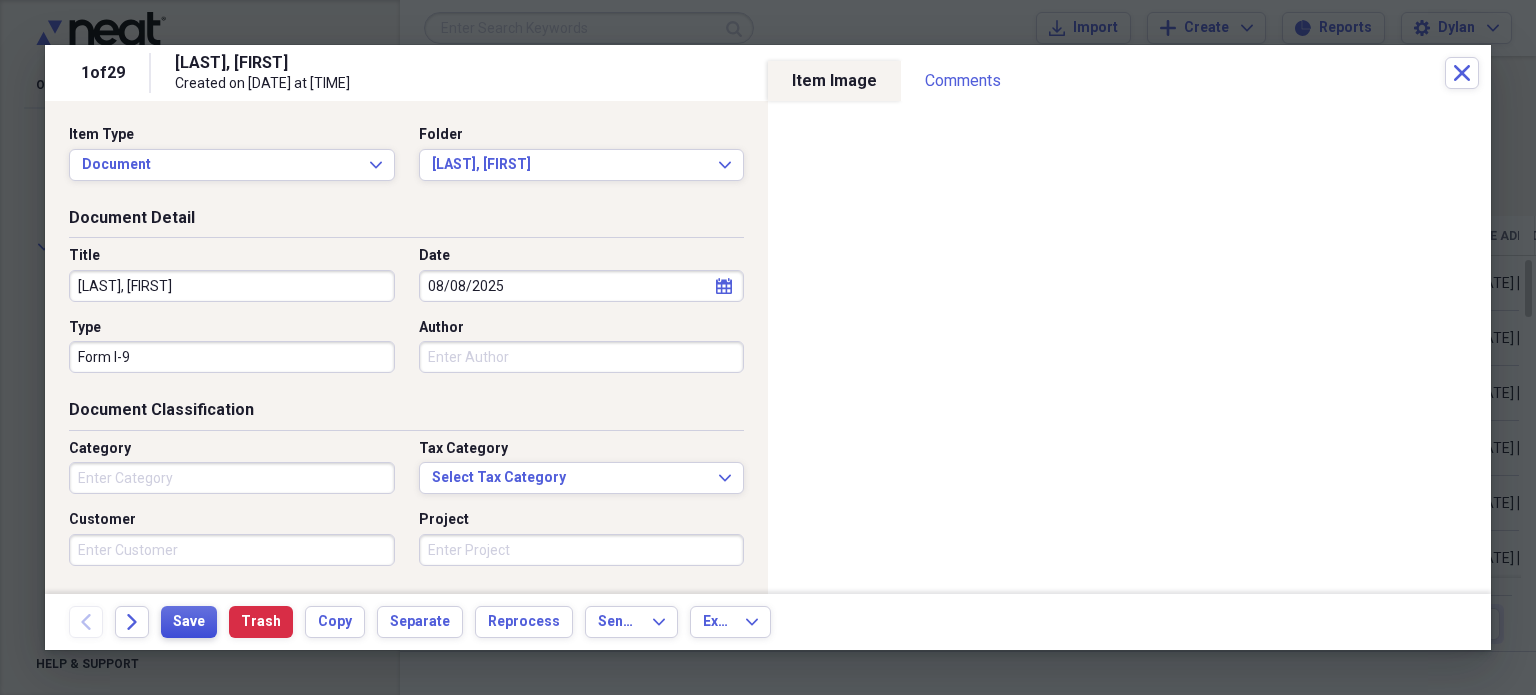 click on "Save" at bounding box center [189, 622] 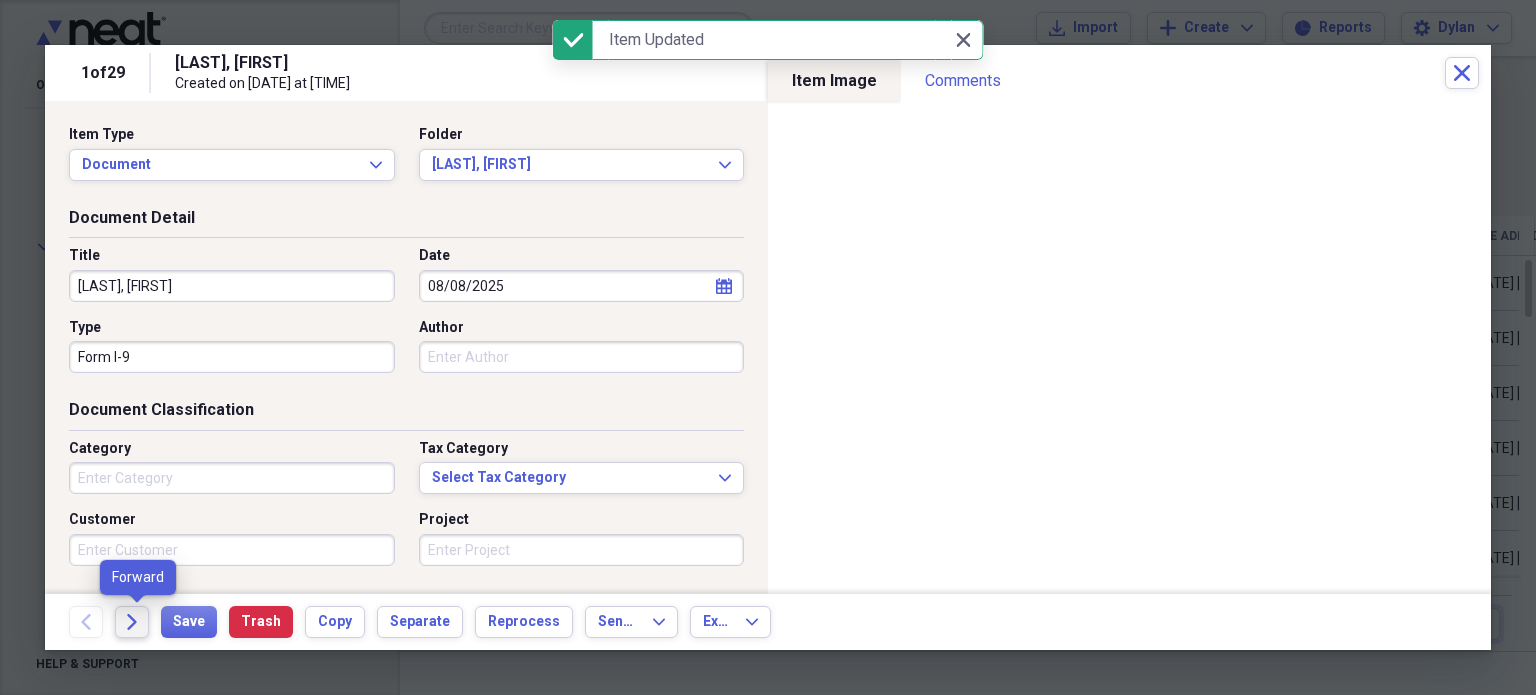 click on "Forward" at bounding box center [132, 622] 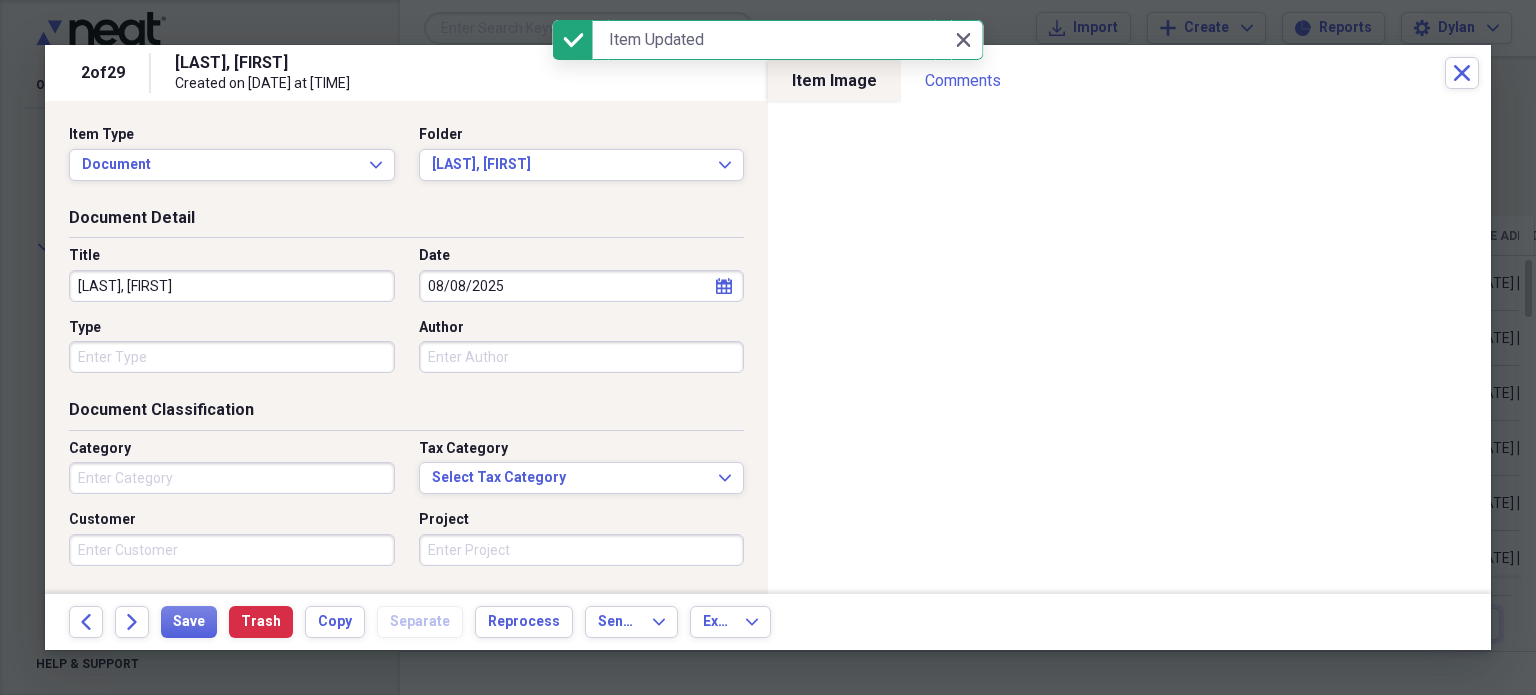 click on "Type" at bounding box center [232, 357] 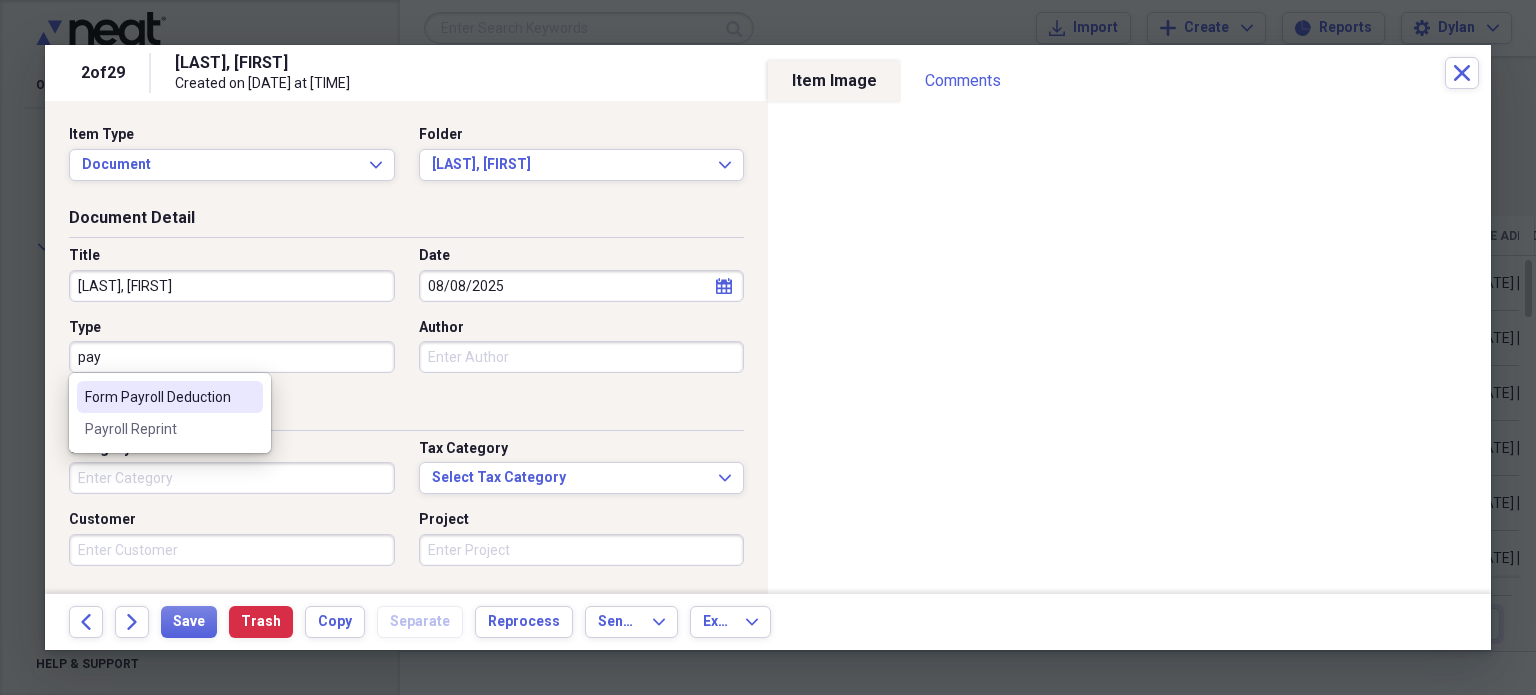 type on "Form Payroll Deduction" 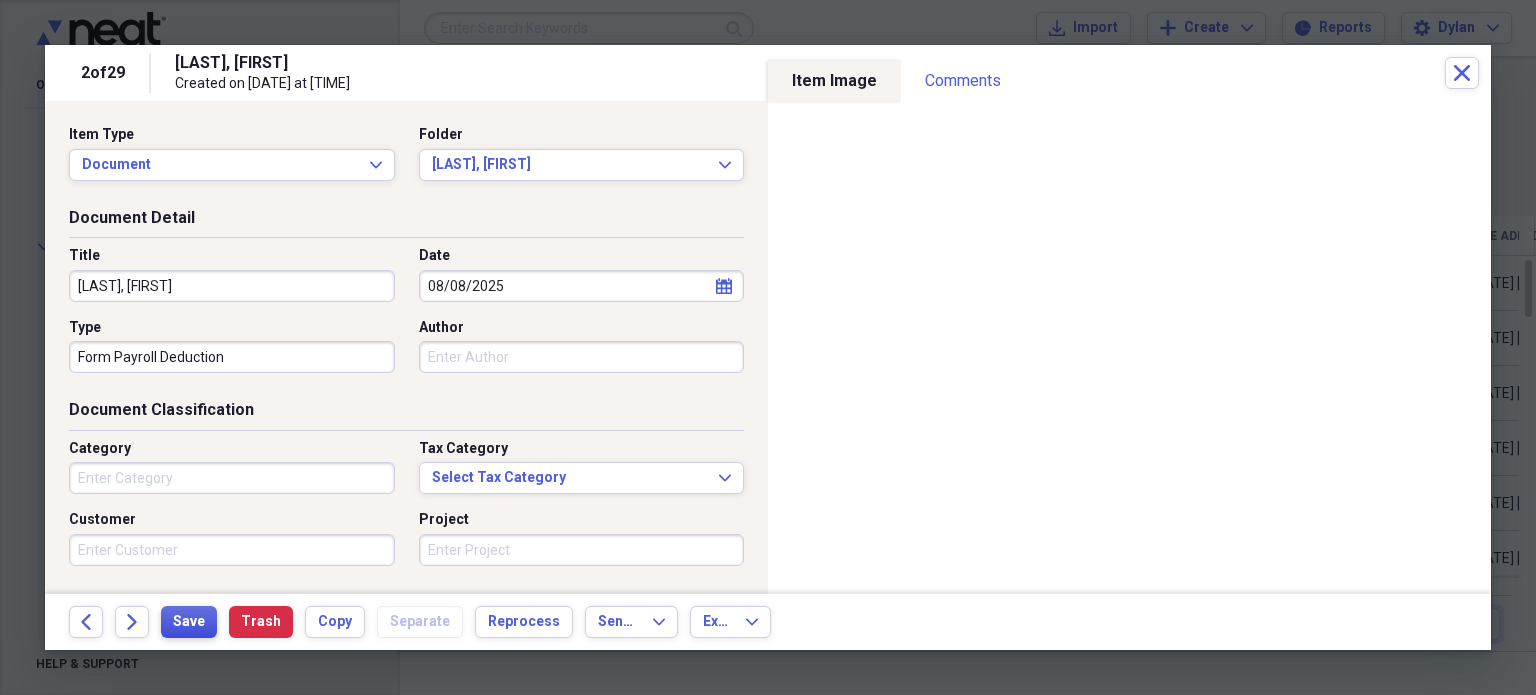 click on "Save" at bounding box center (189, 622) 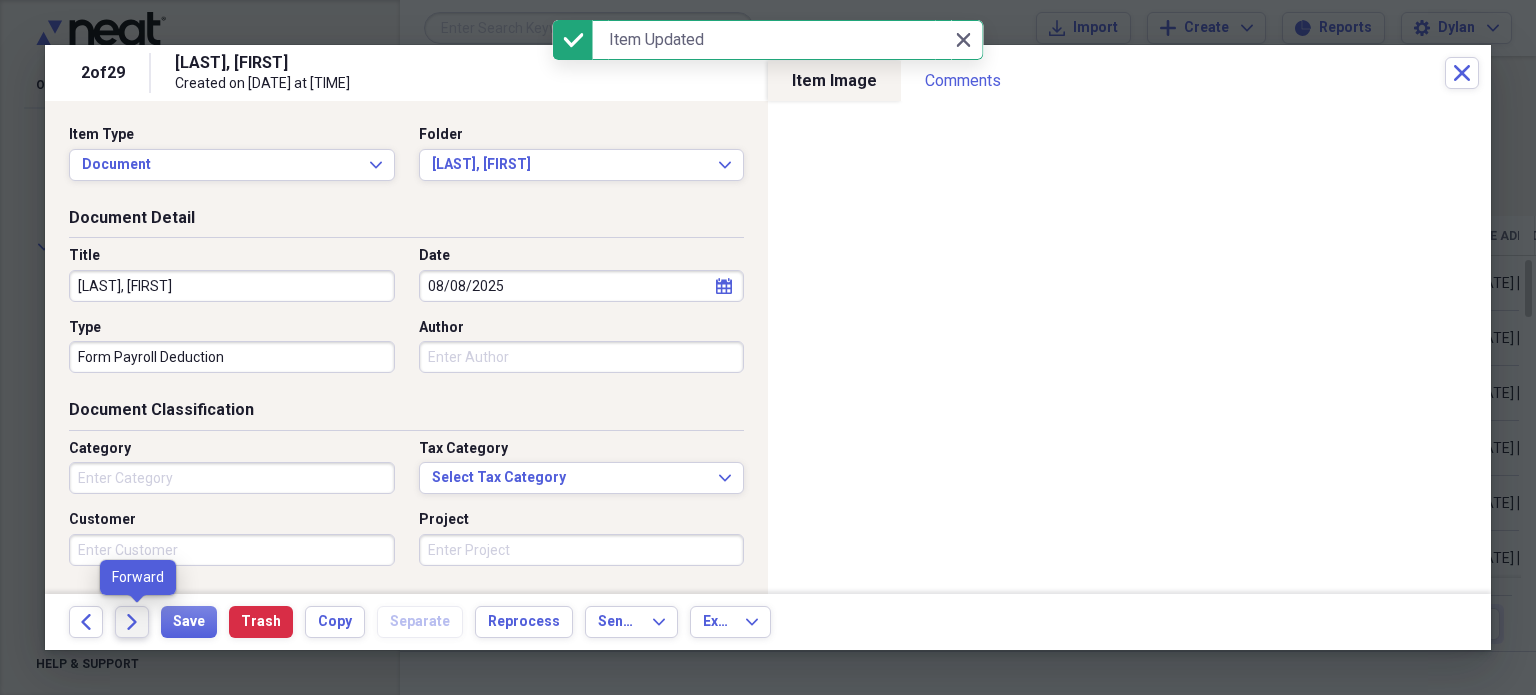 click on "Forward" 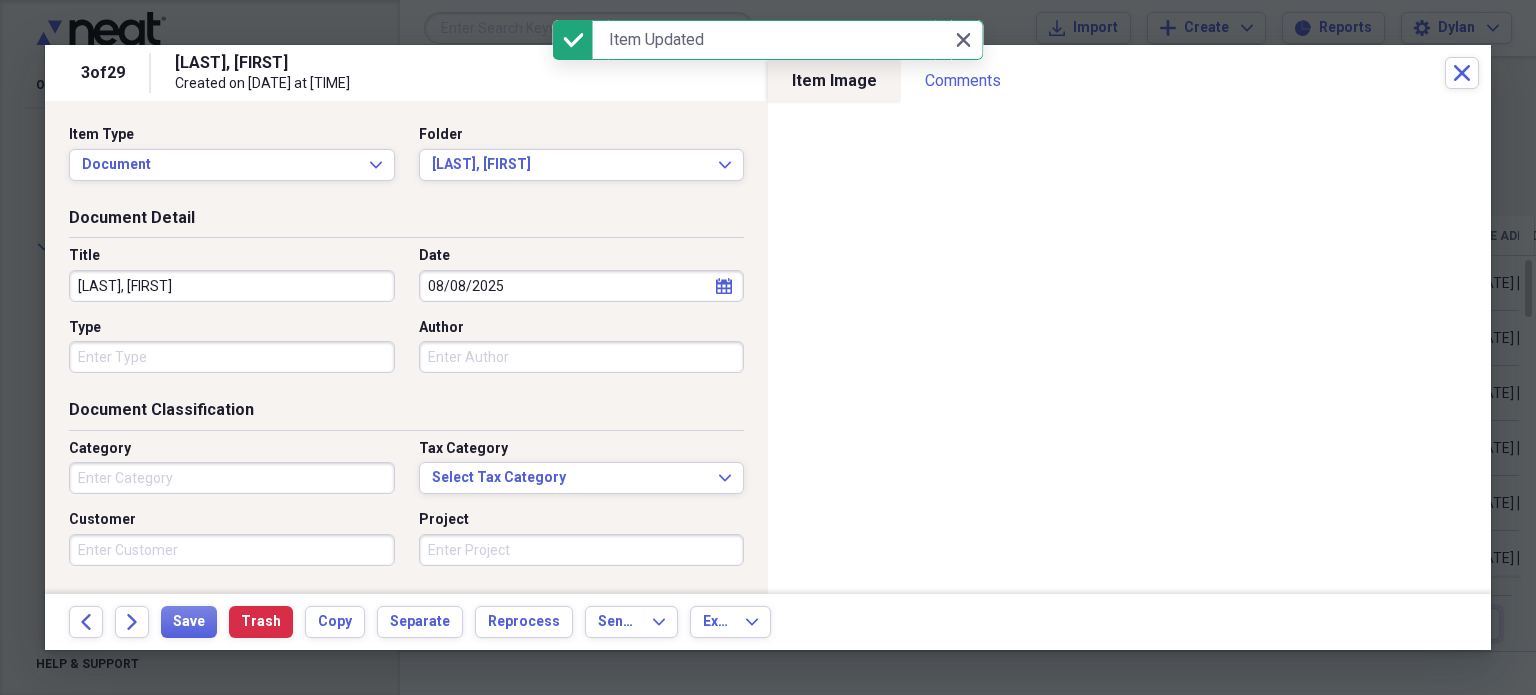 click on "Type" at bounding box center [232, 357] 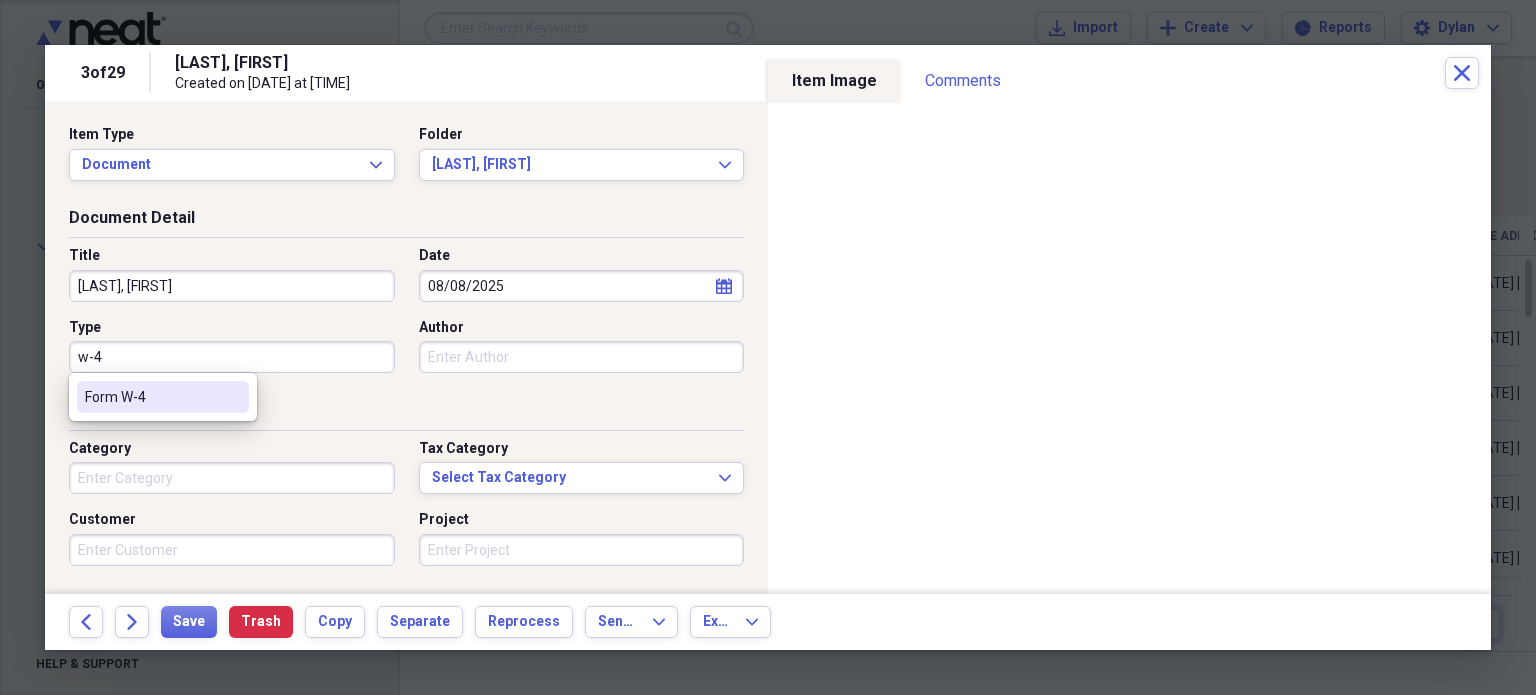type on "Form W-4" 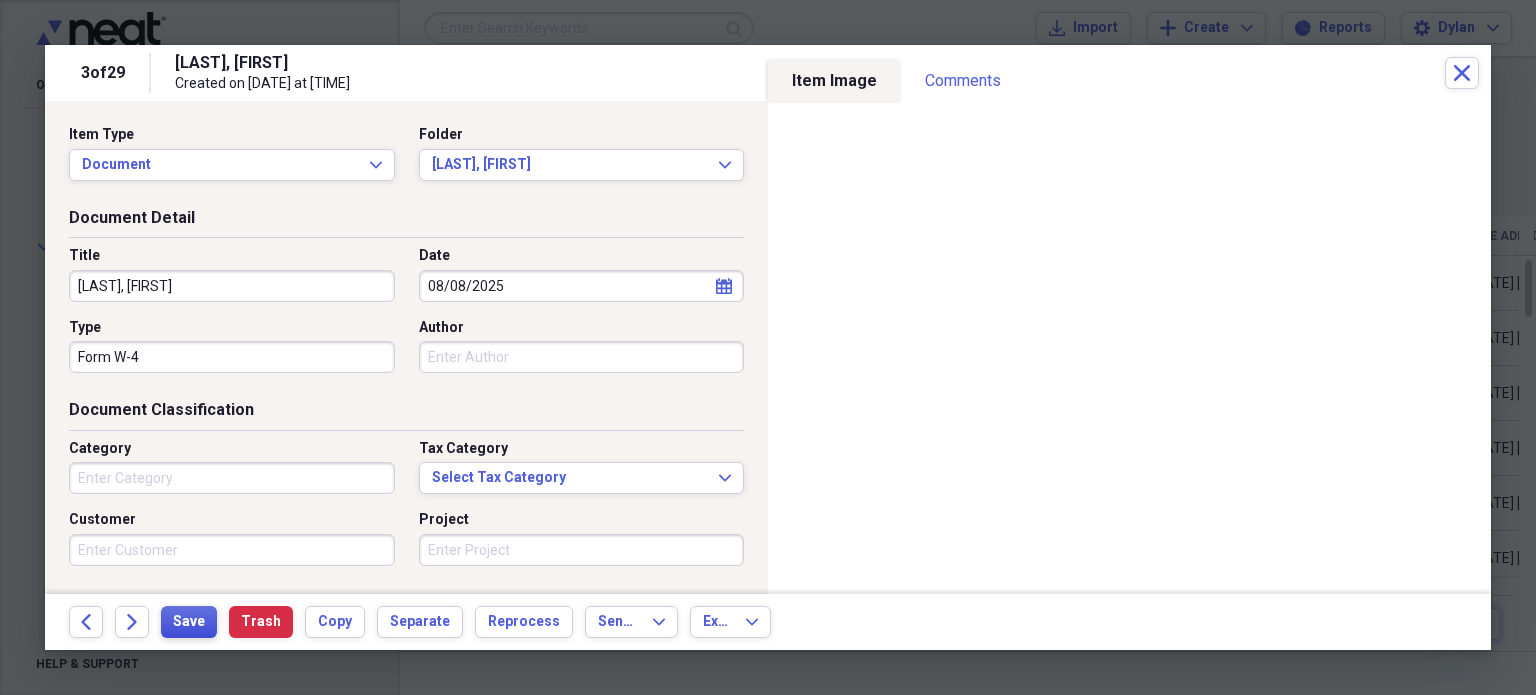 click on "Save" at bounding box center (189, 622) 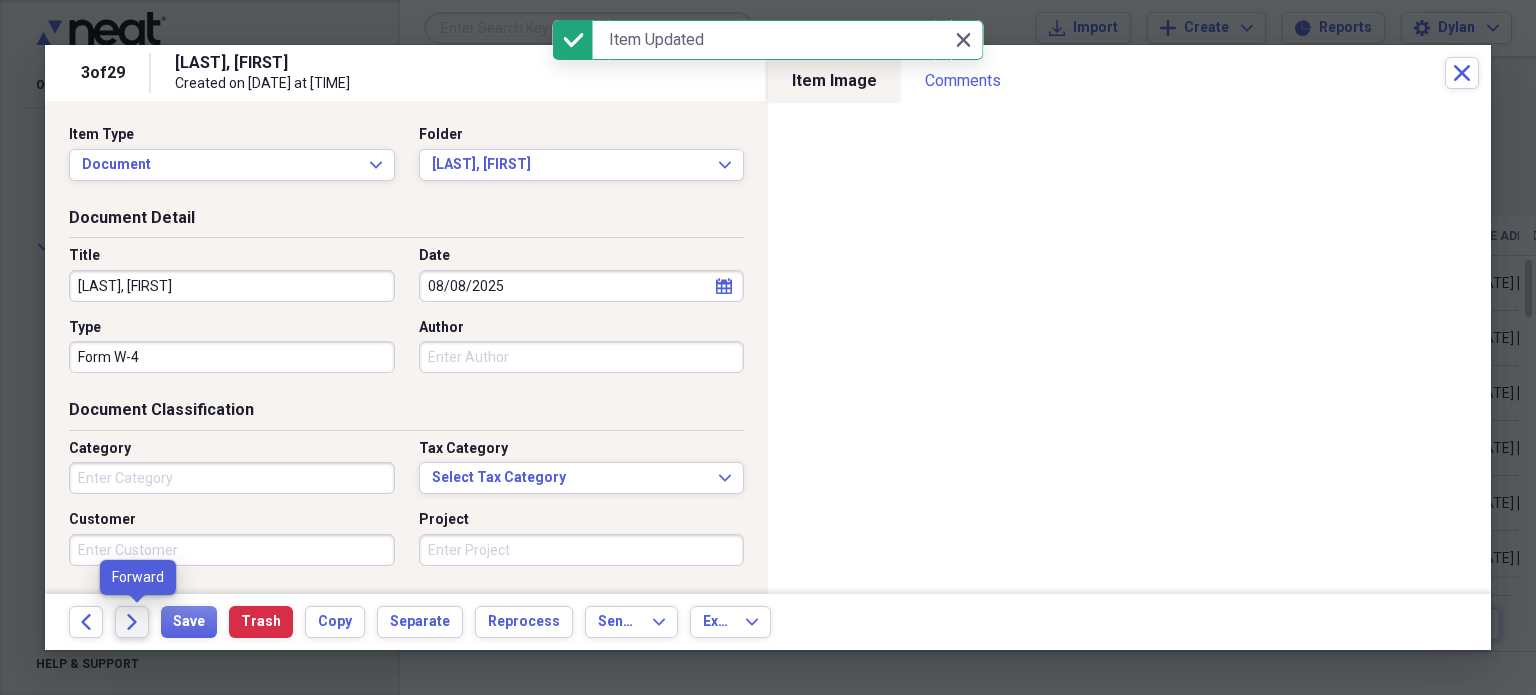 click on "Forward" 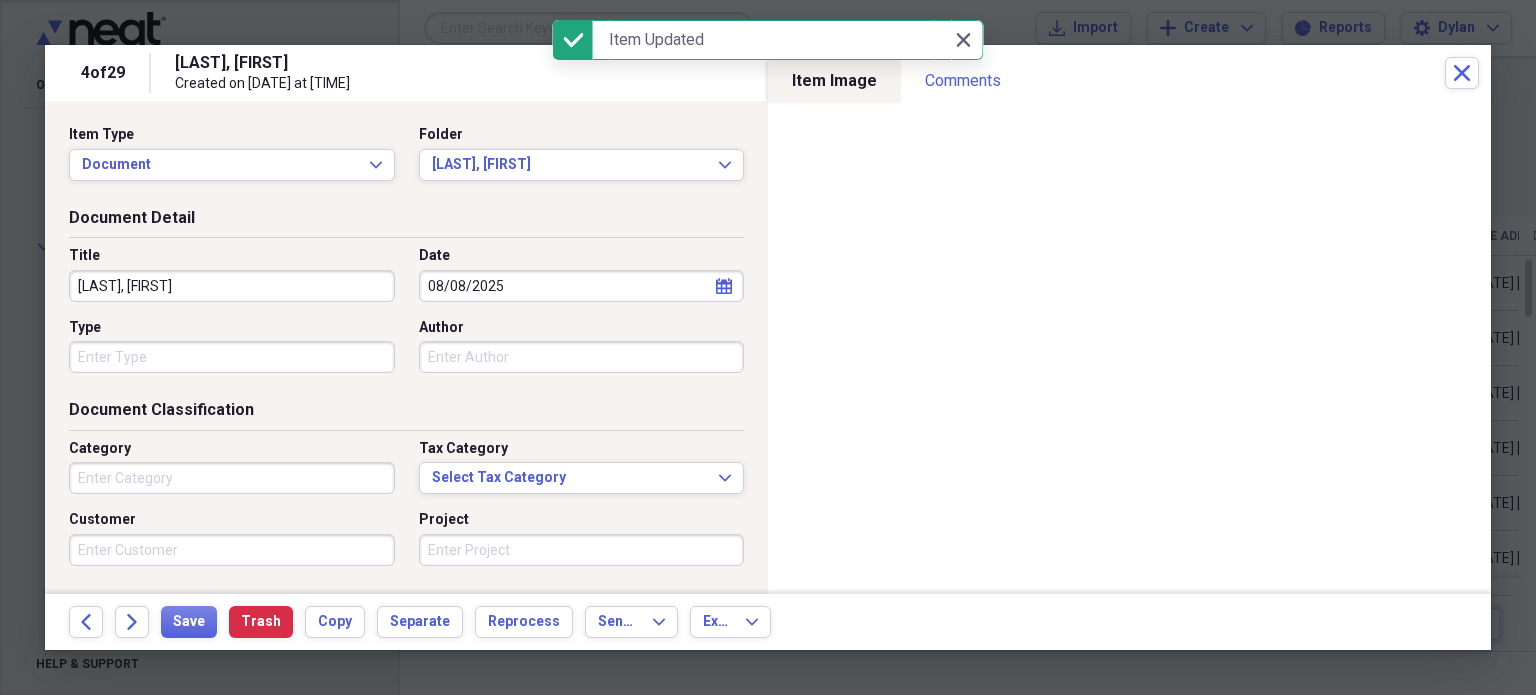 click on "Type" at bounding box center [232, 357] 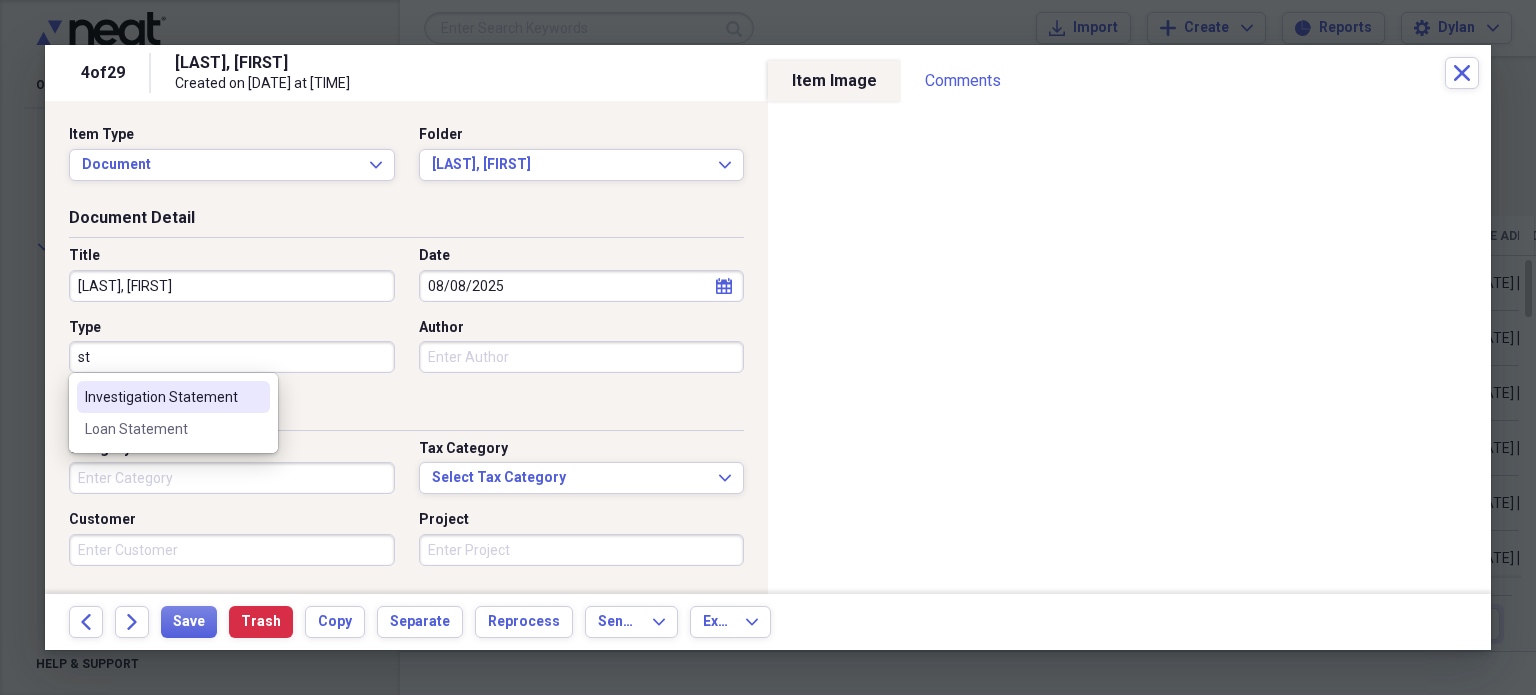 type on "s" 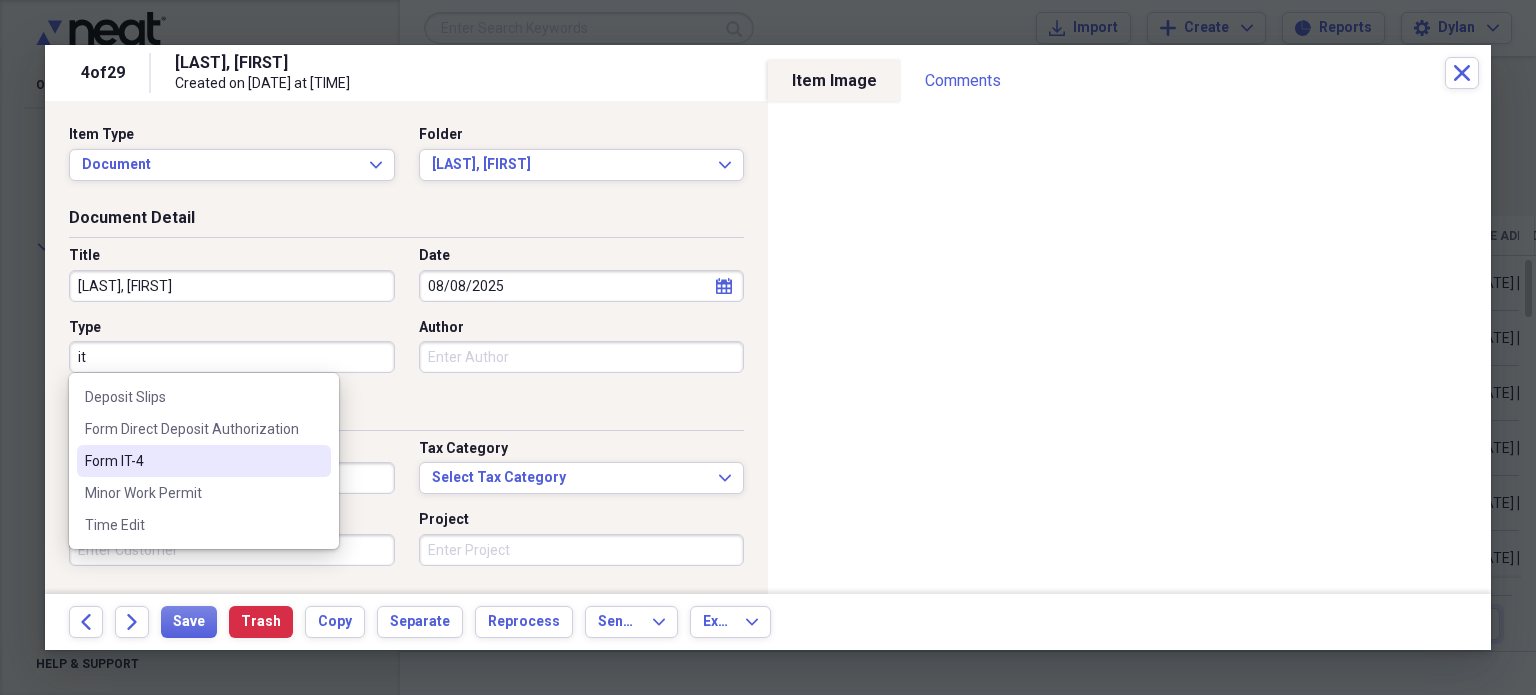 click on "Form IT-4" at bounding box center [192, 461] 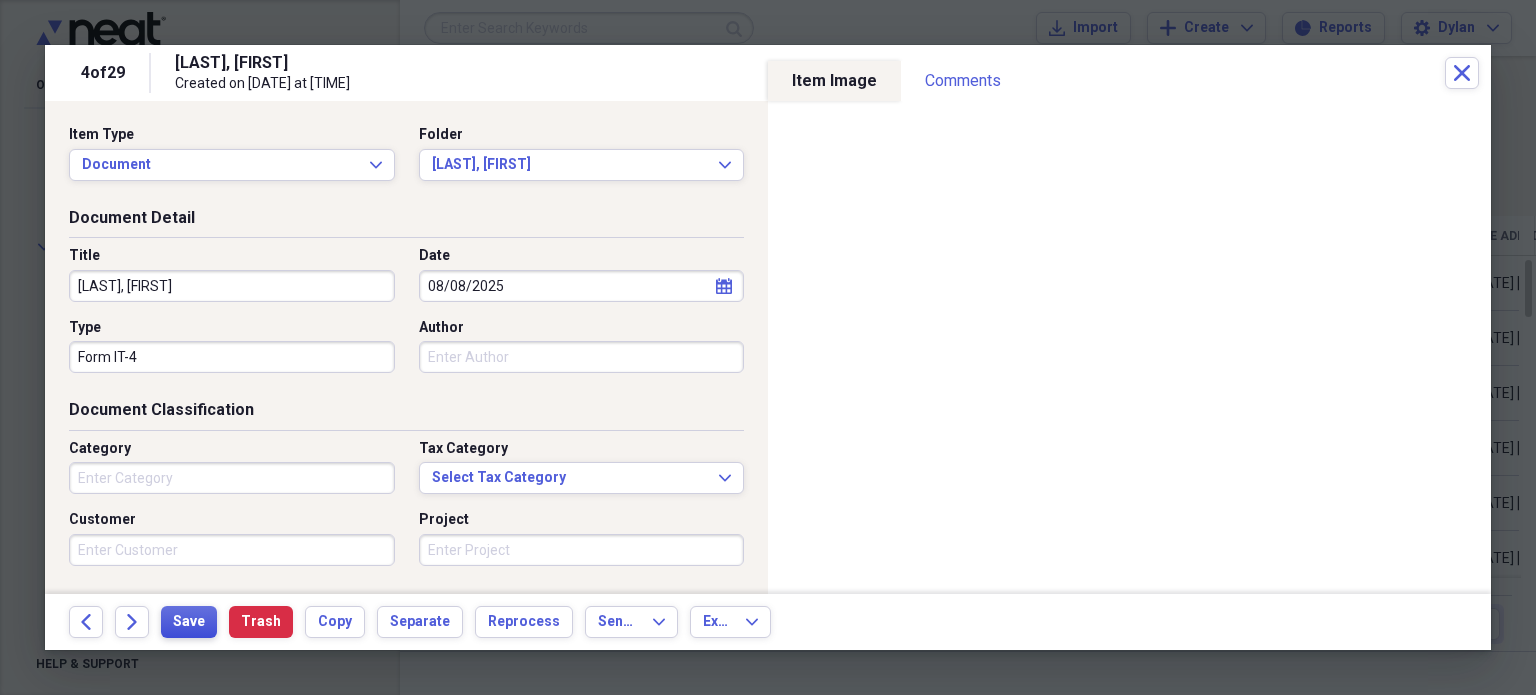 click on "Save" at bounding box center [189, 622] 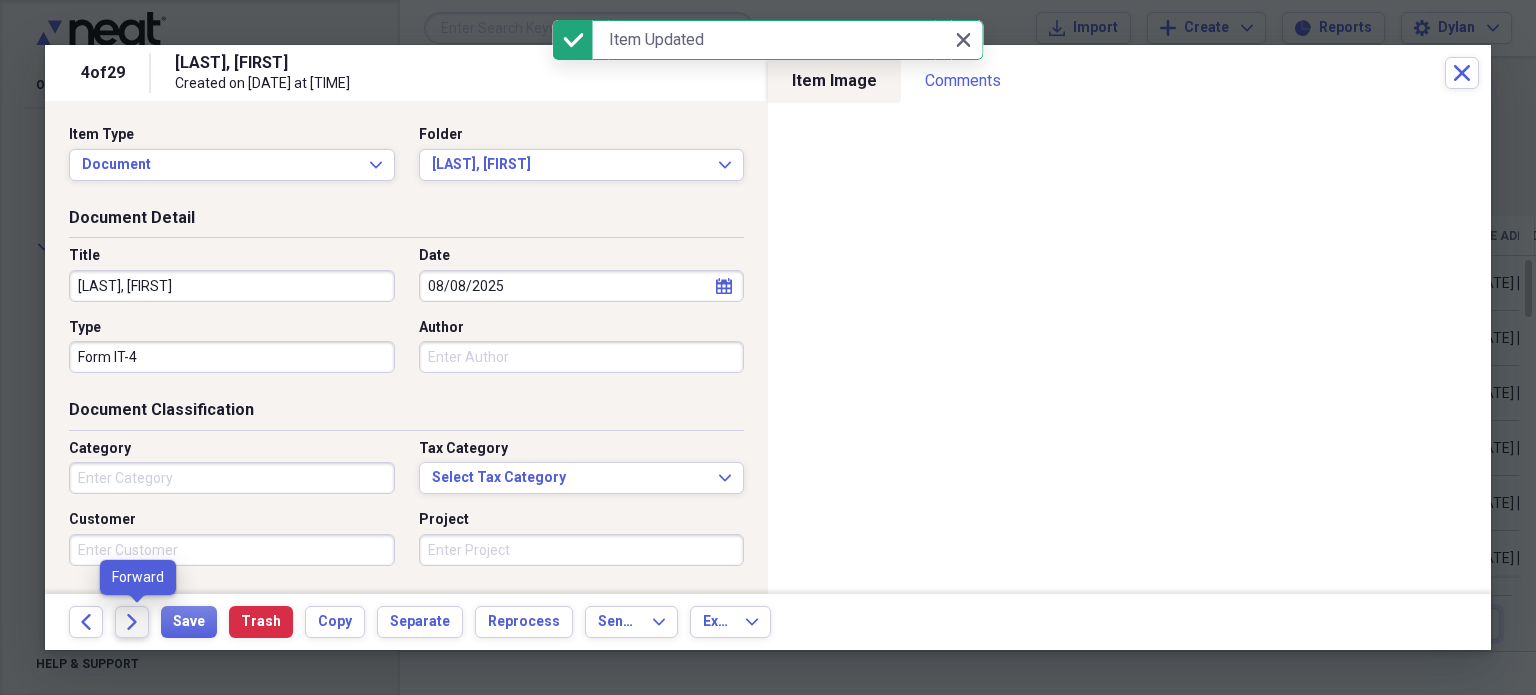 click on "Forward" 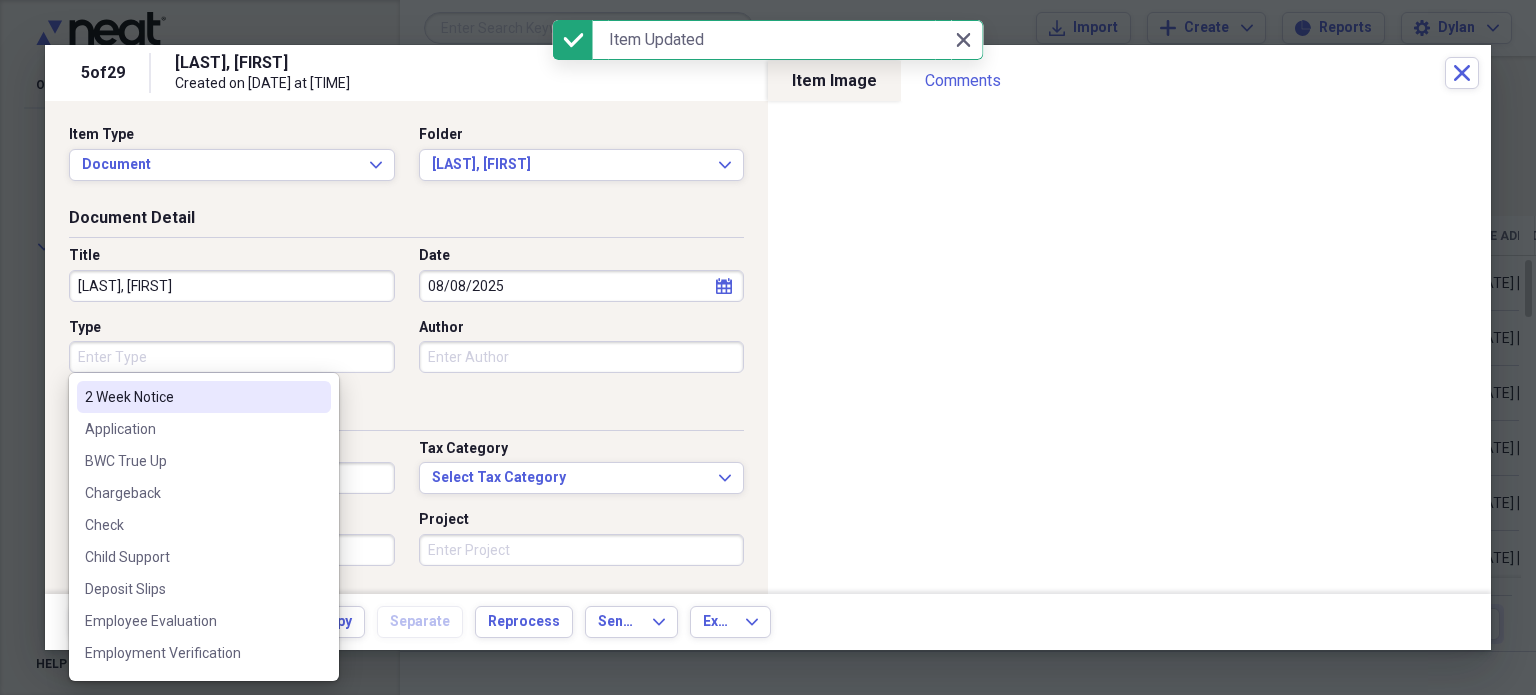 click on "Type" at bounding box center (232, 357) 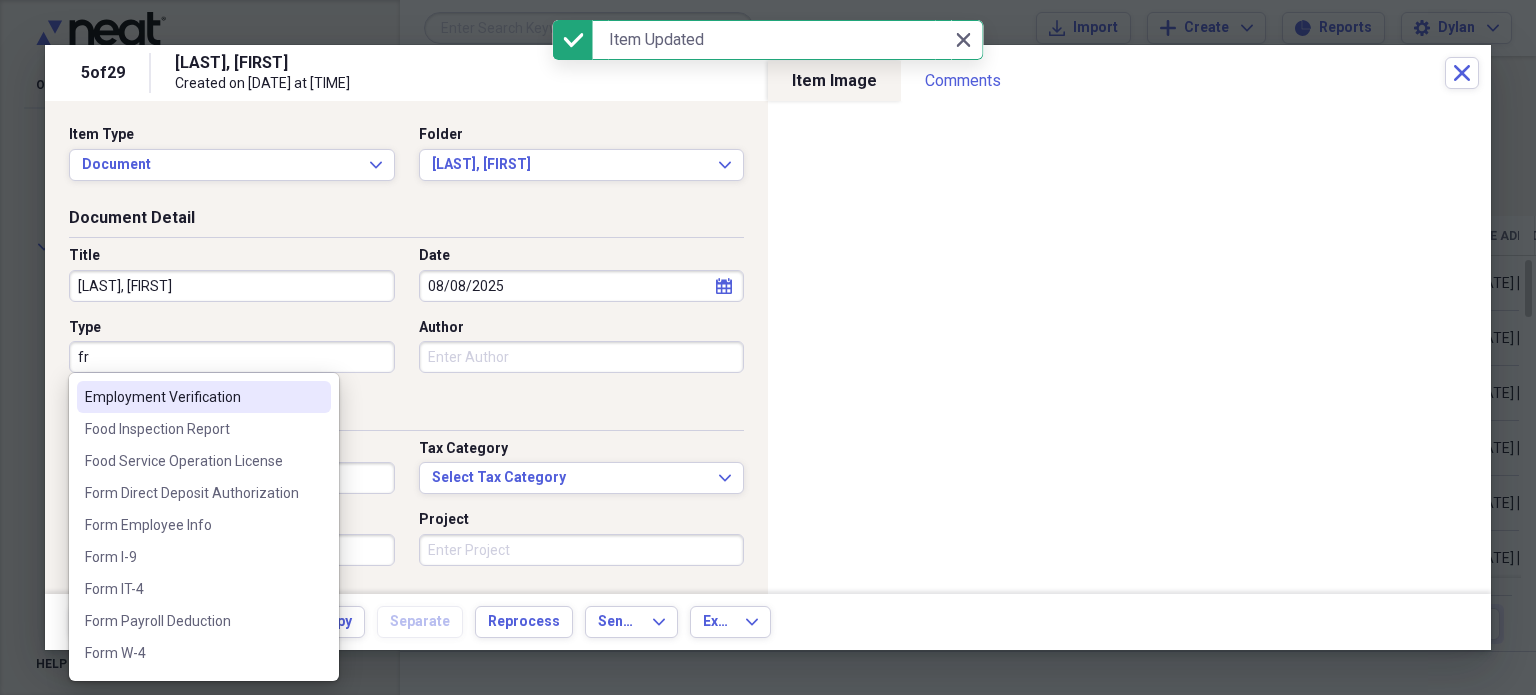 type on "f" 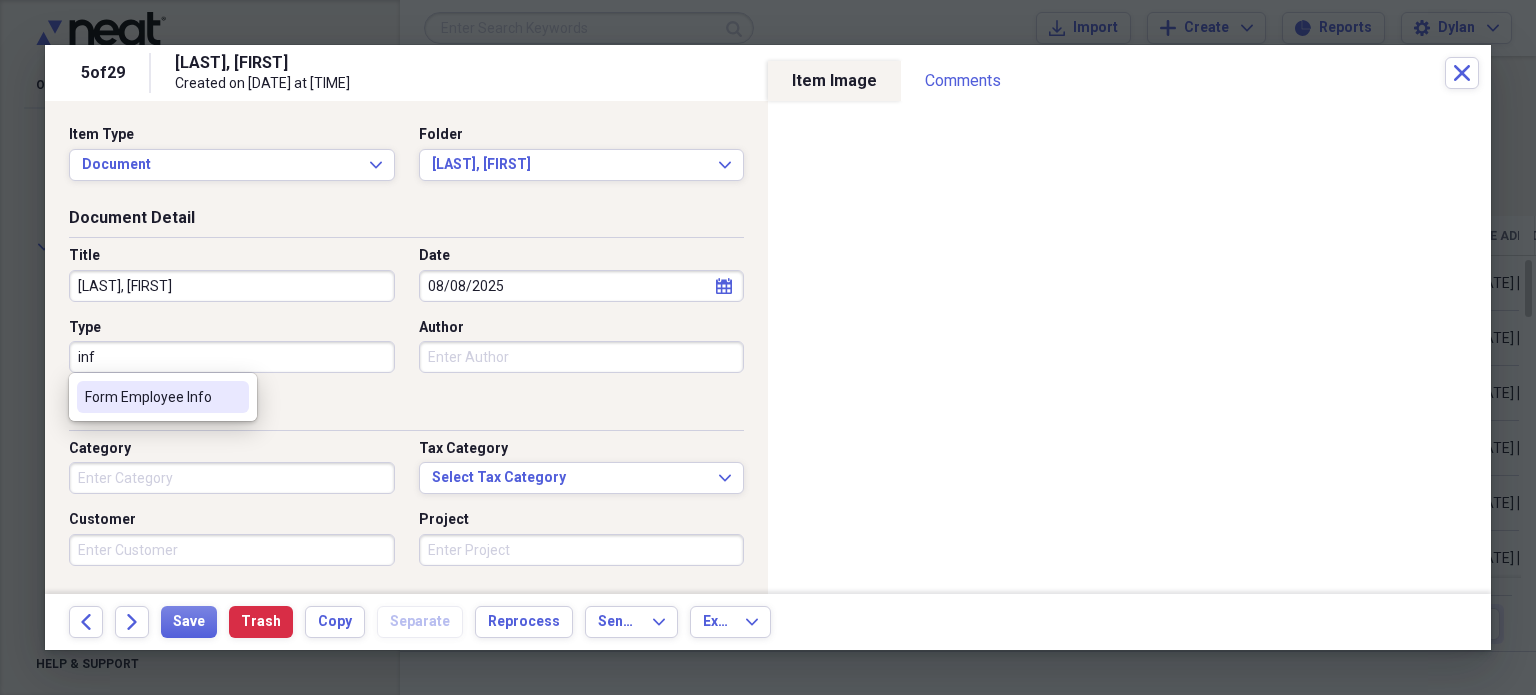 type on "Form Employee Info" 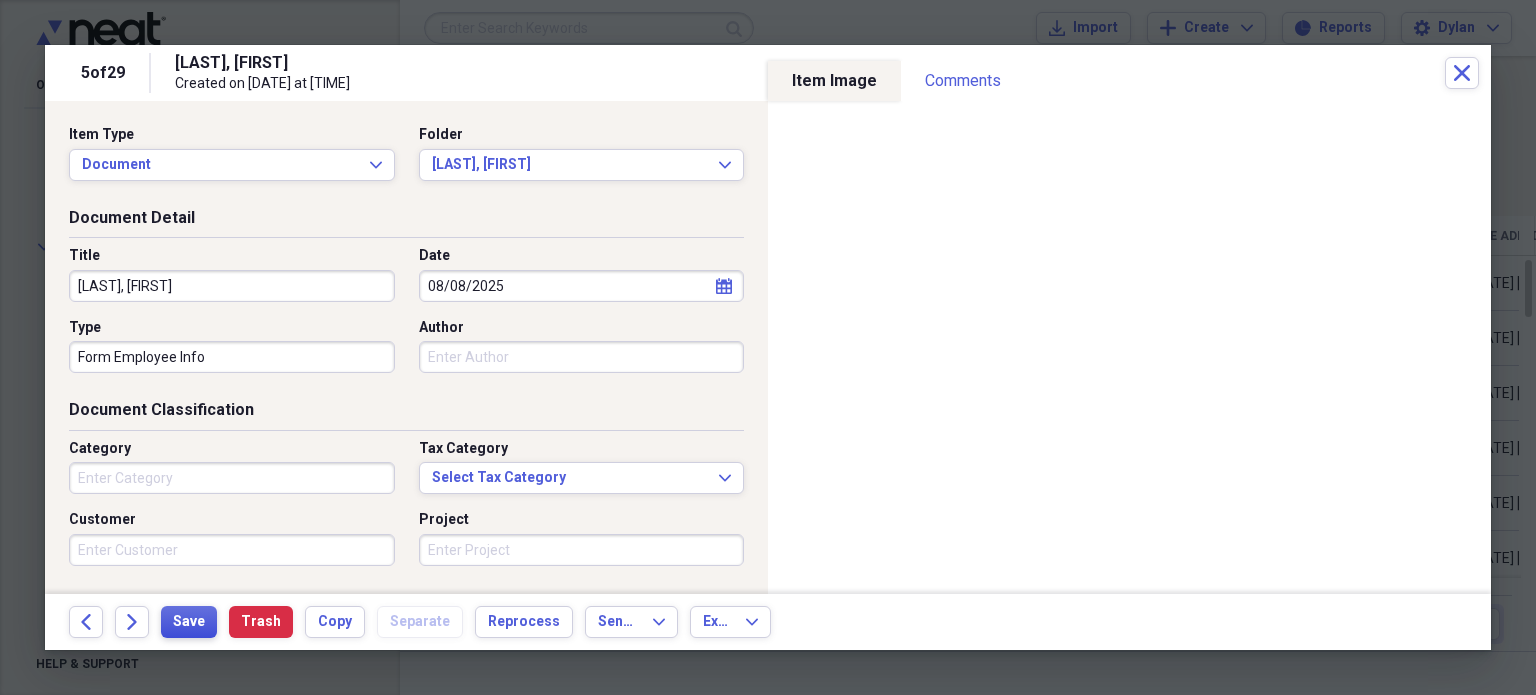 click on "Save" at bounding box center (189, 622) 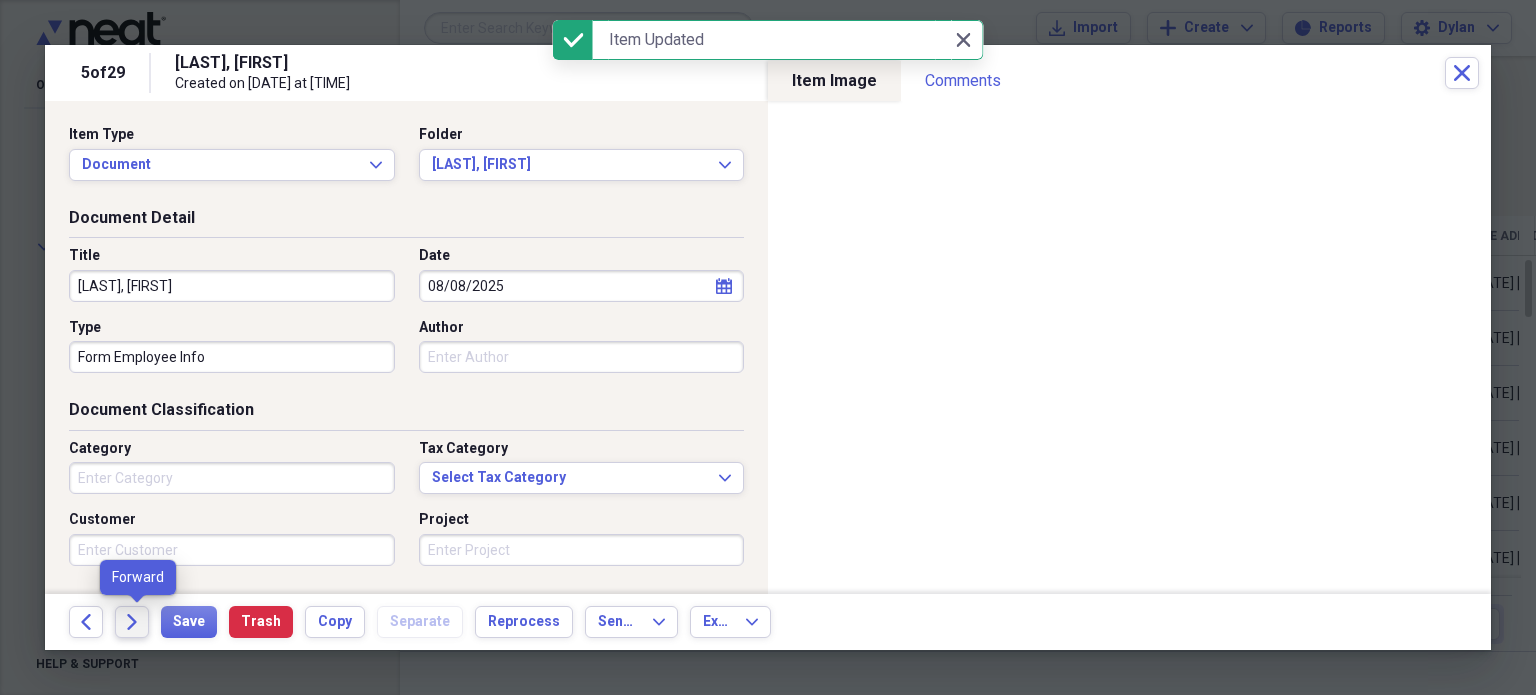 click on "Forward" 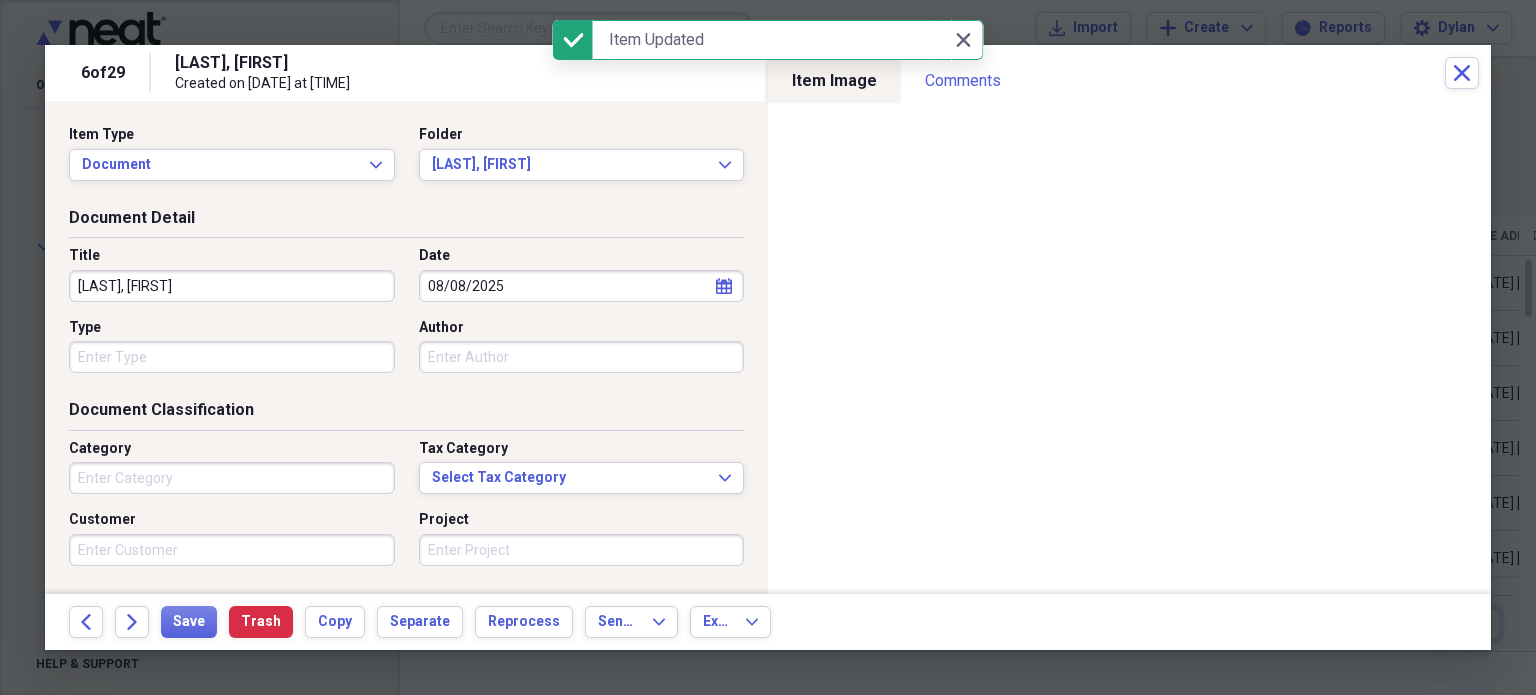 click on "Type" at bounding box center (232, 357) 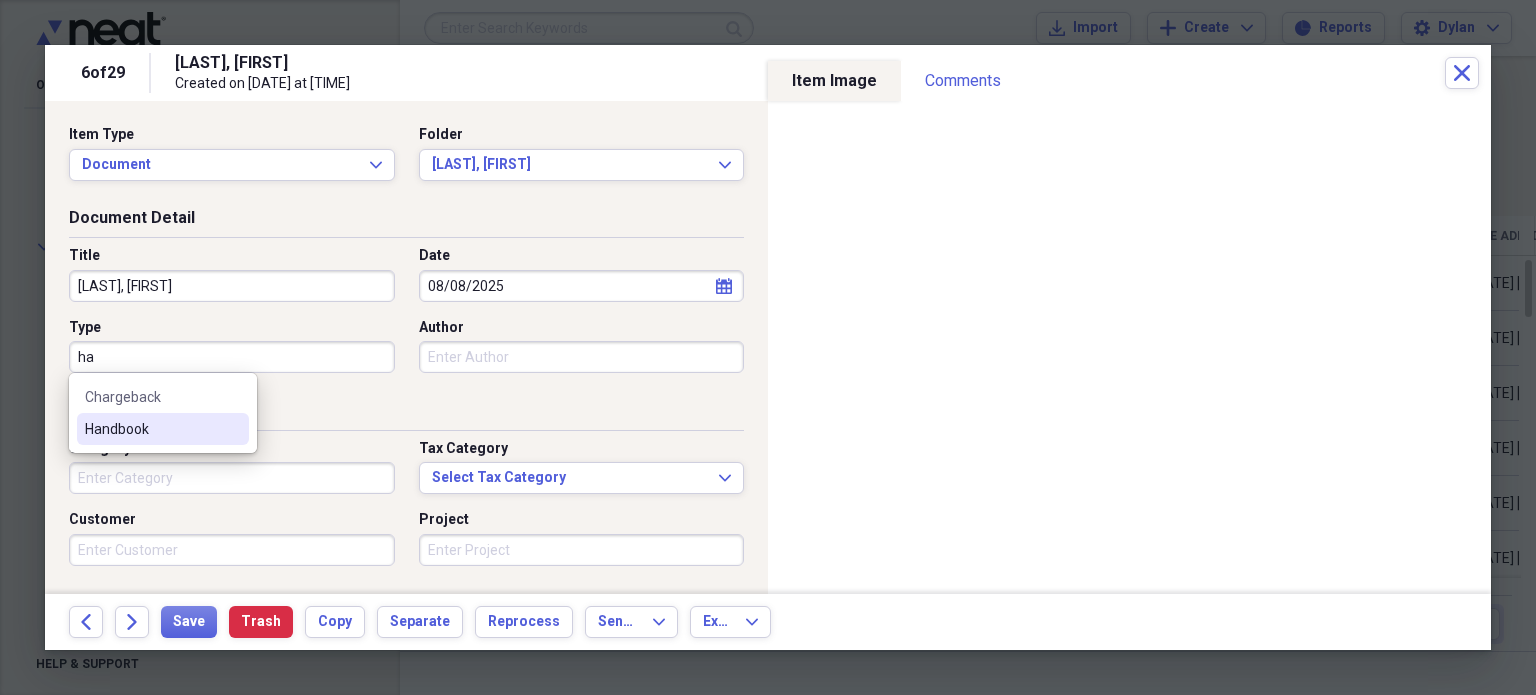 type on "Handbook" 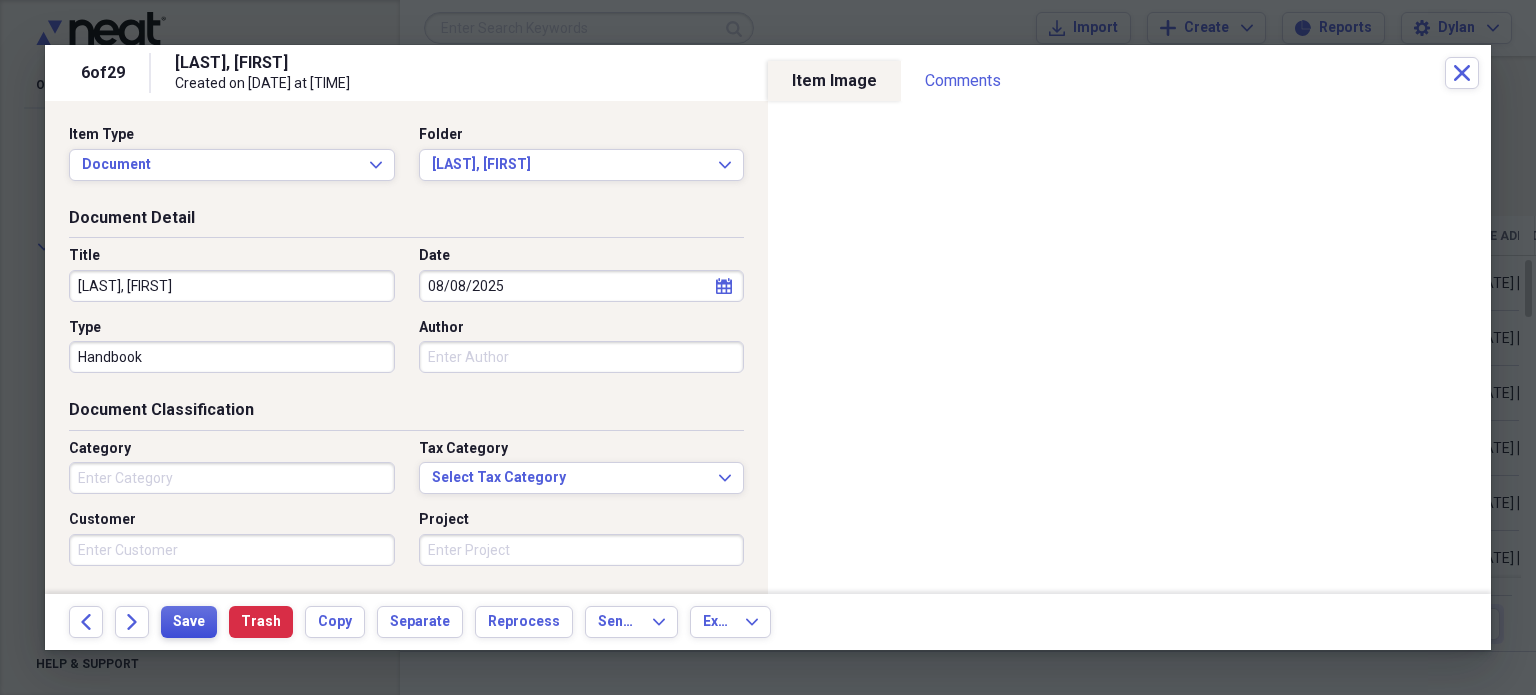 click on "Save" at bounding box center [189, 622] 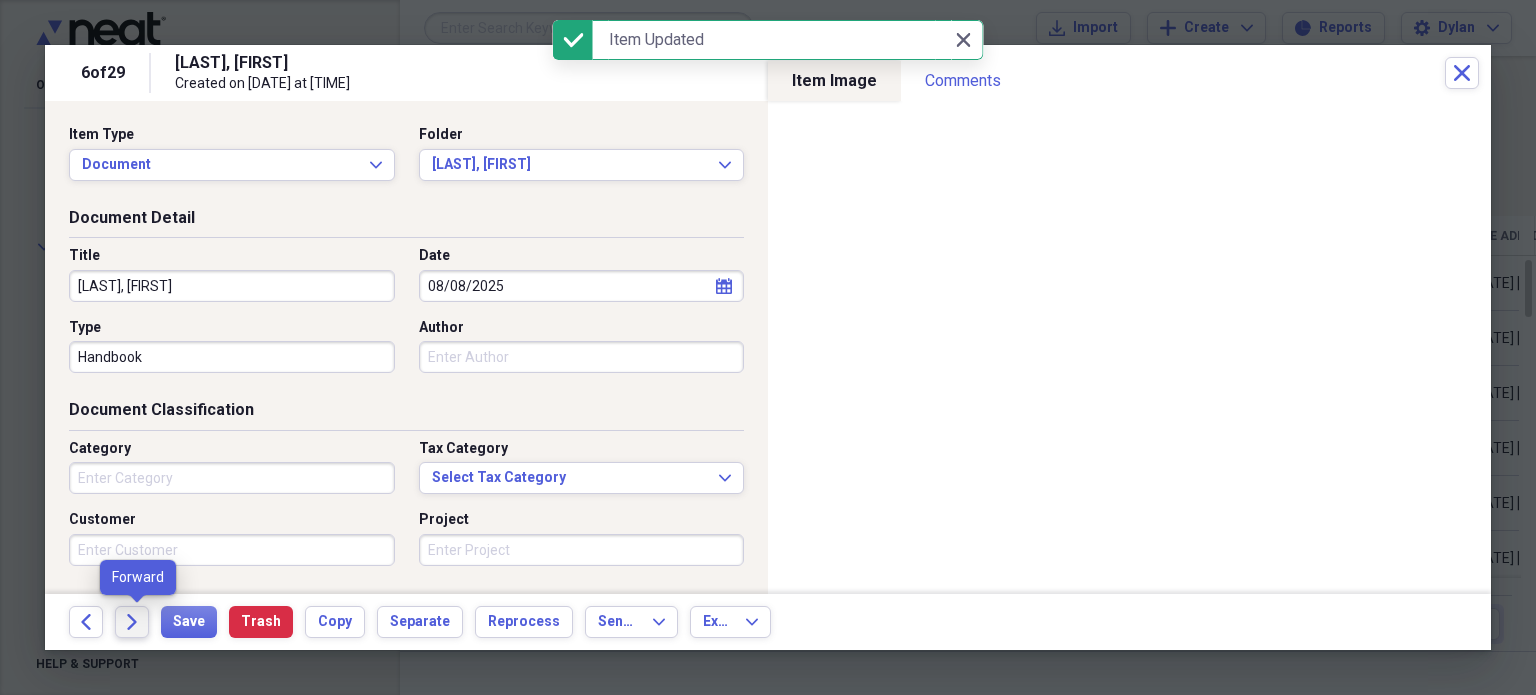 click on "Forward" at bounding box center (132, 622) 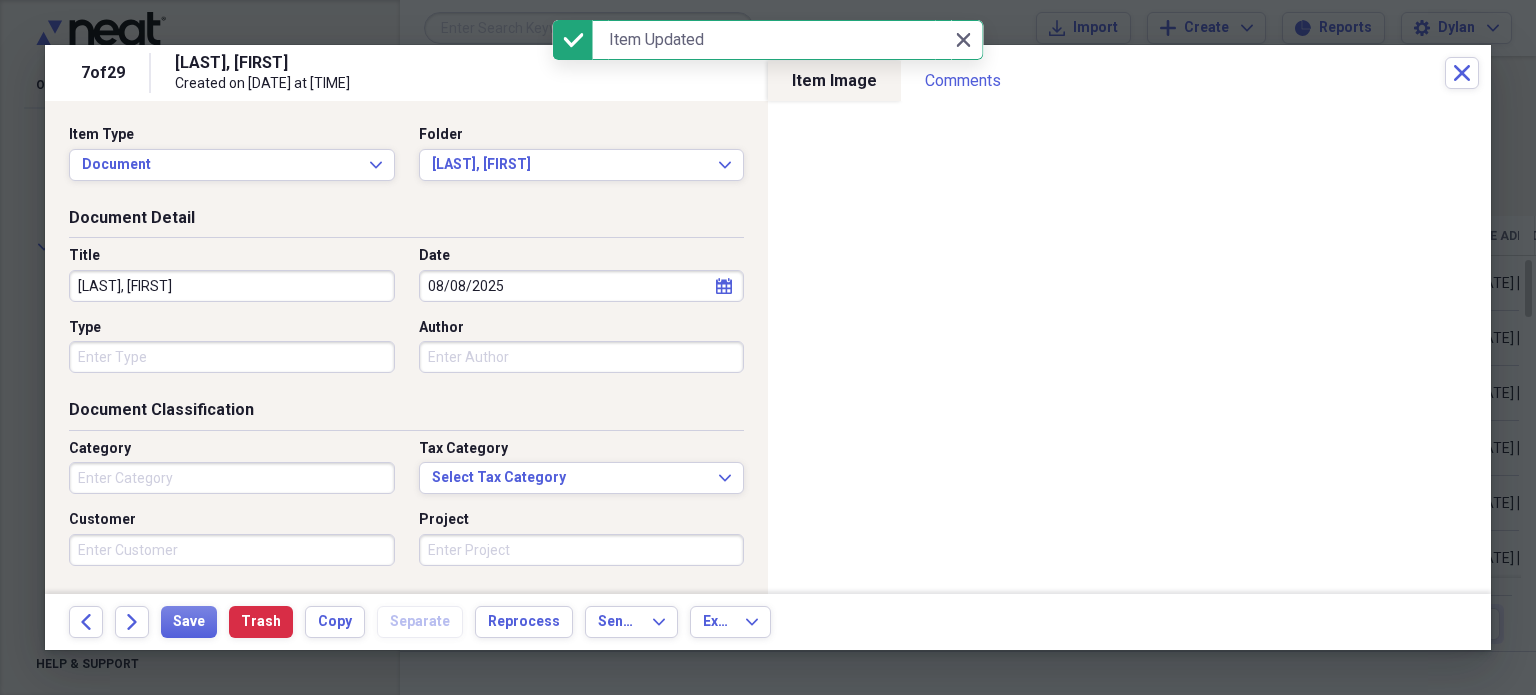 click on "Type" at bounding box center (232, 357) 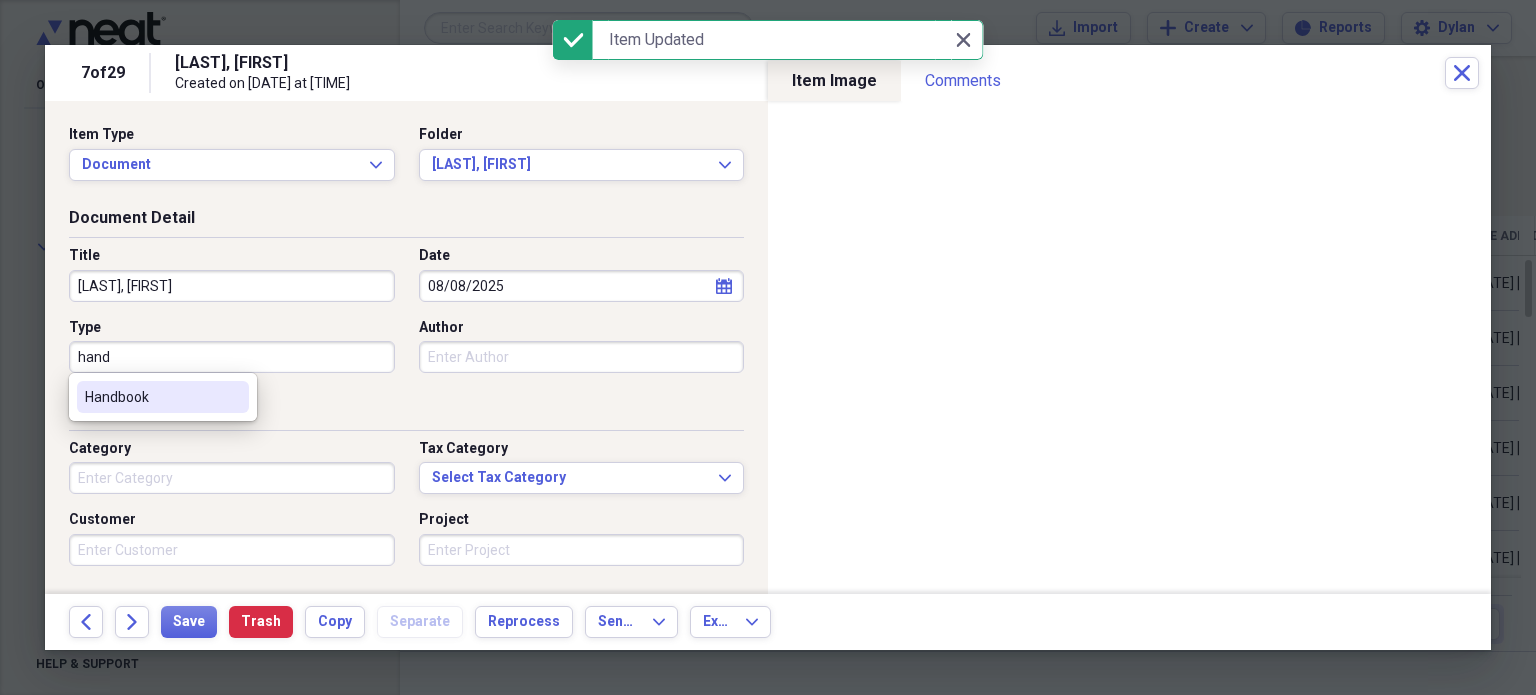 type on "Handbook" 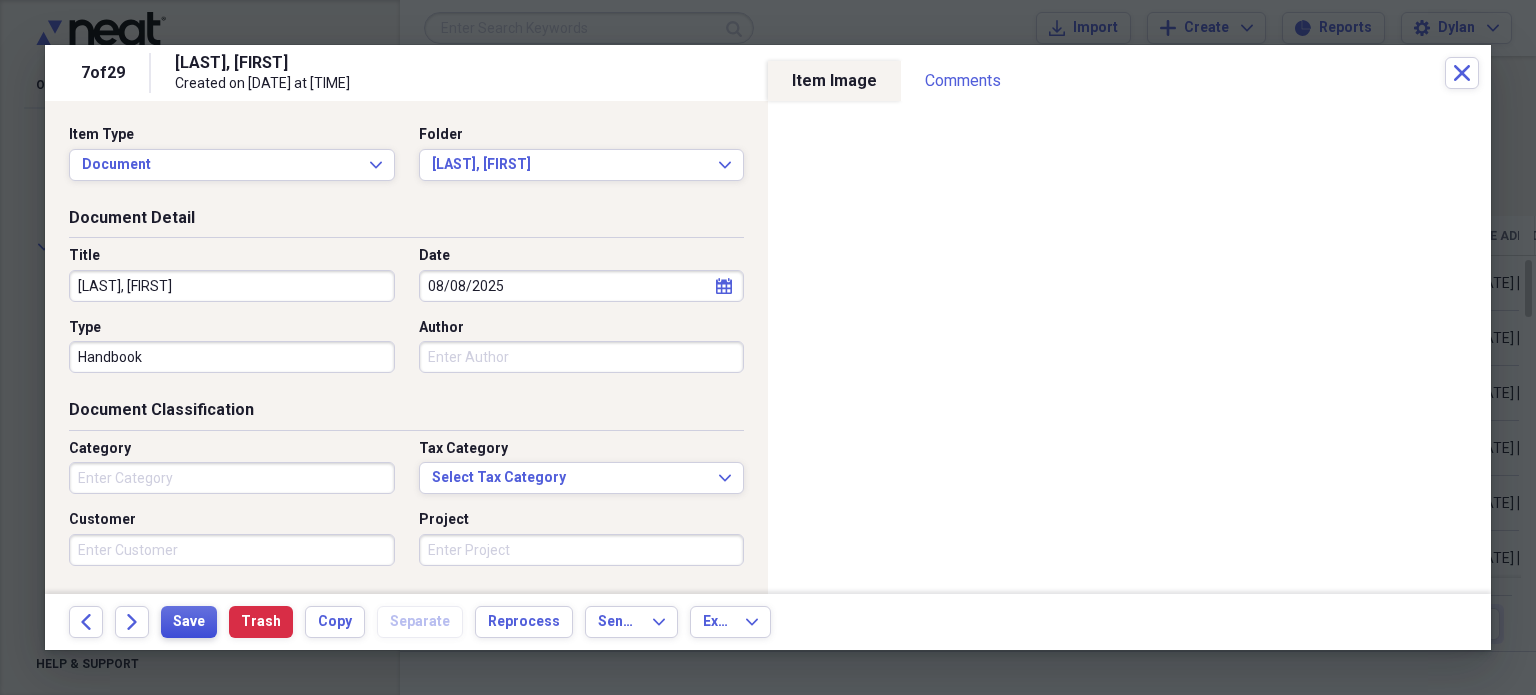 click on "Save" at bounding box center (189, 622) 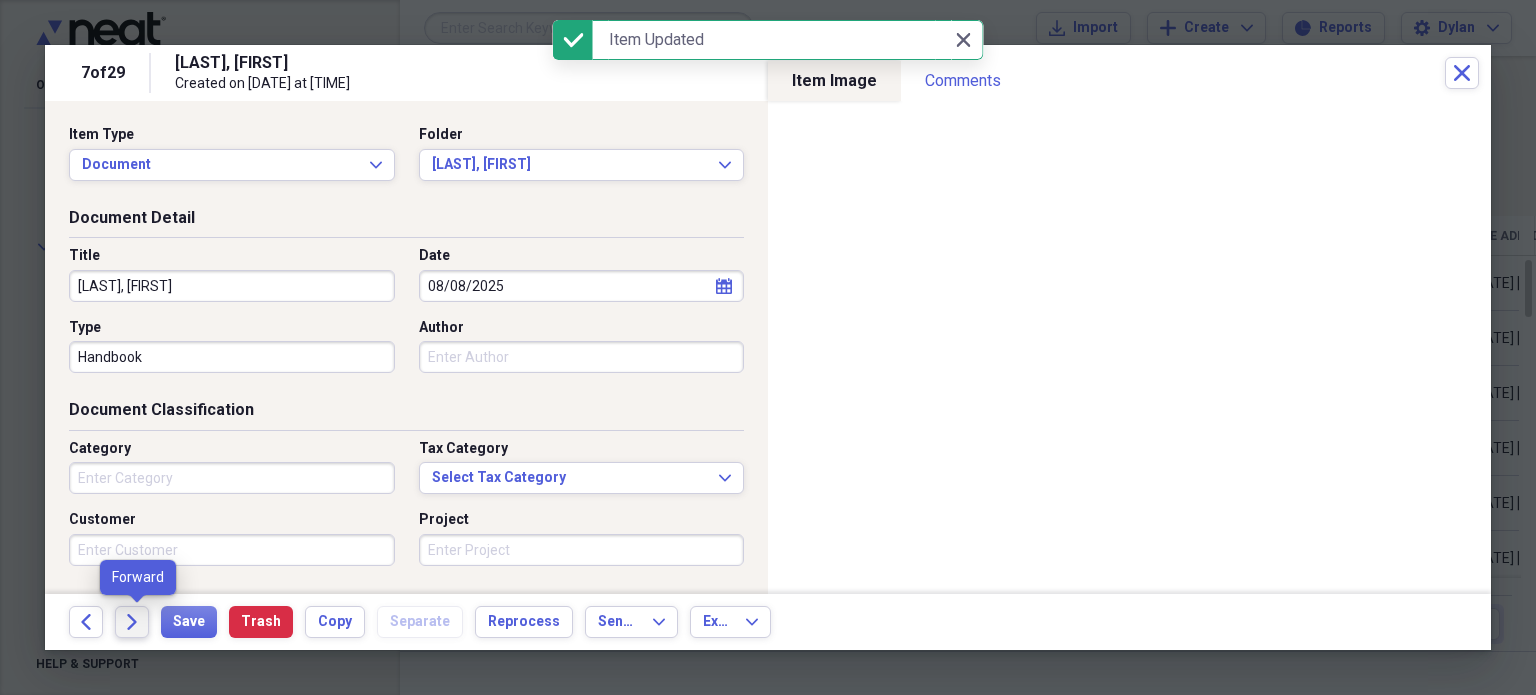 click on "Forward" 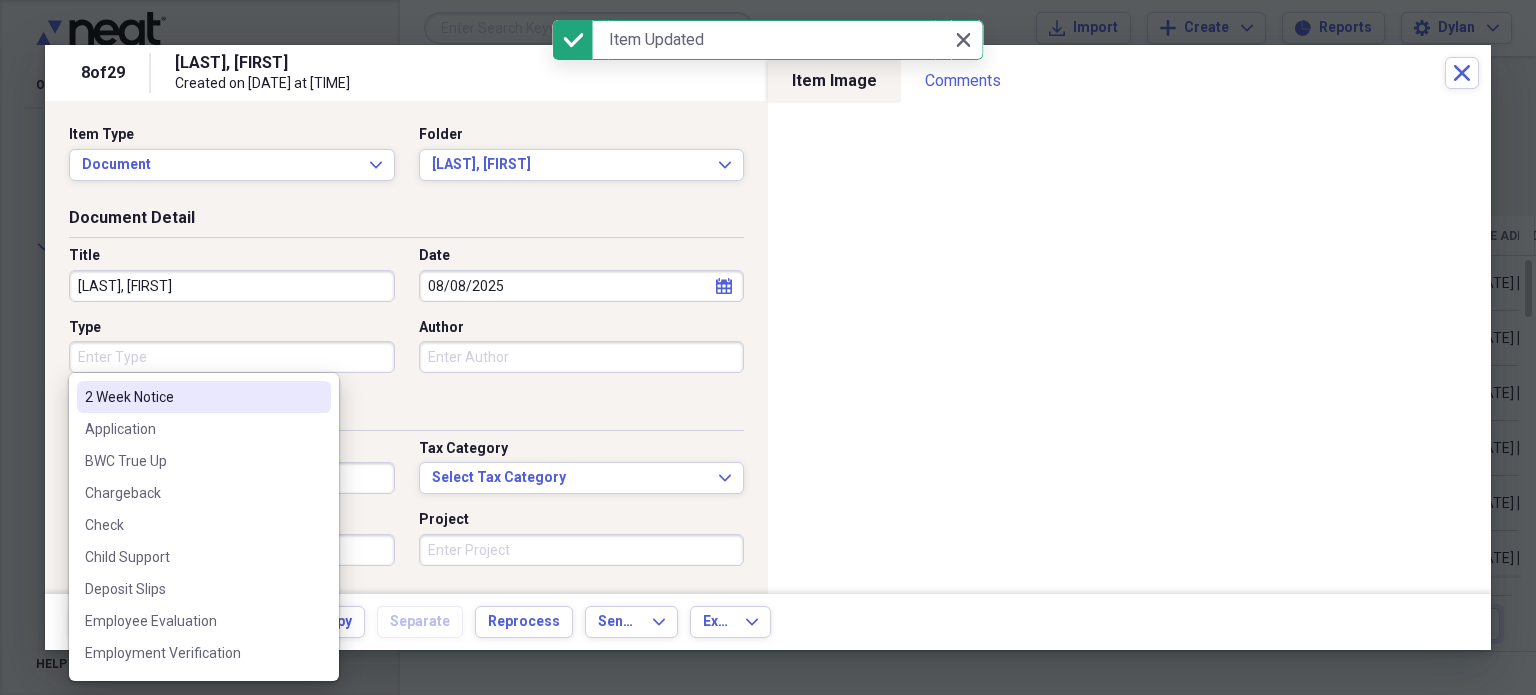 click on "Type" at bounding box center (232, 357) 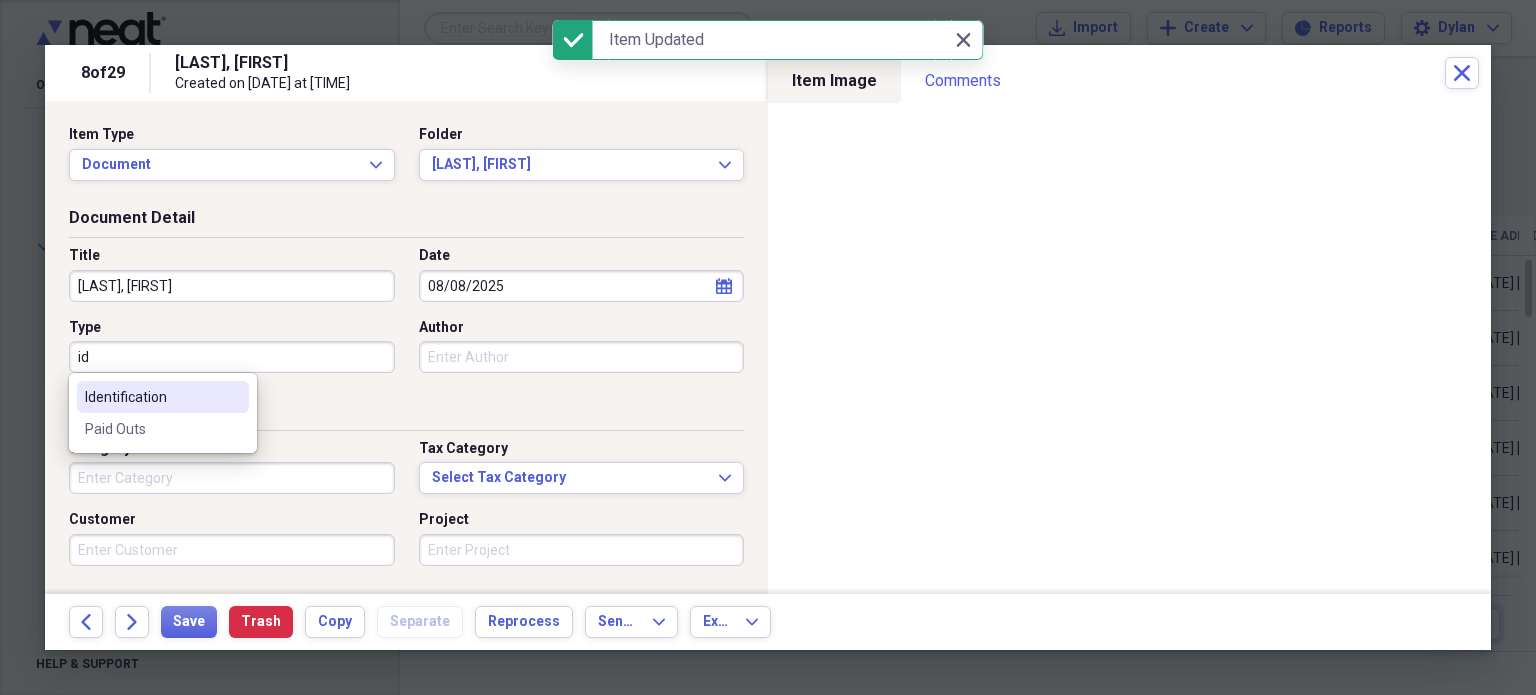 click on "Identification" at bounding box center (151, 397) 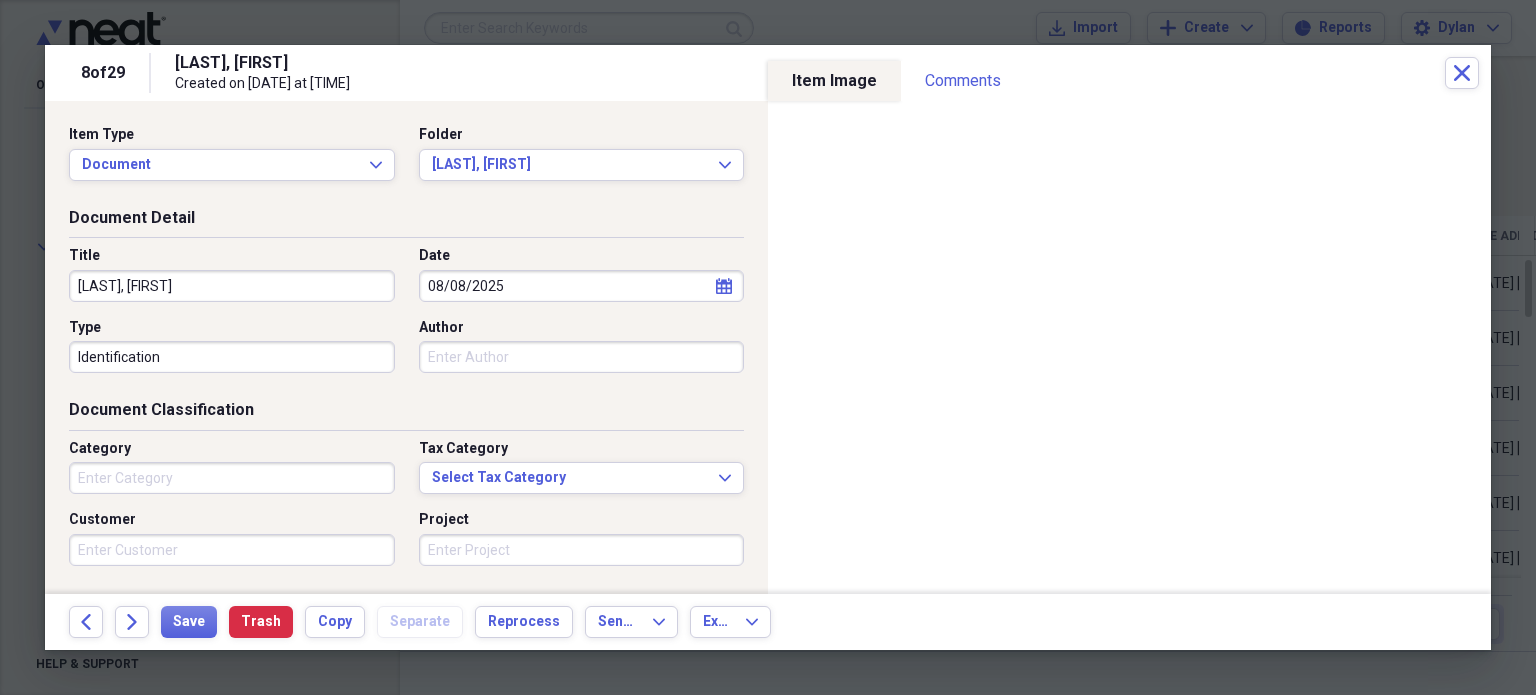 click on "08/08/2025" at bounding box center (582, 286) 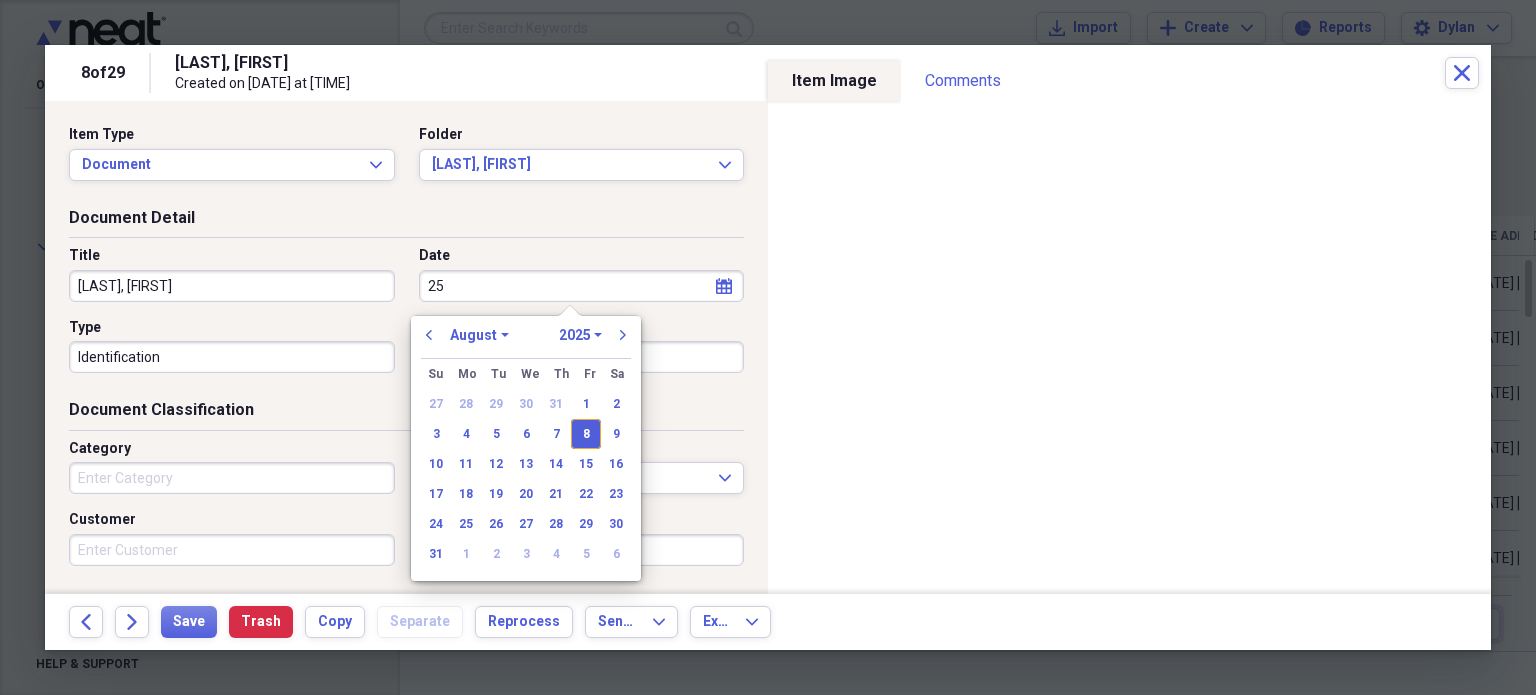 type on "5" 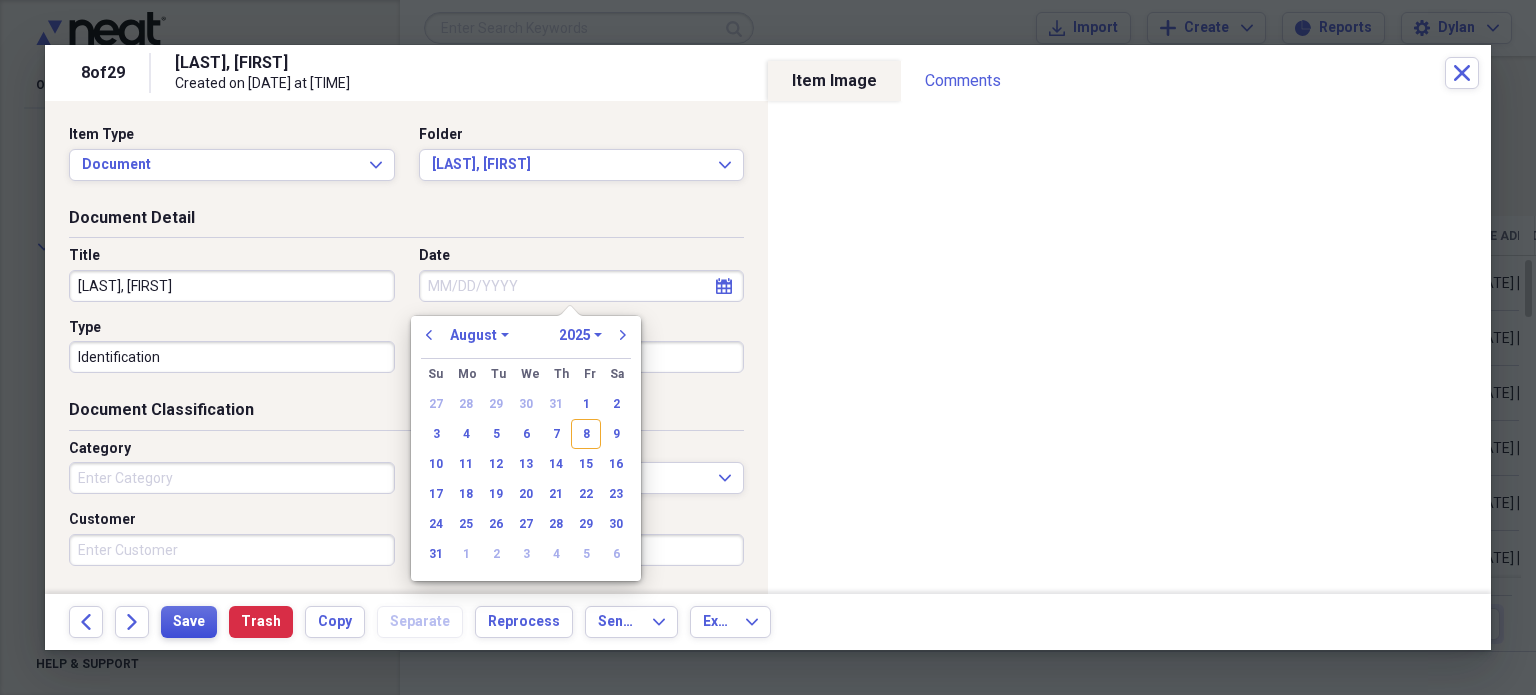type 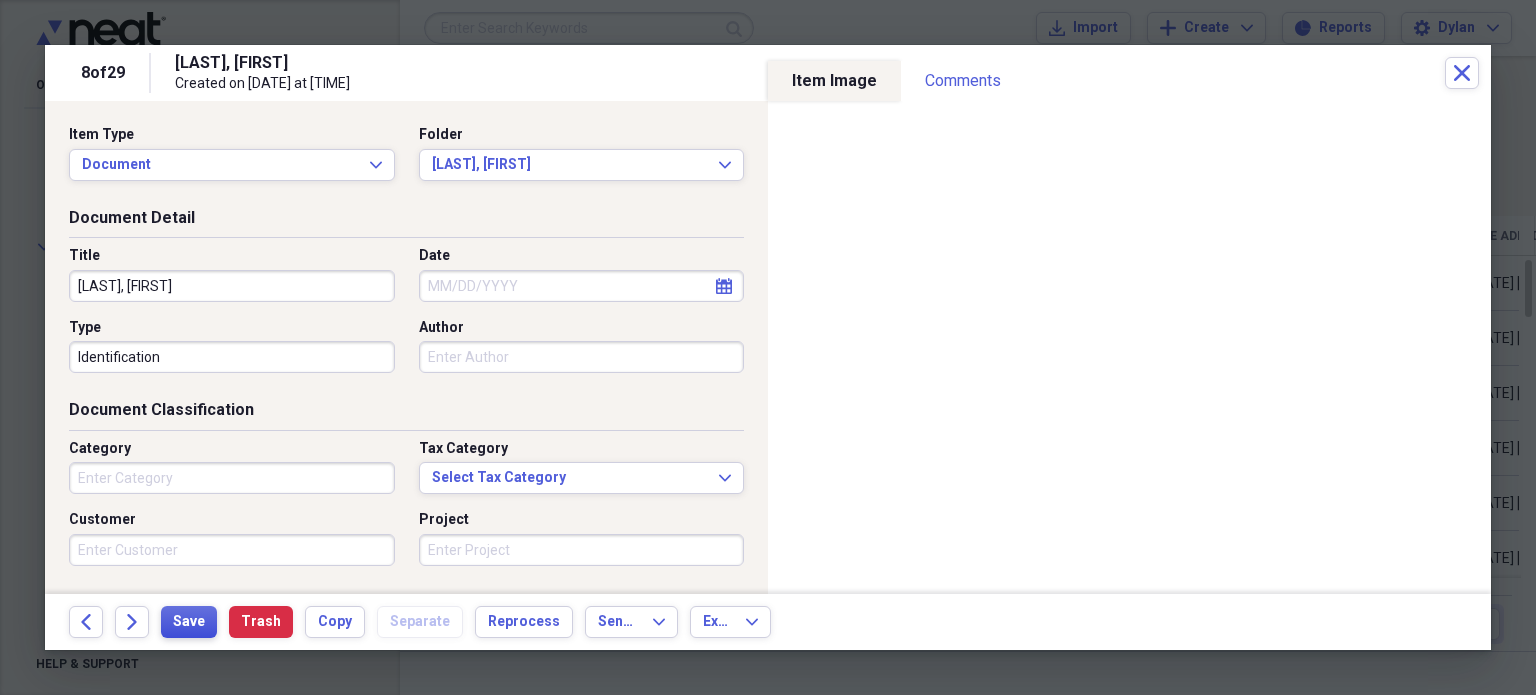 click on "Save" at bounding box center (189, 622) 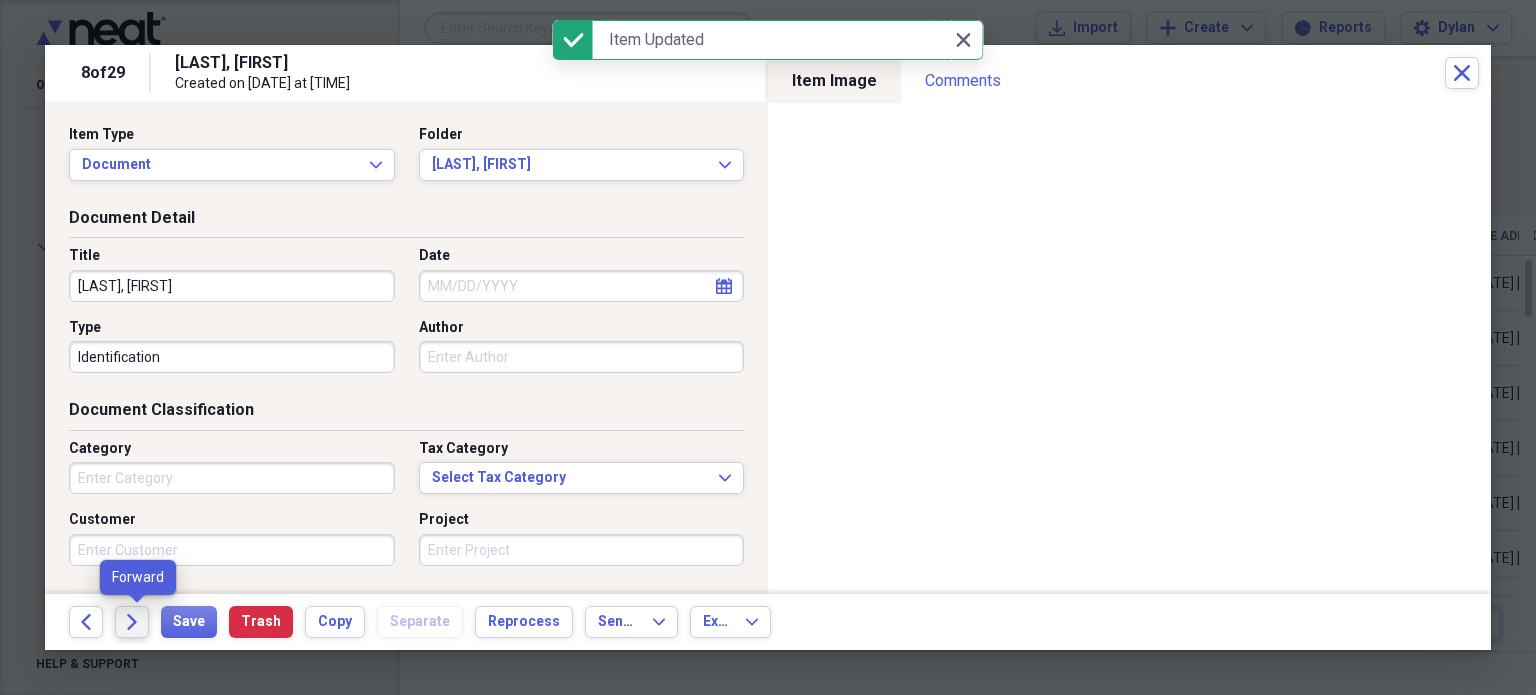 click on "Forward" at bounding box center [132, 622] 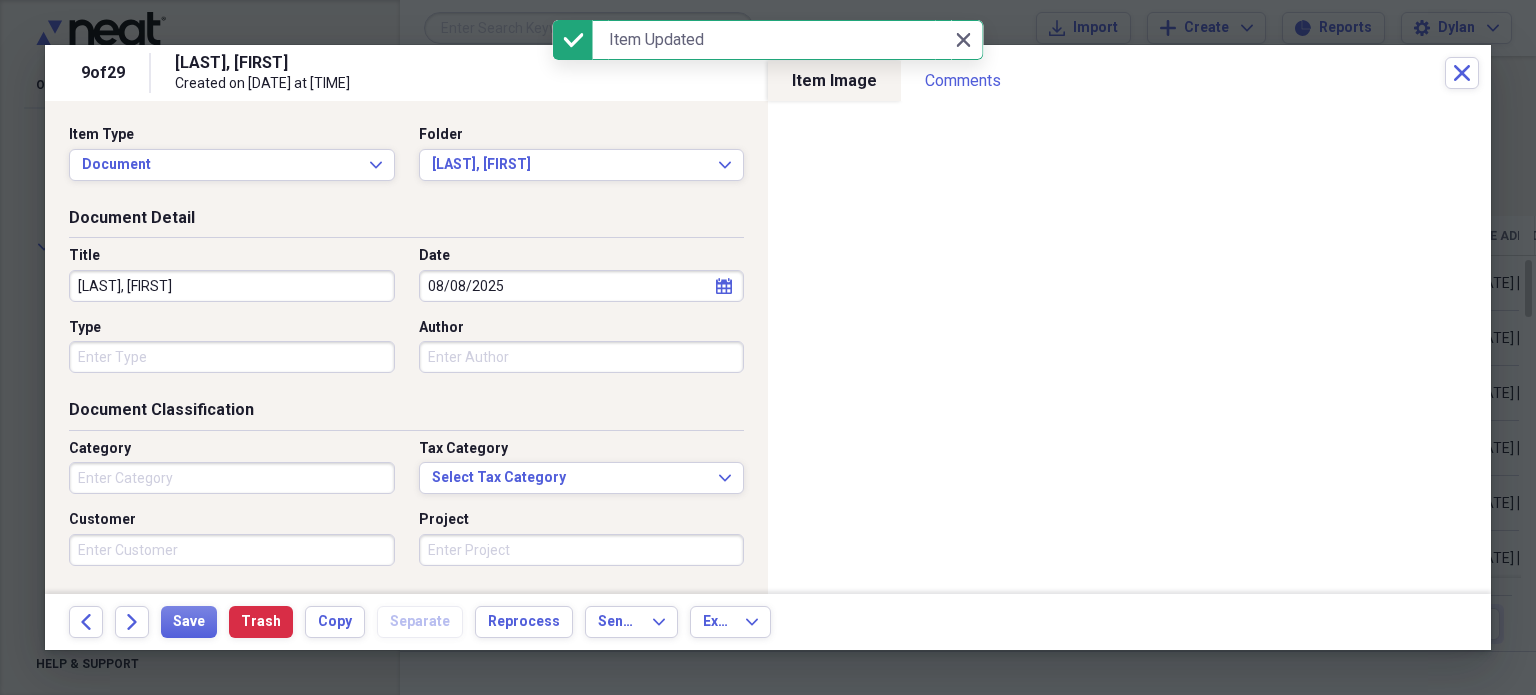 select on "7" 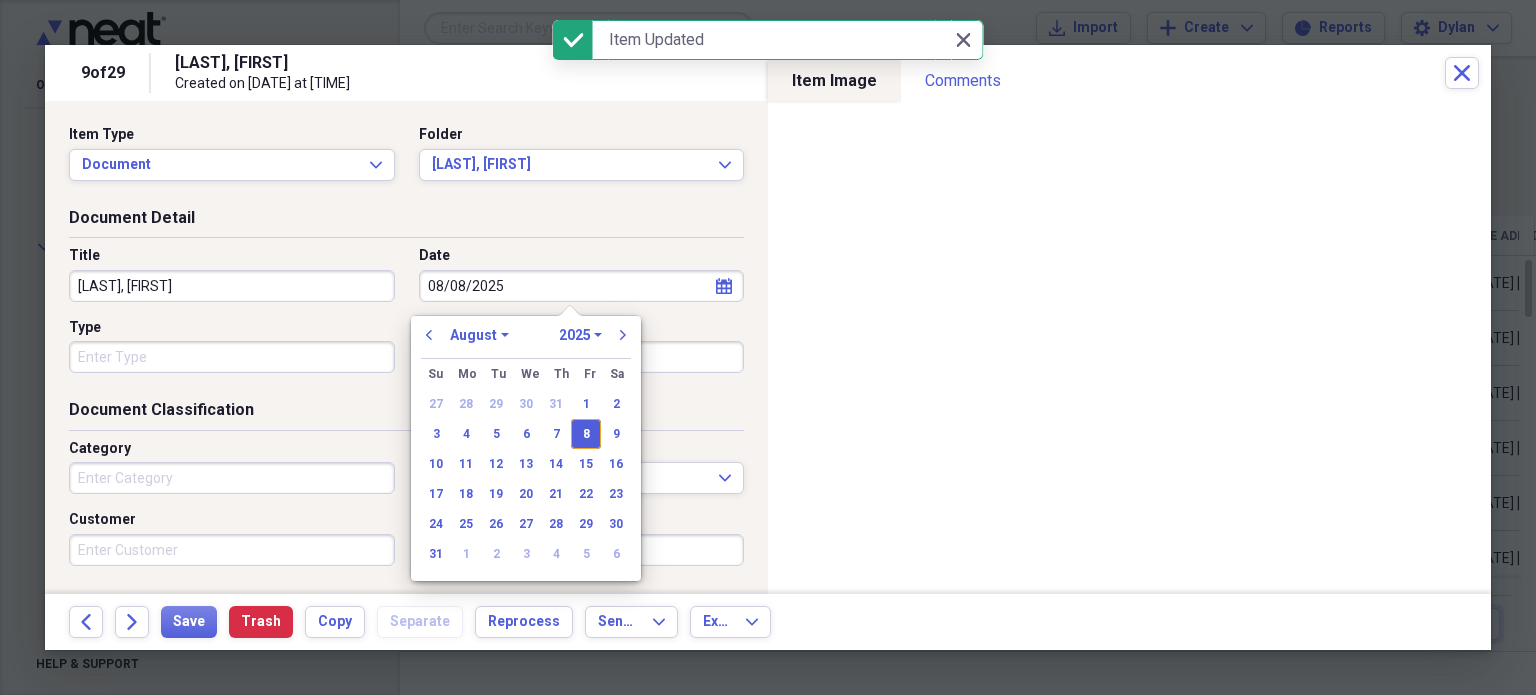 drag, startPoint x: 546, startPoint y: 287, endPoint x: 333, endPoint y: 297, distance: 213.23462 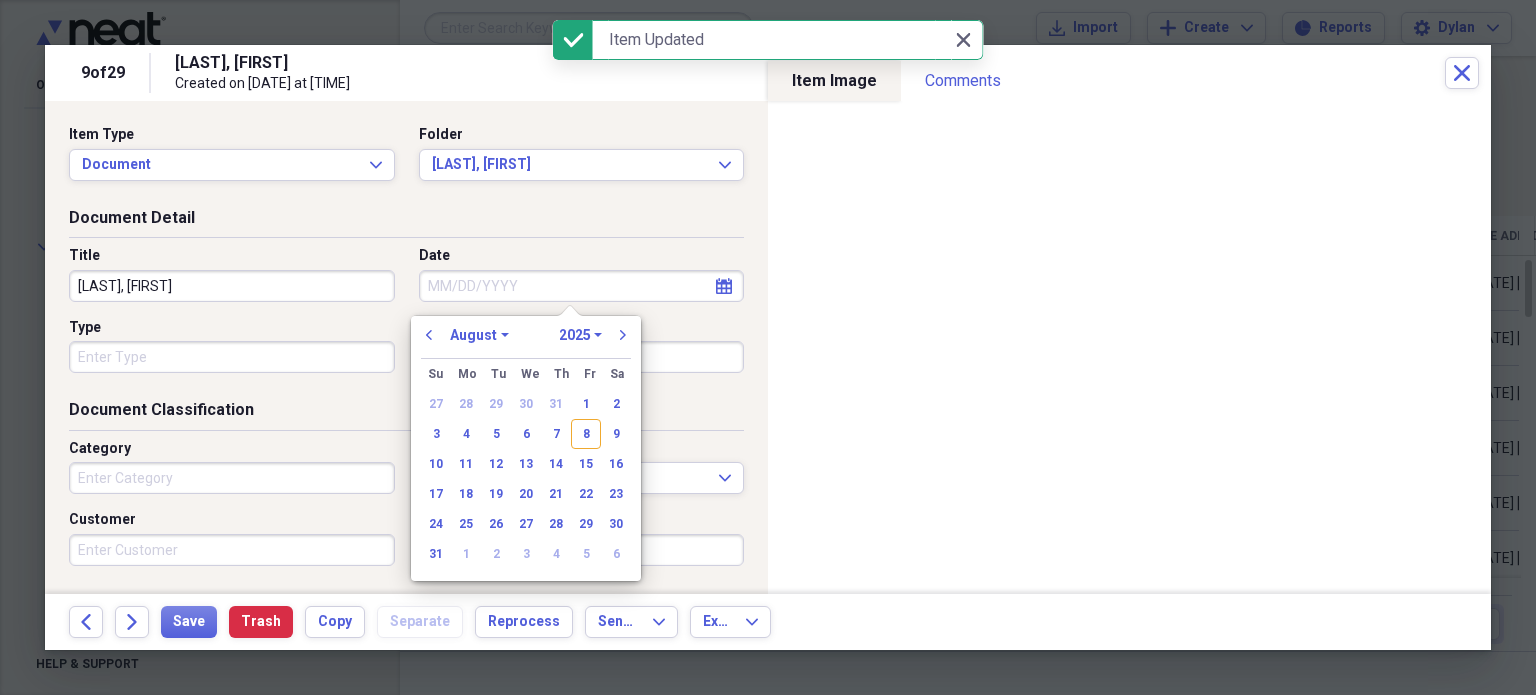 type 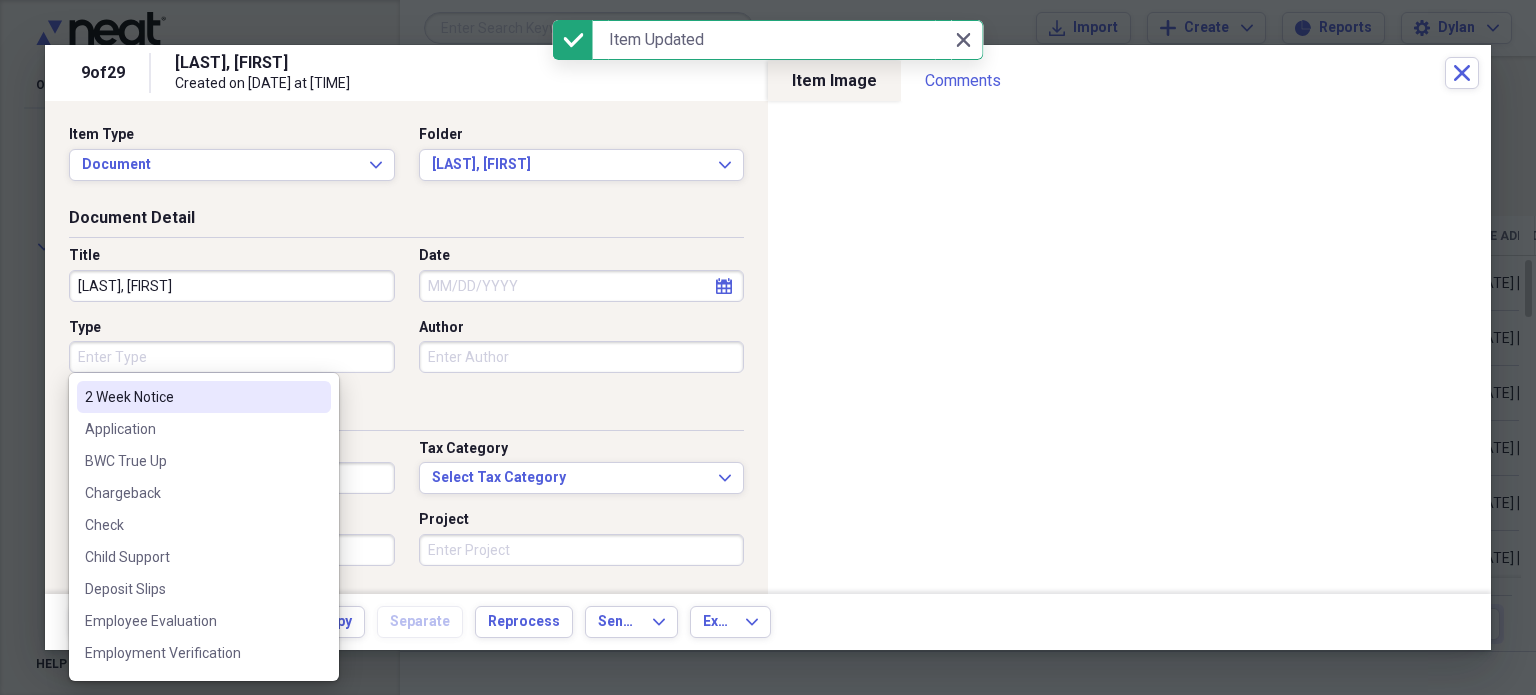 click on "Type" at bounding box center [232, 357] 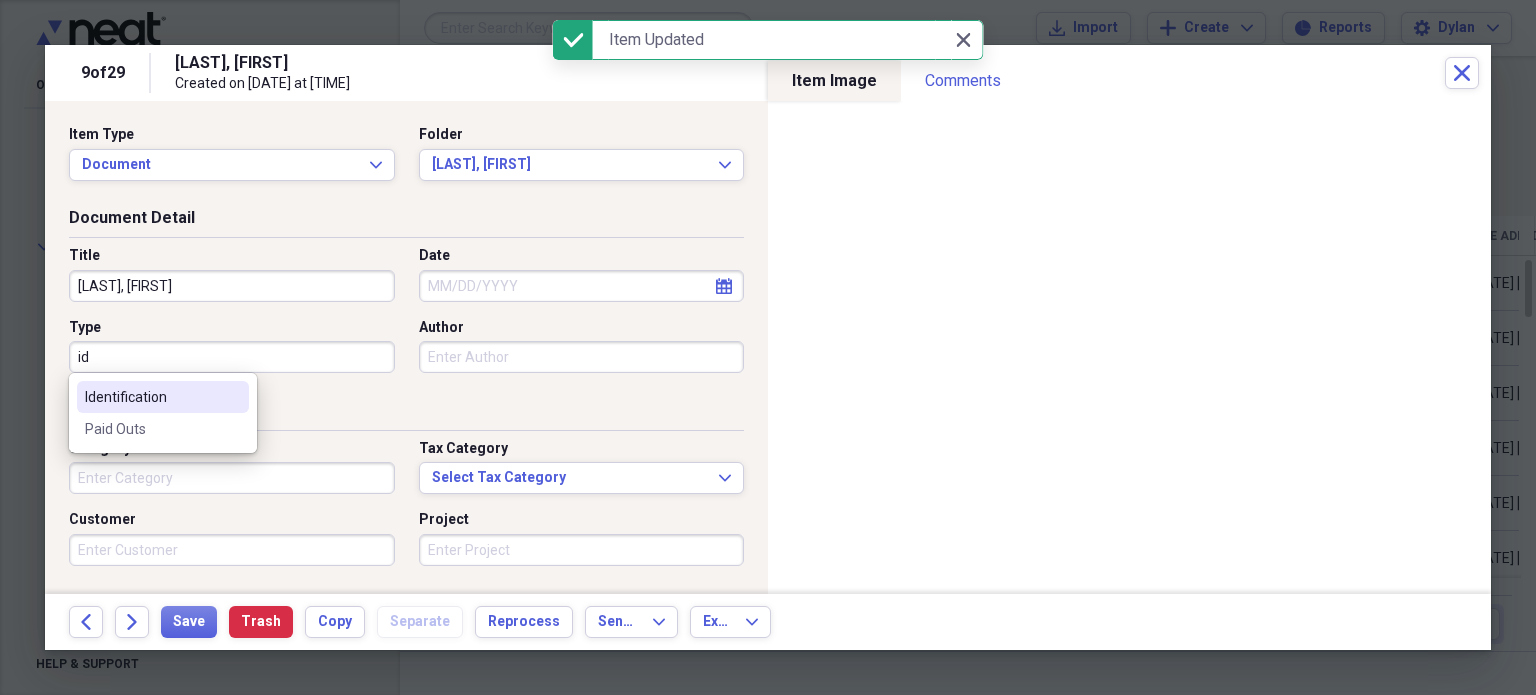 type on "Identification" 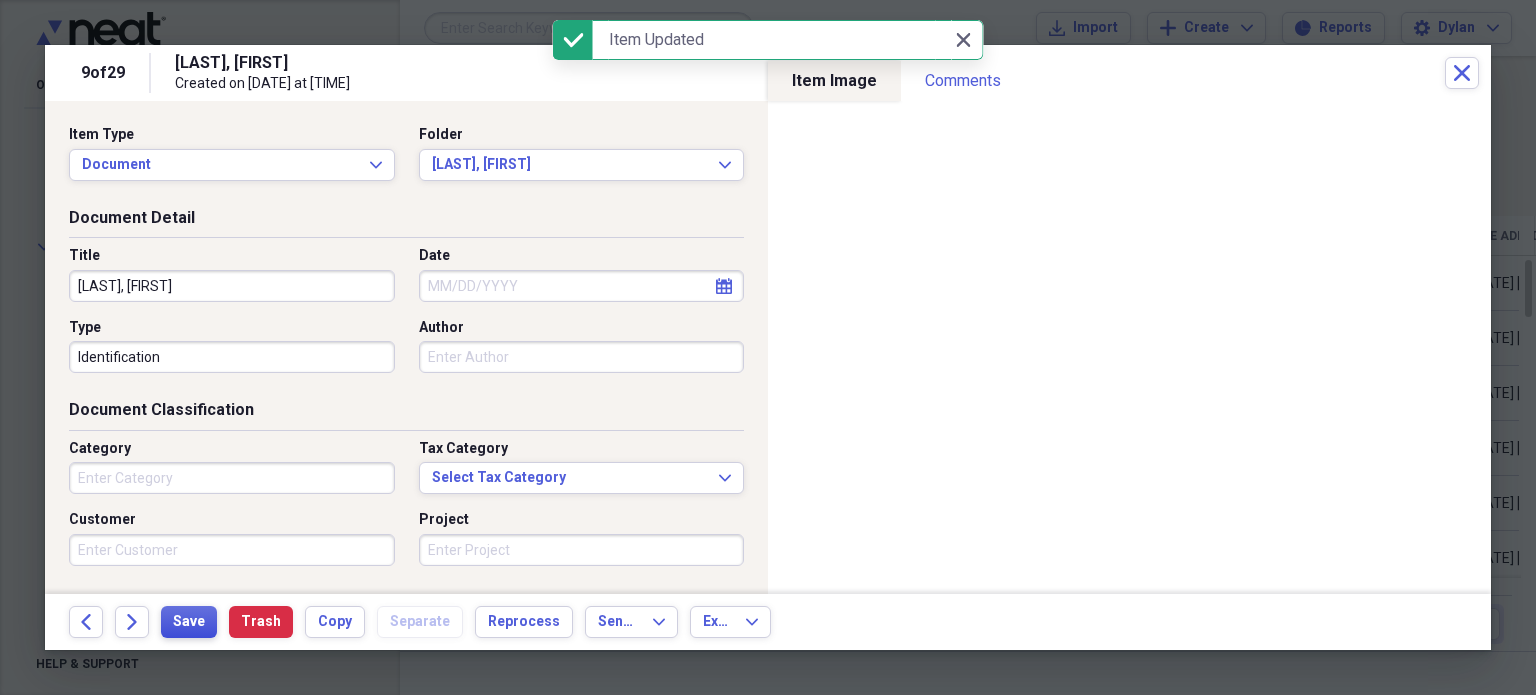click on "Save" at bounding box center [189, 622] 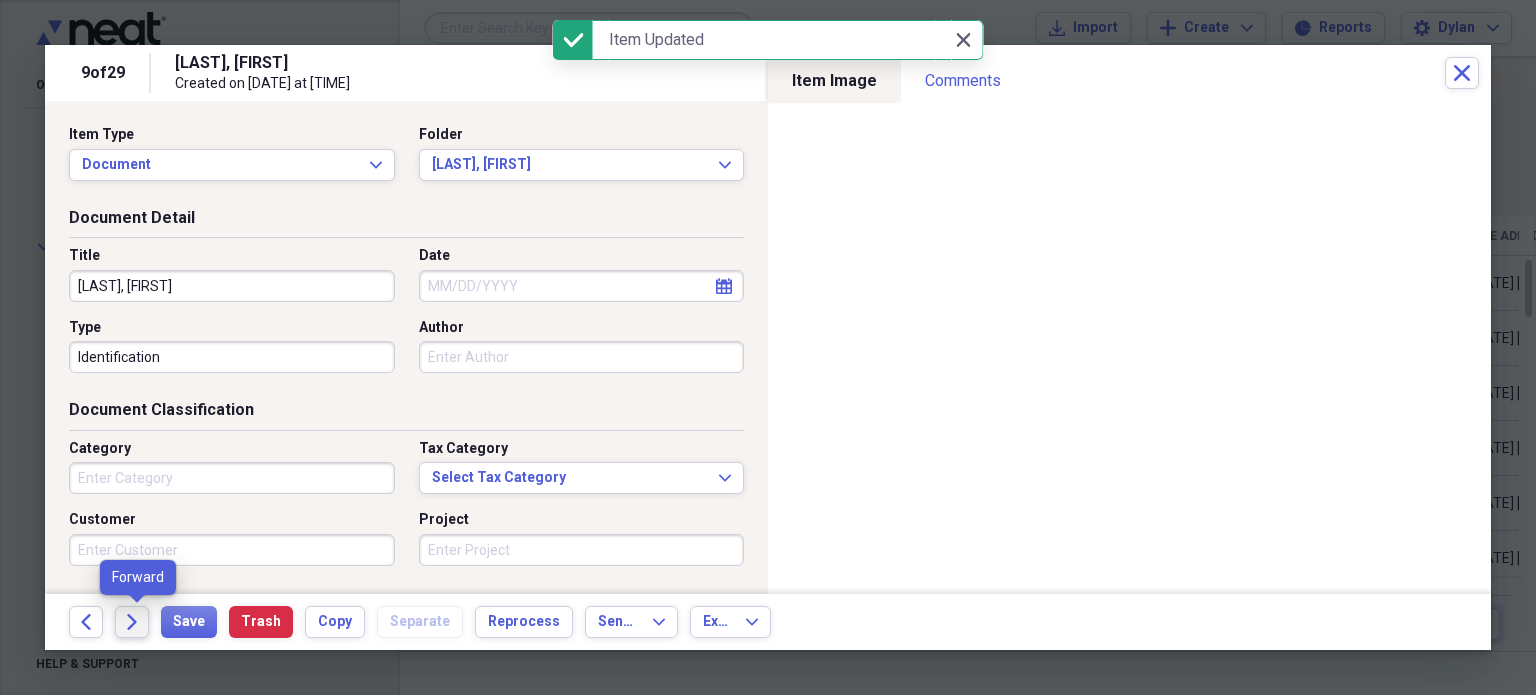 click on "Forward" 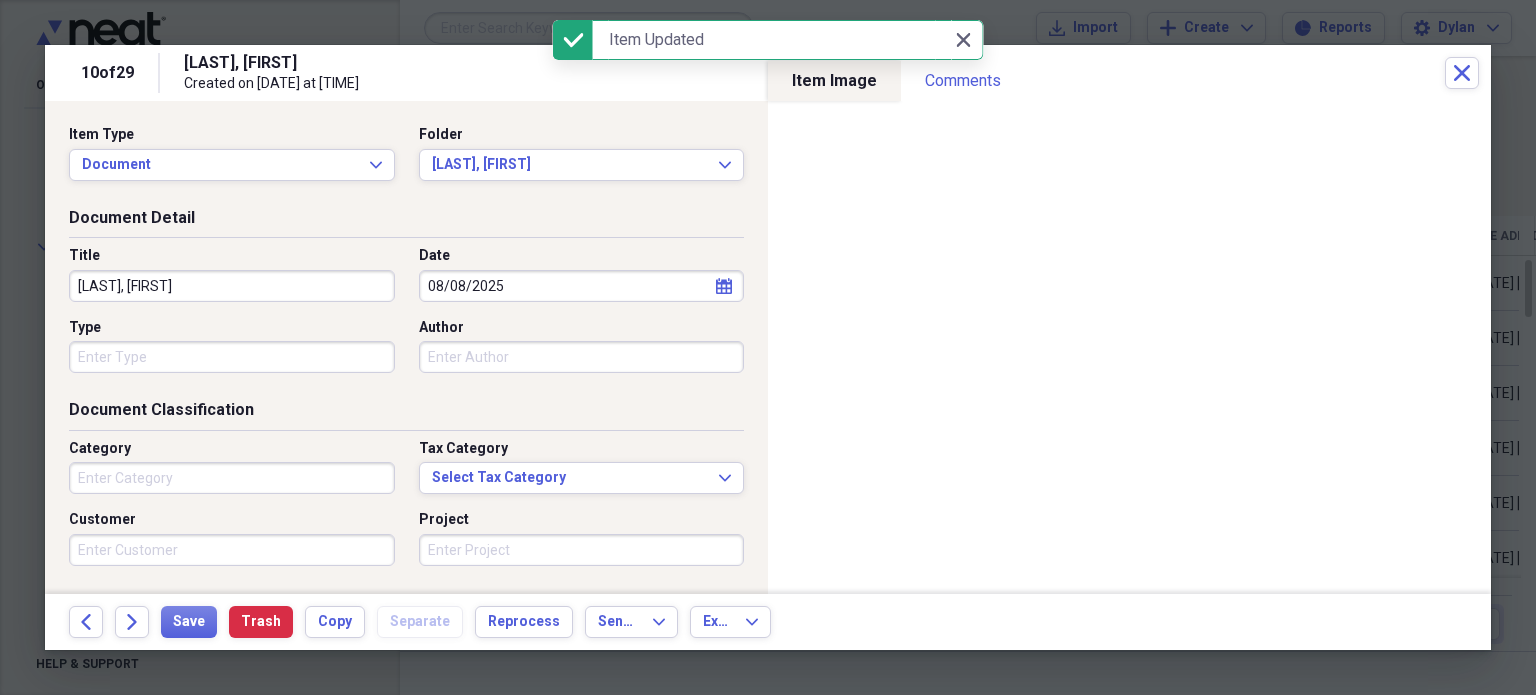 click on "Type" at bounding box center [232, 357] 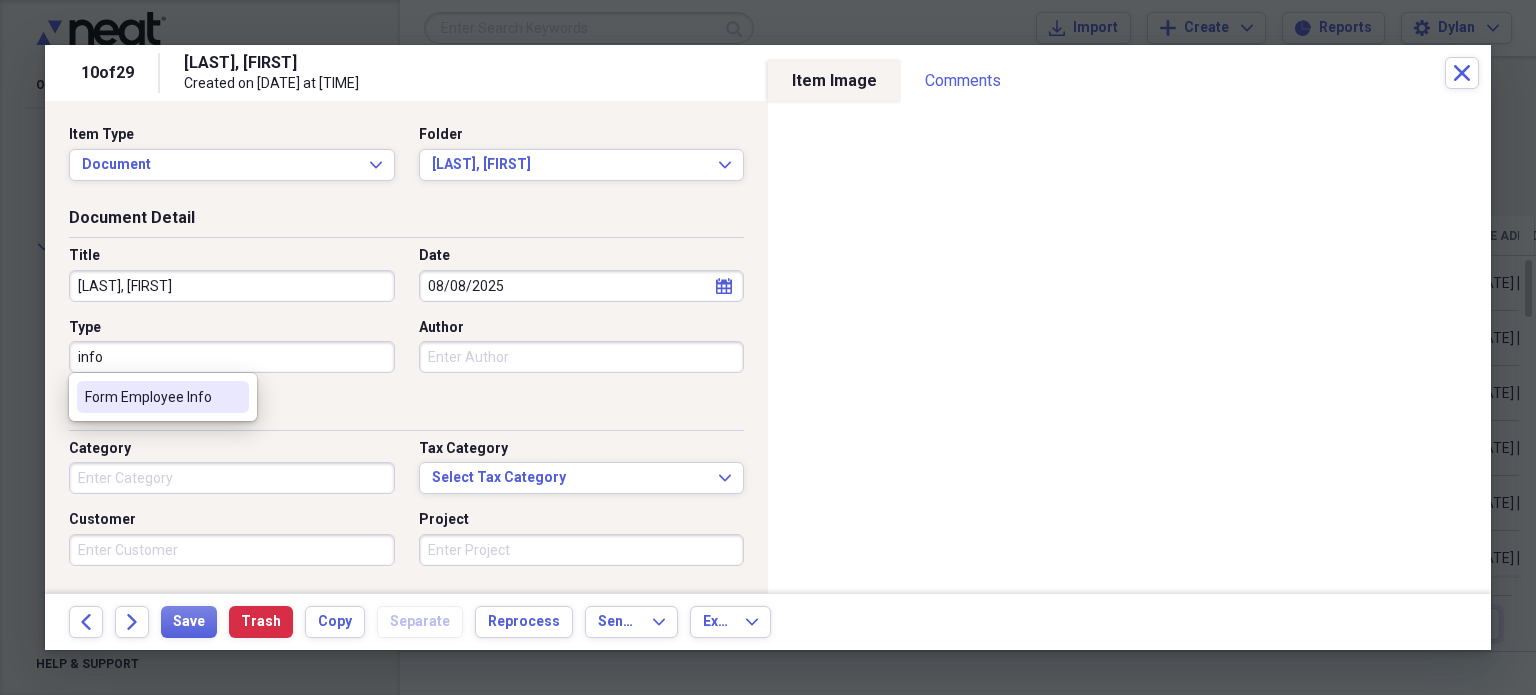 type on "Form Employee Info" 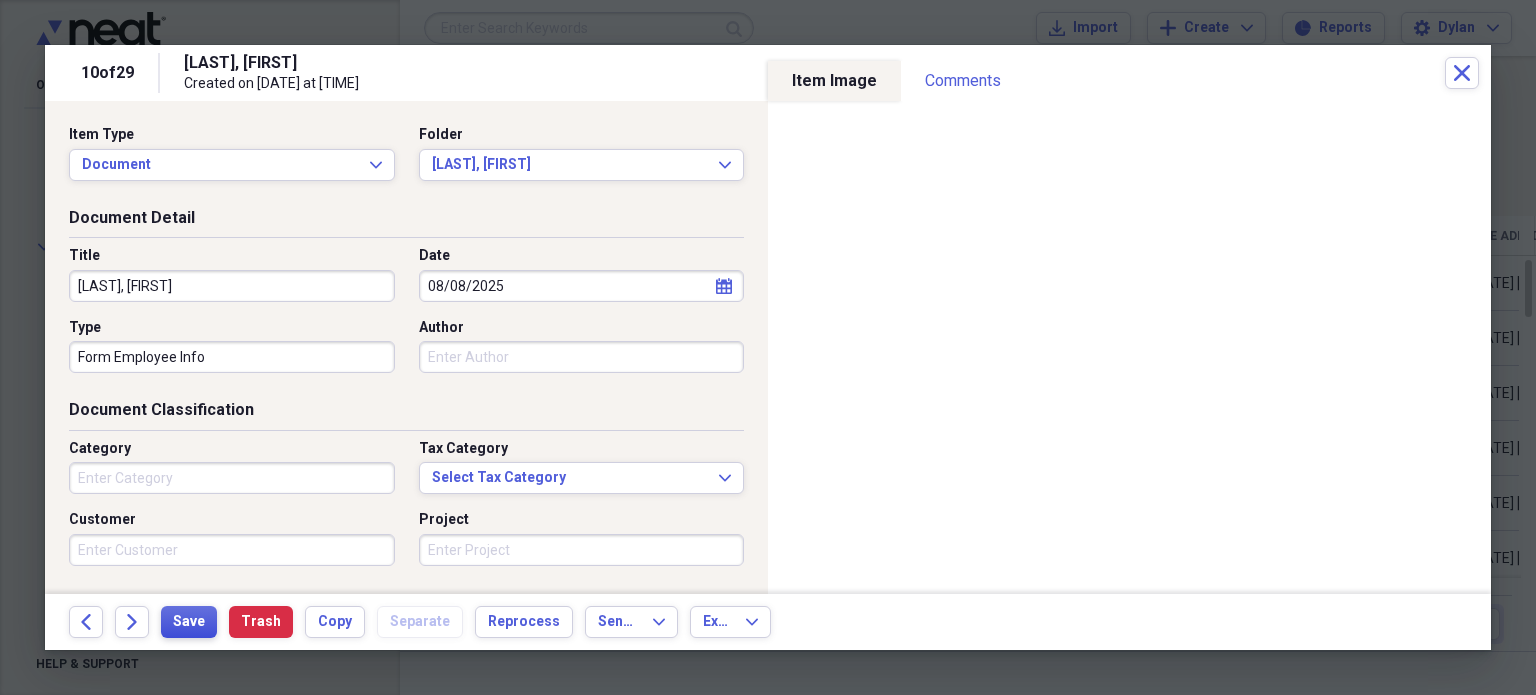 click on "Save" at bounding box center (189, 622) 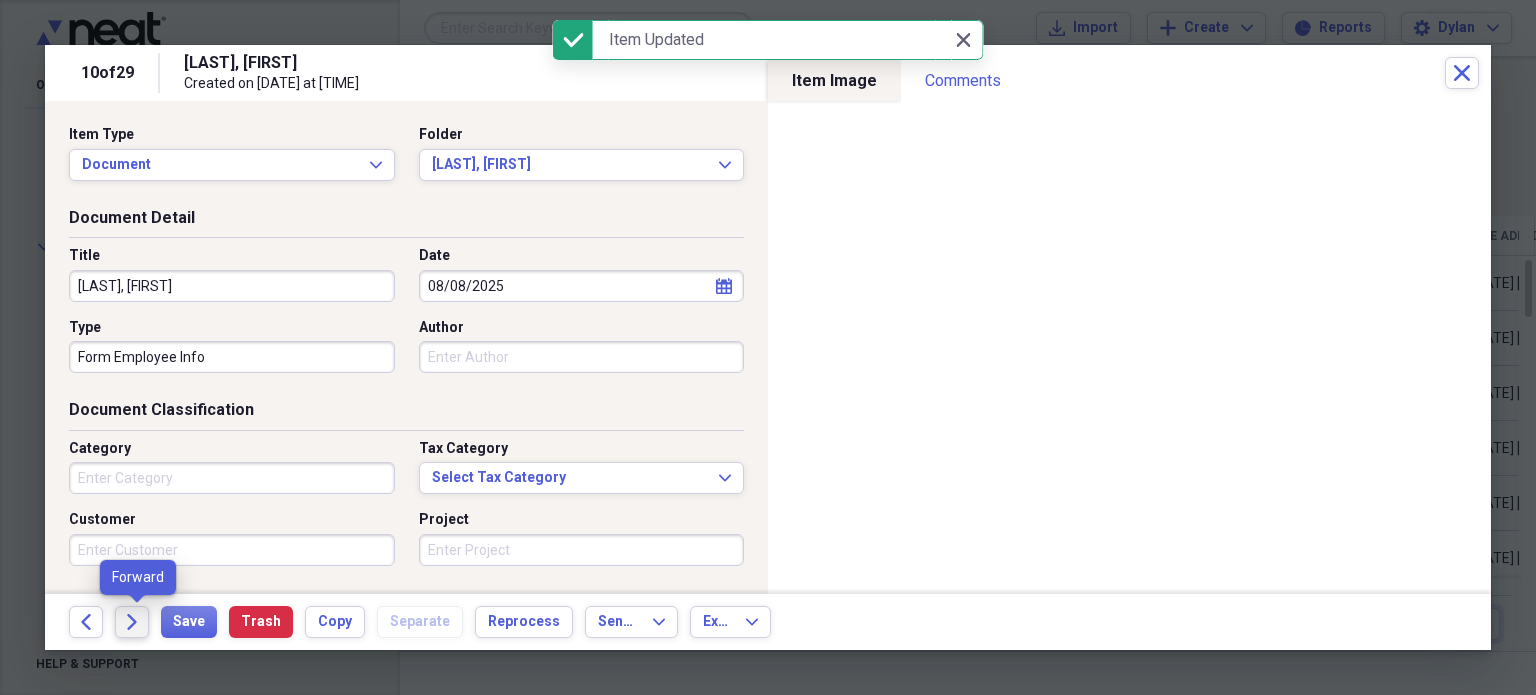 click on "Forward" at bounding box center (132, 622) 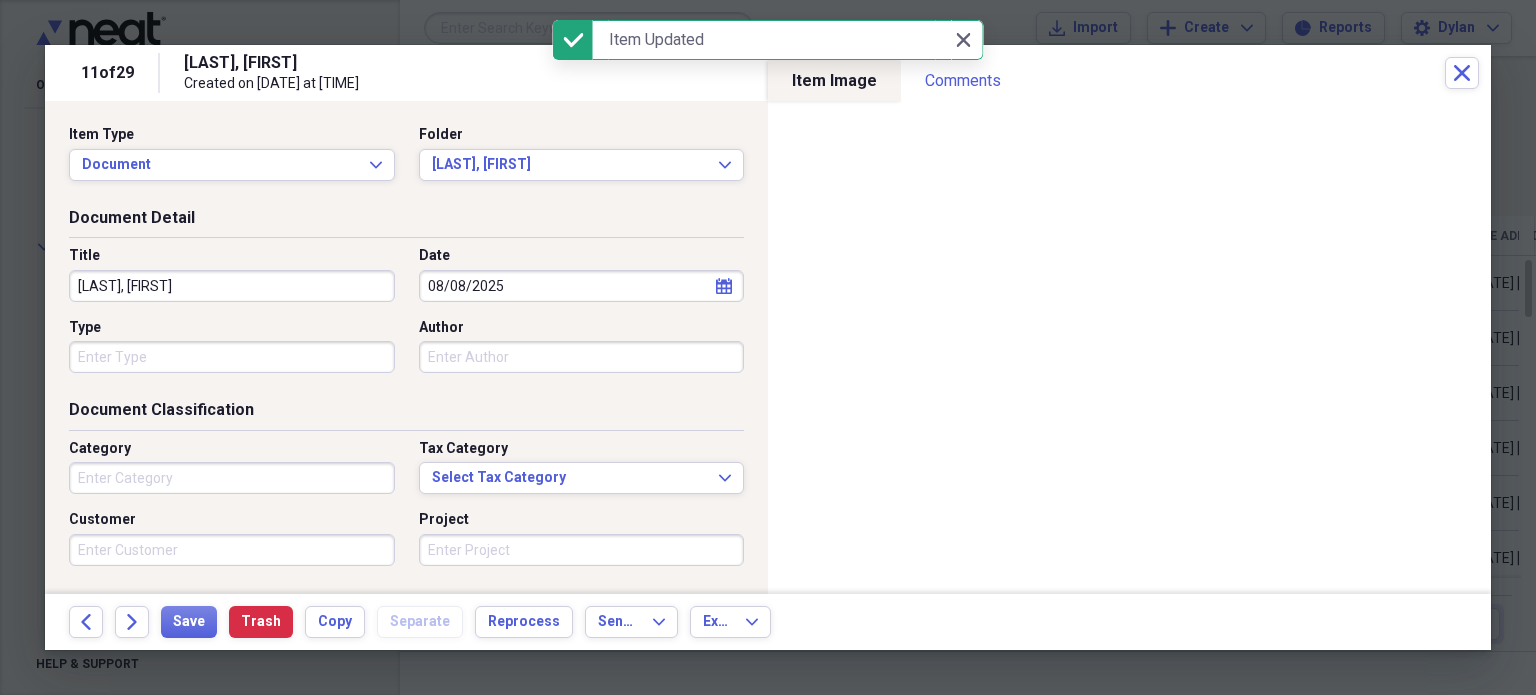 click on "Type" at bounding box center (232, 357) 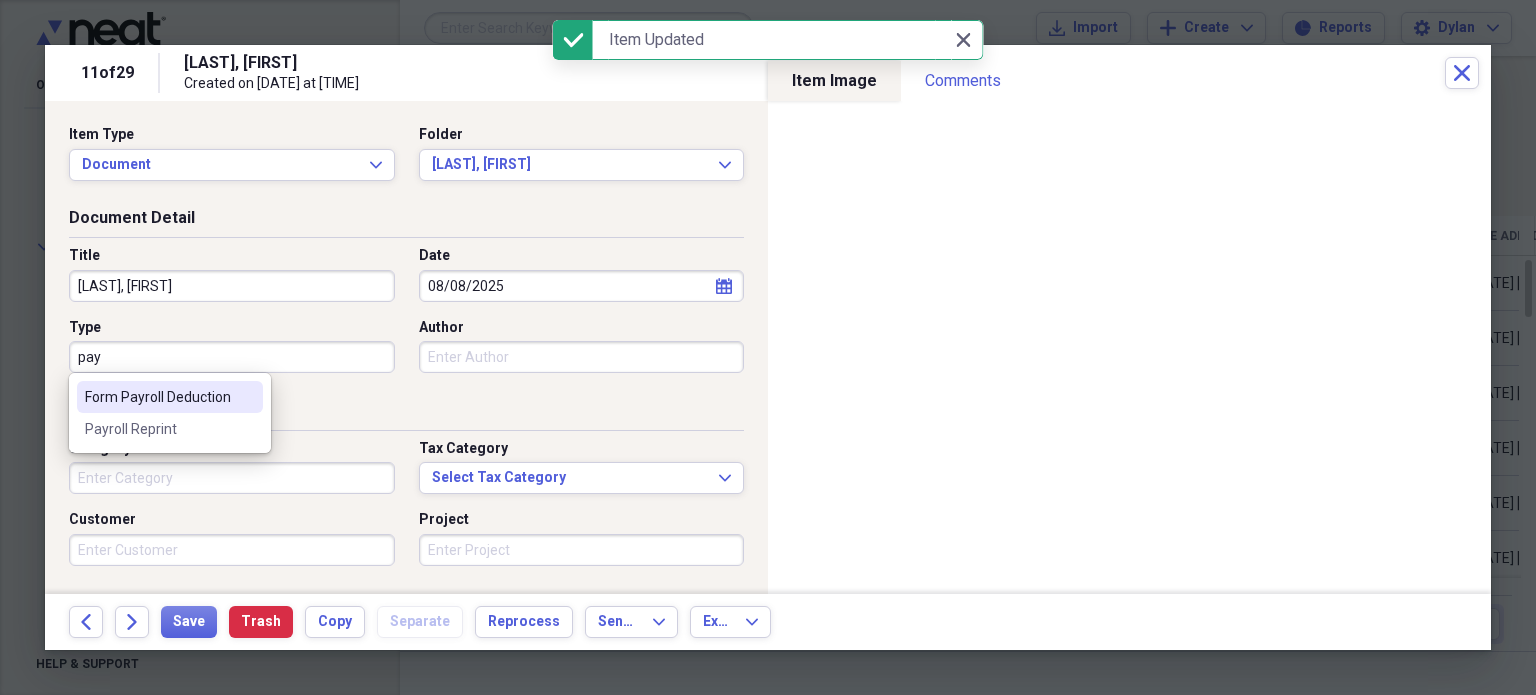 type on "Form Payroll Deduction" 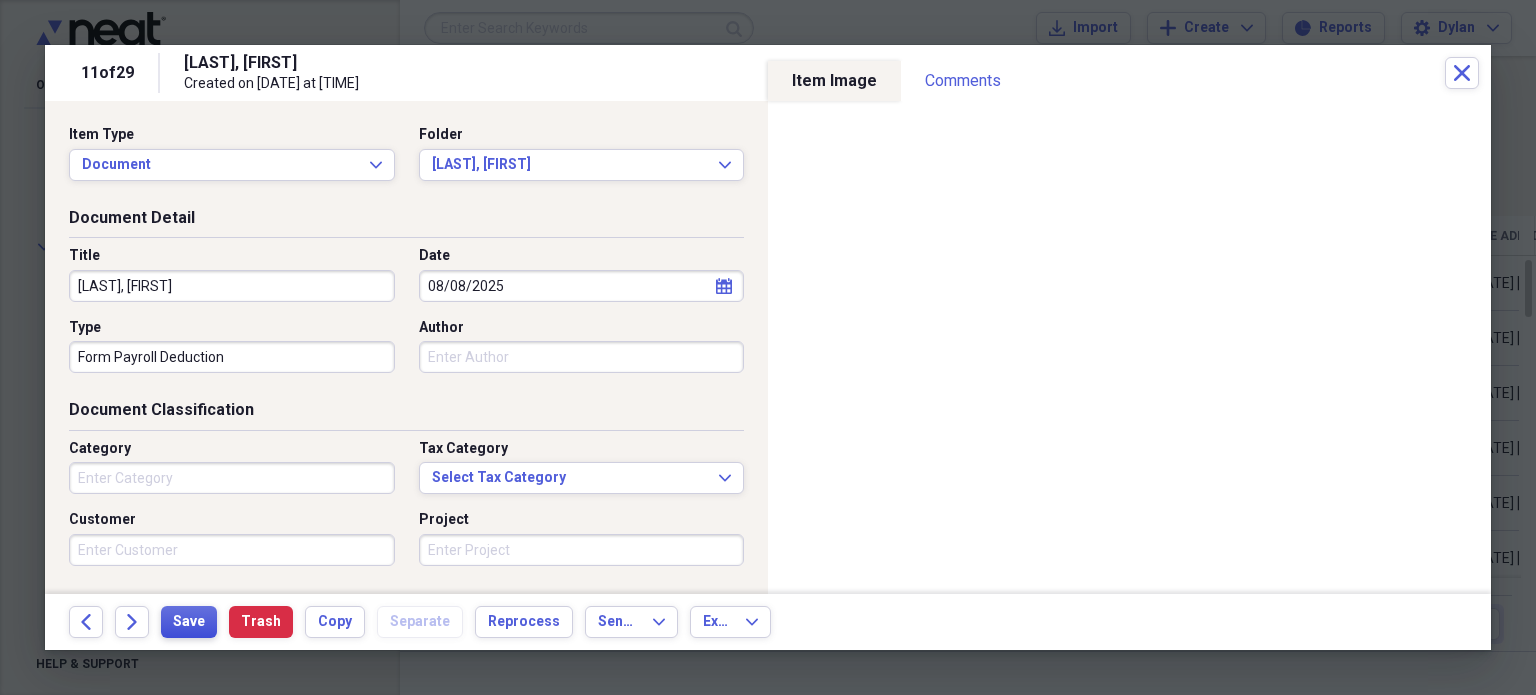click on "Save" at bounding box center (189, 622) 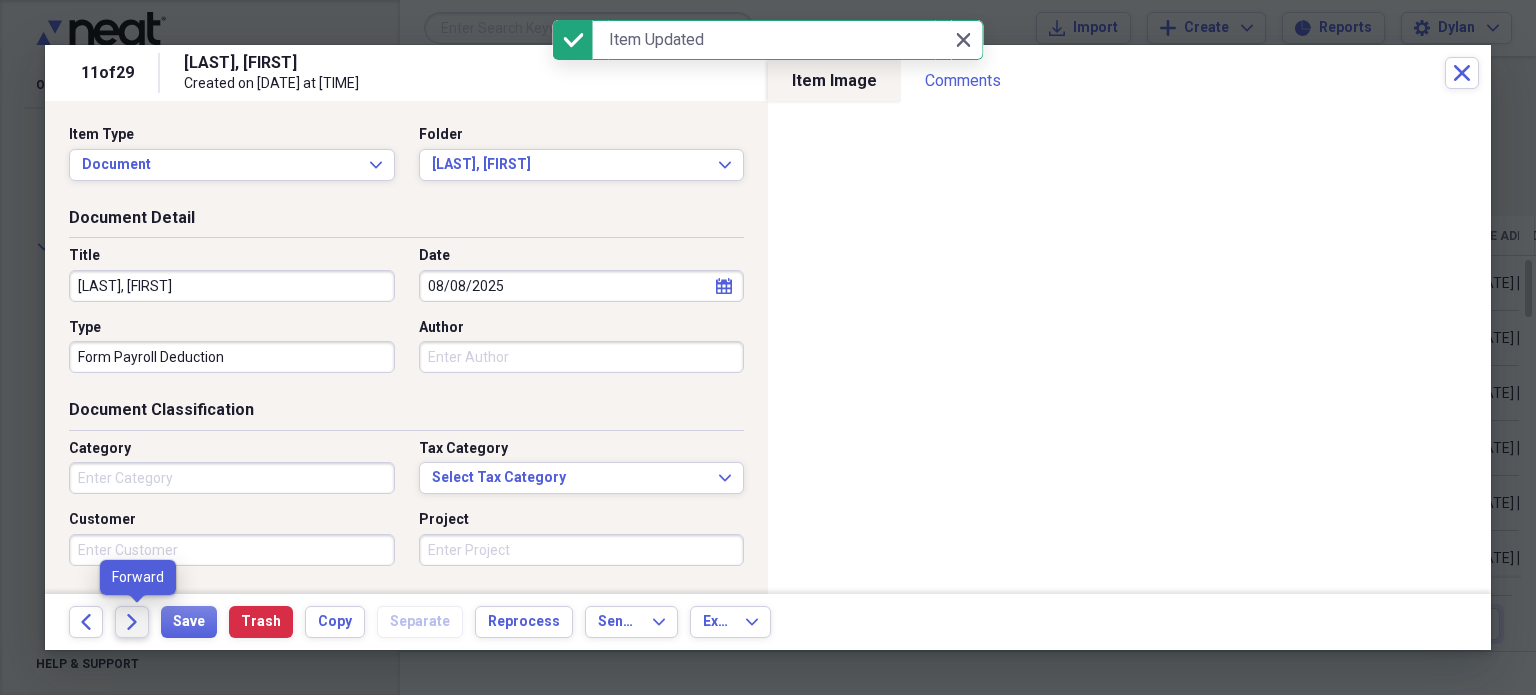 click on "Forward" at bounding box center (132, 622) 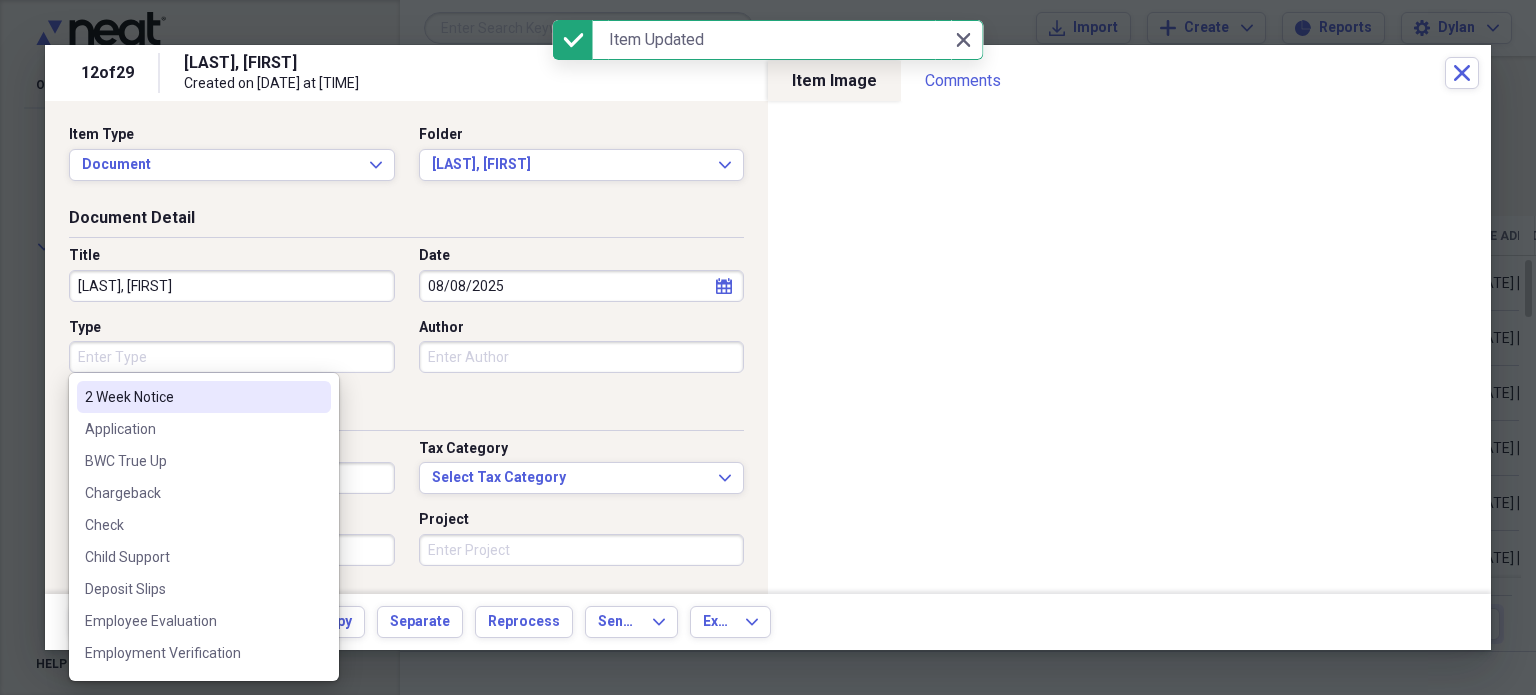 click on "Type" at bounding box center (232, 357) 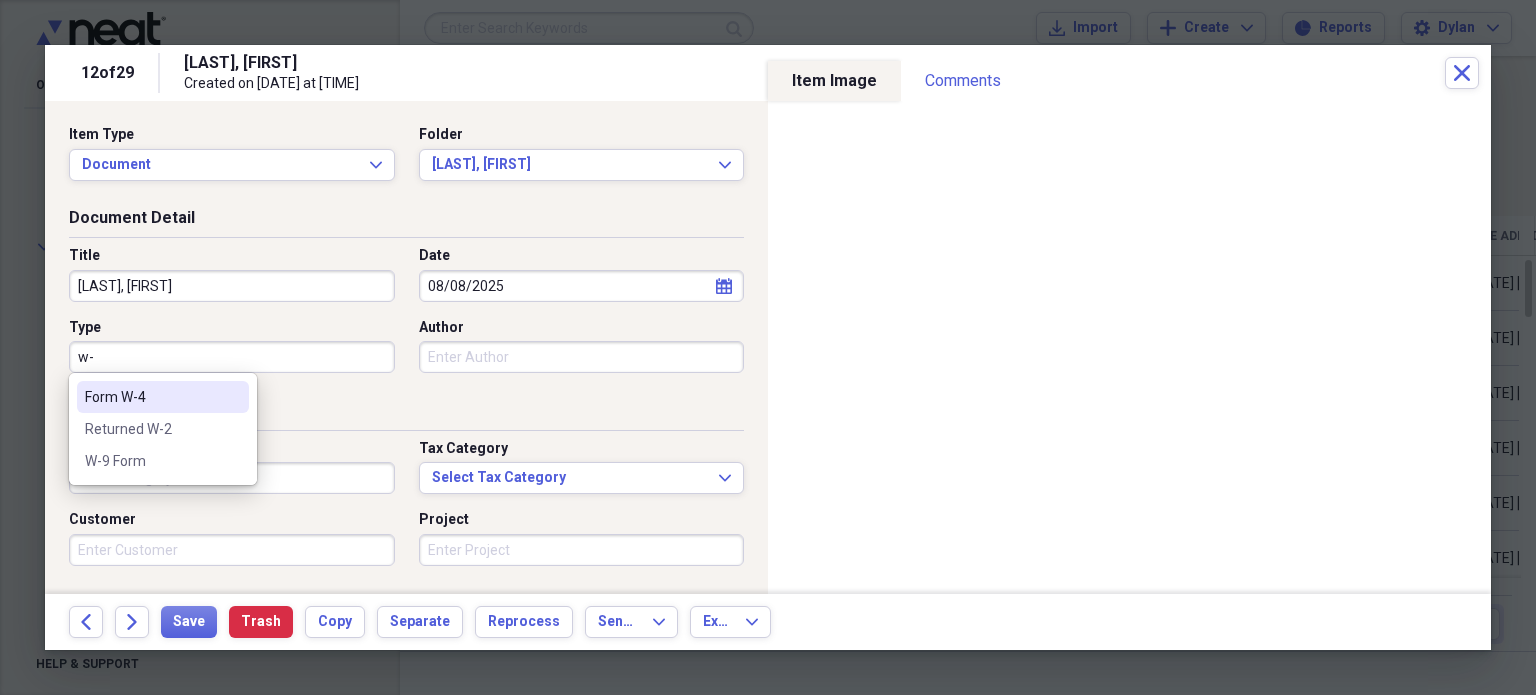 type on "Form W-4" 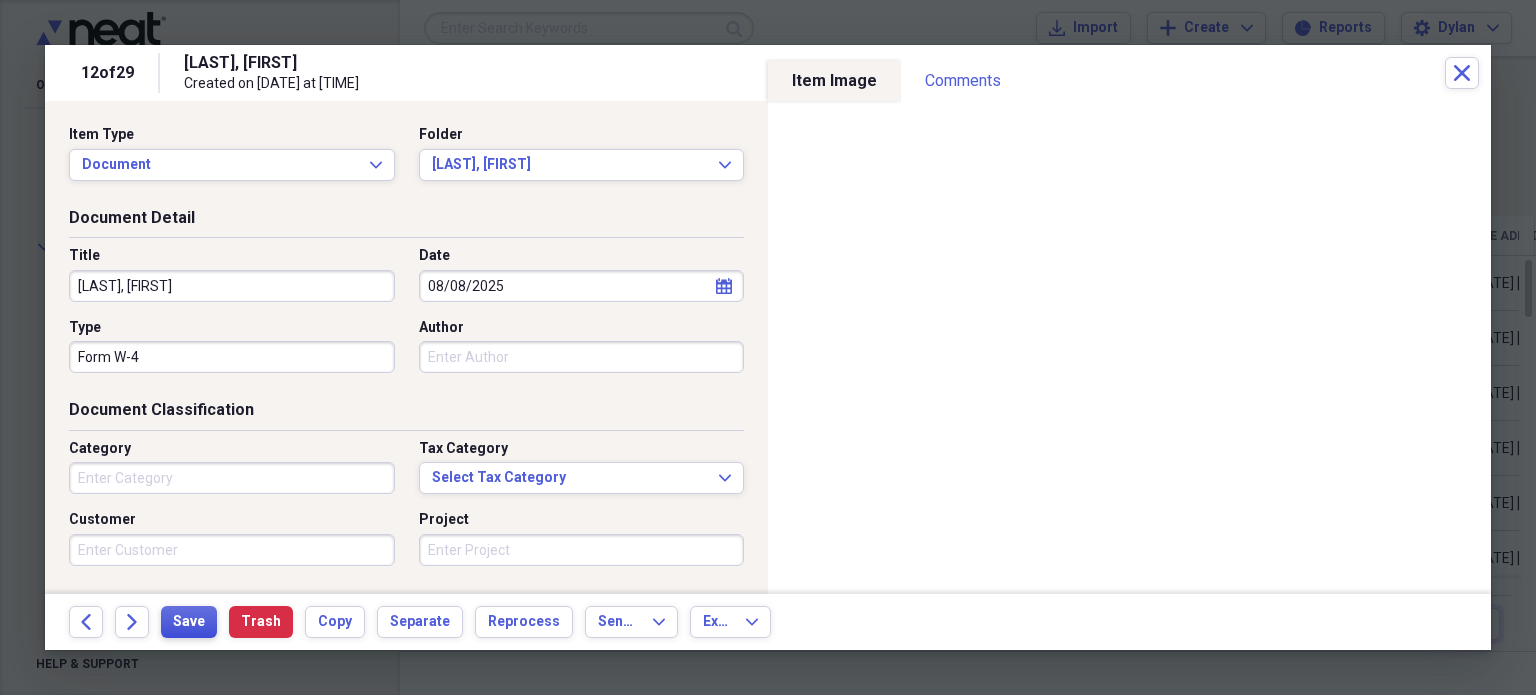 click on "Save" at bounding box center [189, 622] 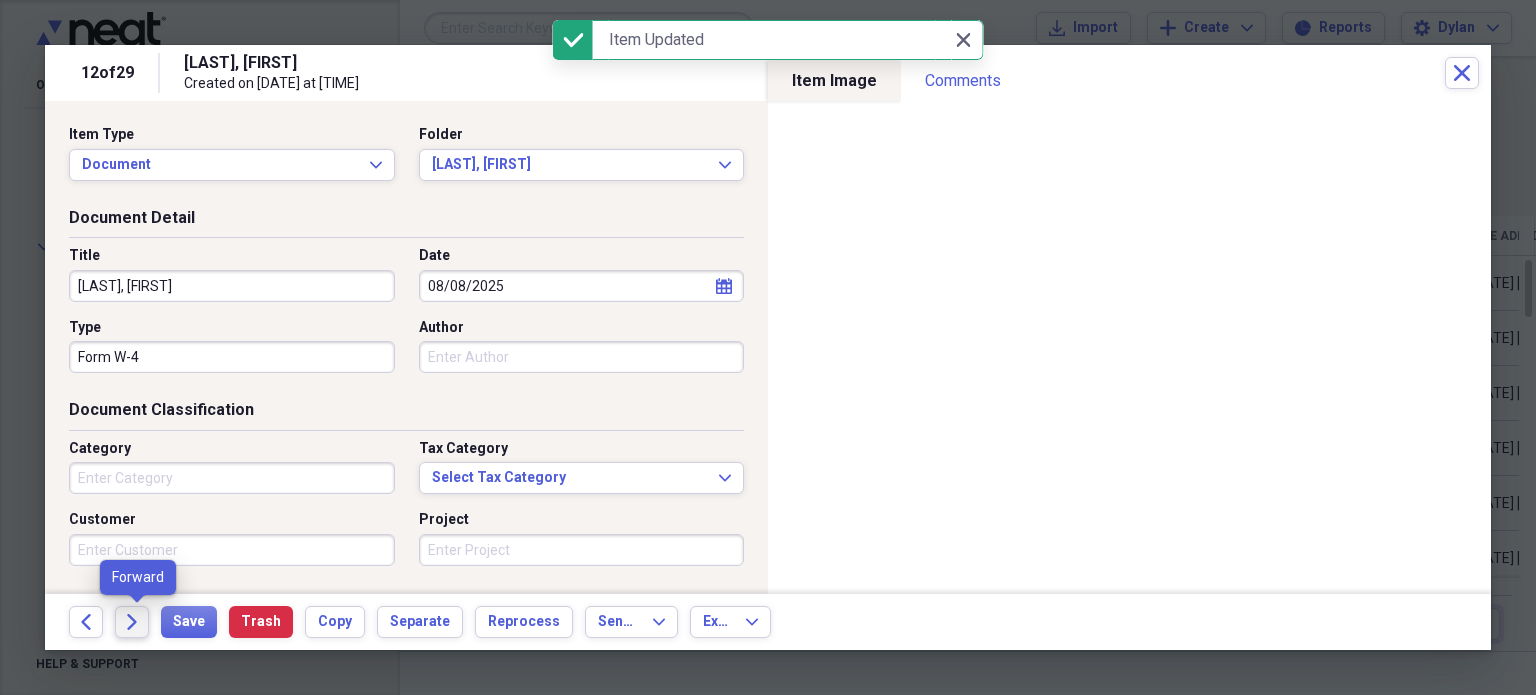 click on "Forward" 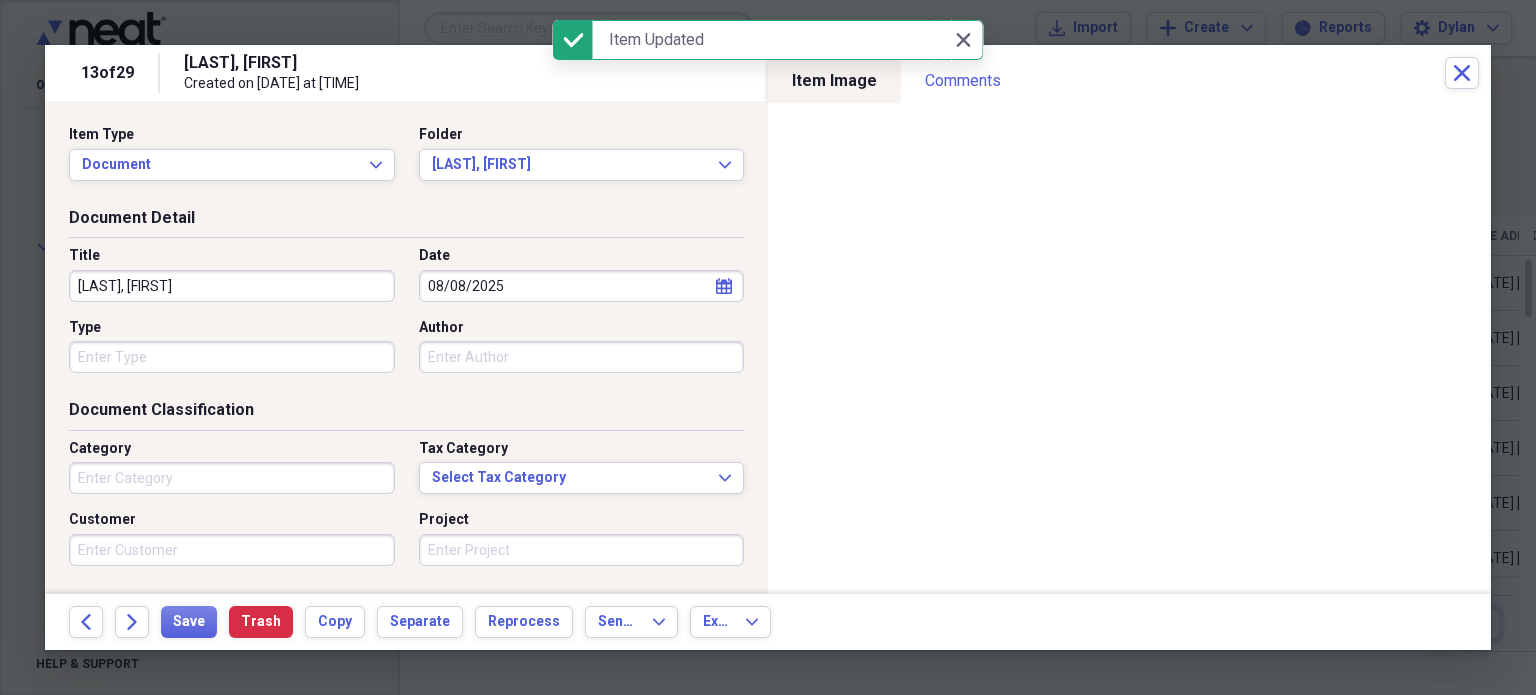 click on "Type" at bounding box center [232, 357] 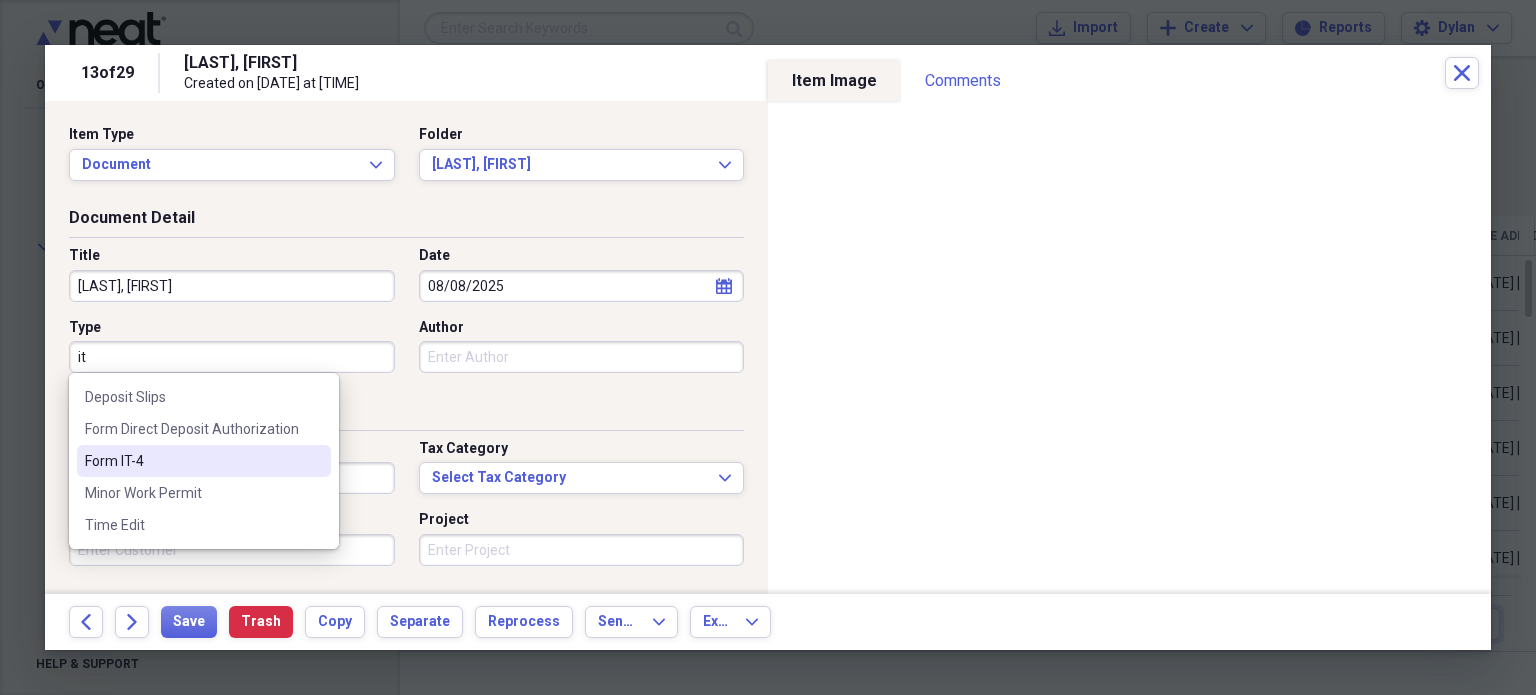 click on "Form IT-4" at bounding box center (204, 461) 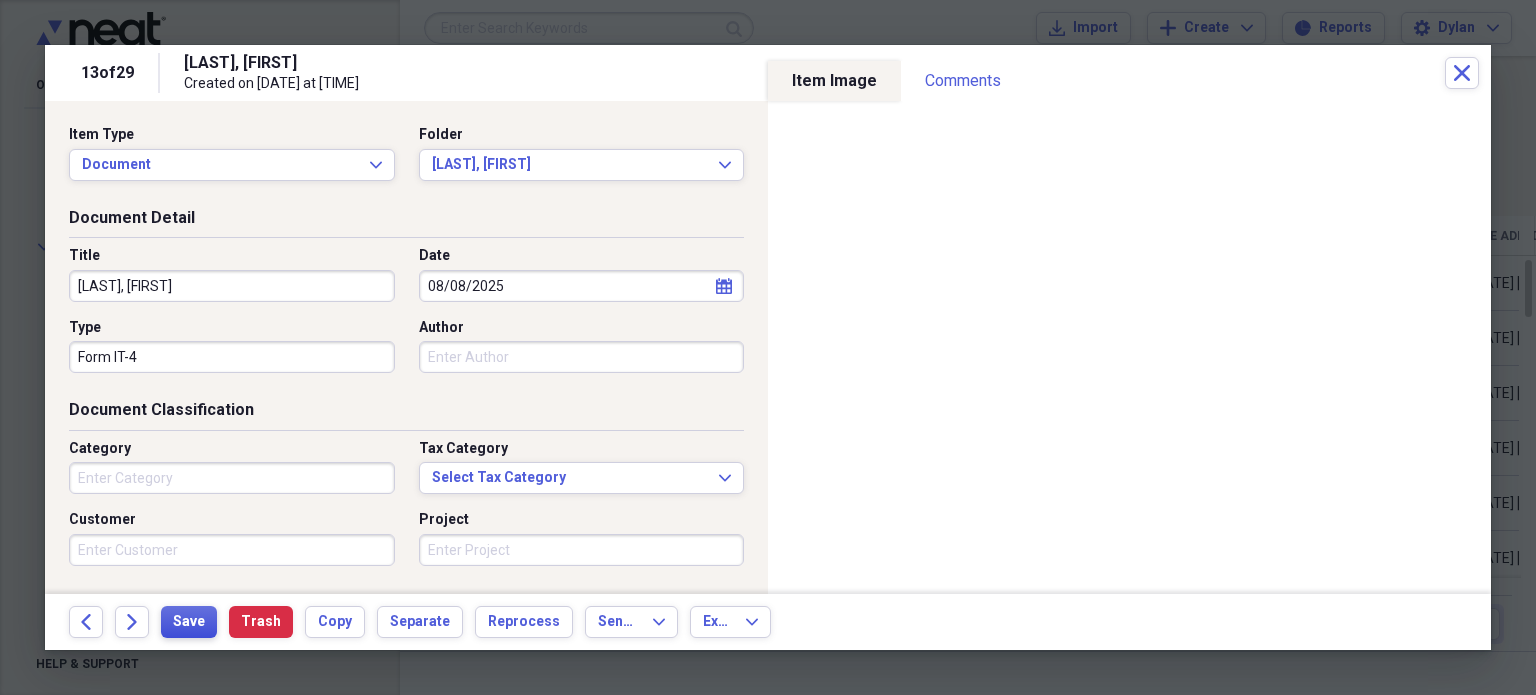 click on "Save" at bounding box center (189, 622) 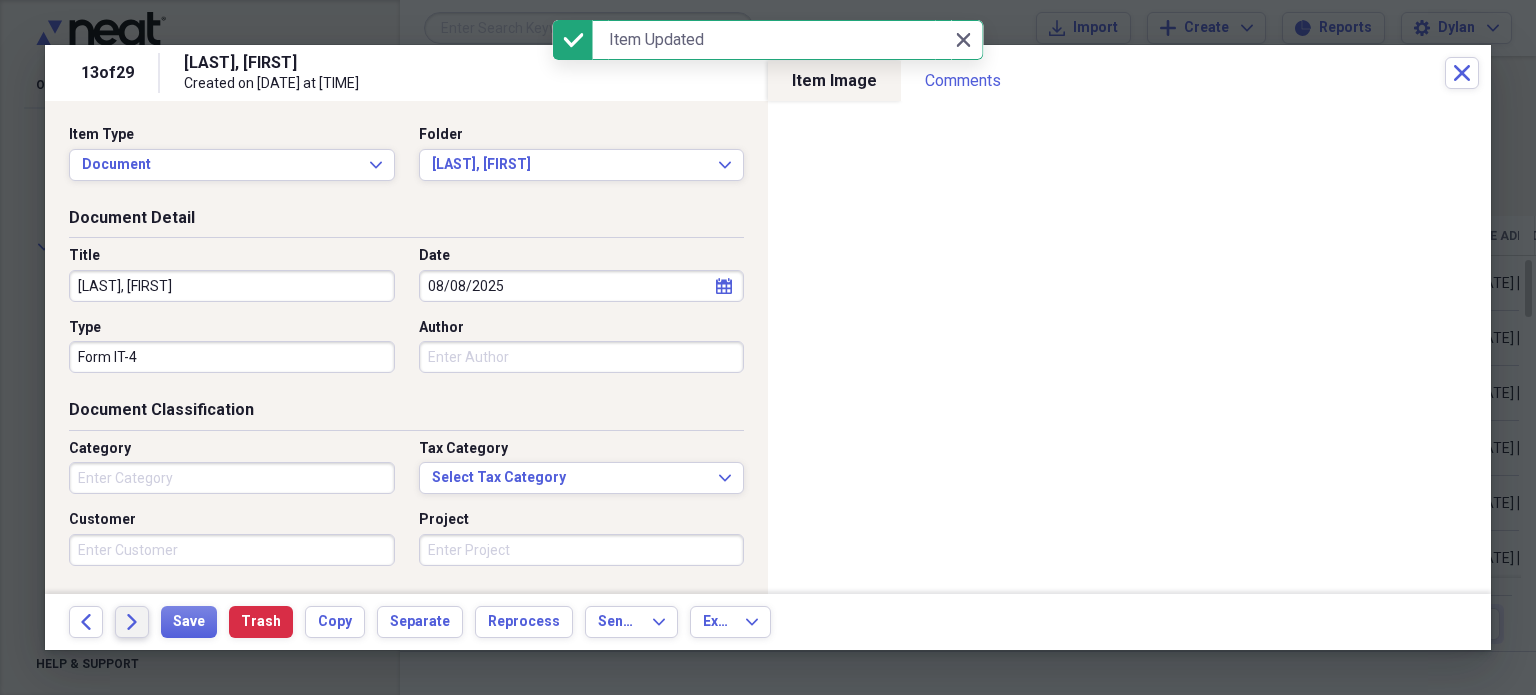 click on "Forward" 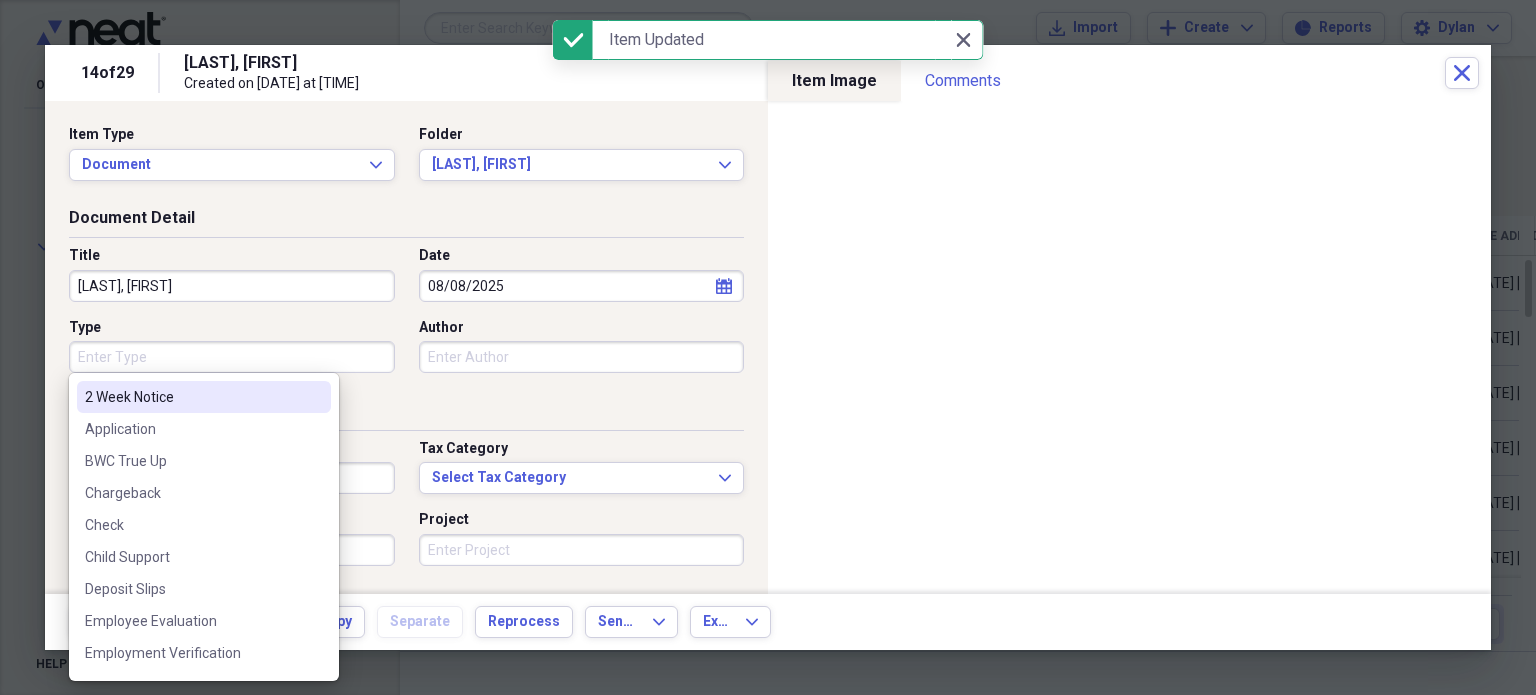 click on "Type" at bounding box center [232, 357] 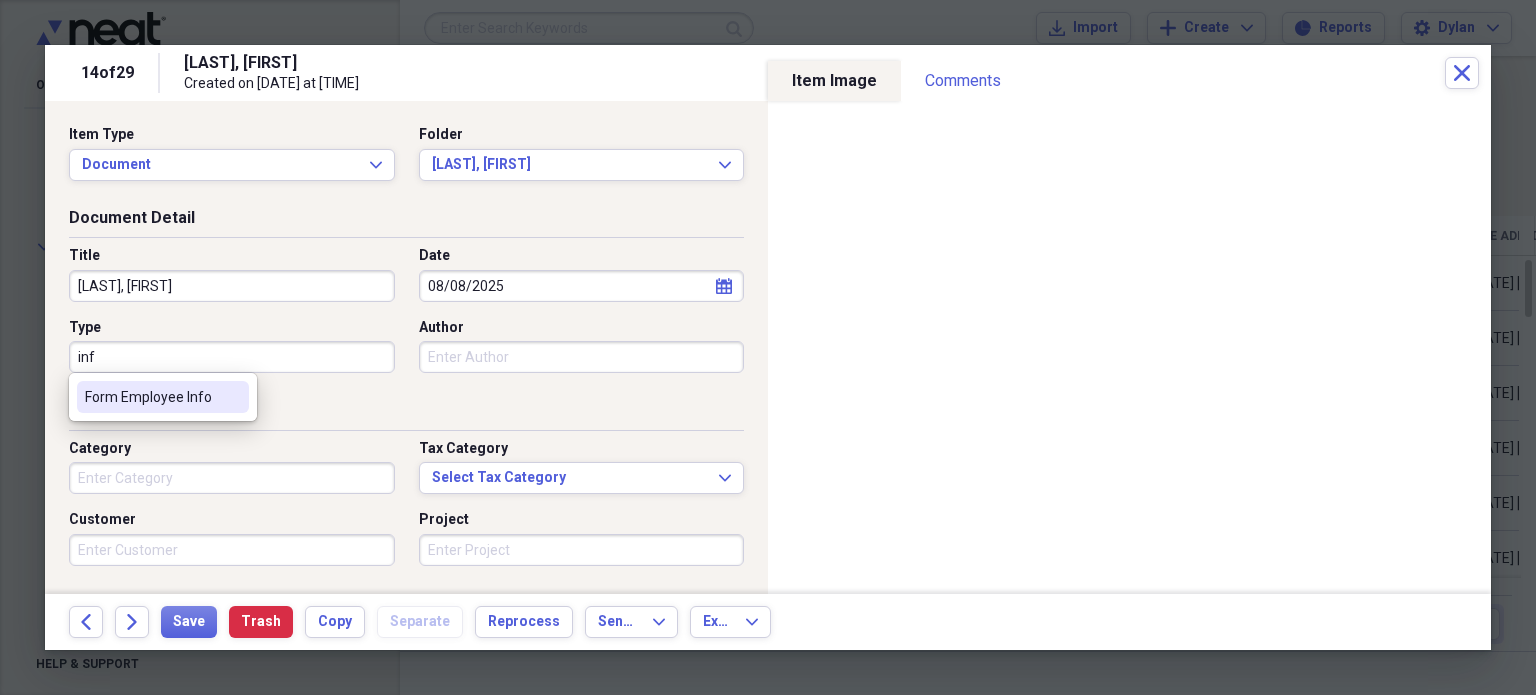 type on "Form Employee Info" 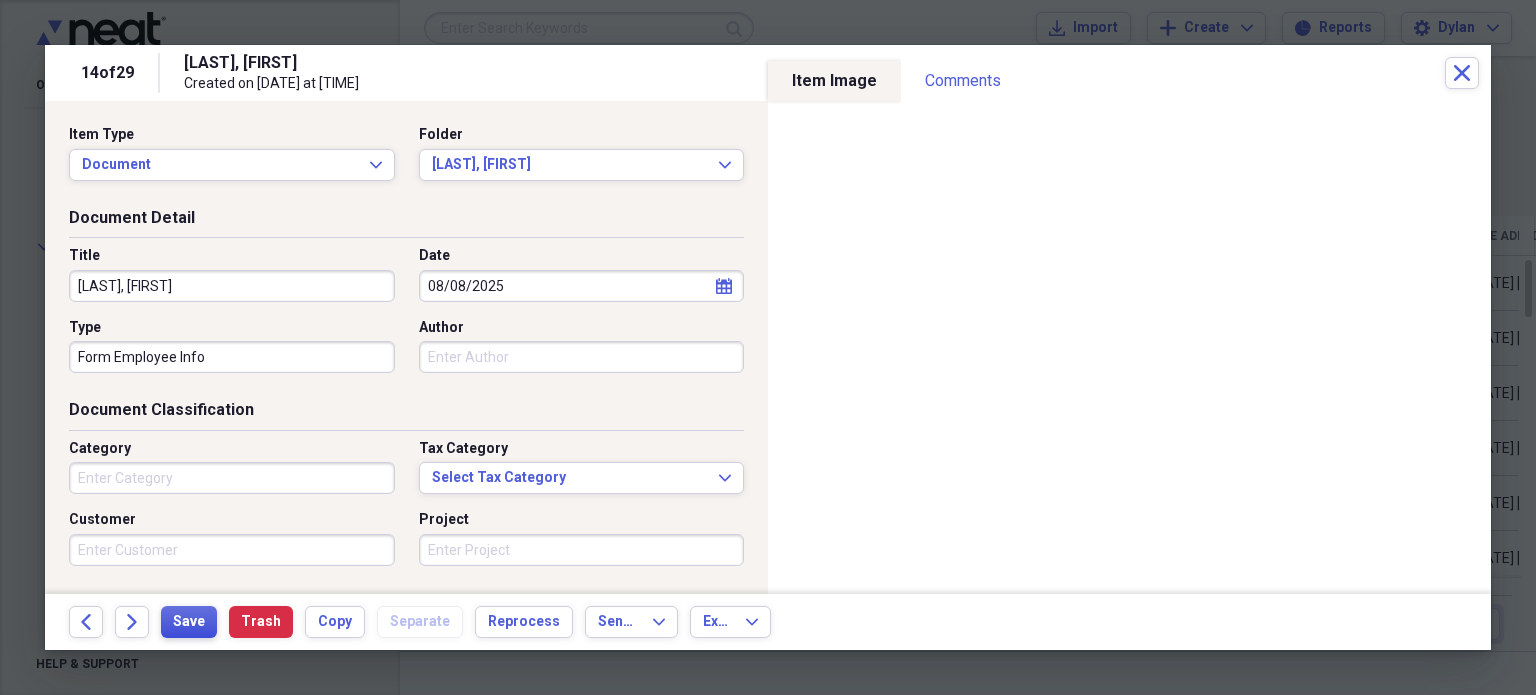 click on "Save" at bounding box center (189, 622) 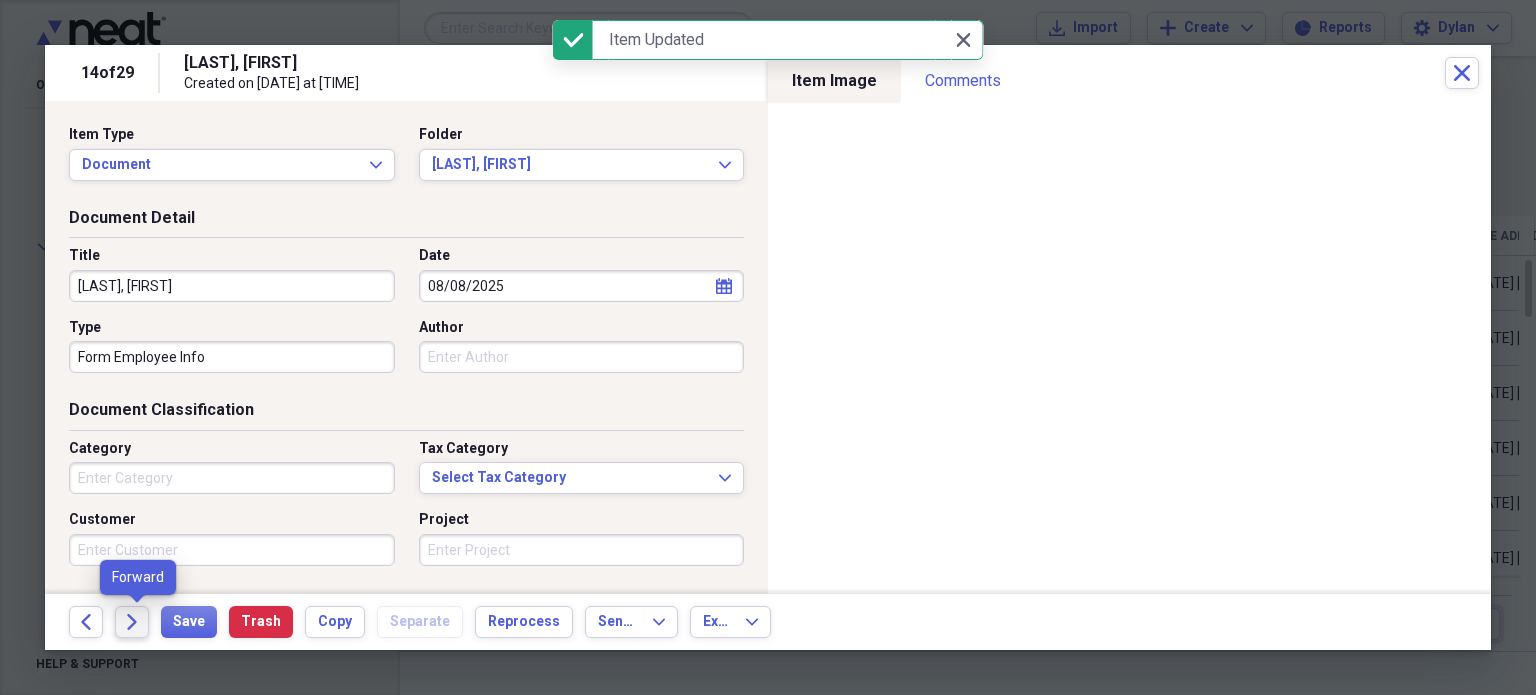 click on "Forward" 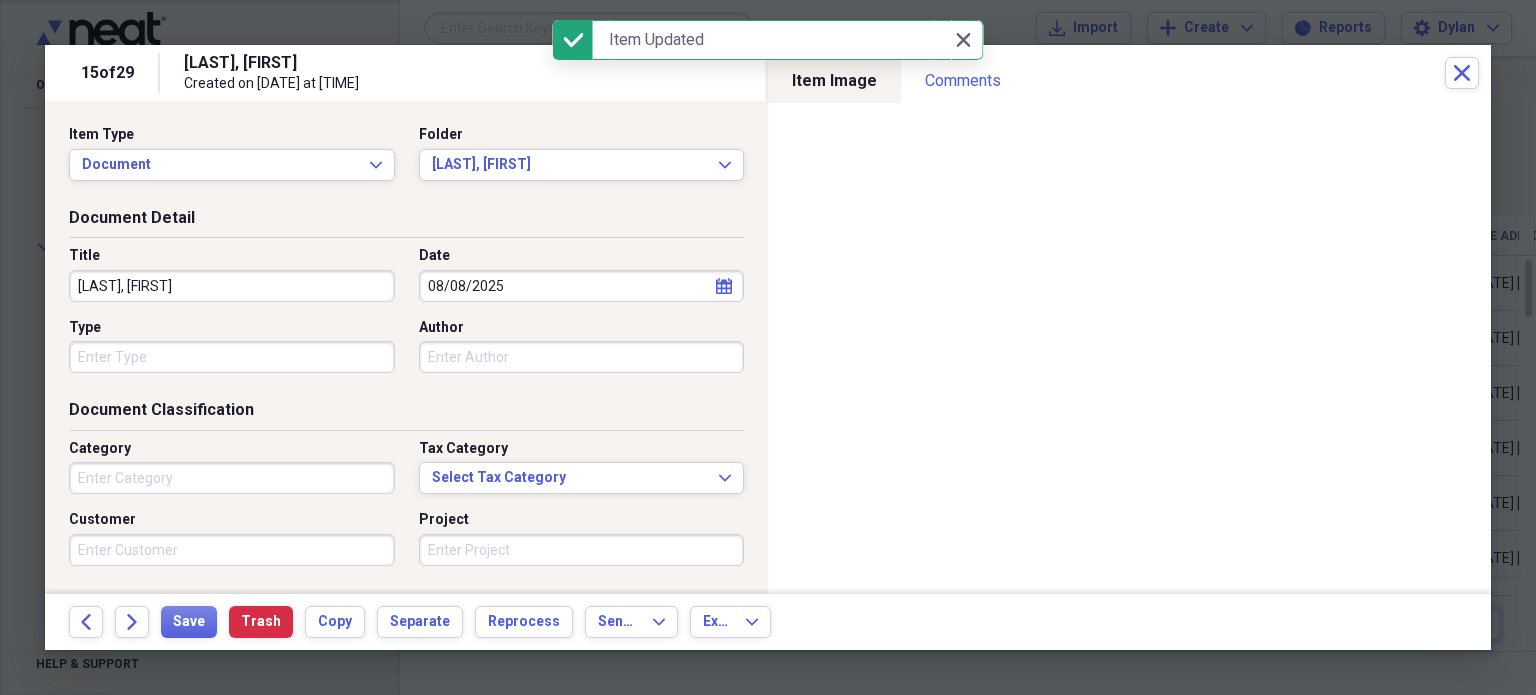 click on "Type" at bounding box center (232, 357) 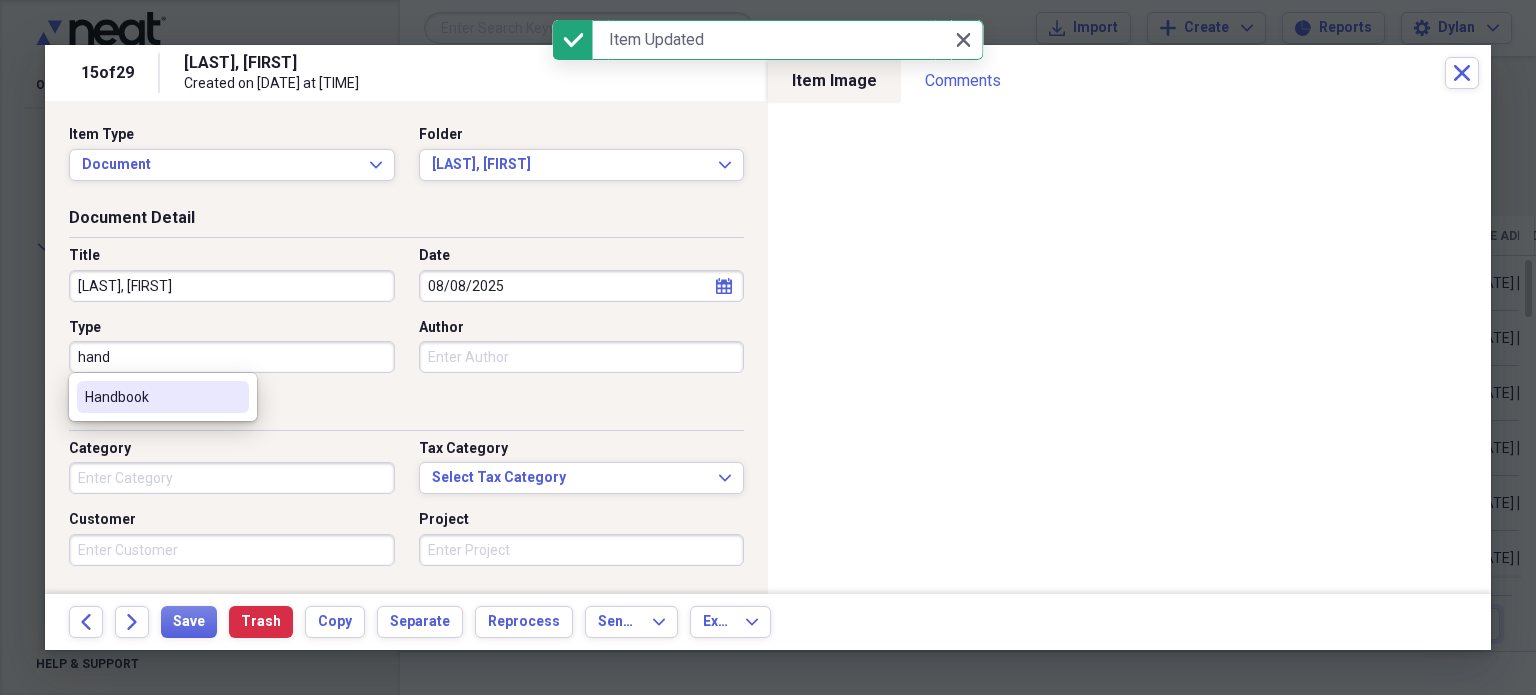 type on "Handbook" 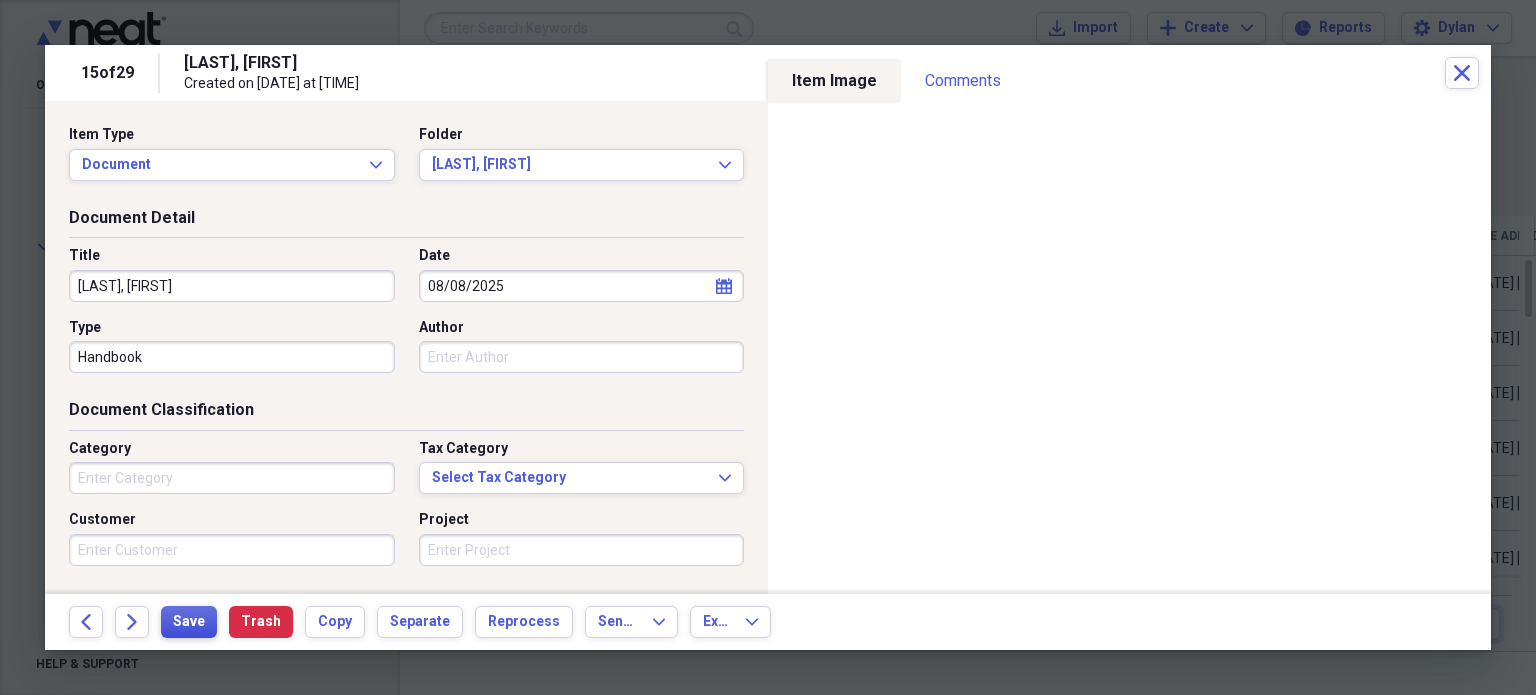 click on "Save" at bounding box center (189, 622) 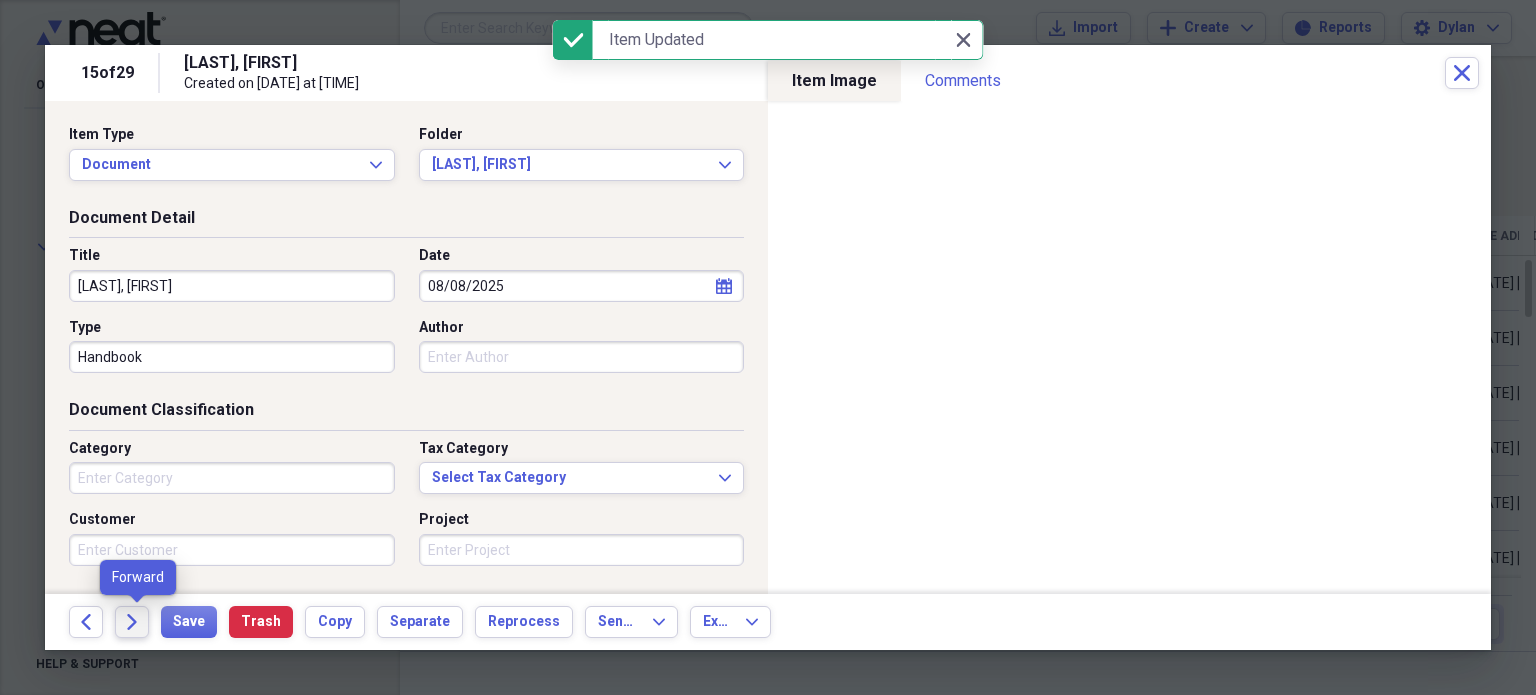 click on "Forward" at bounding box center [132, 622] 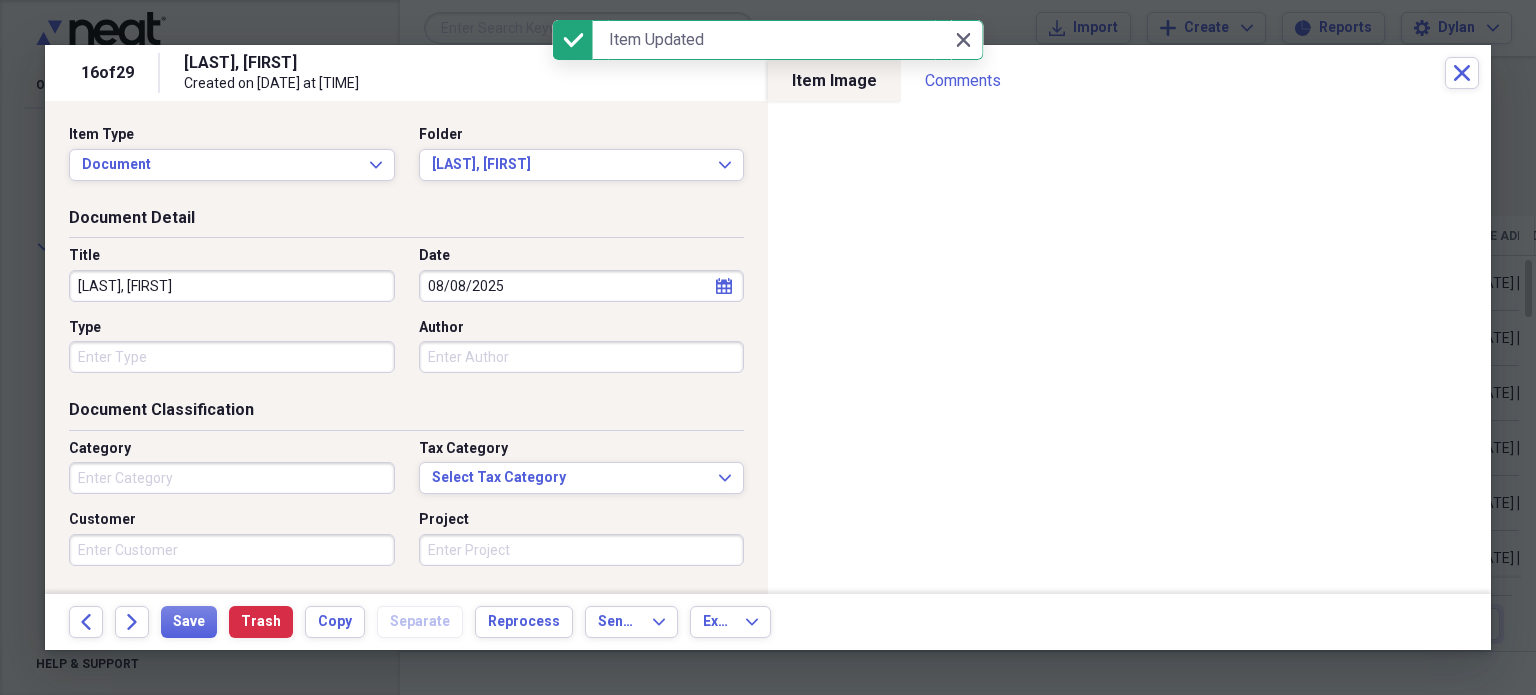 click on "Type" at bounding box center [232, 357] 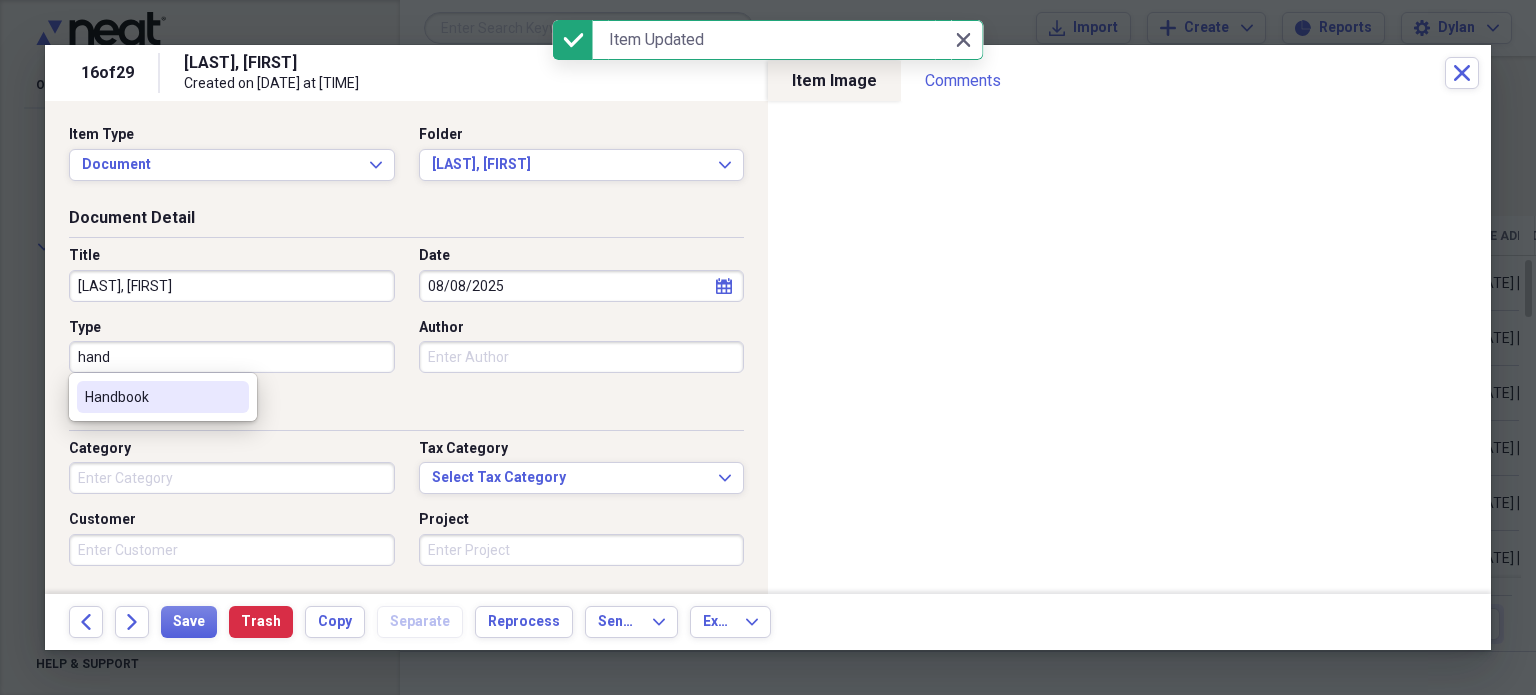 click on "Handbook" at bounding box center (163, 397) 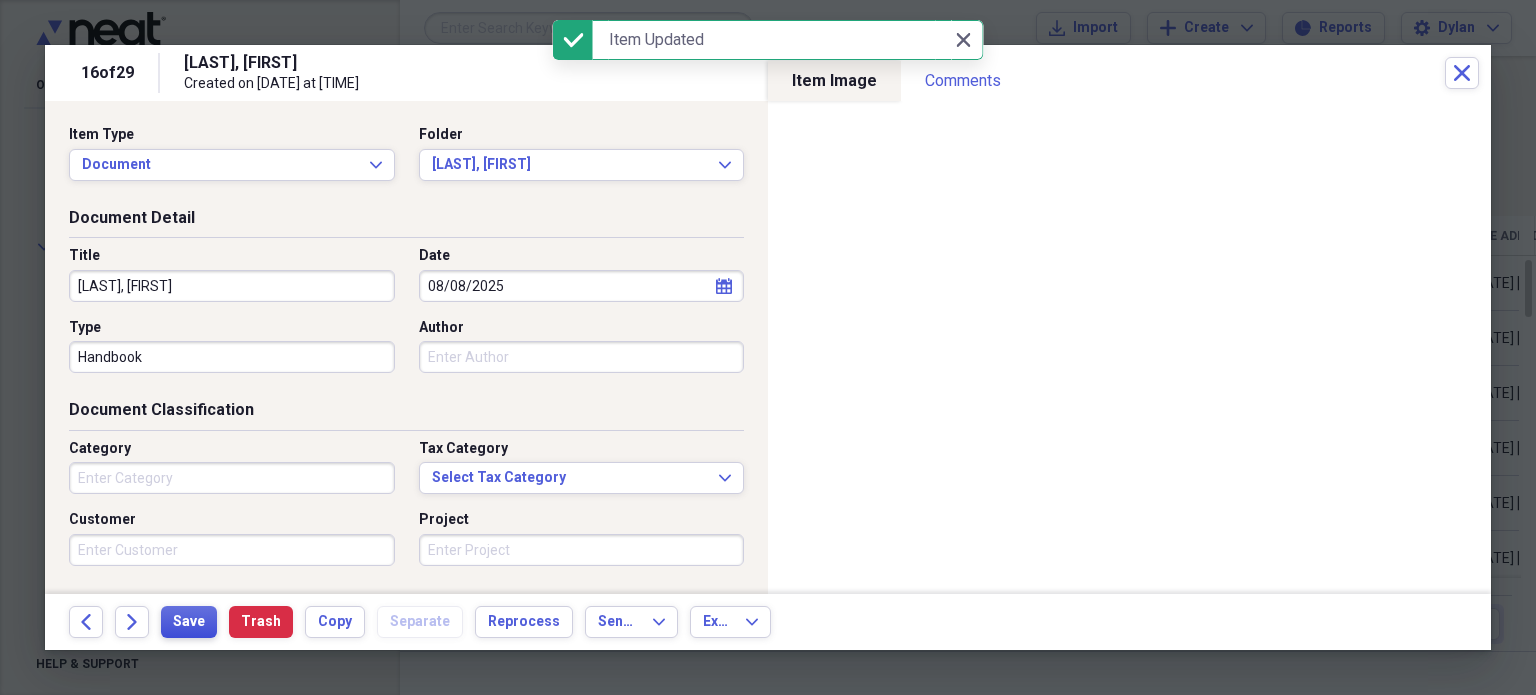 click on "Save" at bounding box center (189, 622) 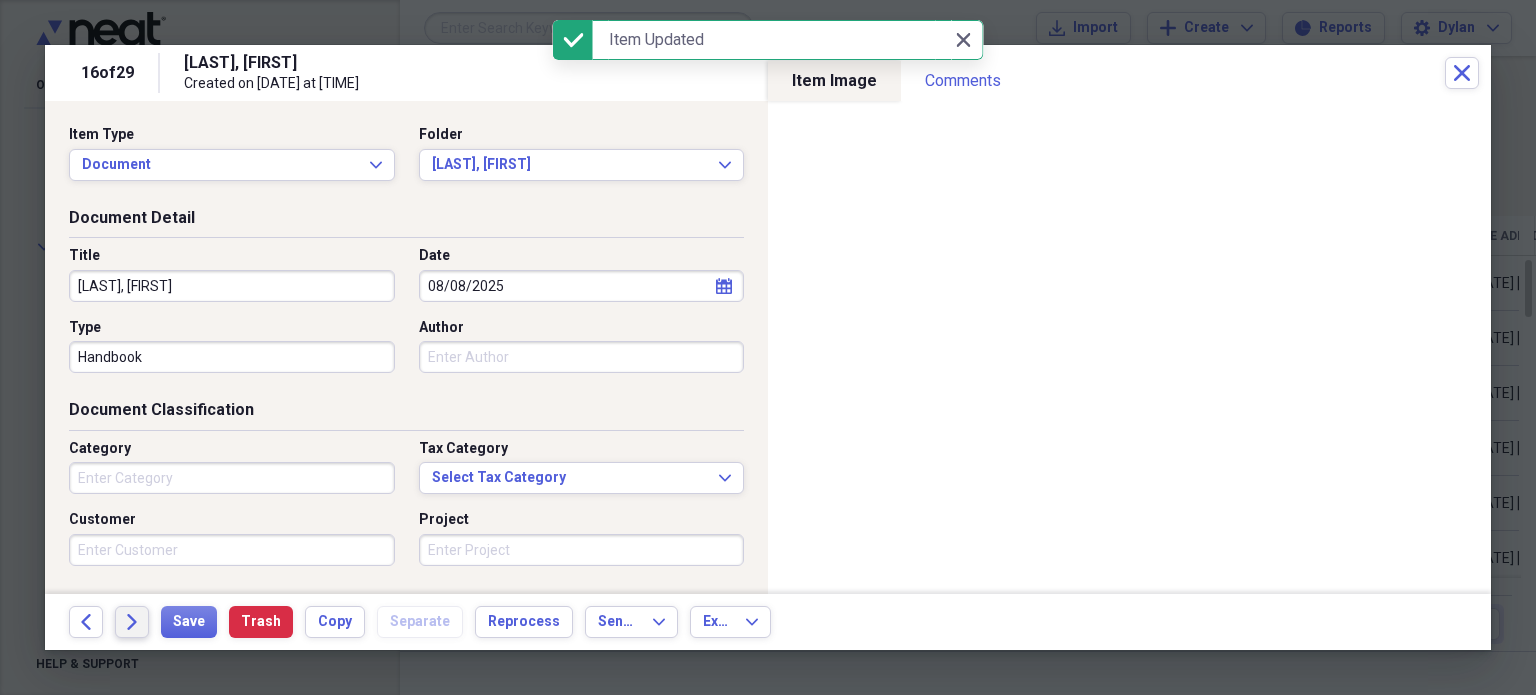 click on "Forward" 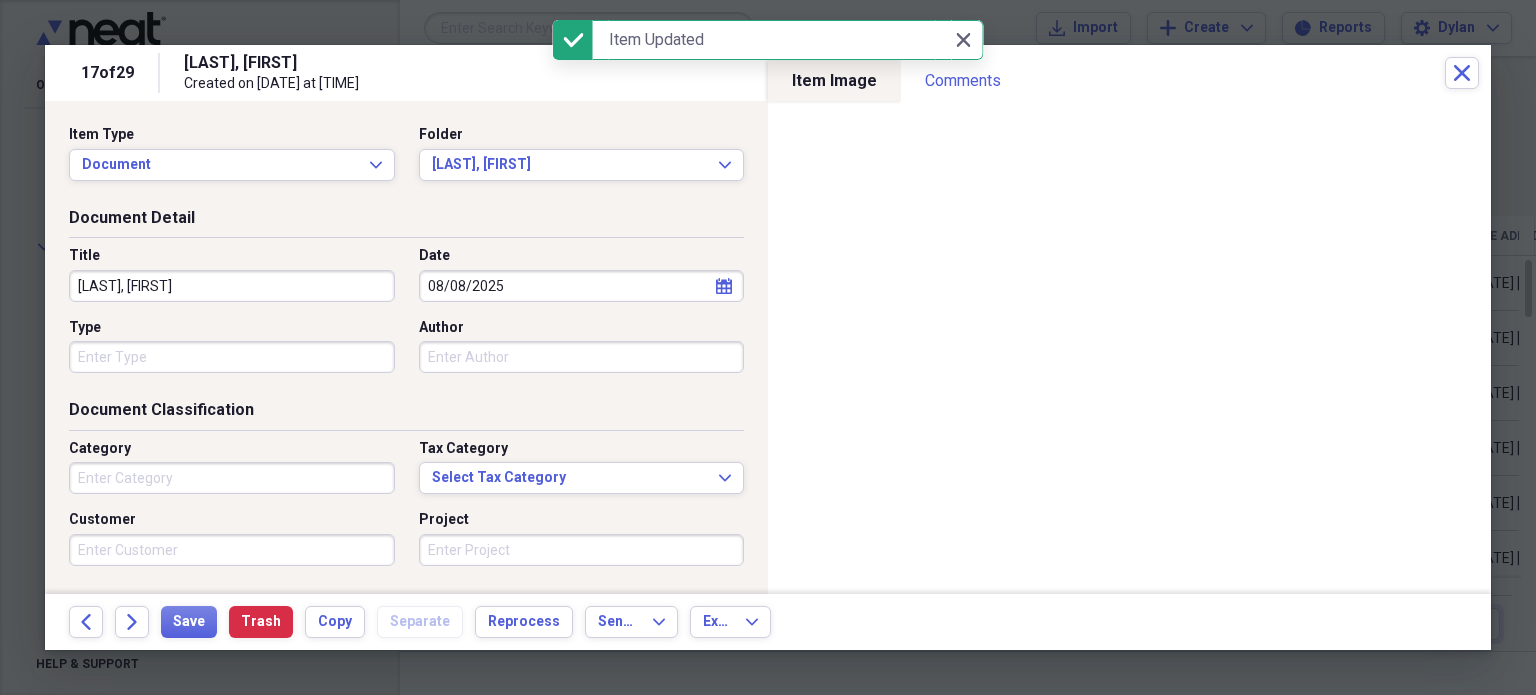 click on "Type" at bounding box center (232, 357) 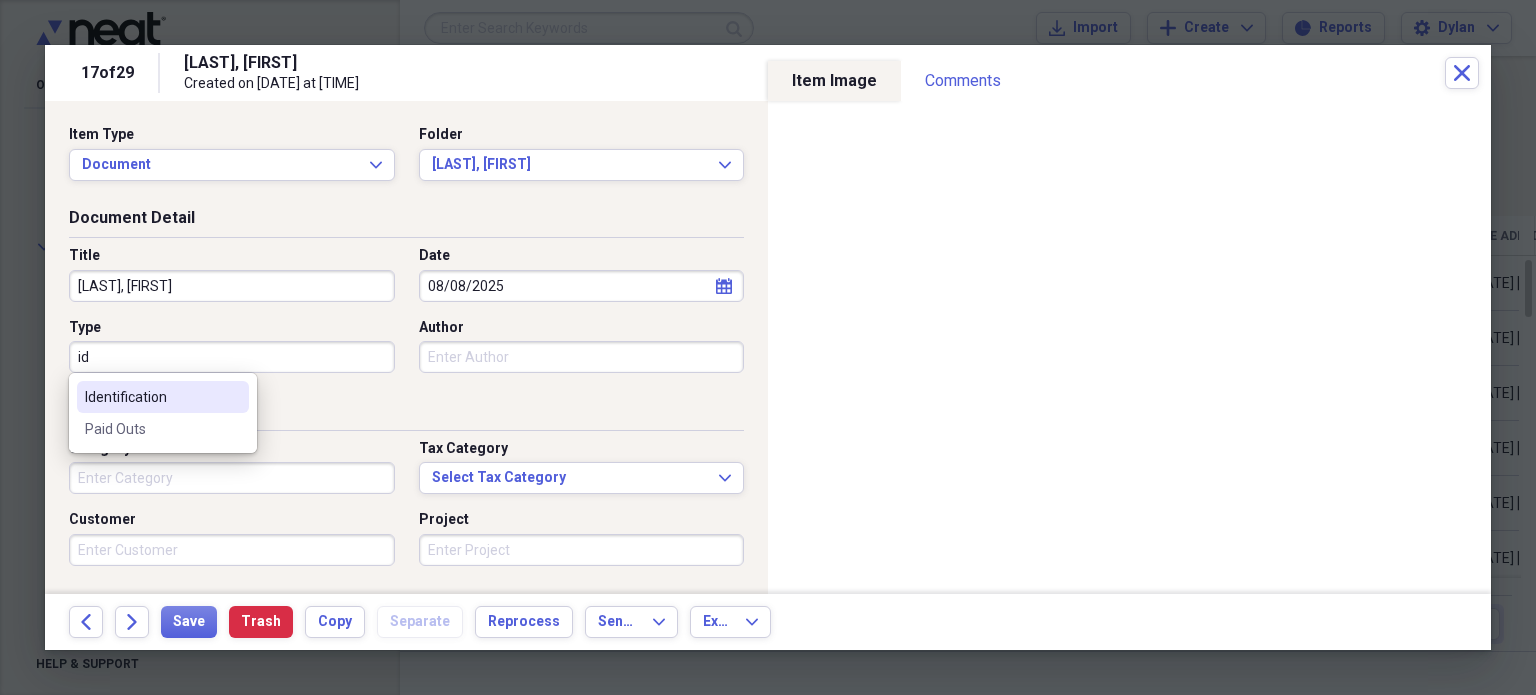 type on "Identification" 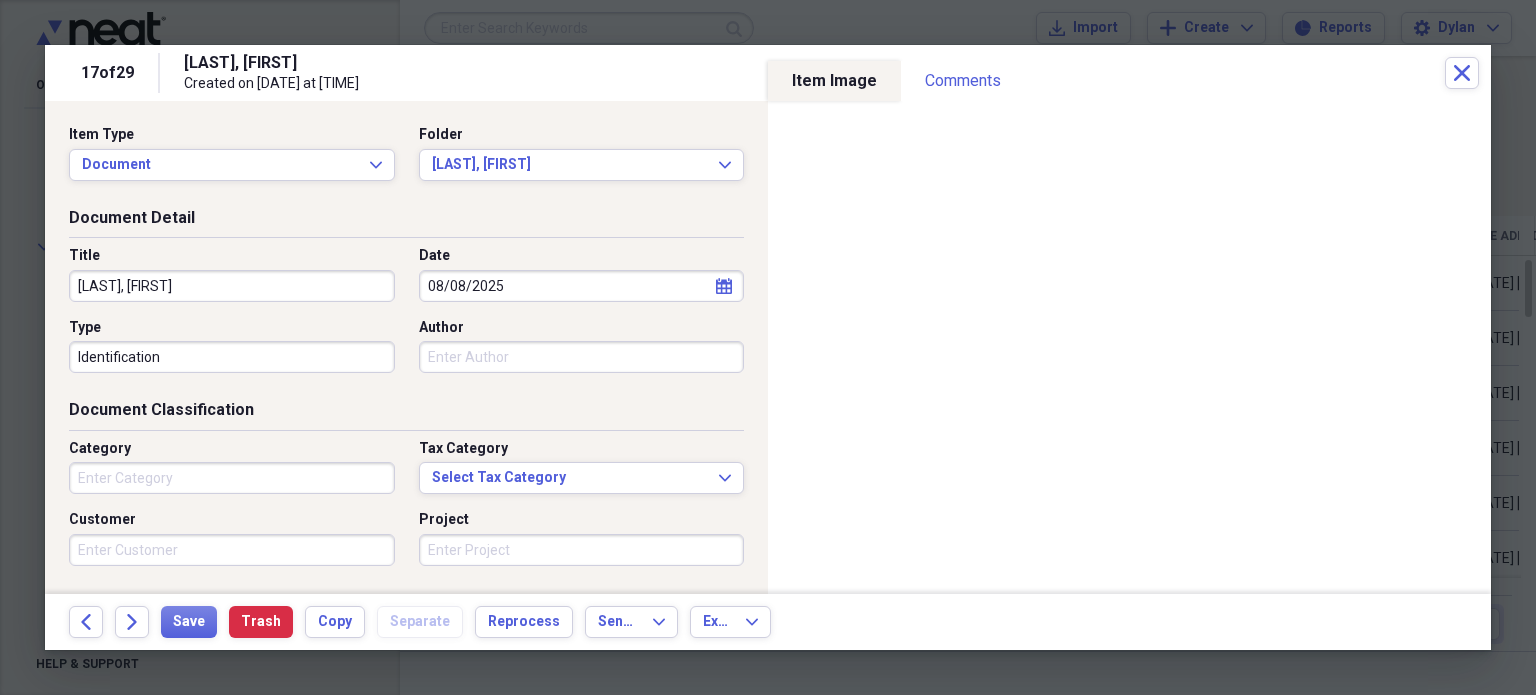 click on "08/08/2025" at bounding box center (582, 286) 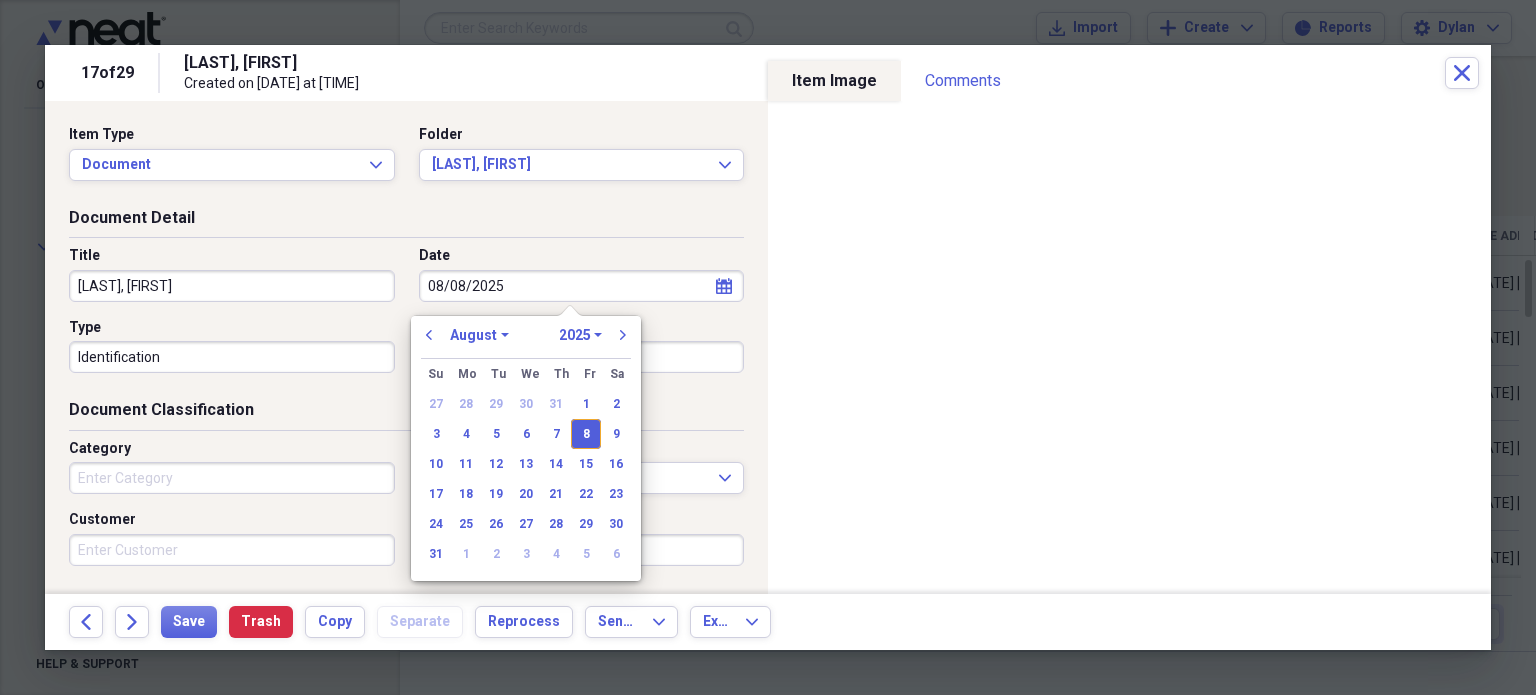 click on "08/08/2025" at bounding box center (582, 286) 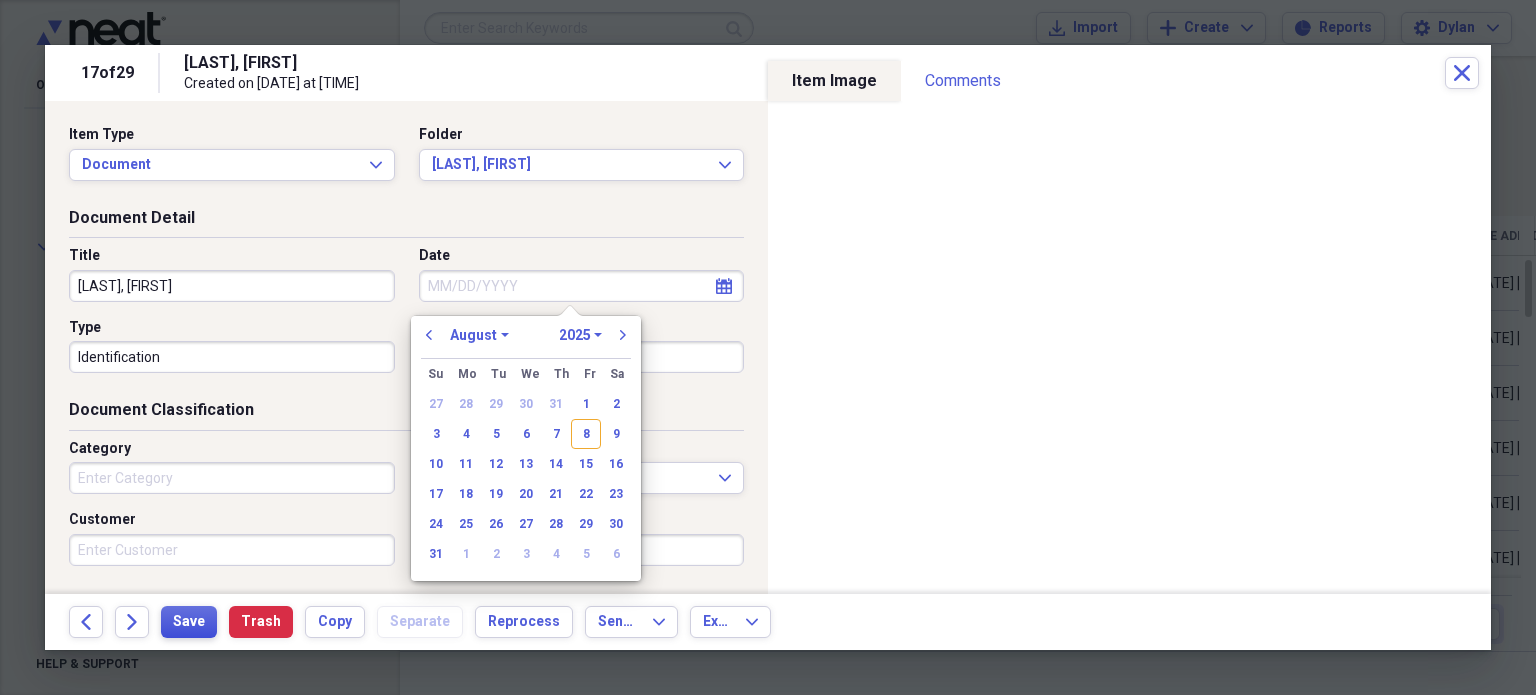 type 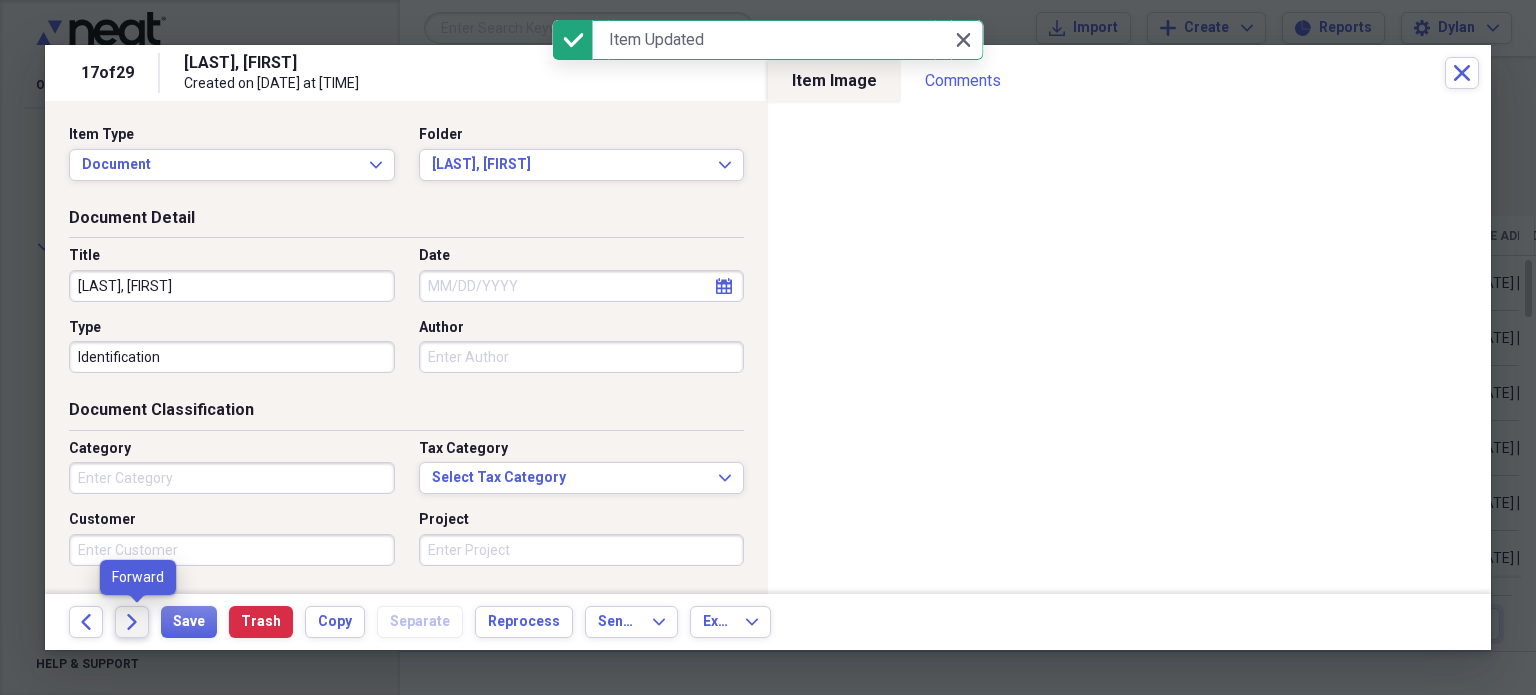 click on "Forward" 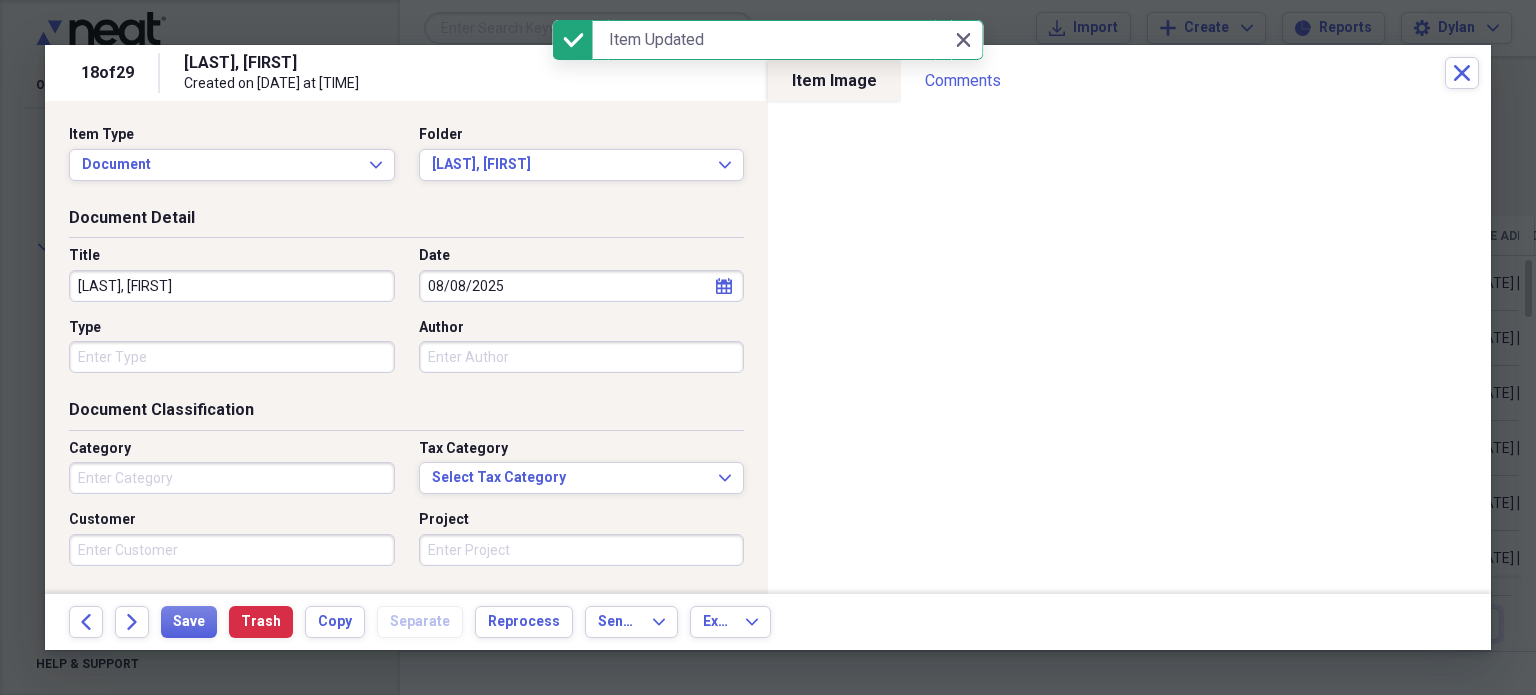 click on "08/08/2025" at bounding box center [582, 286] 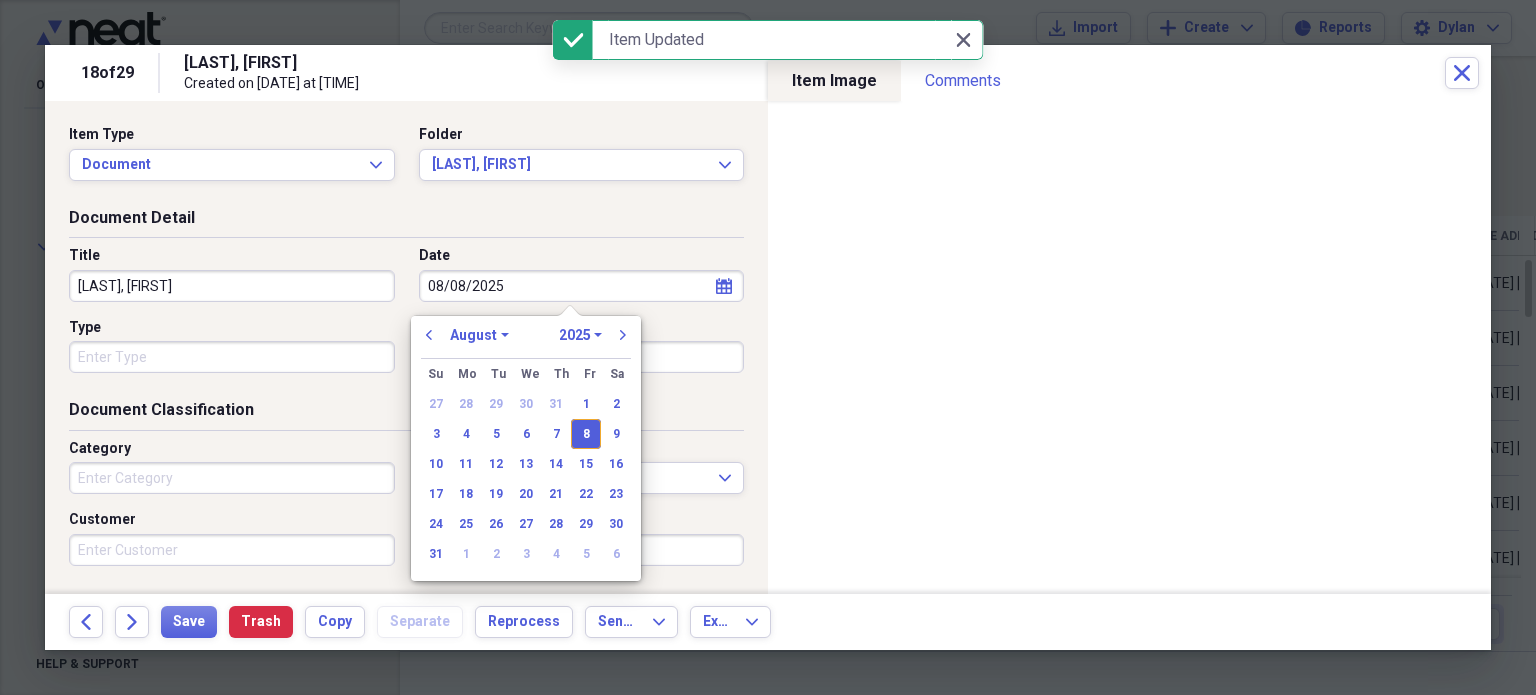 click on "08/08/2025" at bounding box center [582, 286] 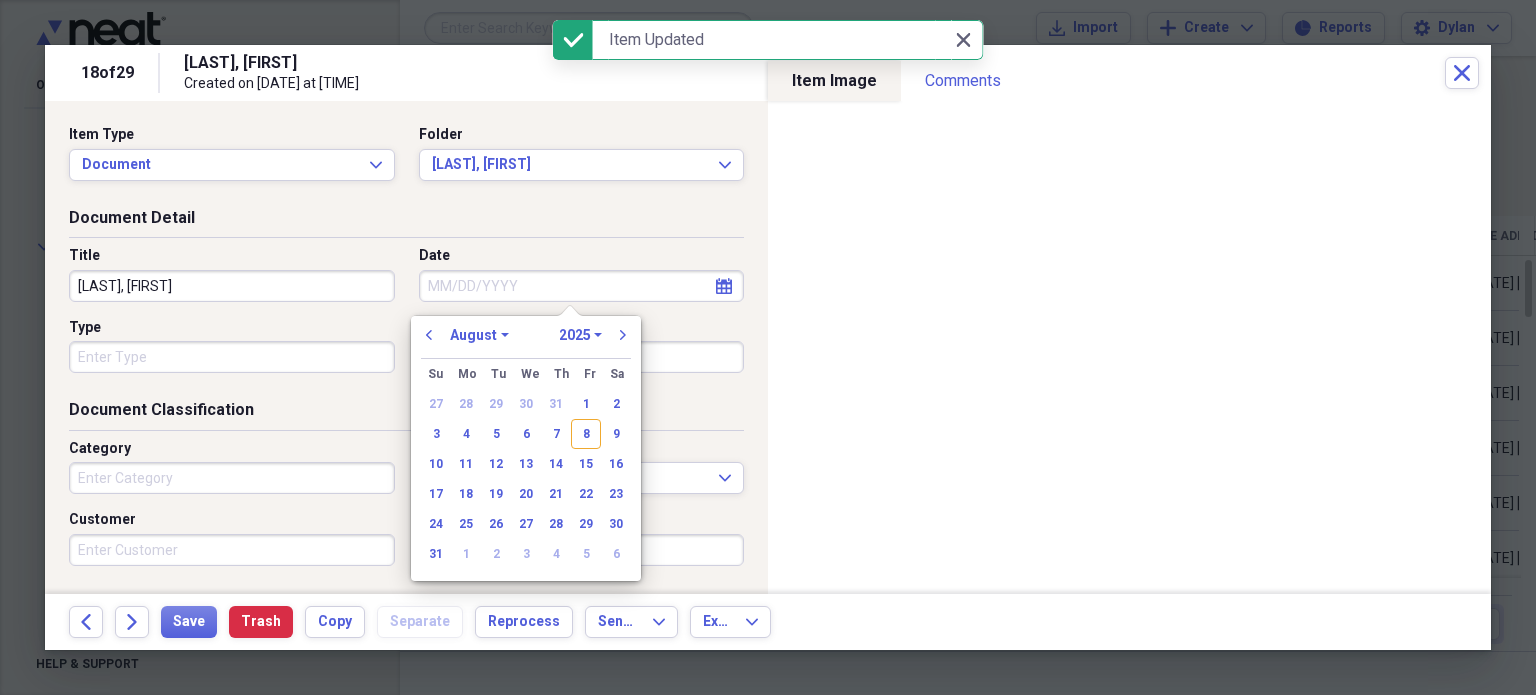 type 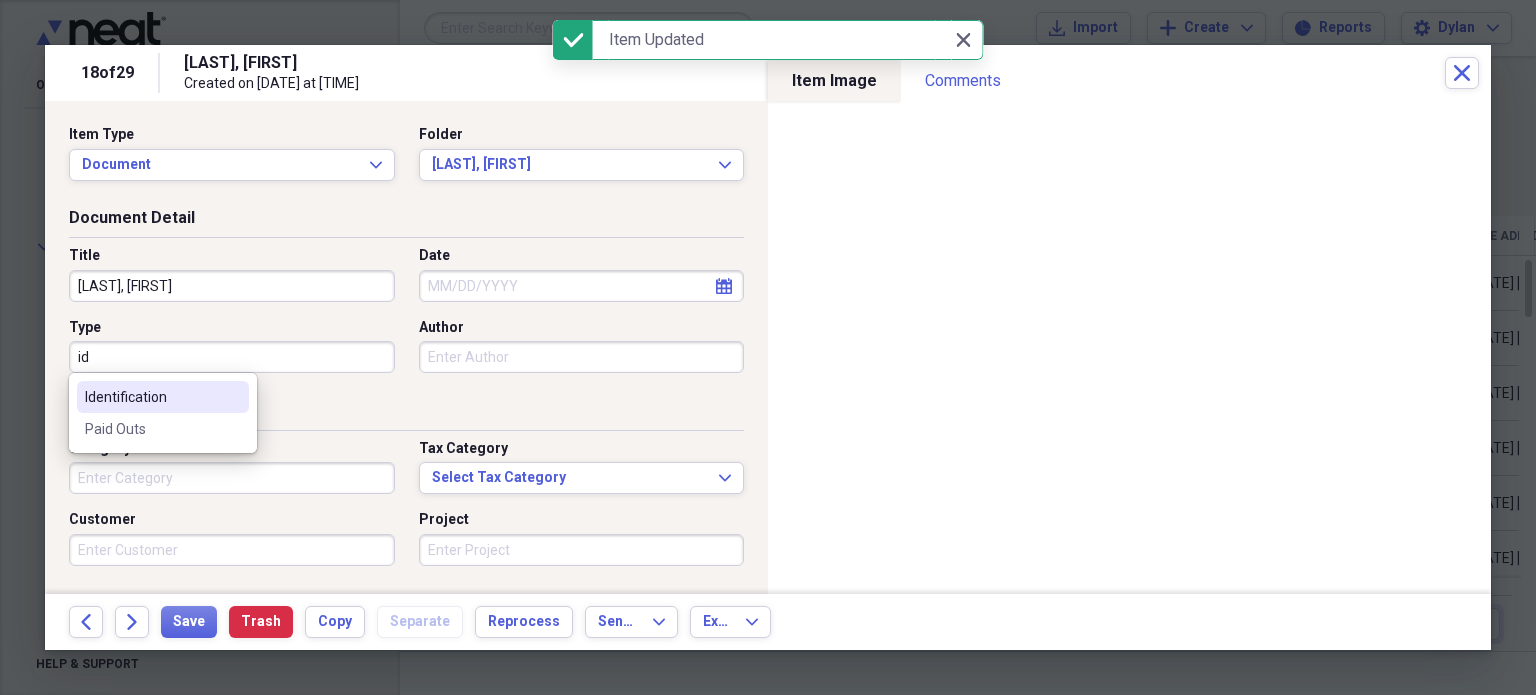 type on "Identification" 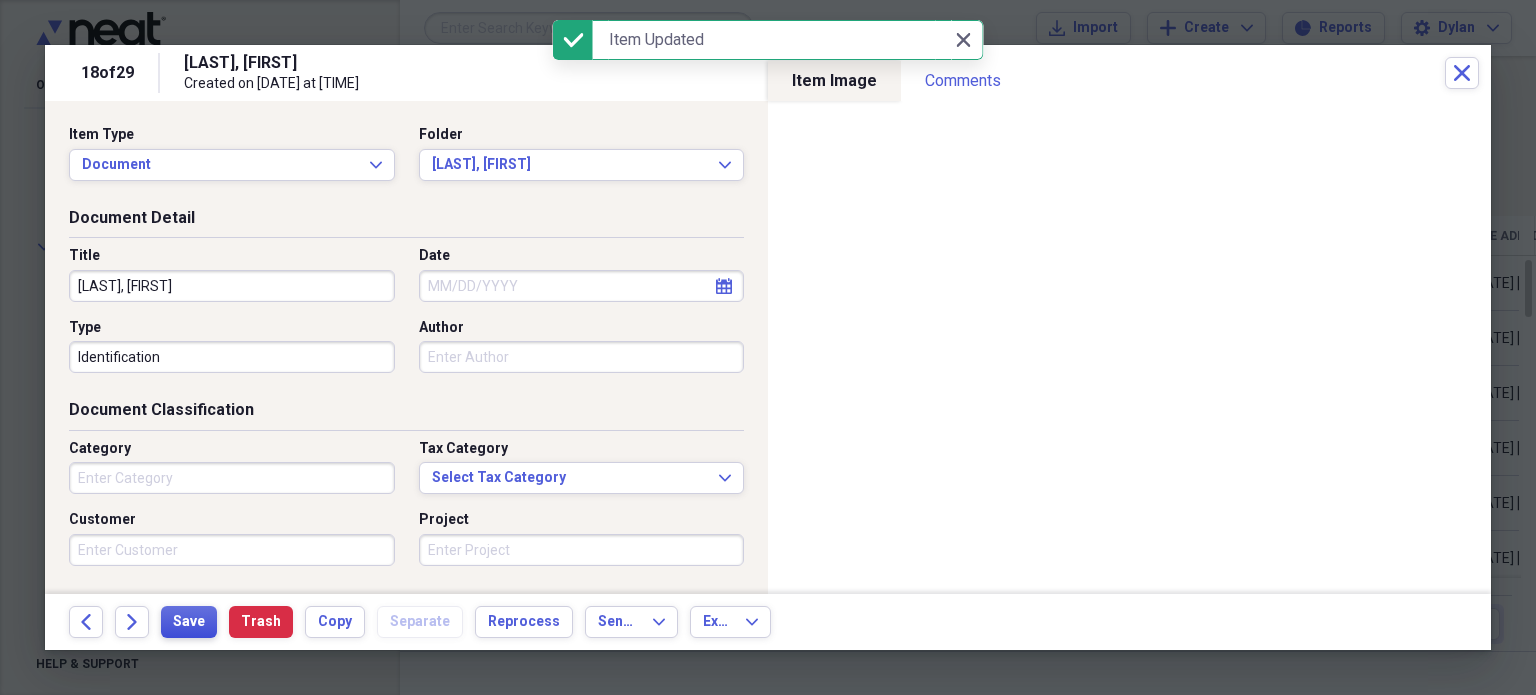 click on "Save" at bounding box center [189, 622] 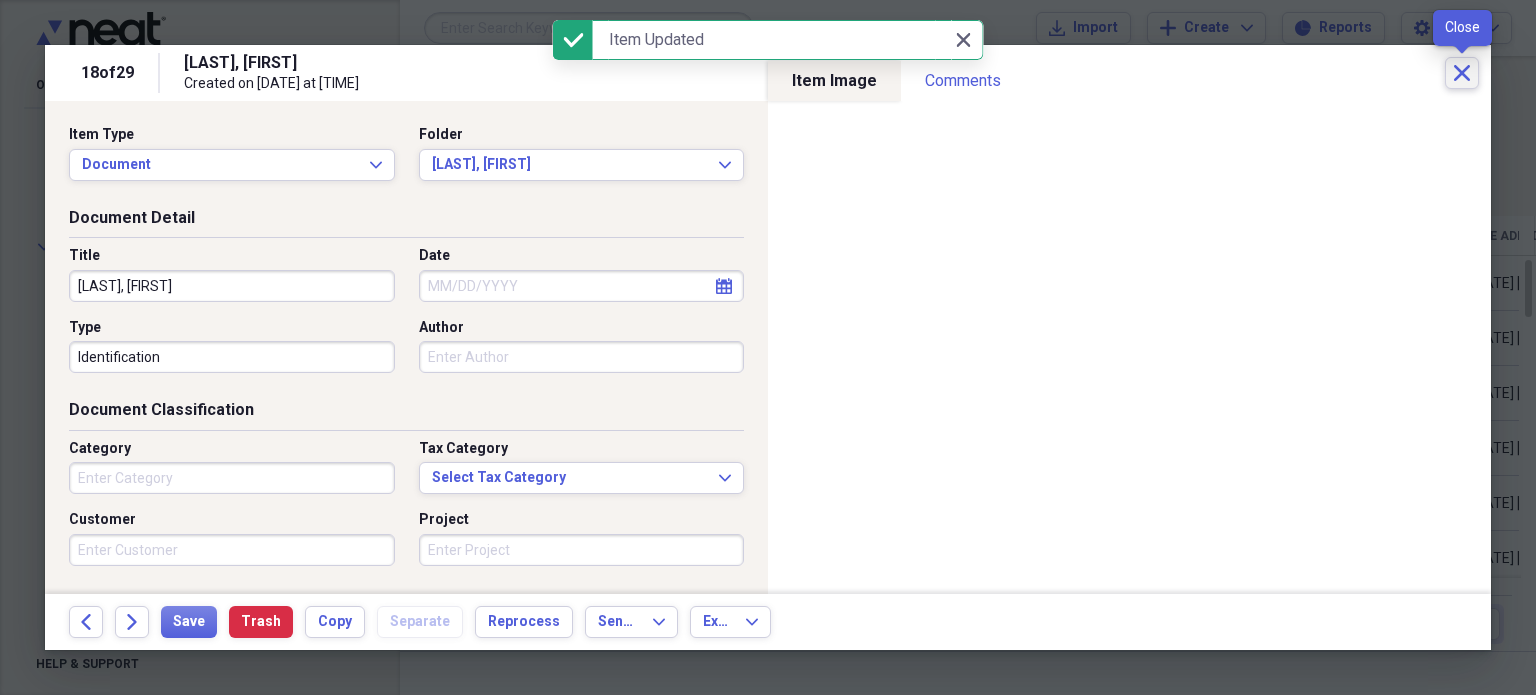 click on "Close" at bounding box center (1462, 73) 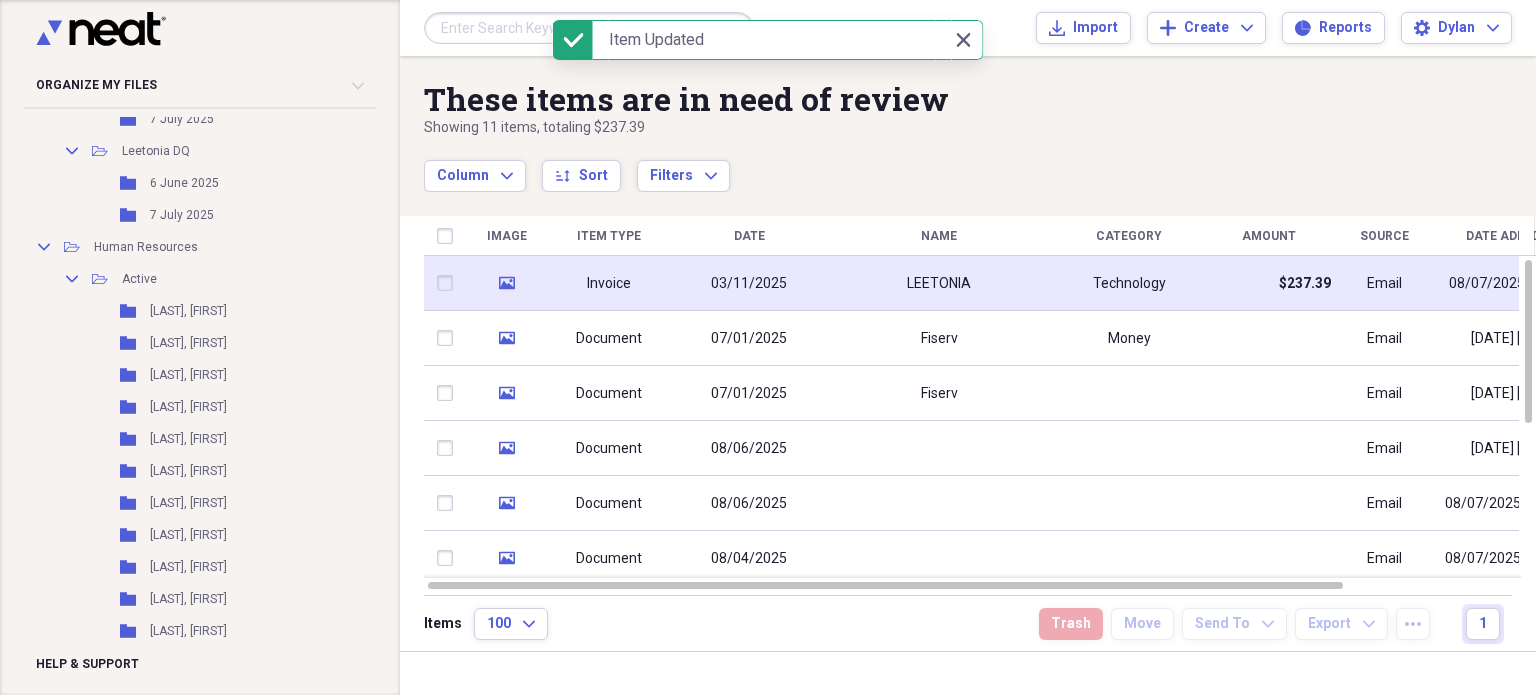 click on "LEETONIA" at bounding box center [939, 283] 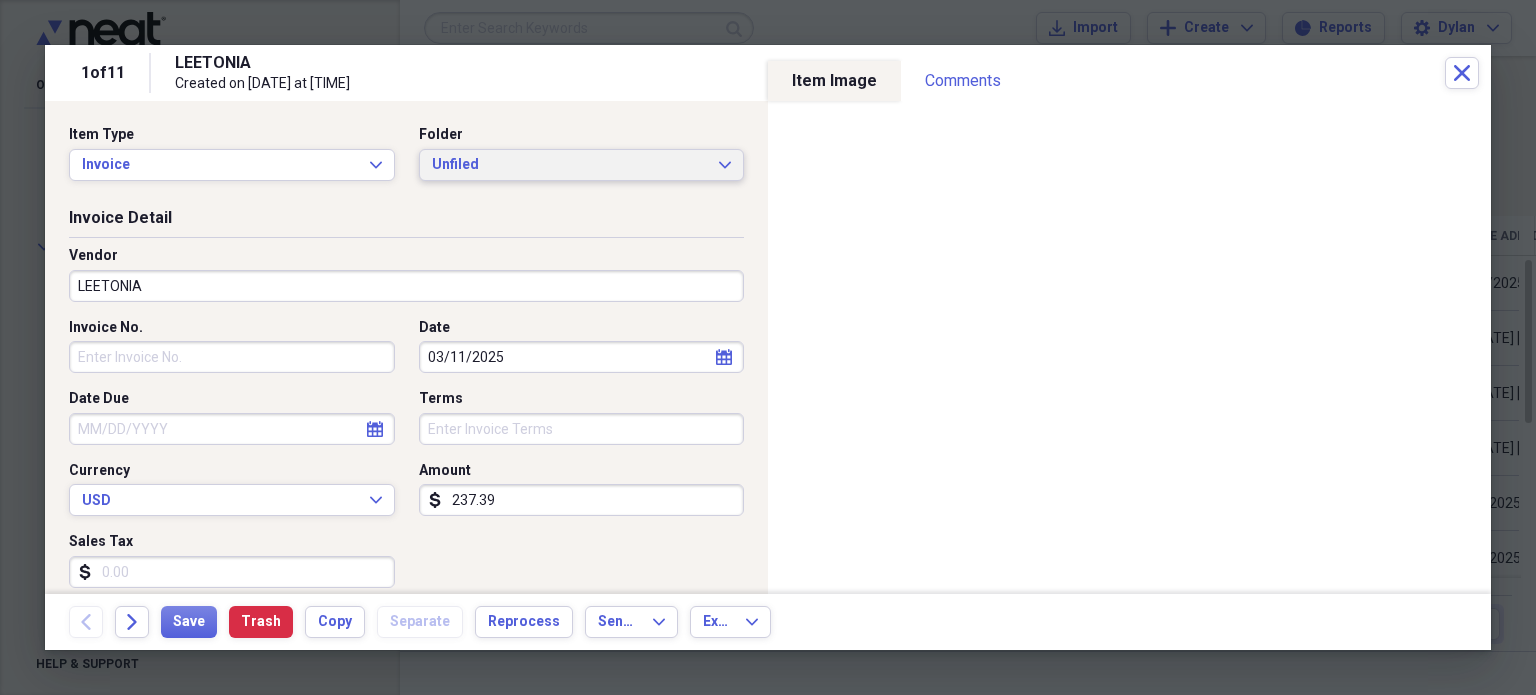 click on "Unfiled" at bounding box center (570, 165) 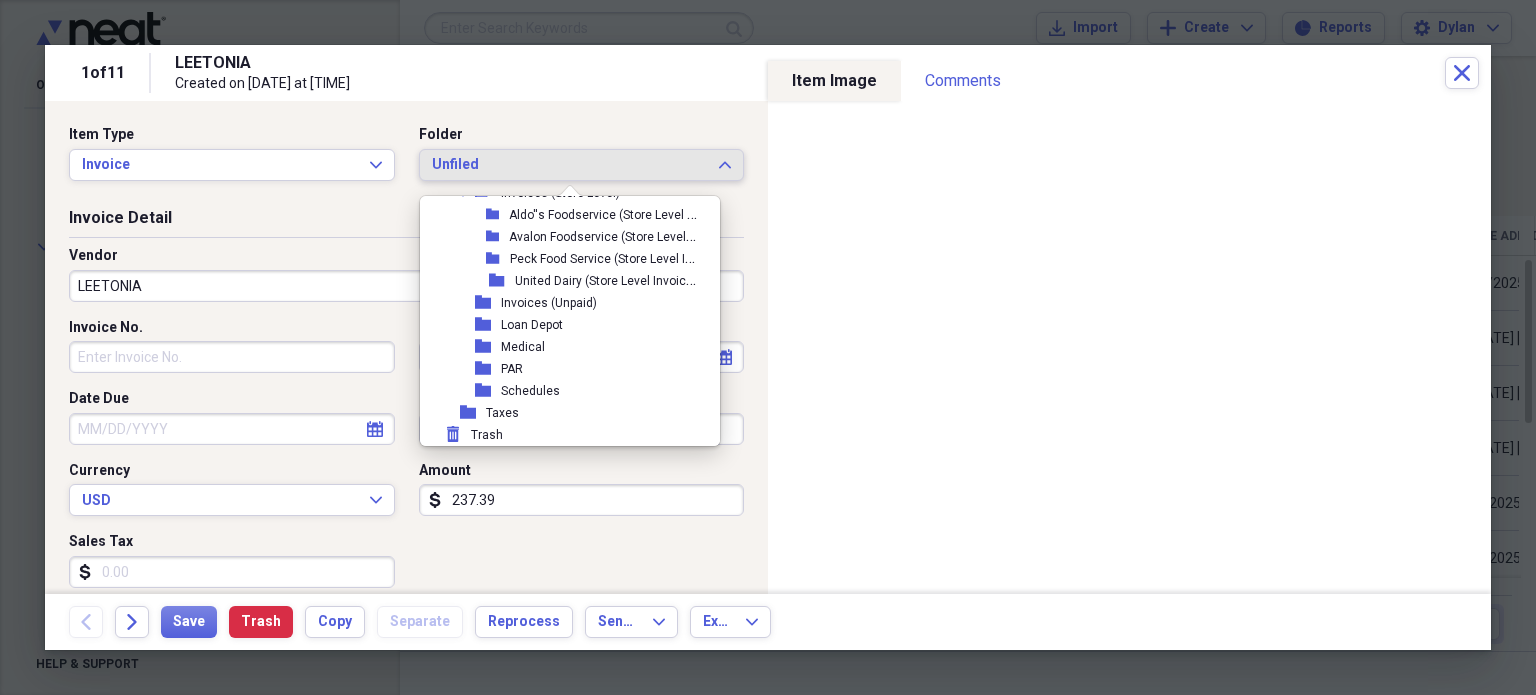 scroll, scrollTop: 4420, scrollLeft: 0, axis: vertical 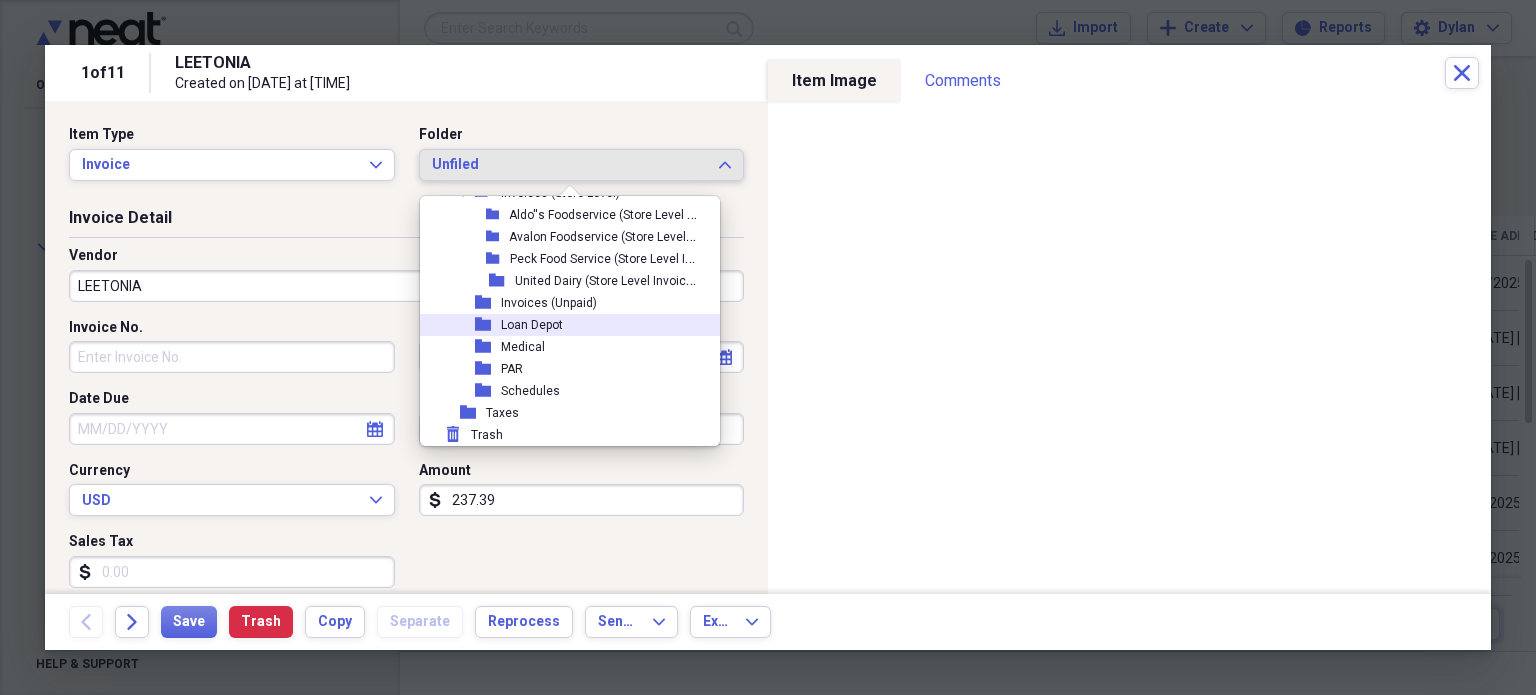 click on "Invoices (Unpaid)" at bounding box center (549, 303) 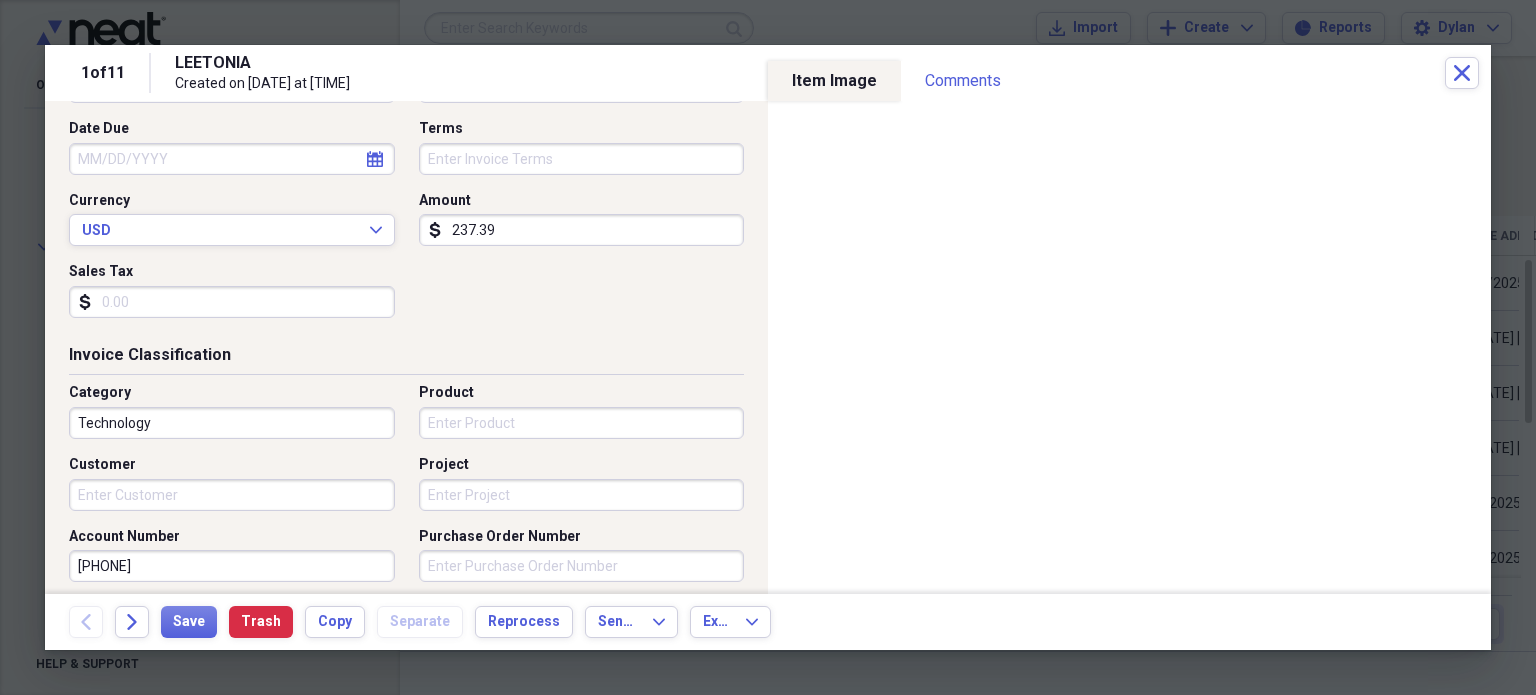 scroll, scrollTop: 272, scrollLeft: 0, axis: vertical 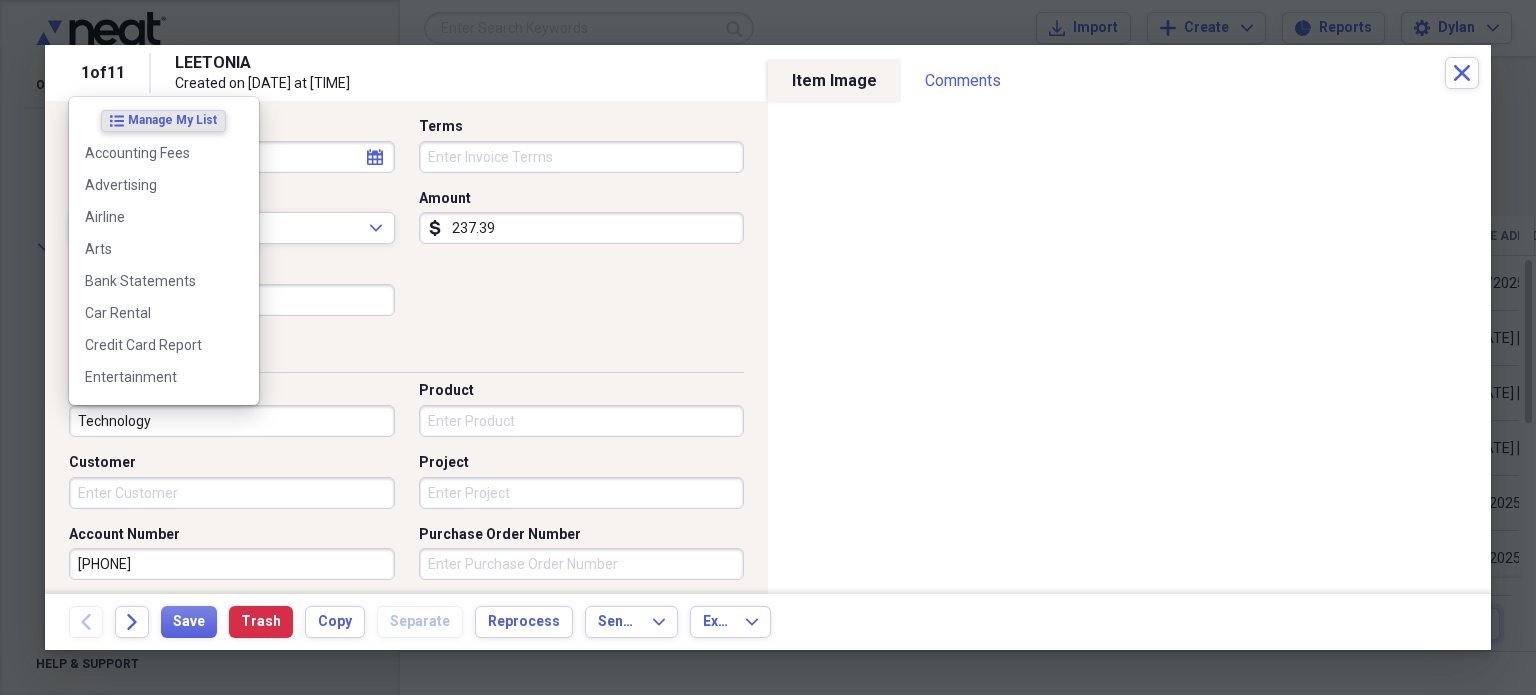 click on "Technology" at bounding box center [232, 421] 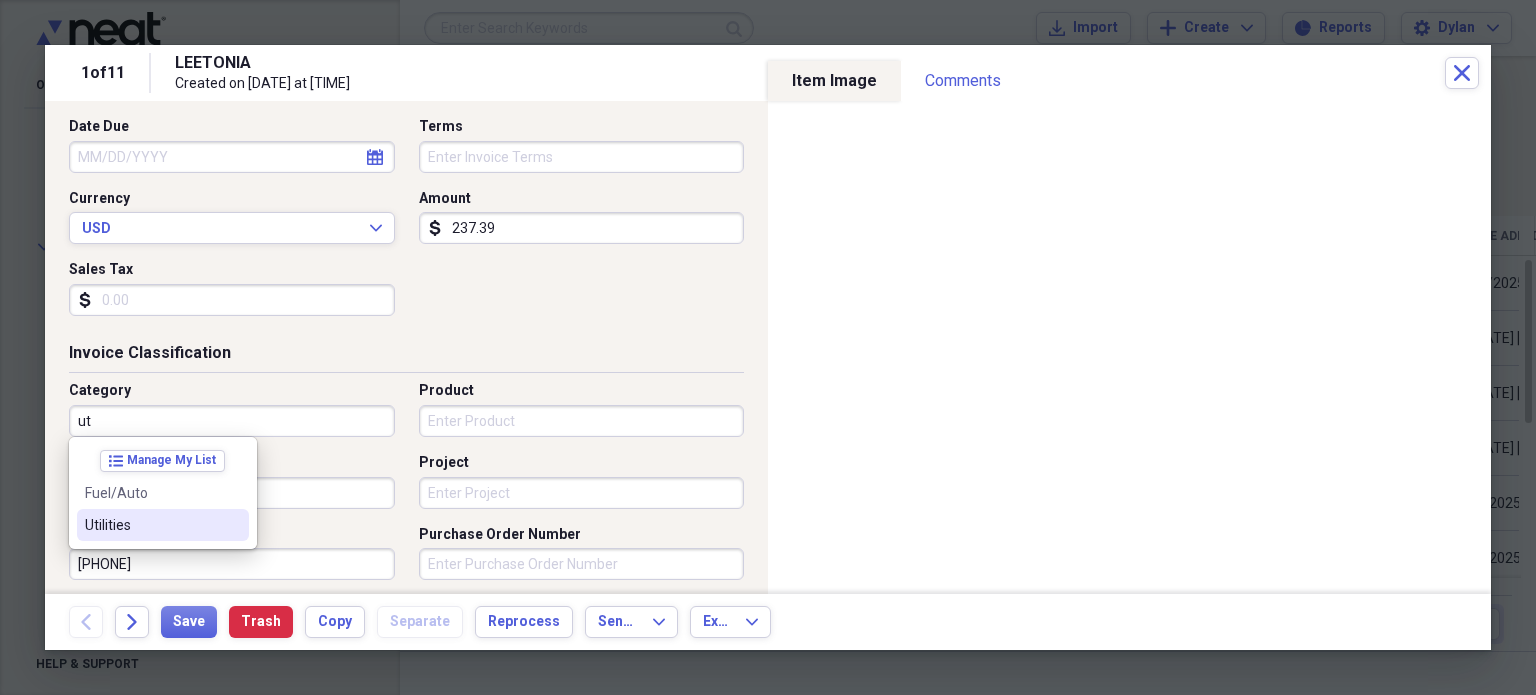 drag, startPoint x: 160, startPoint y: 507, endPoint x: 139, endPoint y: 523, distance: 26.400757 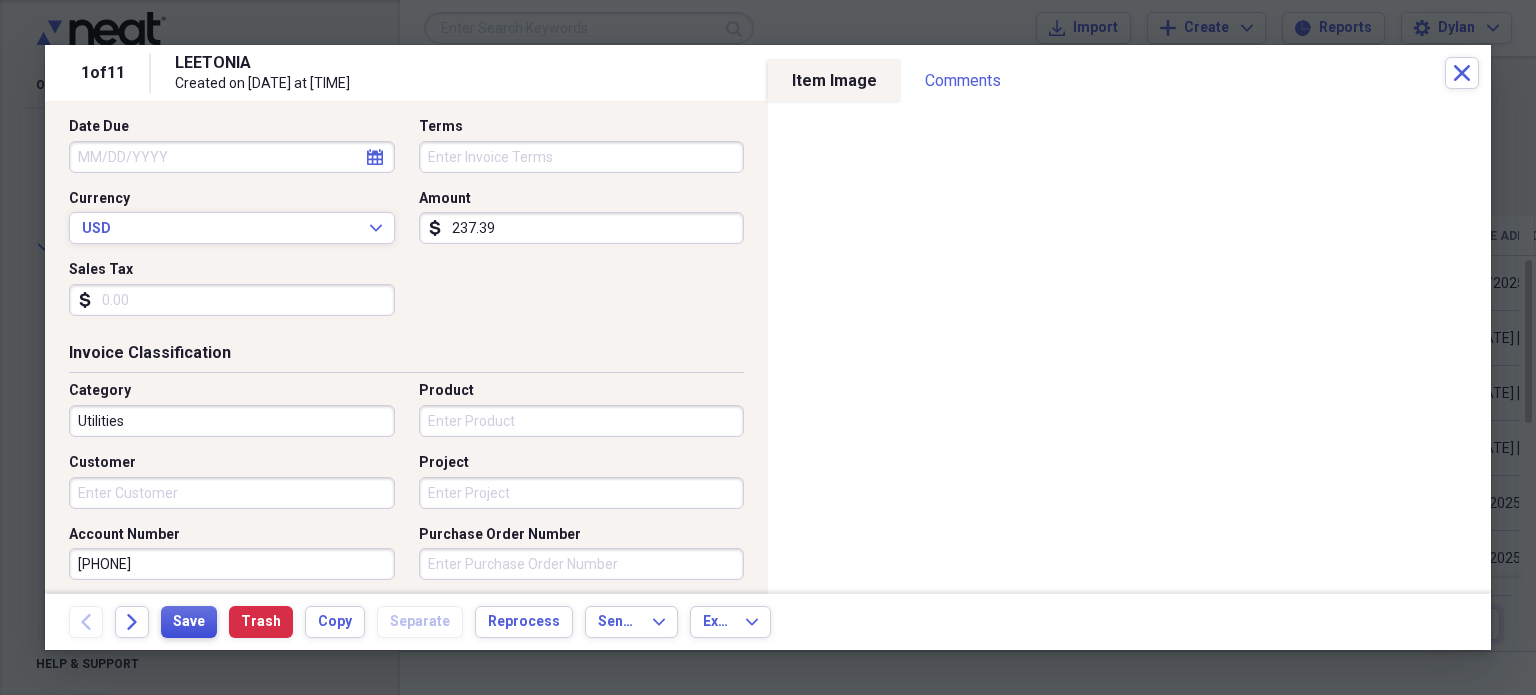 click on "Save" at bounding box center (189, 622) 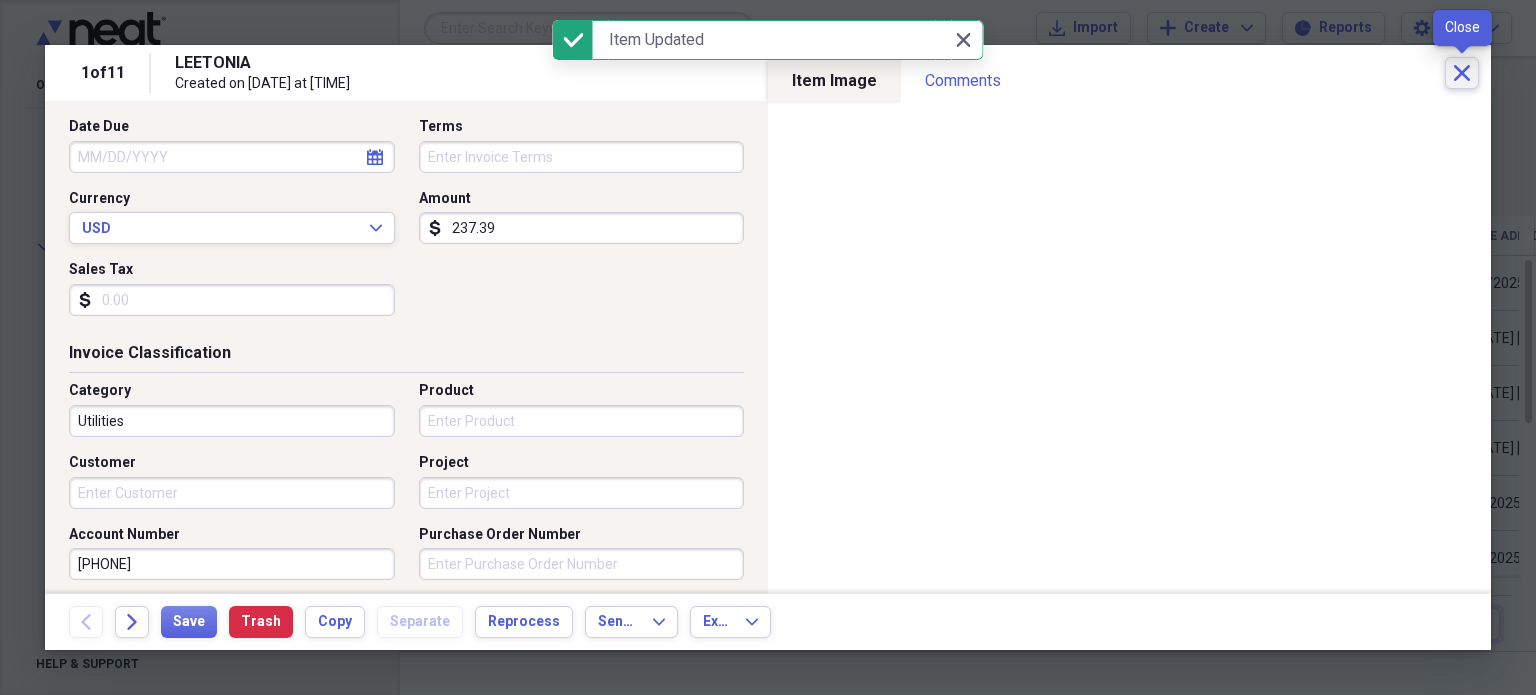 click 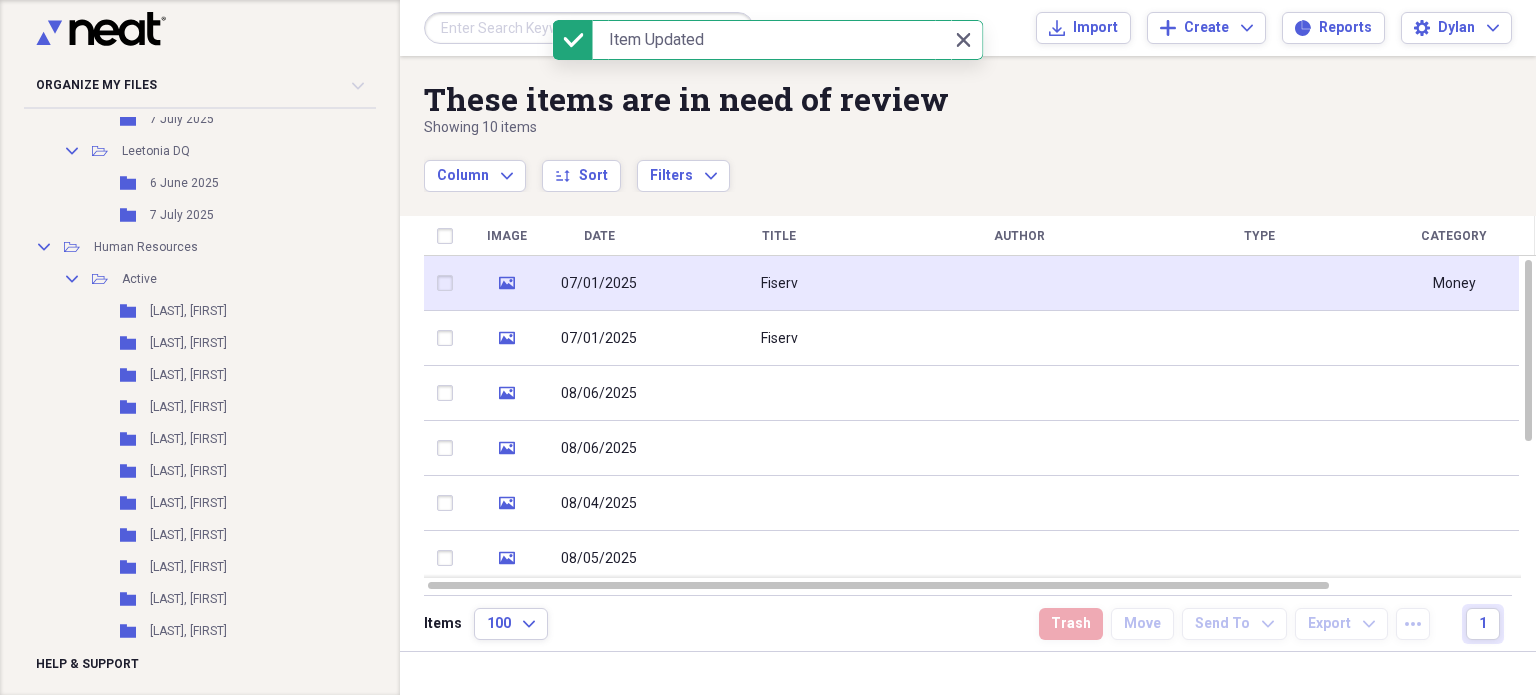 click on "Fiserv" at bounding box center (779, 283) 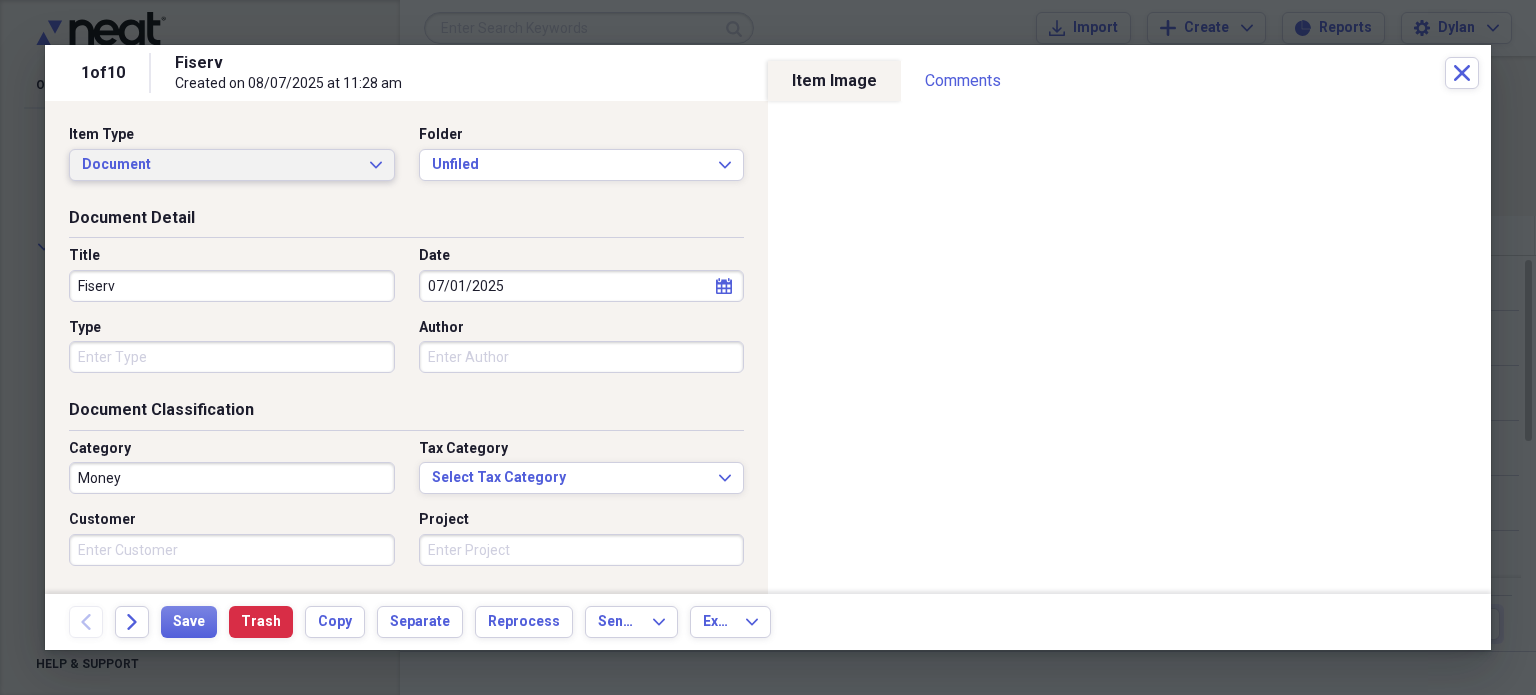 click on "Document Expand" at bounding box center [232, 165] 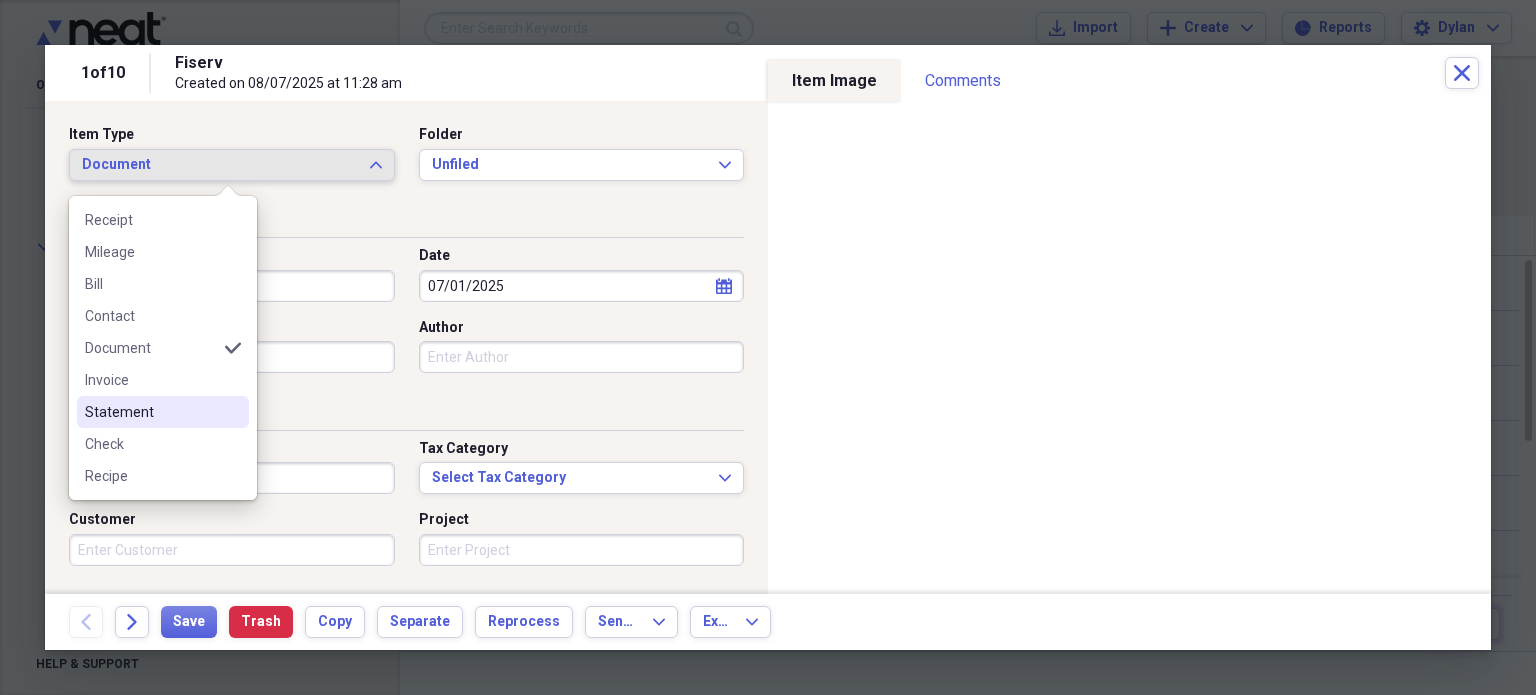click on "Statement" at bounding box center (151, 412) 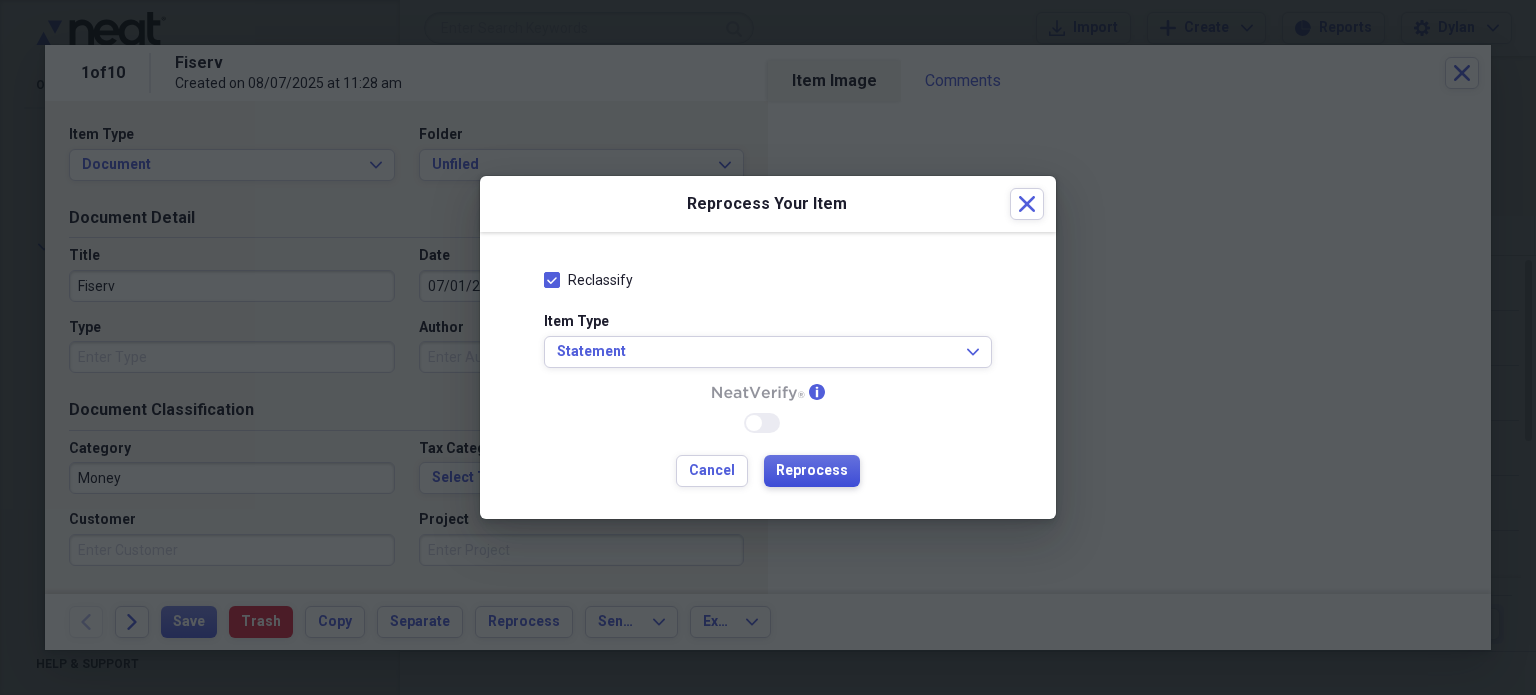 click on "Reprocess" at bounding box center [812, 471] 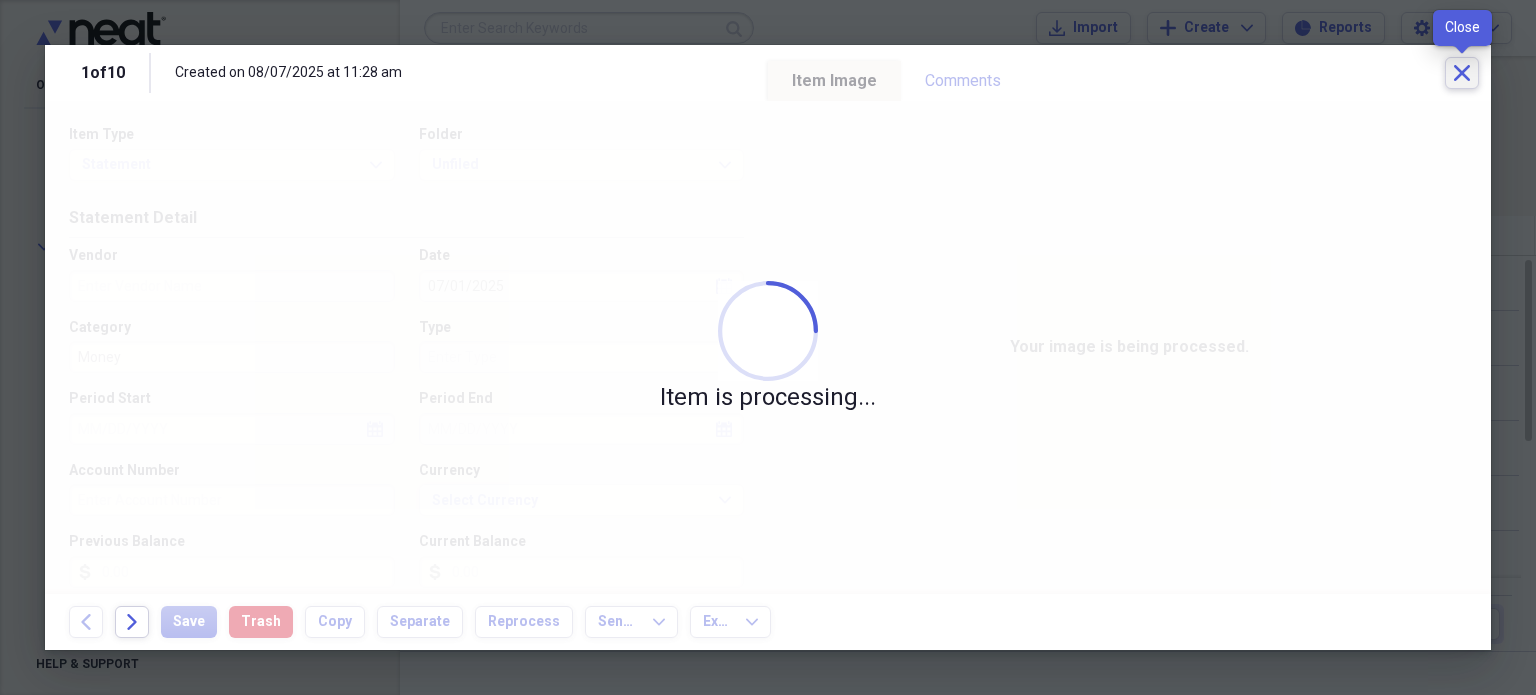 click 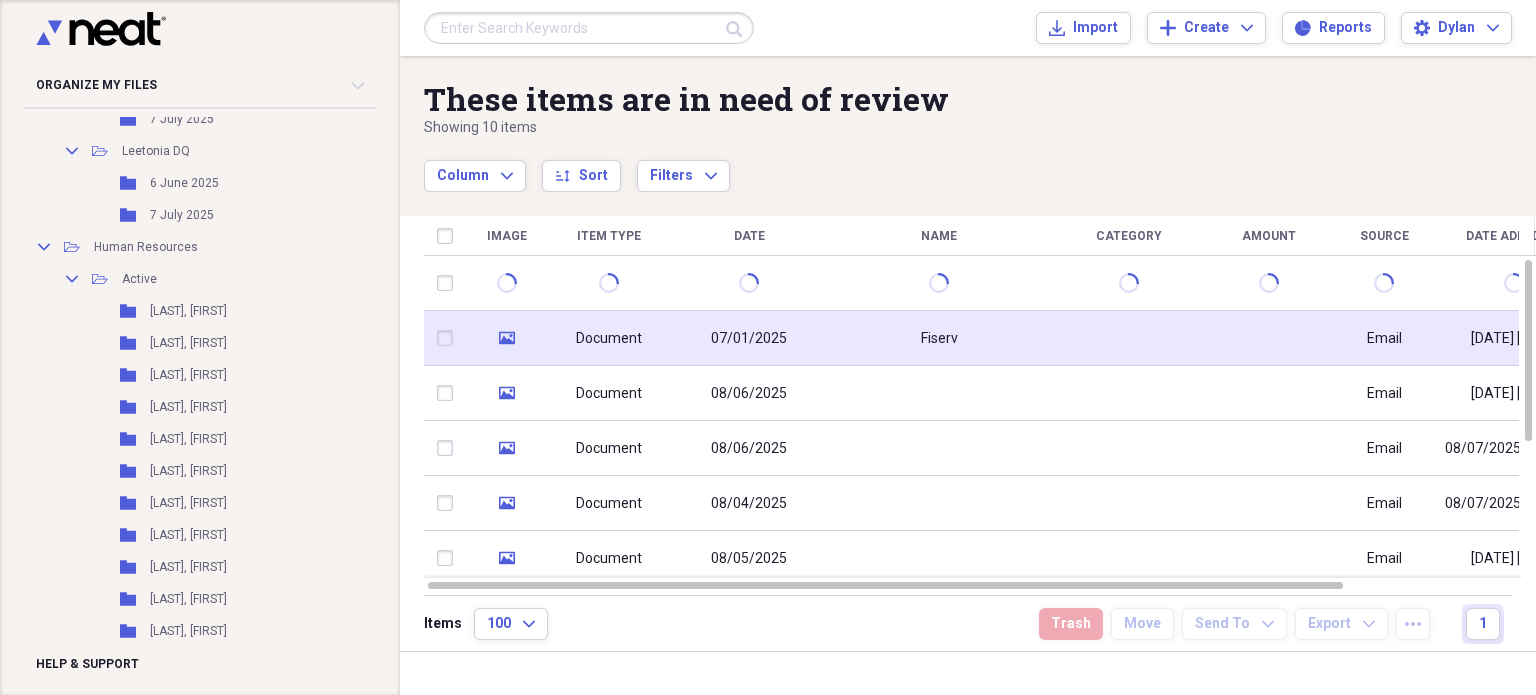 click on "Fiserv" at bounding box center (939, 338) 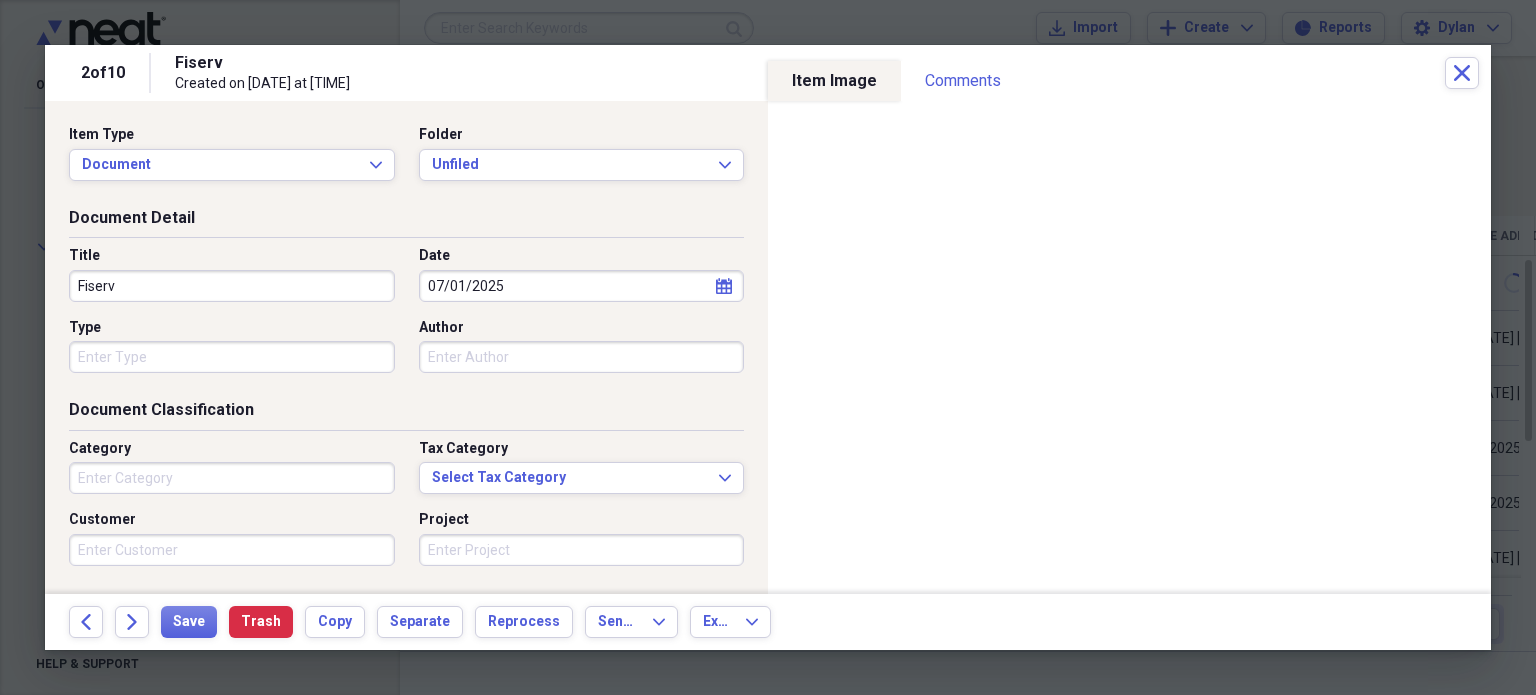 click on "Item Type Document Expand Folder Unfiled Expand" at bounding box center (406, 161) 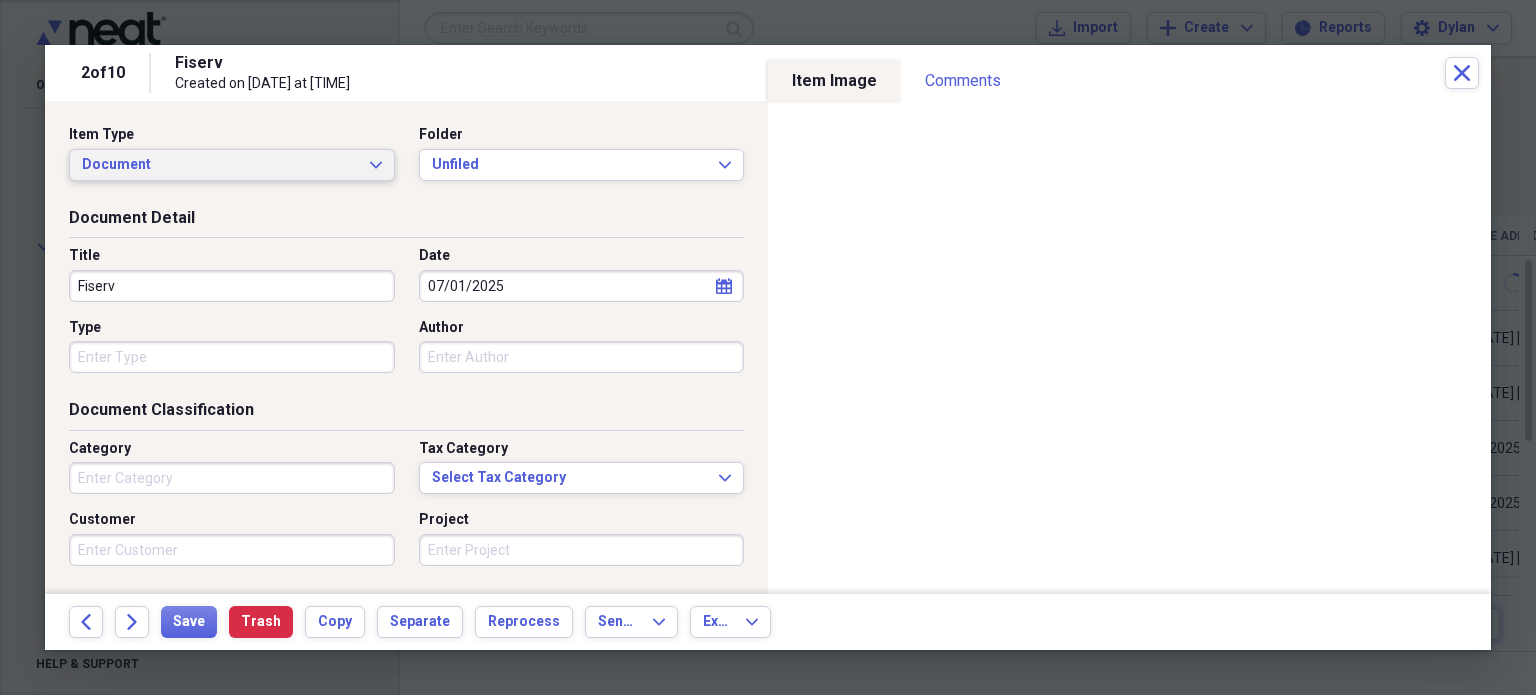 click on "Document" at bounding box center [220, 165] 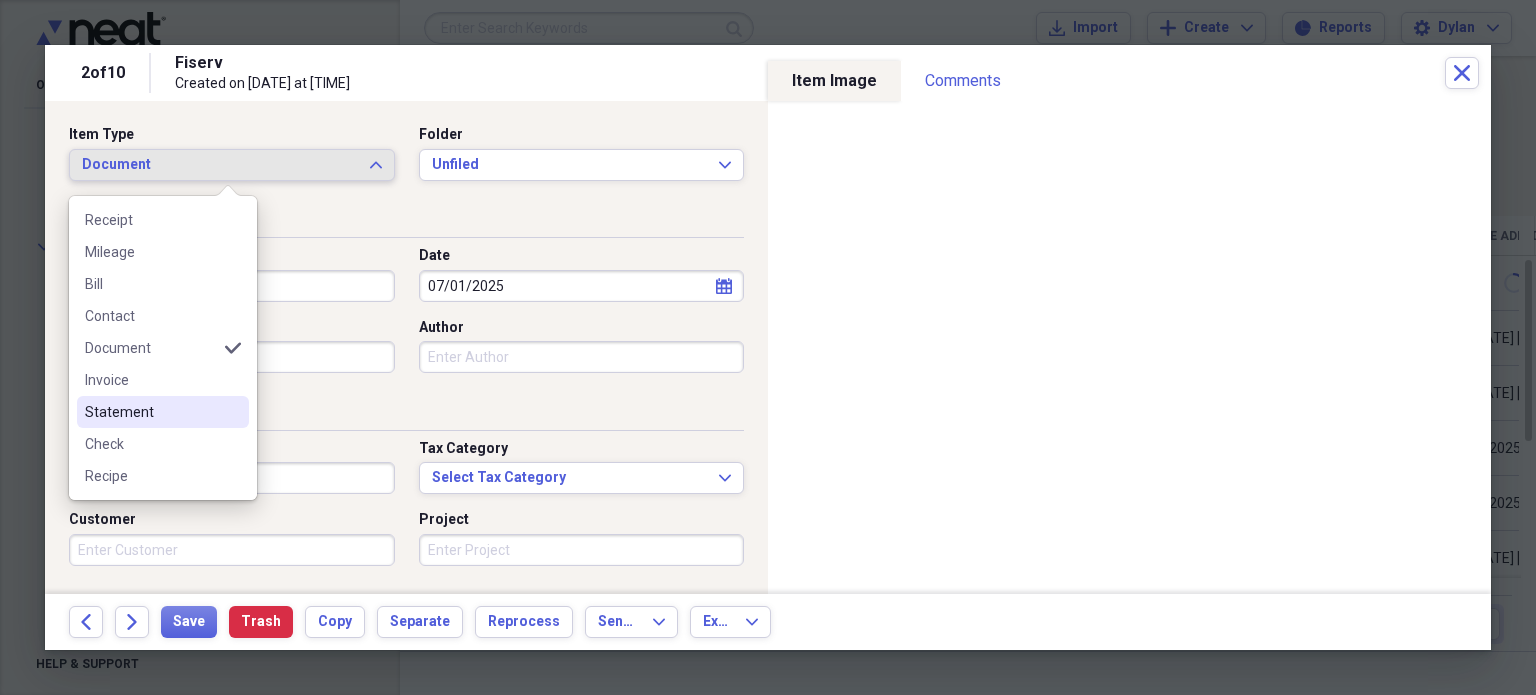 click on "Statement" at bounding box center (151, 412) 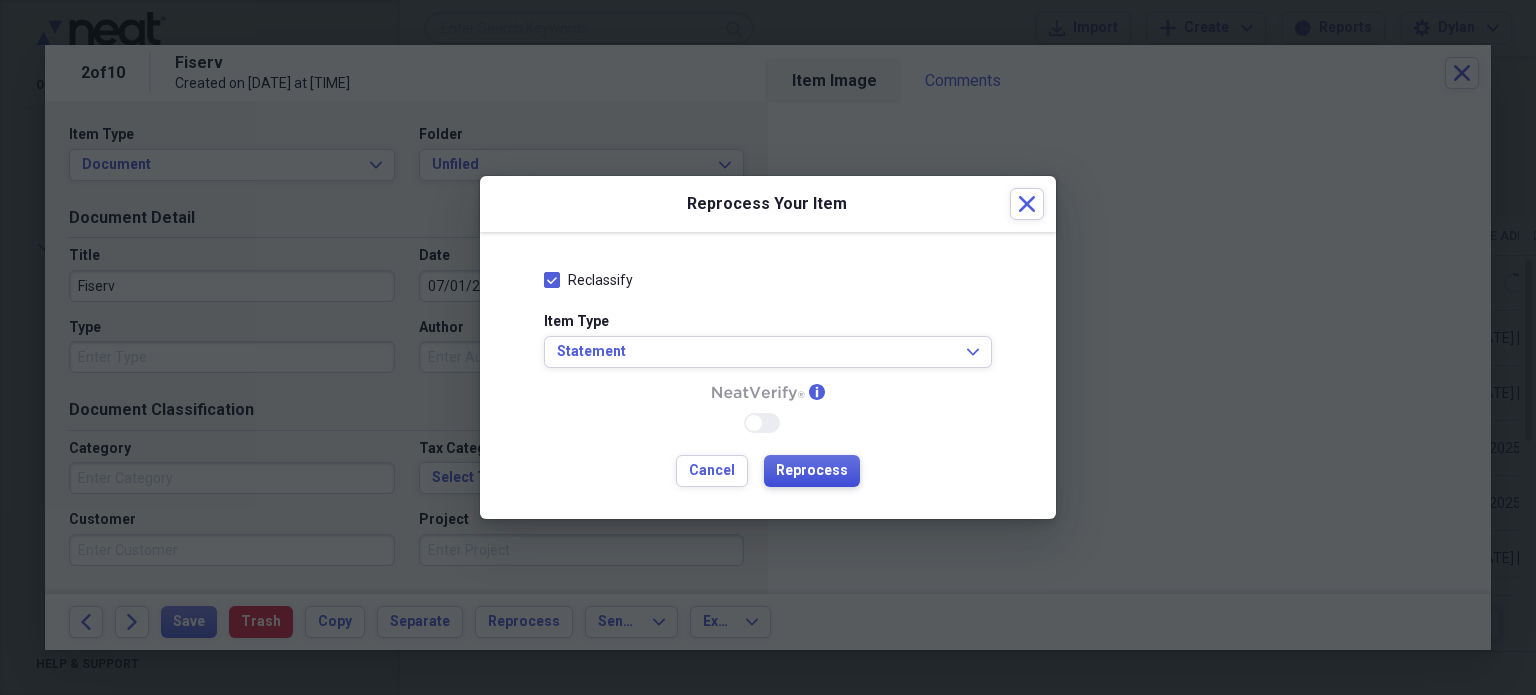 click on "Reprocess" at bounding box center (812, 471) 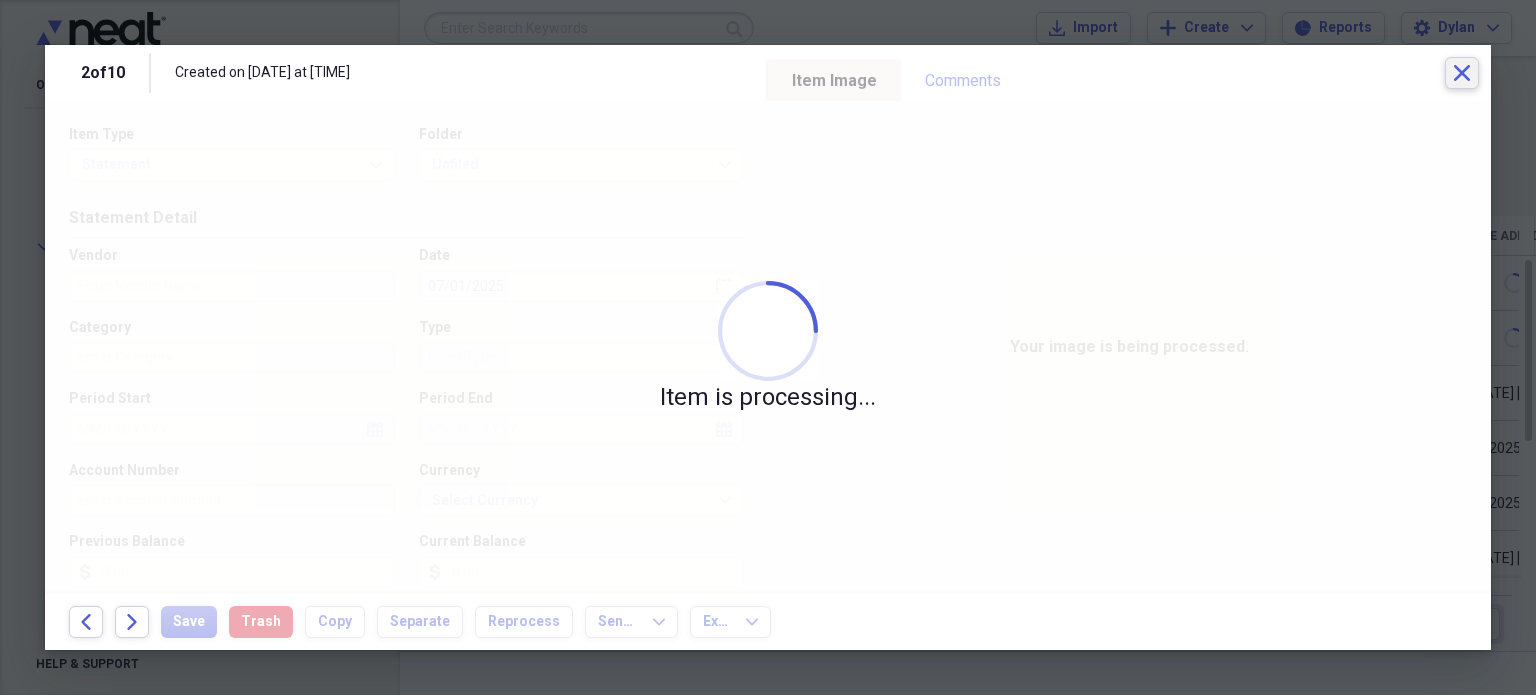 click 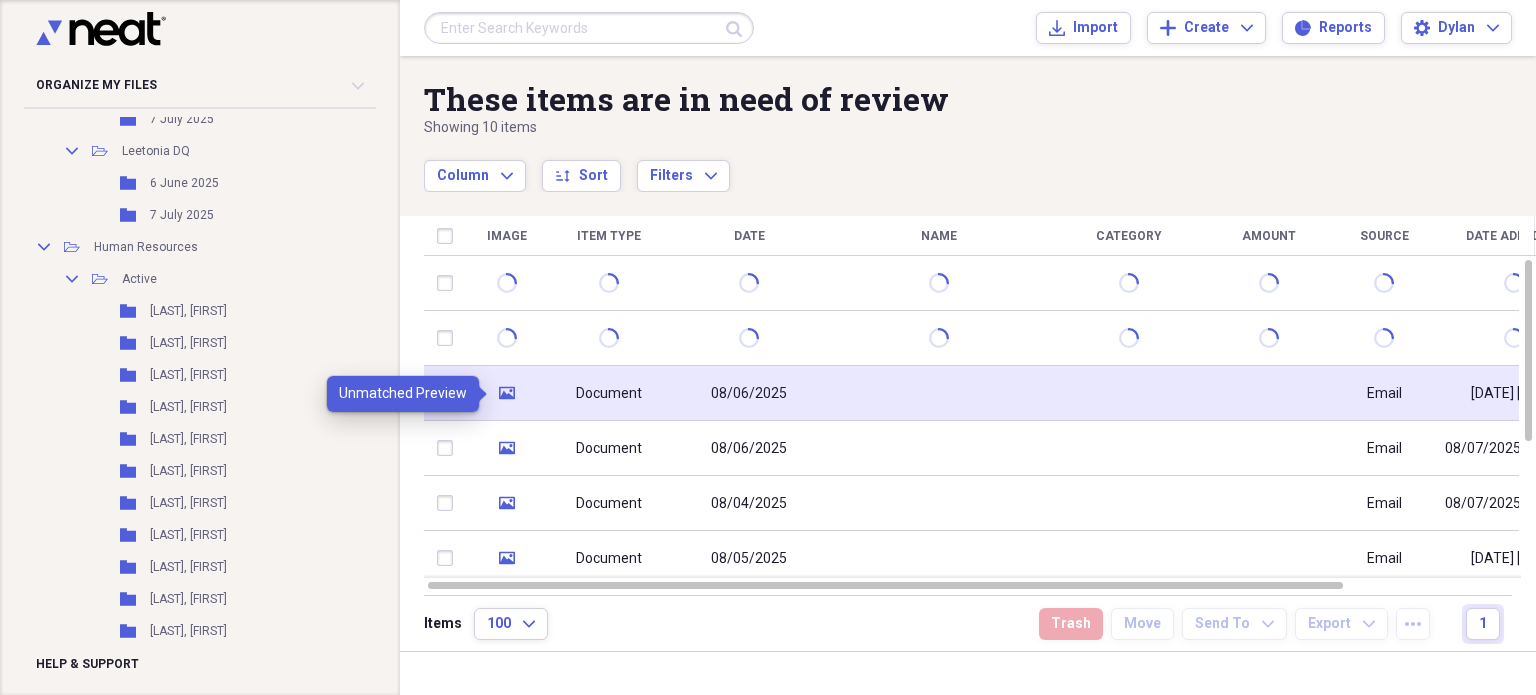 click on "media" 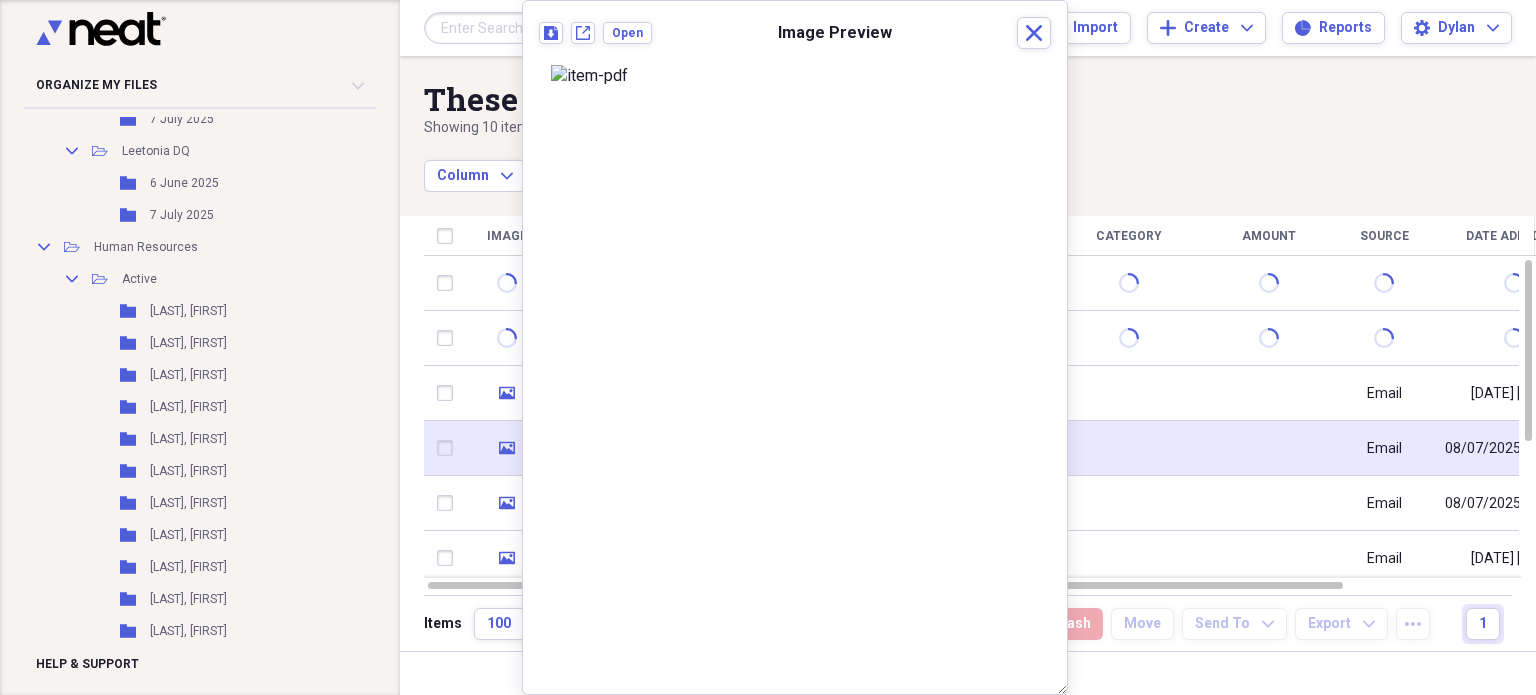 click 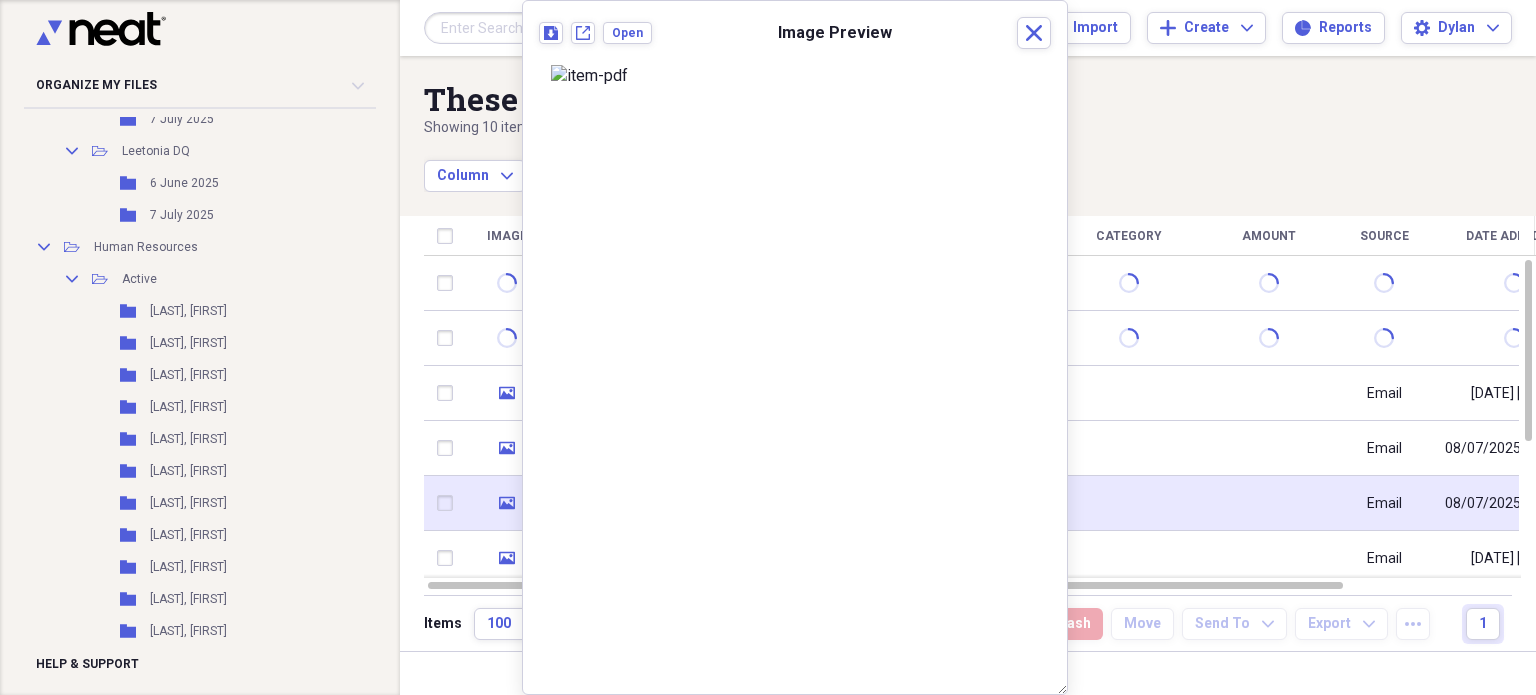 click on "media" 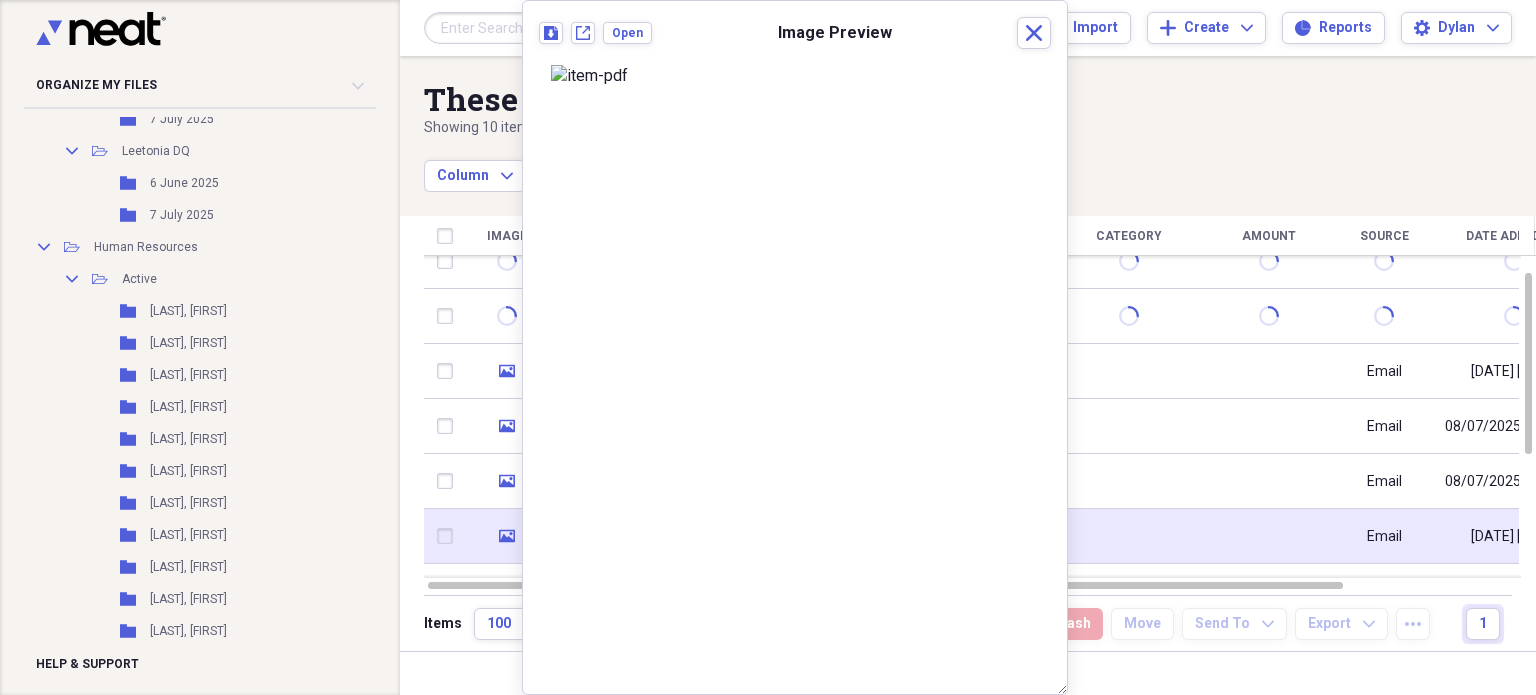 click 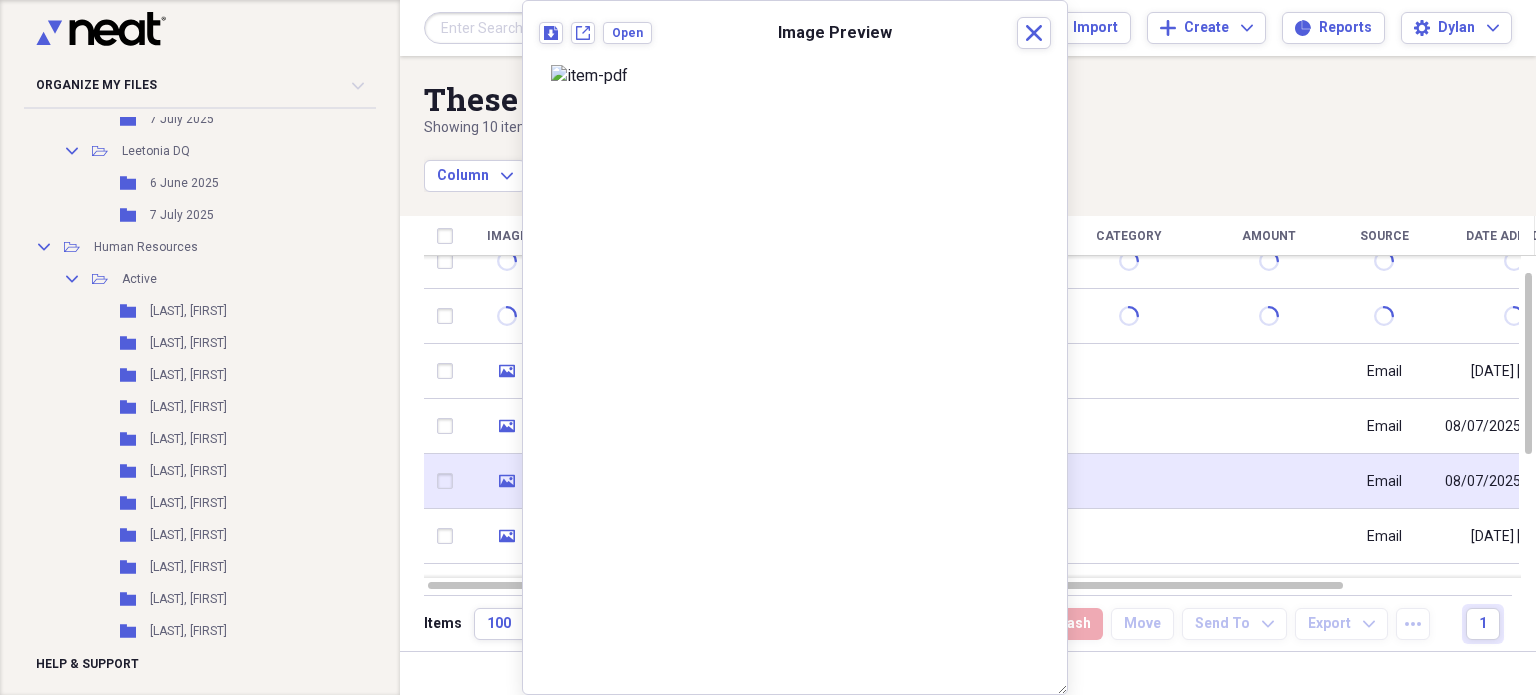 click at bounding box center (449, 481) 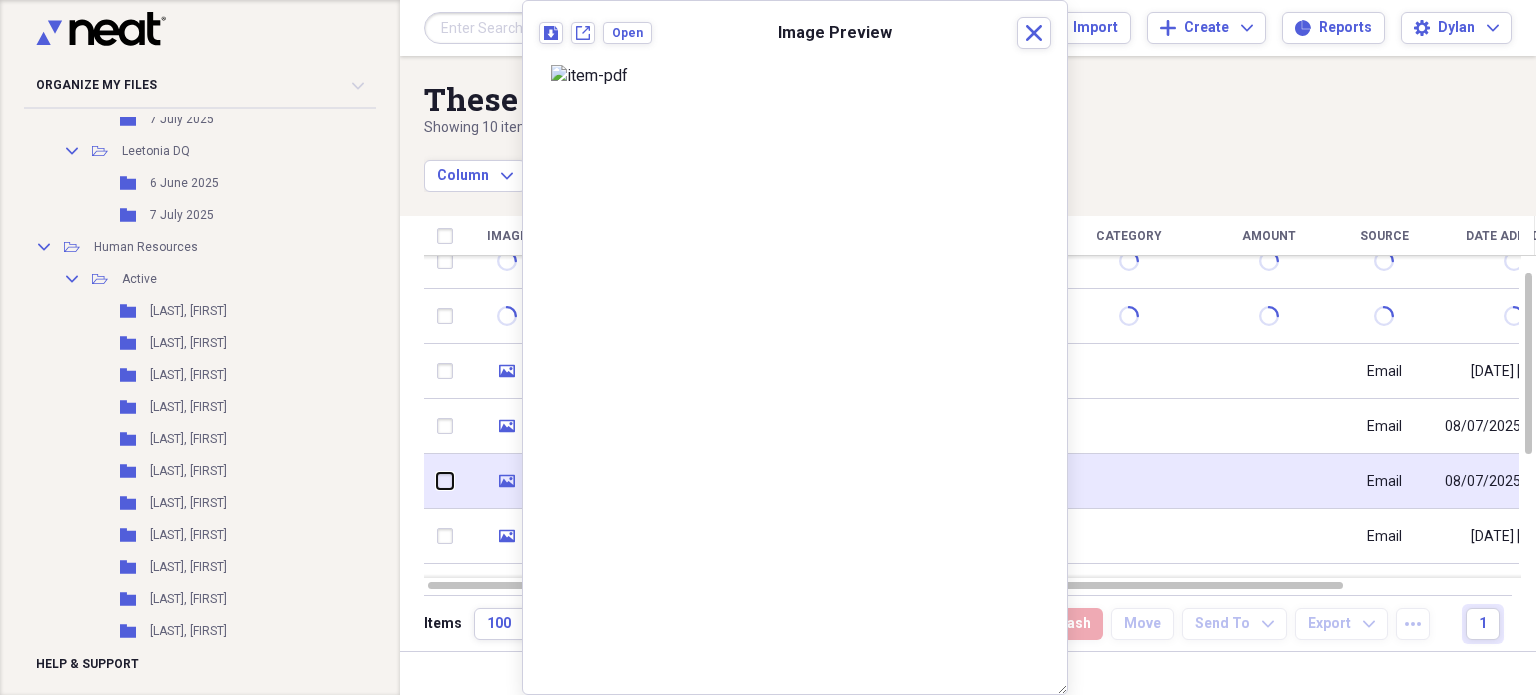 click at bounding box center [437, 481] 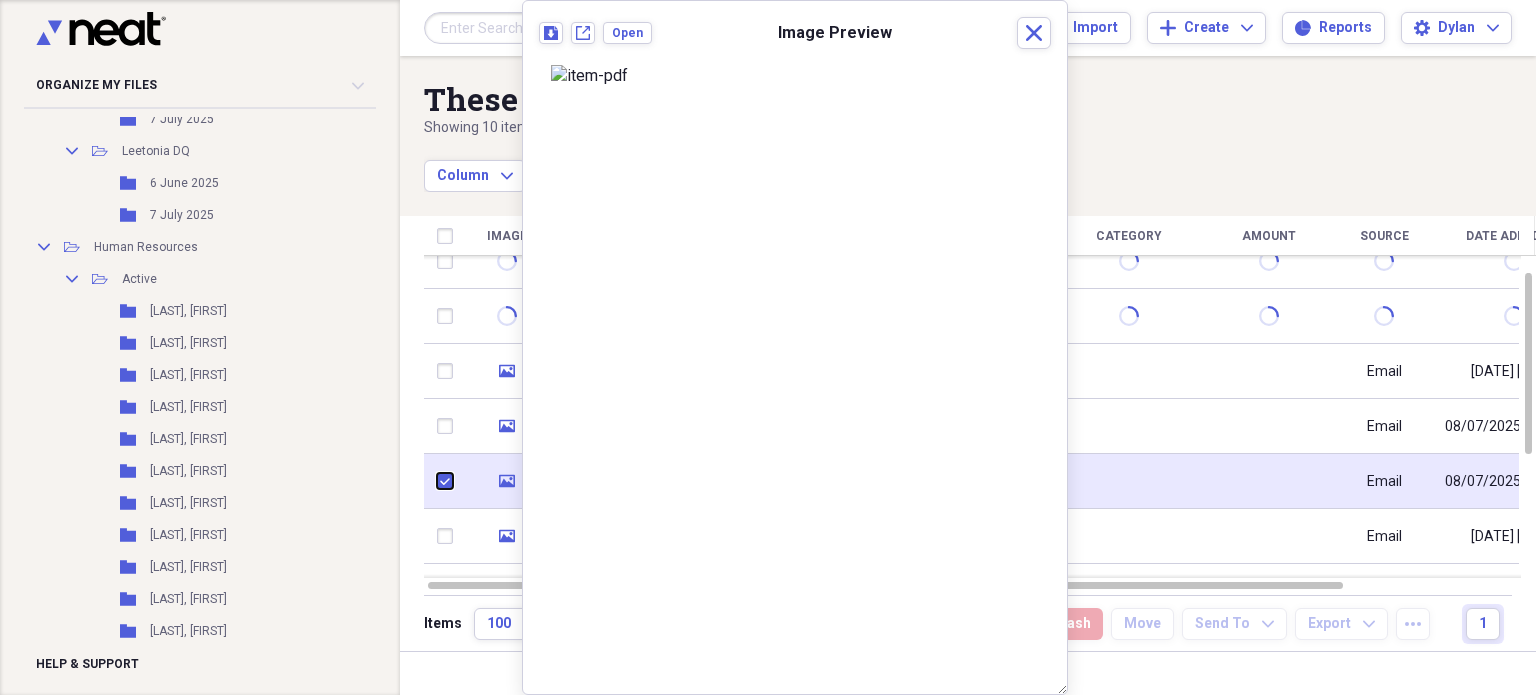 checkbox on "true" 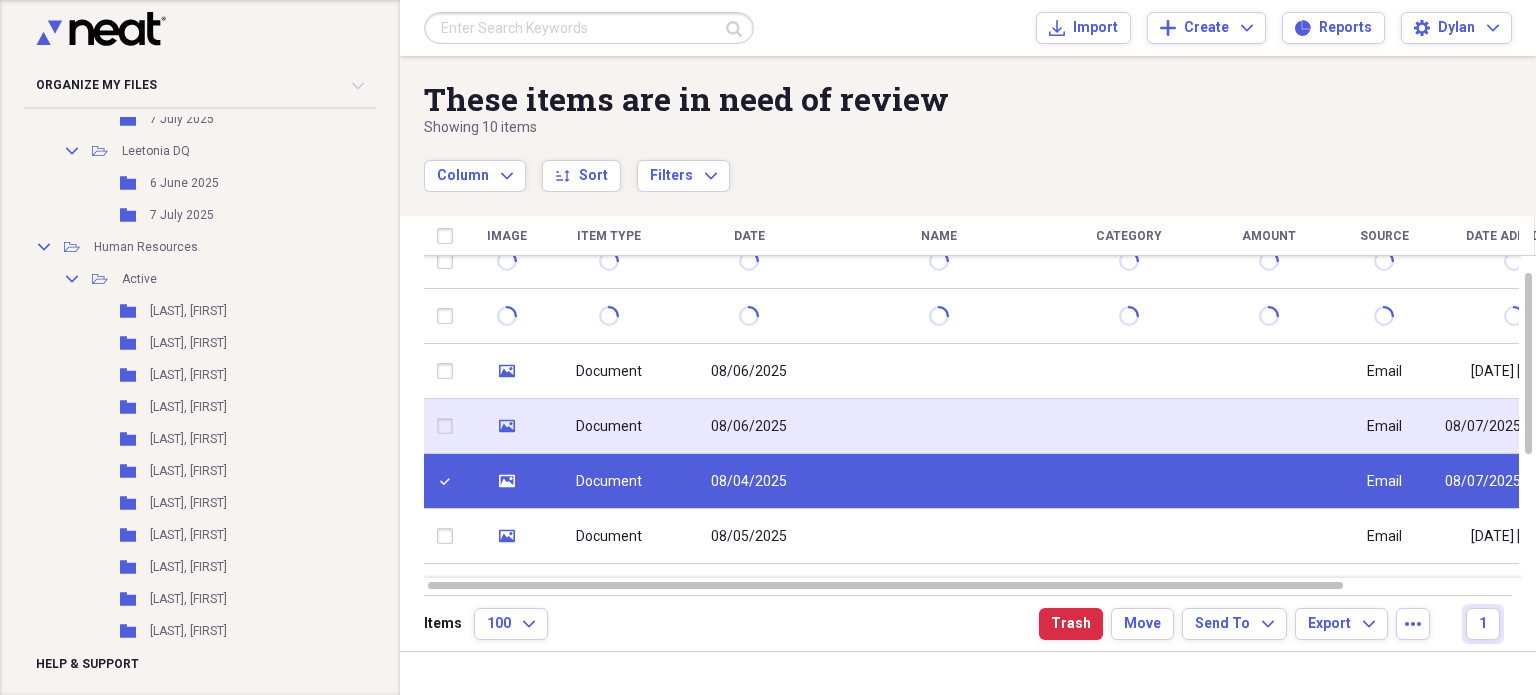 click at bounding box center (449, 426) 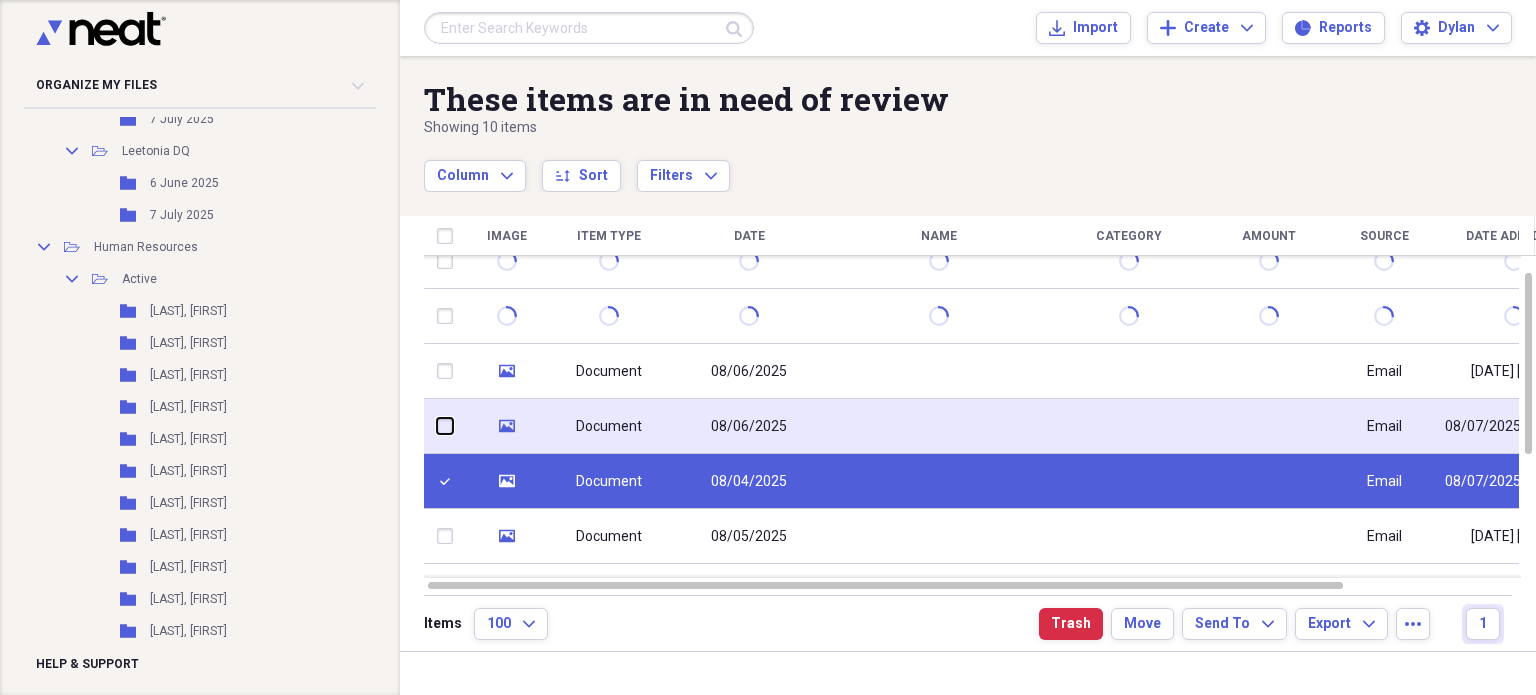 click at bounding box center (437, 426) 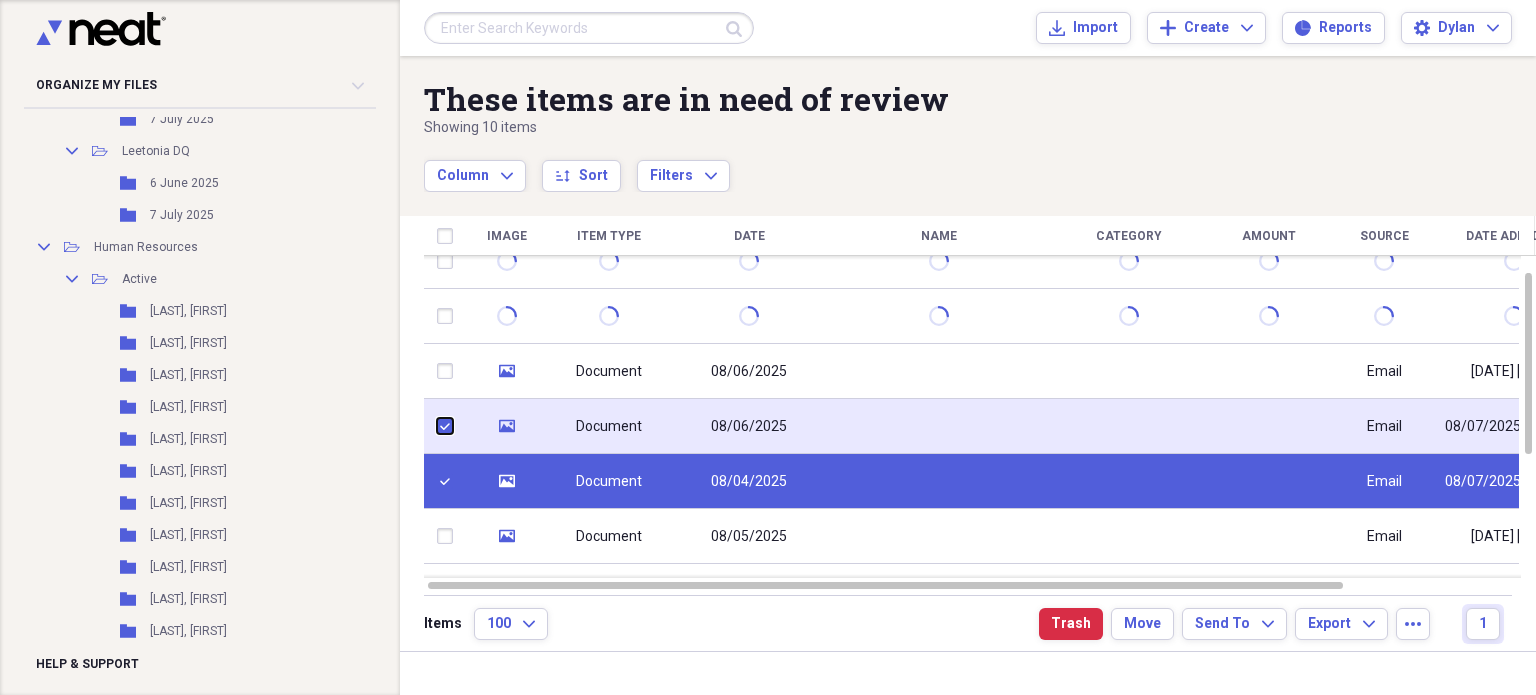 checkbox on "true" 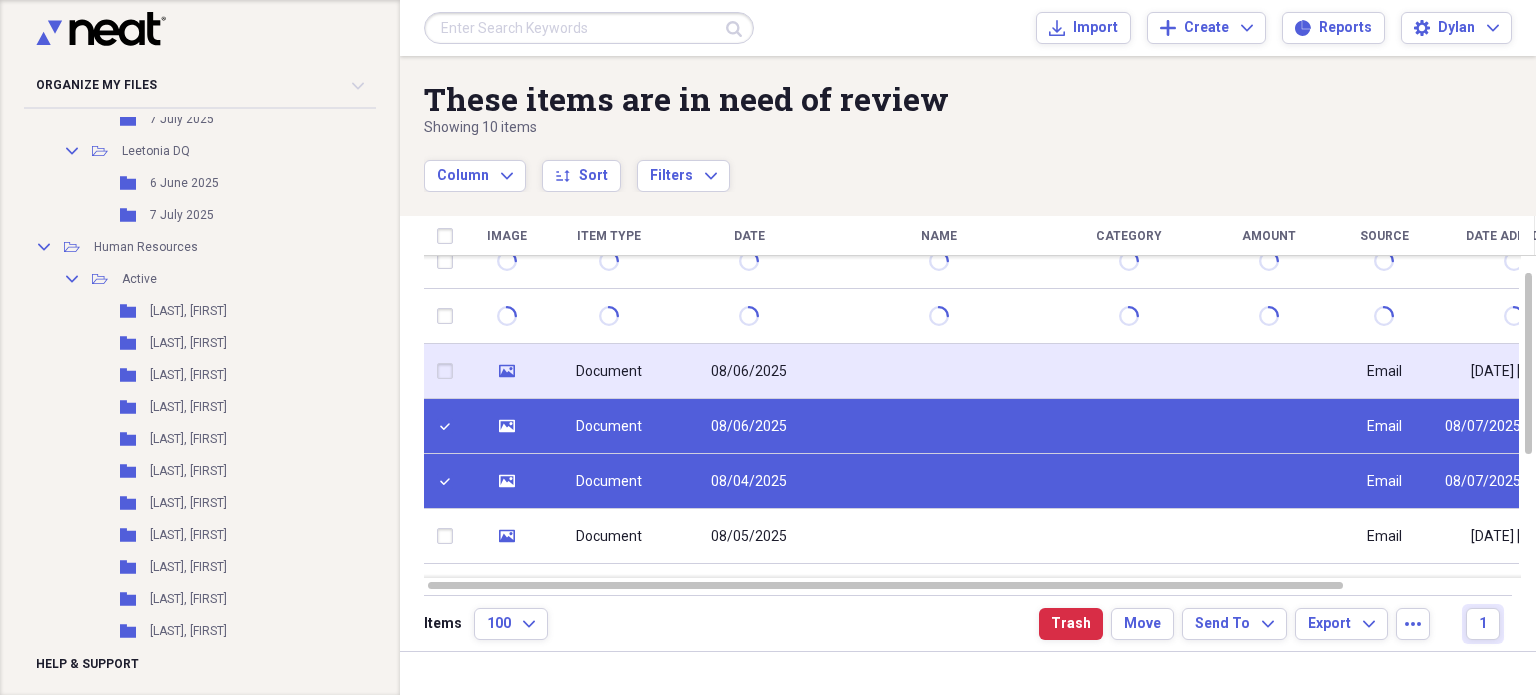 click at bounding box center (449, 371) 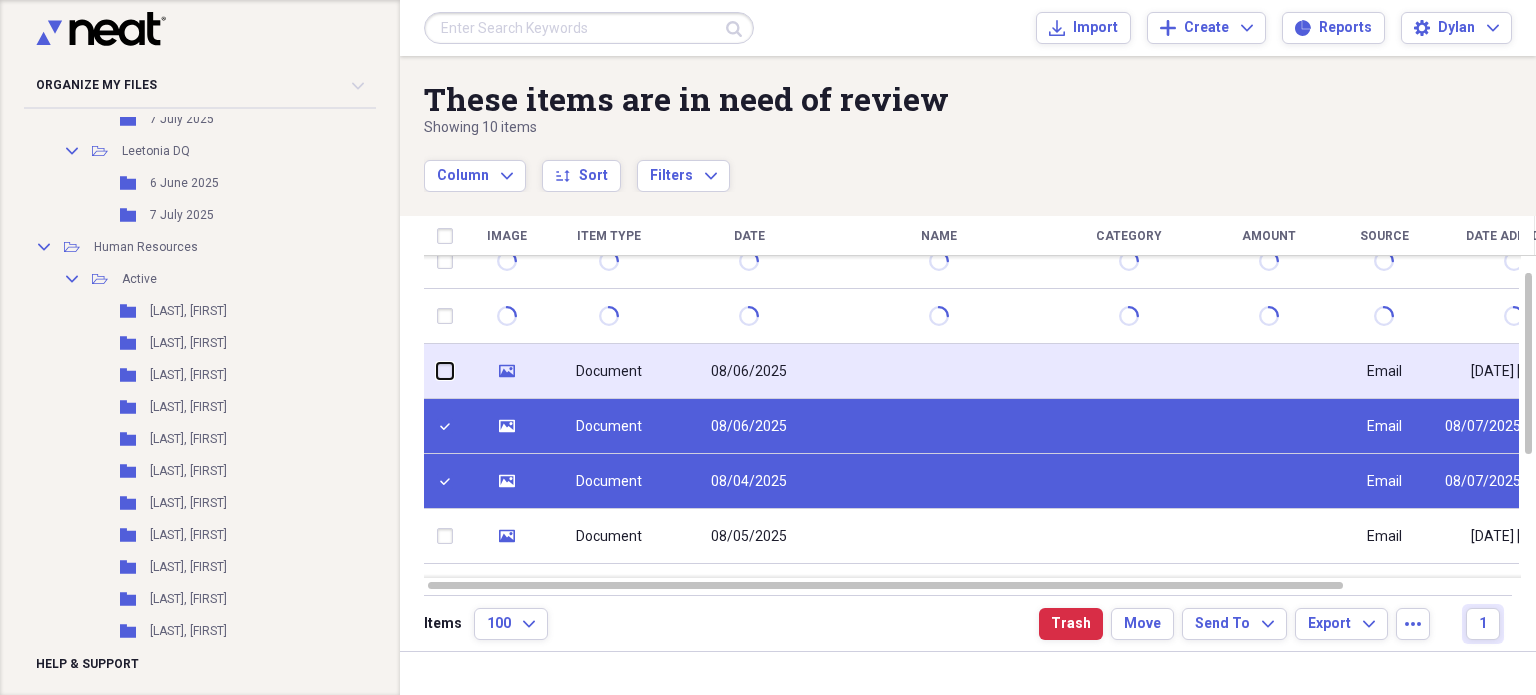 click at bounding box center (437, 371) 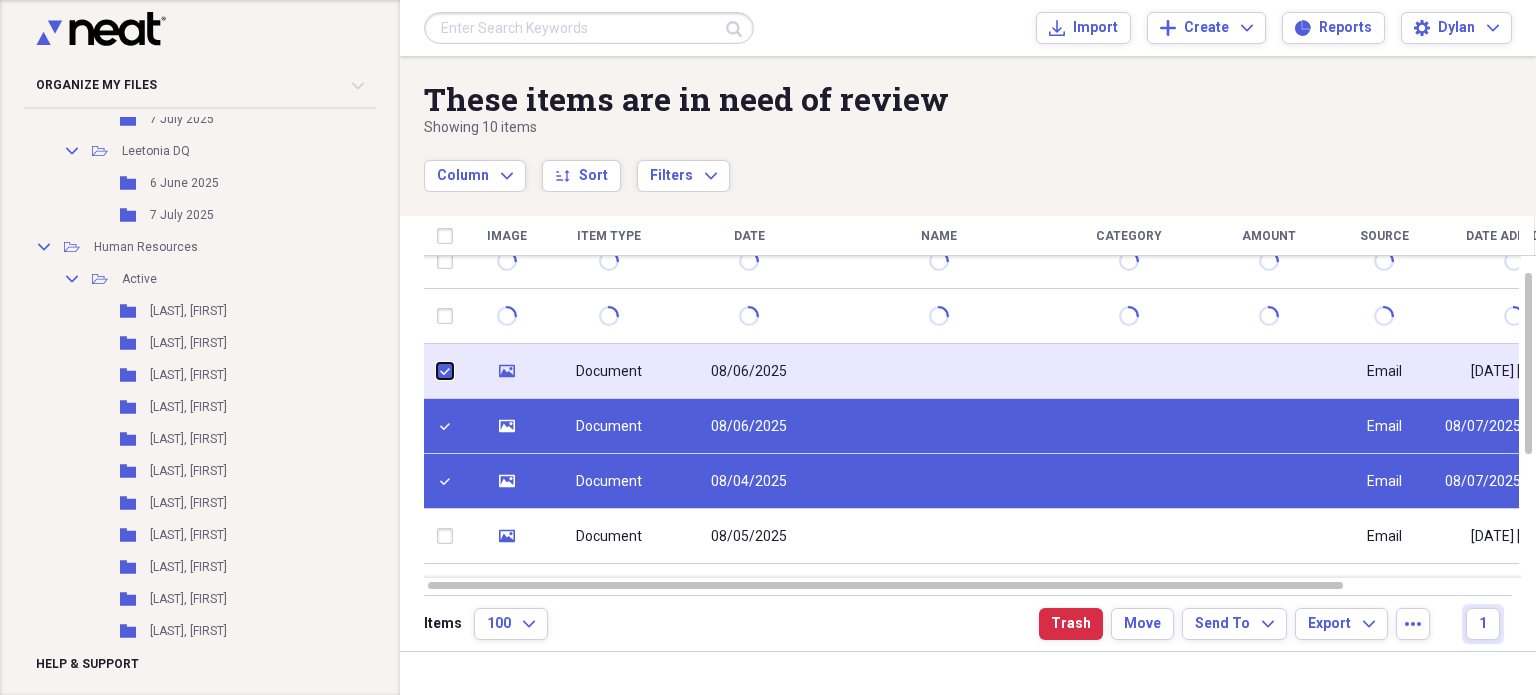 checkbox on "true" 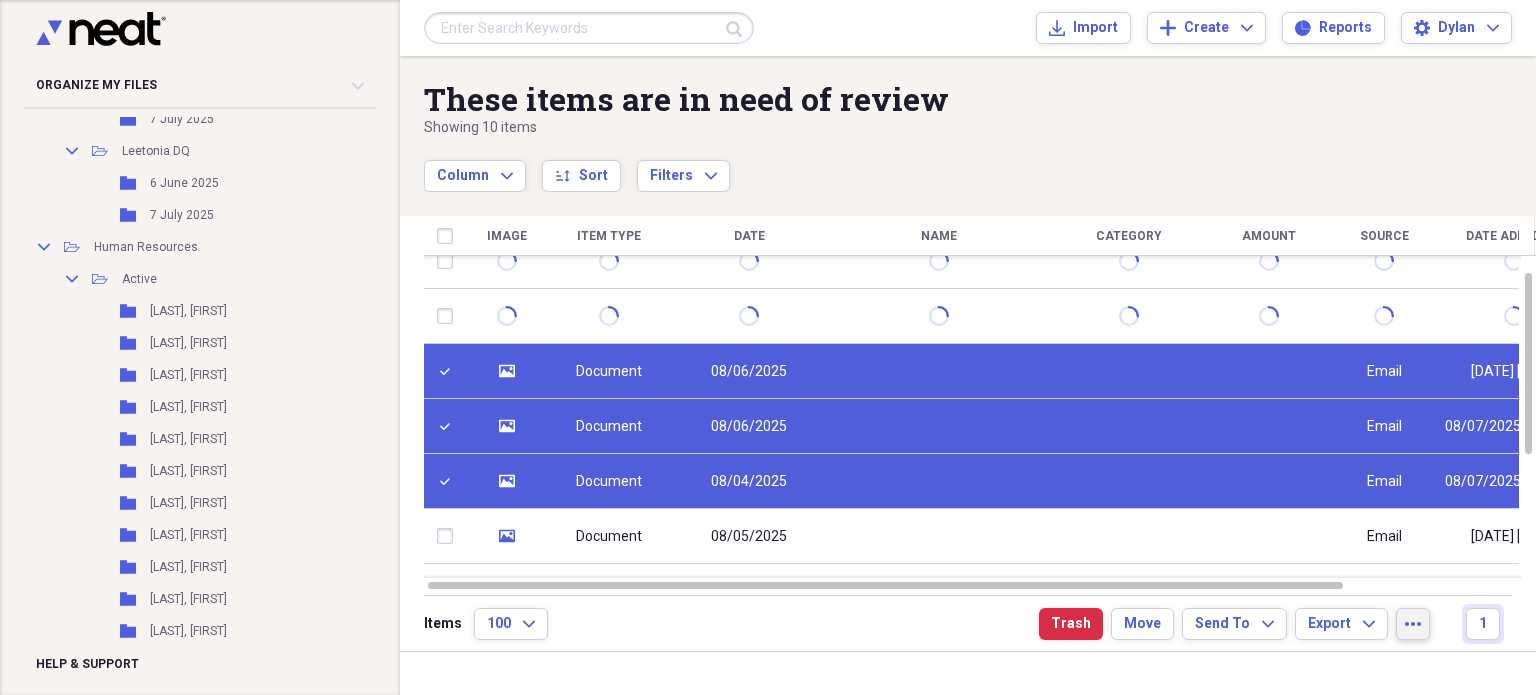 click on "more" at bounding box center (1413, 624) 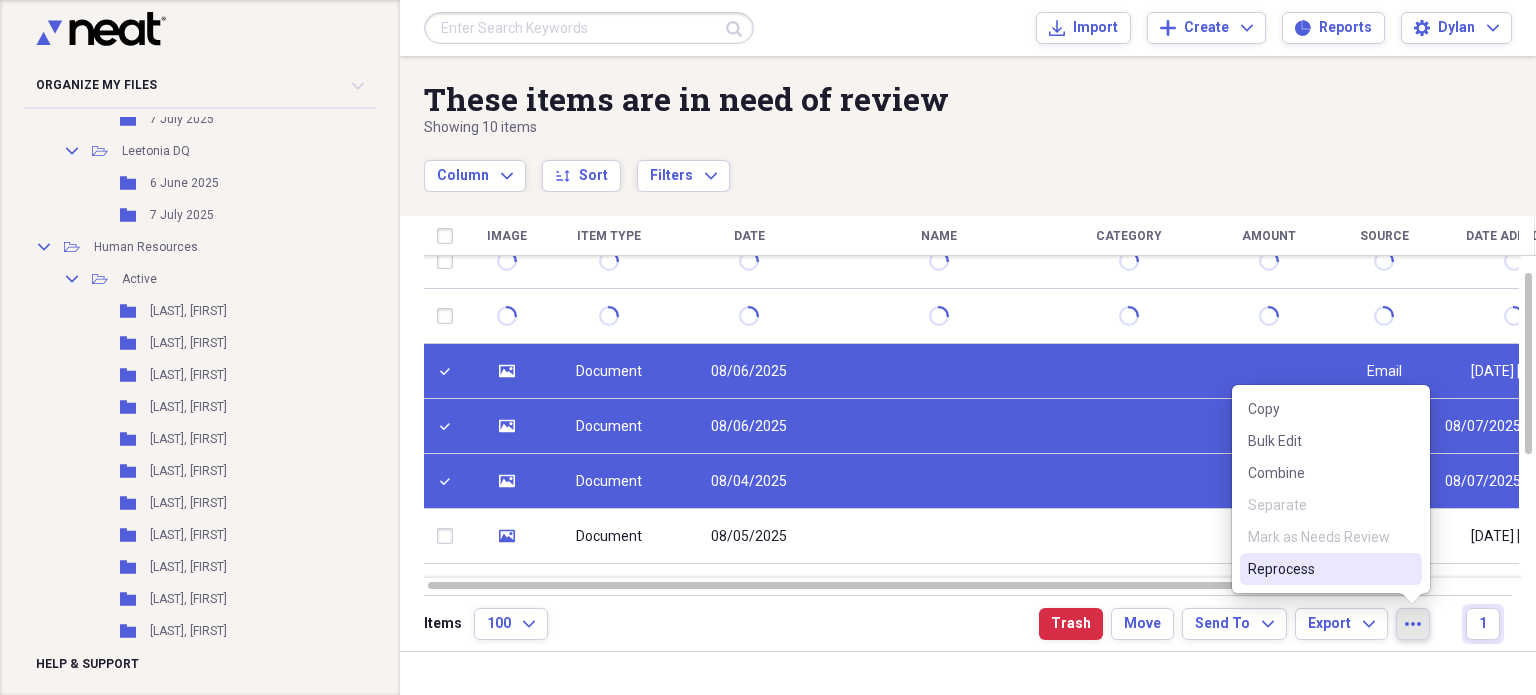 click on "Reprocess" at bounding box center [1331, 569] 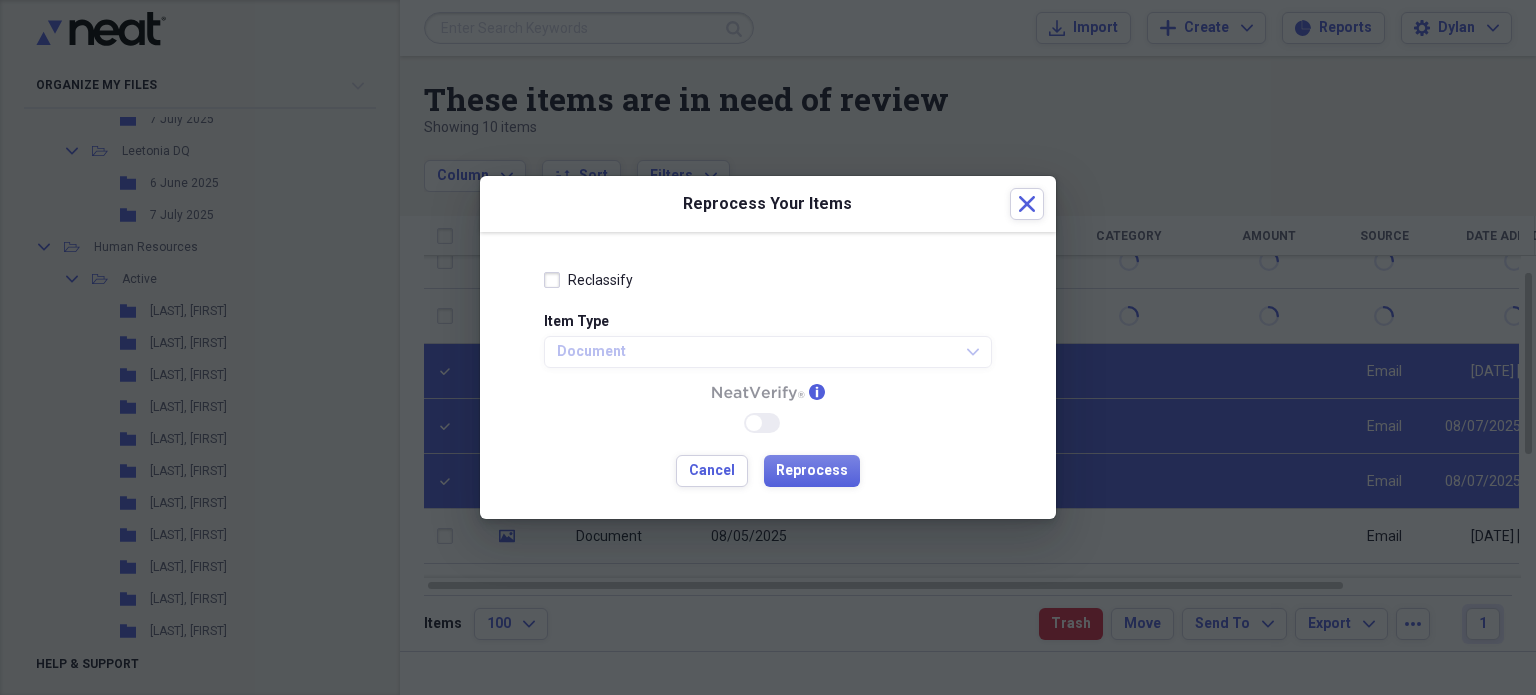 click on "Reclassify" at bounding box center (768, 280) 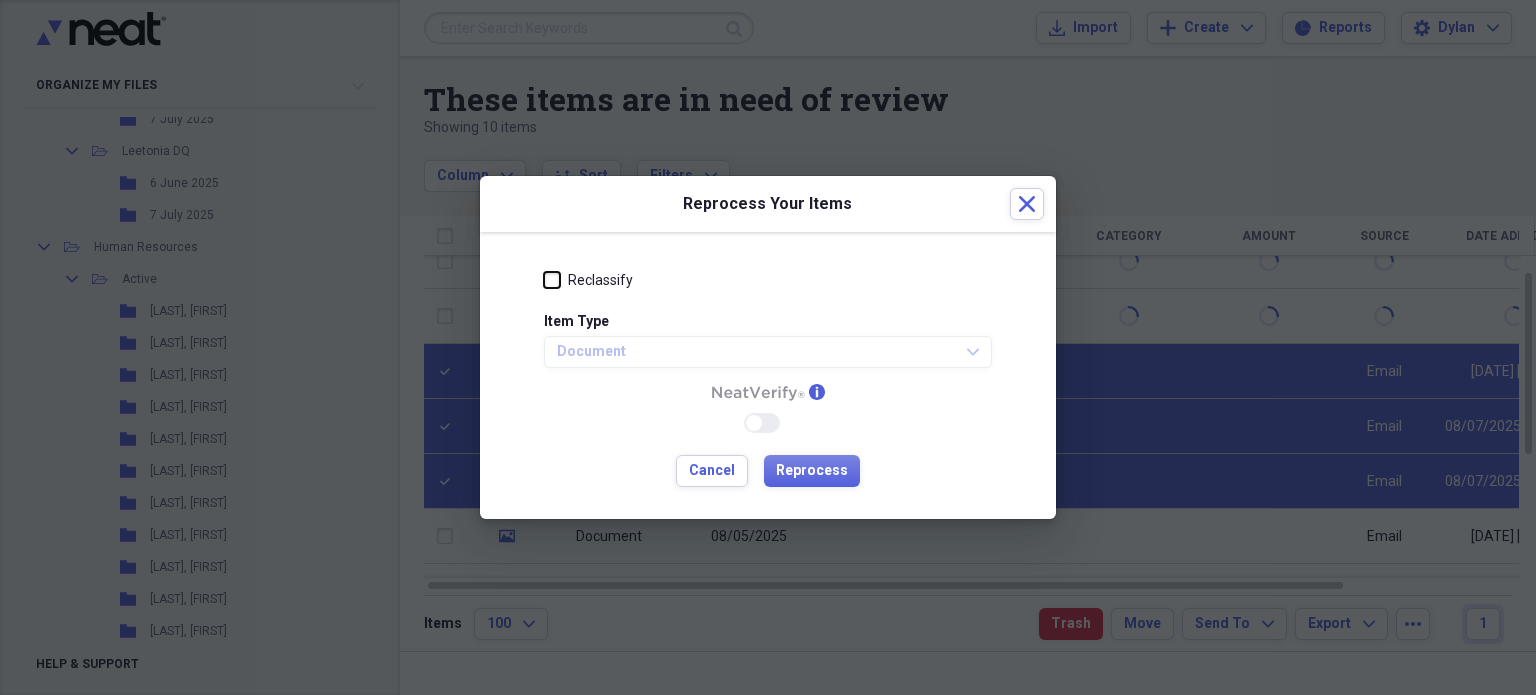 click on "Reclassify" at bounding box center [544, 280] 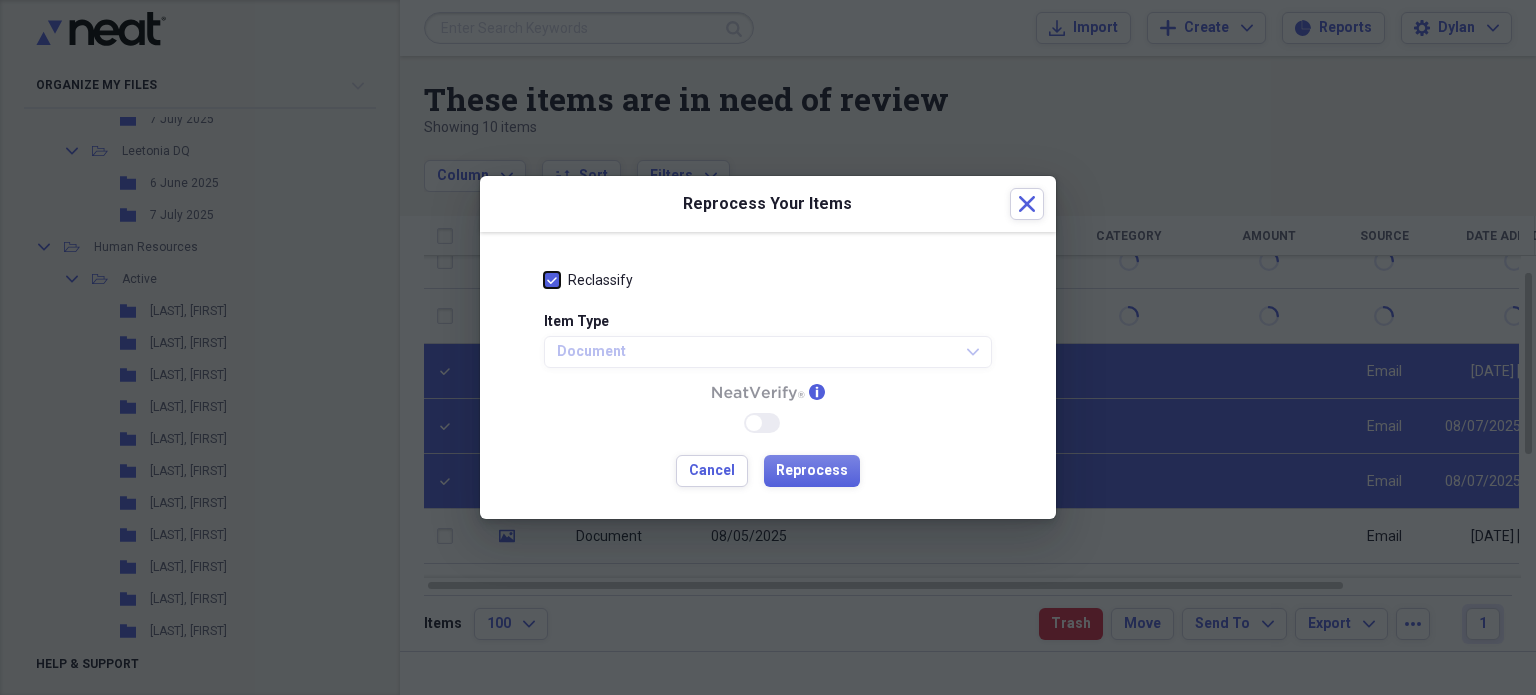 checkbox on "true" 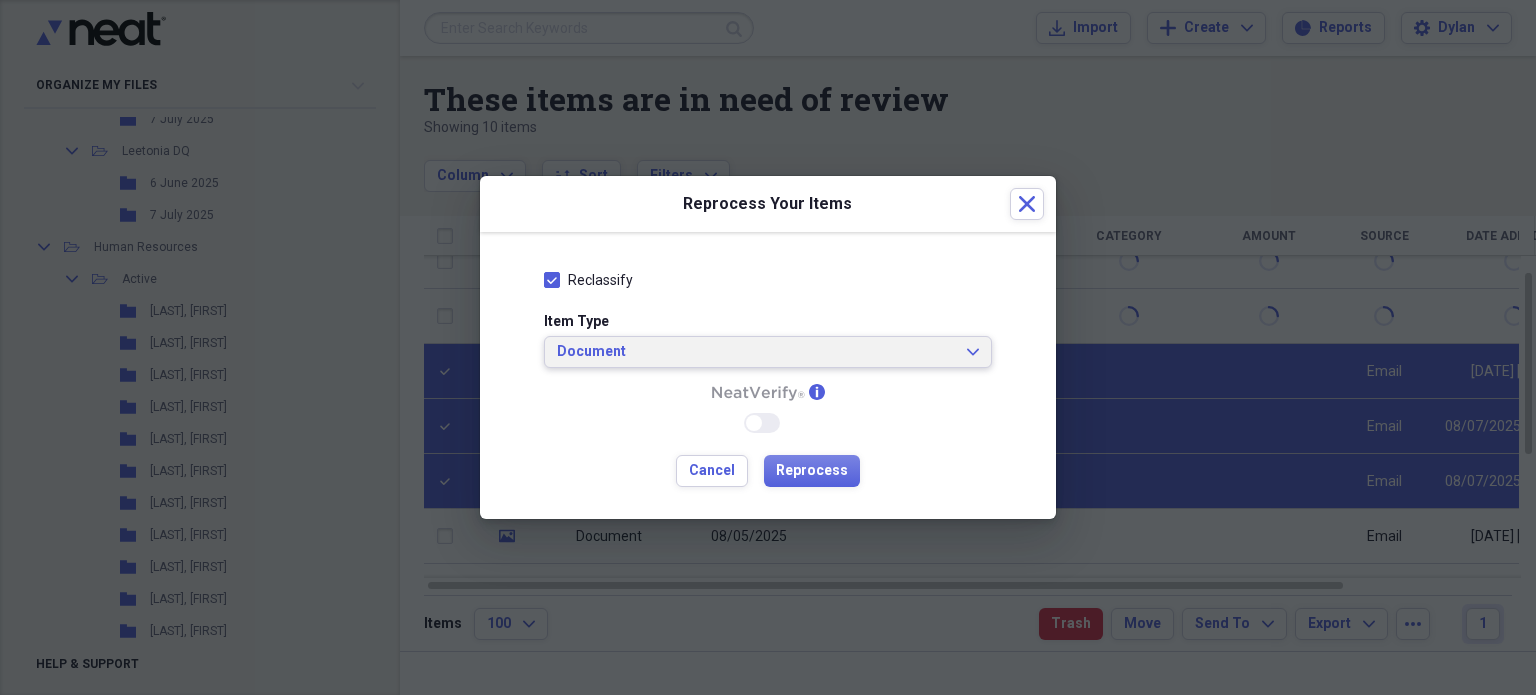 click on "Document Expand" at bounding box center (768, 352) 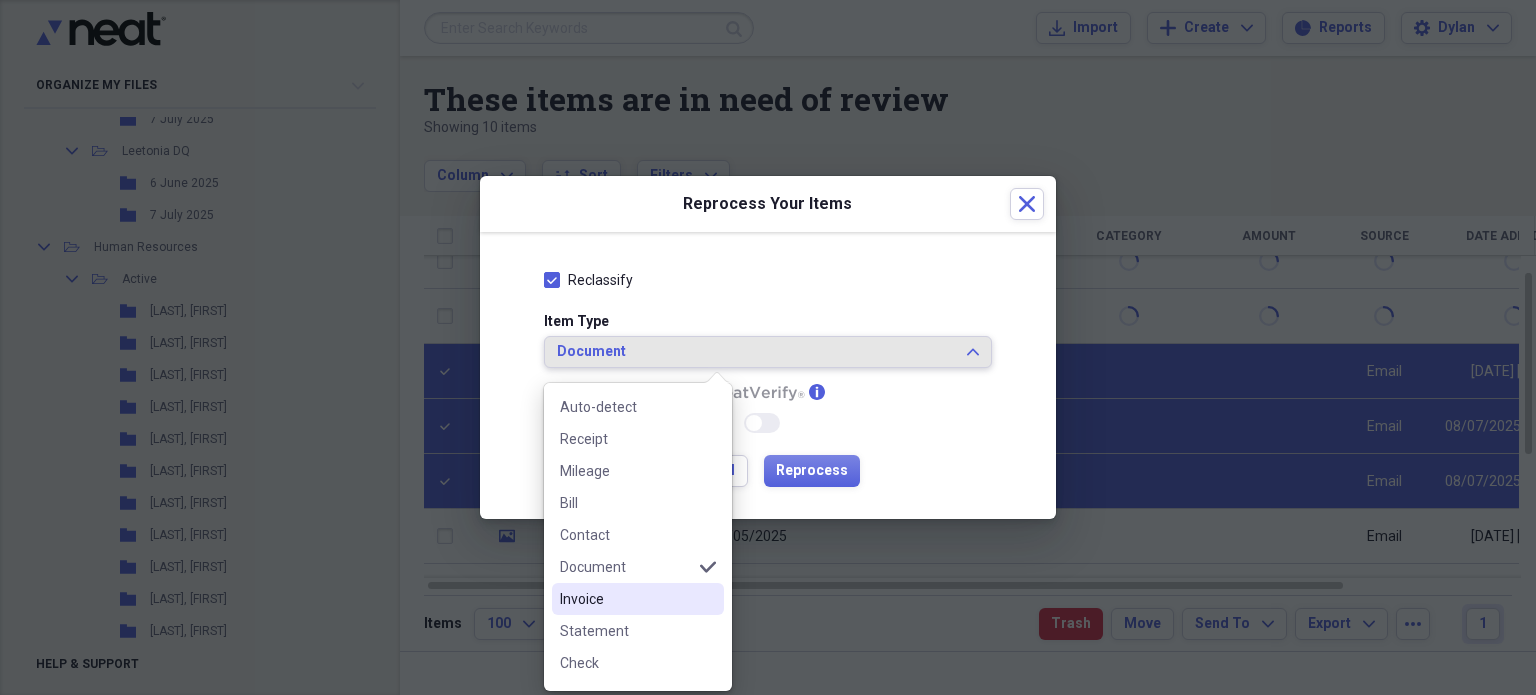 click on "Invoice" at bounding box center (638, 599) 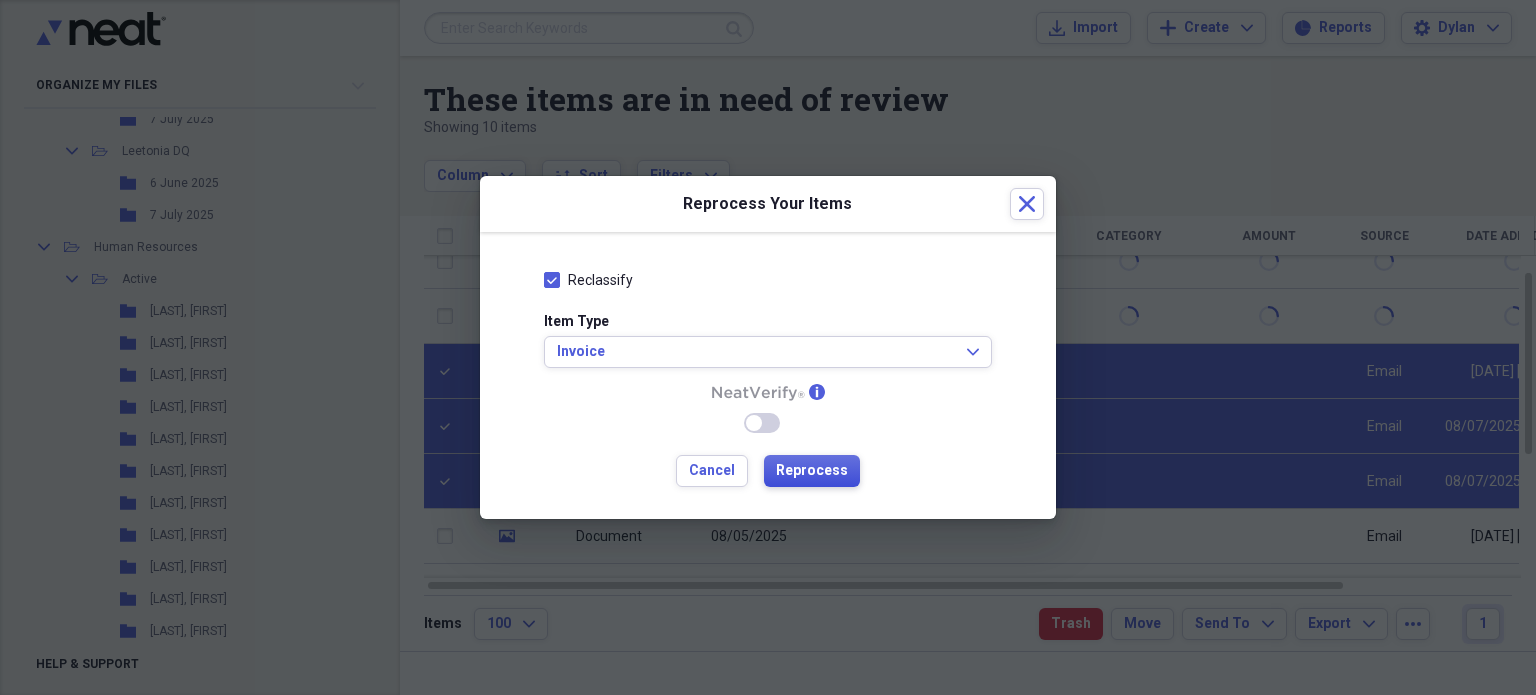 click on "Reprocess" at bounding box center [812, 471] 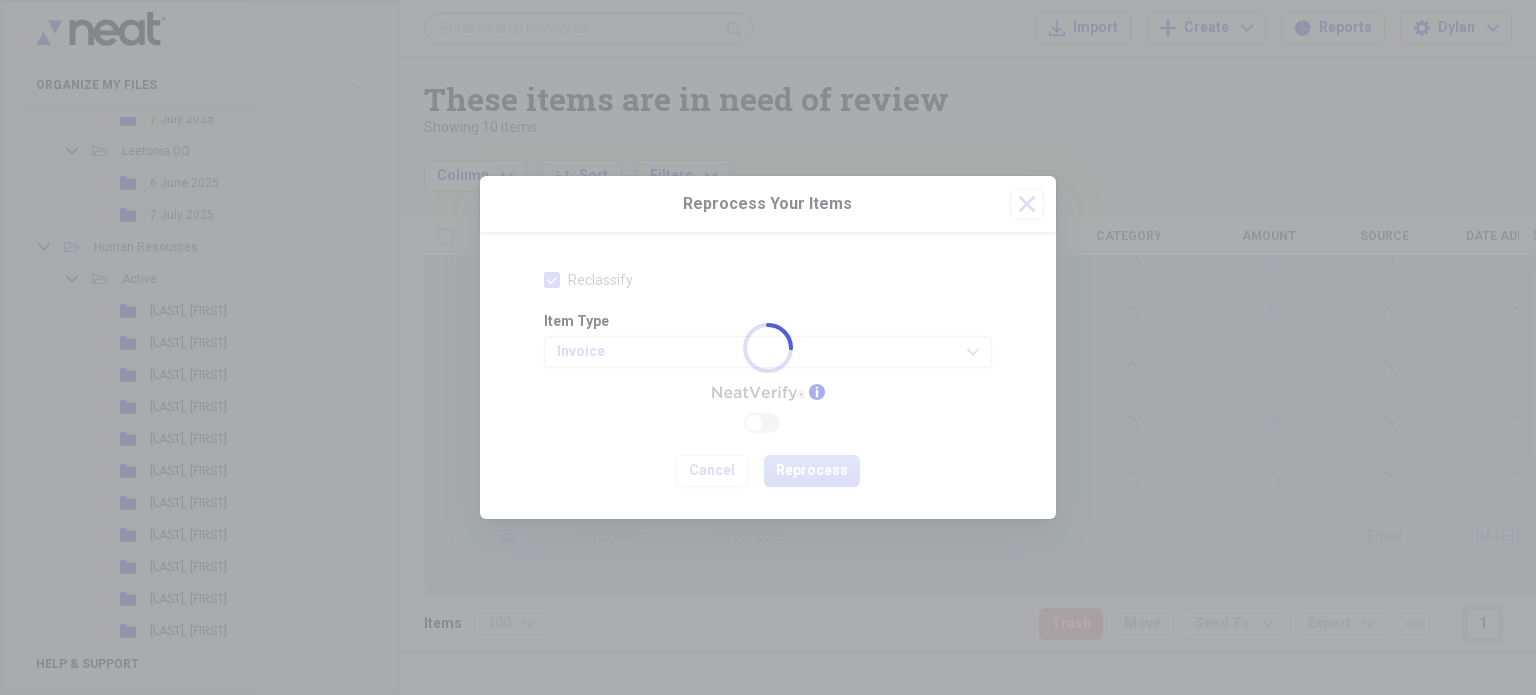 checkbox on "false" 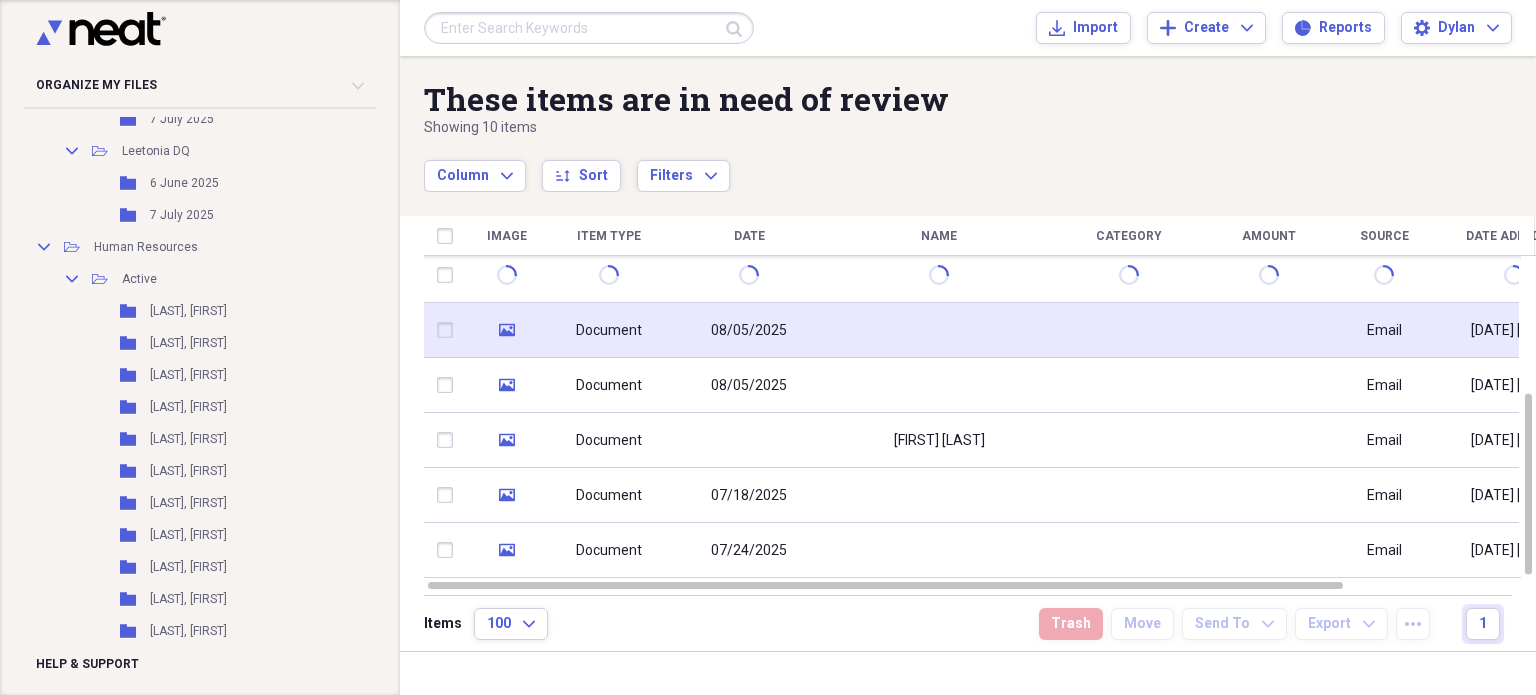 click on "media" 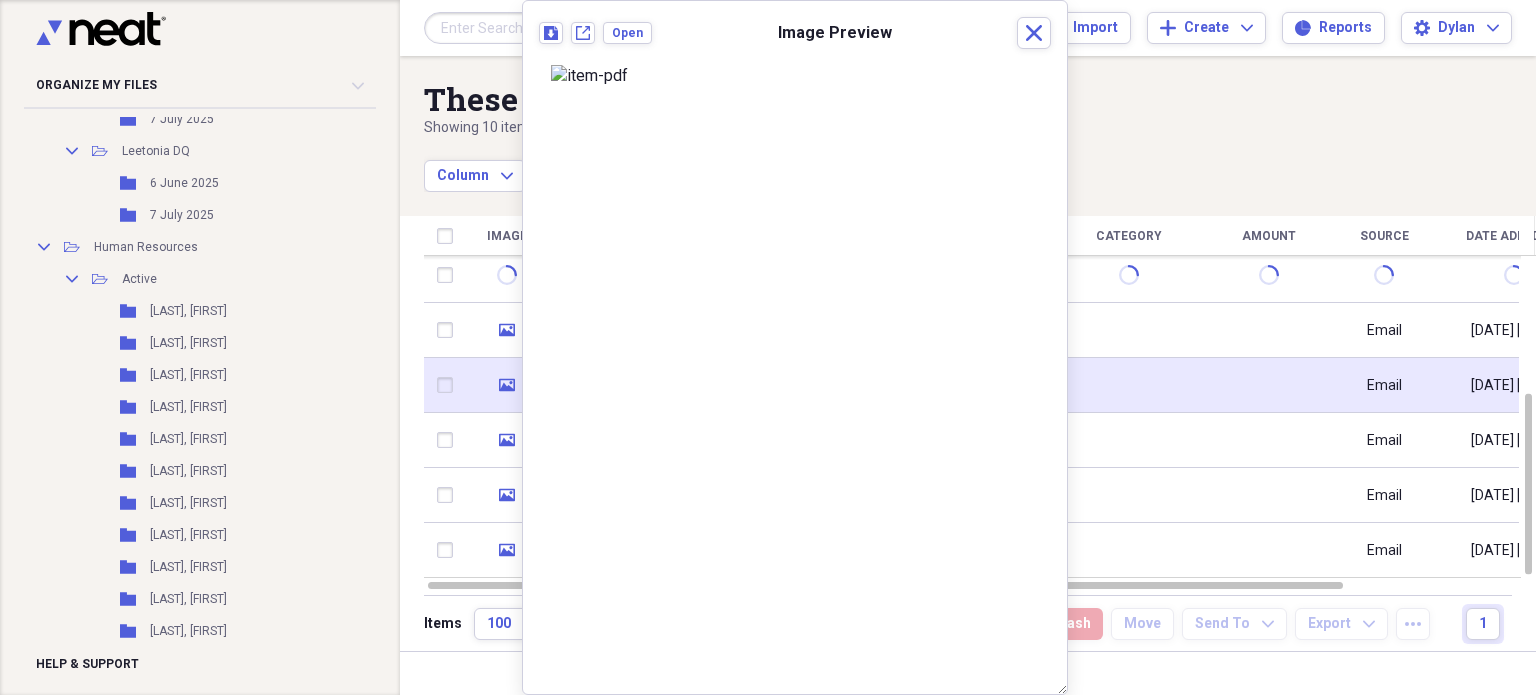 click on "media" 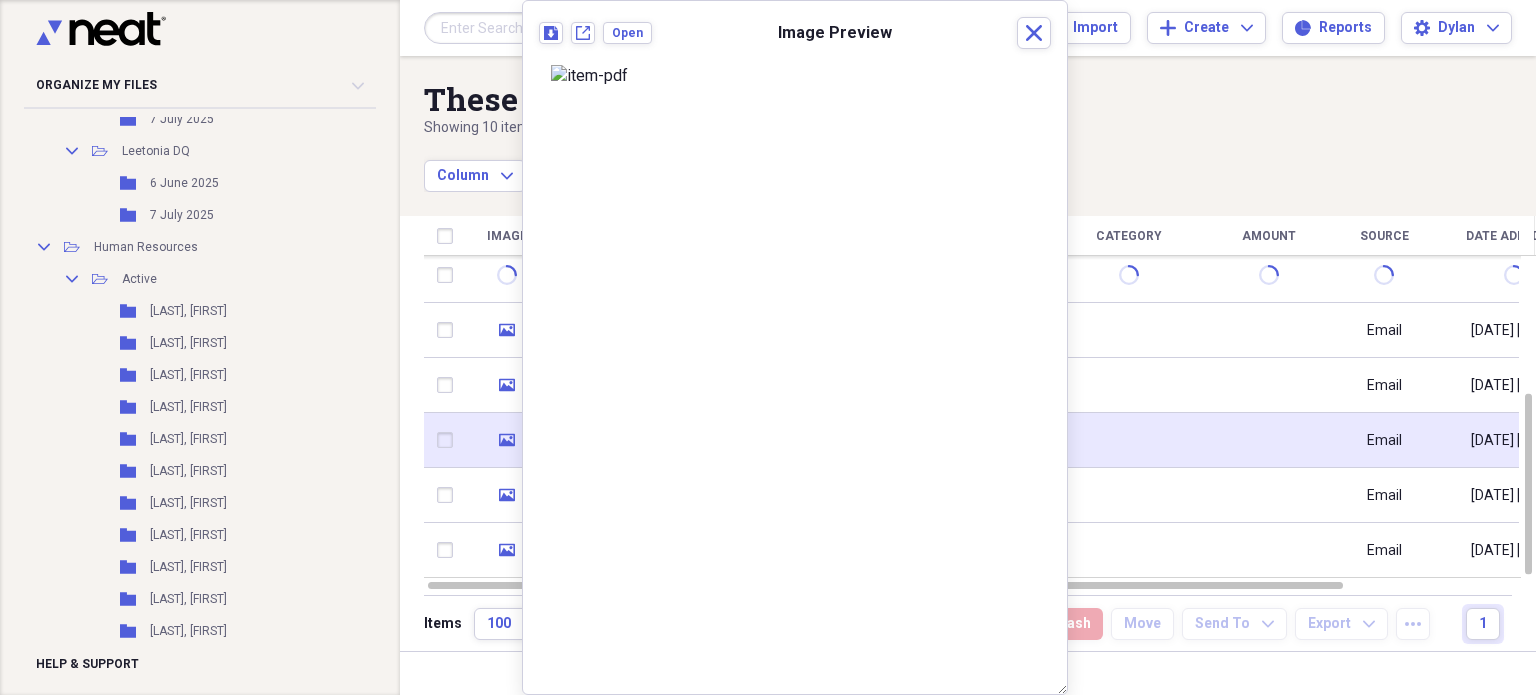 click on "media" 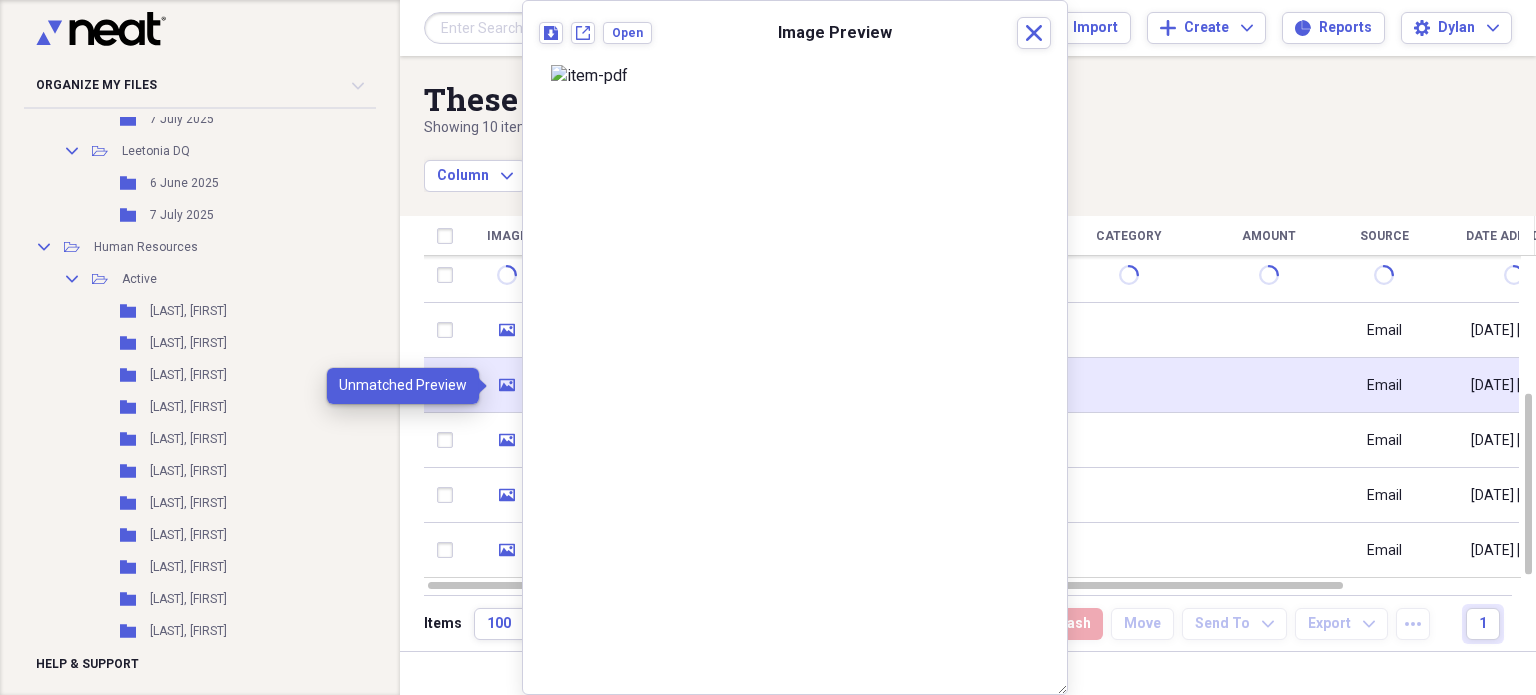 click 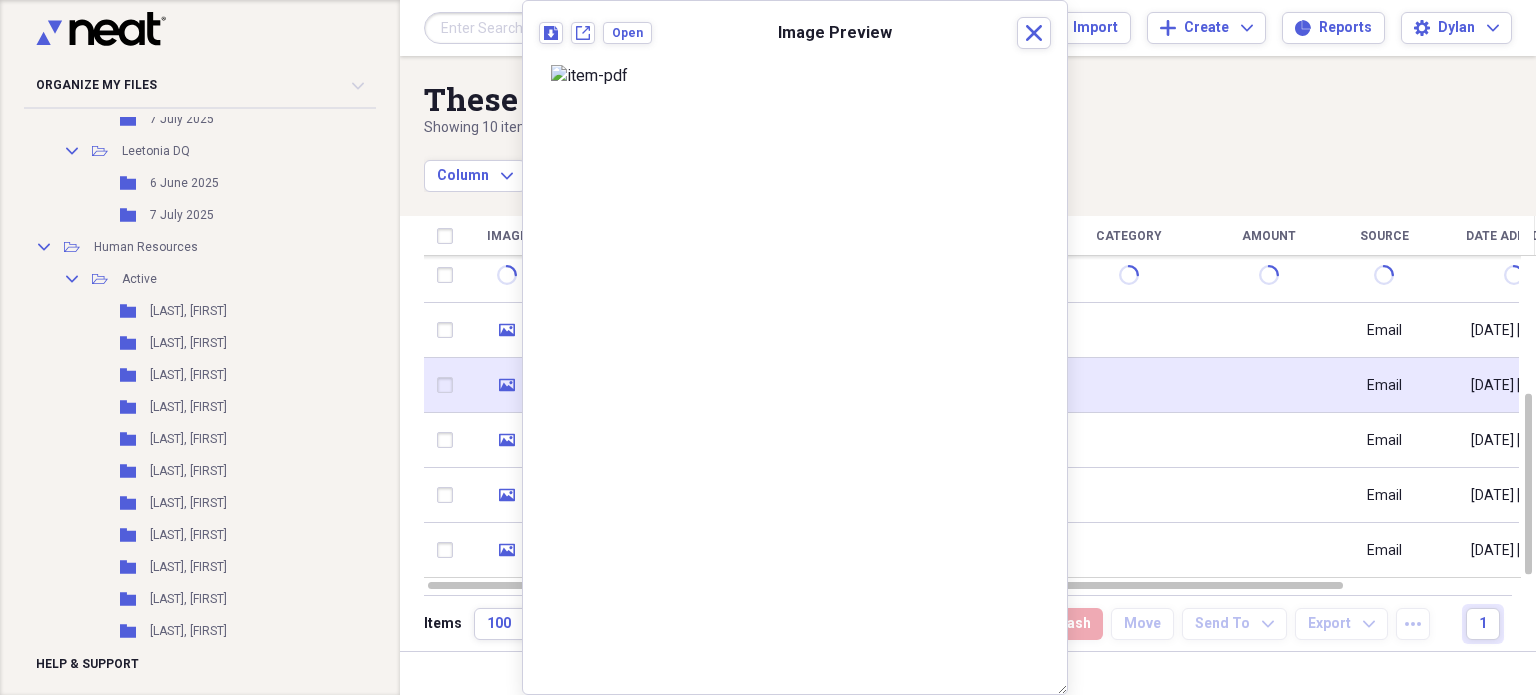 click on "media" at bounding box center [506, 385] 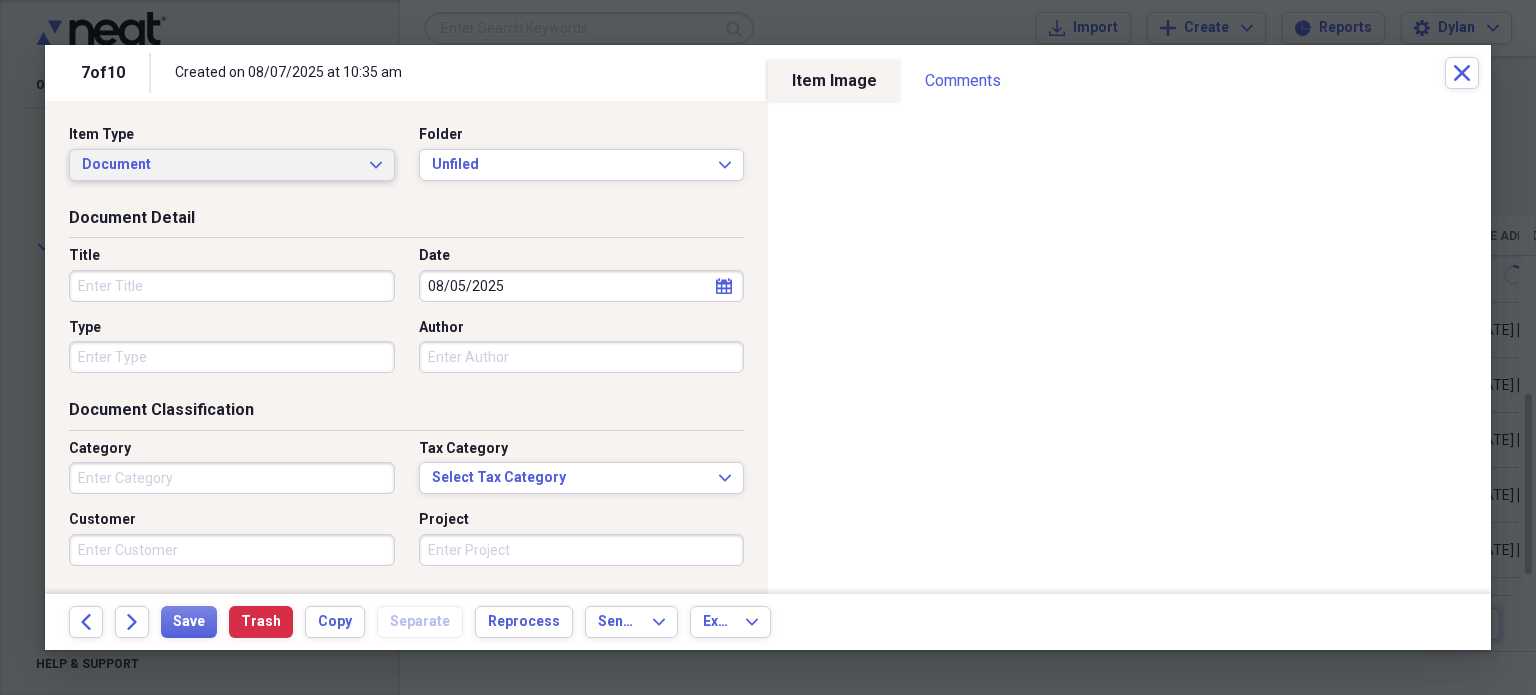 click on "Document" at bounding box center (220, 165) 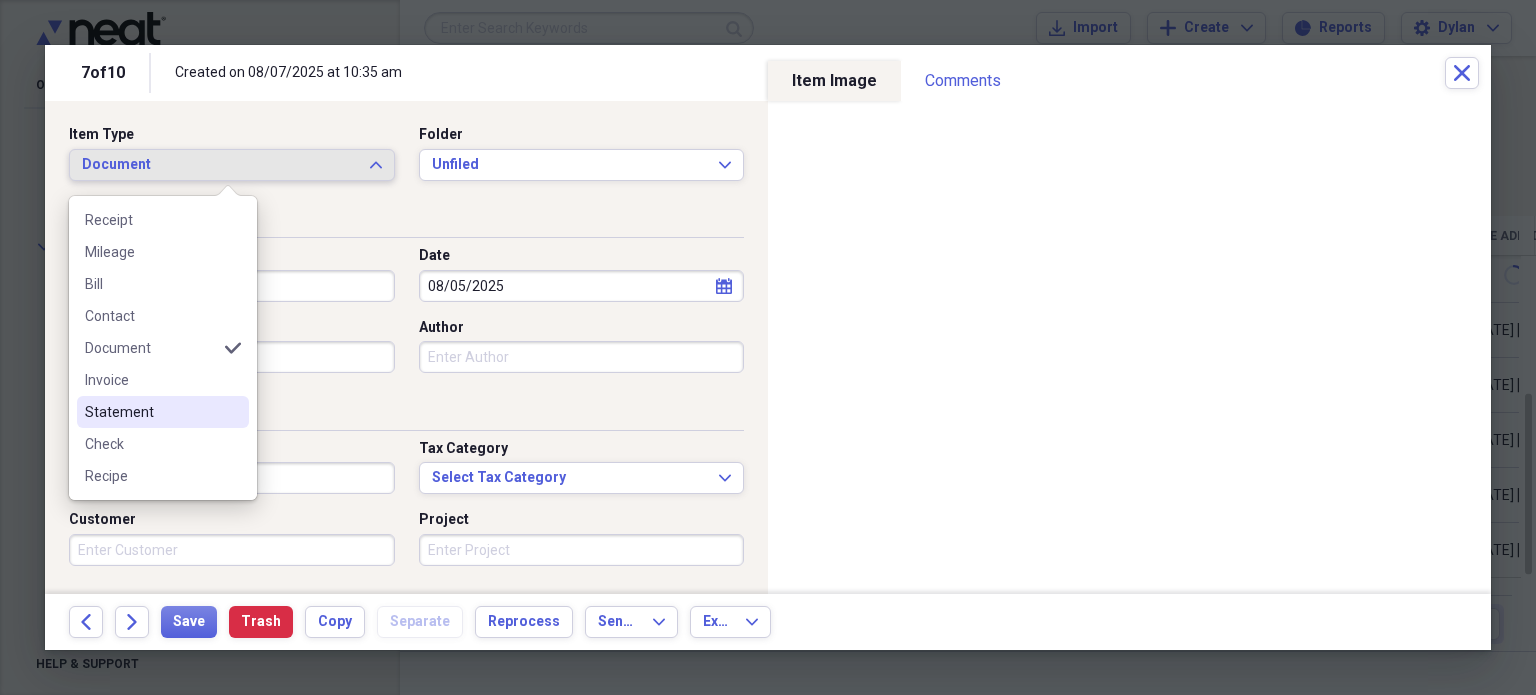 click on "Invoice" at bounding box center [151, 380] 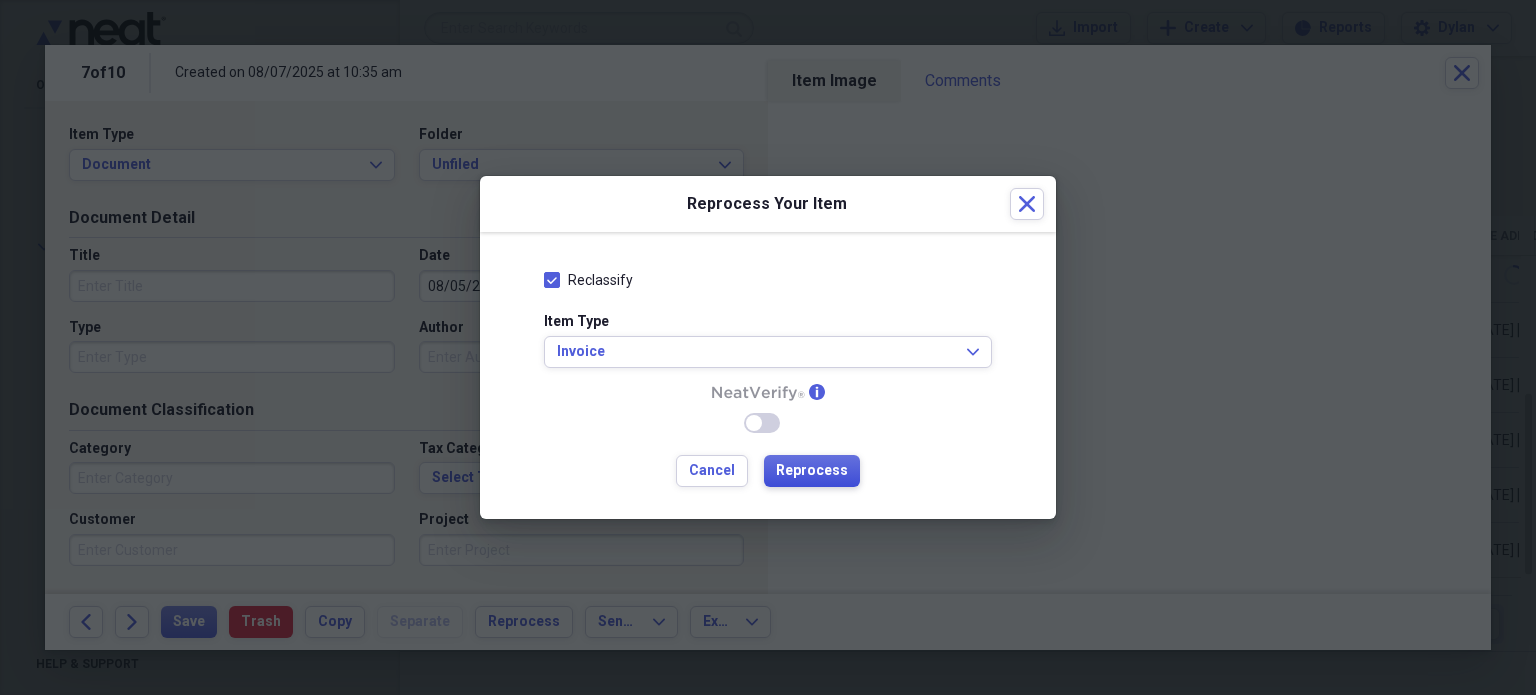 click on "Reprocess" at bounding box center (812, 471) 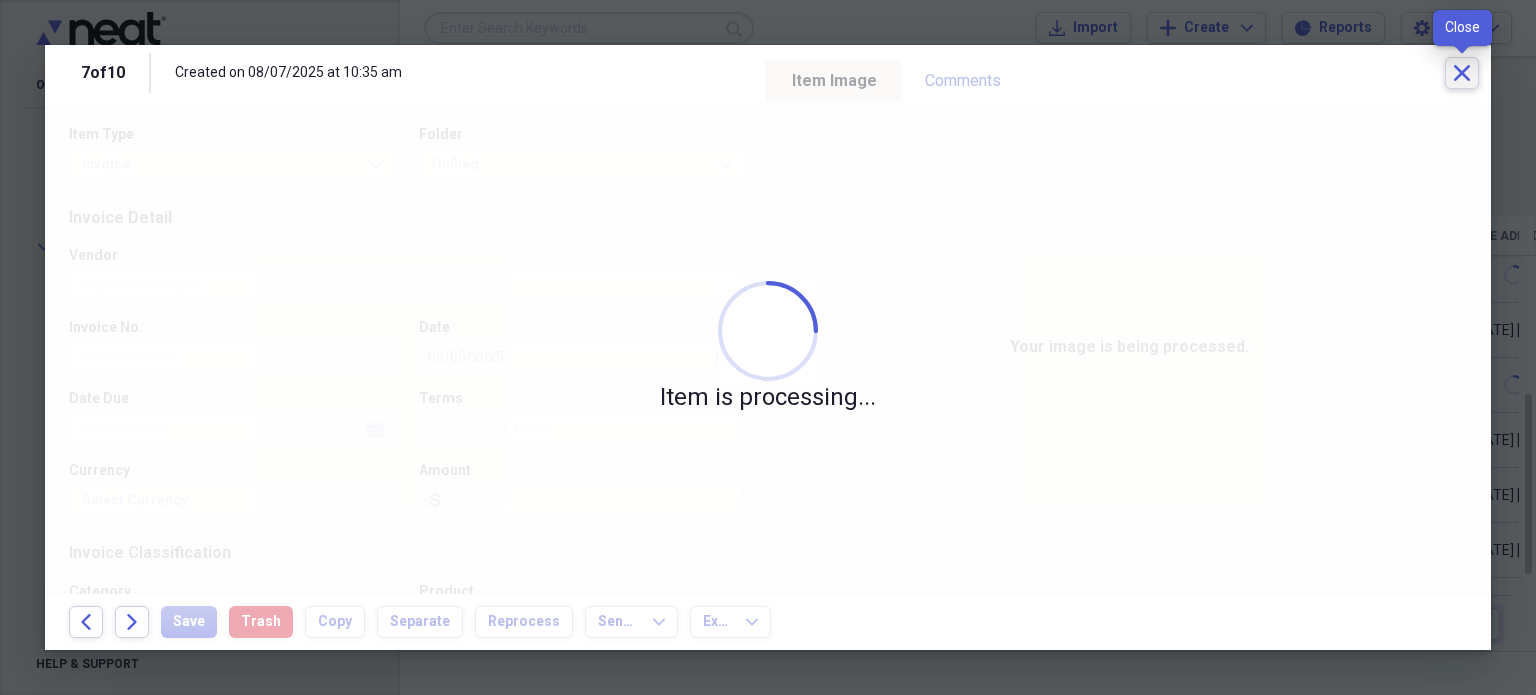 click on "Close" 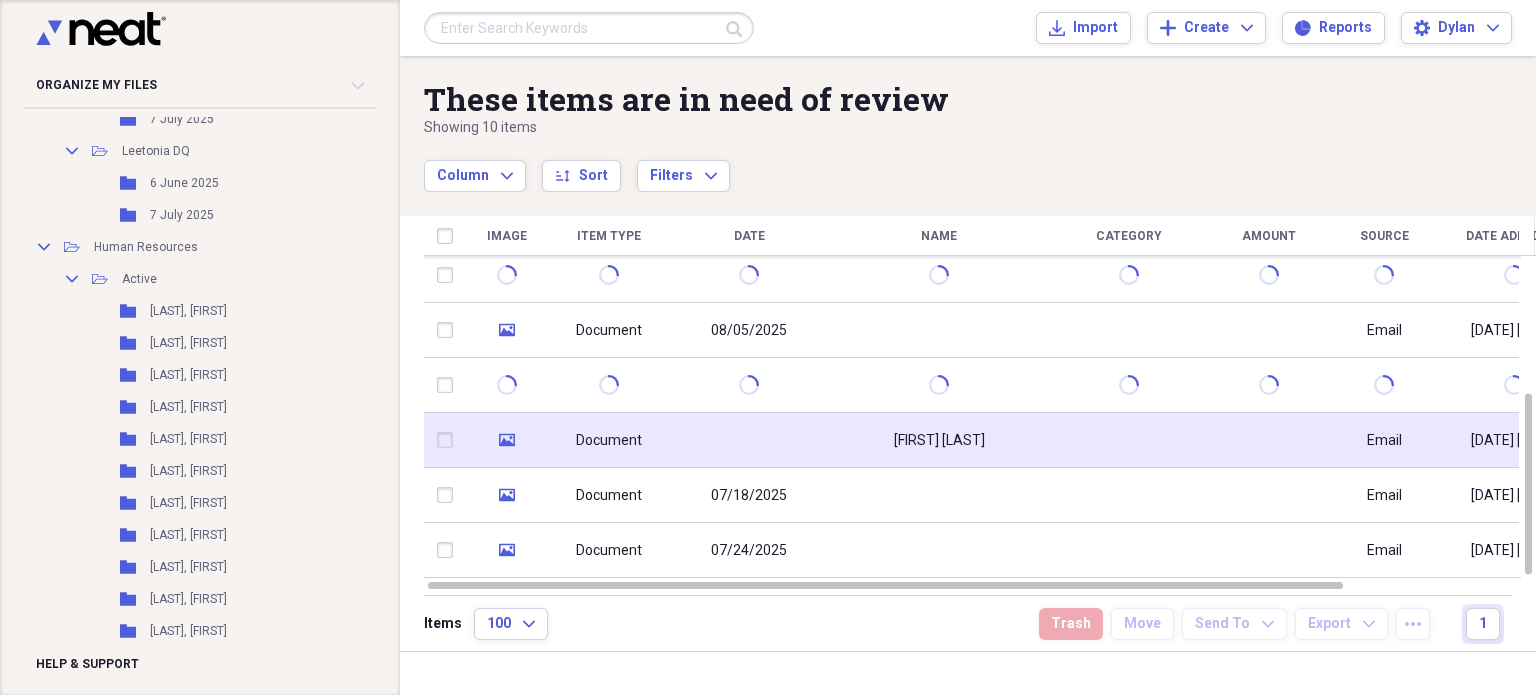 click 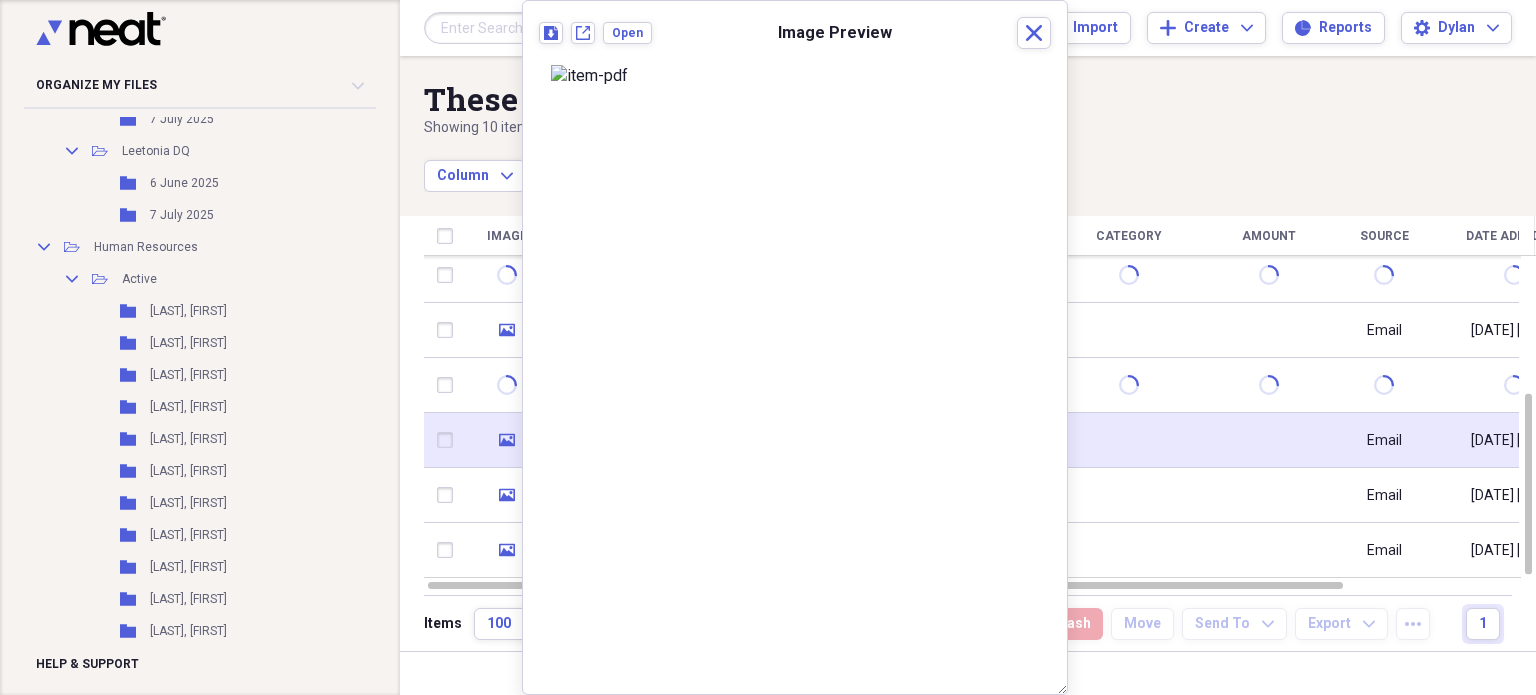 click on "media" at bounding box center [506, 440] 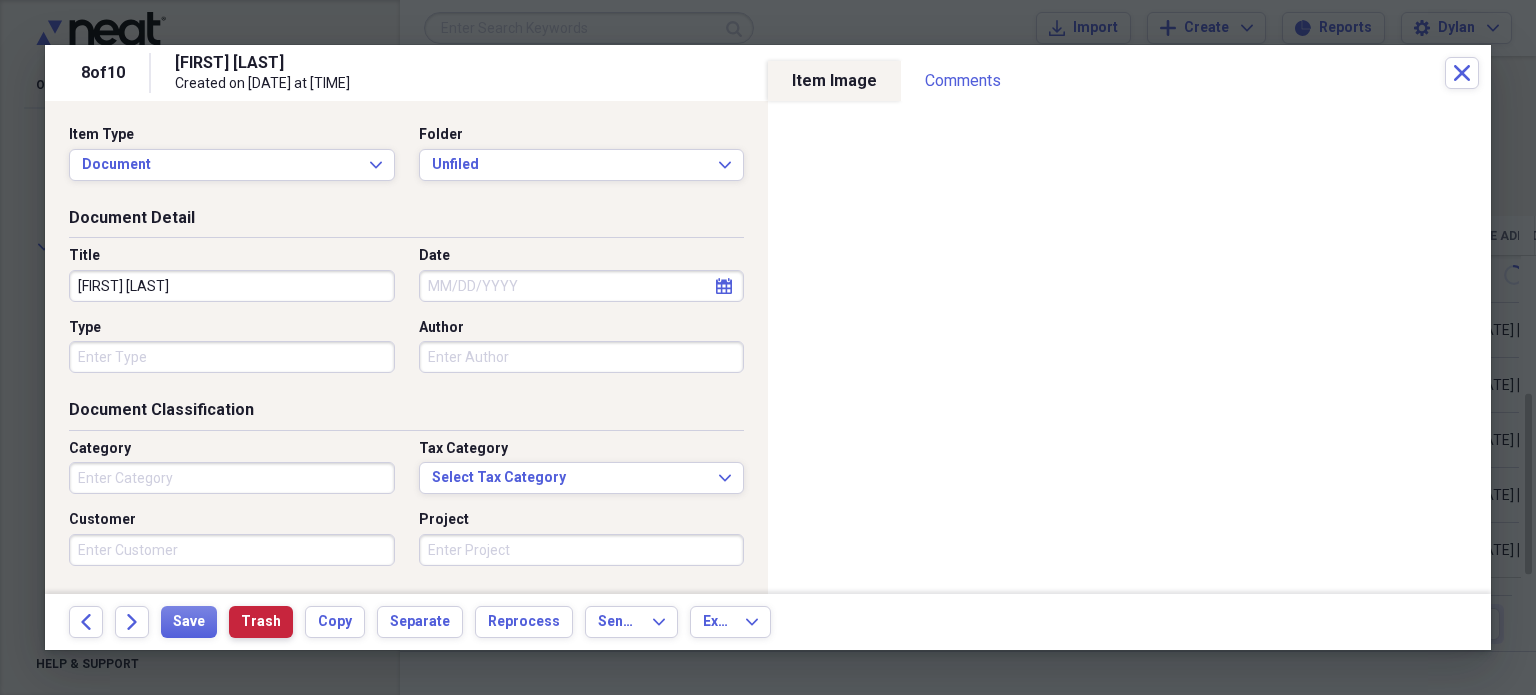 click on "Trash" at bounding box center [261, 622] 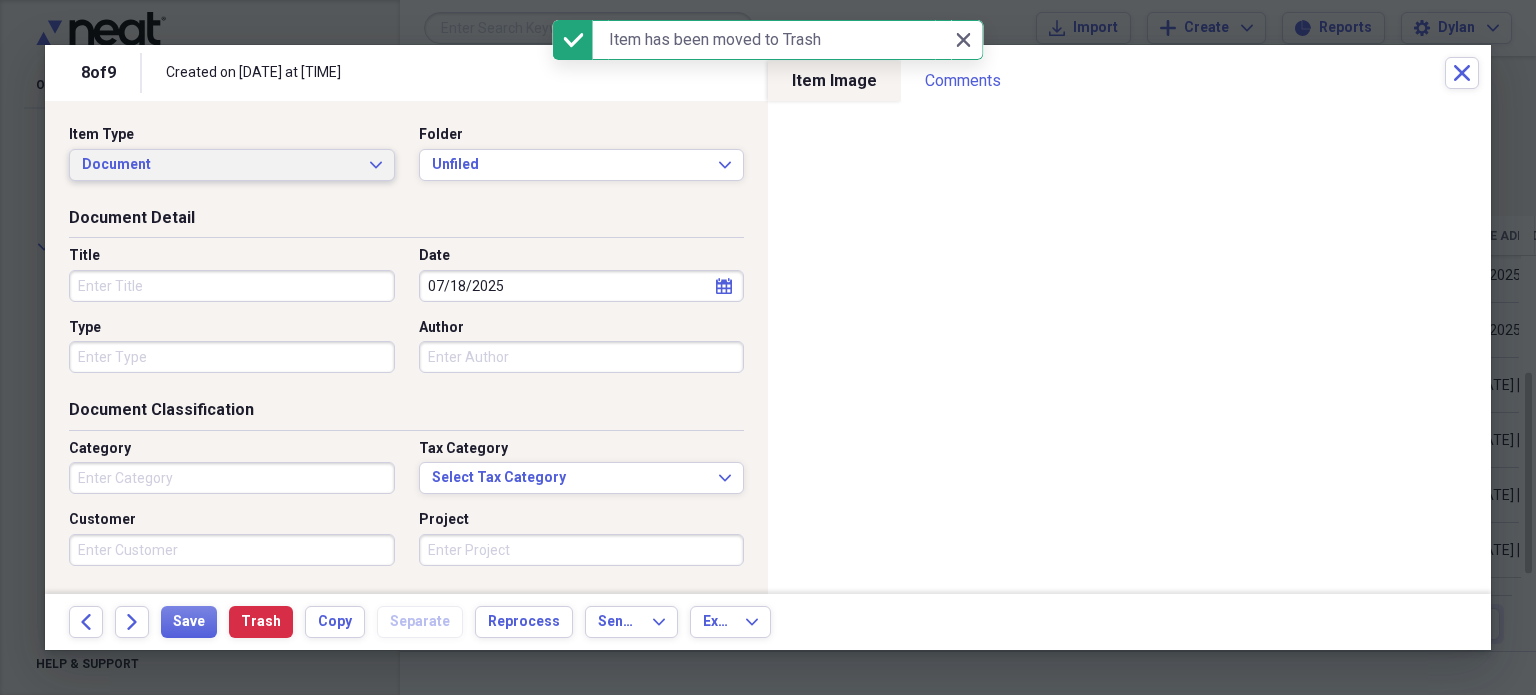click on "Document Expand" at bounding box center (232, 165) 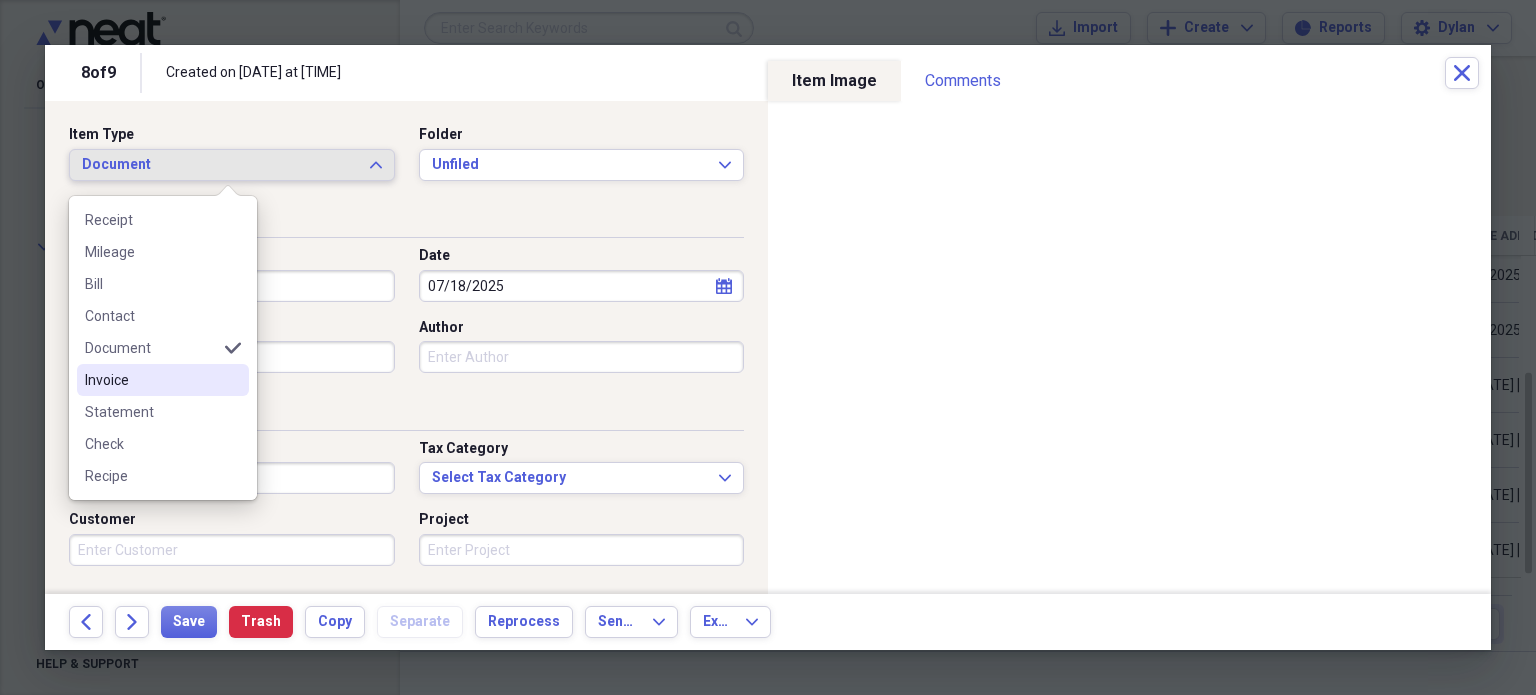 click on "Invoice" at bounding box center (151, 380) 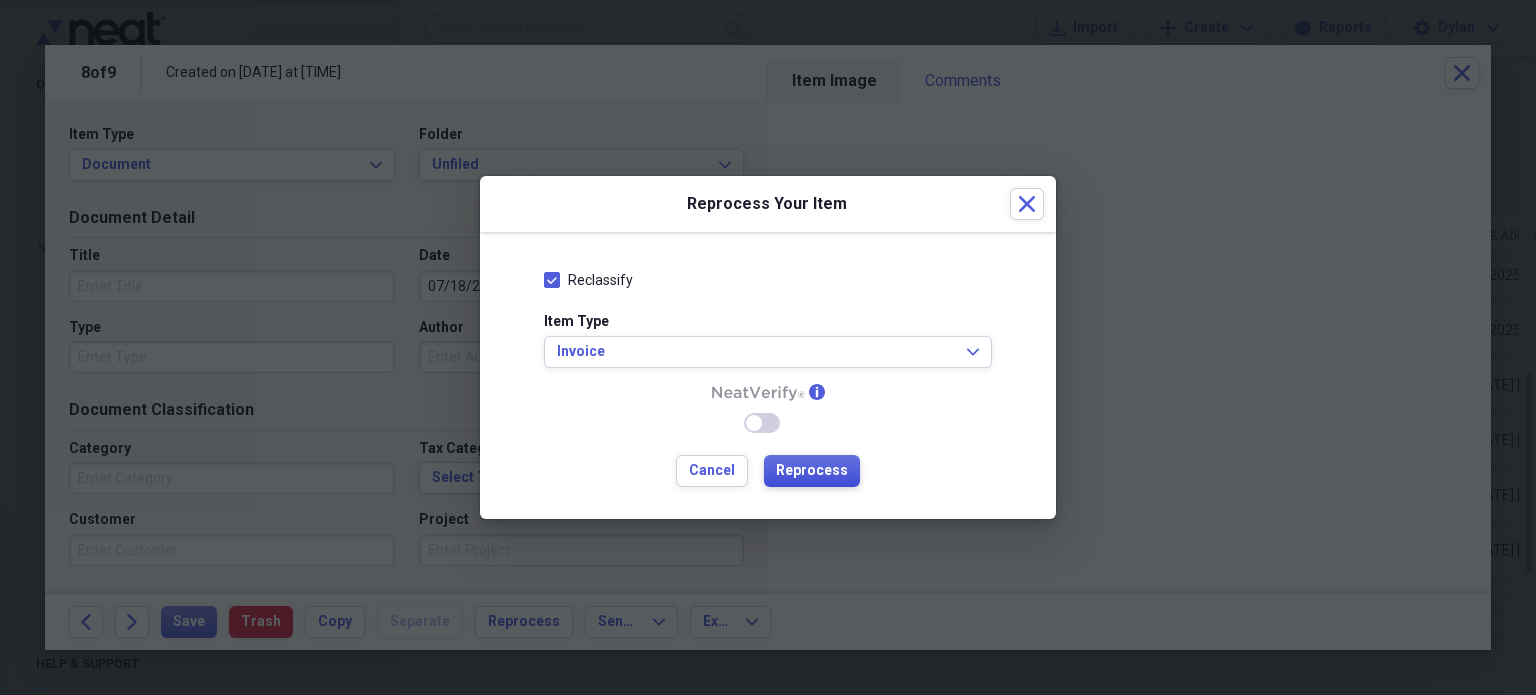 click on "Reprocess" at bounding box center (812, 471) 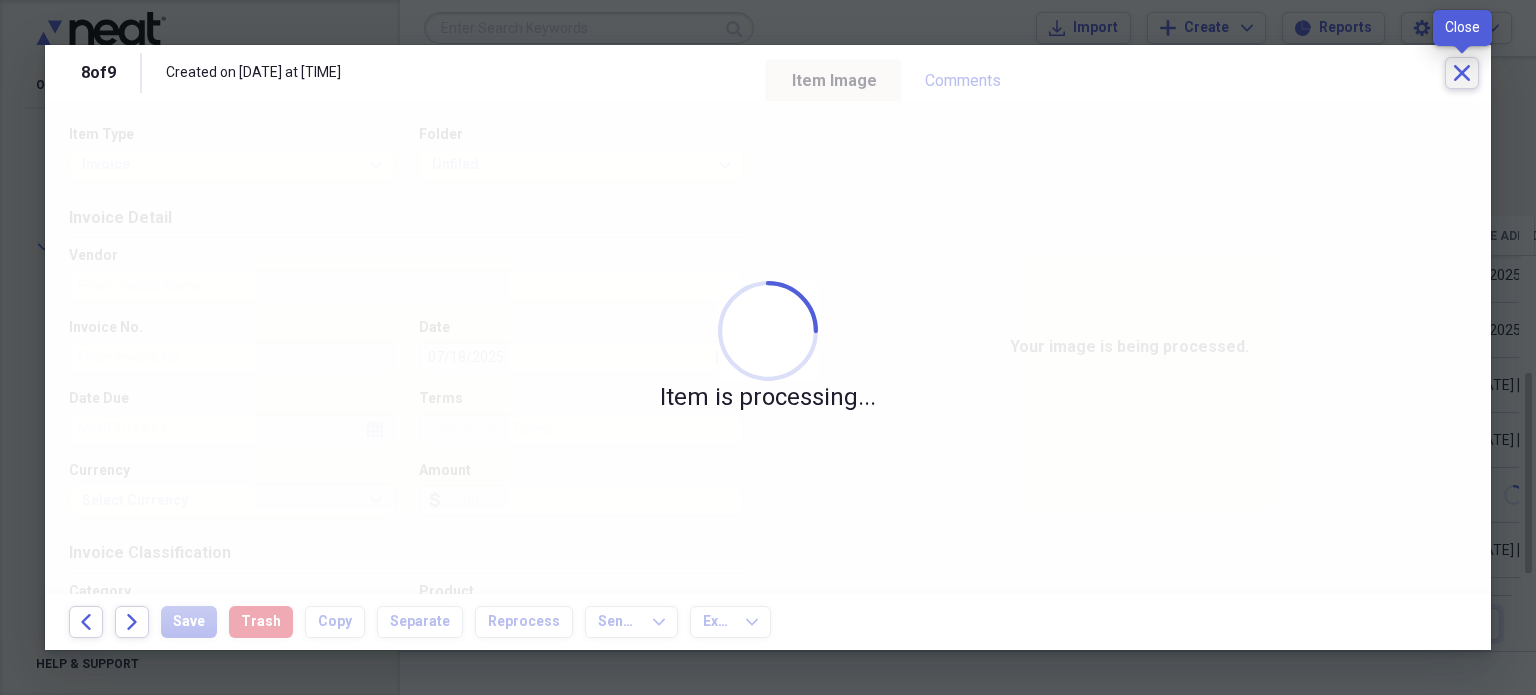 click 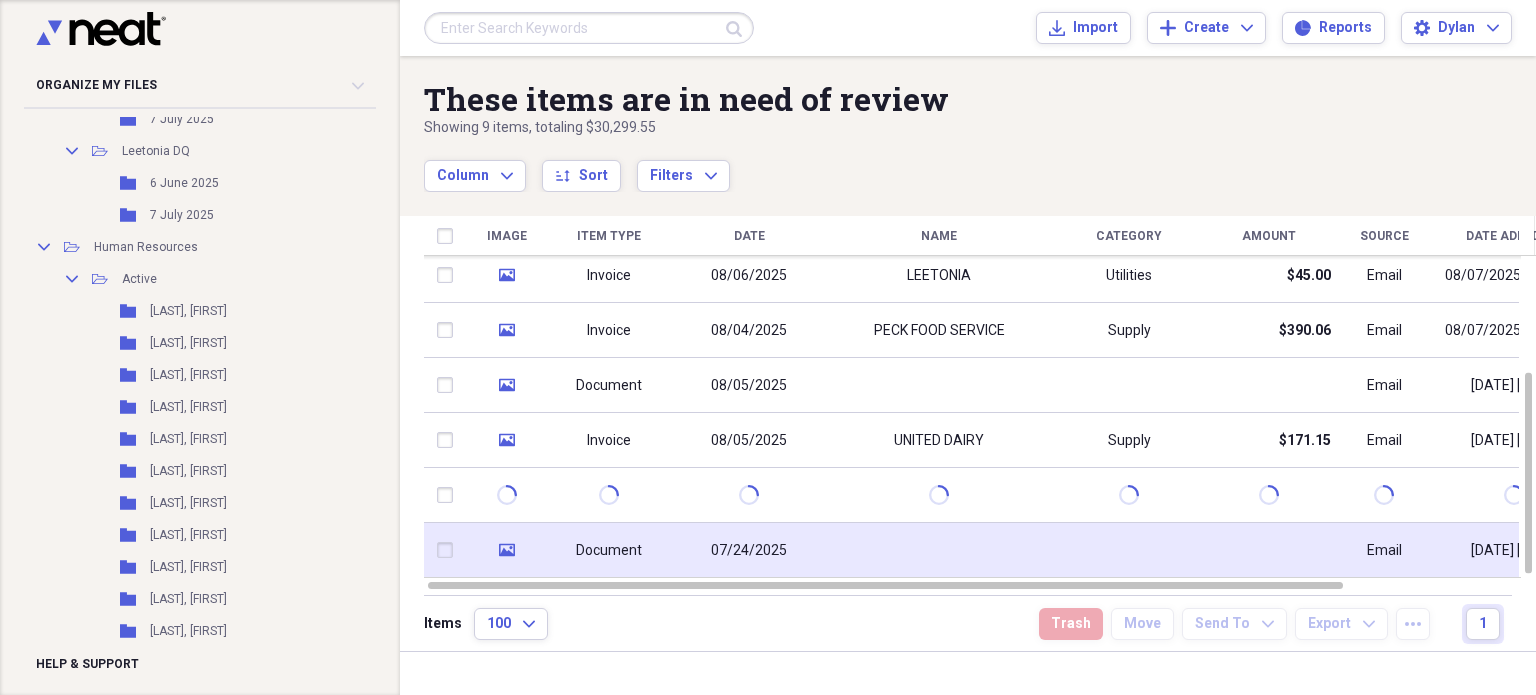 click 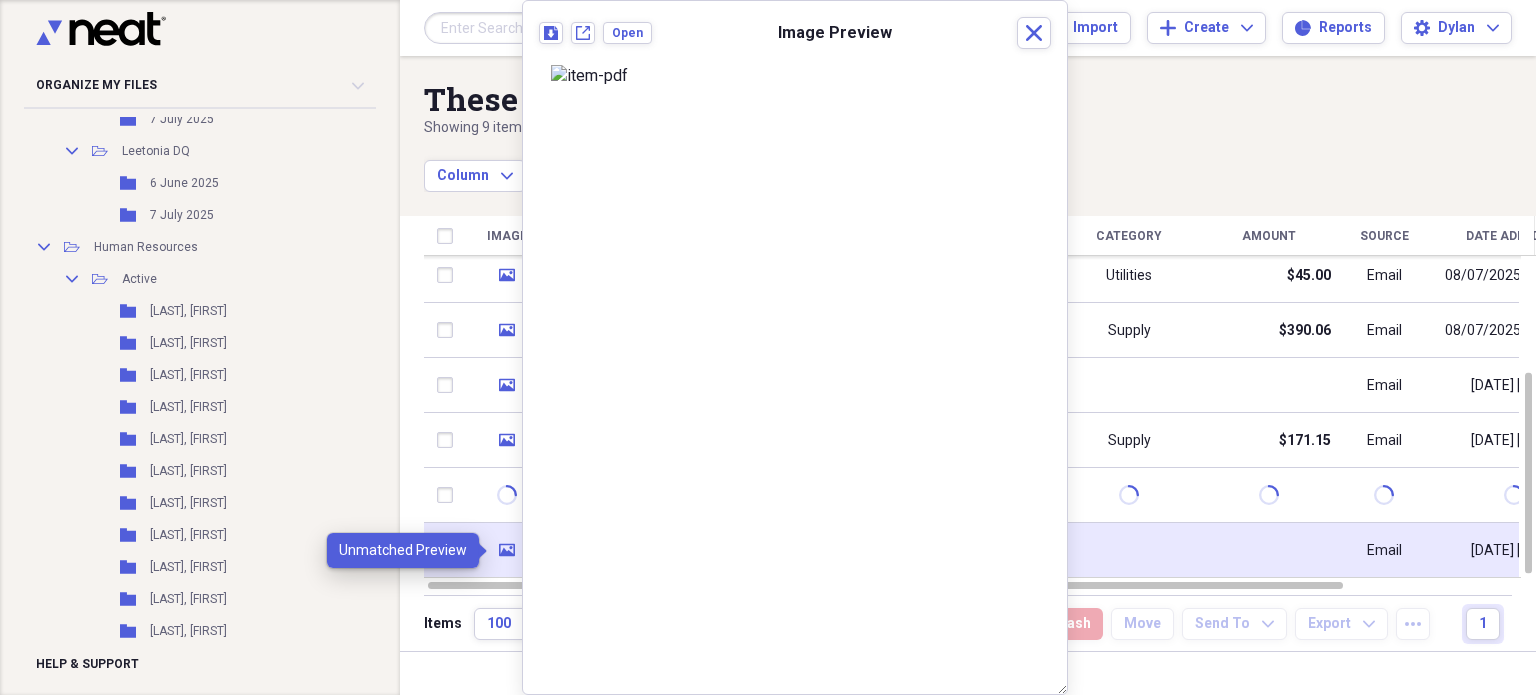 click 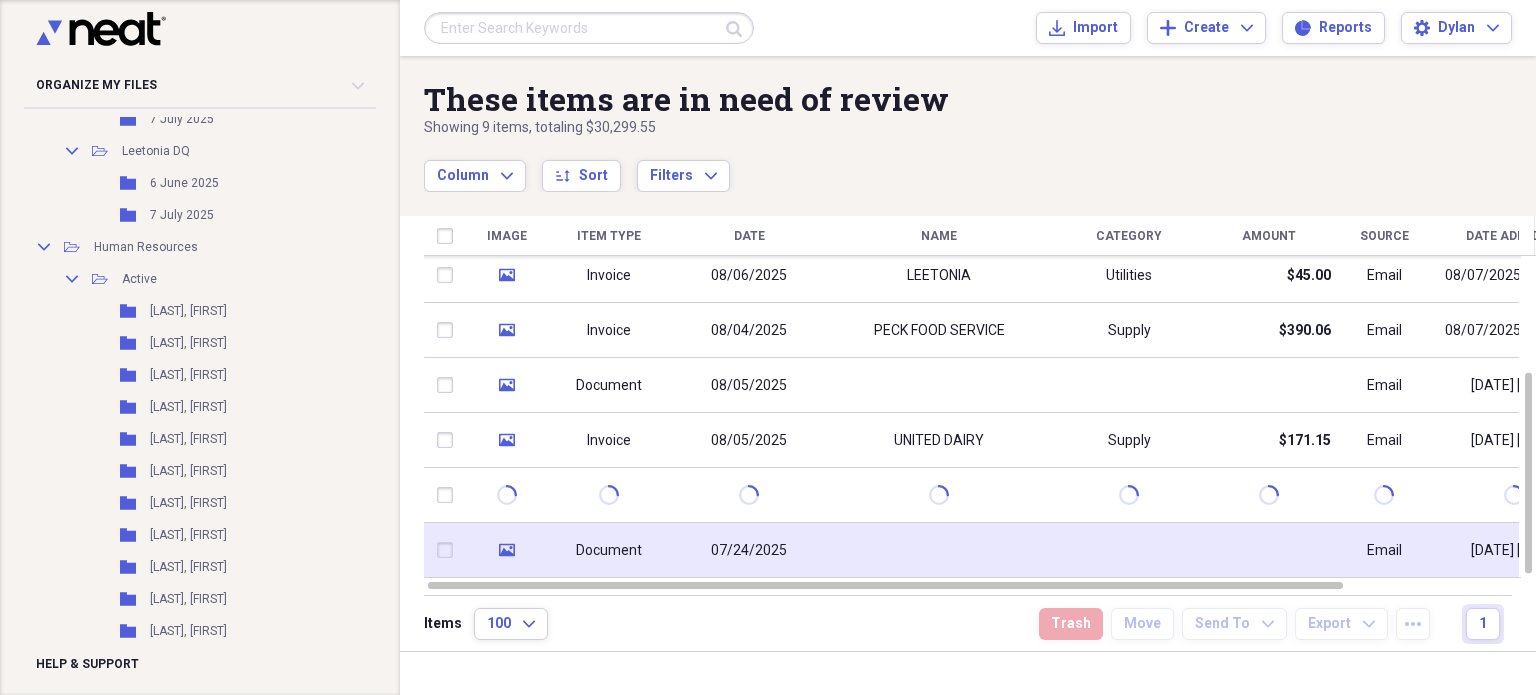 click on "Document" at bounding box center [609, 550] 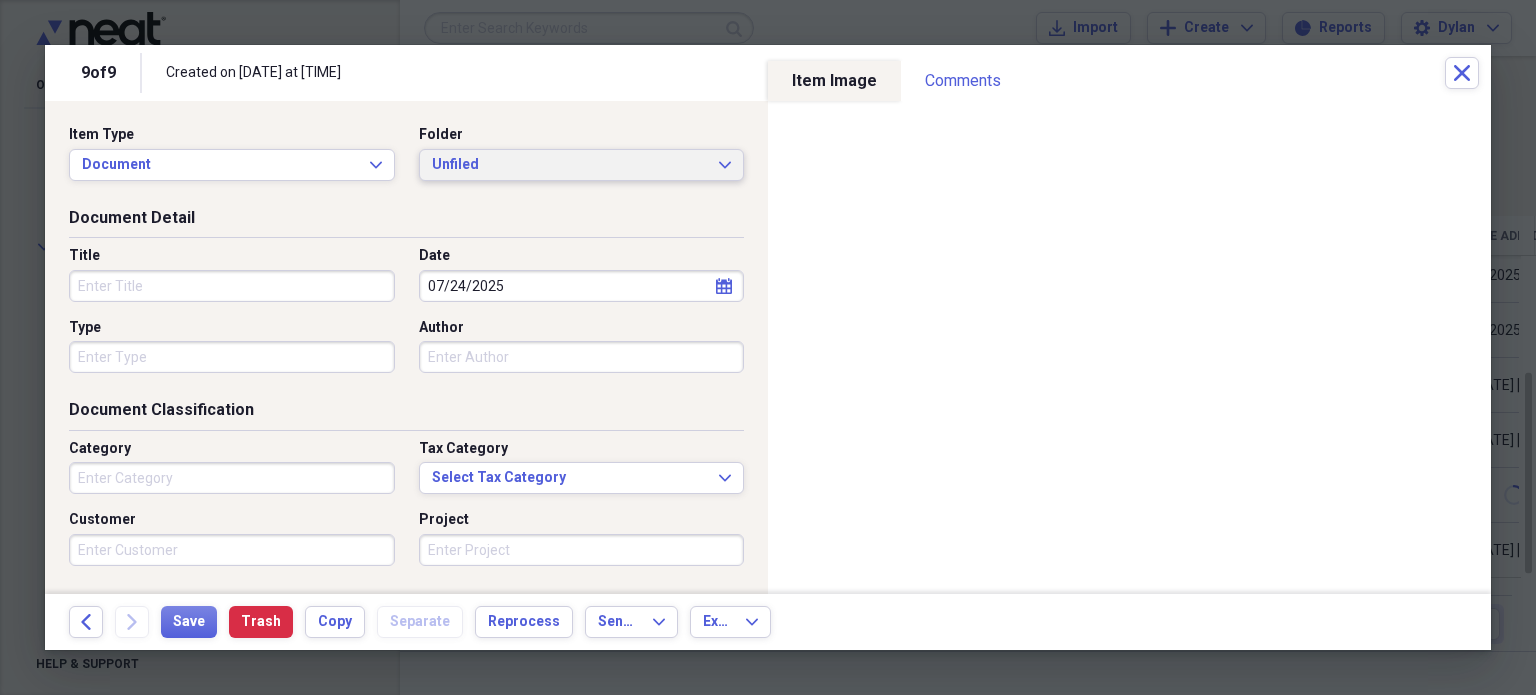 click on "Unfiled Expand" at bounding box center (582, 165) 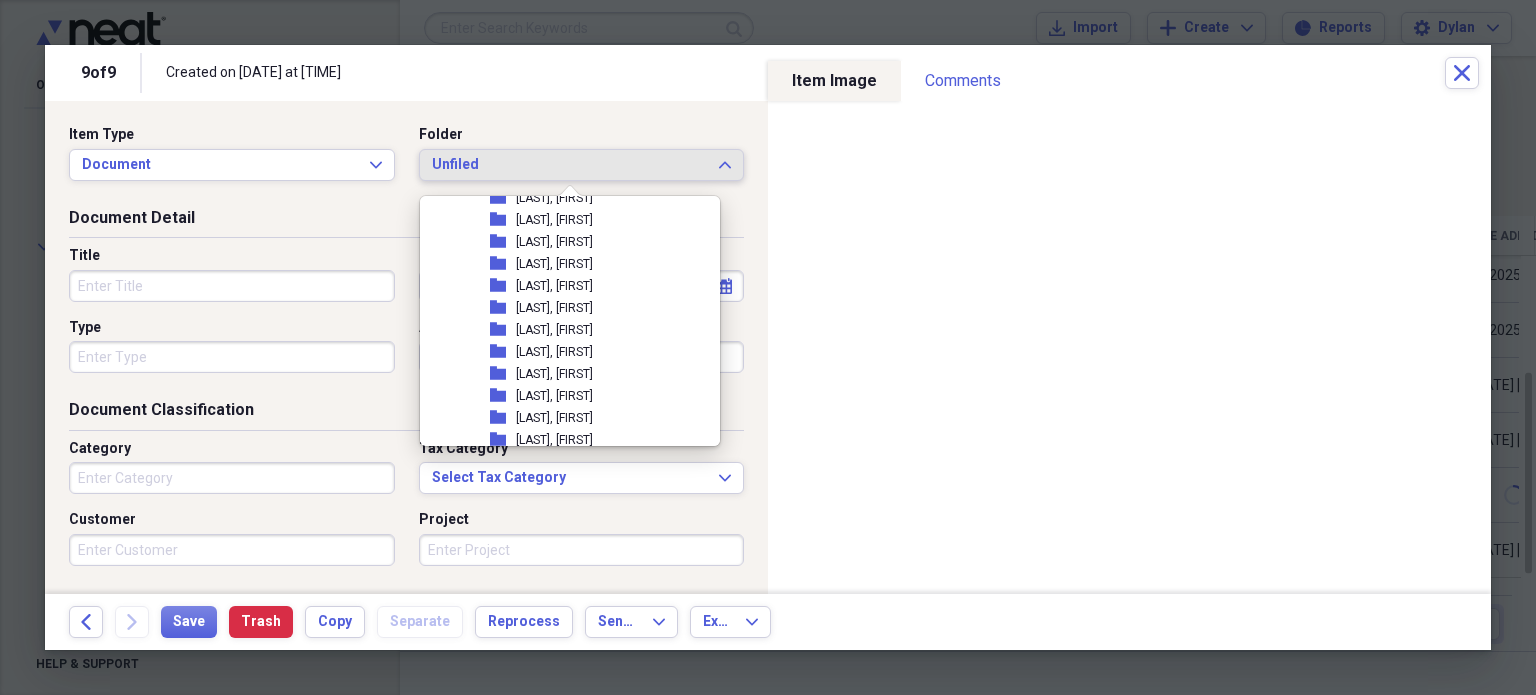 scroll, scrollTop: 1851, scrollLeft: 0, axis: vertical 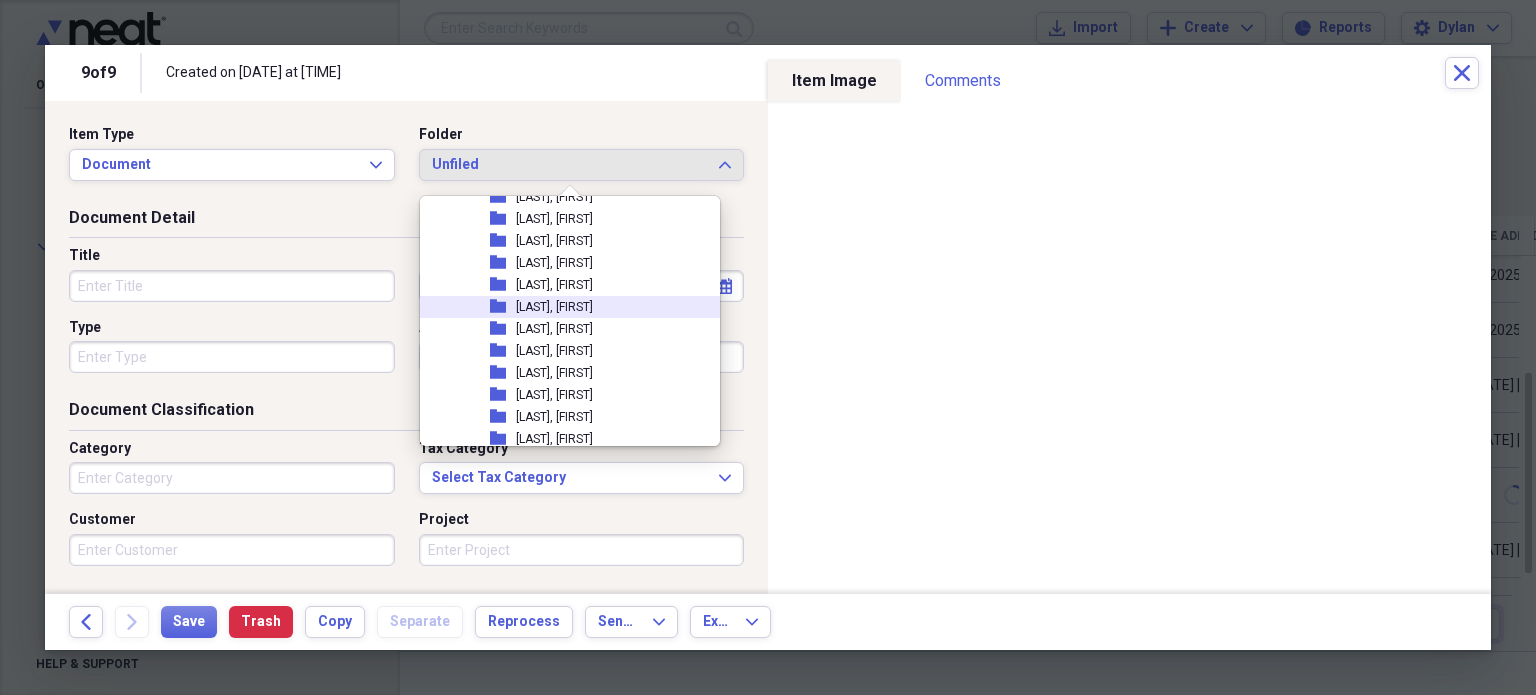 click on "[LAST], [FIRST]" at bounding box center (554, 285) 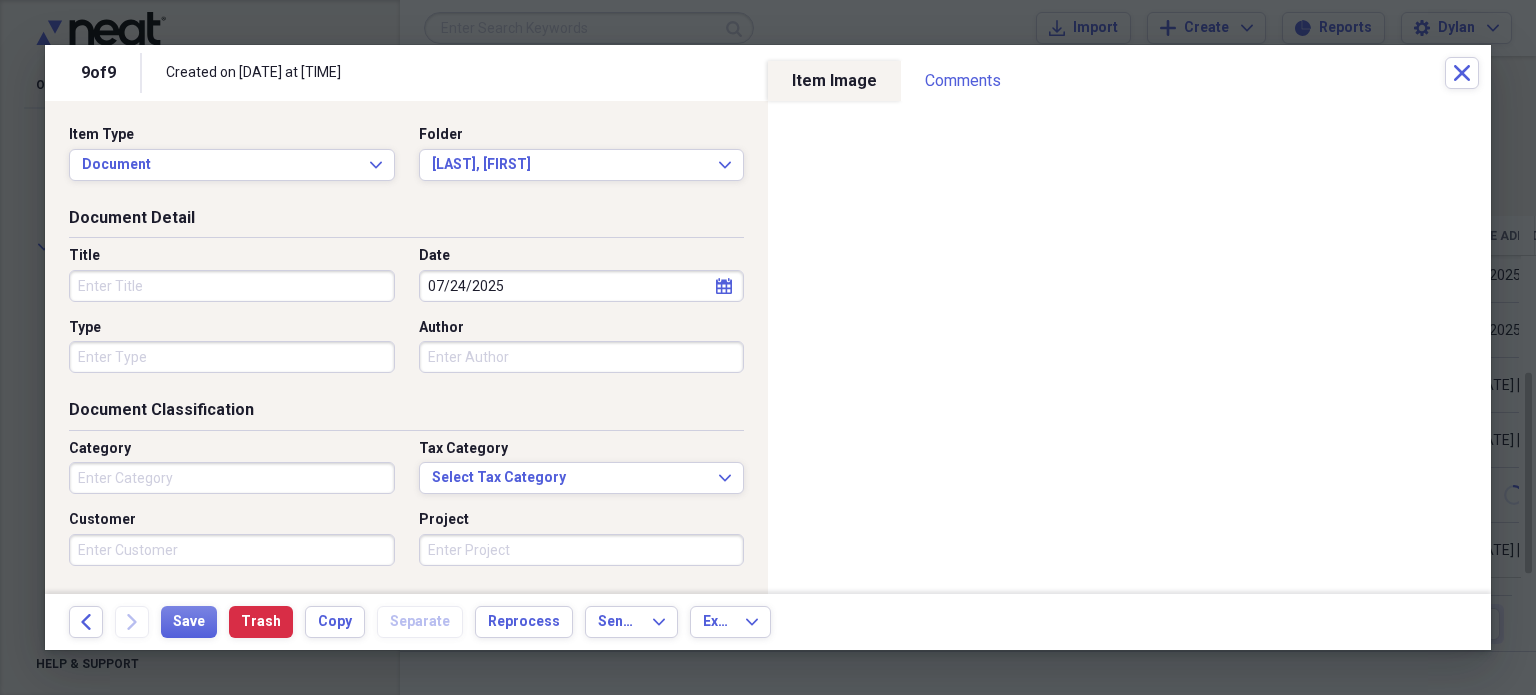 click on "Title" at bounding box center [232, 286] 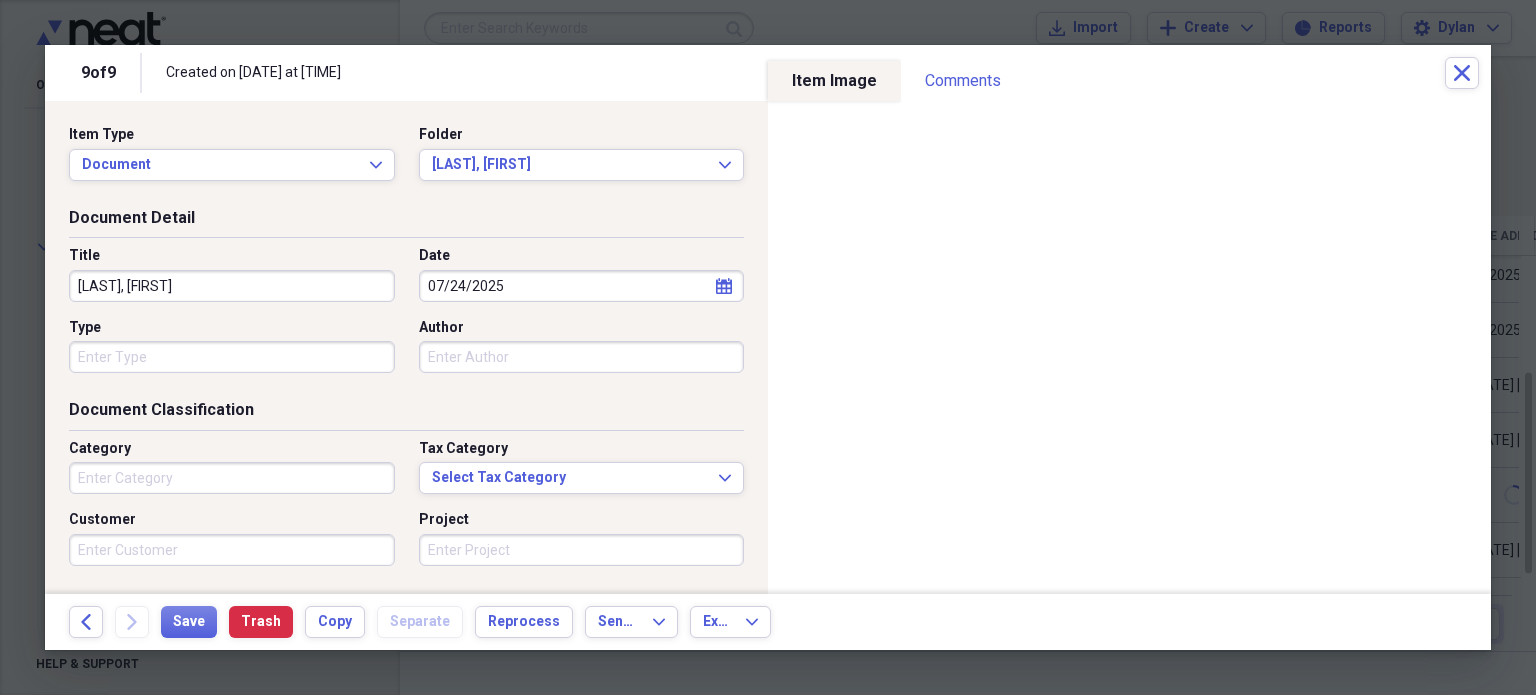 type on "[LAST], [FIRST]" 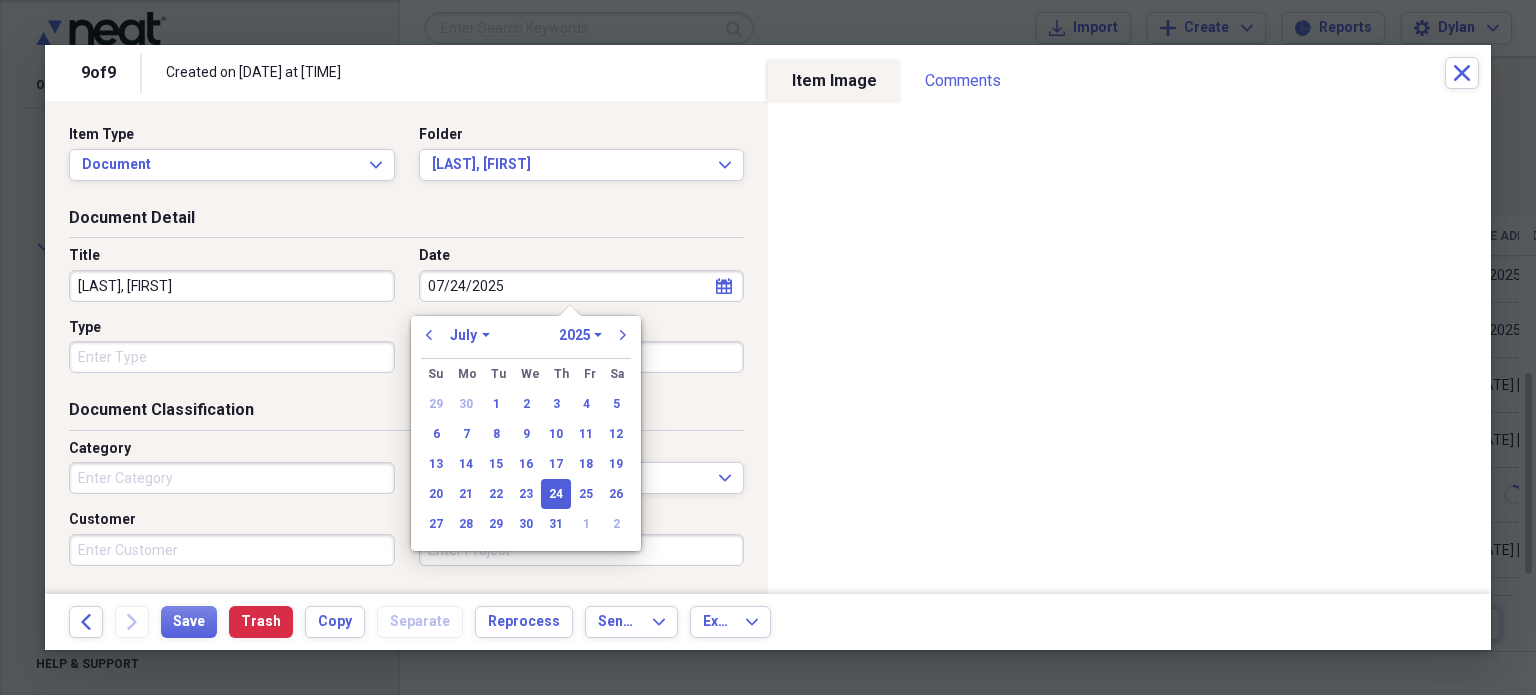 click on "07/24/2025" at bounding box center (582, 286) 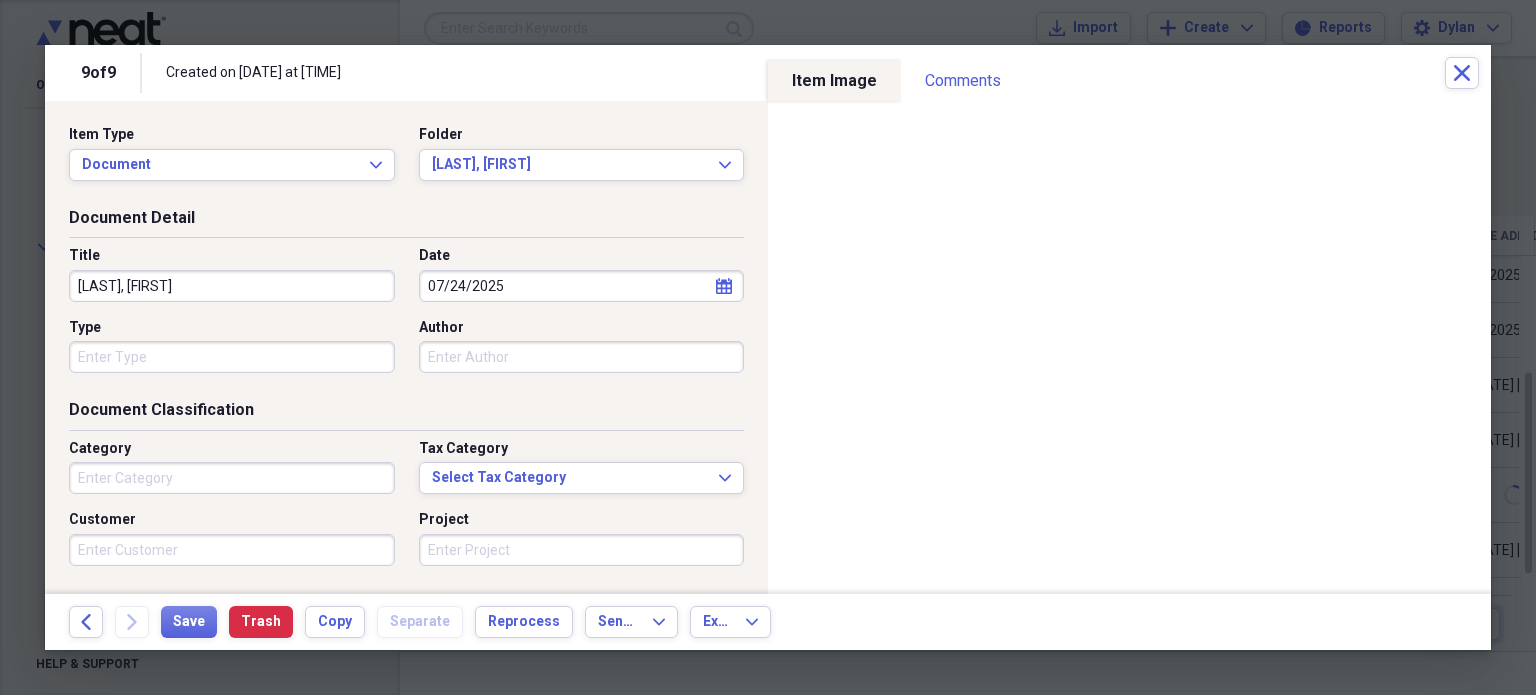 click on "Type" at bounding box center (232, 357) 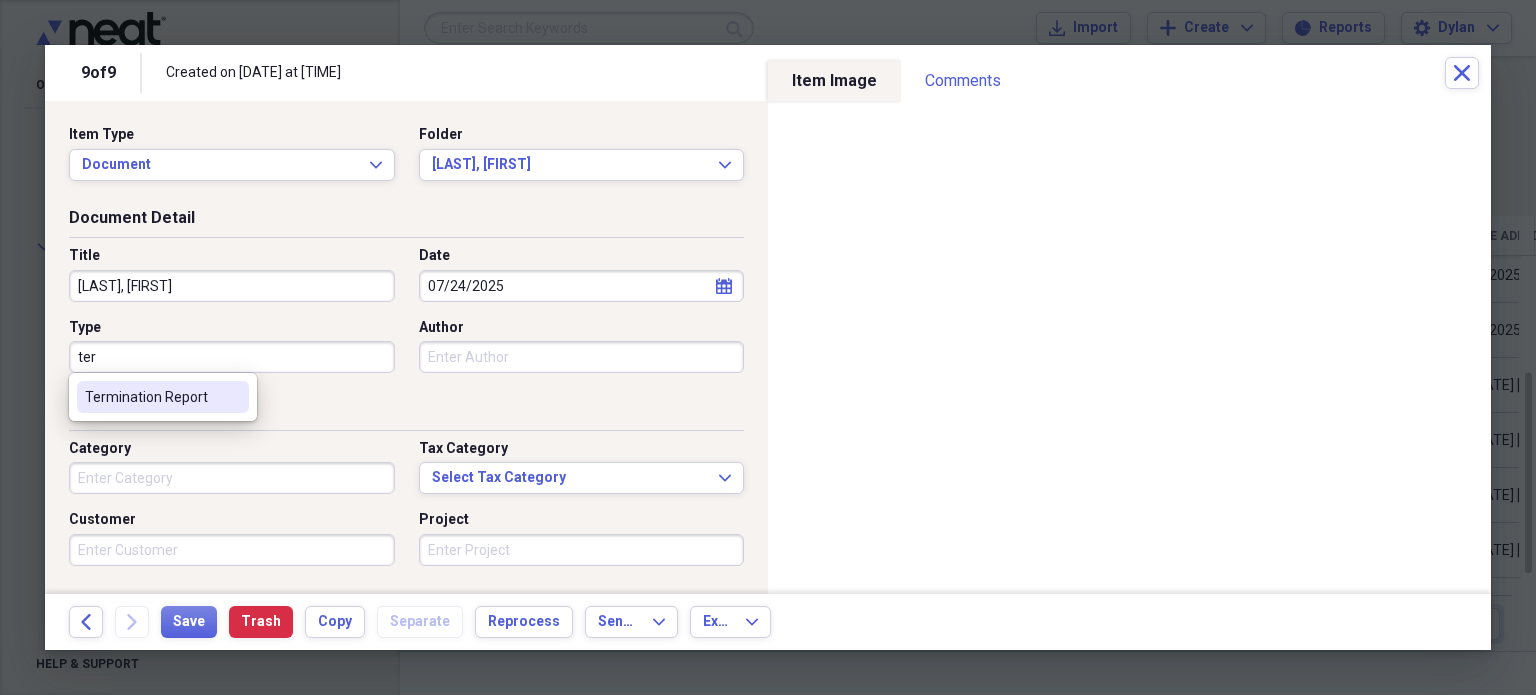 type on "Termination Report" 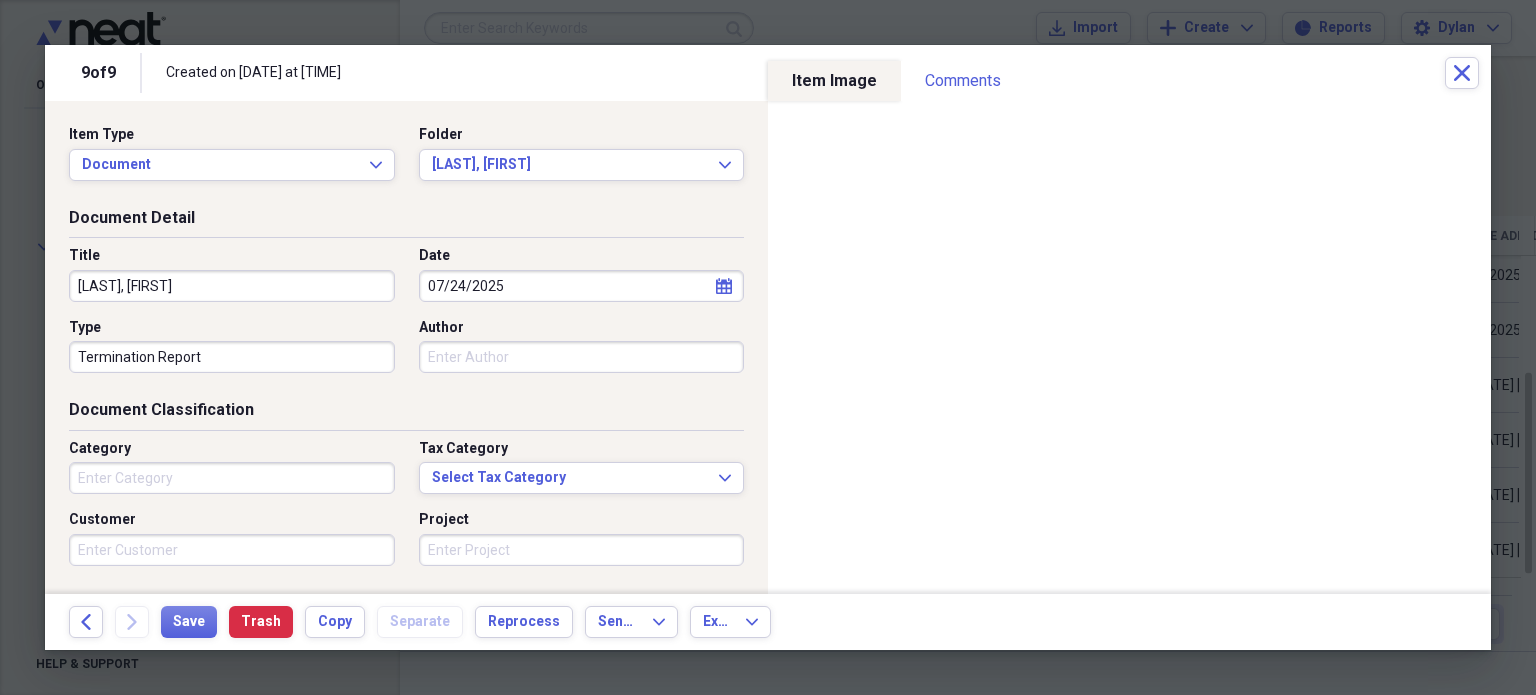click on "Forward" at bounding box center [138, 622] 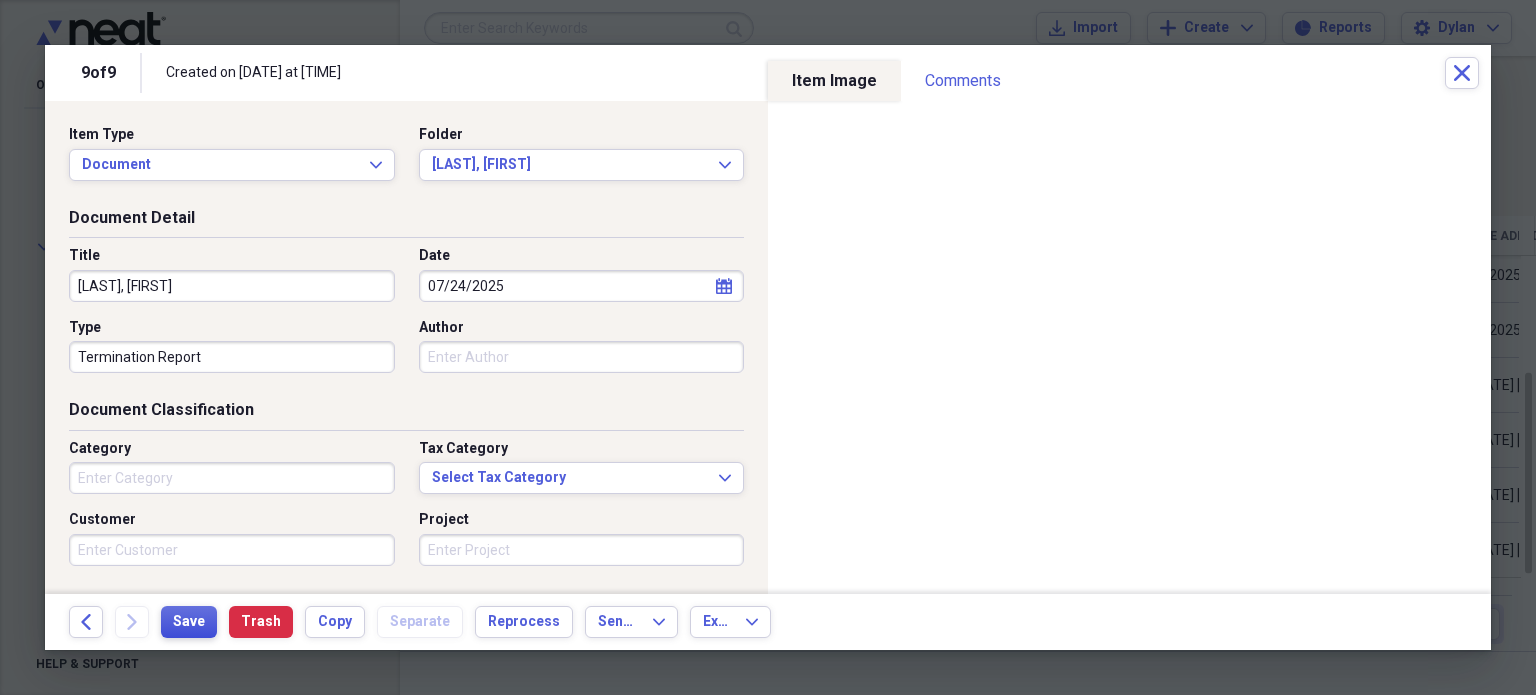 click on "Save" at bounding box center (189, 622) 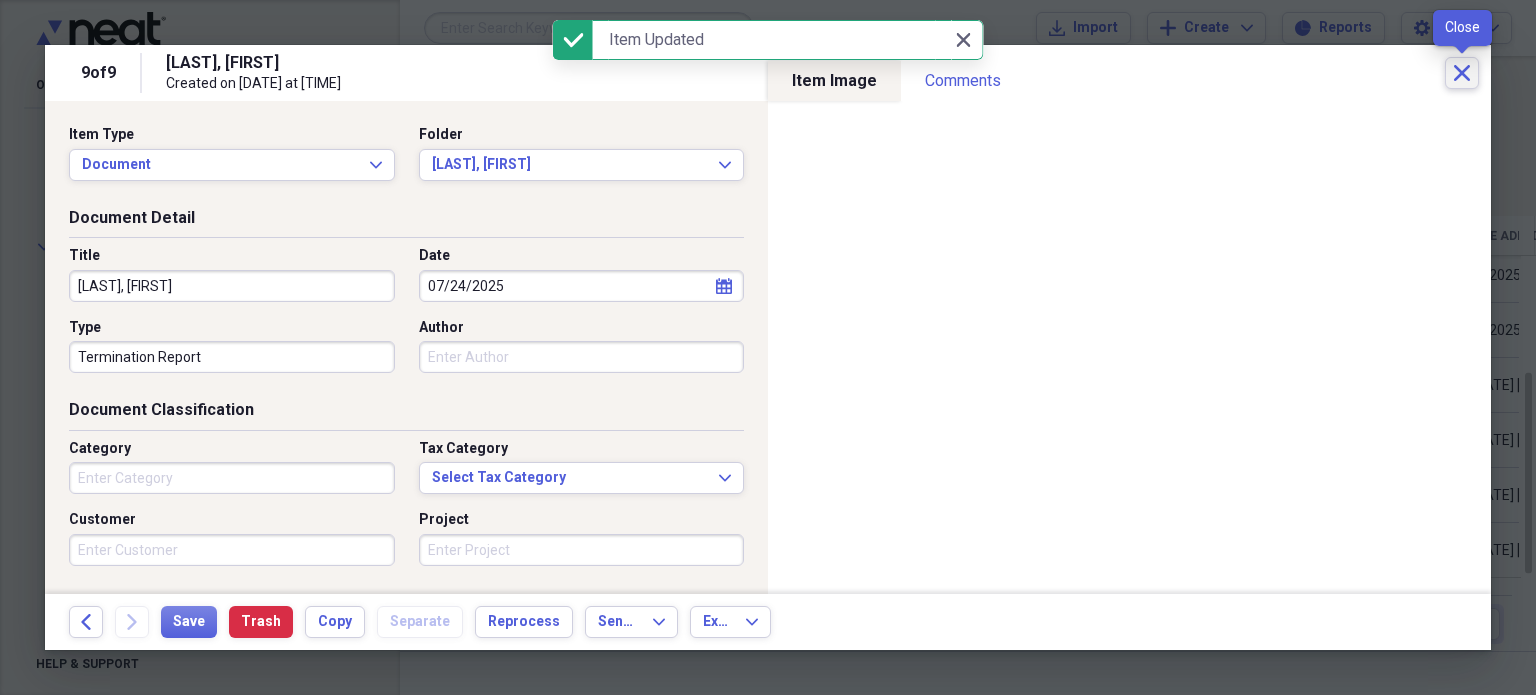 click on "Close" 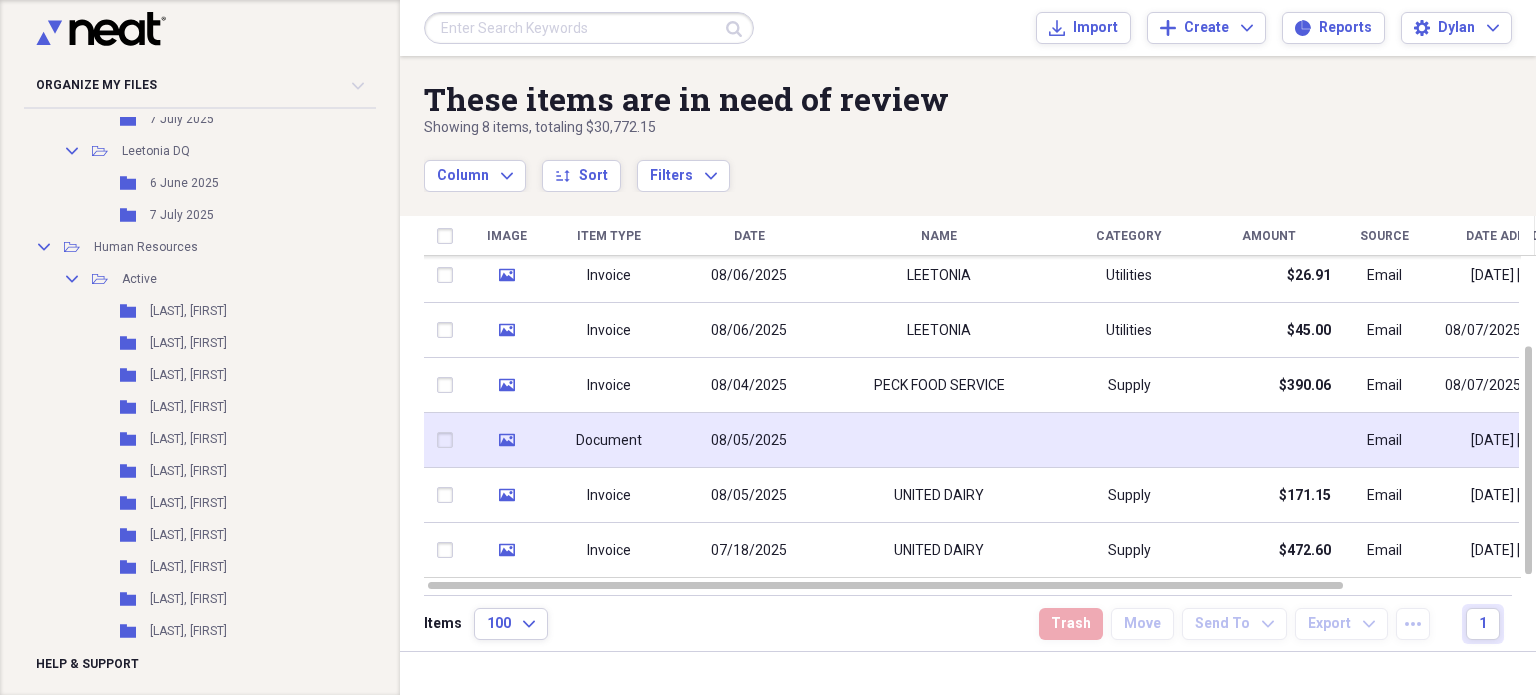 click 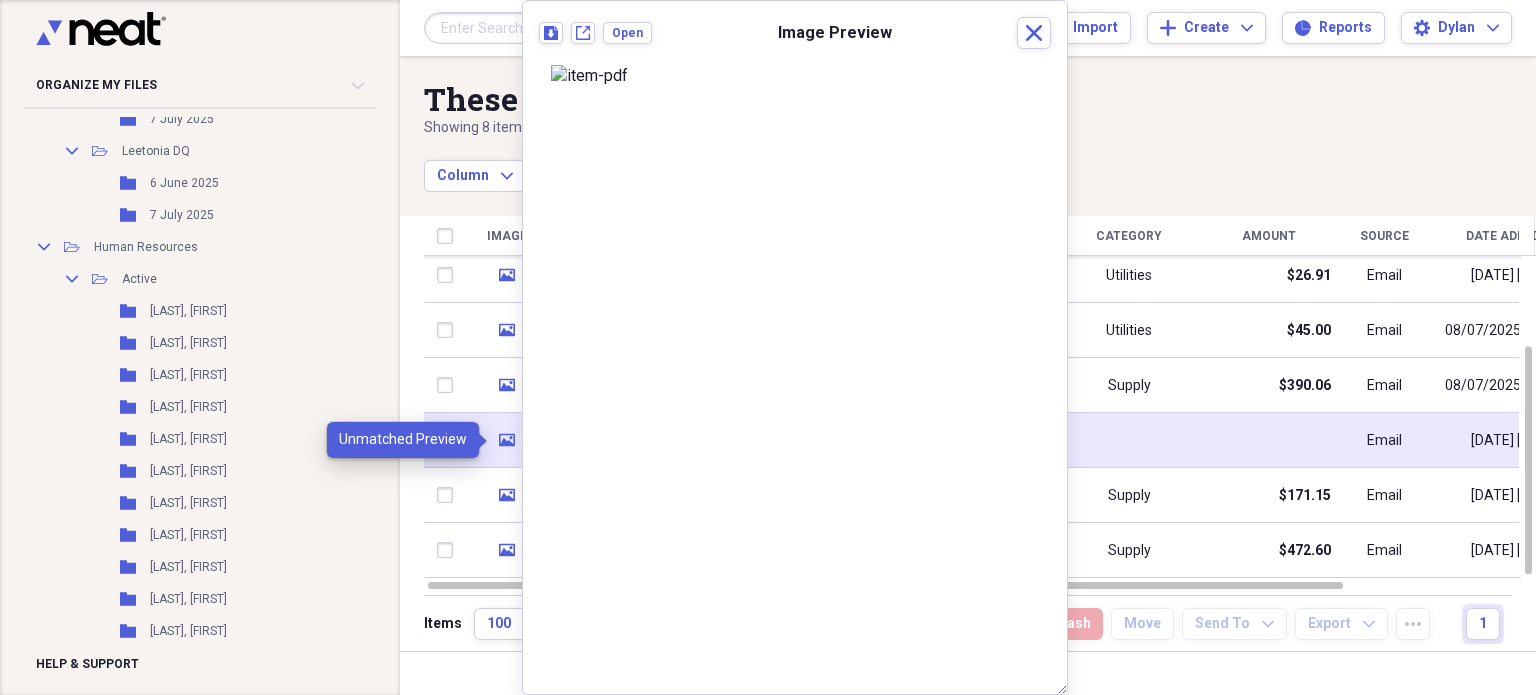 click 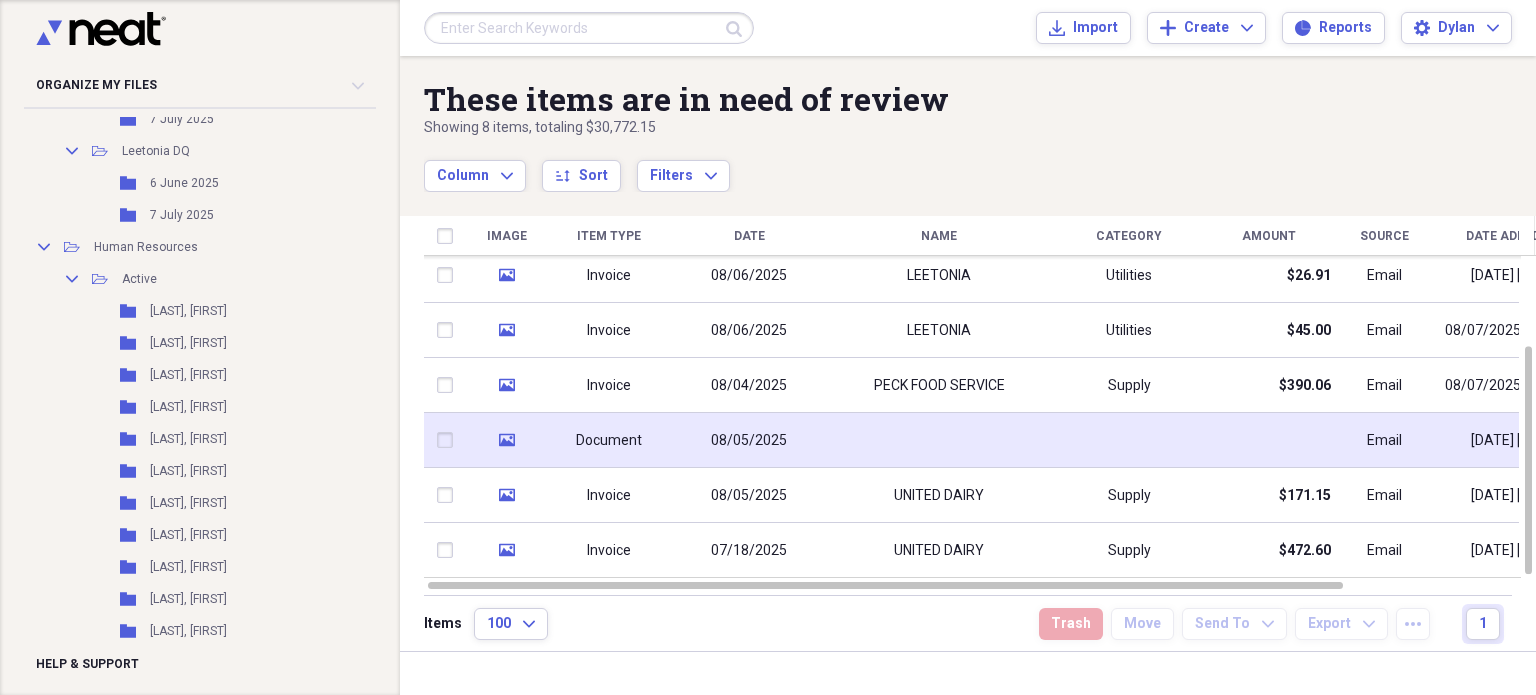 click on "media" at bounding box center (506, 440) 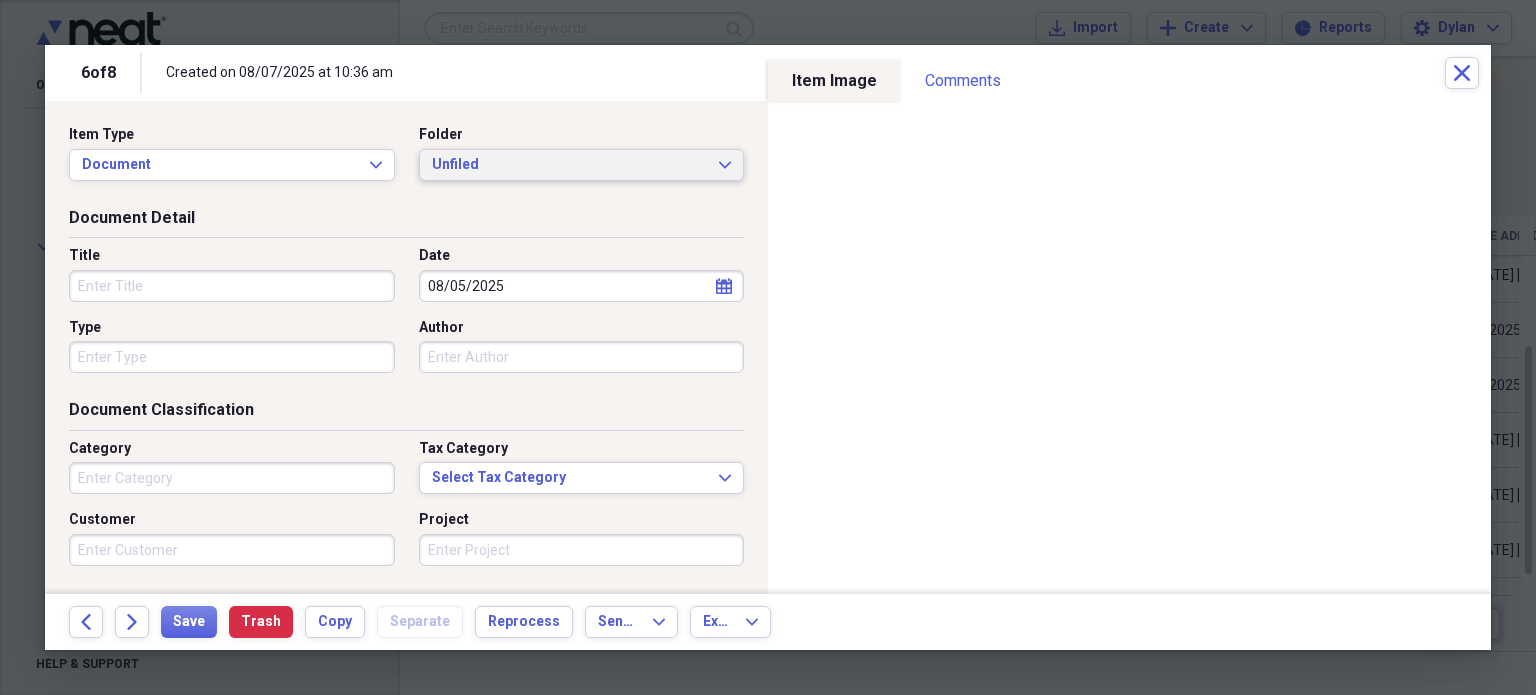 click on "Unfiled" at bounding box center [570, 165] 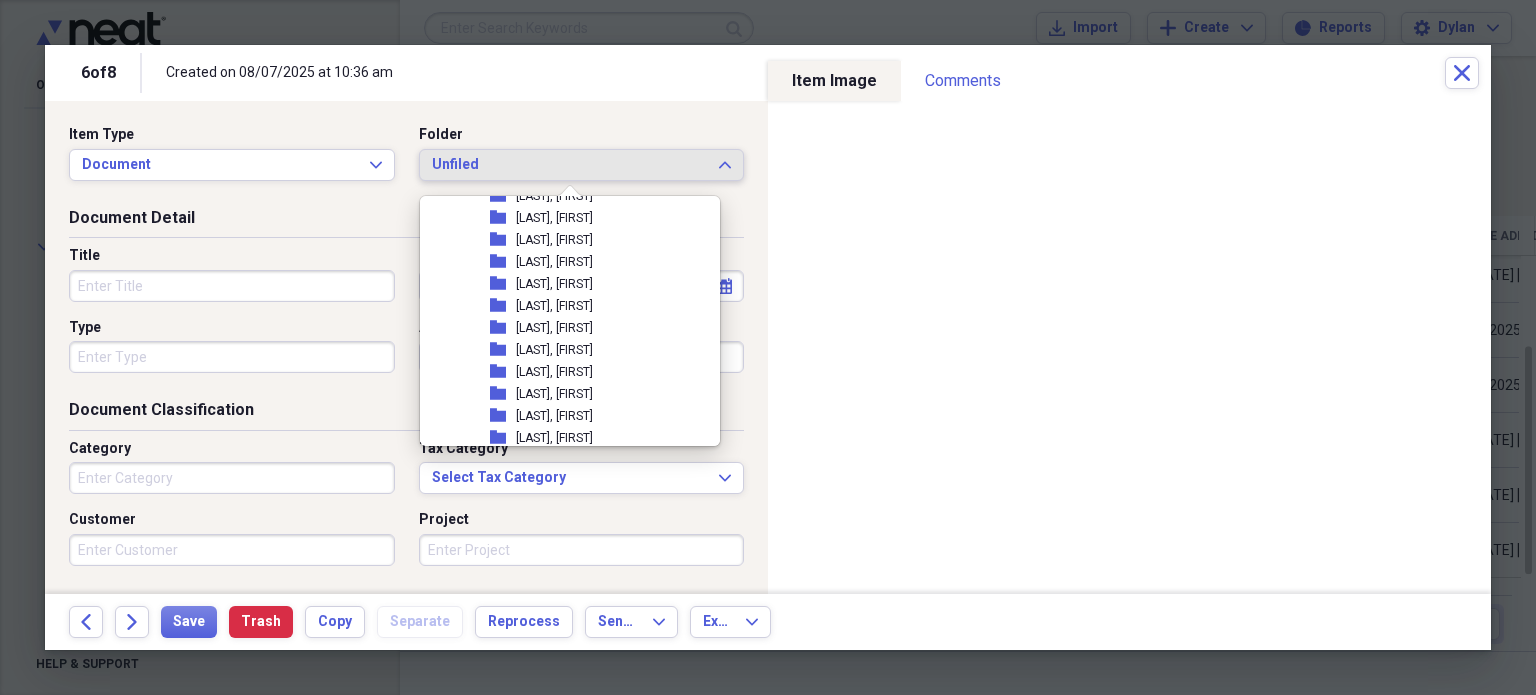 scroll, scrollTop: 358, scrollLeft: 0, axis: vertical 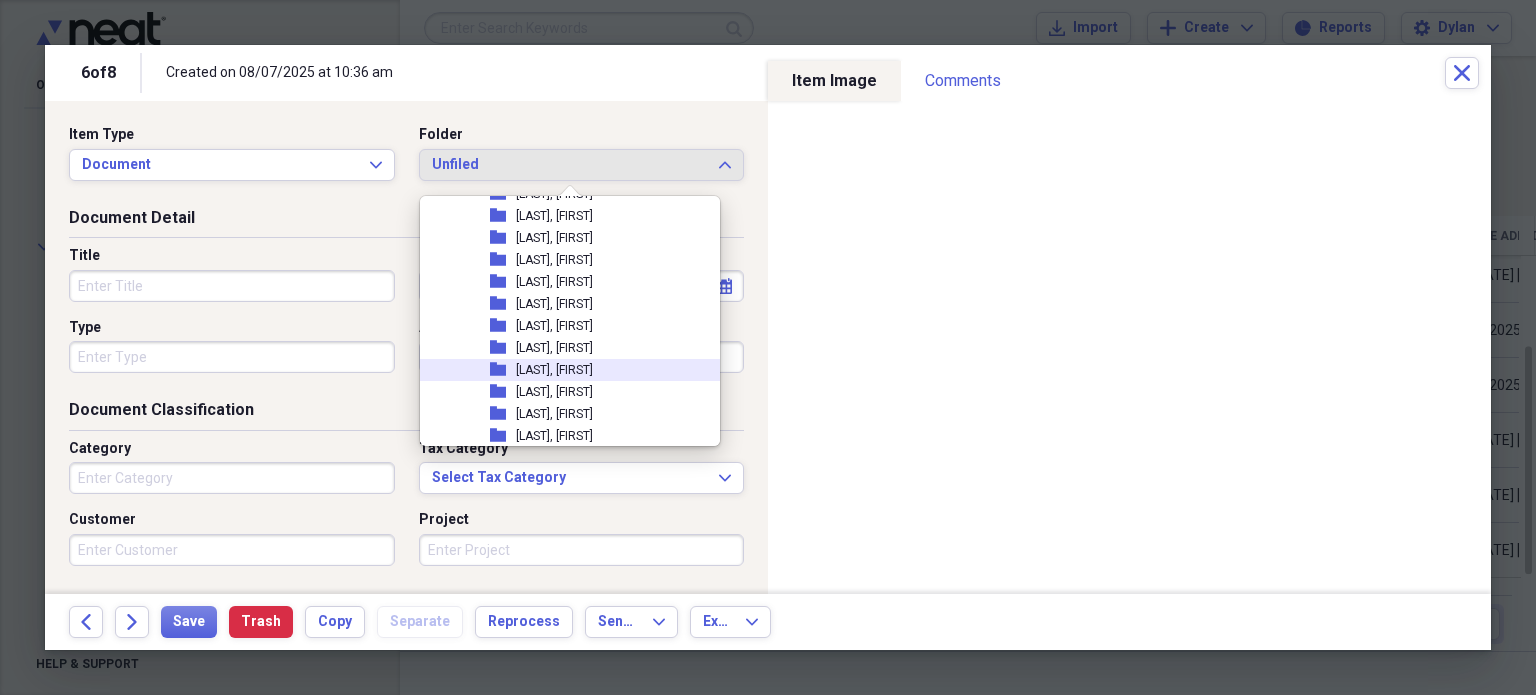 click on "[LAST], [FIRST]" at bounding box center (554, 370) 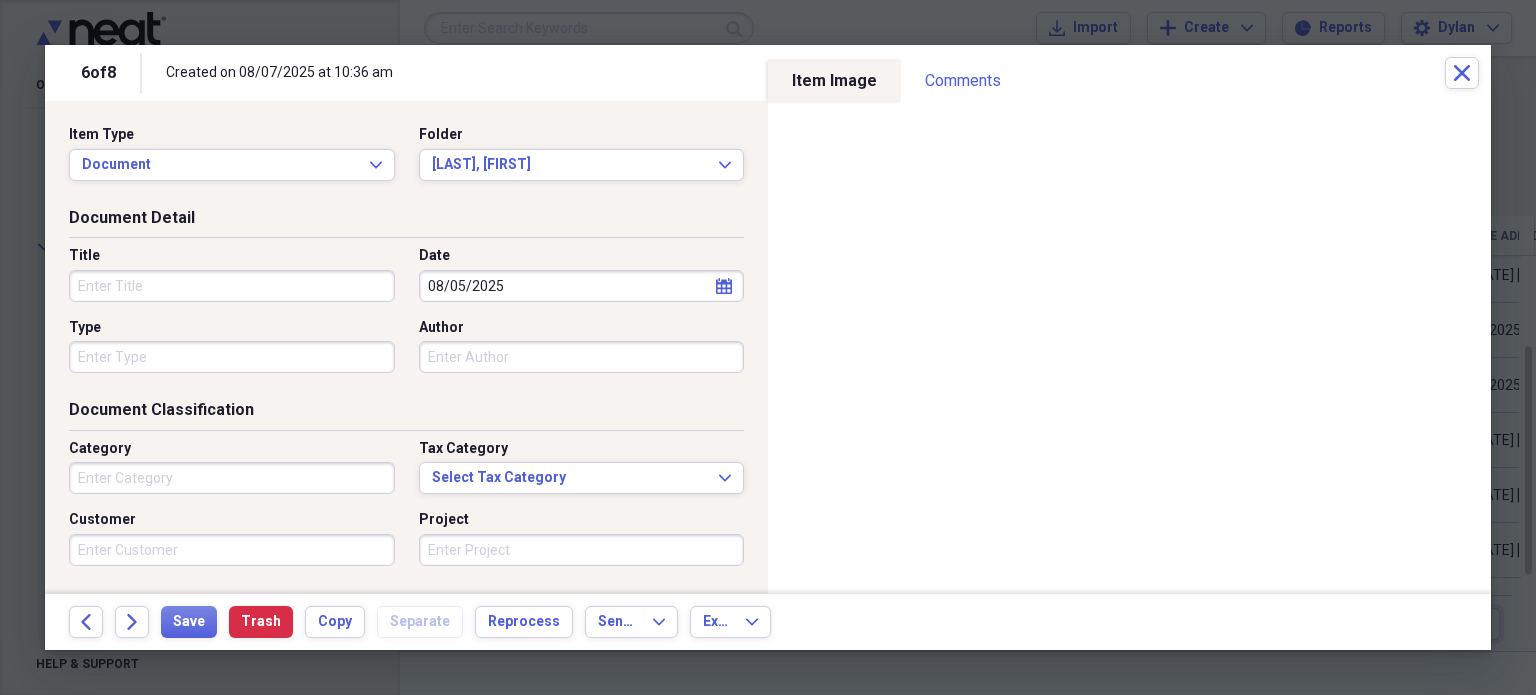 click on "Title" at bounding box center (232, 286) 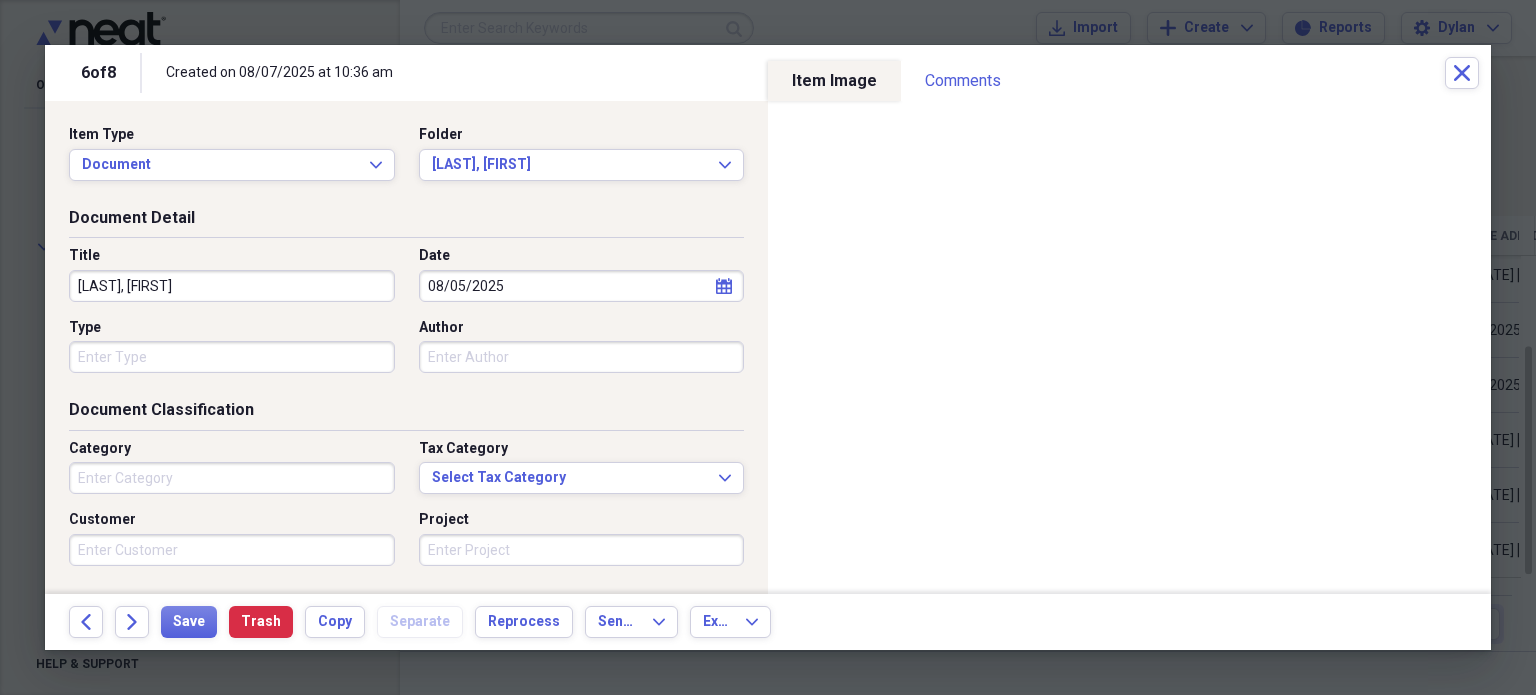 type on "[LAST], [FIRST]" 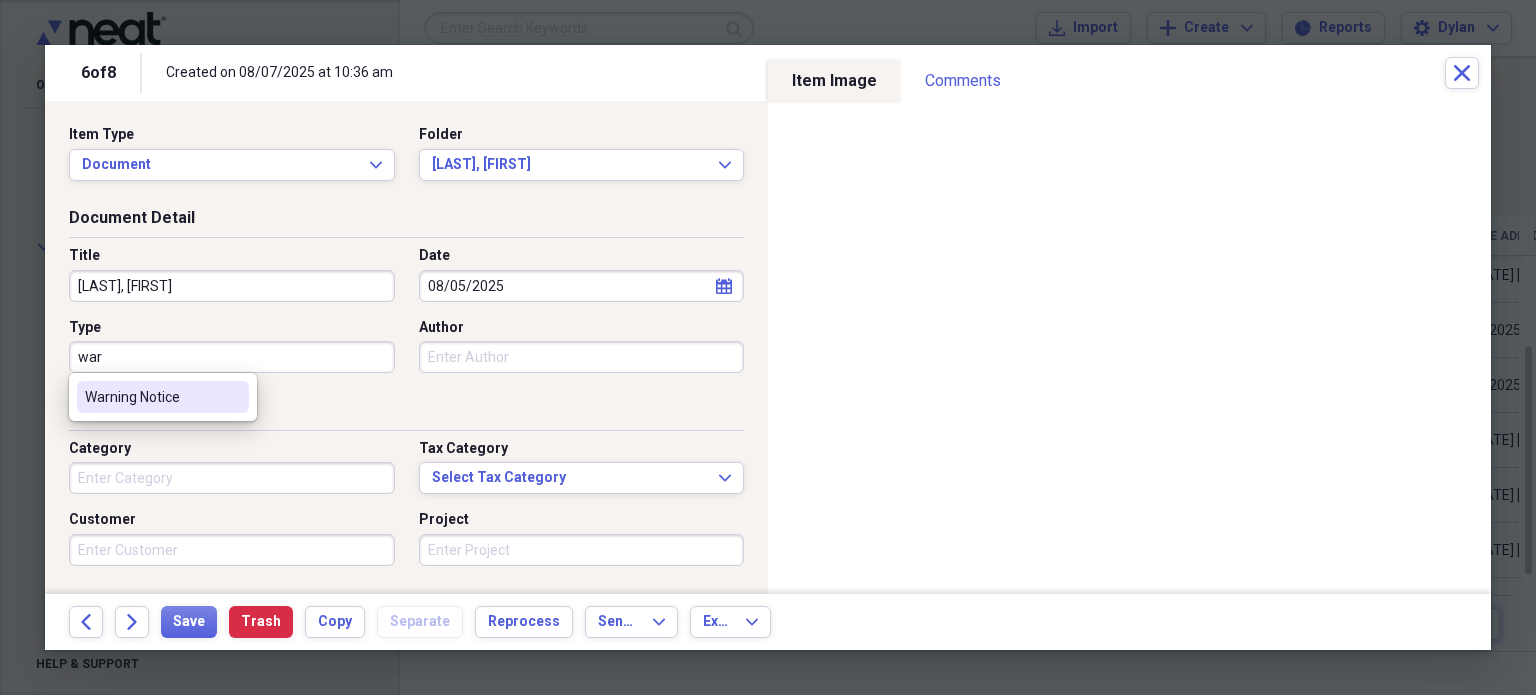 type on "Warning Notice" 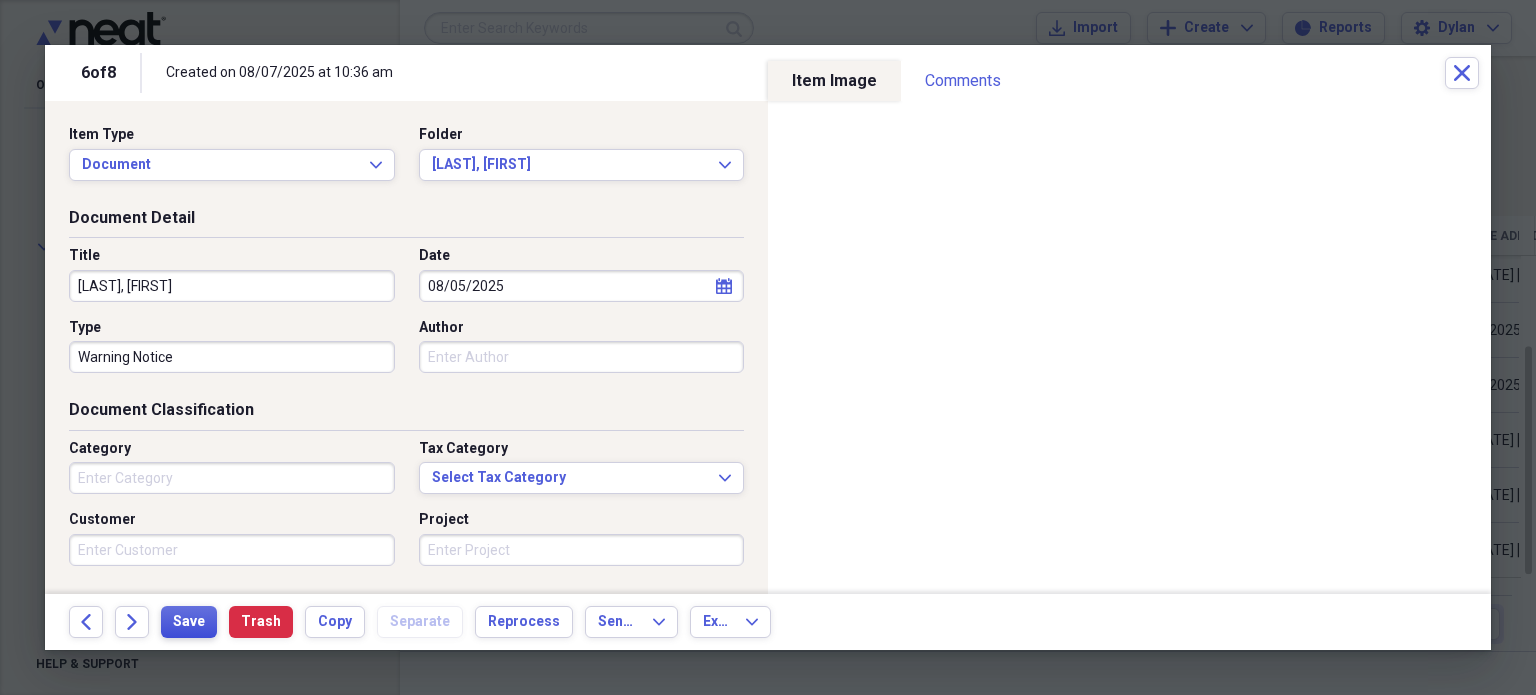 click on "Save" at bounding box center (189, 622) 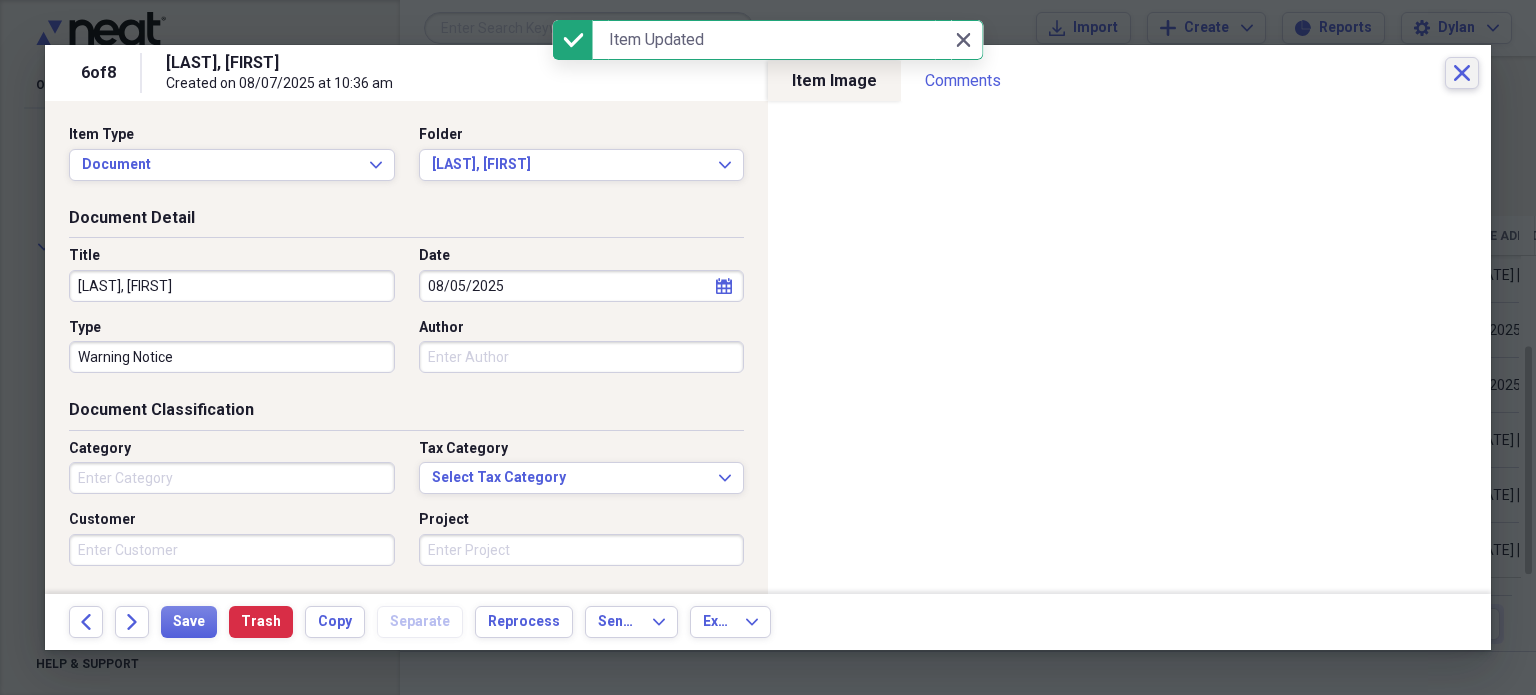 click on "Close" at bounding box center (1462, 73) 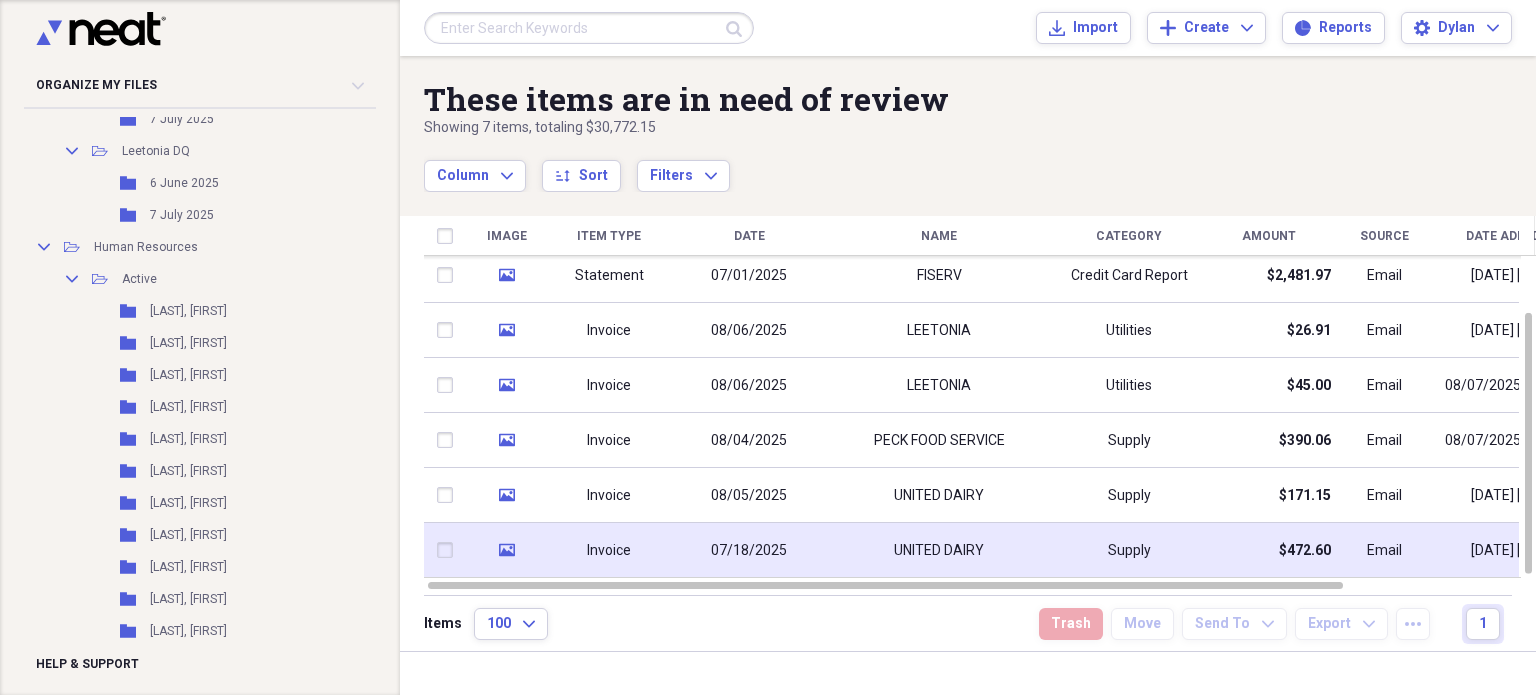 click 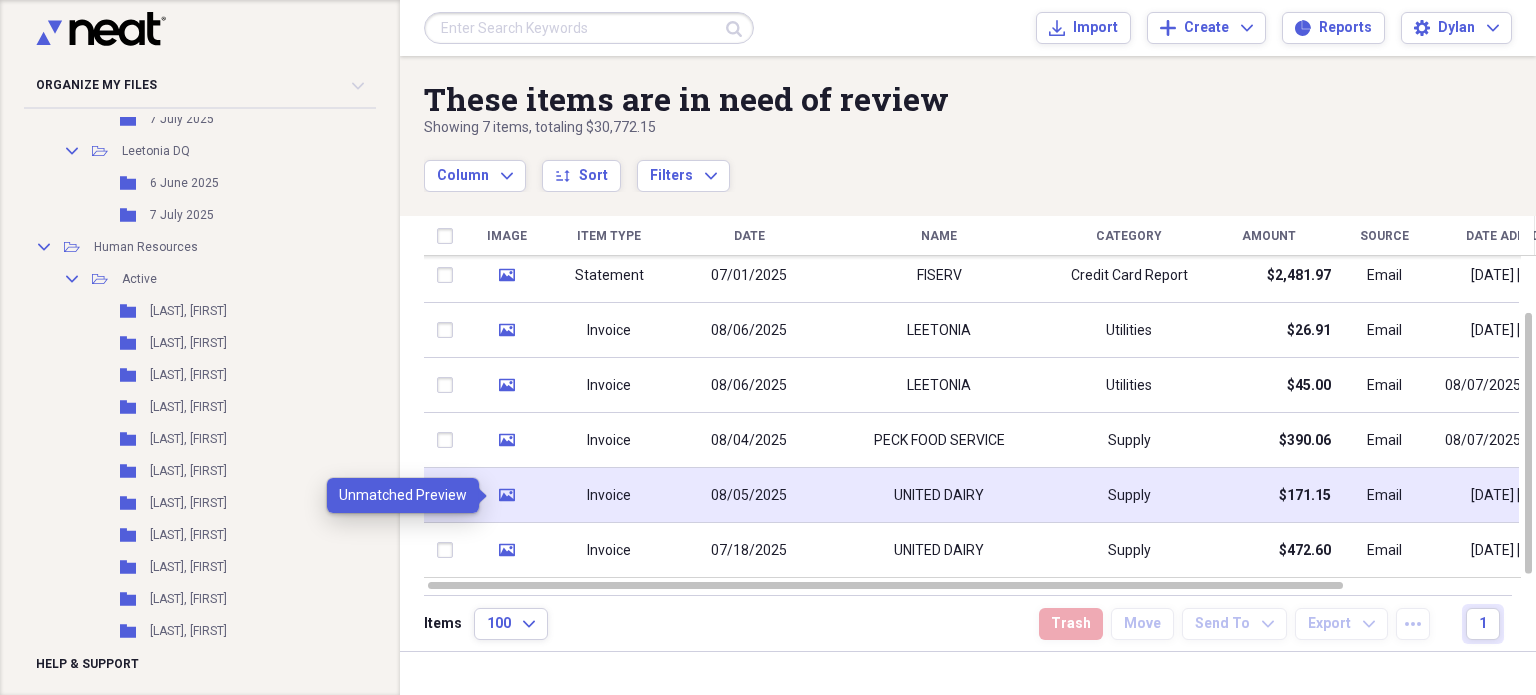 click 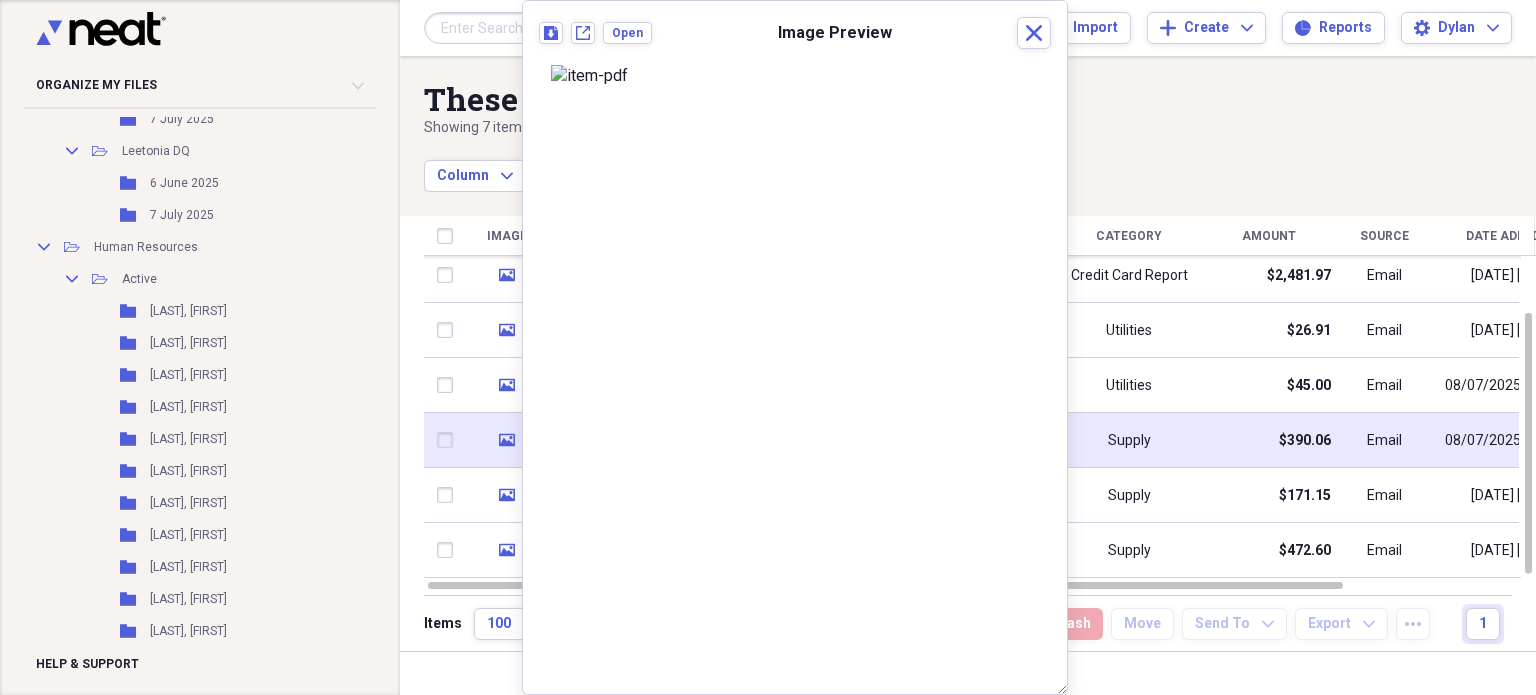 click on "media" at bounding box center (506, 440) 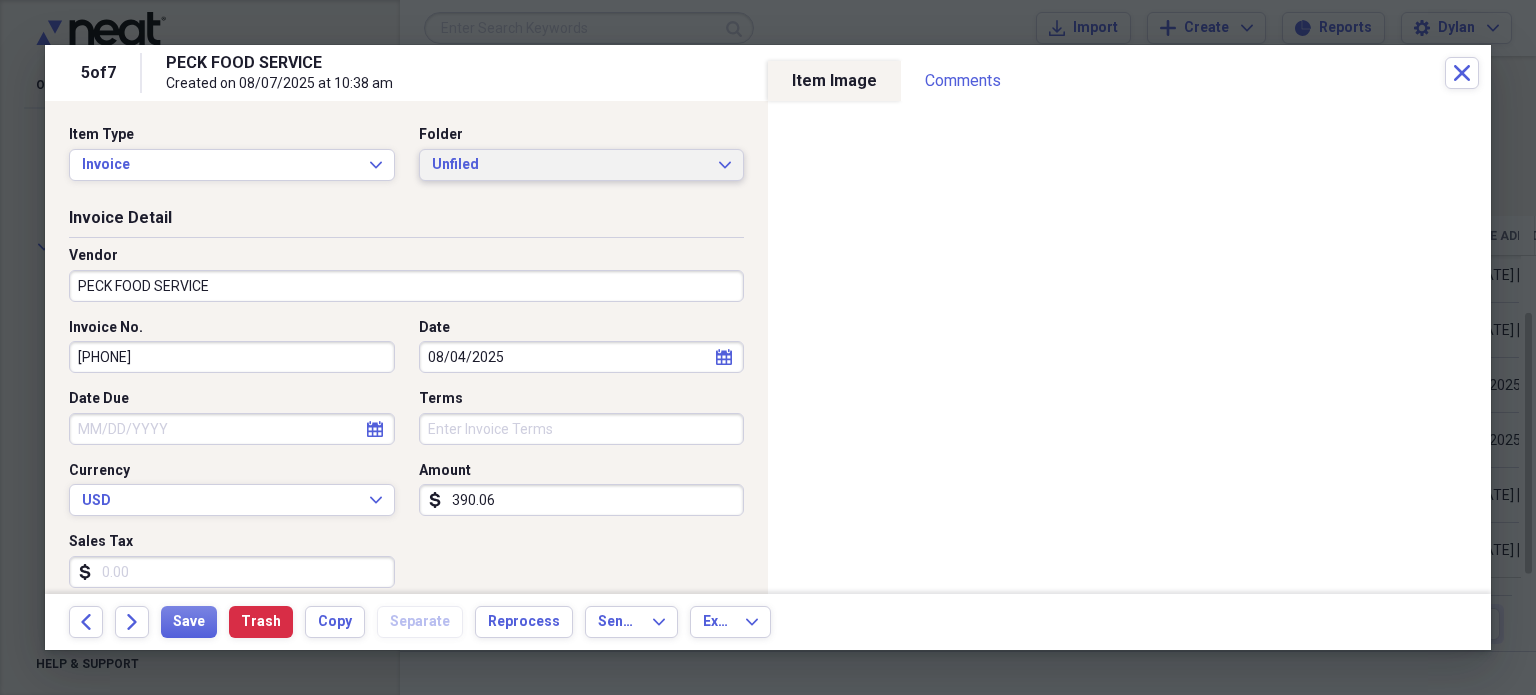 click on "Unfiled Expand" at bounding box center [582, 165] 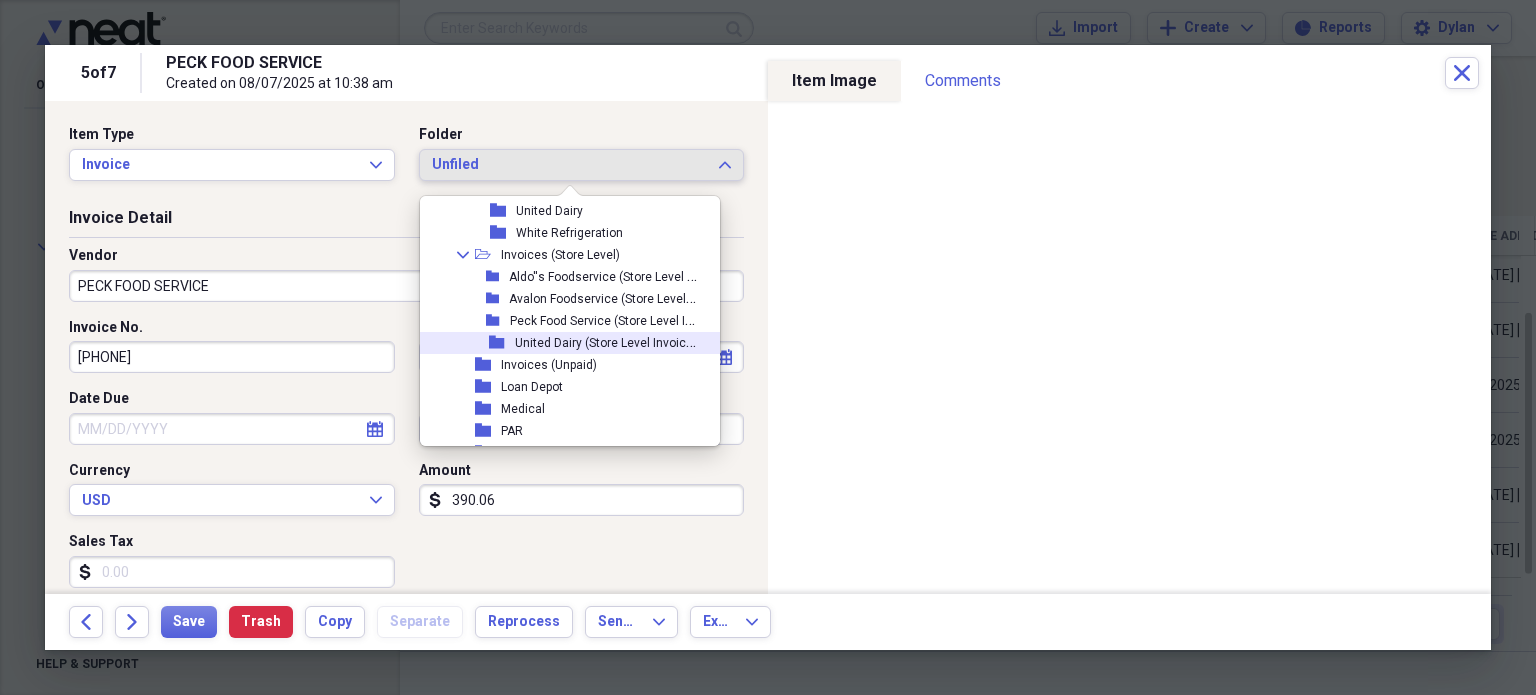 scroll, scrollTop: 4337, scrollLeft: 0, axis: vertical 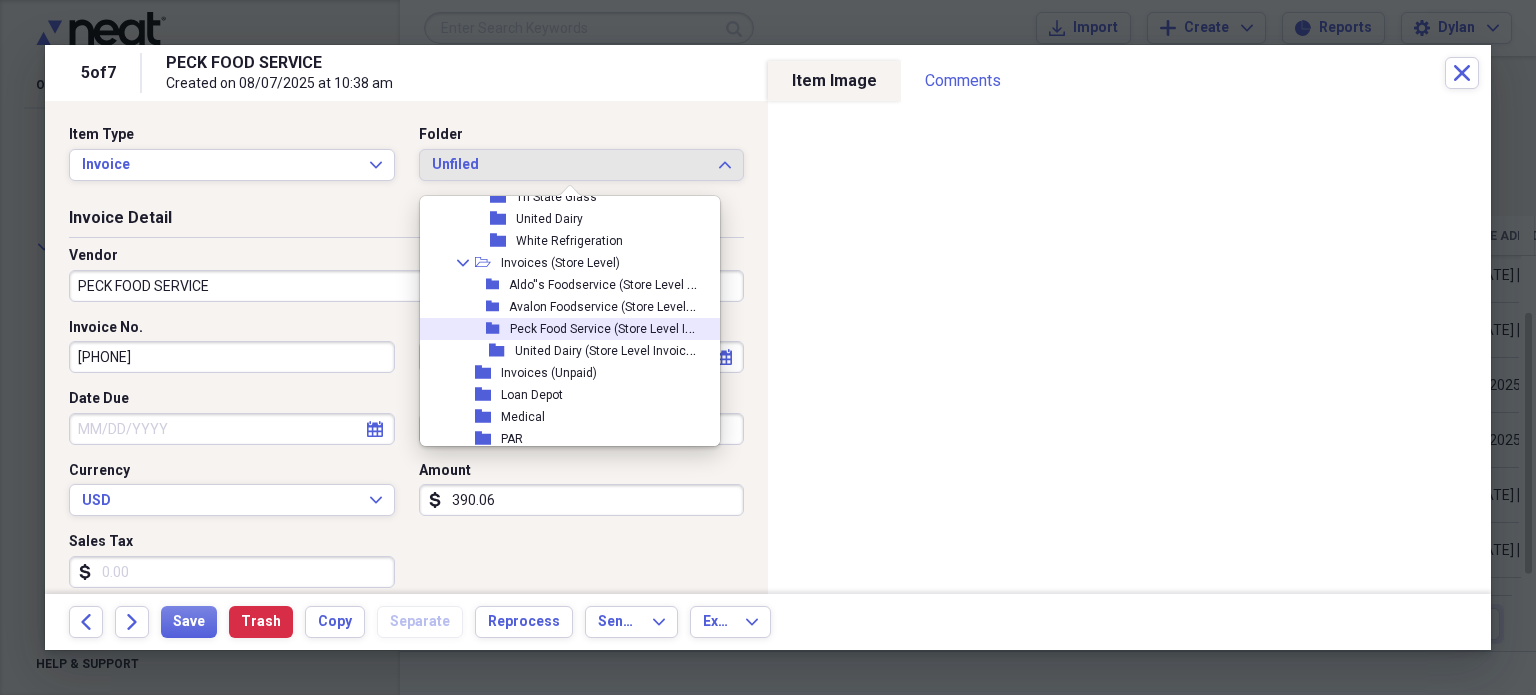 click on "Peck Food Service (Store Level Invoices)" at bounding box center (621, 327) 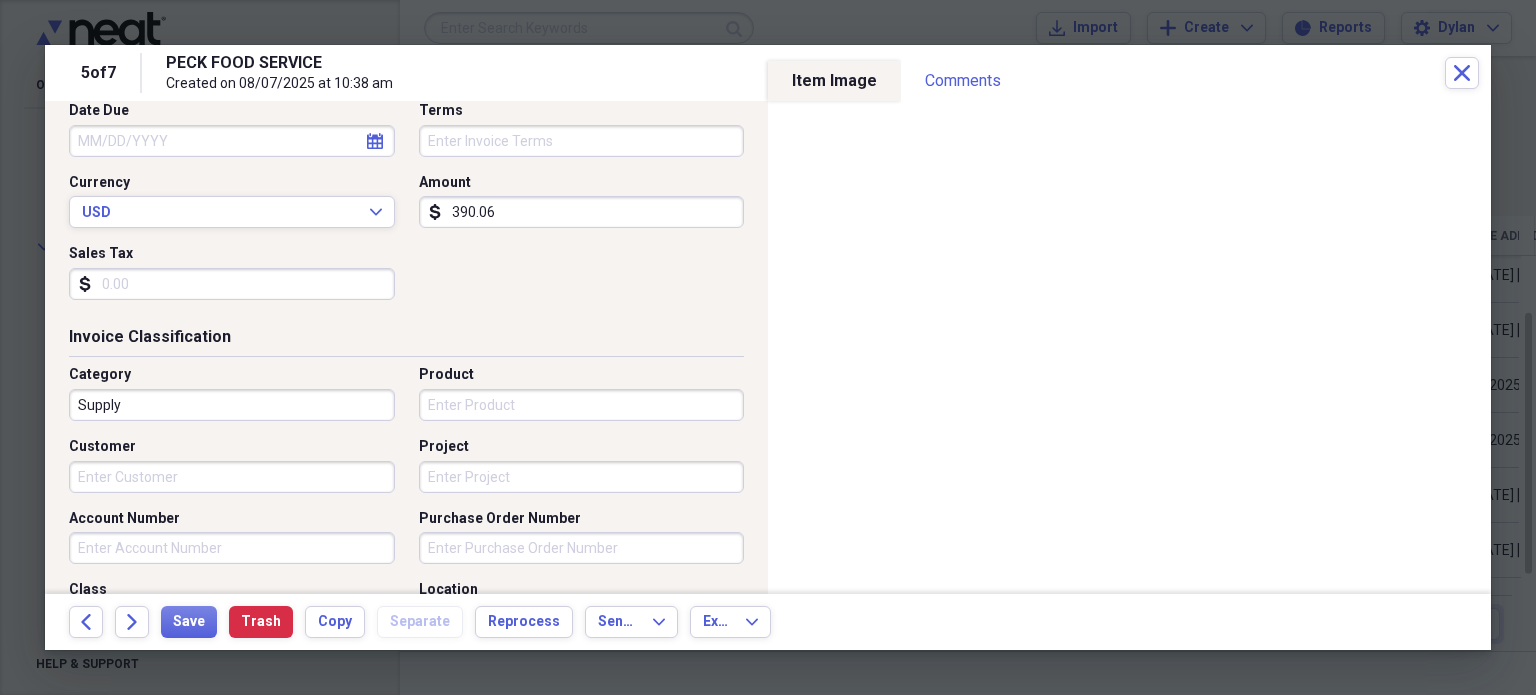 scroll, scrollTop: 318, scrollLeft: 0, axis: vertical 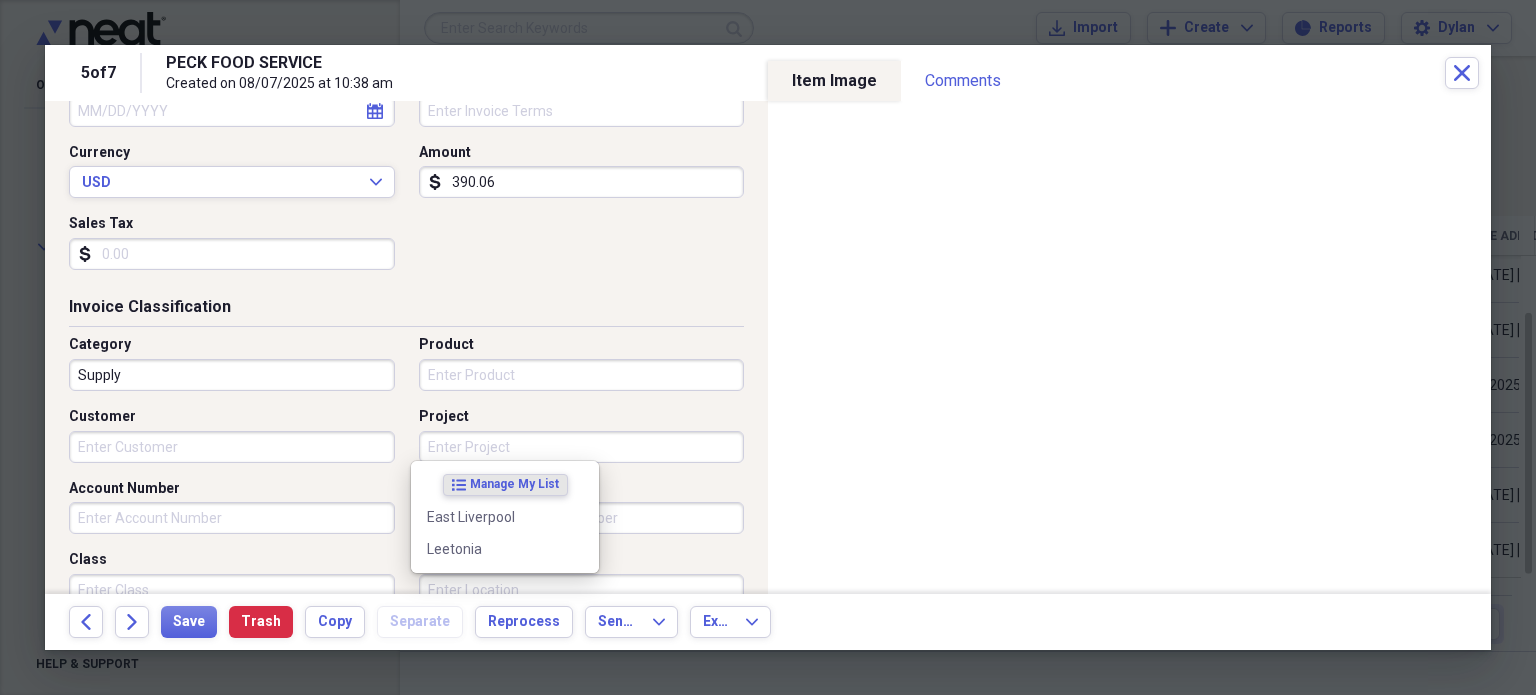 click on "Location" at bounding box center [582, 590] 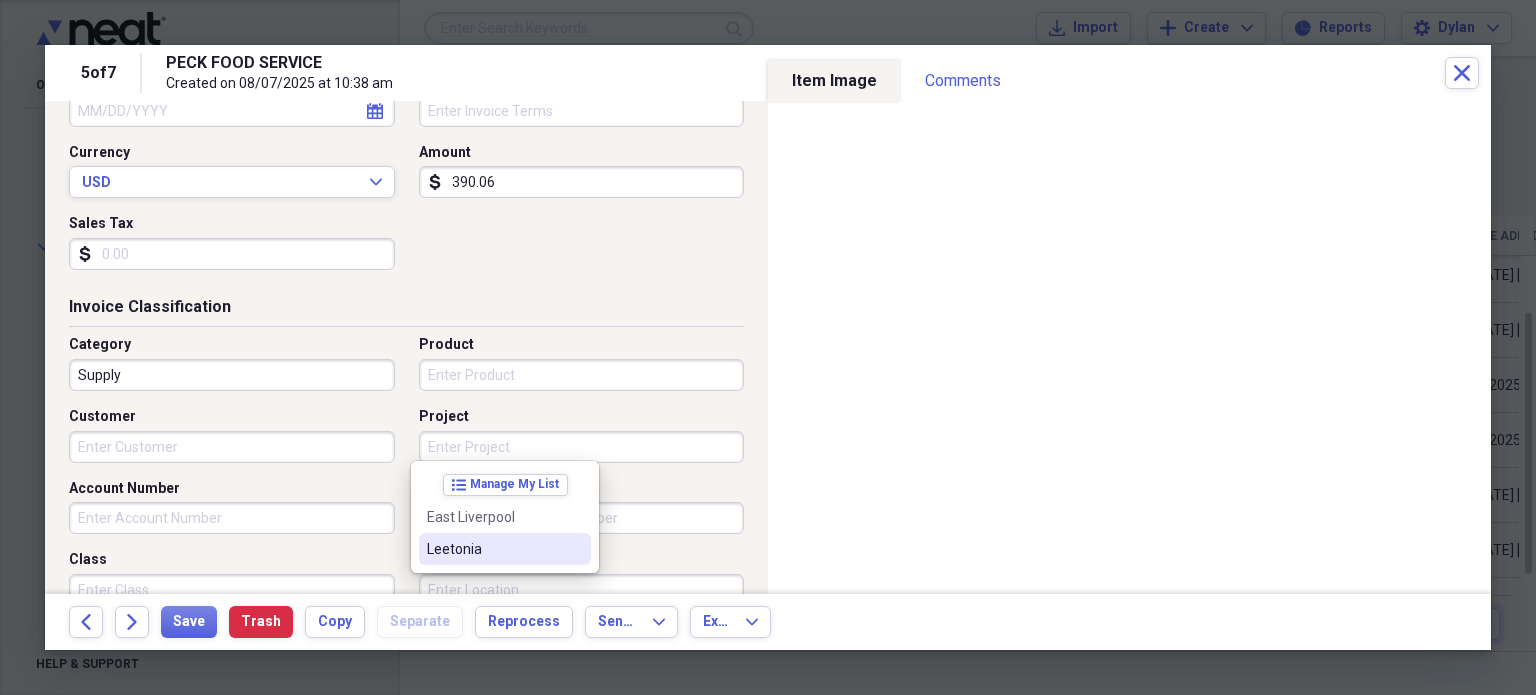 click on "Leetonia" at bounding box center (493, 549) 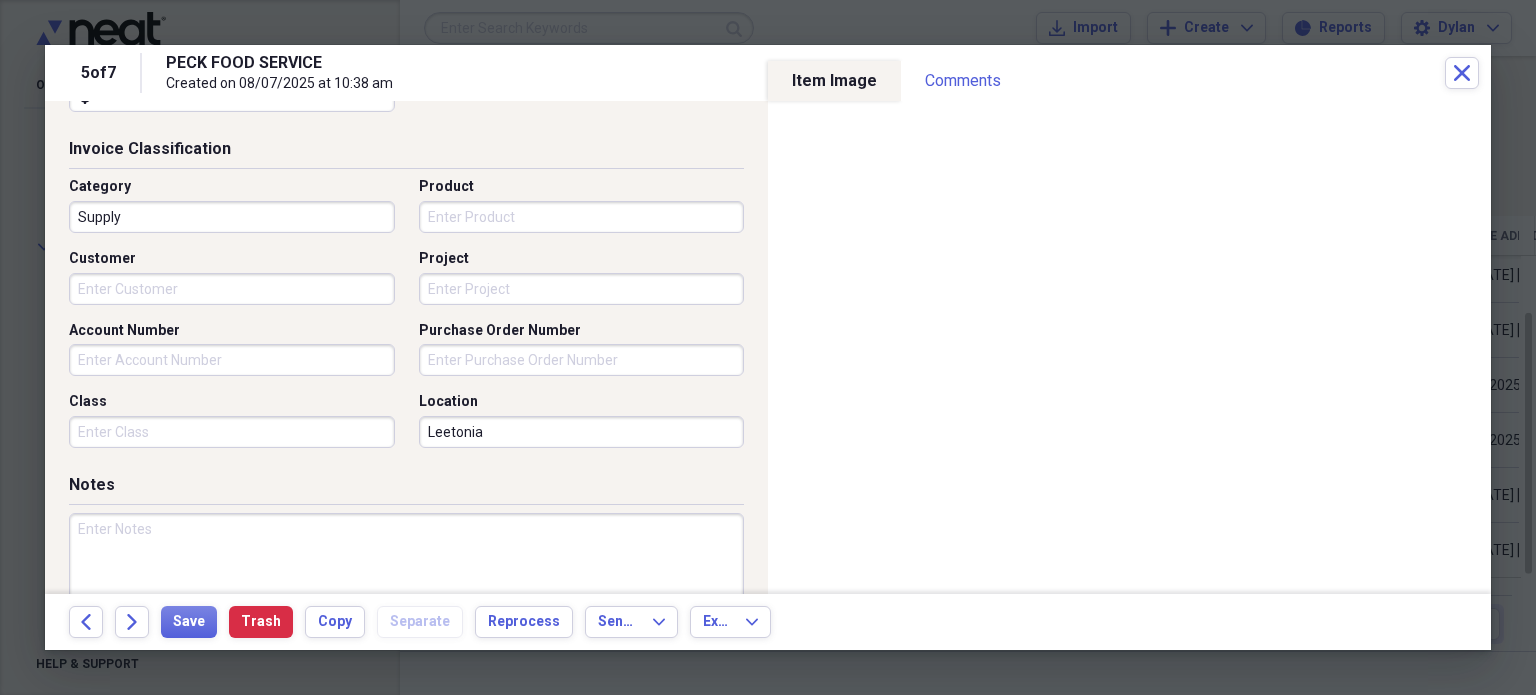scroll, scrollTop: 0, scrollLeft: 0, axis: both 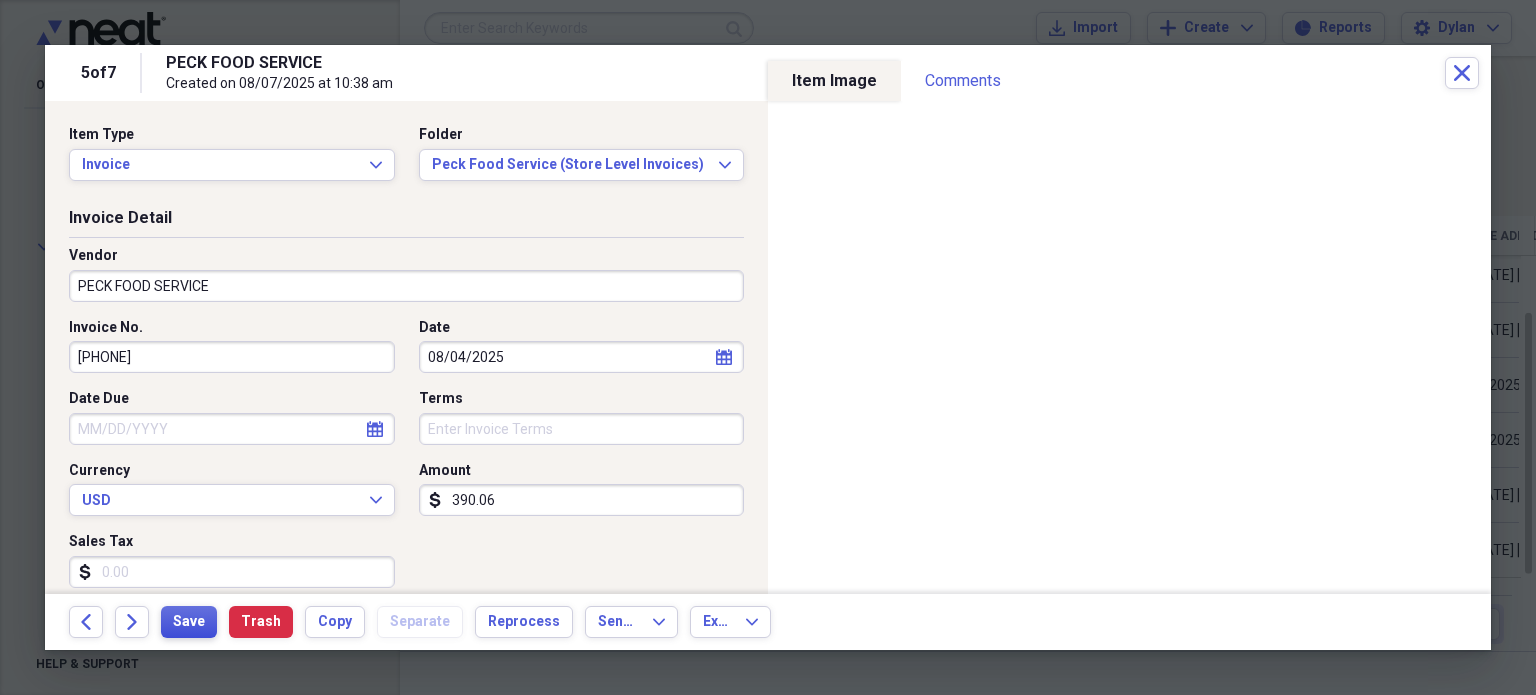 click on "Save" at bounding box center (189, 622) 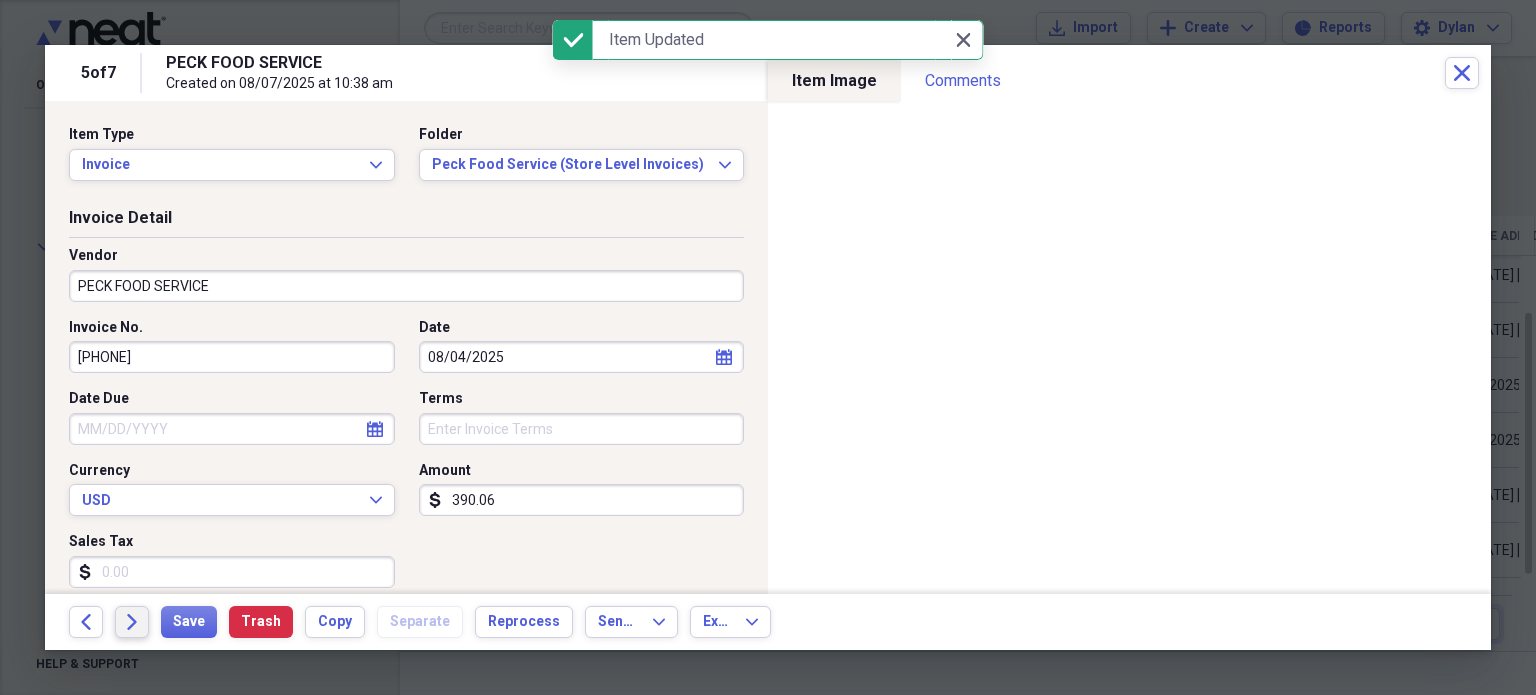 click on "Forward" at bounding box center [132, 622] 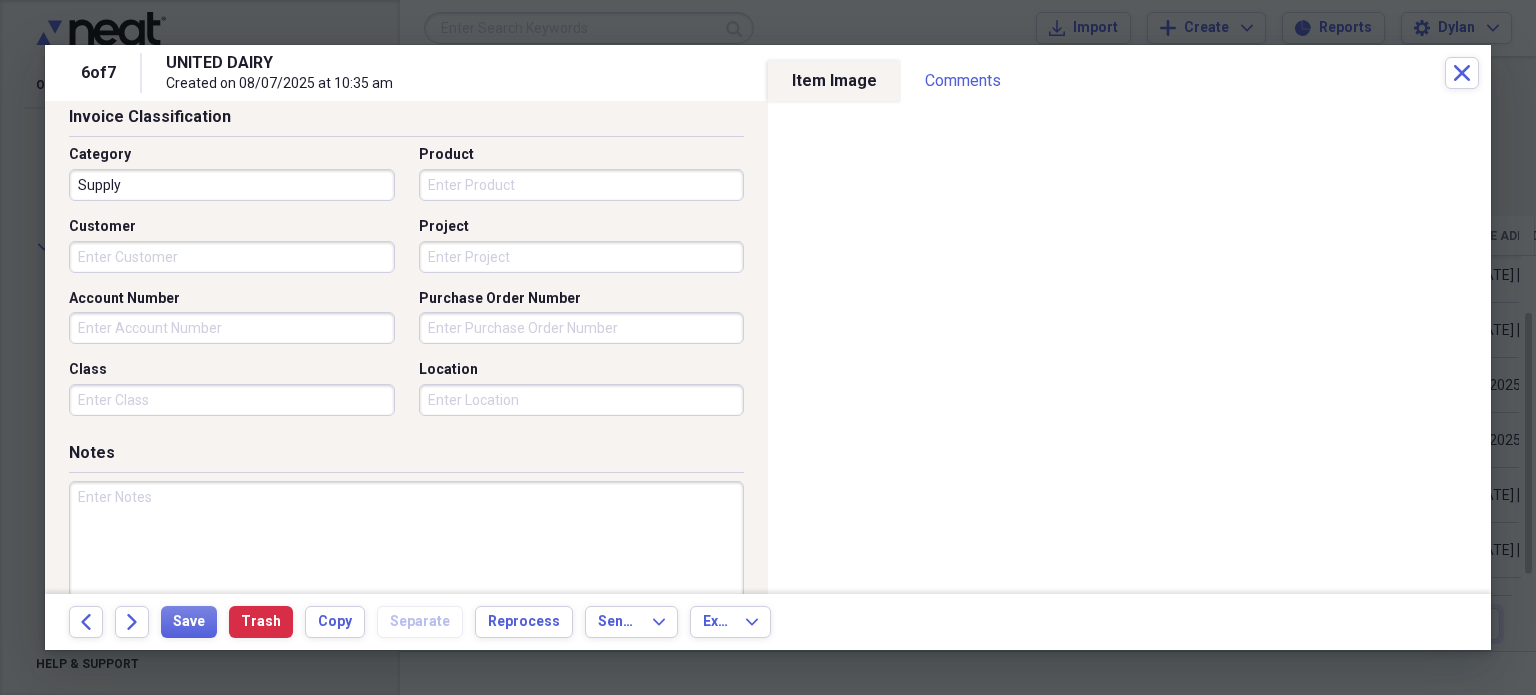 scroll, scrollTop: 514, scrollLeft: 0, axis: vertical 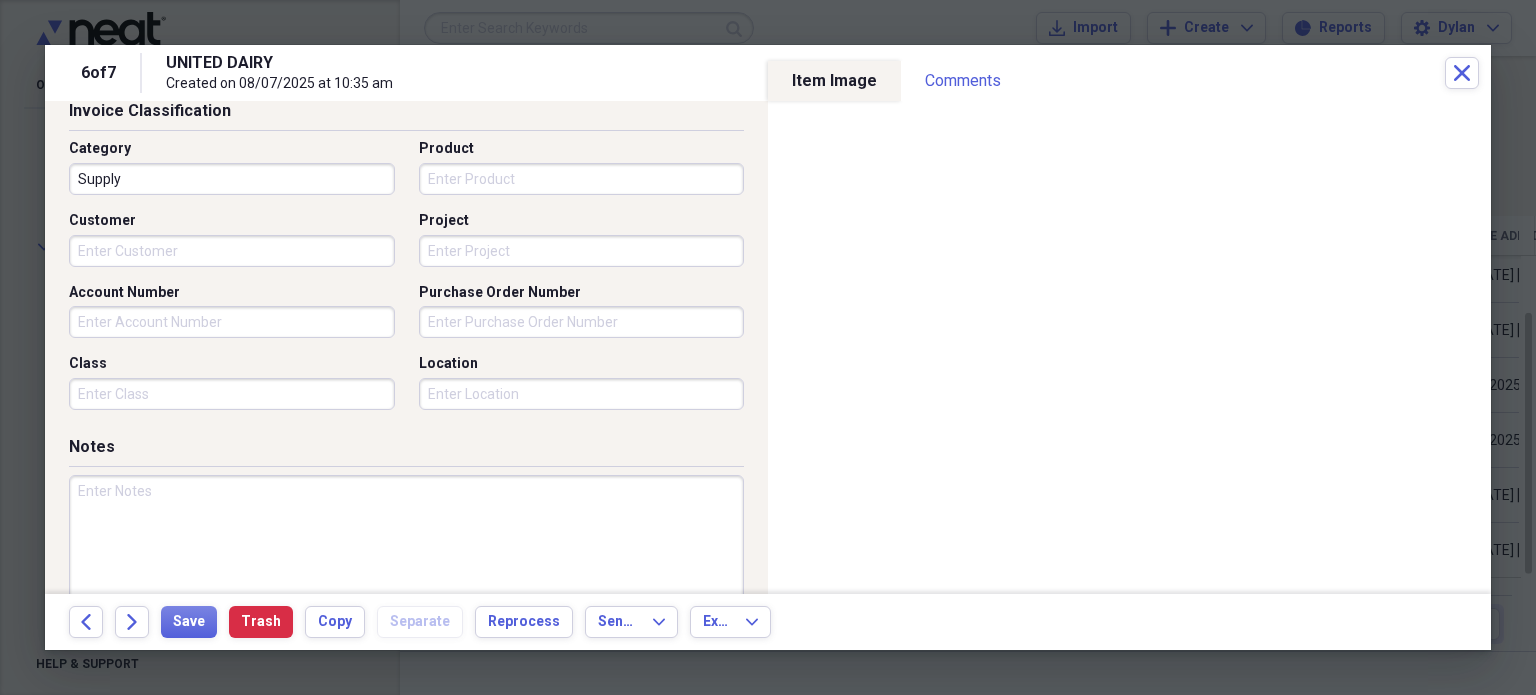 click on "Location" at bounding box center [582, 394] 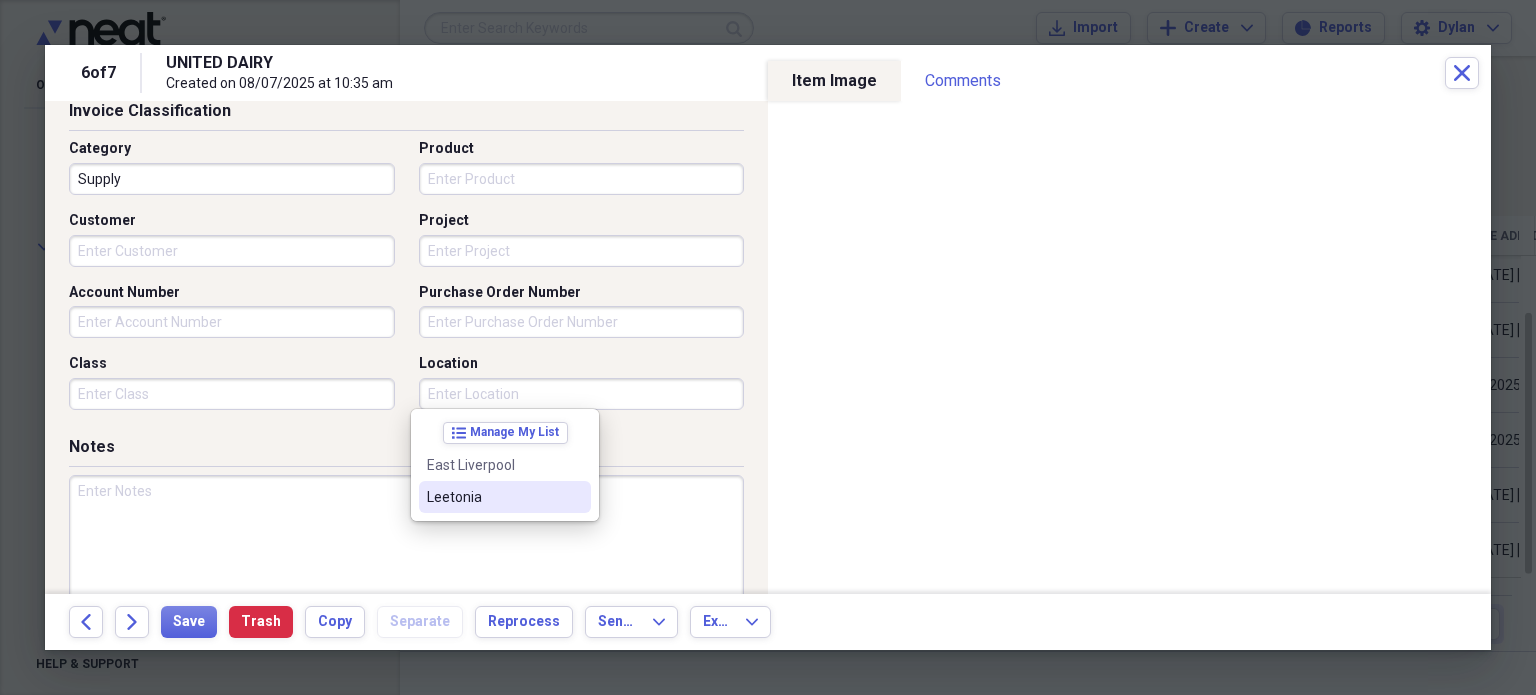 click on "Leetonia" at bounding box center (505, 497) 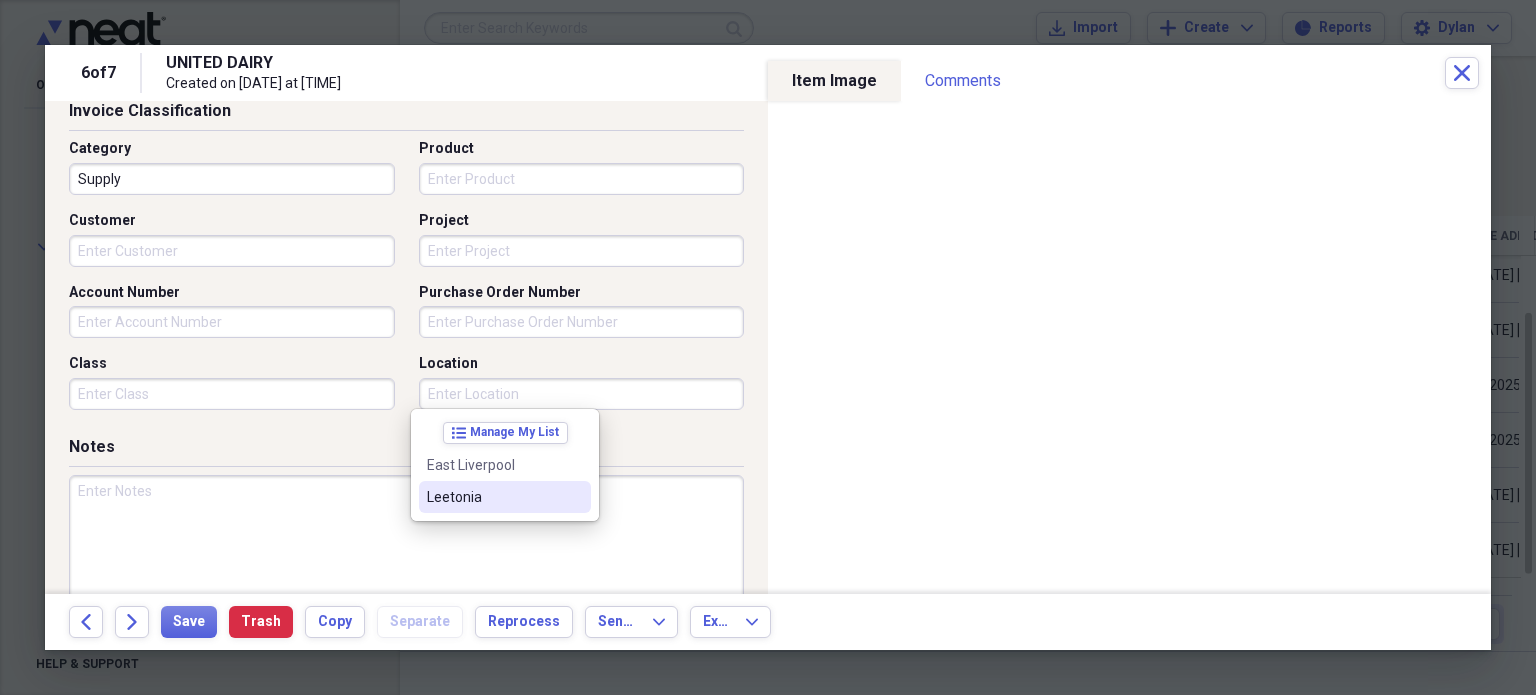 type on "Leetonia" 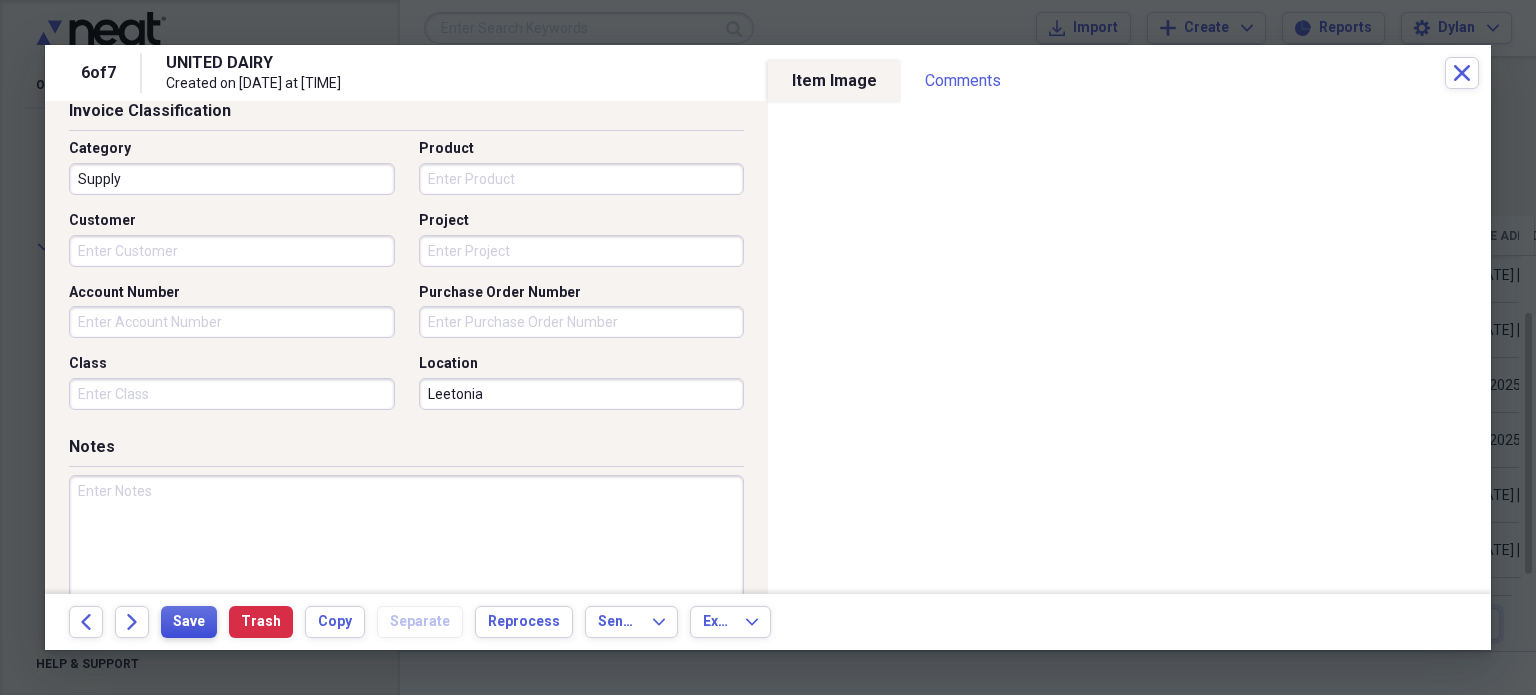 click on "Save" at bounding box center (189, 622) 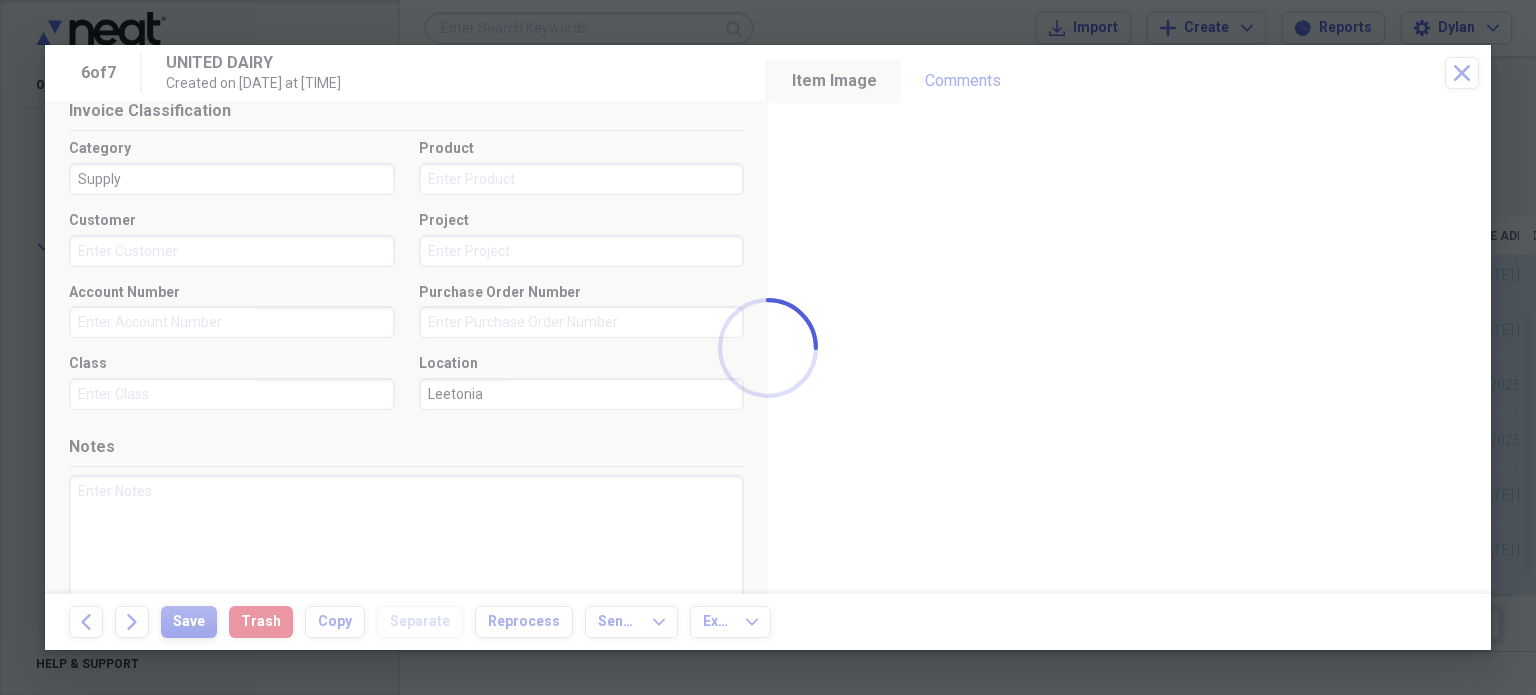 scroll, scrollTop: 0, scrollLeft: 0, axis: both 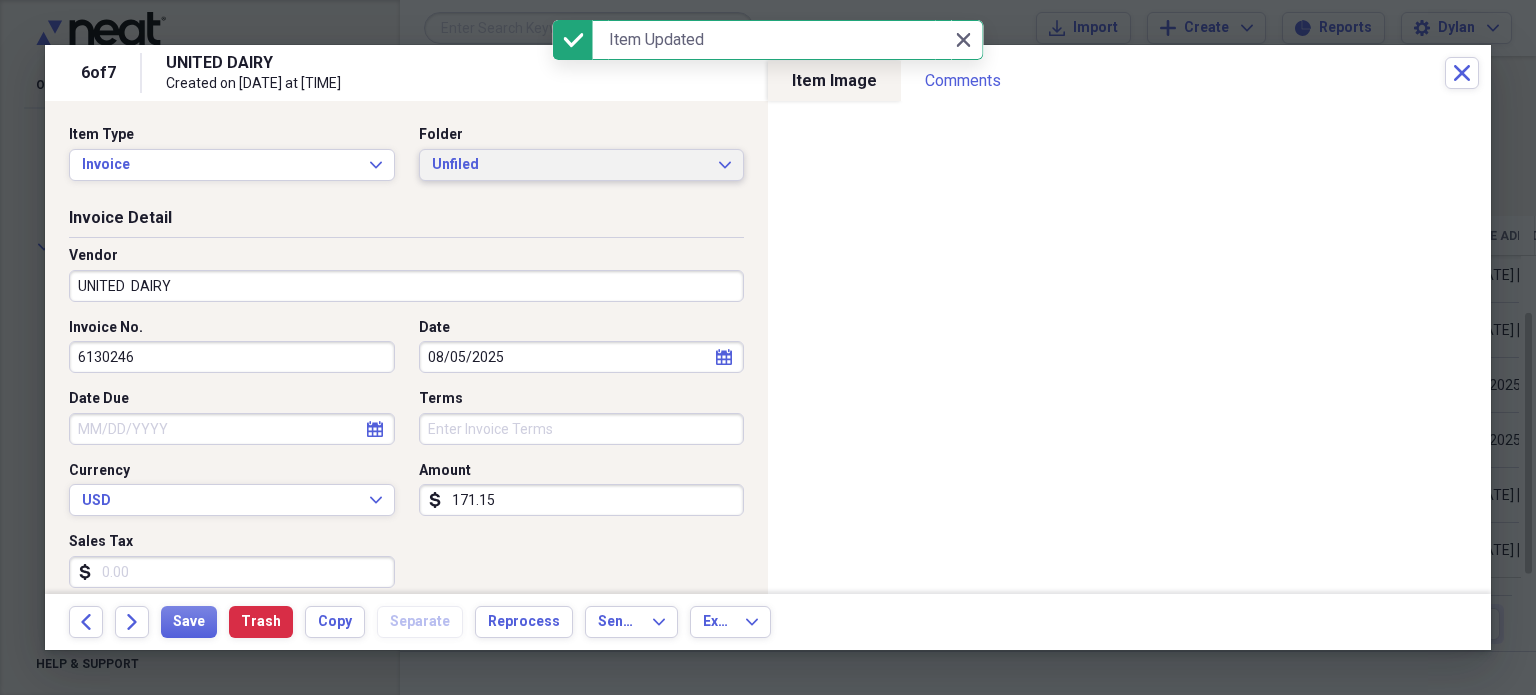 click on "Unfiled Expand" at bounding box center [582, 165] 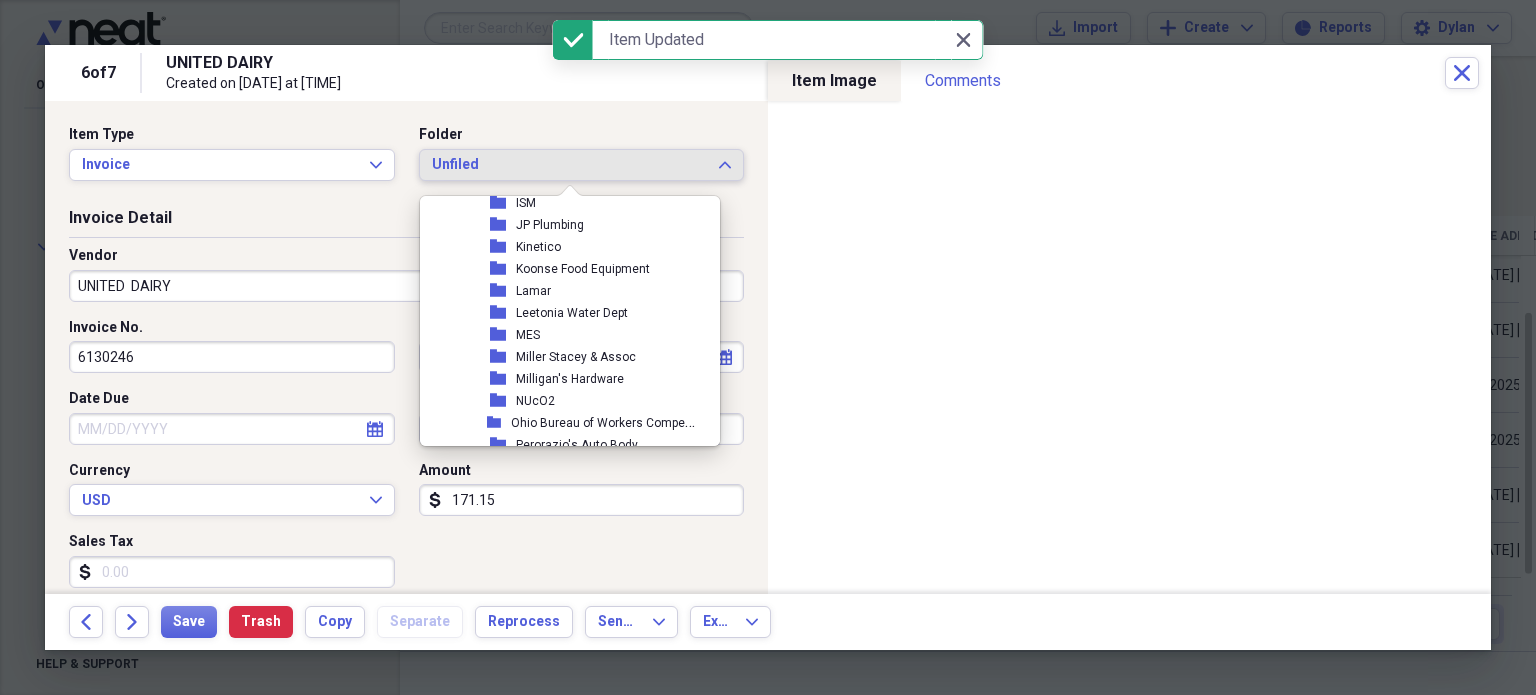 scroll, scrollTop: 4421, scrollLeft: 0, axis: vertical 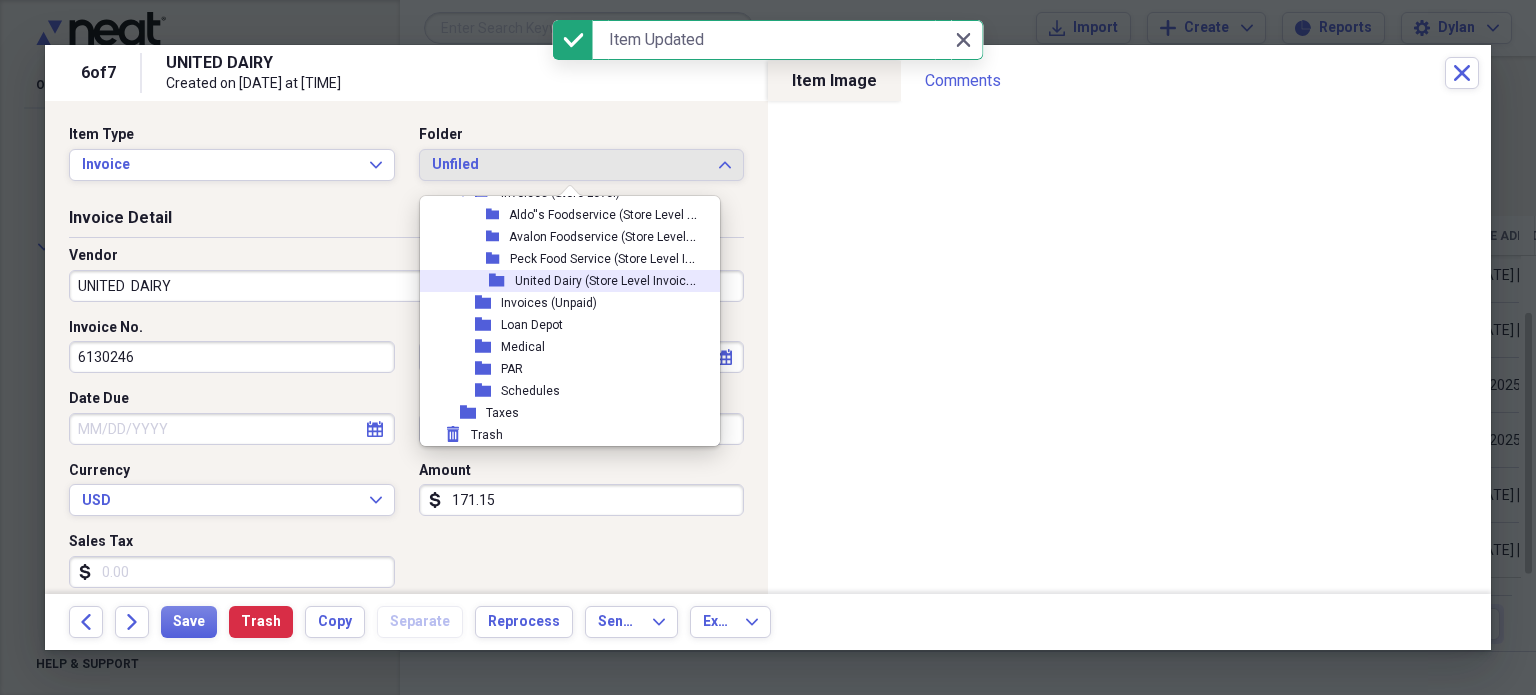 click on "United Dairy (Store Level Invoices)" at bounding box center [606, 281] 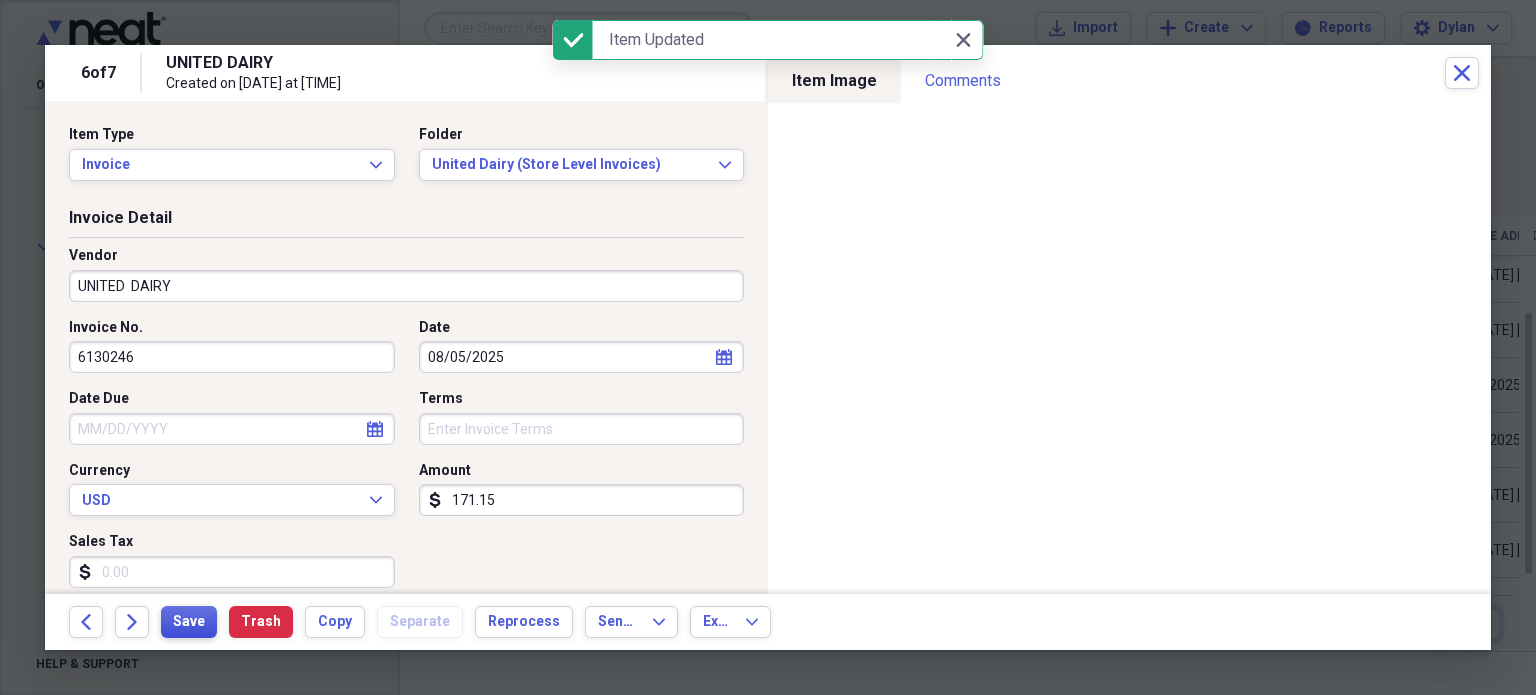 click on "Save" at bounding box center (189, 622) 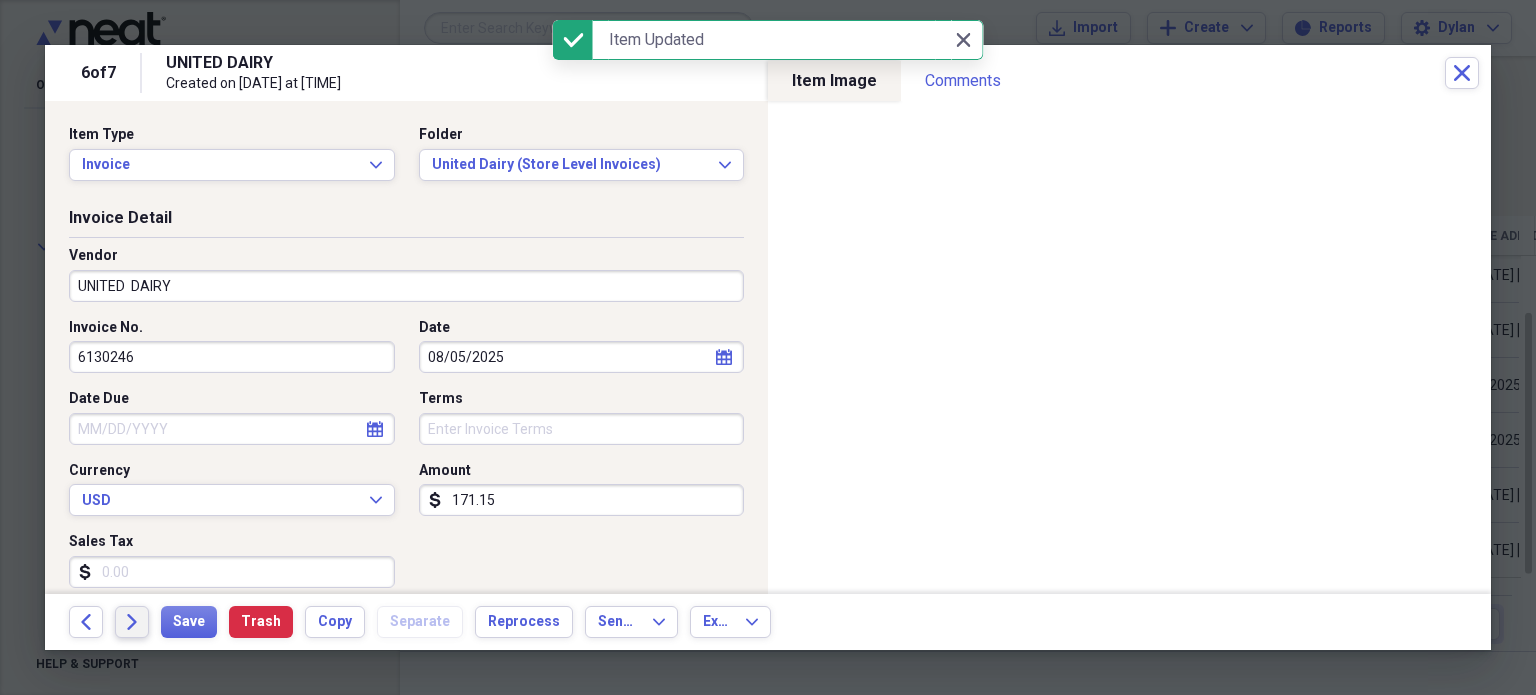 click on "Forward" 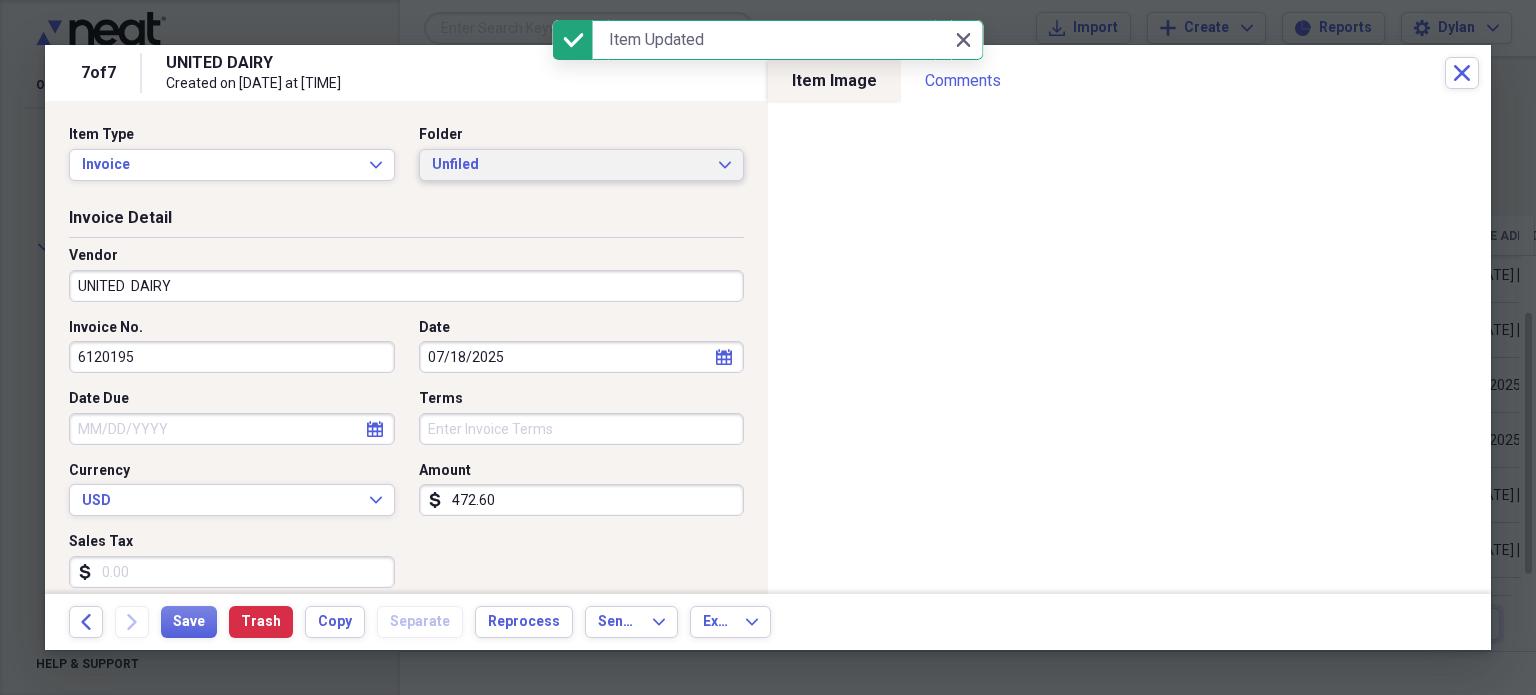 click on "Unfiled Expand" at bounding box center [582, 165] 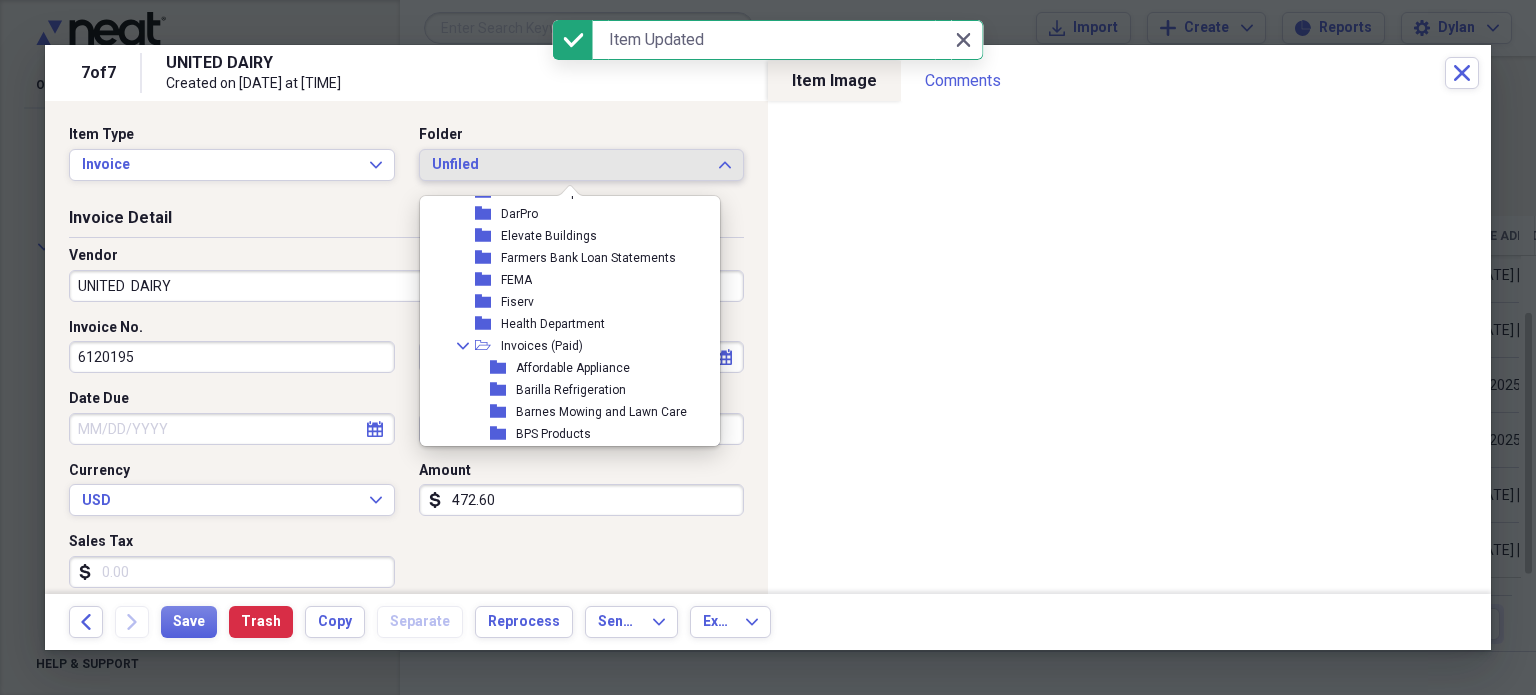 scroll, scrollTop: 4421, scrollLeft: 0, axis: vertical 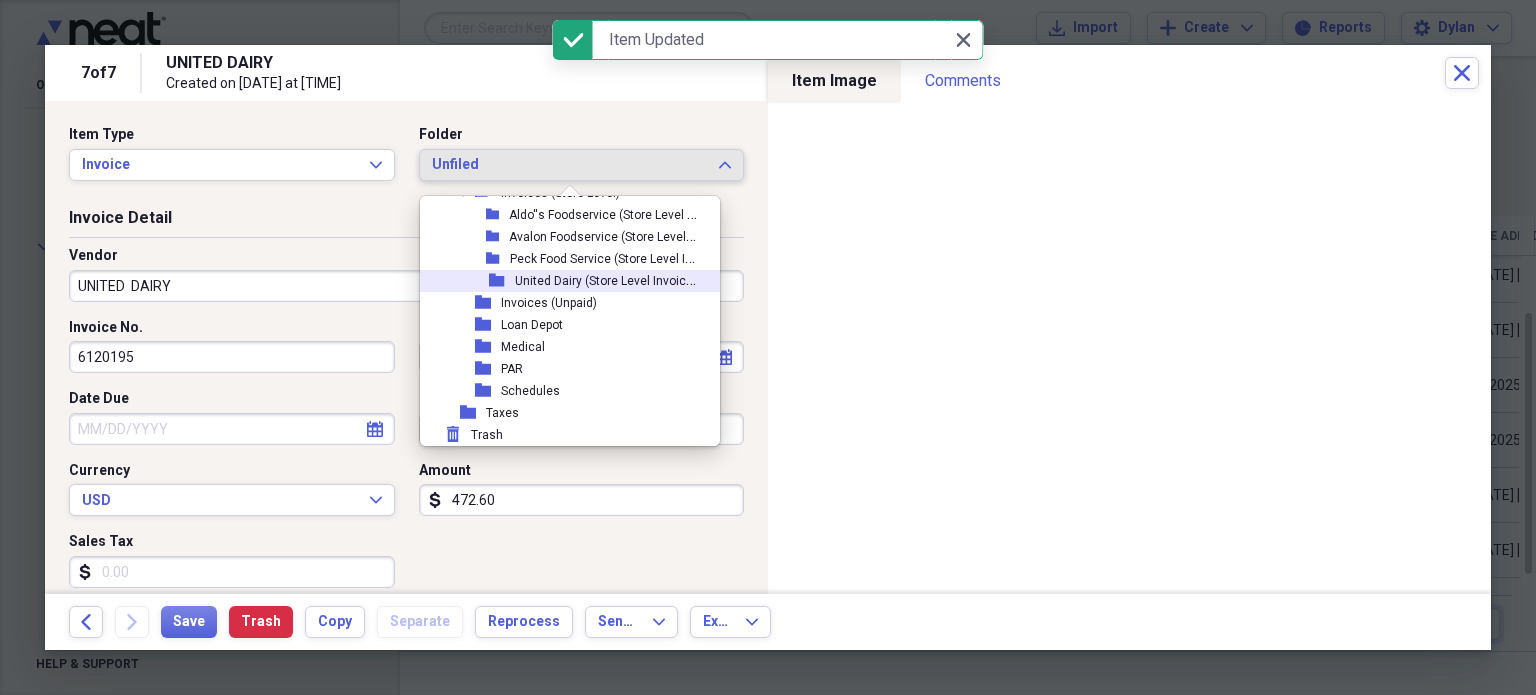 click on "United Dairy (Store Level Invoices)" at bounding box center [609, 279] 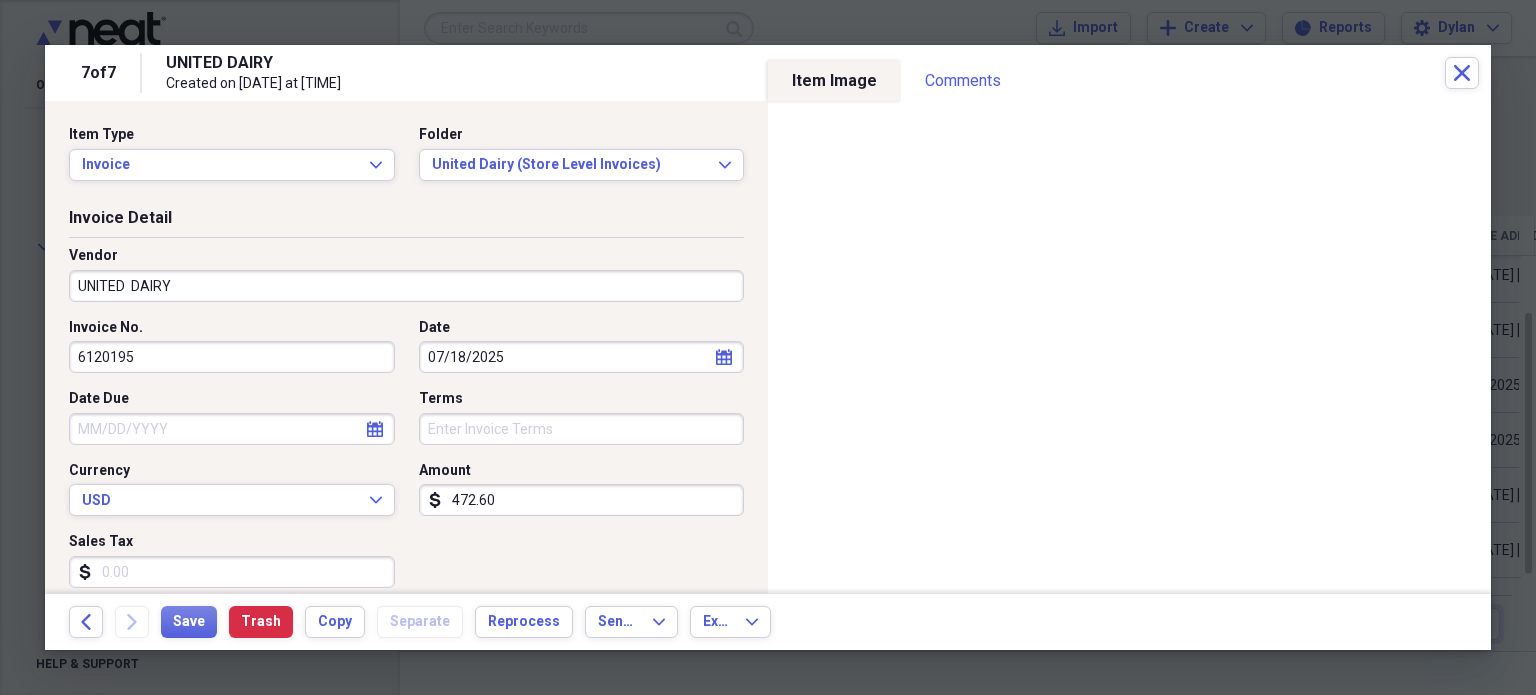 click on "472.60" at bounding box center (582, 500) 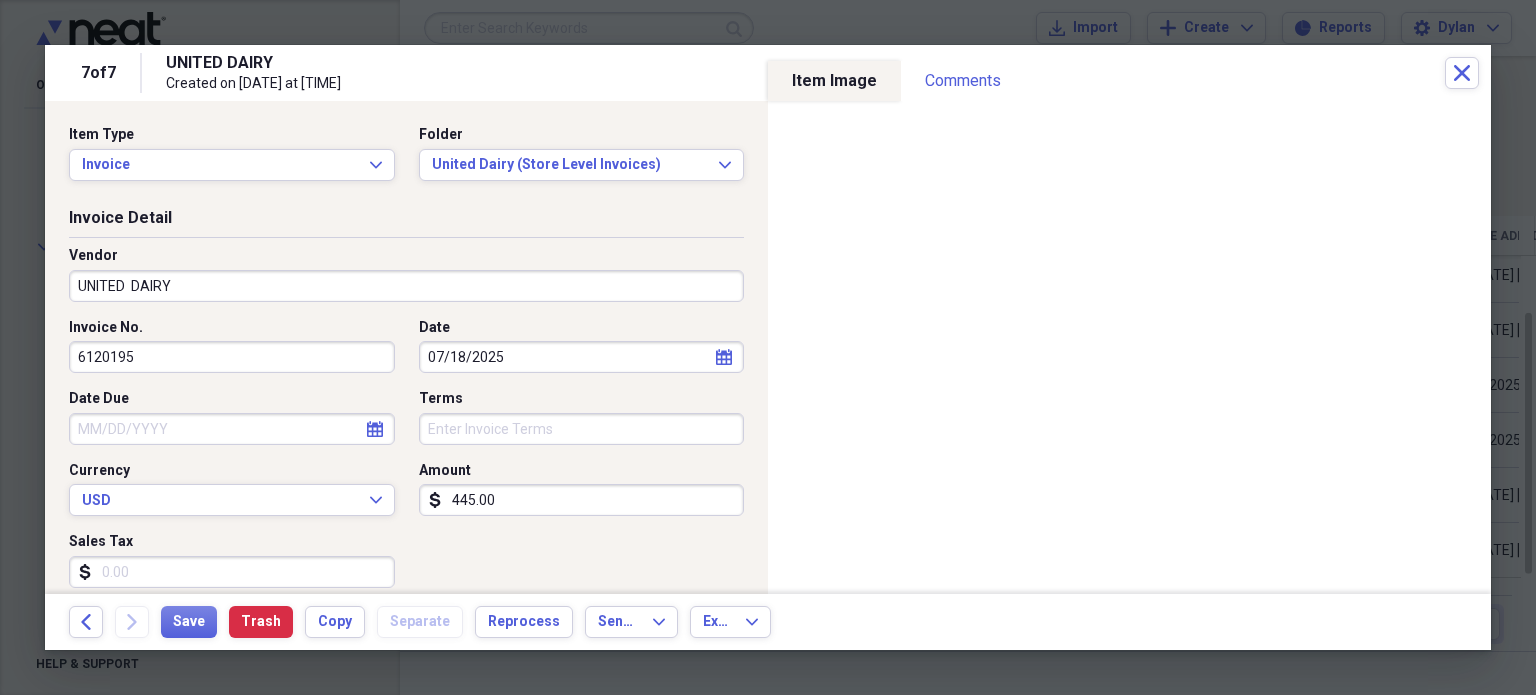 type on "445.00" 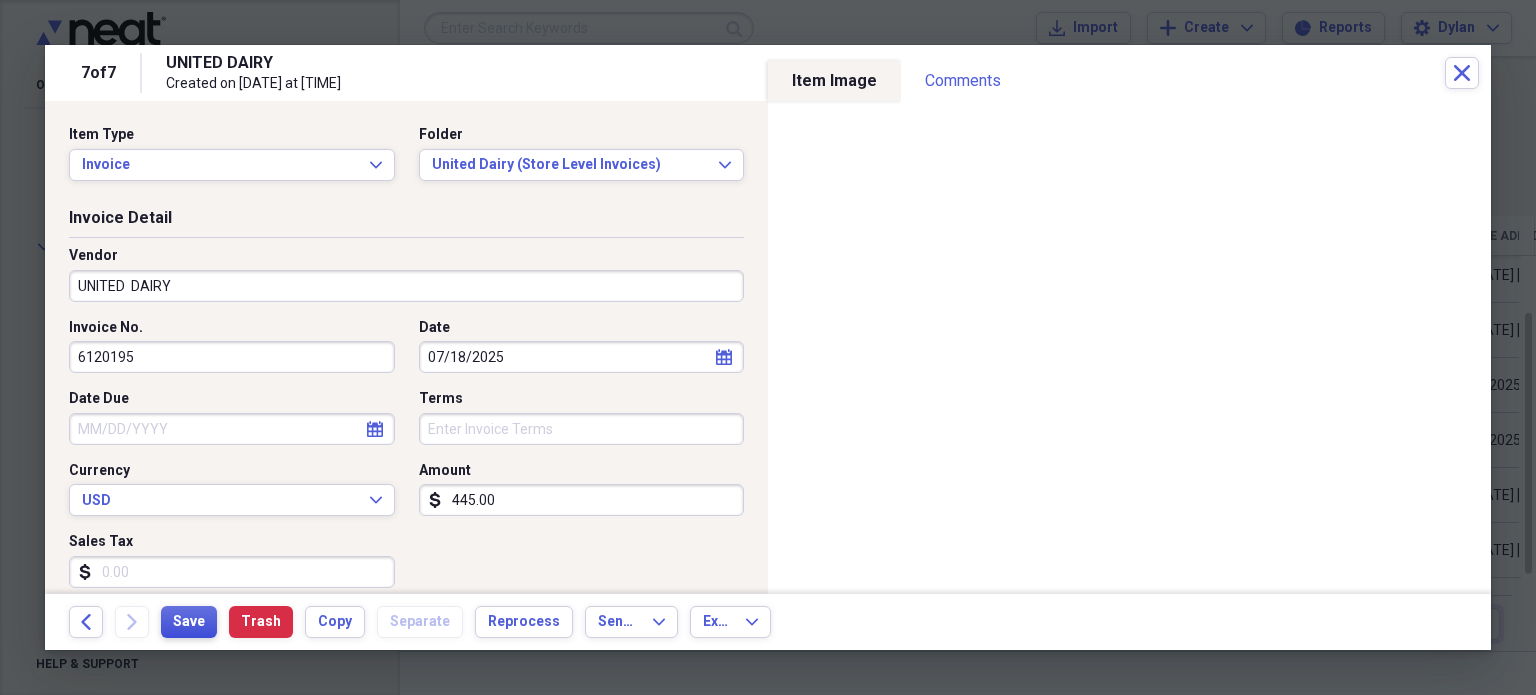 click on "Save" at bounding box center [189, 622] 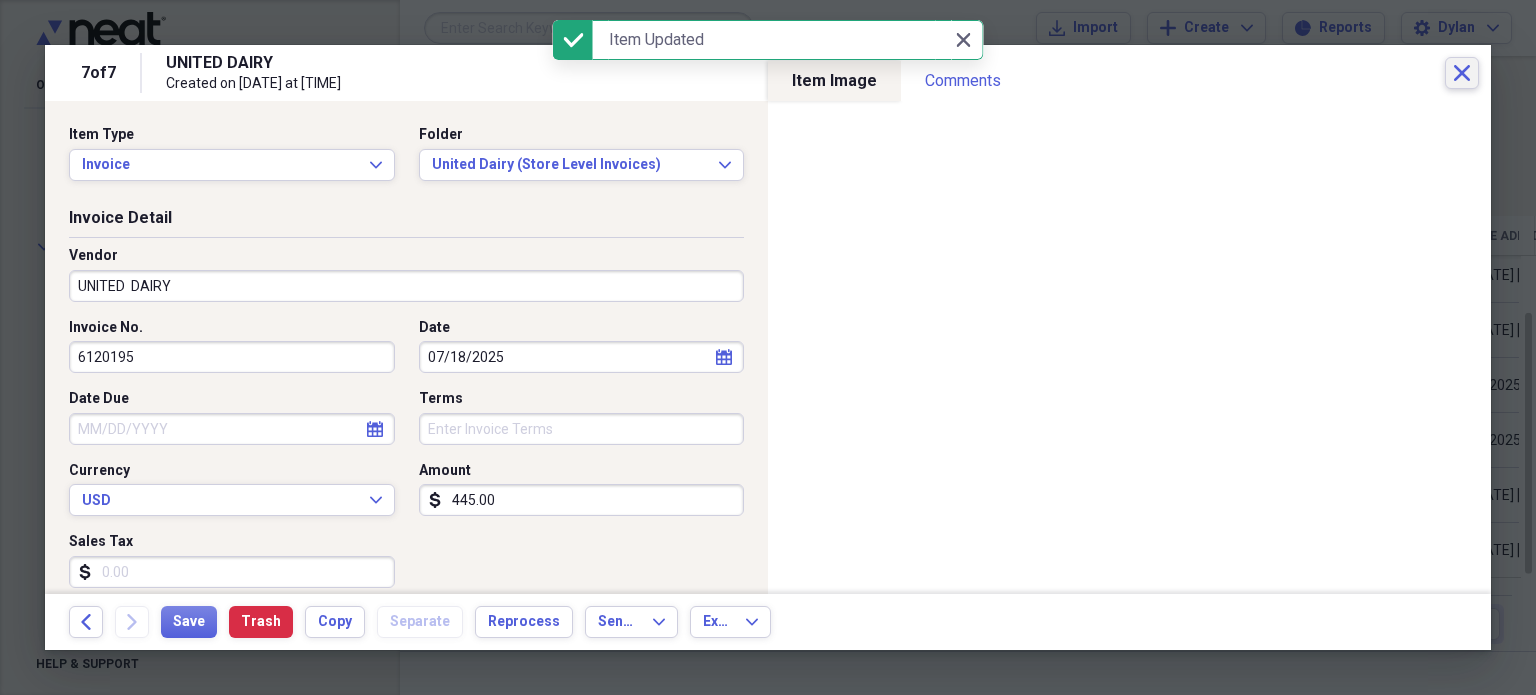 click on "Close" 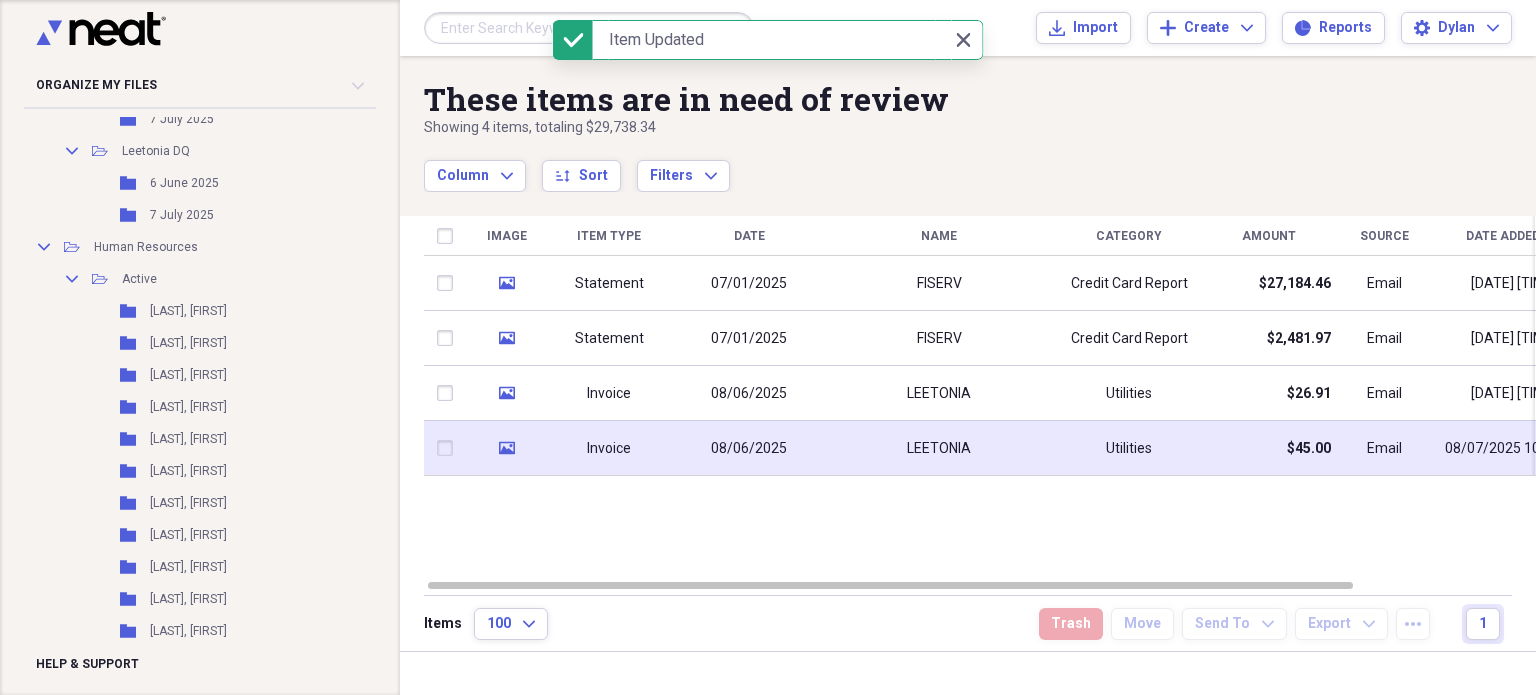 click on "LEETONIA" at bounding box center (939, 449) 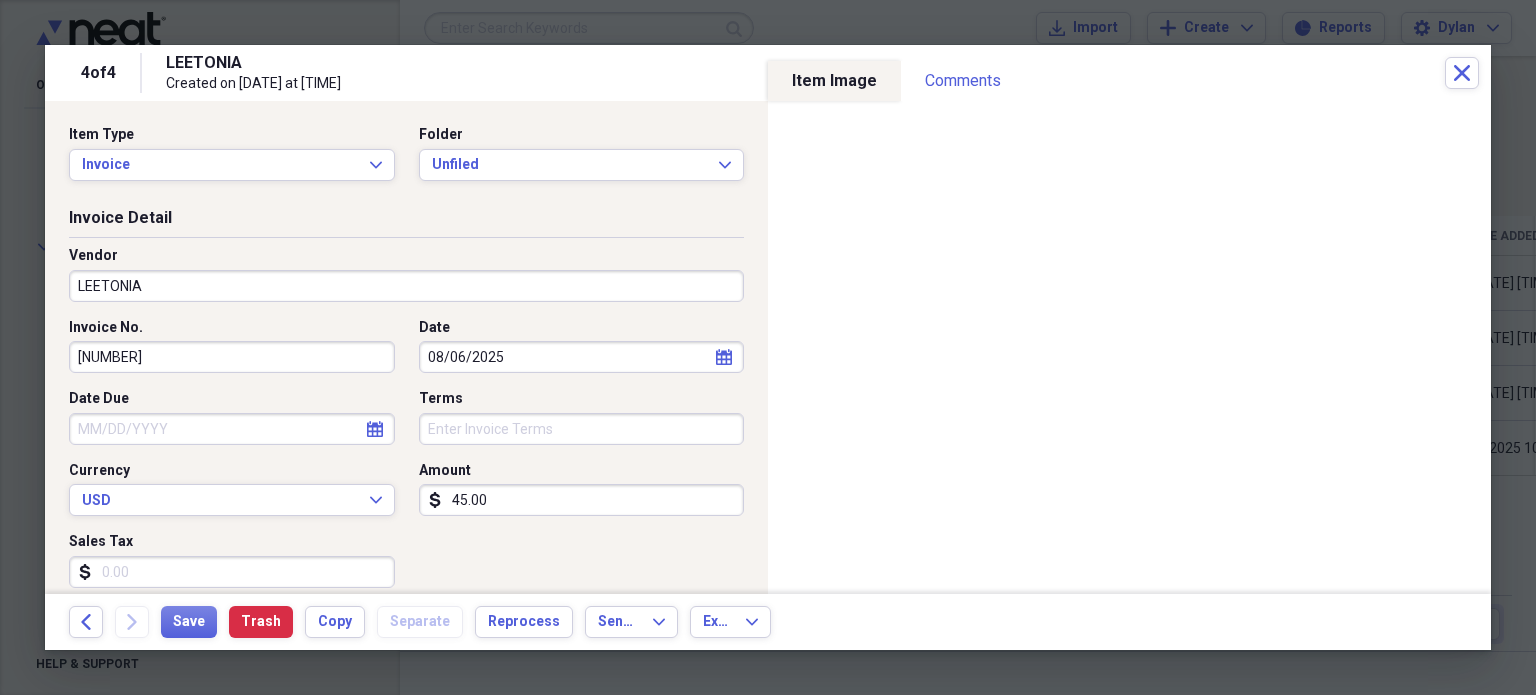 click on "Vendor" at bounding box center [406, 256] 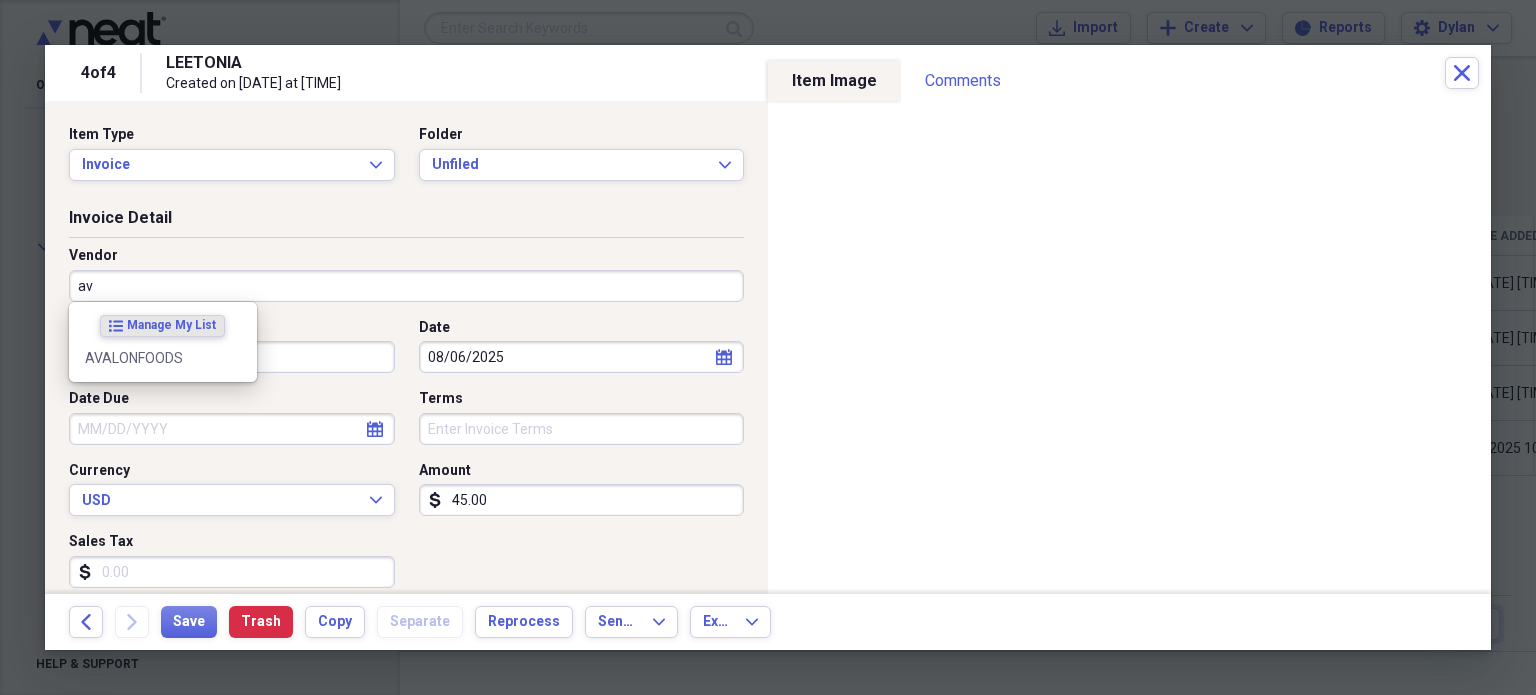 click on "AVALONFOODS" at bounding box center (163, 358) 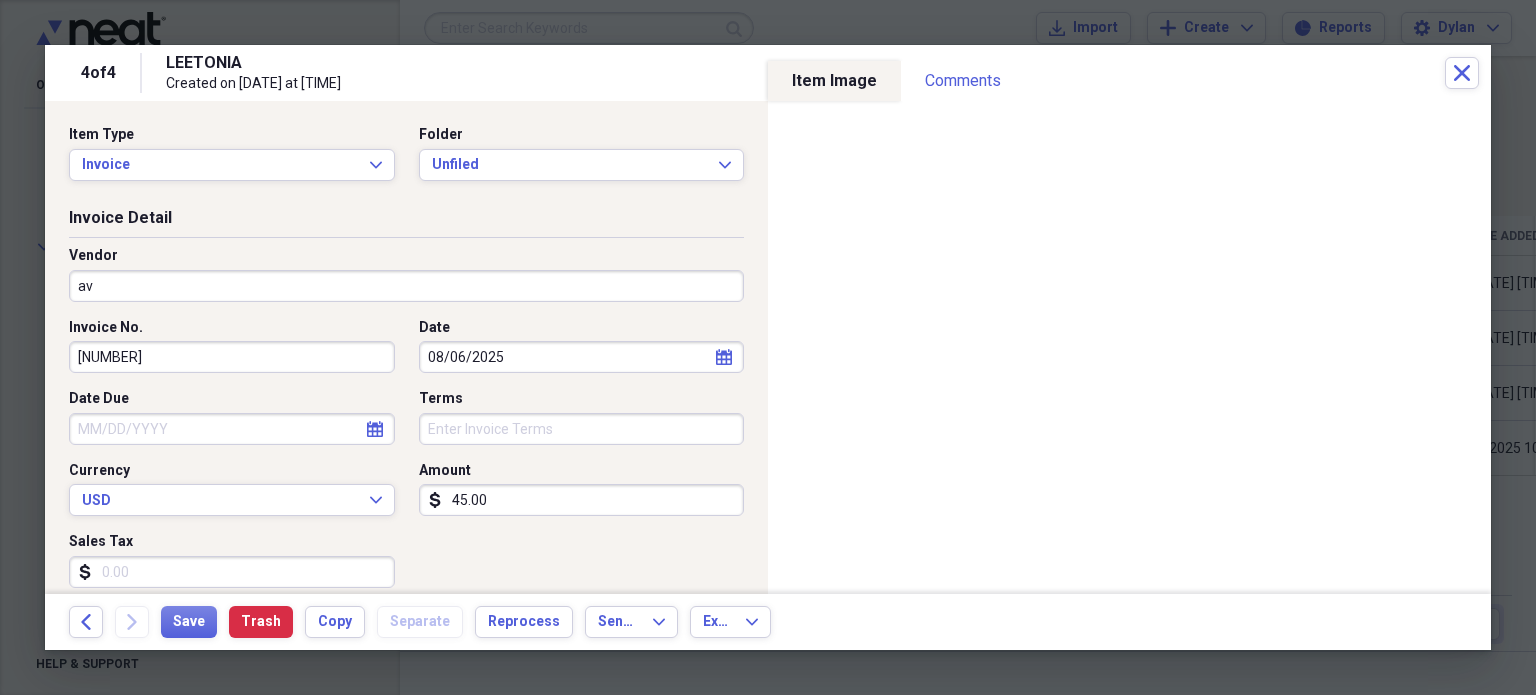 type on "AVALONFOODS" 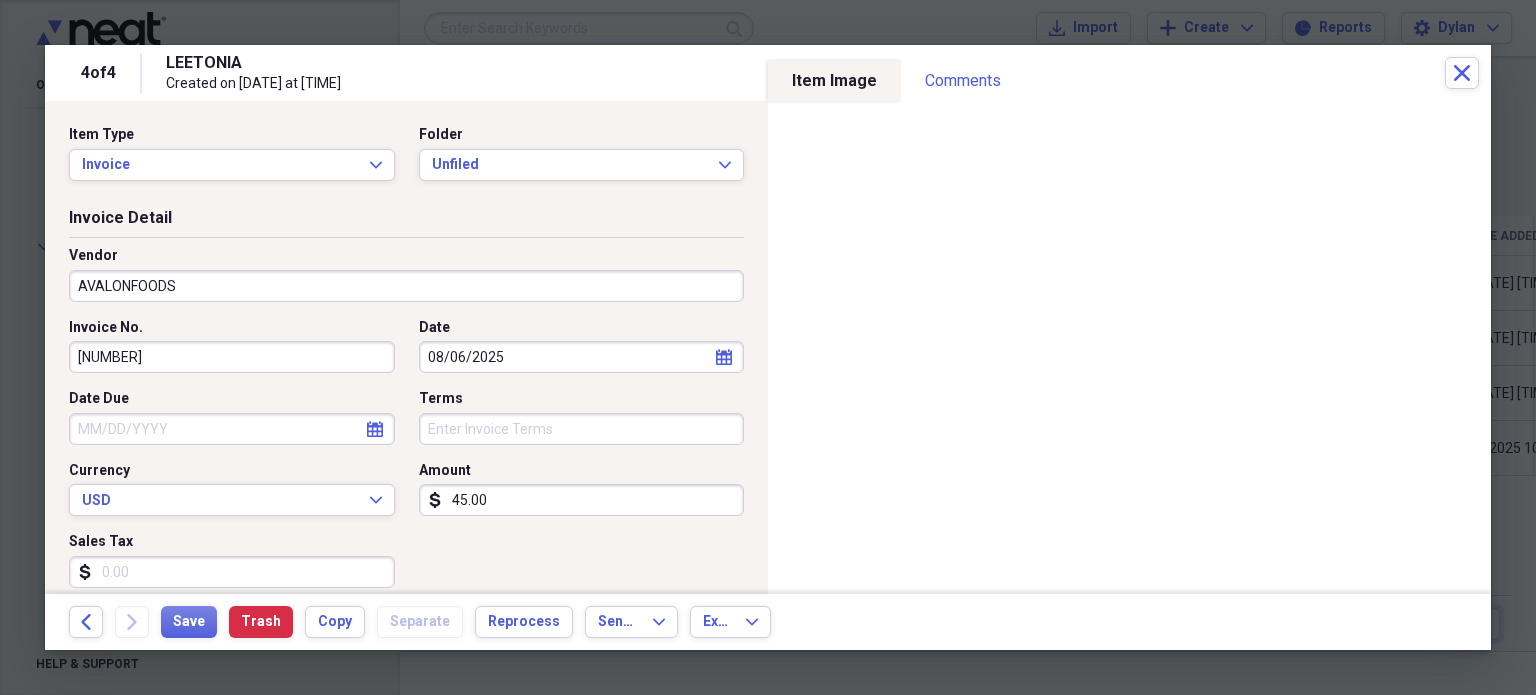 type on "Supply" 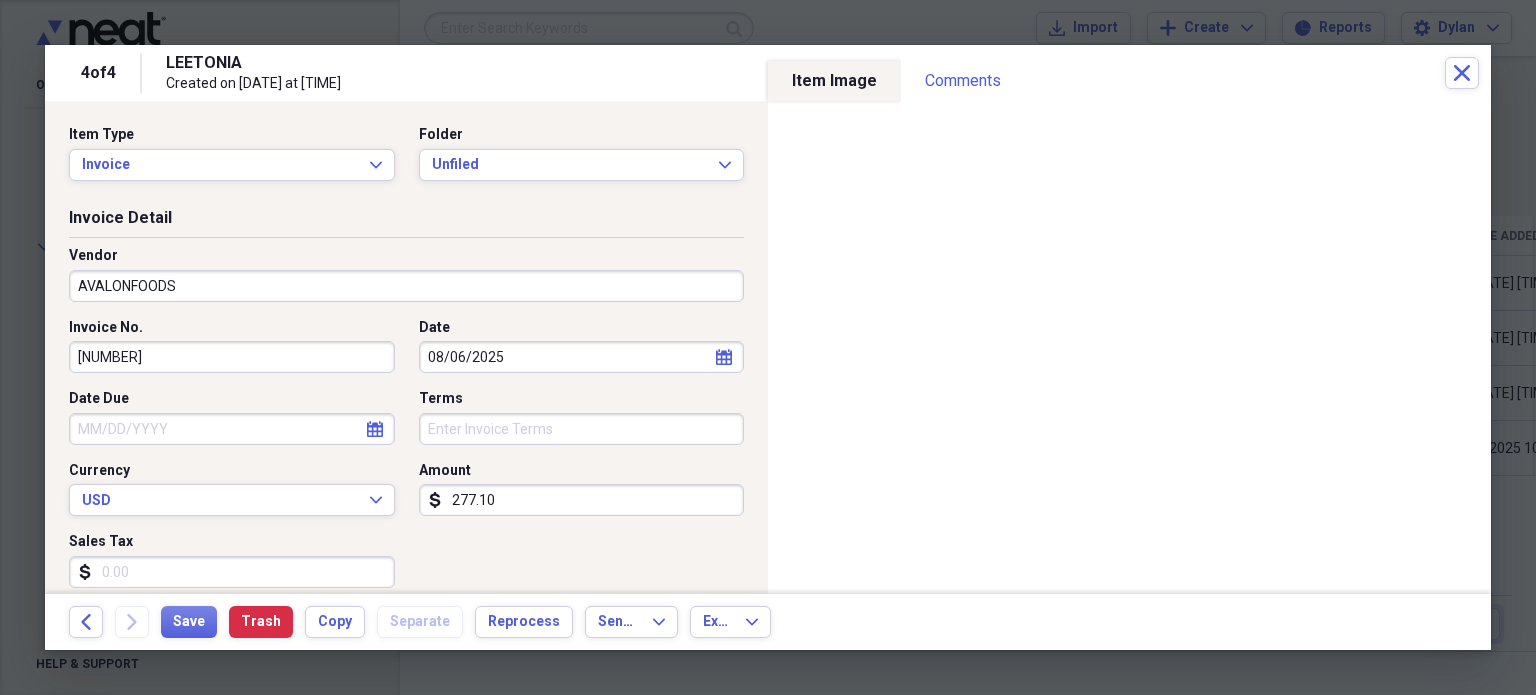 type on "277.10" 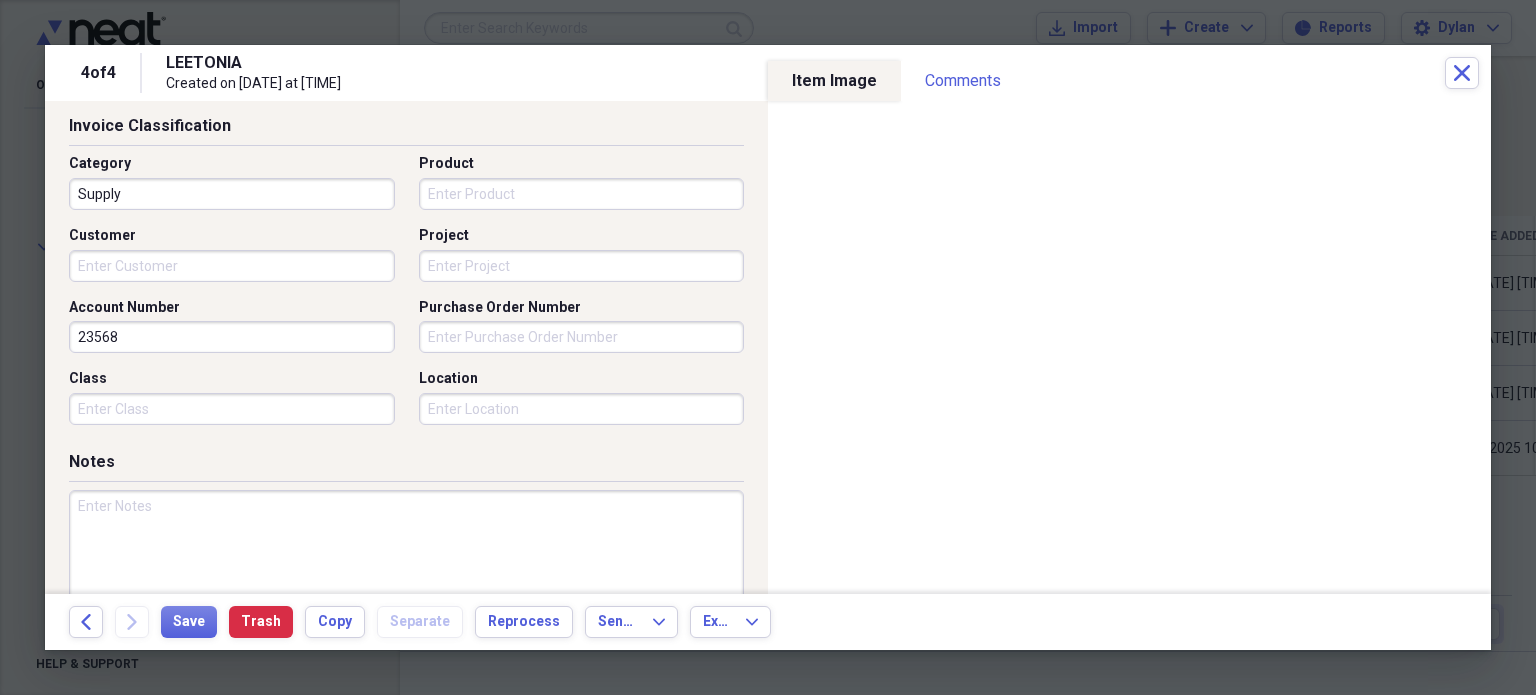 scroll, scrollTop: 500, scrollLeft: 0, axis: vertical 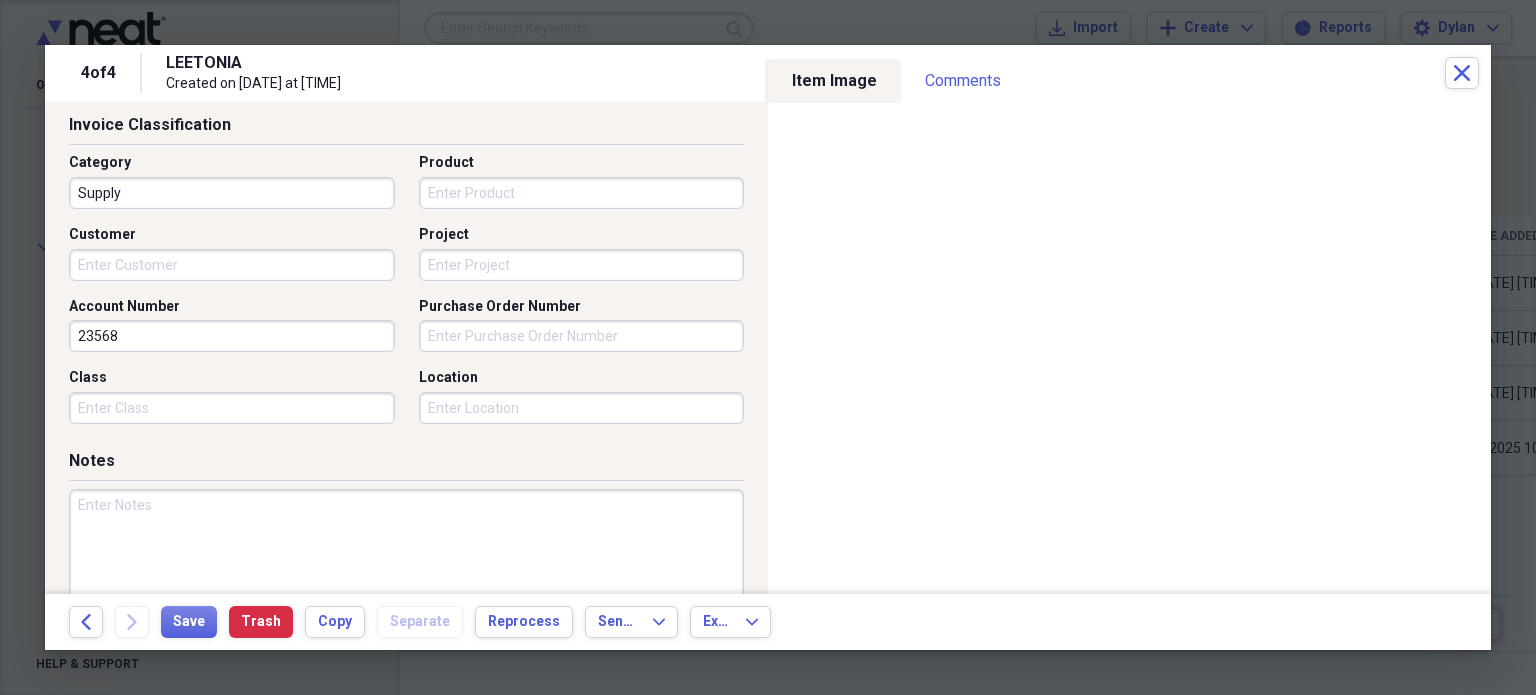 click on "Location" at bounding box center (582, 408) 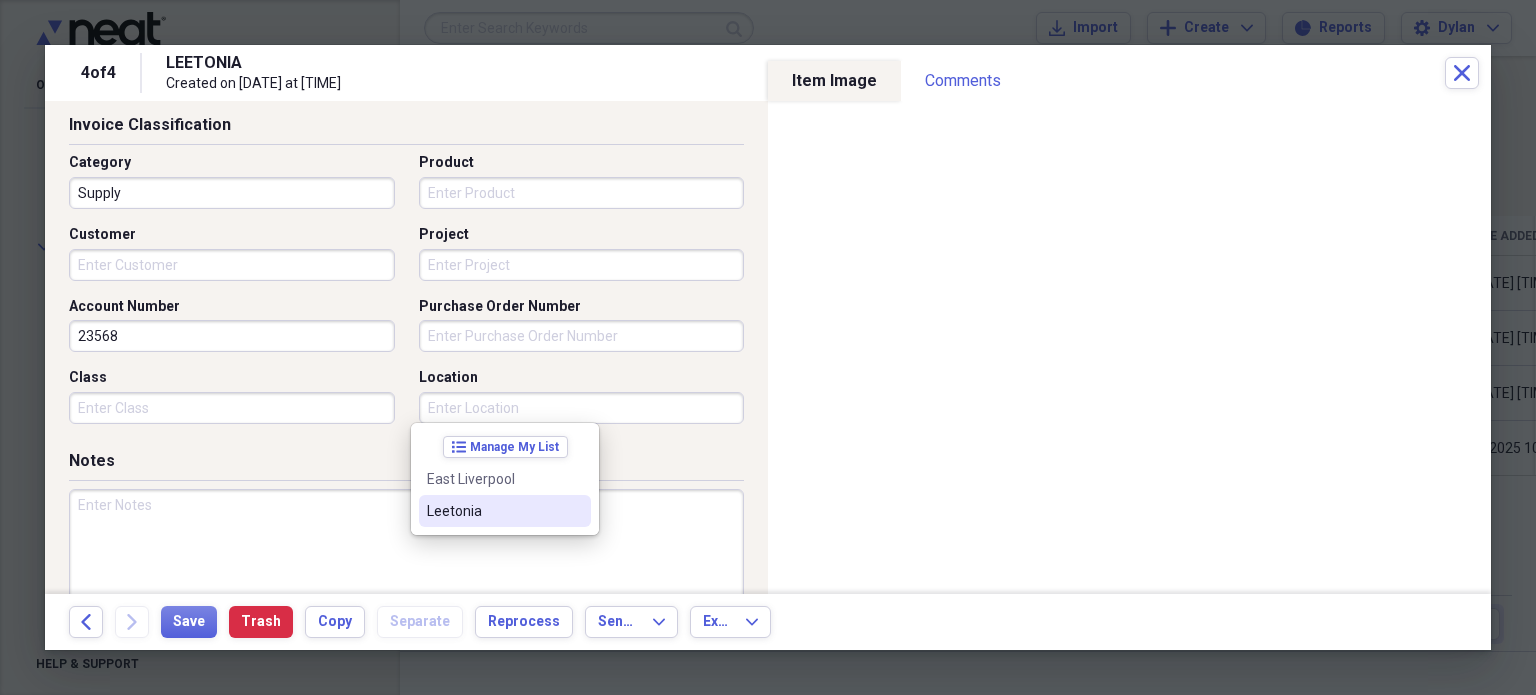 click on "Leetonia" at bounding box center [493, 511] 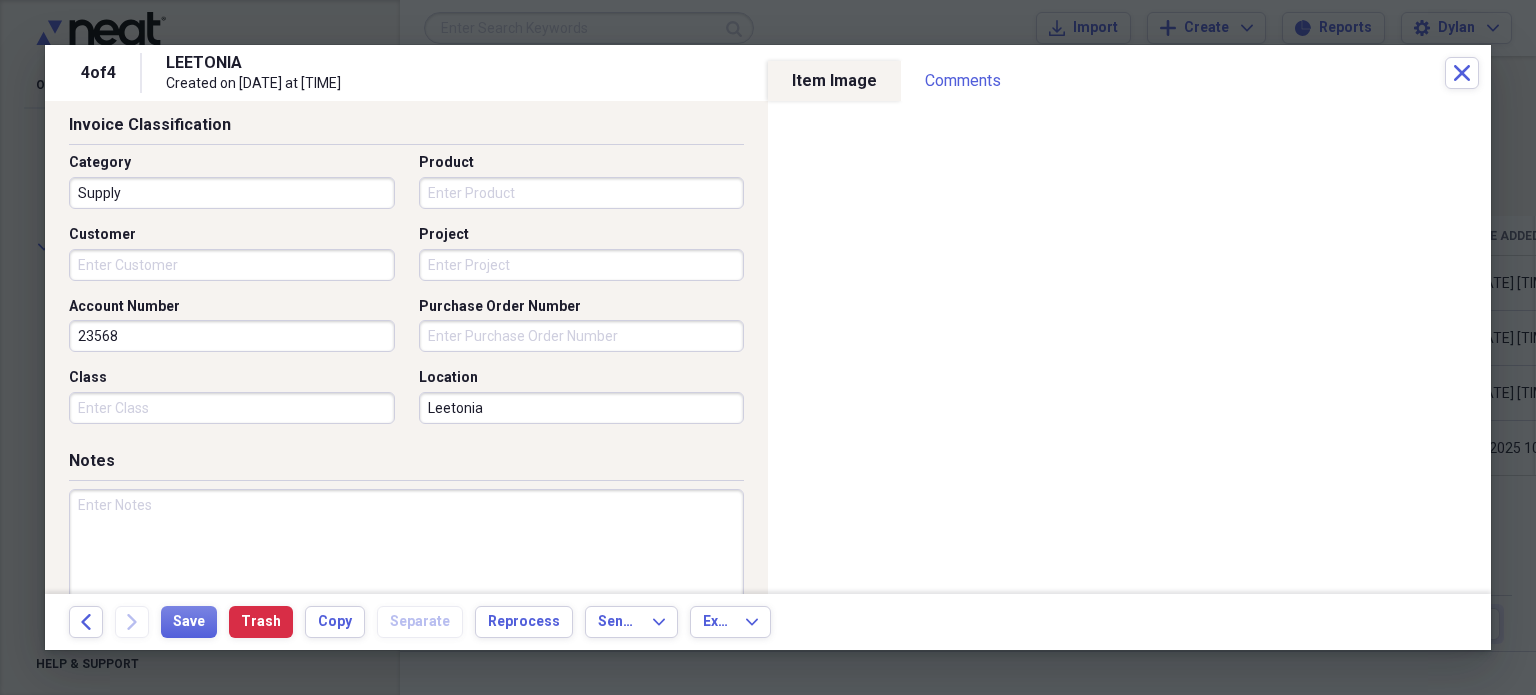 click on "Leetonia" at bounding box center [582, 408] 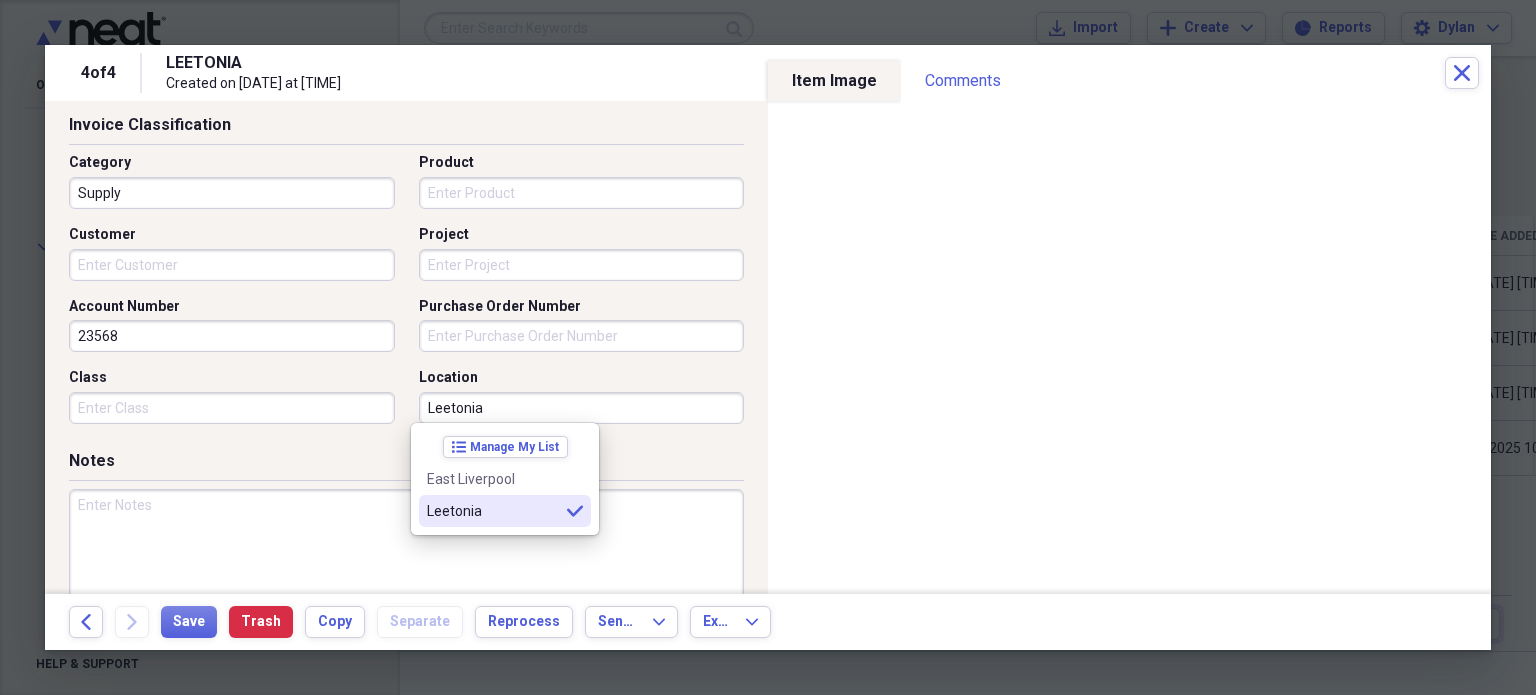 click on "Leetonia" at bounding box center [582, 408] 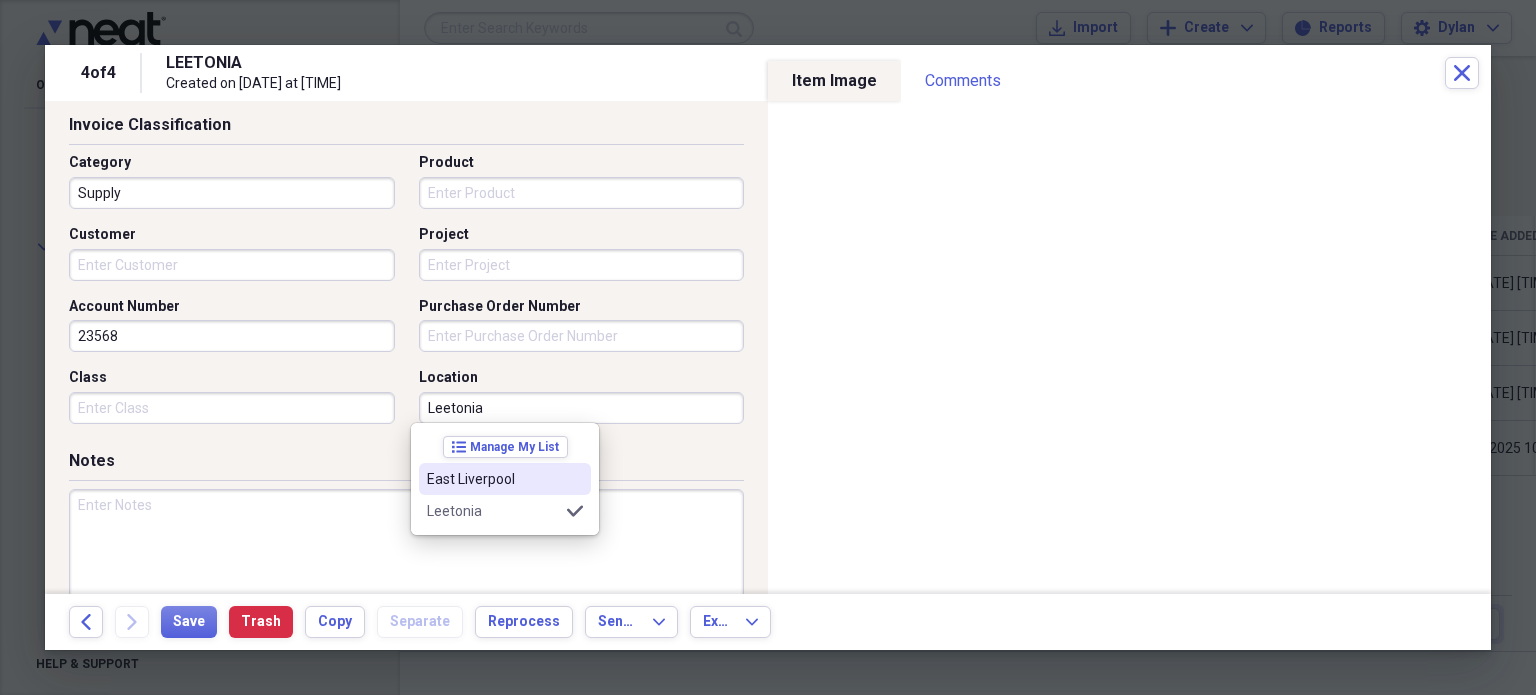 click on "East Liverpool" at bounding box center (505, 479) 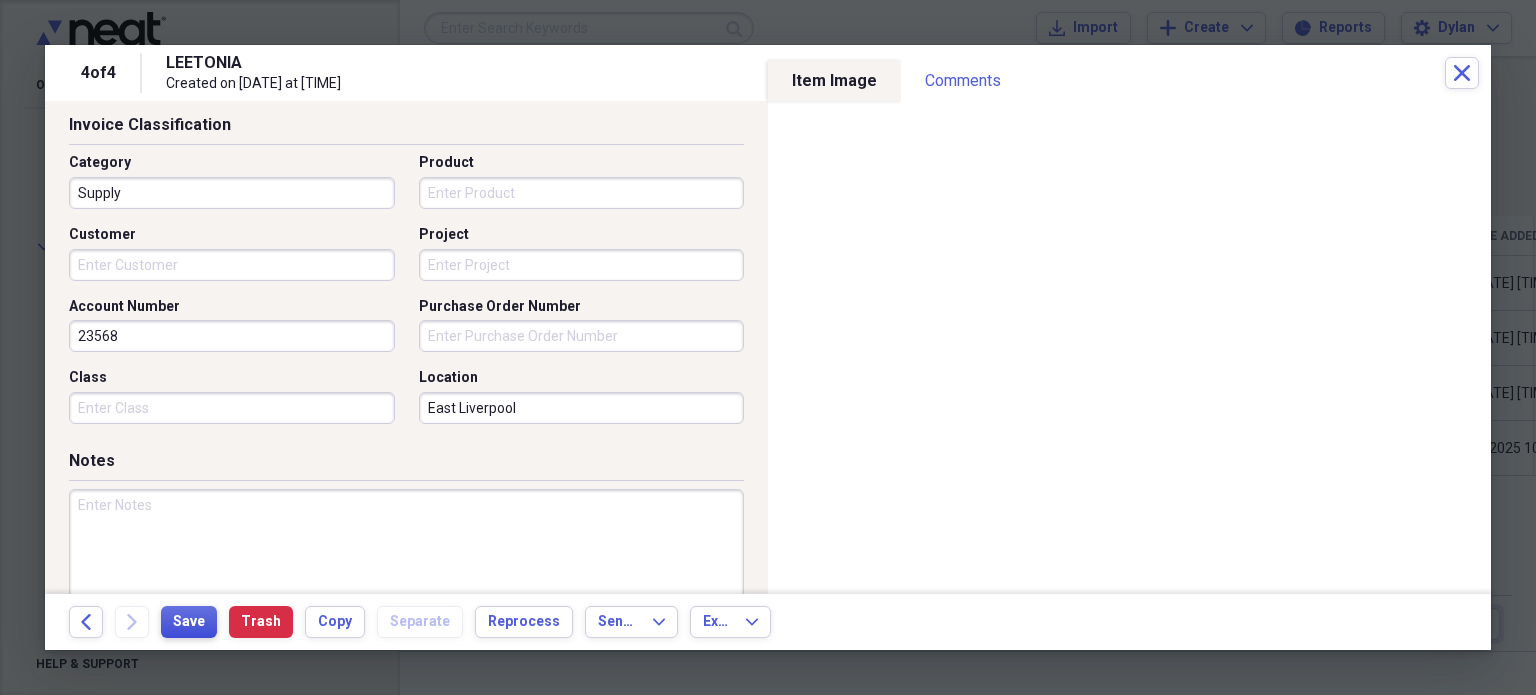 click on "Save" at bounding box center (189, 622) 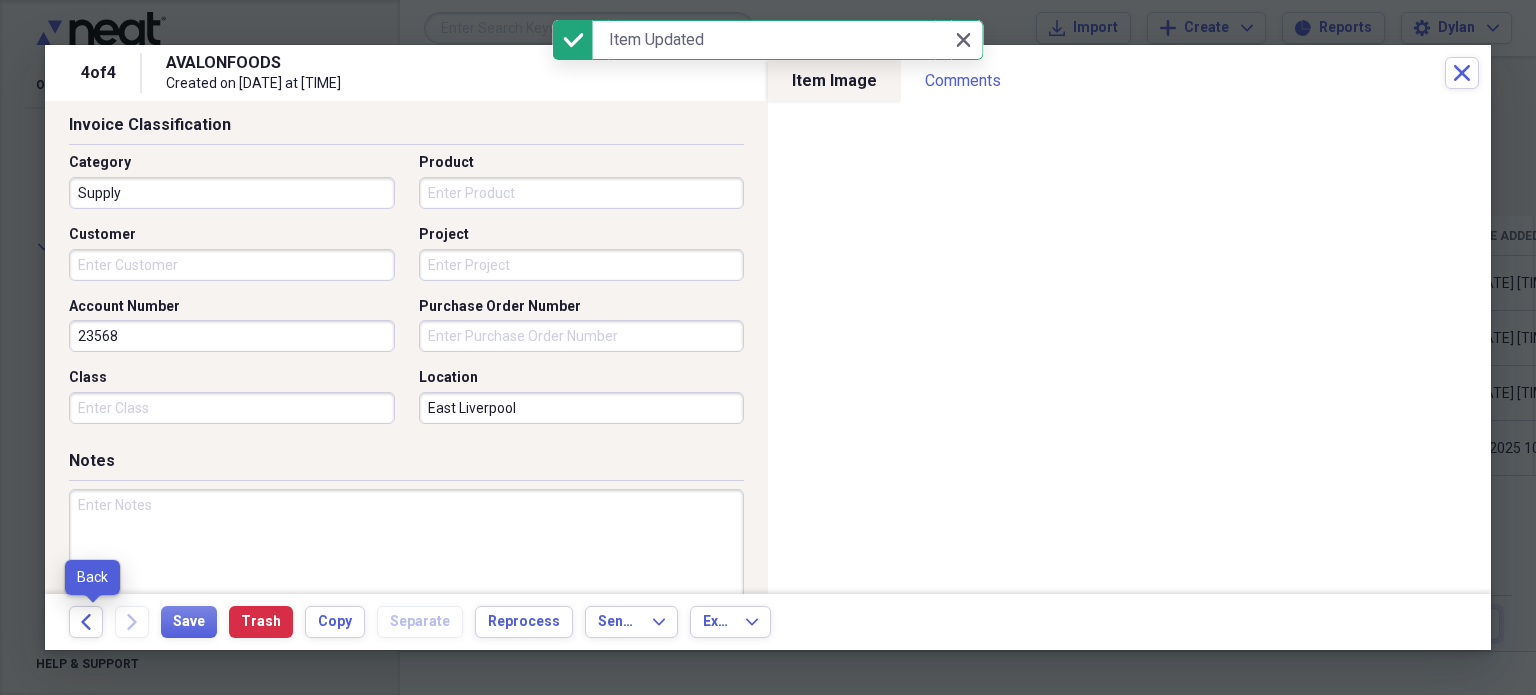 click on "Back Forward Save Trash Copy Separate Reprocess Send To Expand Export Expand" at bounding box center [768, 622] 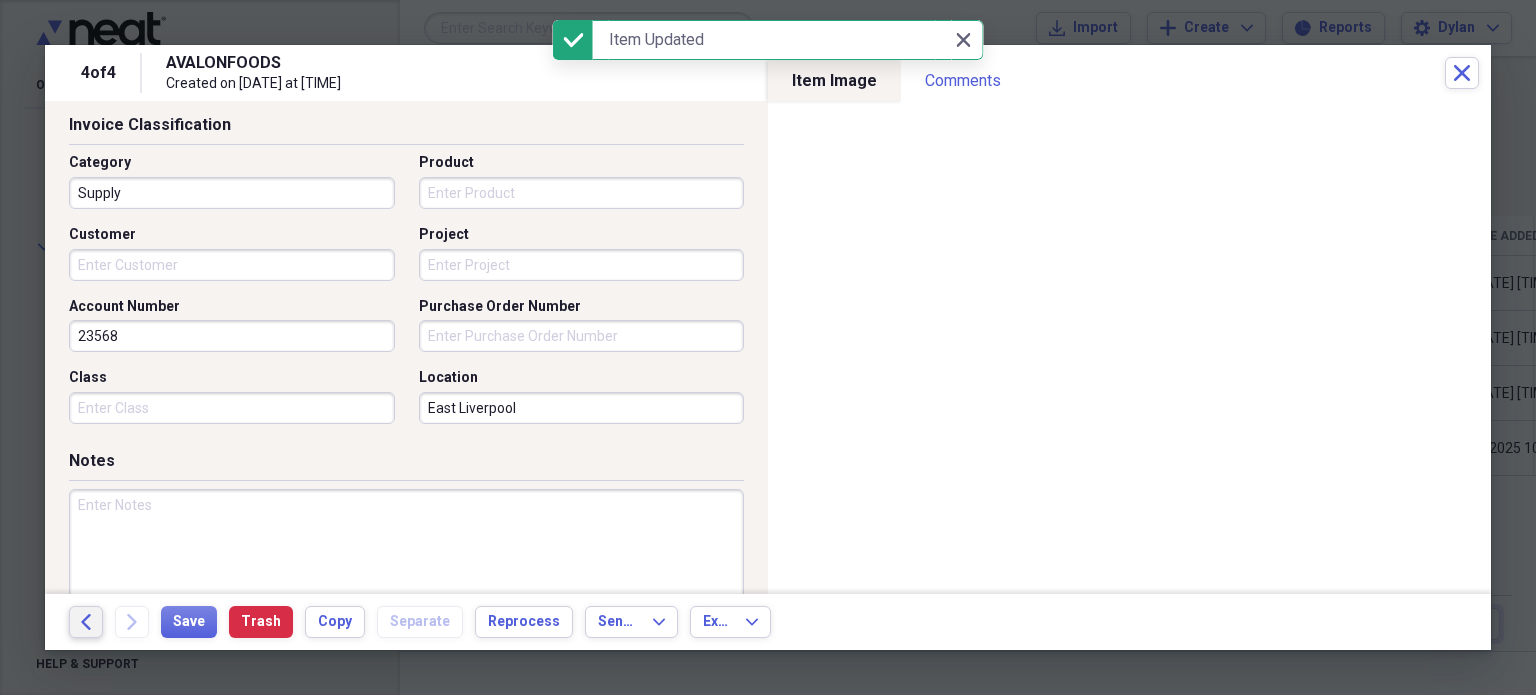 click on "Back" at bounding box center (86, 622) 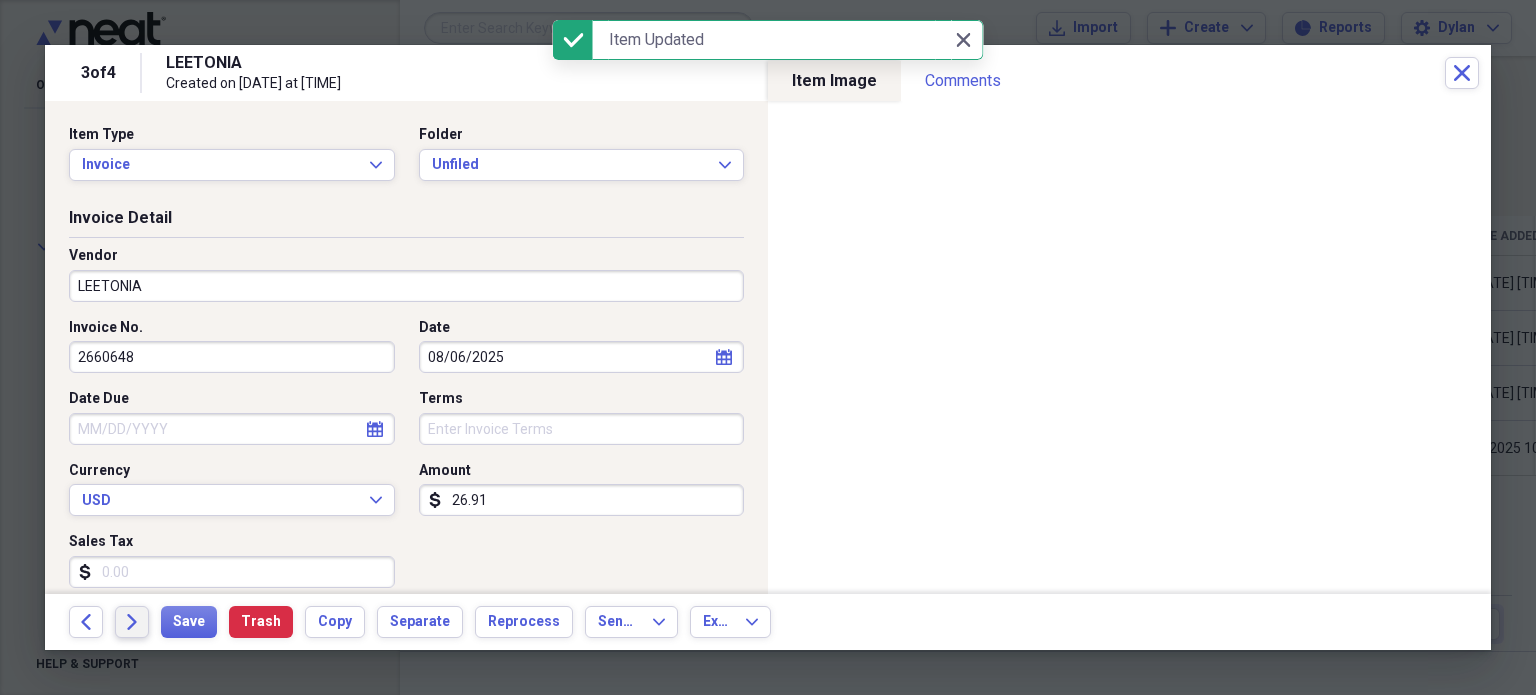 click on "Forward" 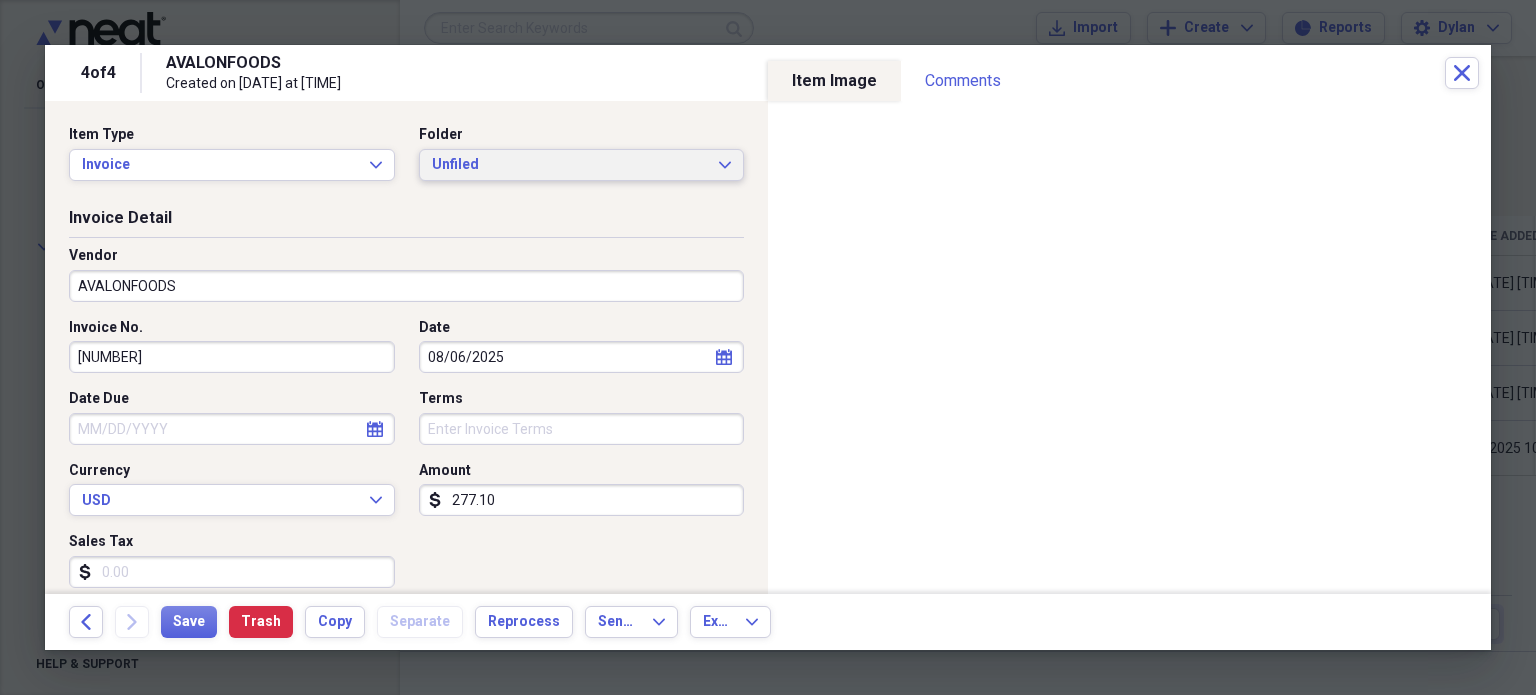 click on "Unfiled Expand" at bounding box center (582, 165) 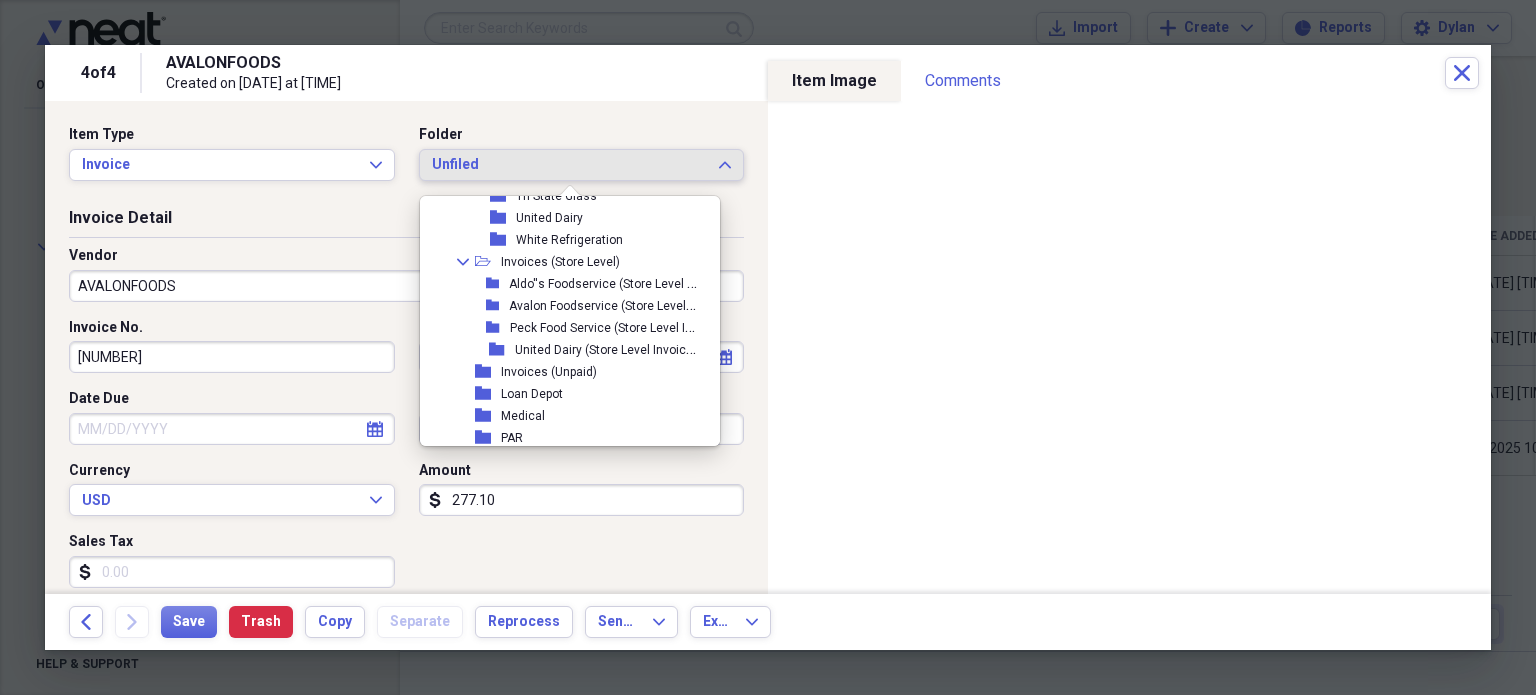 scroll, scrollTop: 4333, scrollLeft: 0, axis: vertical 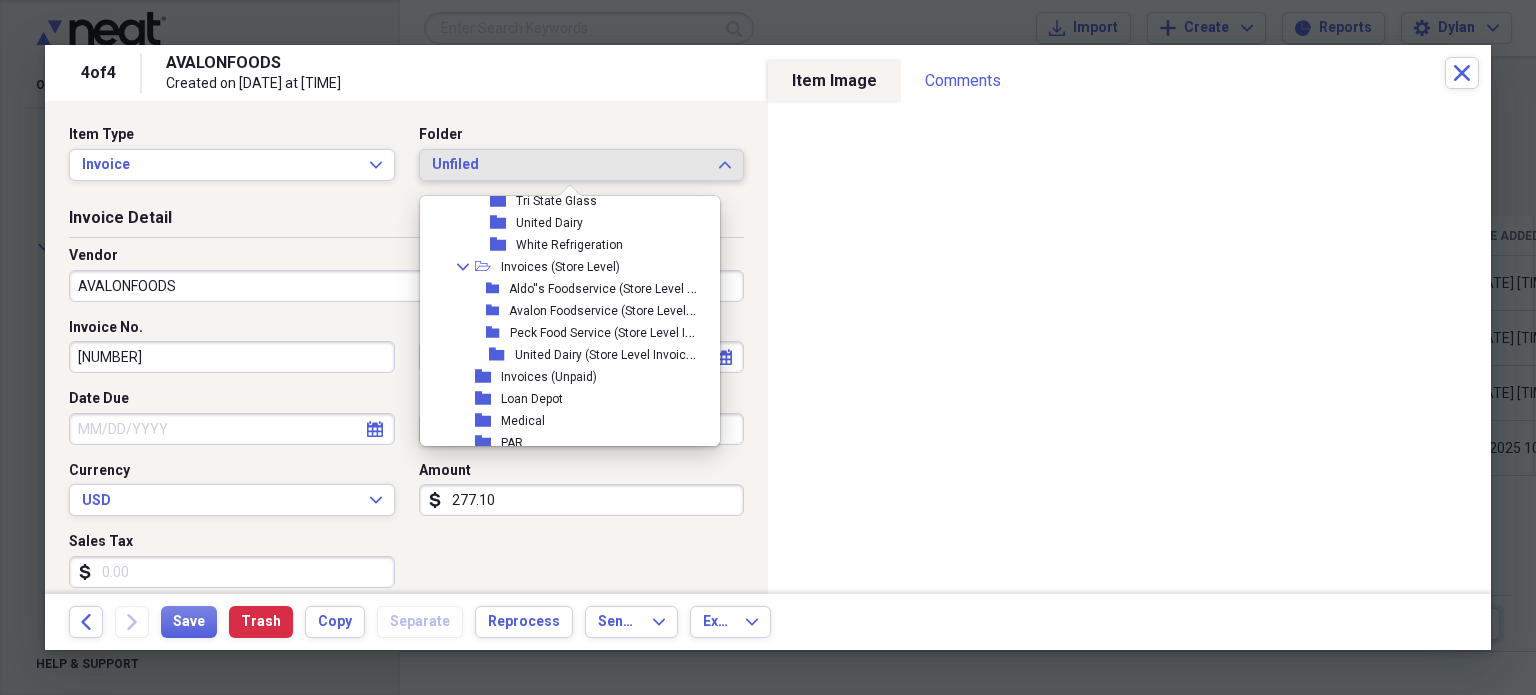 click on "Avalon Foodservice (Store Level Invoices)" at bounding box center (624, 309) 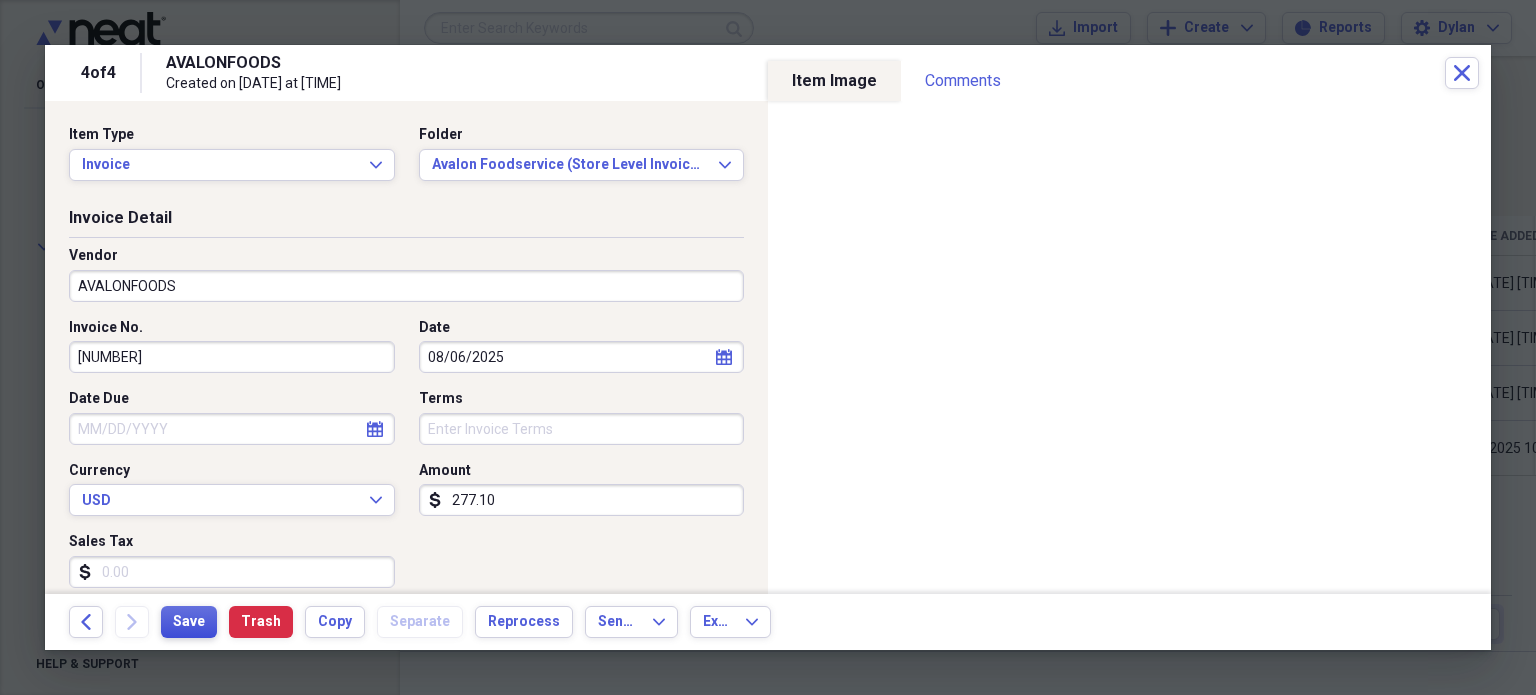 click on "Save" at bounding box center [189, 622] 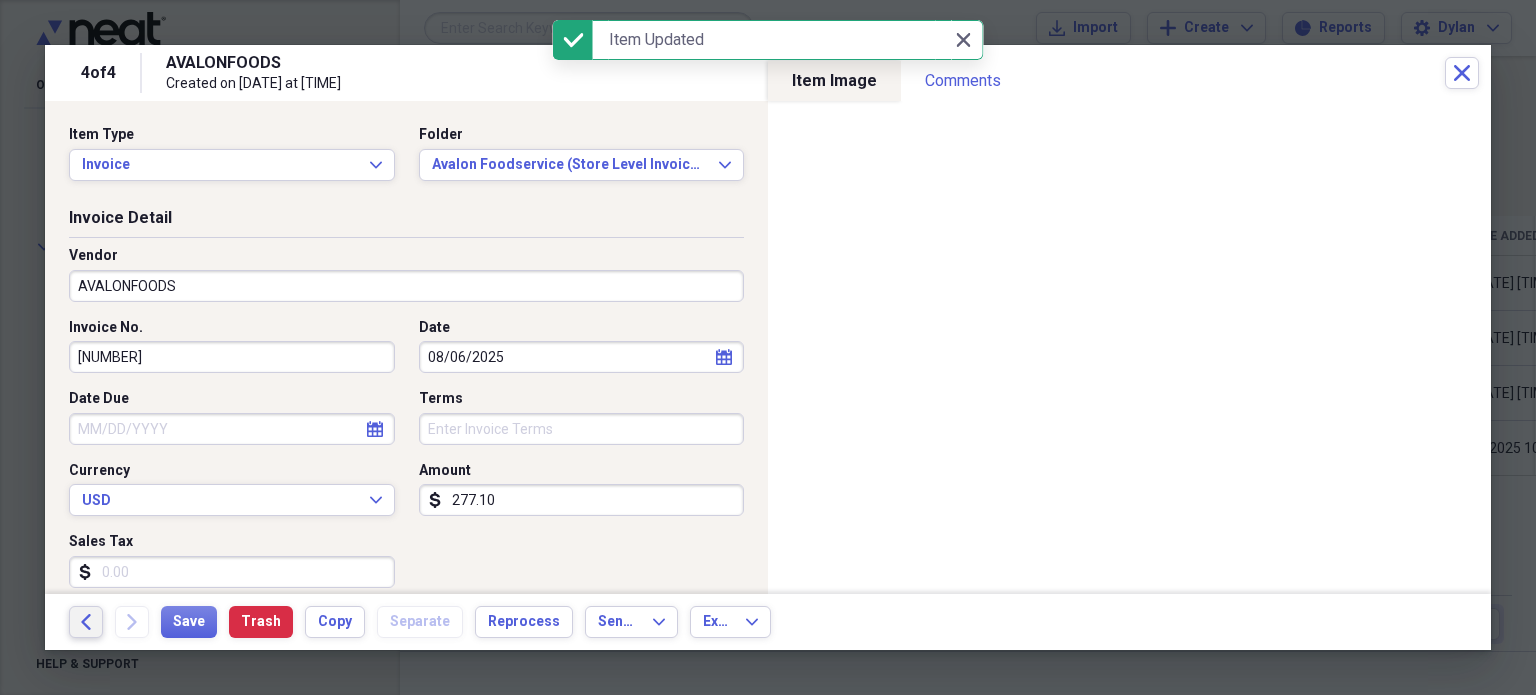 click on "Back" 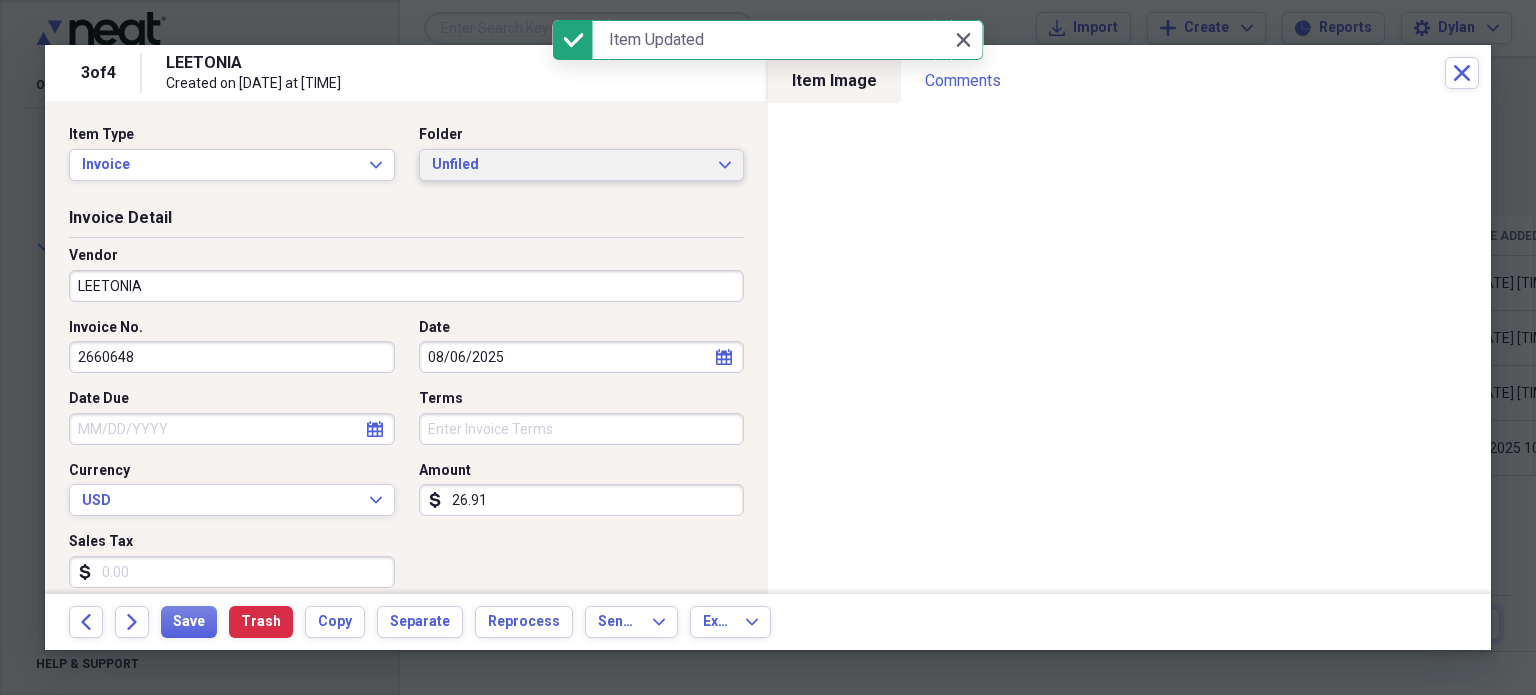 click on "Unfiled" at bounding box center (570, 165) 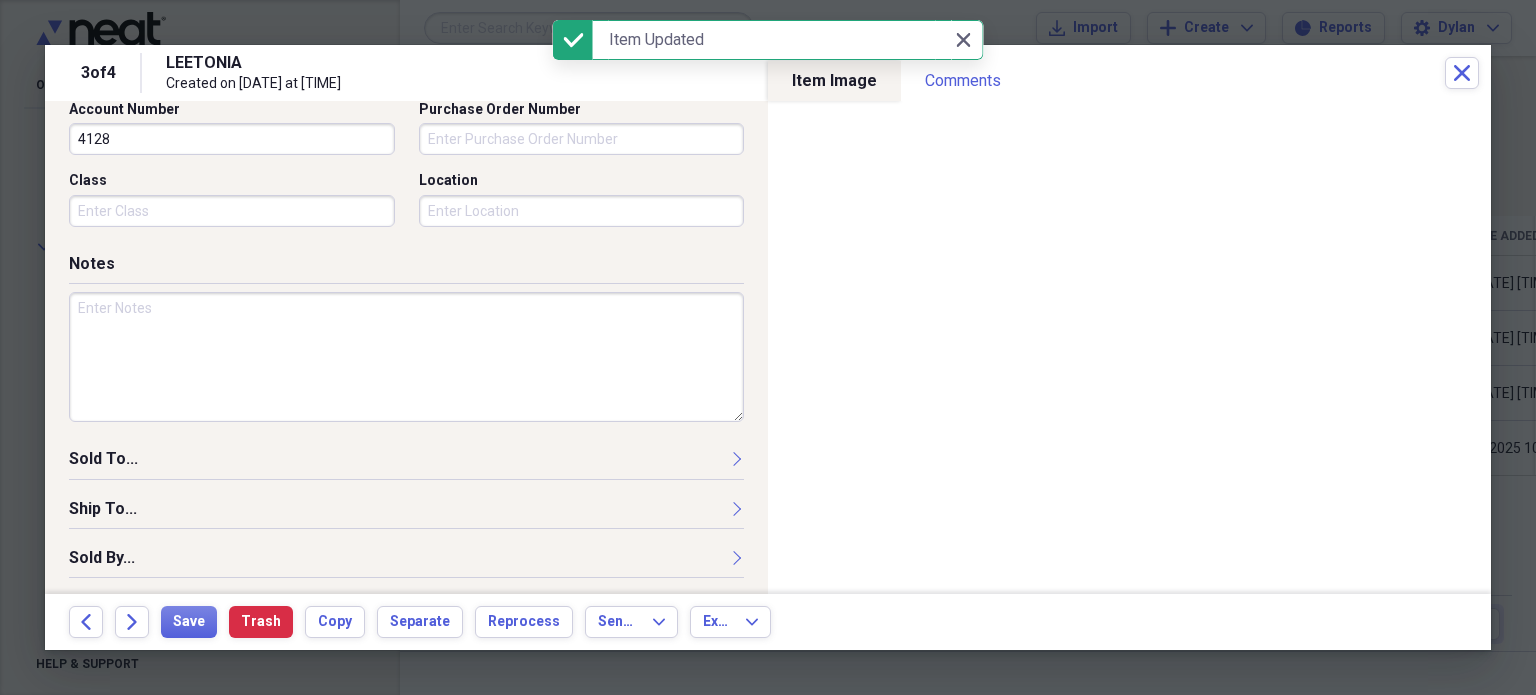 scroll, scrollTop: 0, scrollLeft: 0, axis: both 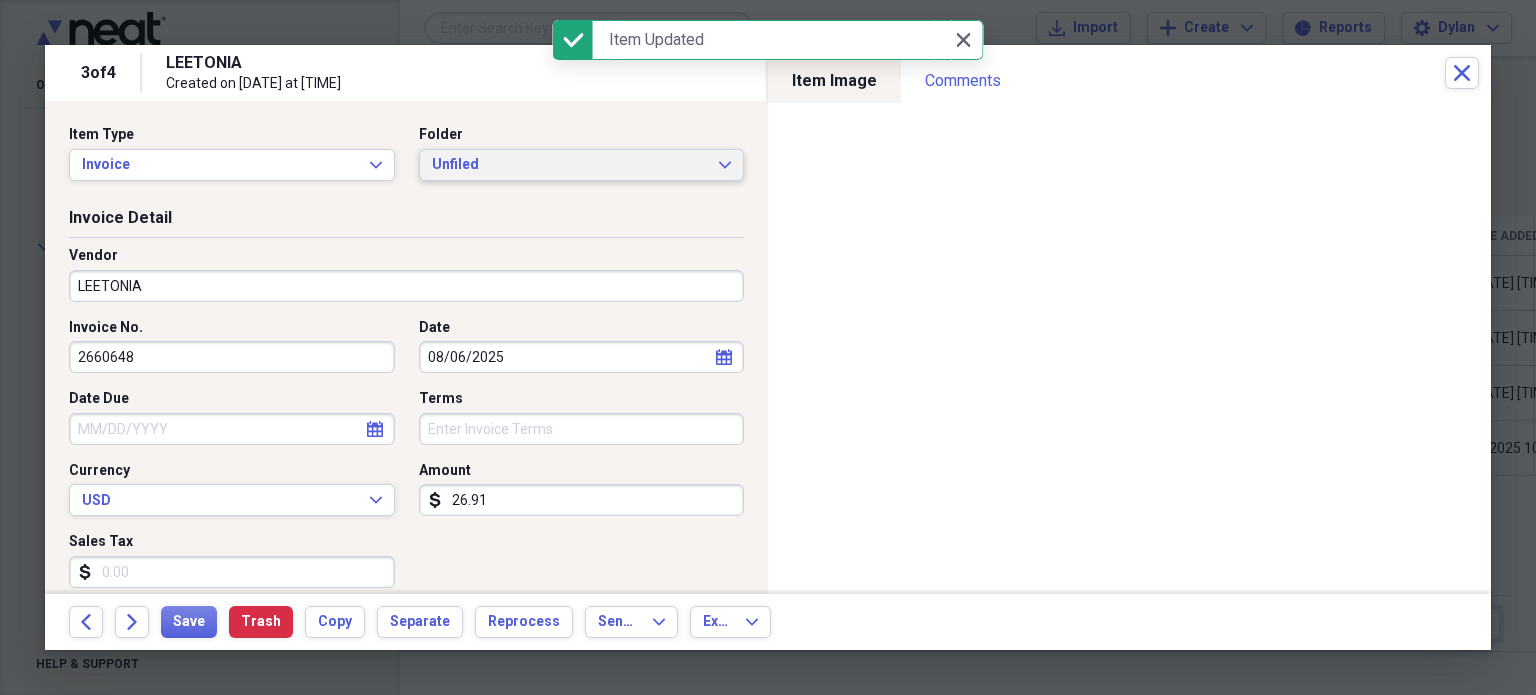 click on "Unfiled" at bounding box center (570, 165) 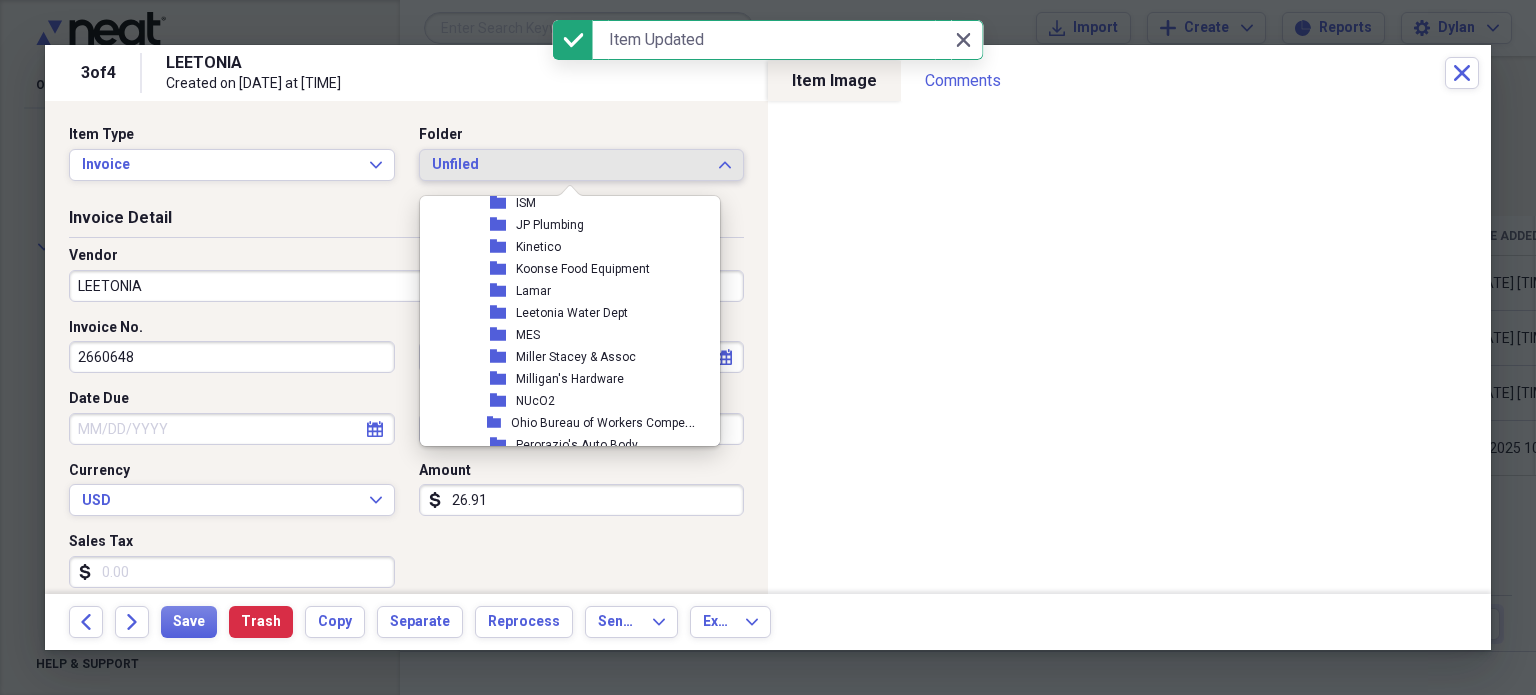 scroll, scrollTop: 4421, scrollLeft: 0, axis: vertical 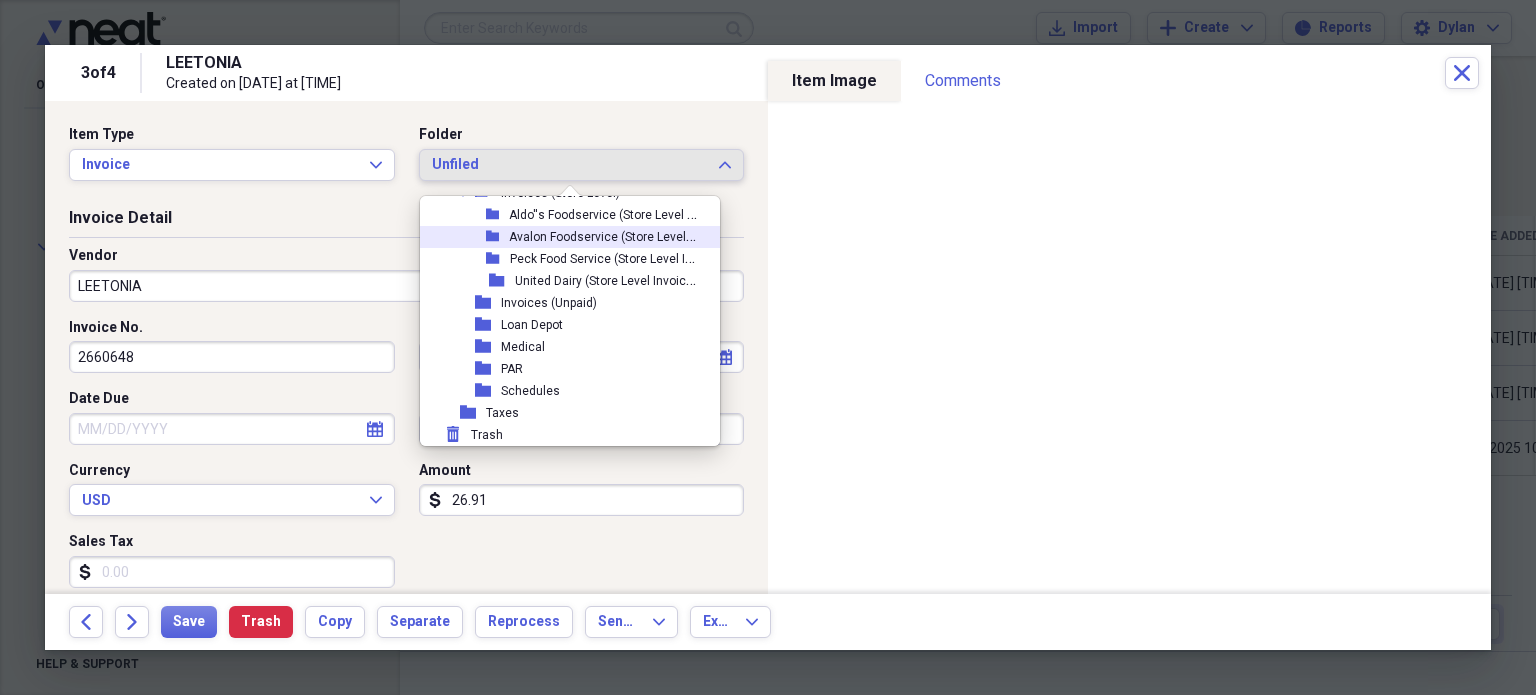 click on "Avalon Foodservice (Store Level Invoices)" at bounding box center [624, 235] 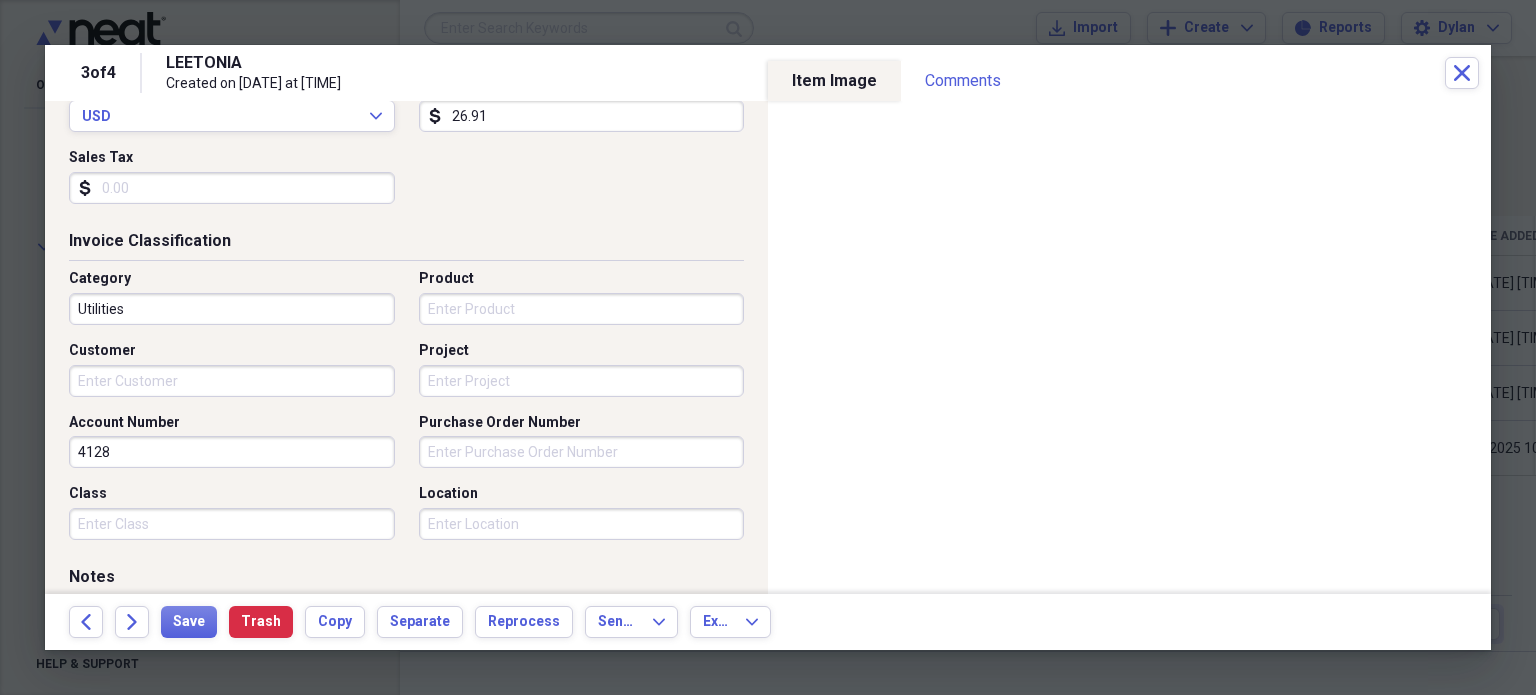 scroll, scrollTop: 387, scrollLeft: 0, axis: vertical 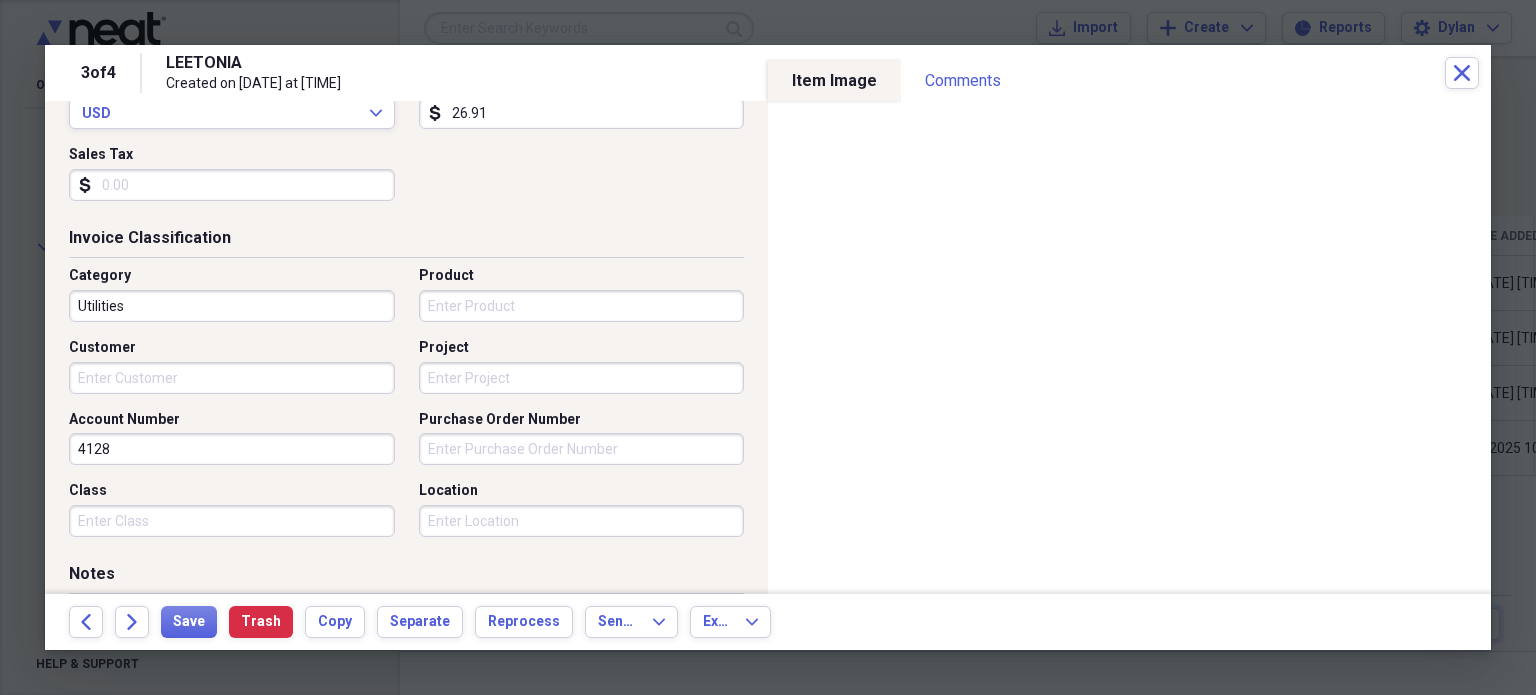 click on "Category Utilities Product Customer Project Account Number 4128 Purchase Order Number Class Location" at bounding box center [406, 409] 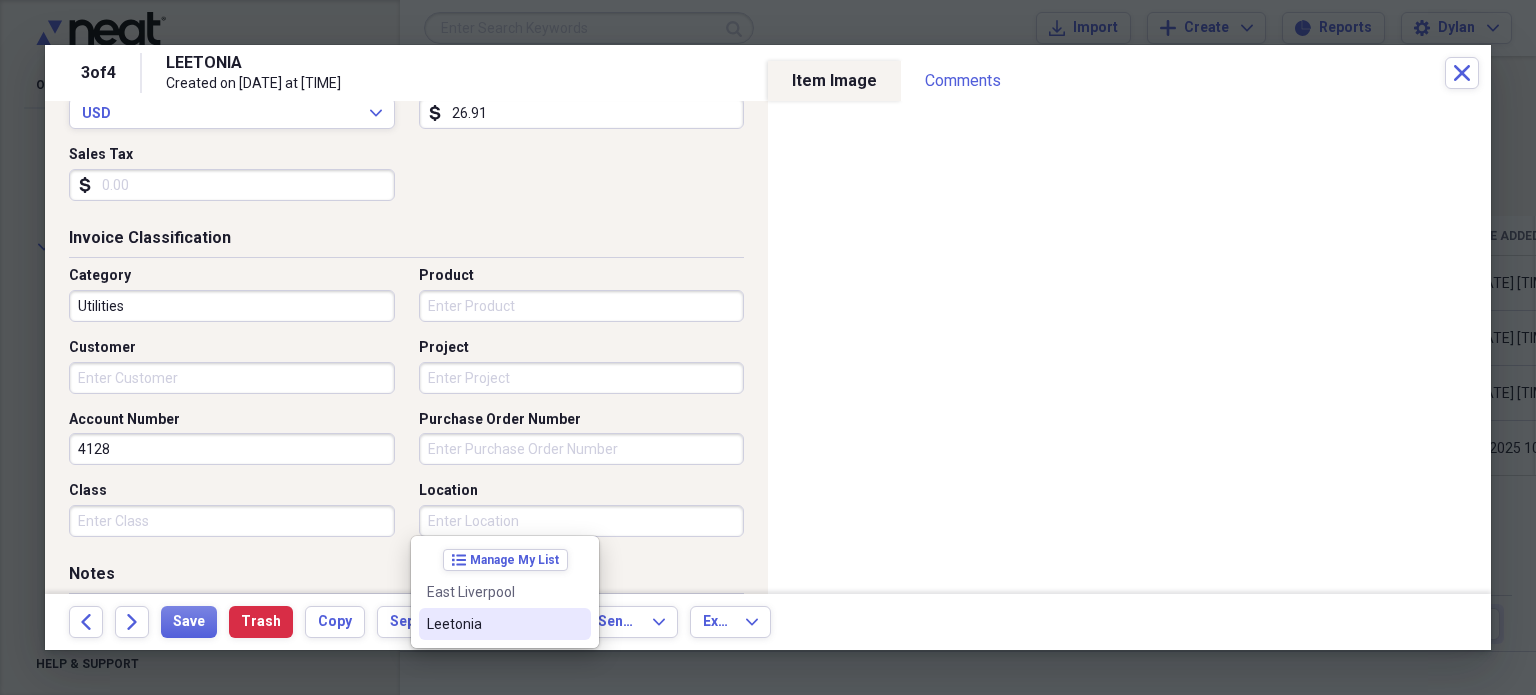 click on "Leetonia" at bounding box center (493, 624) 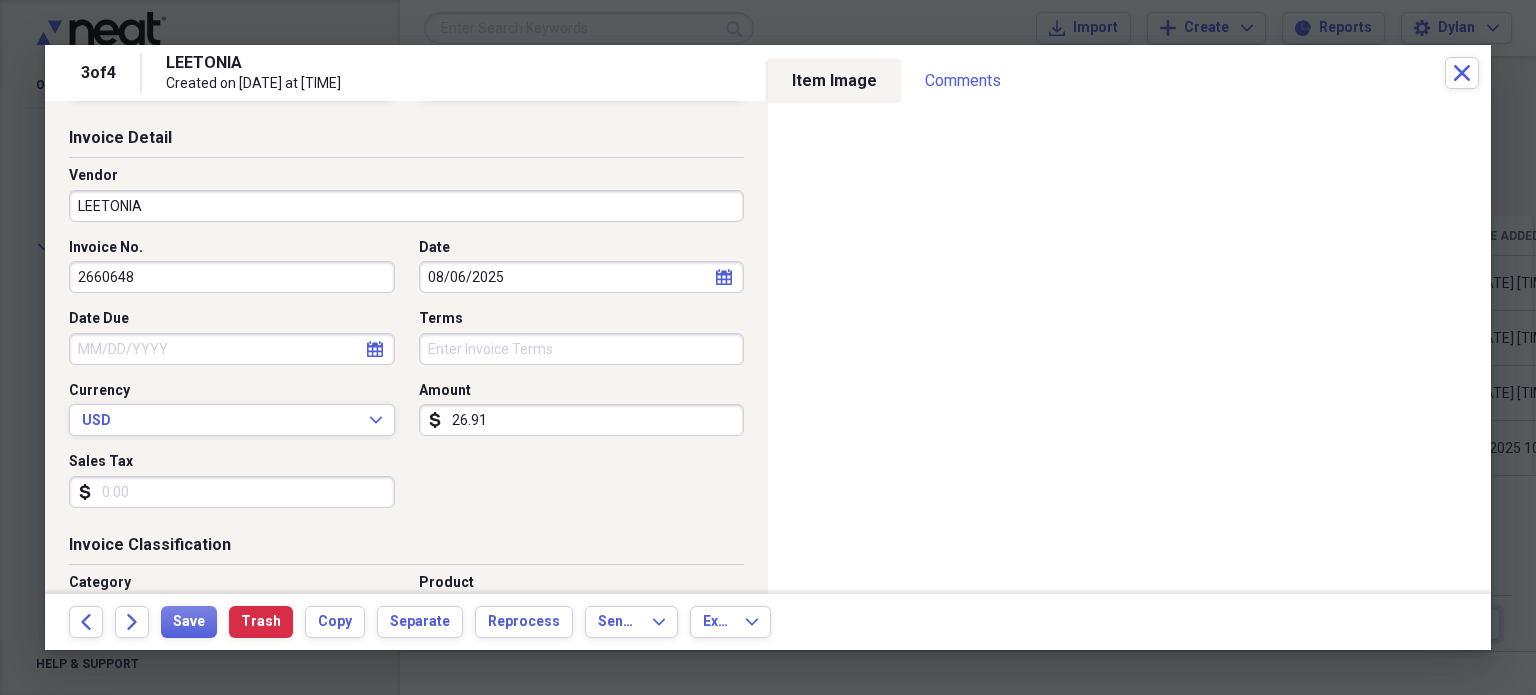 scroll, scrollTop: 0, scrollLeft: 0, axis: both 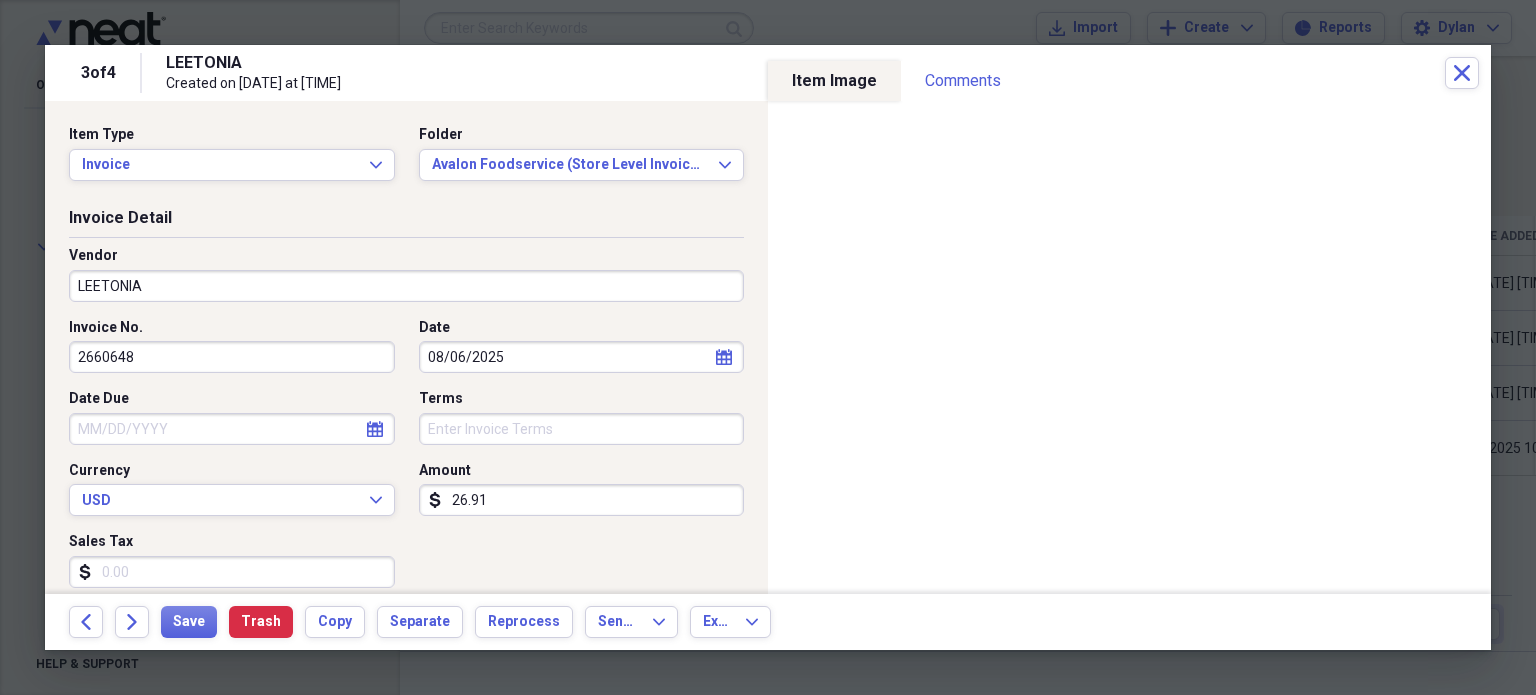 click on "26.91" at bounding box center [582, 500] 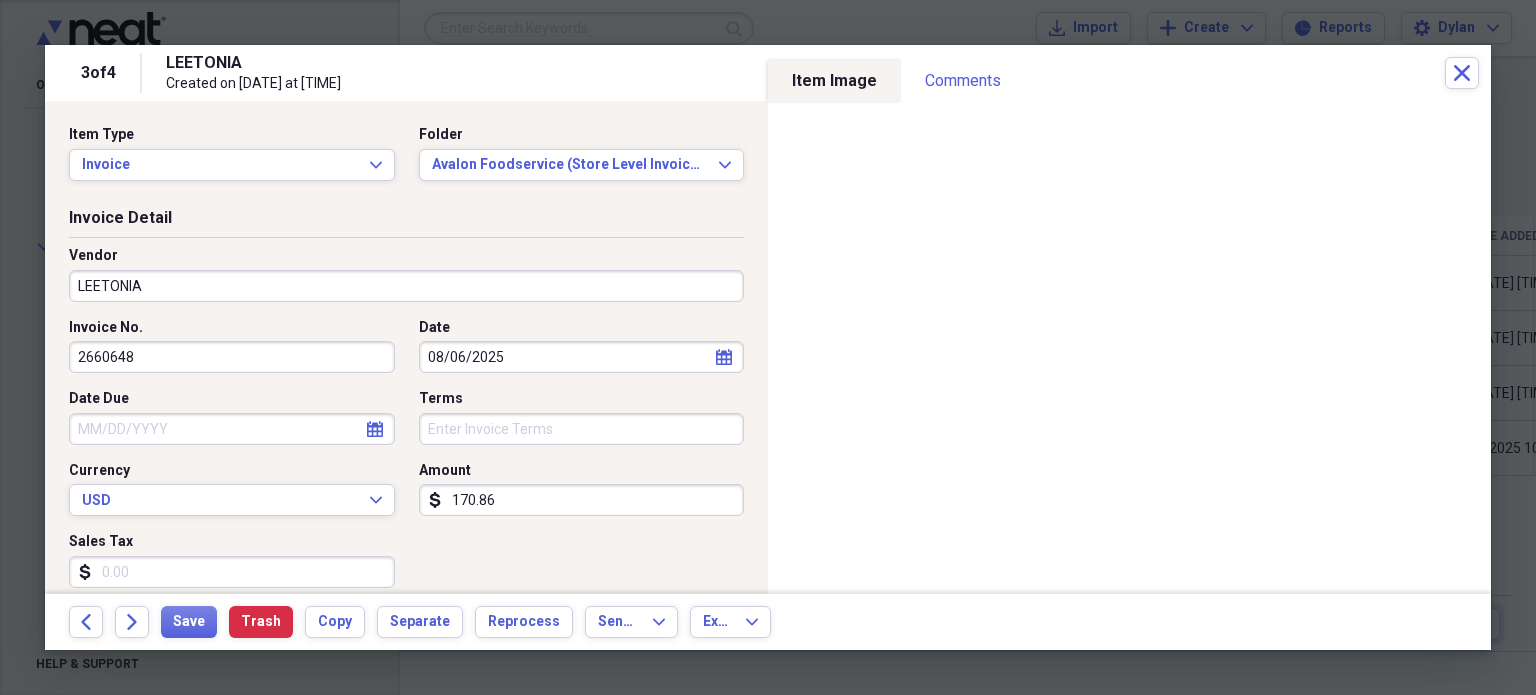 click on "Invoice No. [NUMBER] Date [DATE] calendar Calendar Date Due calendar Calendar Terms Currency USD Expand Amount dollar-sign [AMOUNT] Sales Tax dollar-sign" at bounding box center (406, 461) 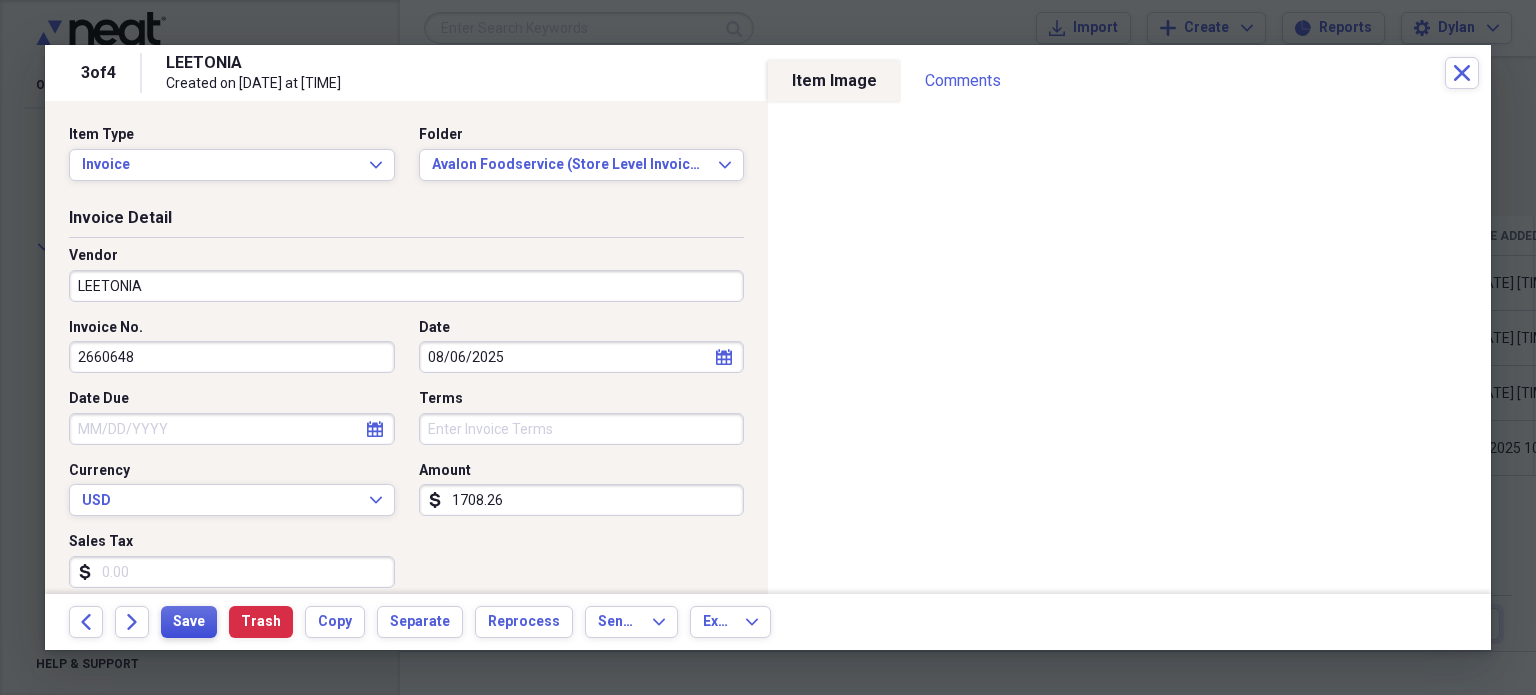 type on "1708.26" 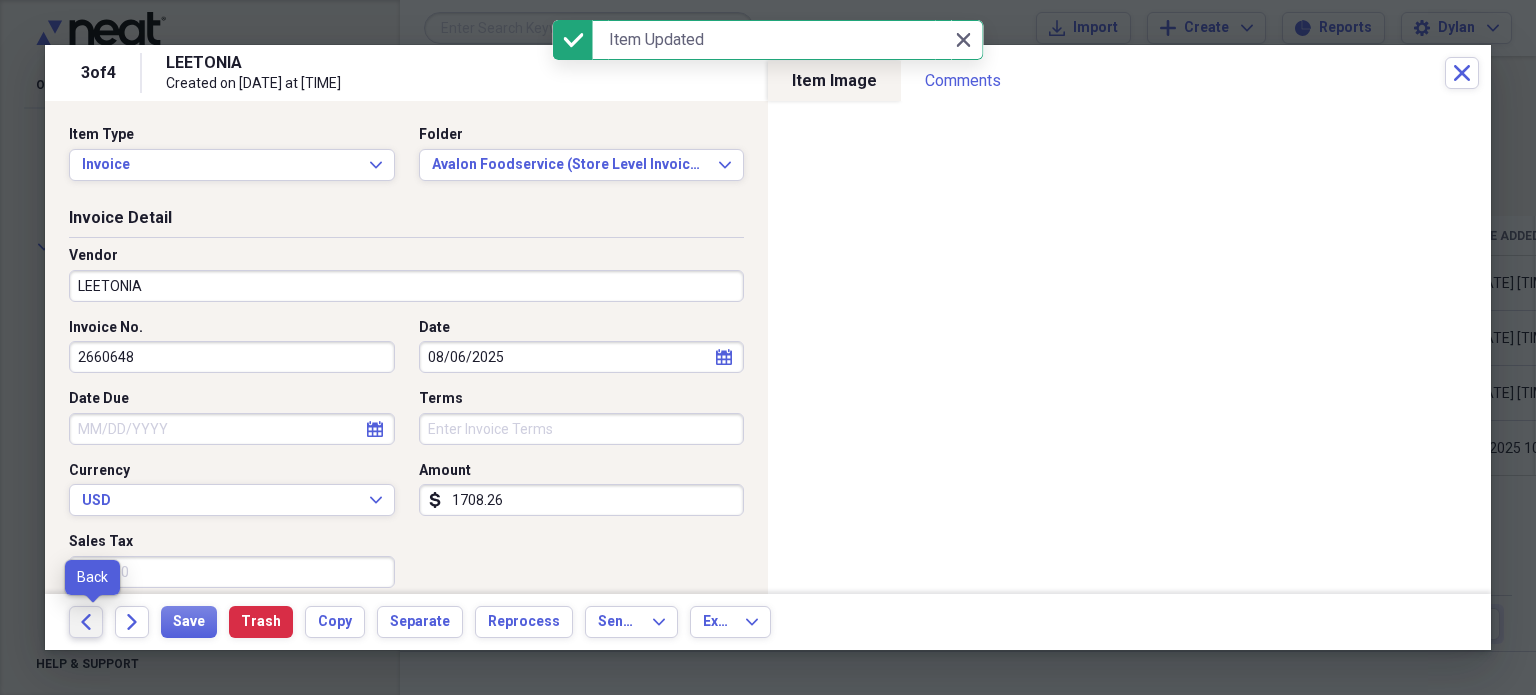 click on "Back" at bounding box center [86, 622] 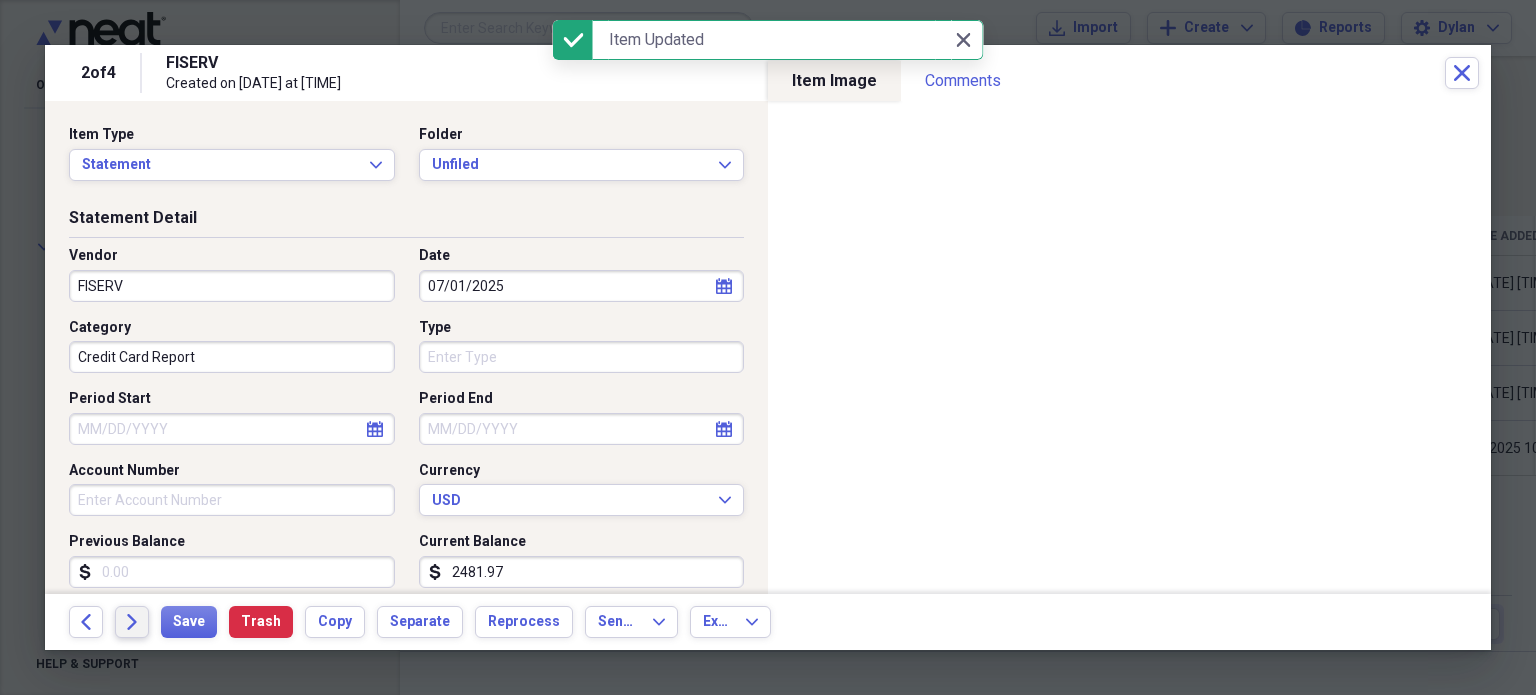 click on "Forward" at bounding box center [132, 622] 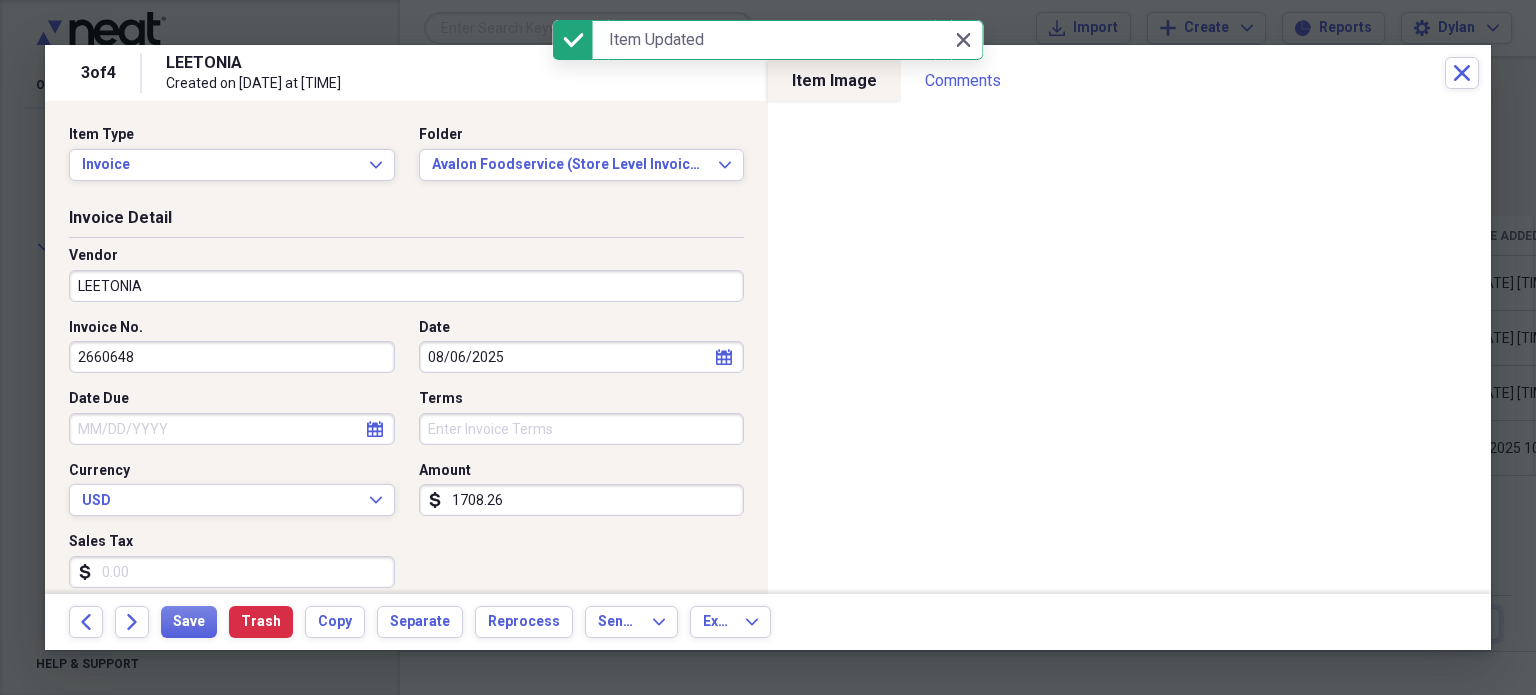 click on "LEETONIA" at bounding box center (406, 286) 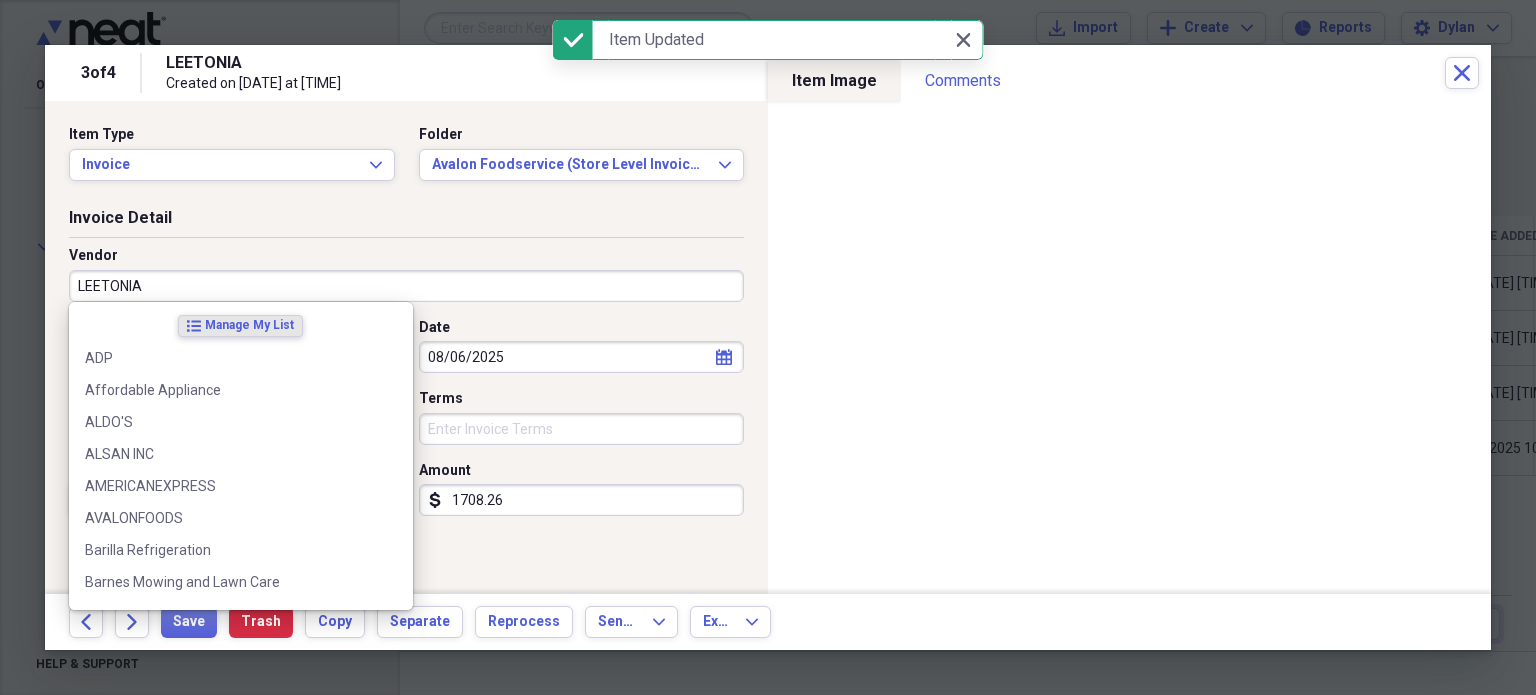click on "LEETONIA" at bounding box center (406, 286) 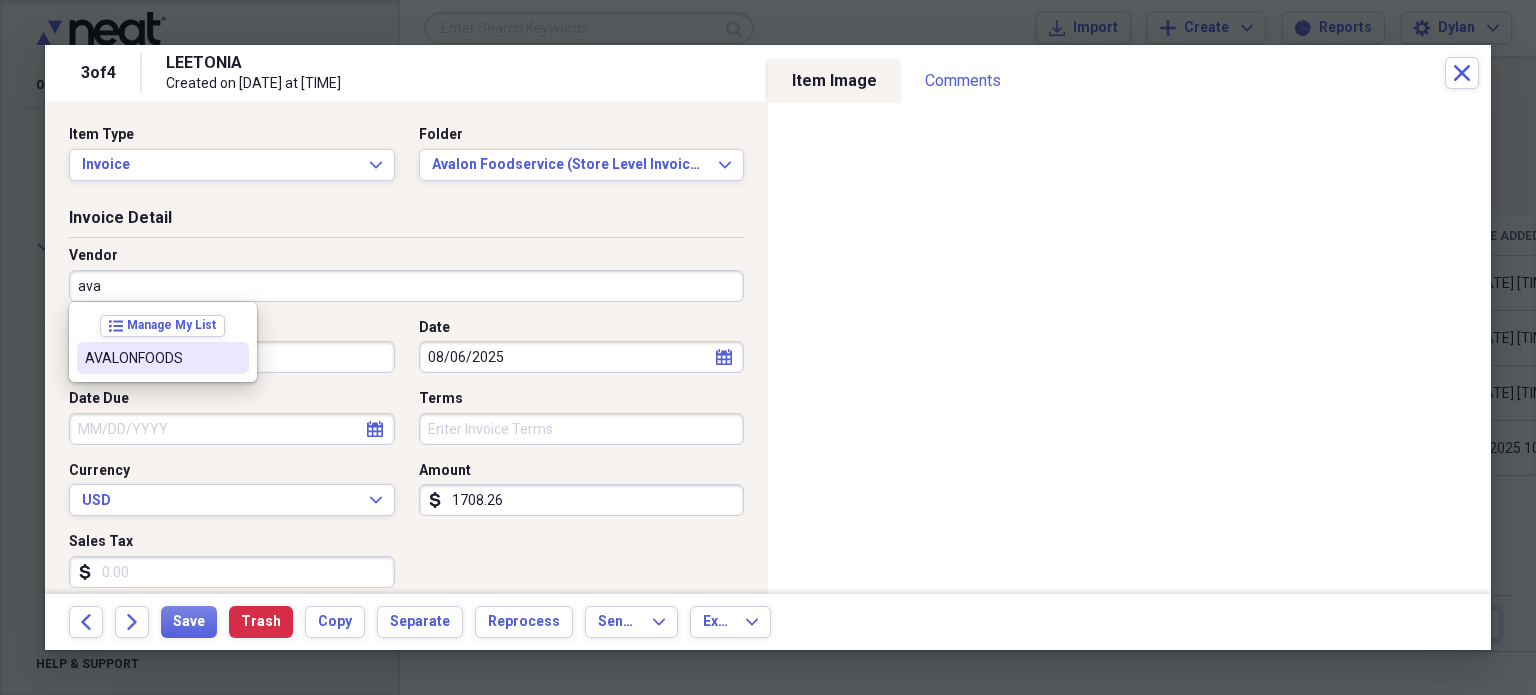 click on "AVALONFOODS" at bounding box center (151, 358) 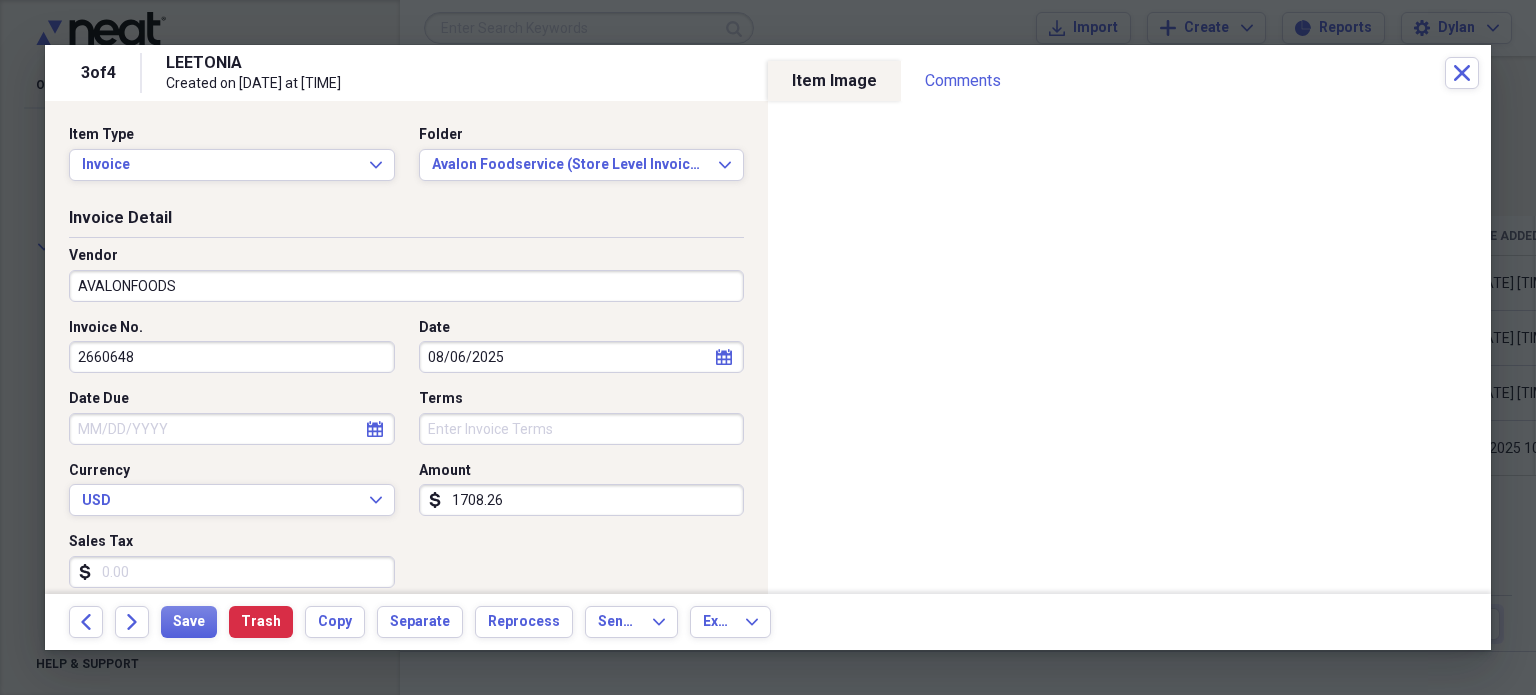 type on "Supply" 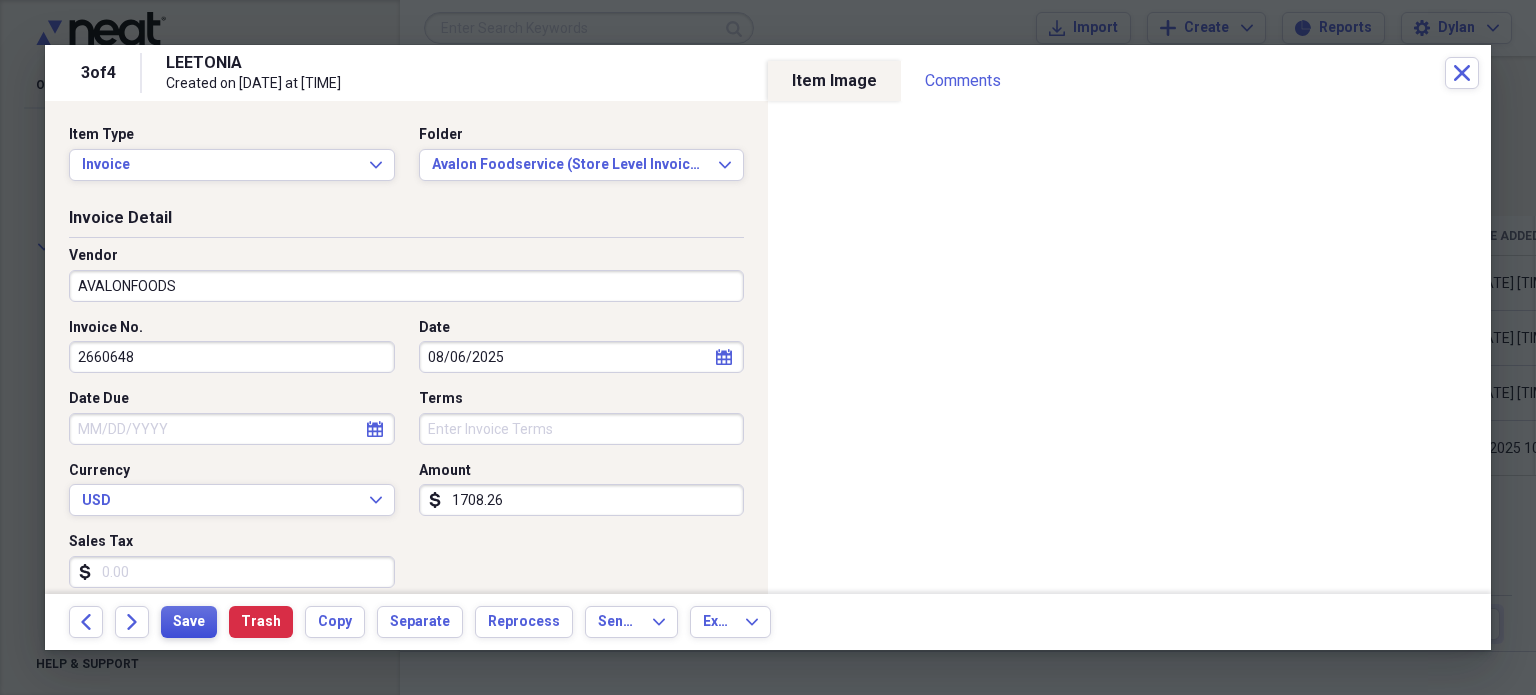 click on "Save" at bounding box center [189, 622] 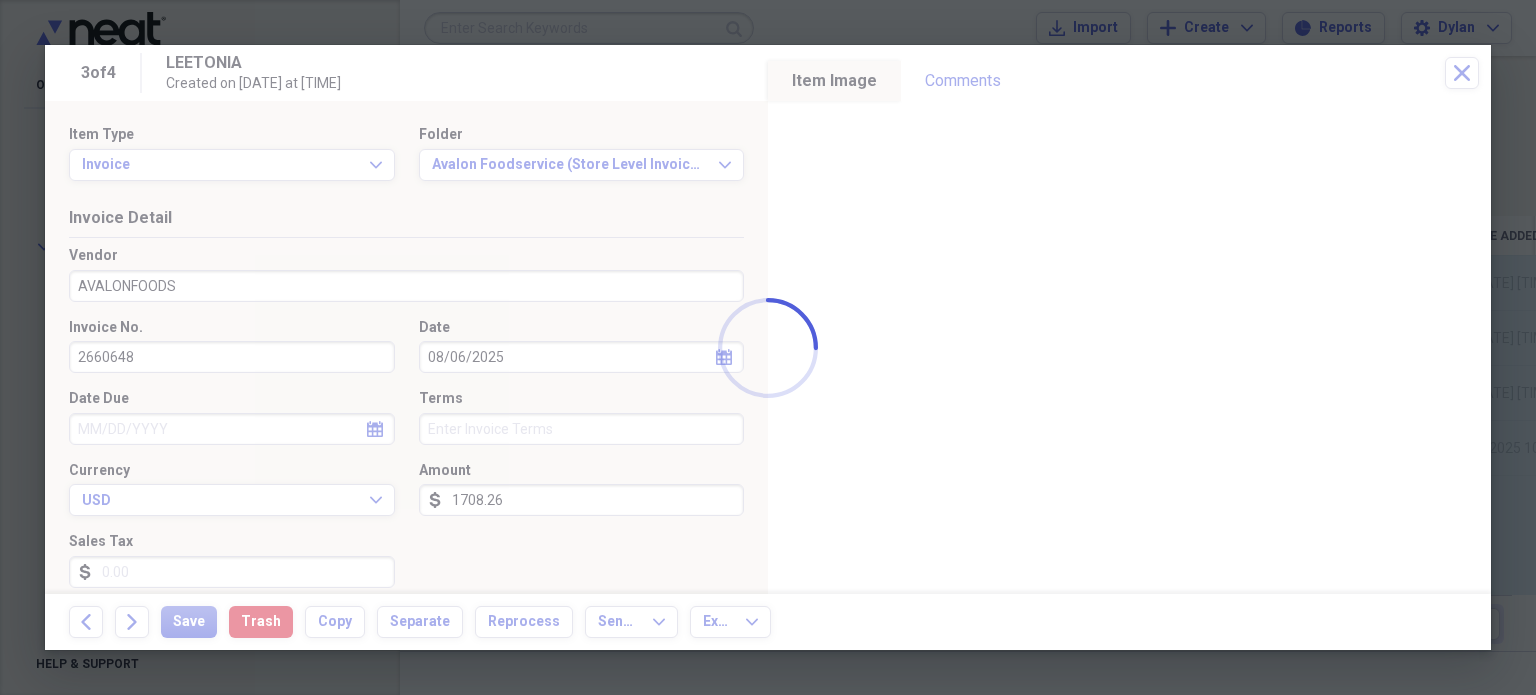 click at bounding box center [768, 347] 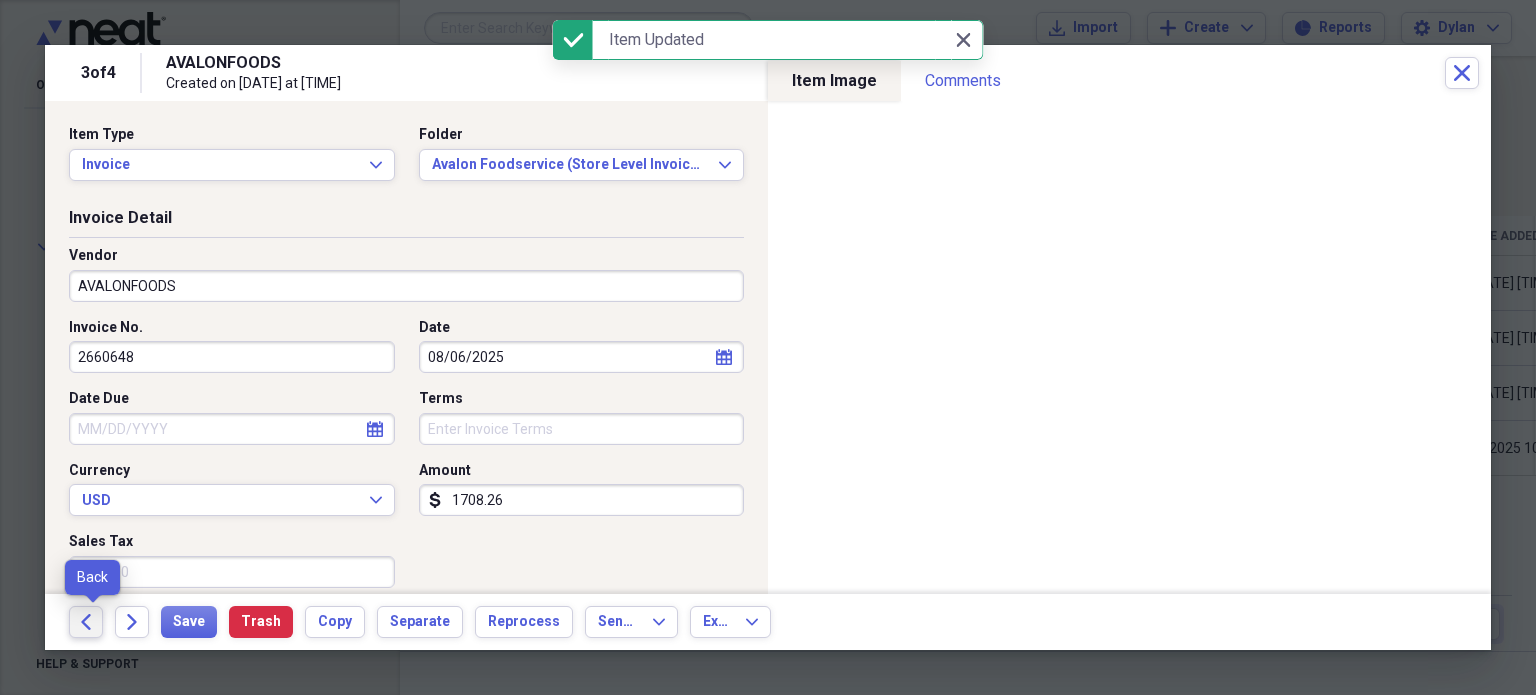 click on "Back" at bounding box center (86, 622) 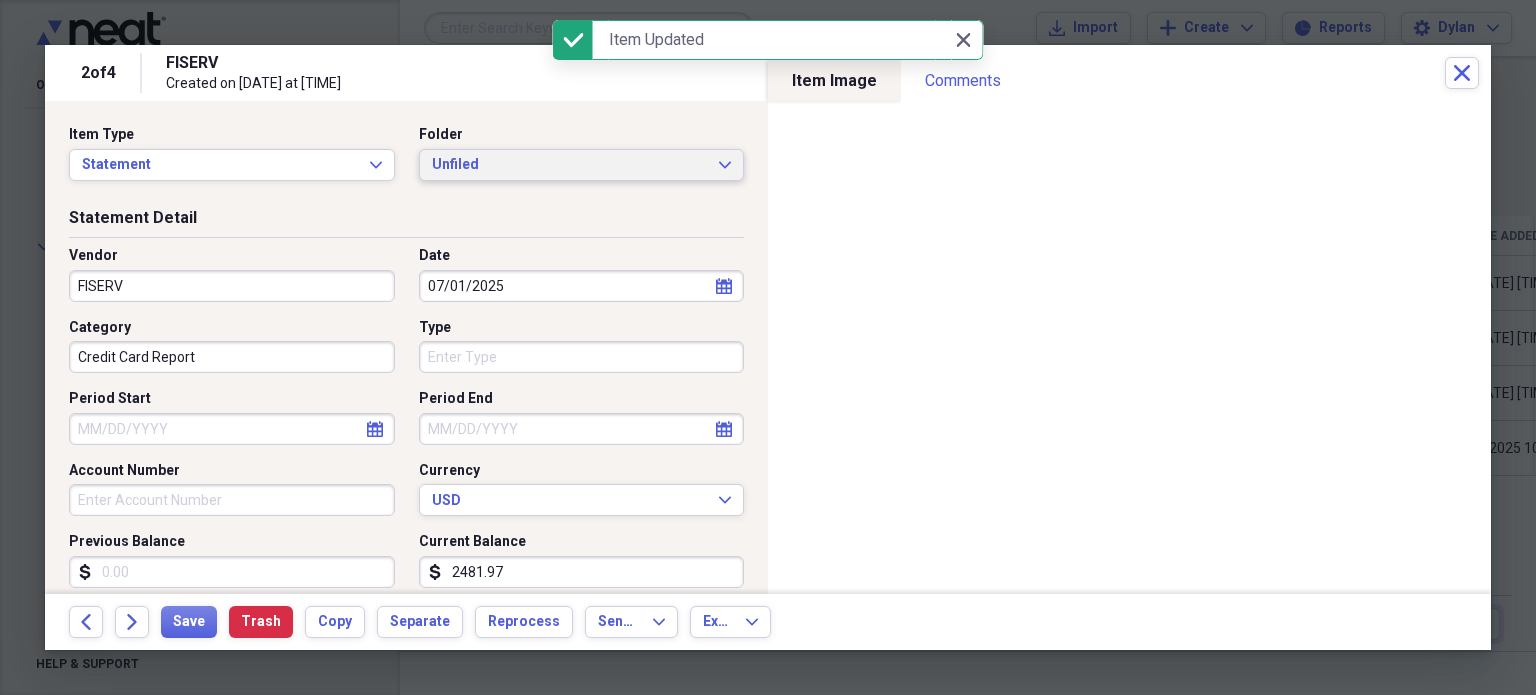 click on "Unfiled" at bounding box center [570, 165] 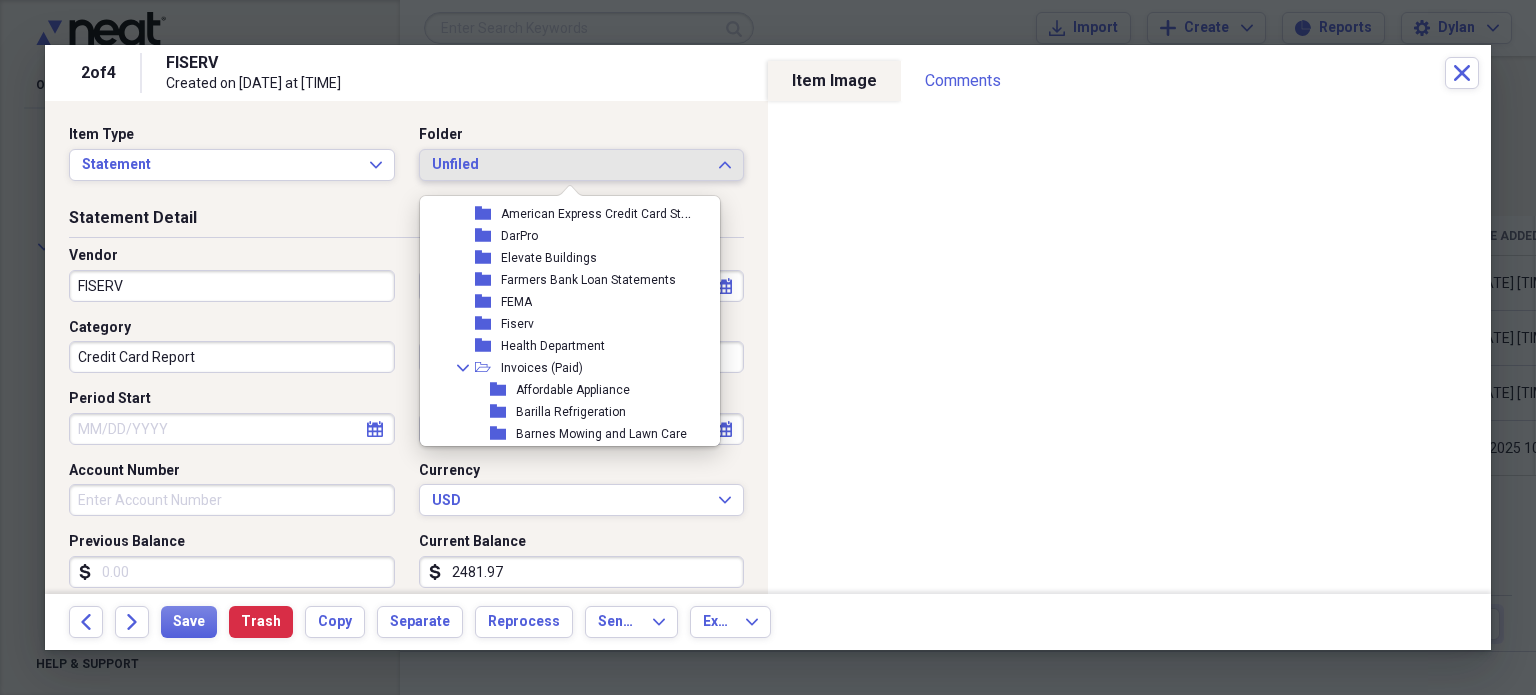 scroll, scrollTop: 3264, scrollLeft: 0, axis: vertical 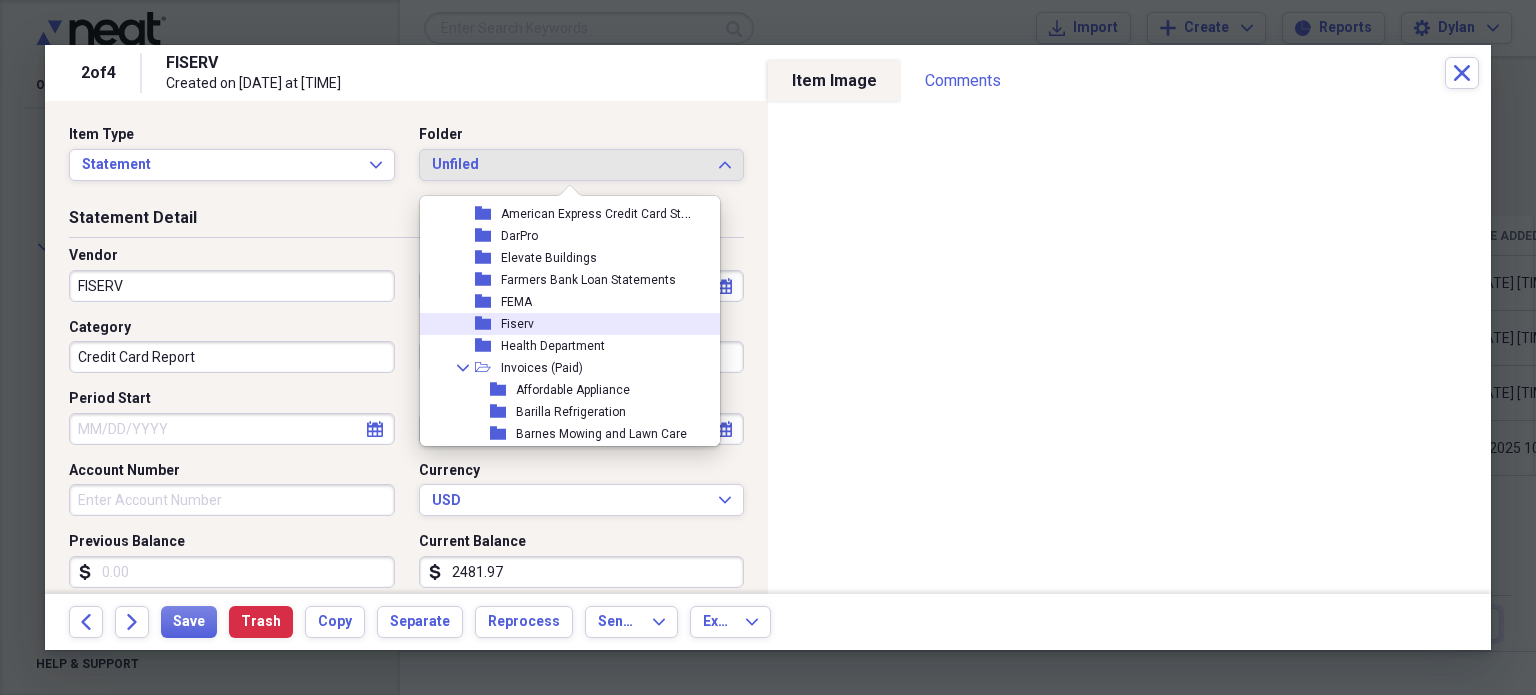 click on "folder Fiserv" at bounding box center (562, 324) 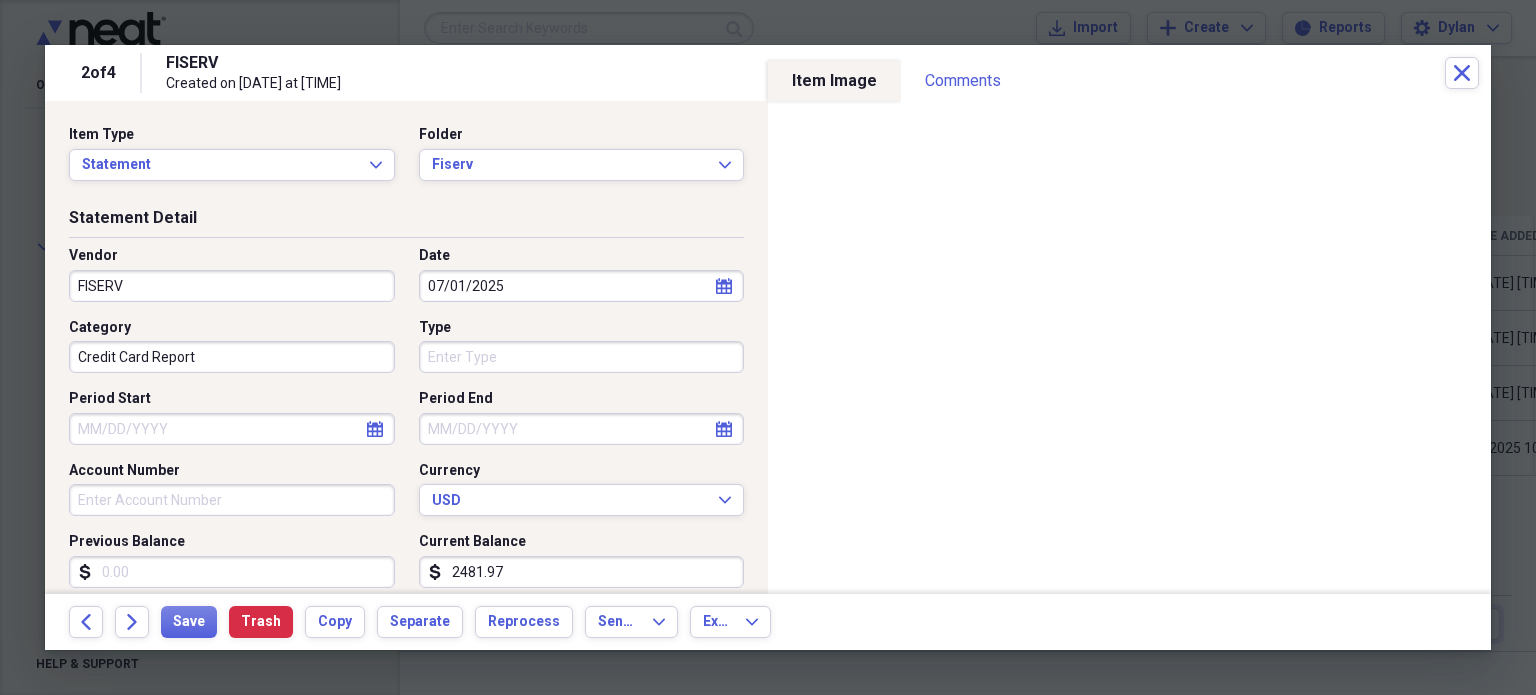 click on "07/01/2025" at bounding box center (582, 286) 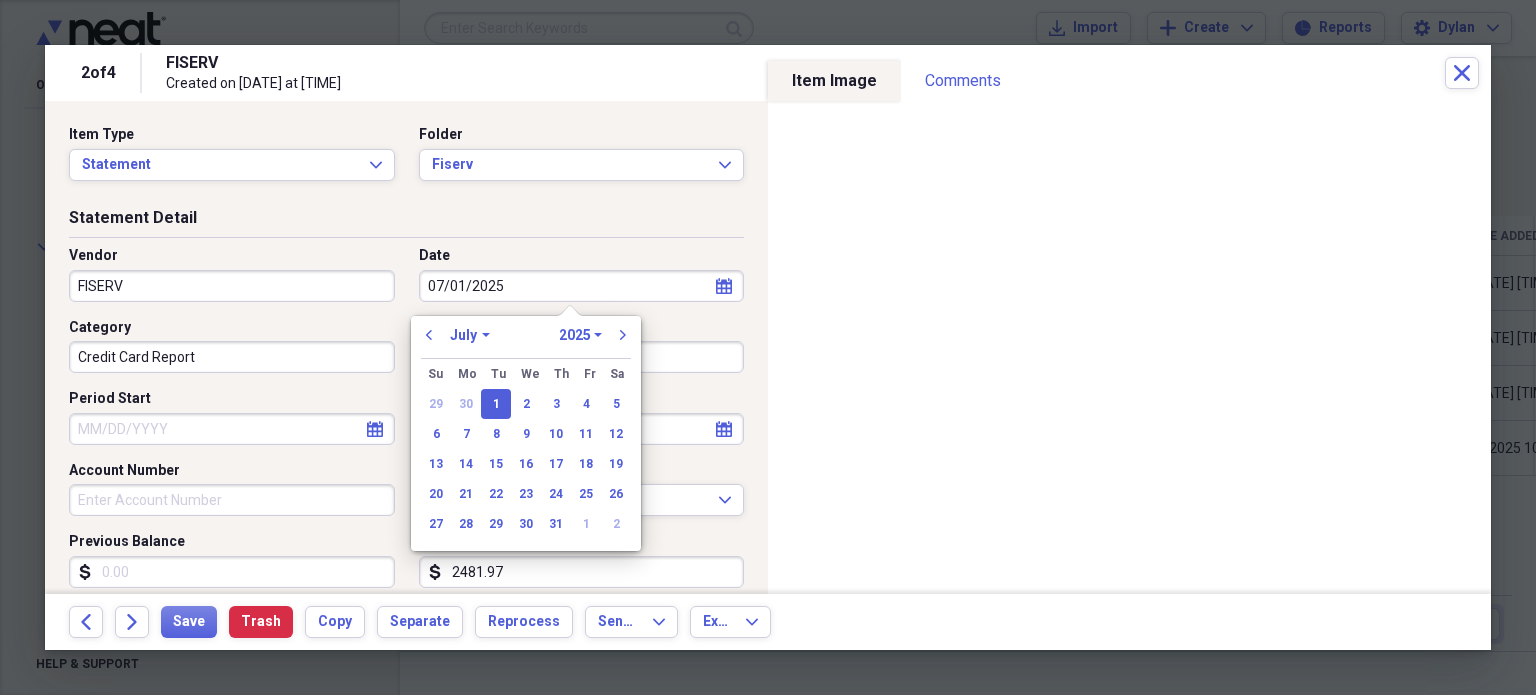 click on "07/01/2025" at bounding box center [582, 286] 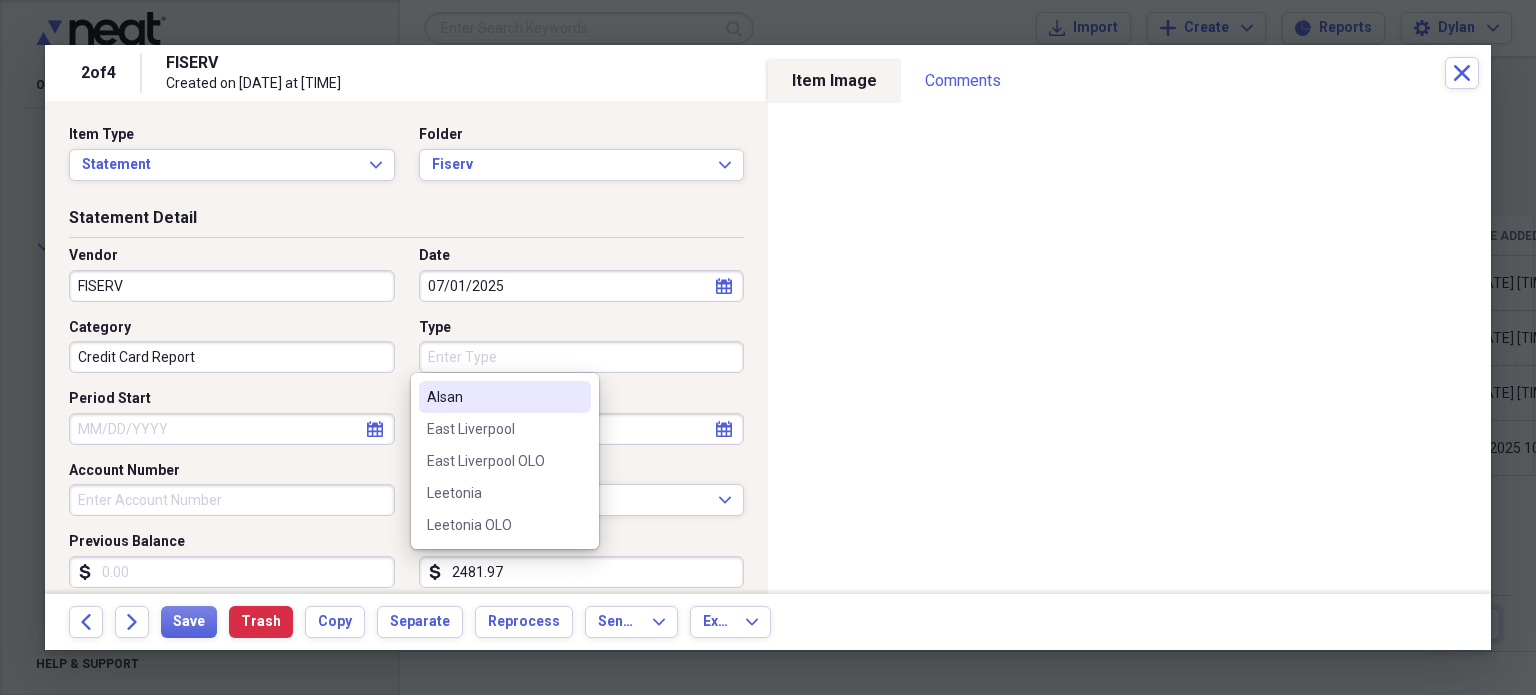 click on "Type" at bounding box center (582, 357) 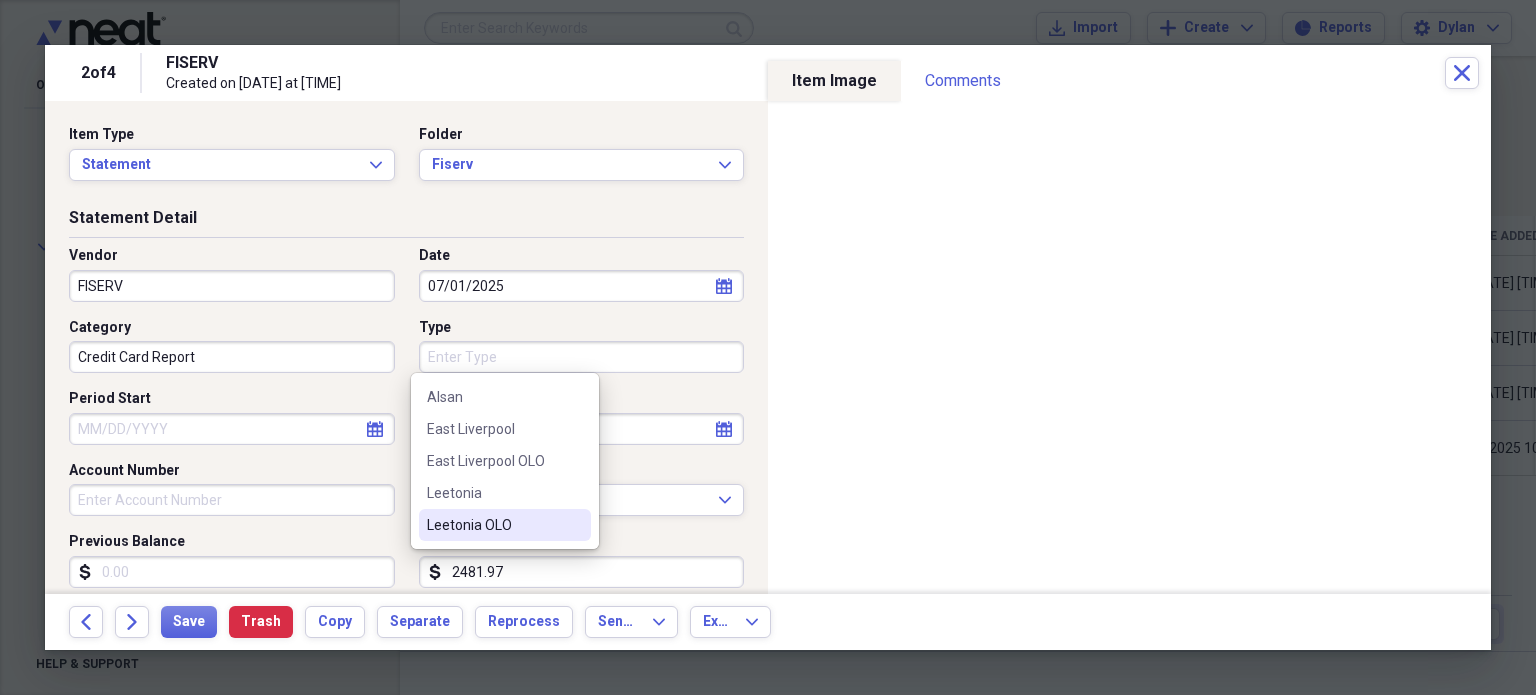 click on "Leetonia OLO" at bounding box center [493, 525] 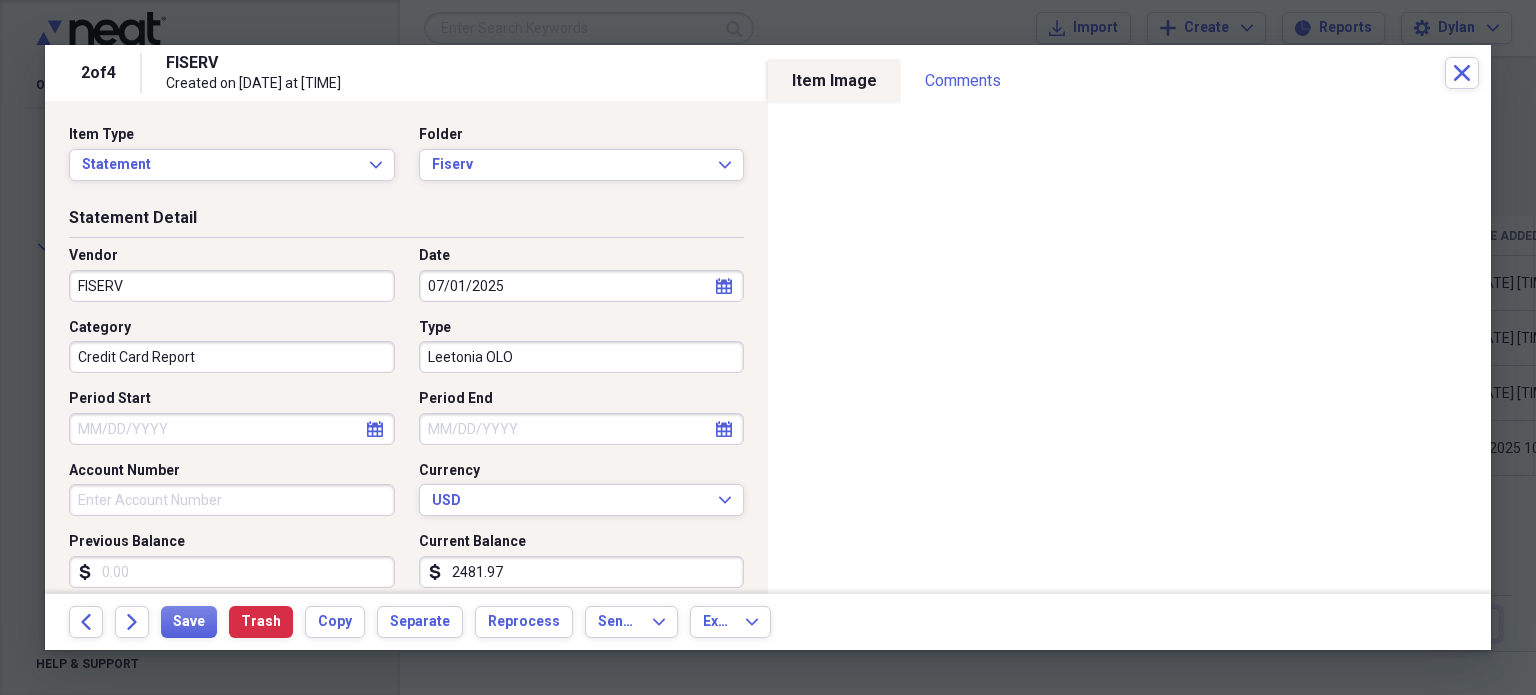 click on "Period End" at bounding box center (582, 429) 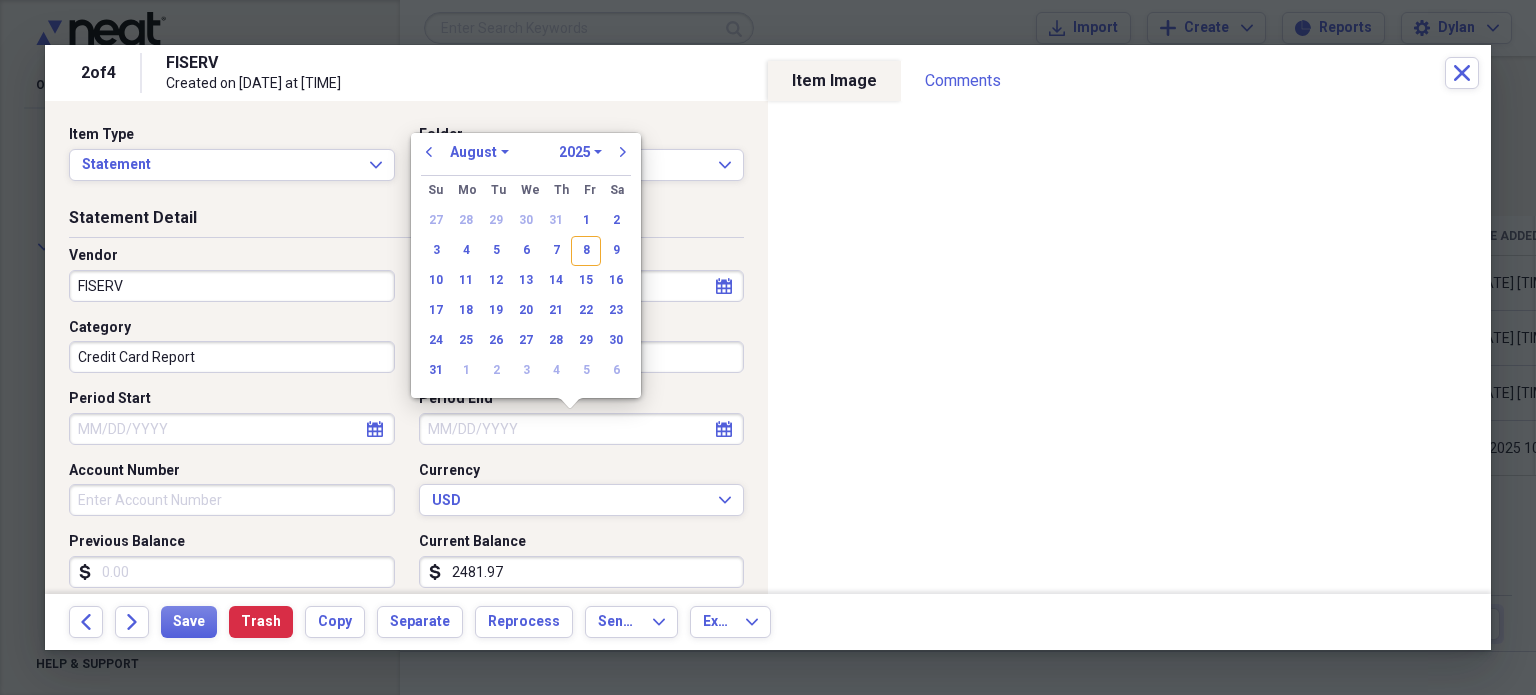 click on "Period Start" at bounding box center [232, 429] 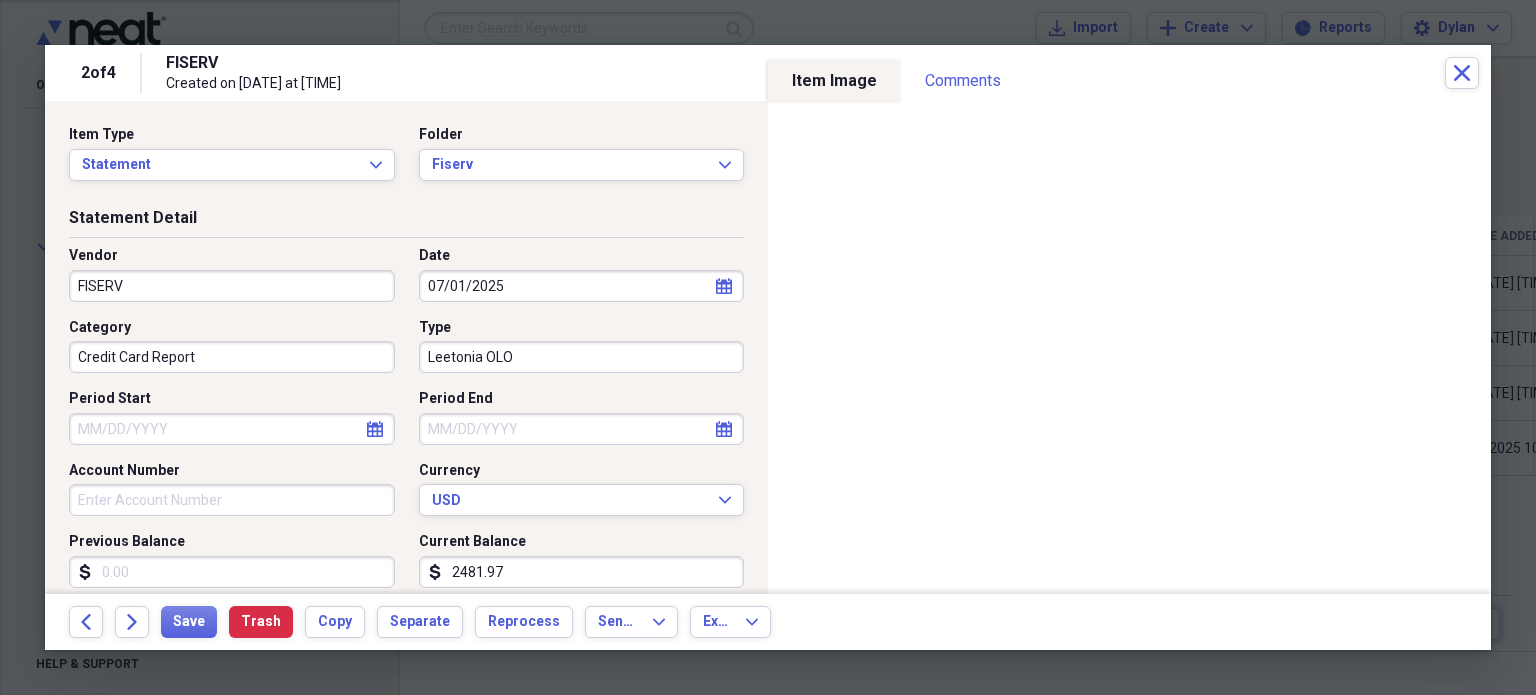 select on "7" 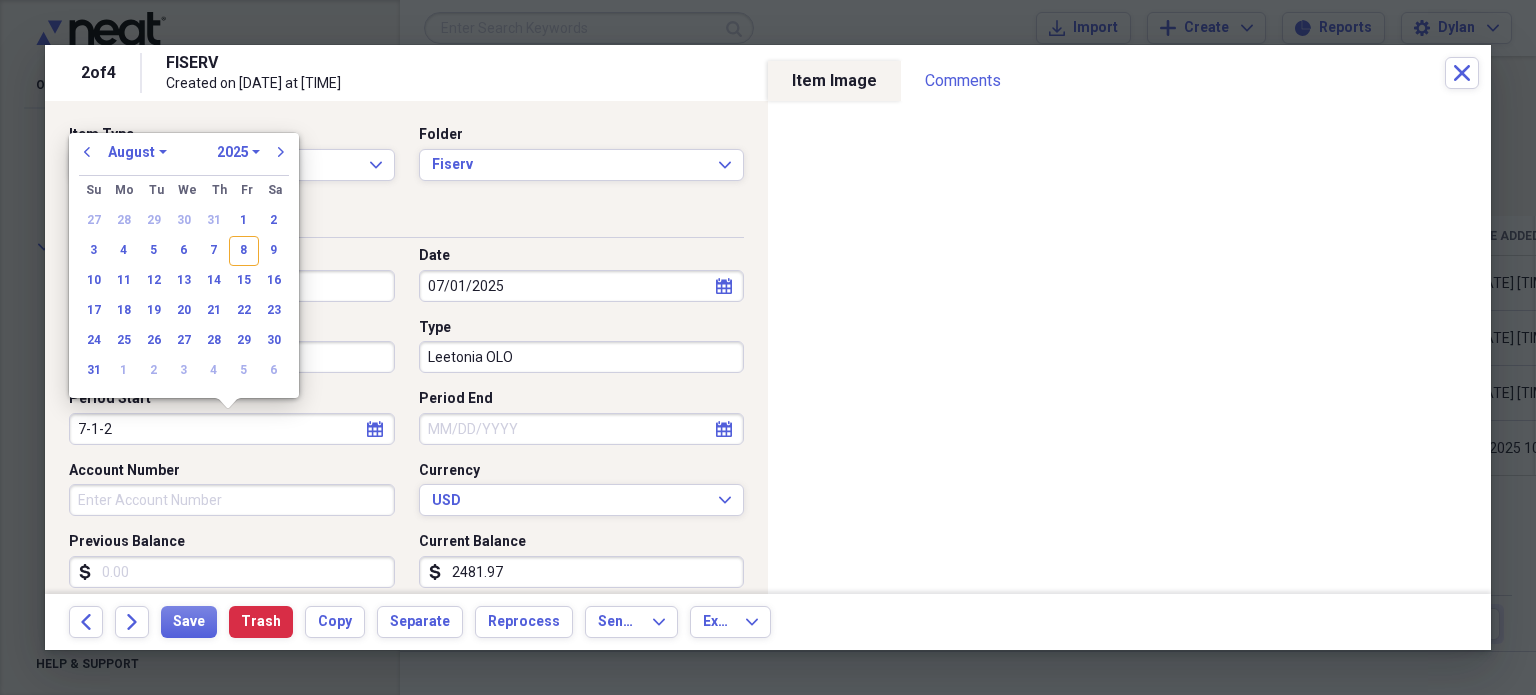 type on "7-1-25" 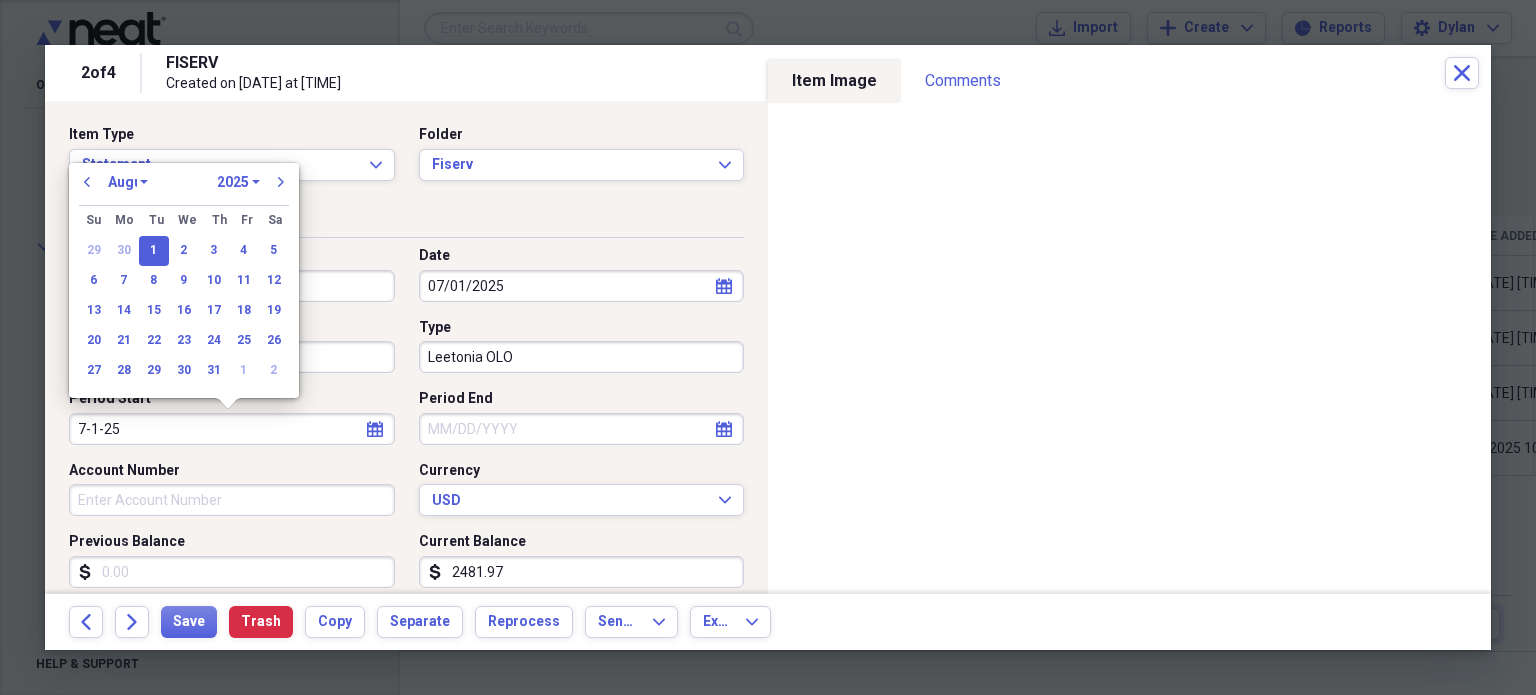 select on "6" 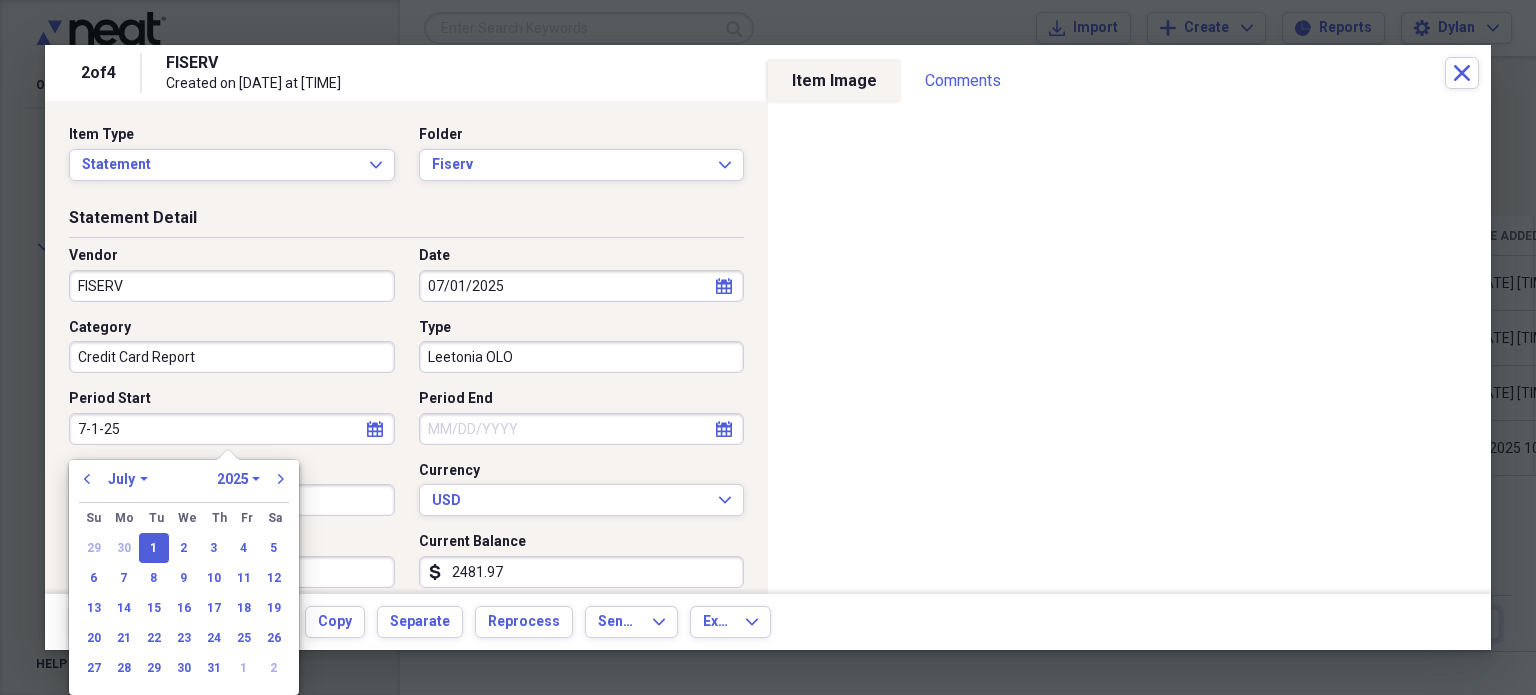 click on "Period End" at bounding box center (582, 429) 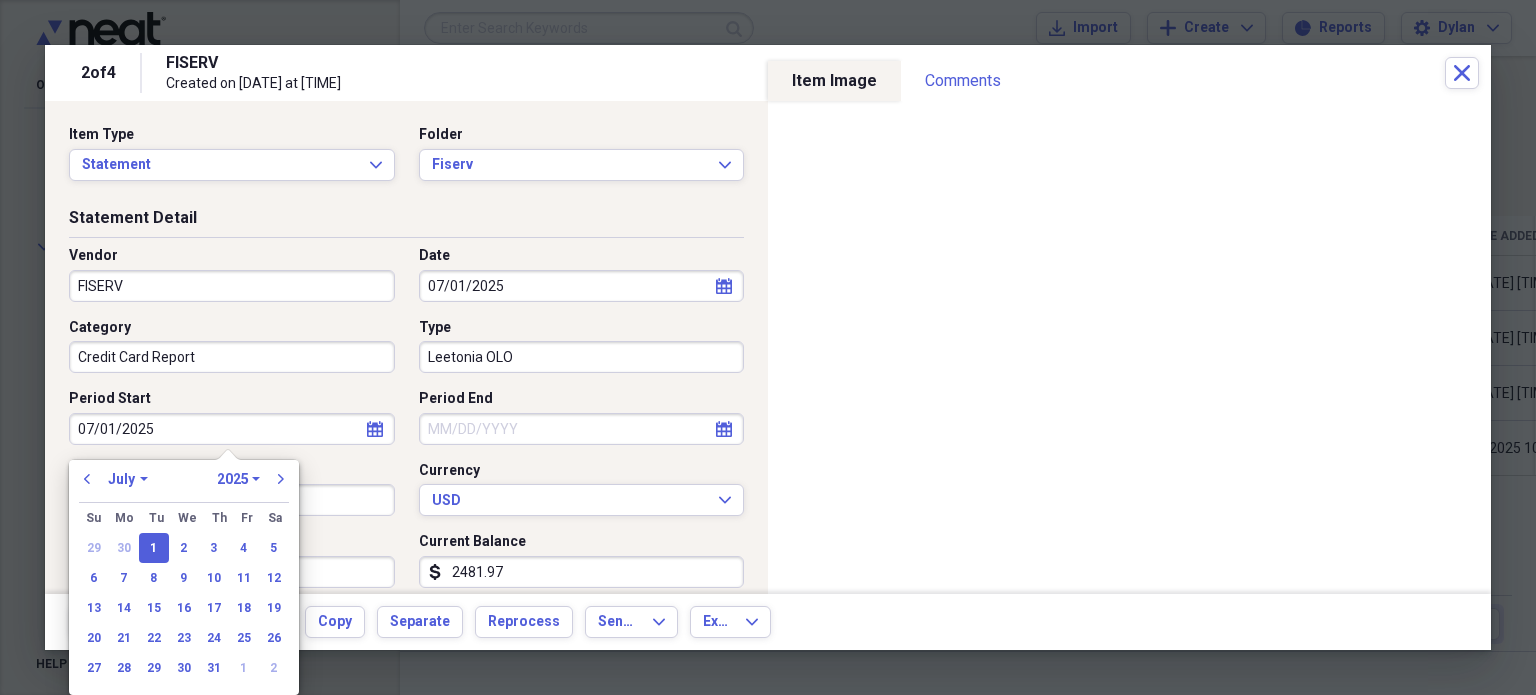 select on "7" 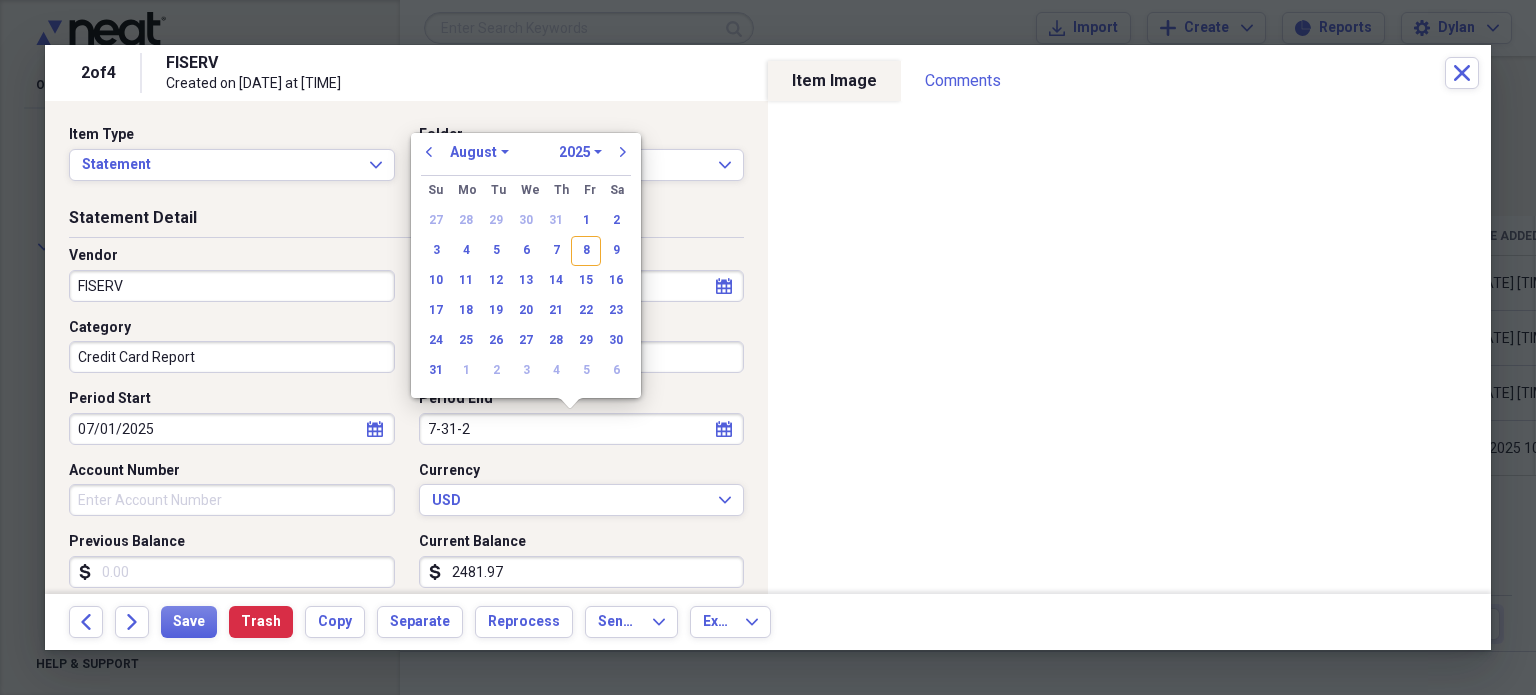 type on "7-31-25" 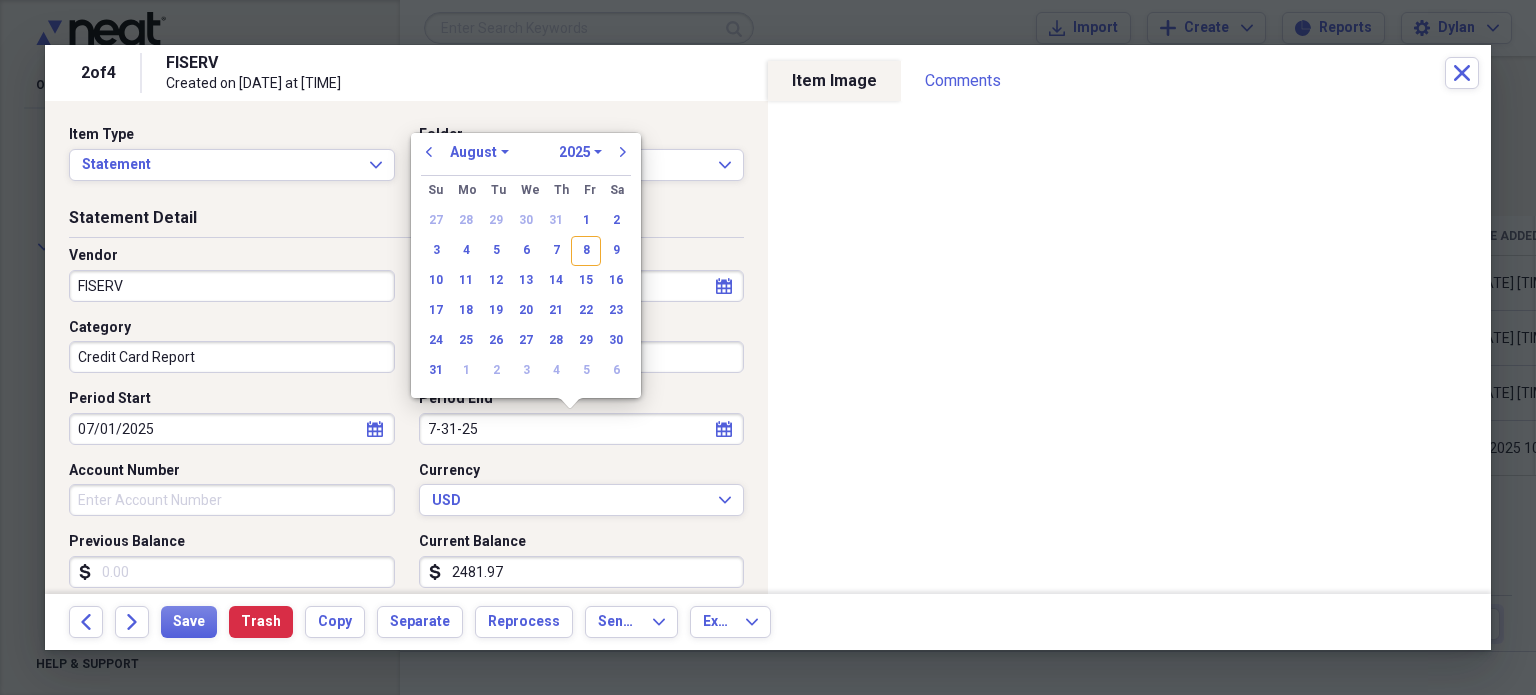 select on "6" 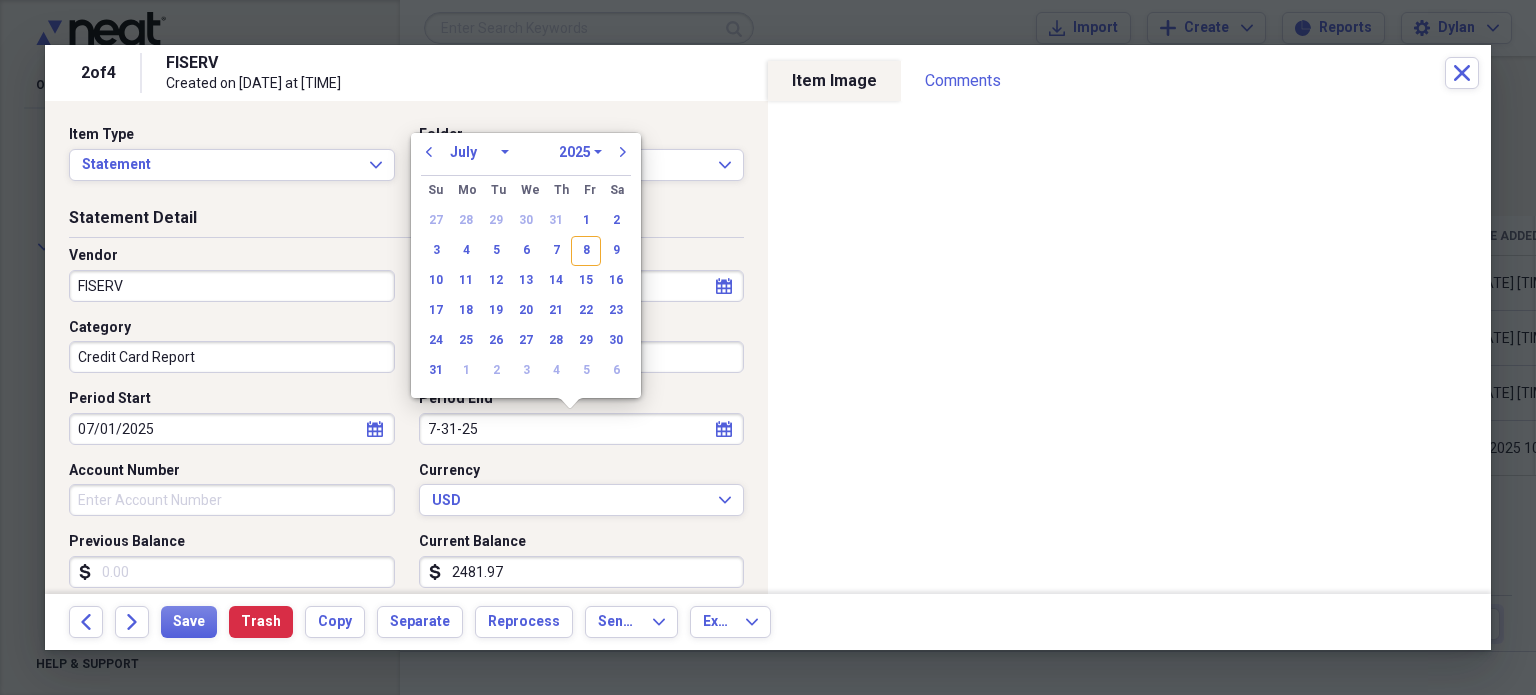 type on "07/31/2025" 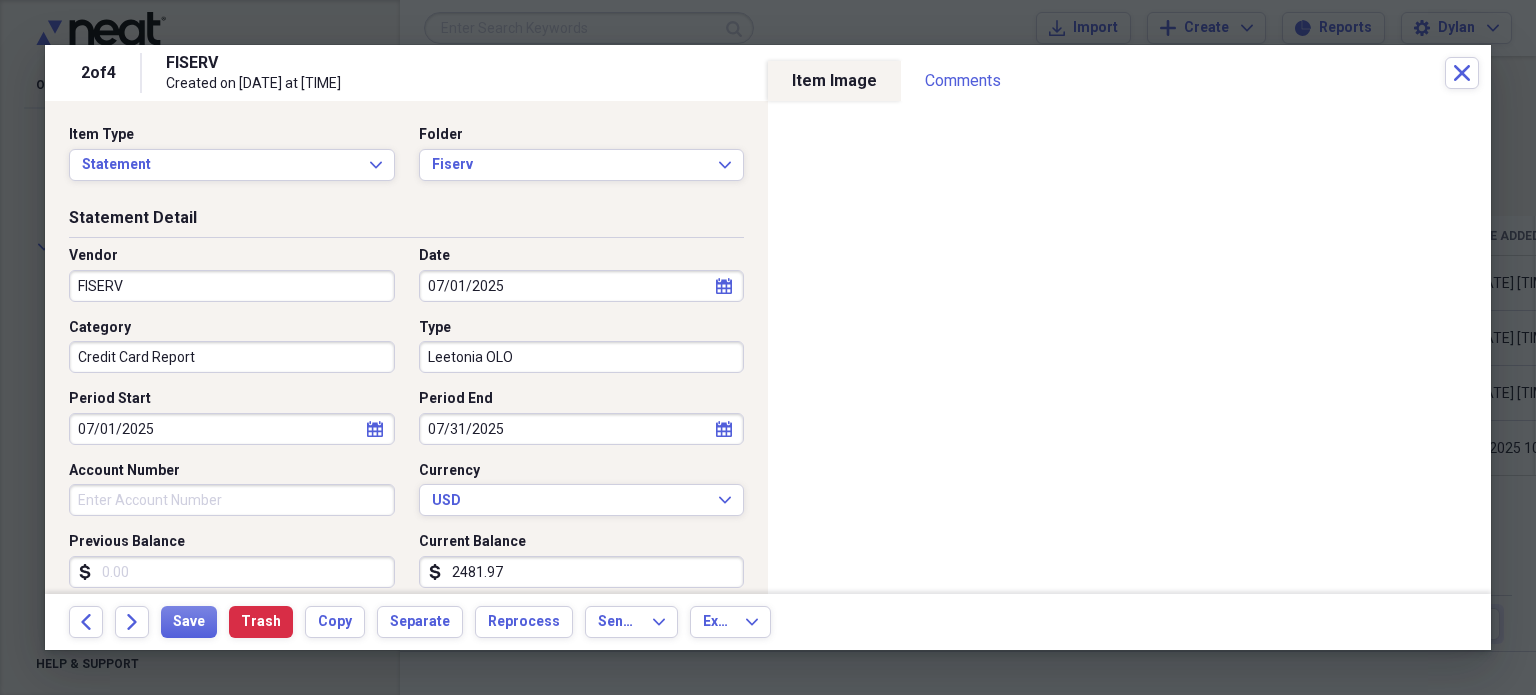 click on "Account Number" at bounding box center [232, 500] 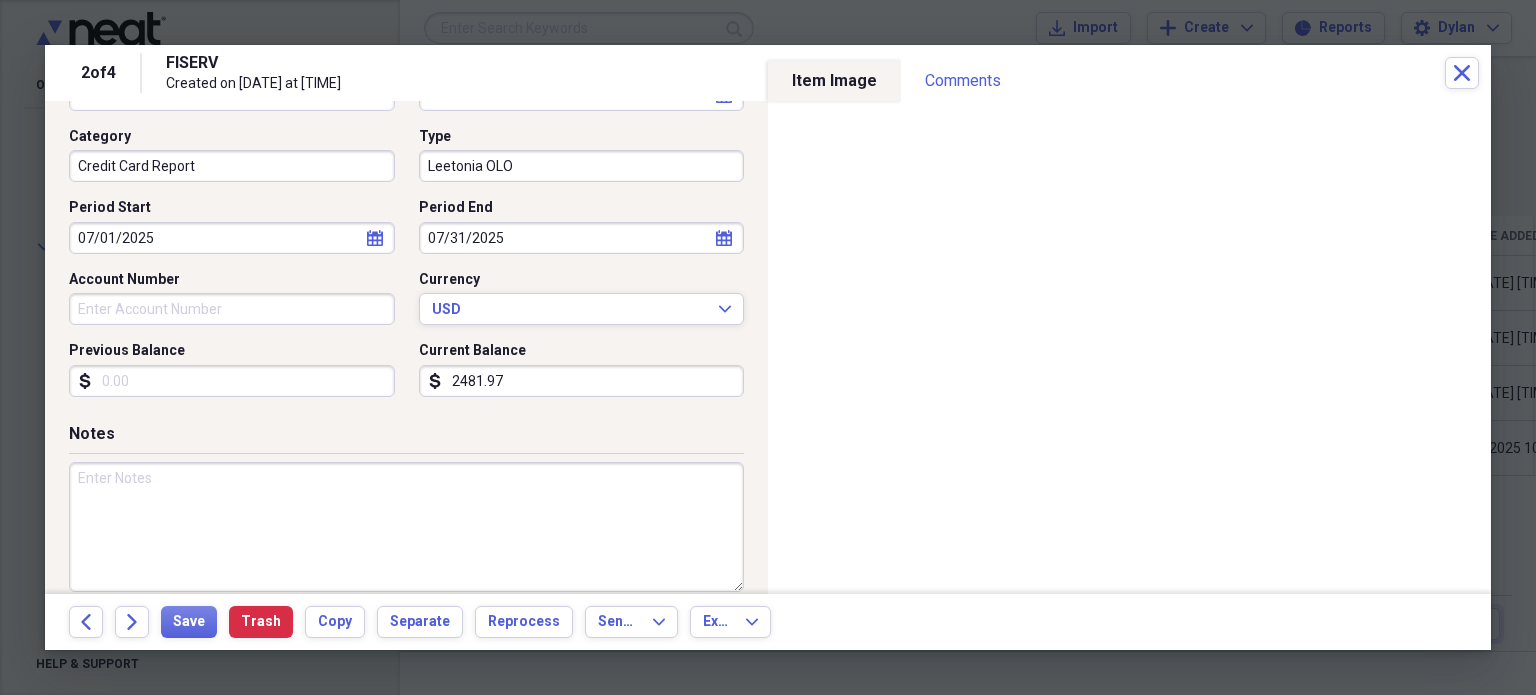 scroll, scrollTop: 214, scrollLeft: 0, axis: vertical 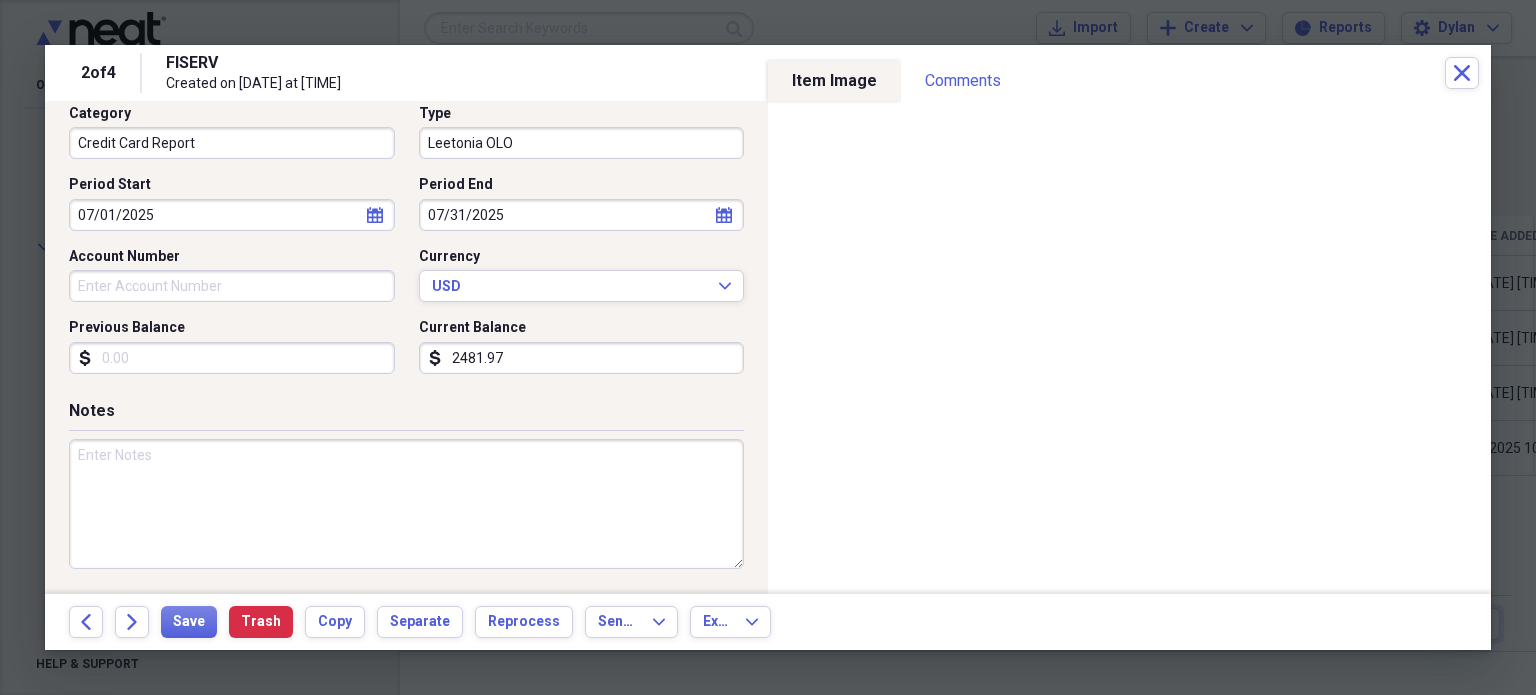 click on "Current Balance" at bounding box center [582, 328] 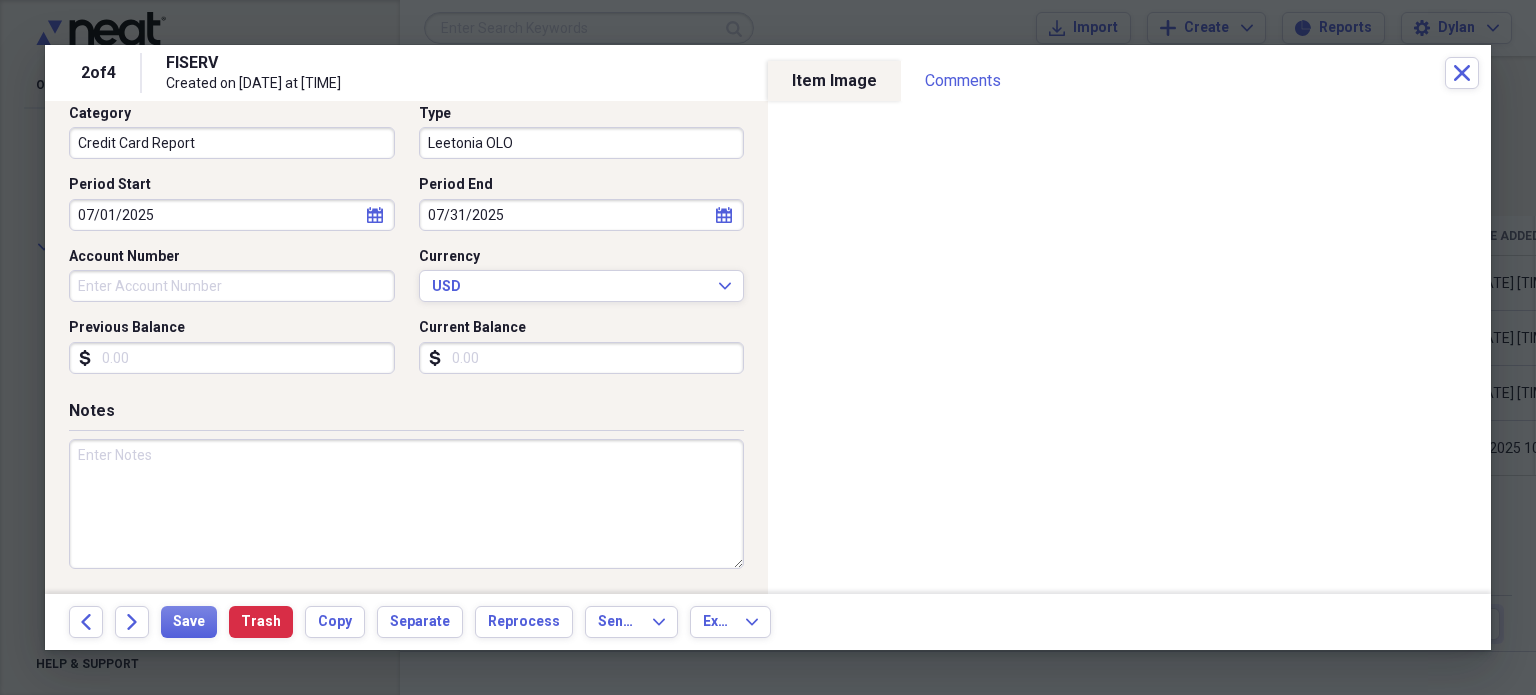 type 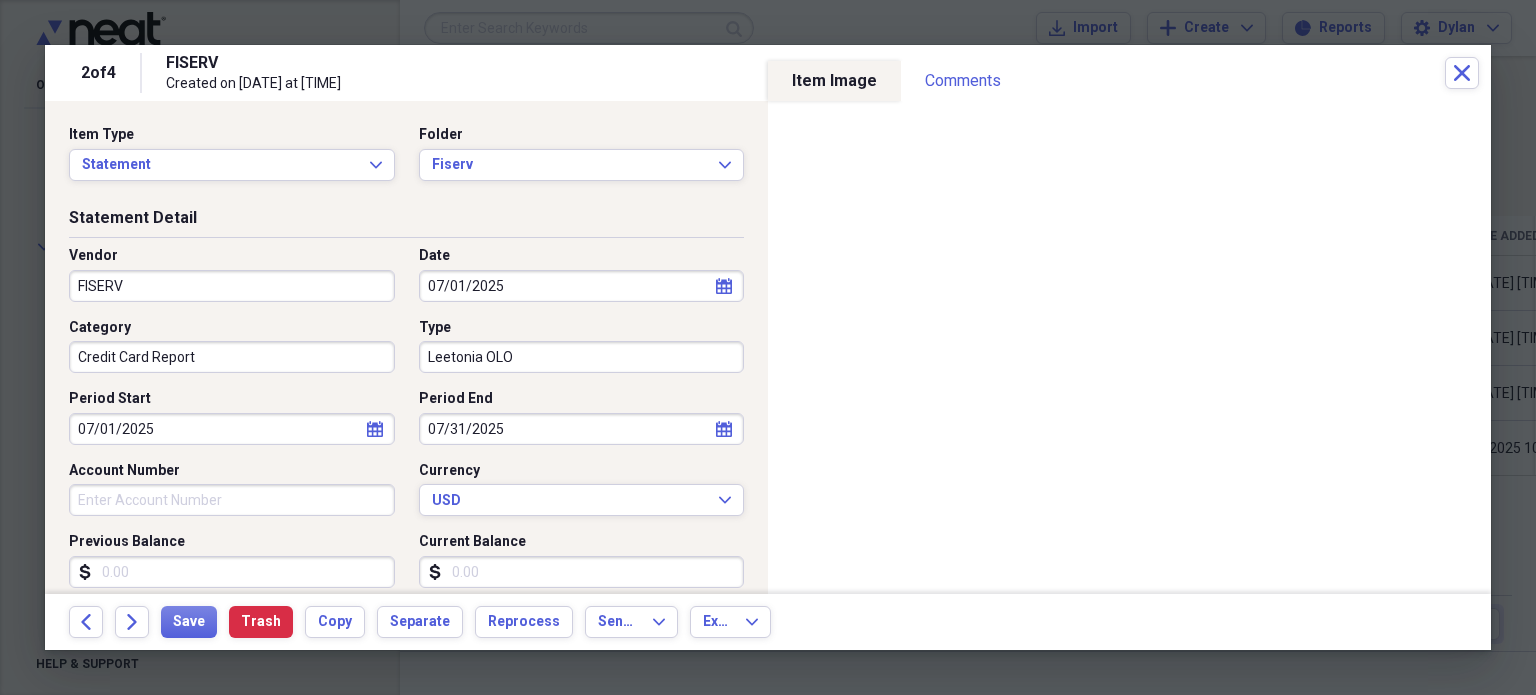 scroll, scrollTop: 214, scrollLeft: 0, axis: vertical 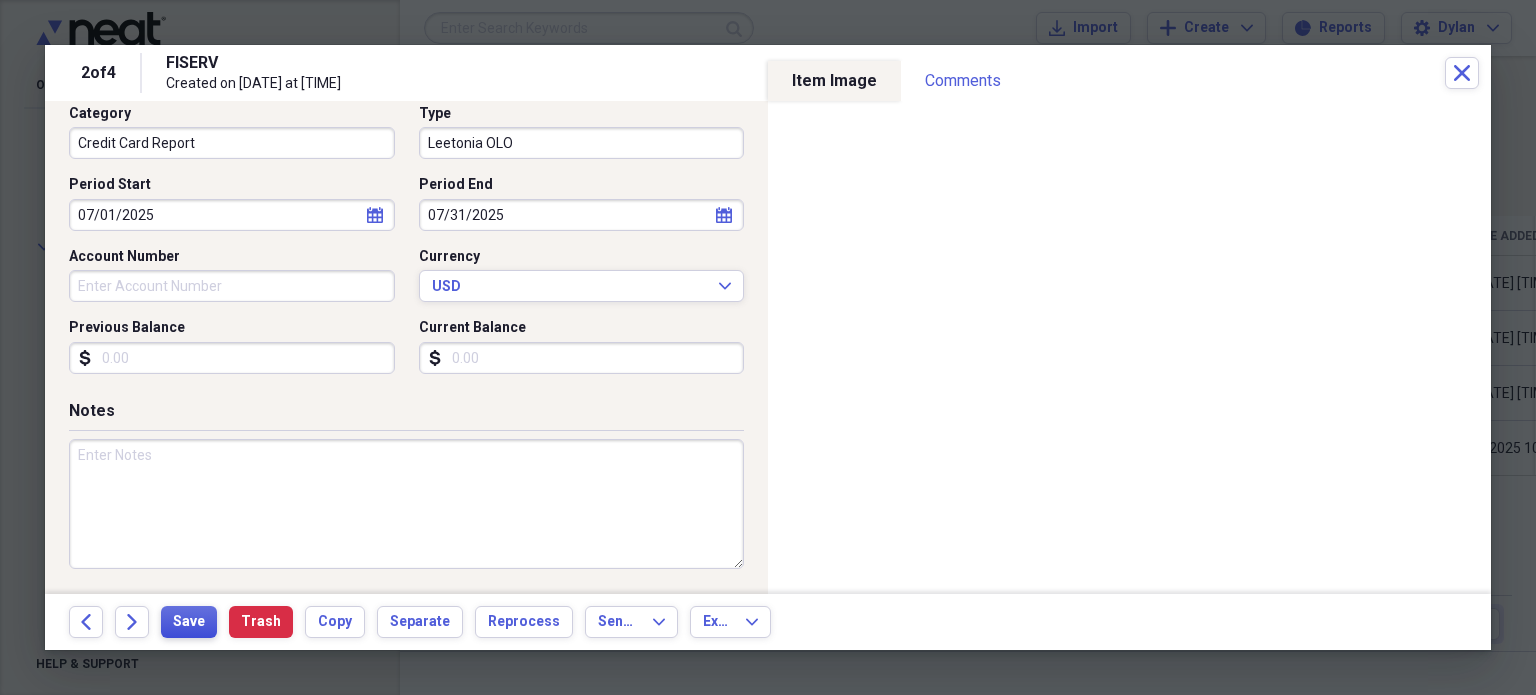 click on "Save" at bounding box center (189, 622) 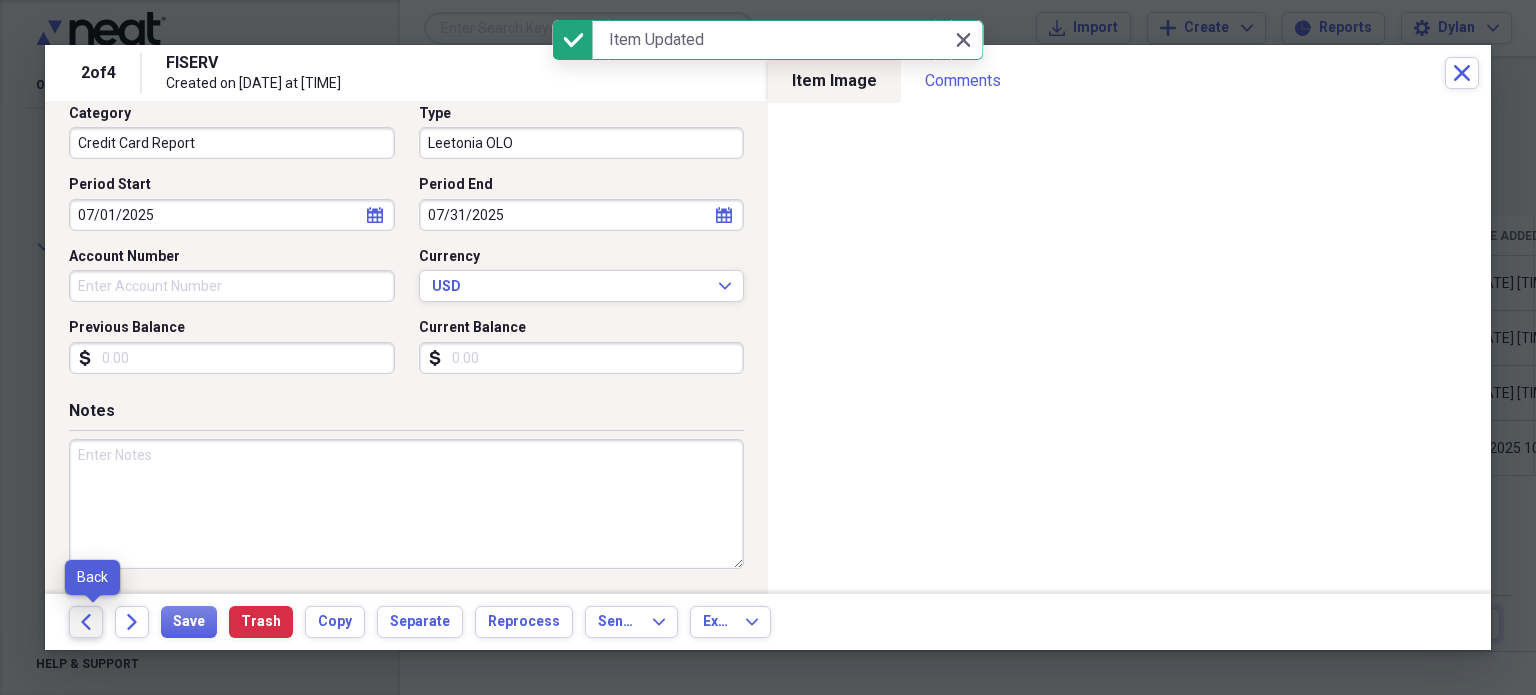 click on "Back" 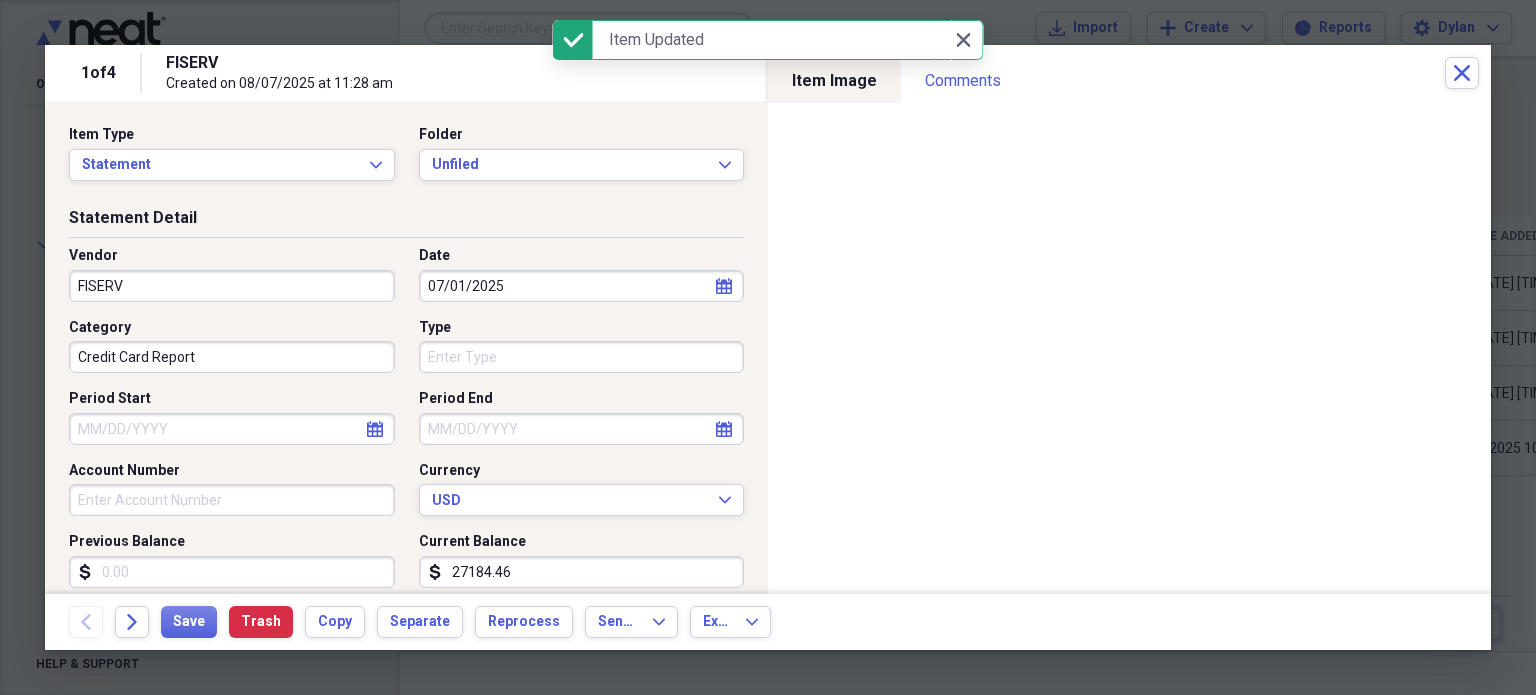 click on "Type" at bounding box center (582, 357) 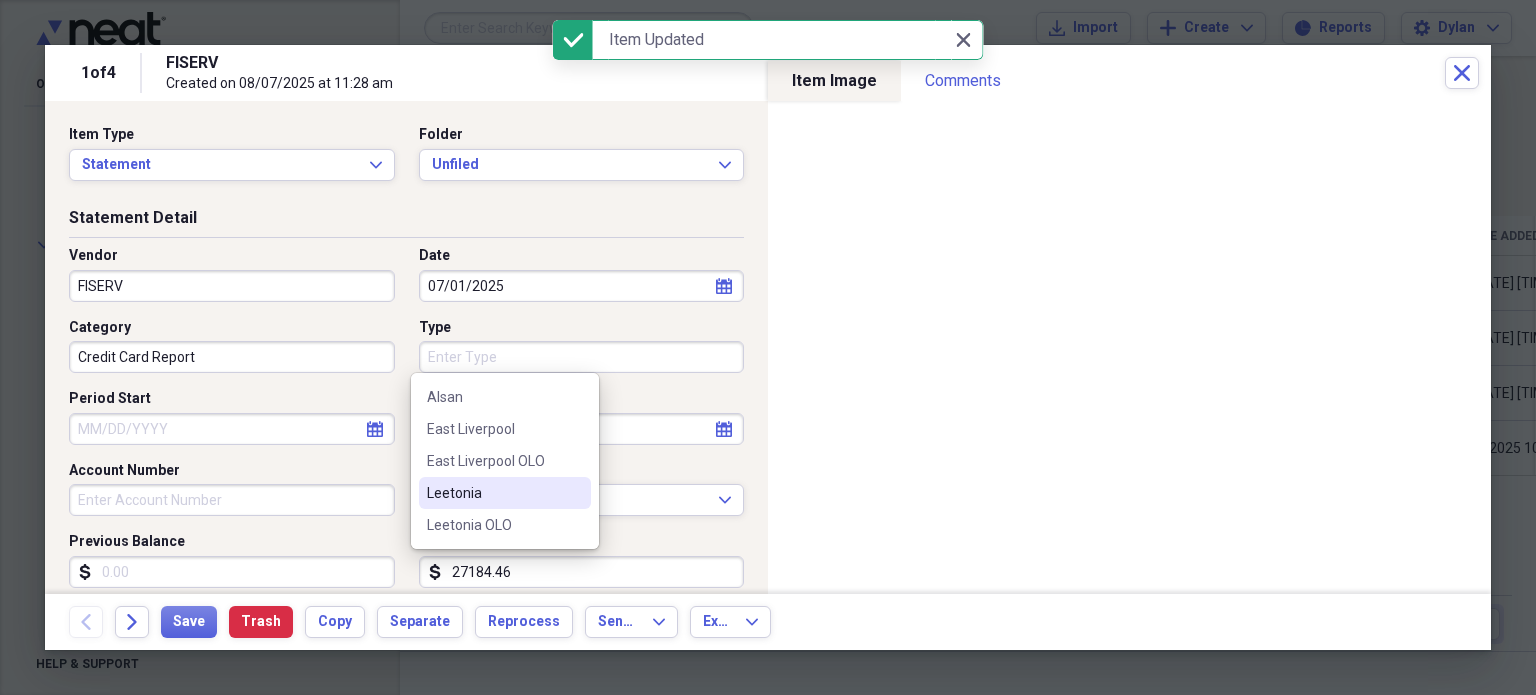 click on "Leetonia" at bounding box center [493, 493] 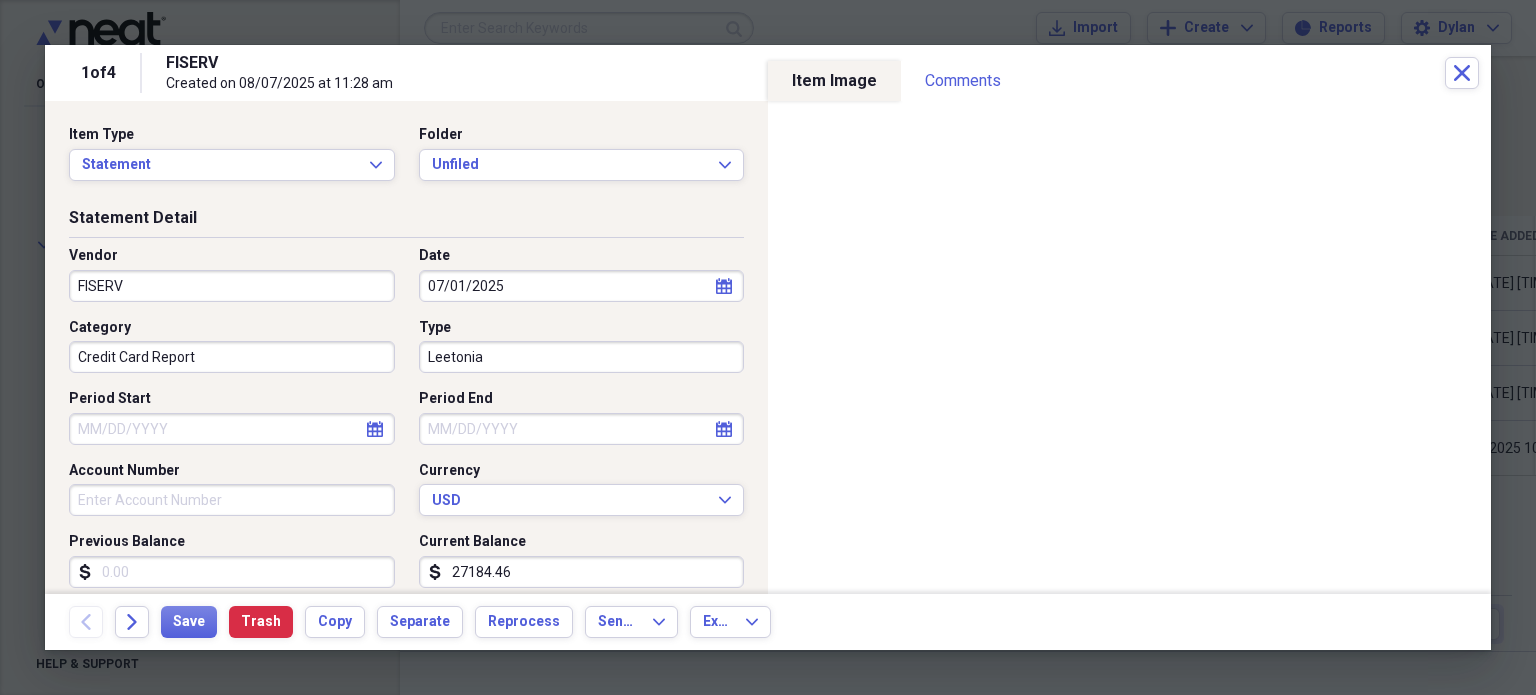 click on "Period Start" at bounding box center (232, 429) 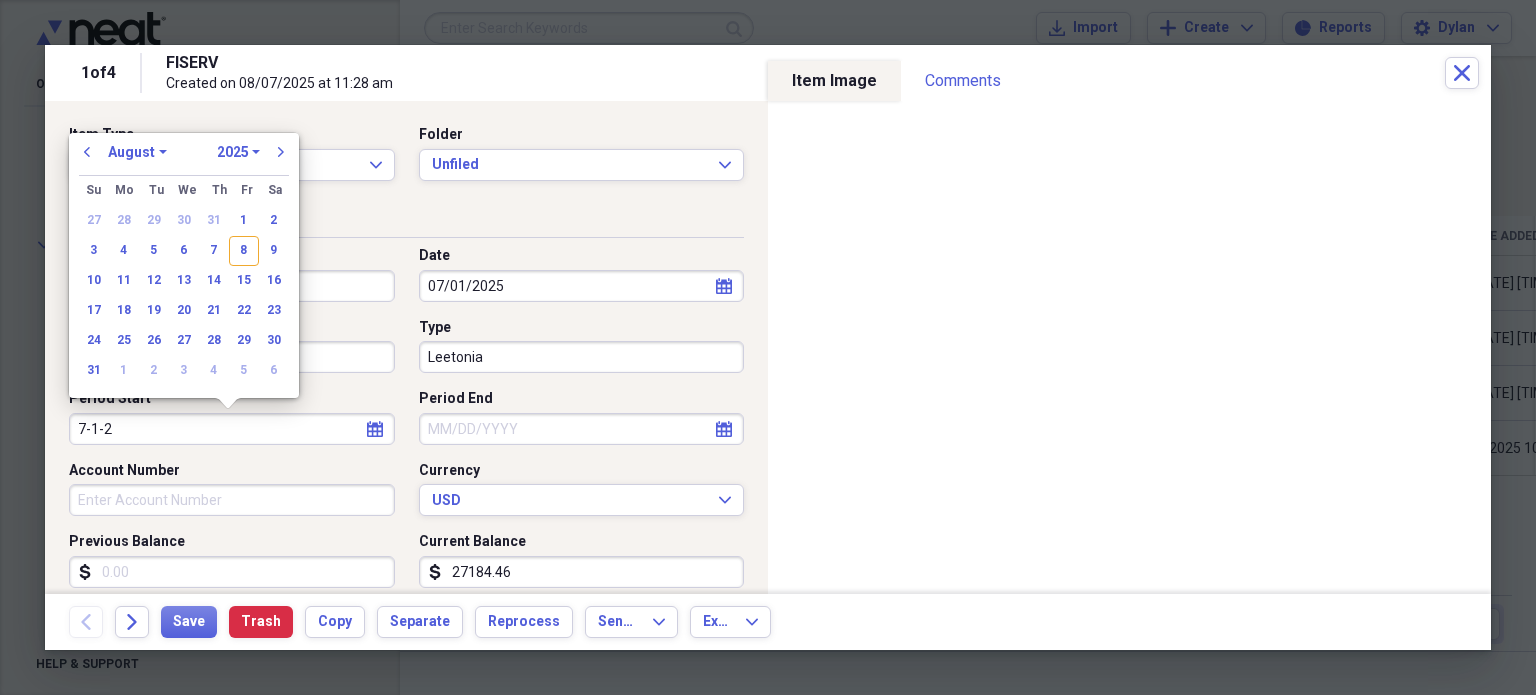 type on "7-1-25" 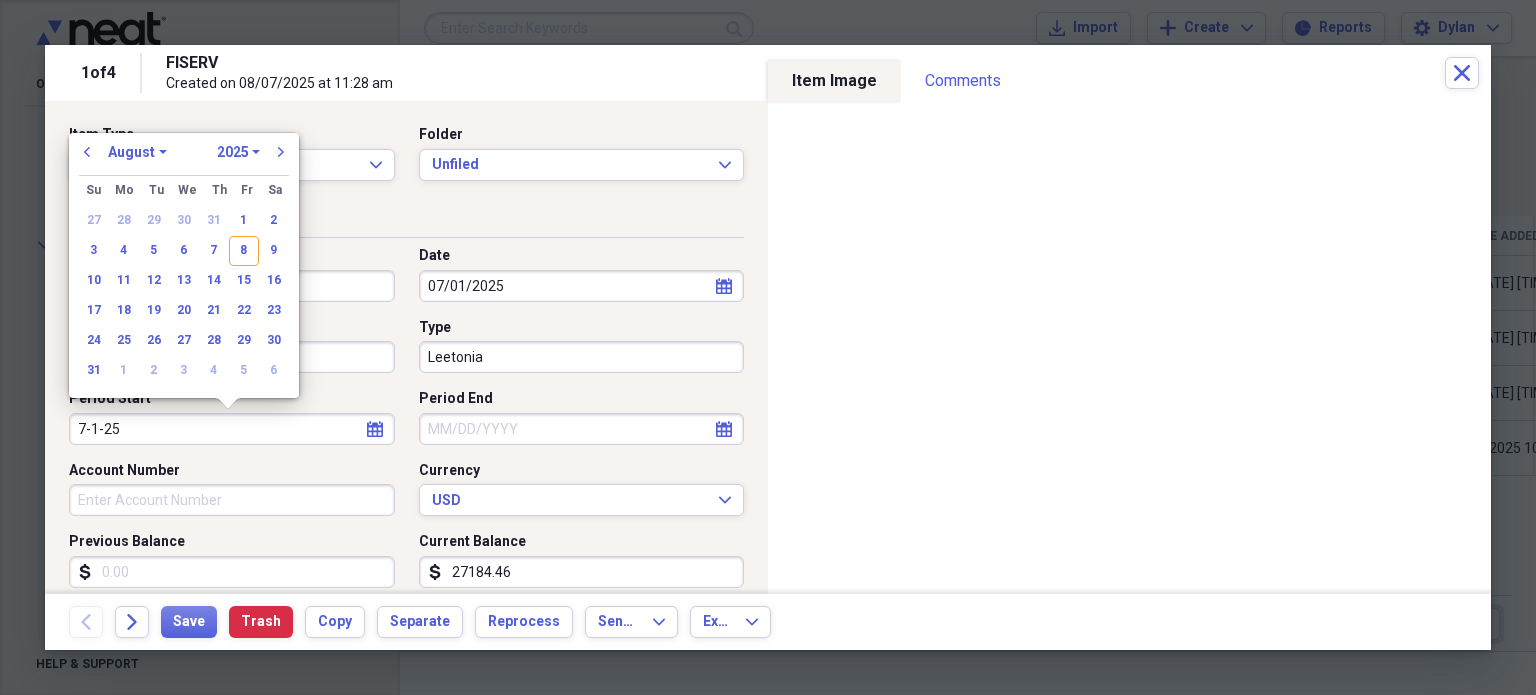 select on "6" 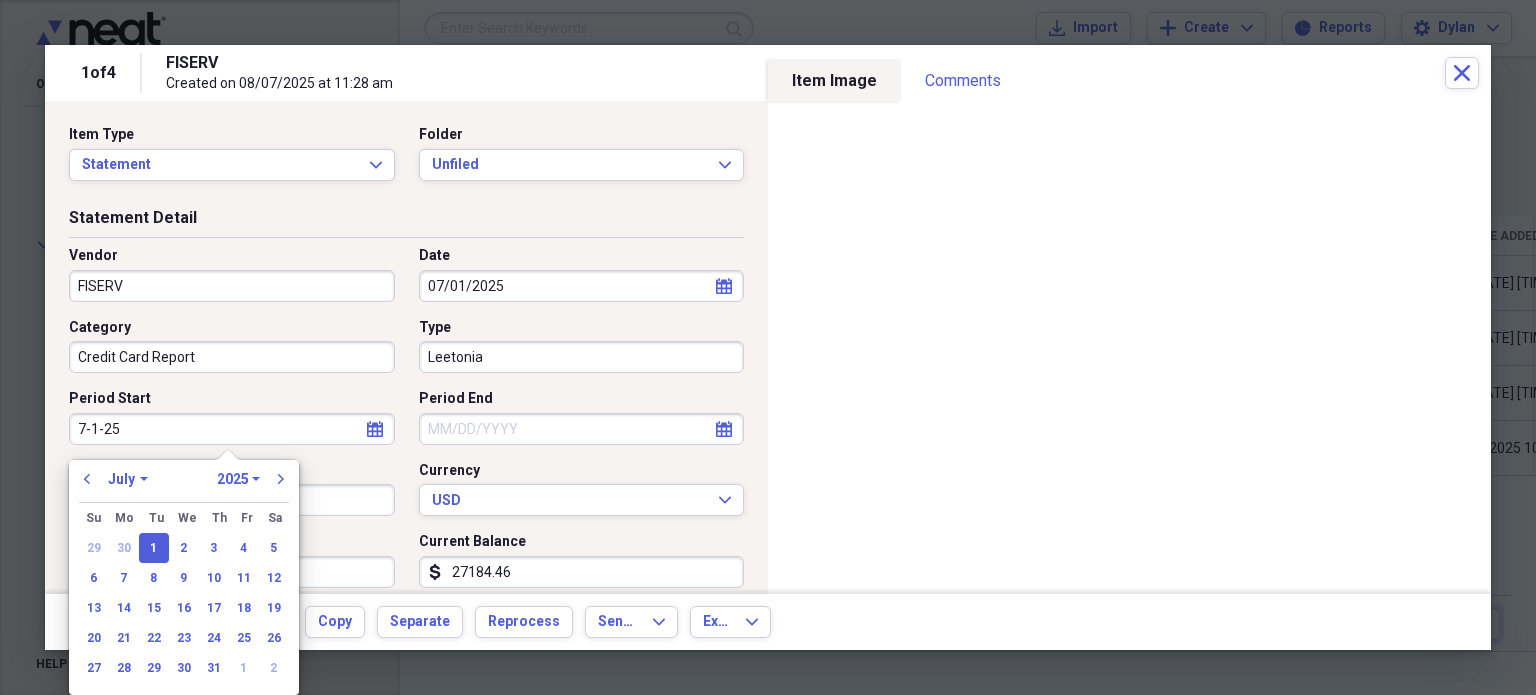 type on "07/01/2025" 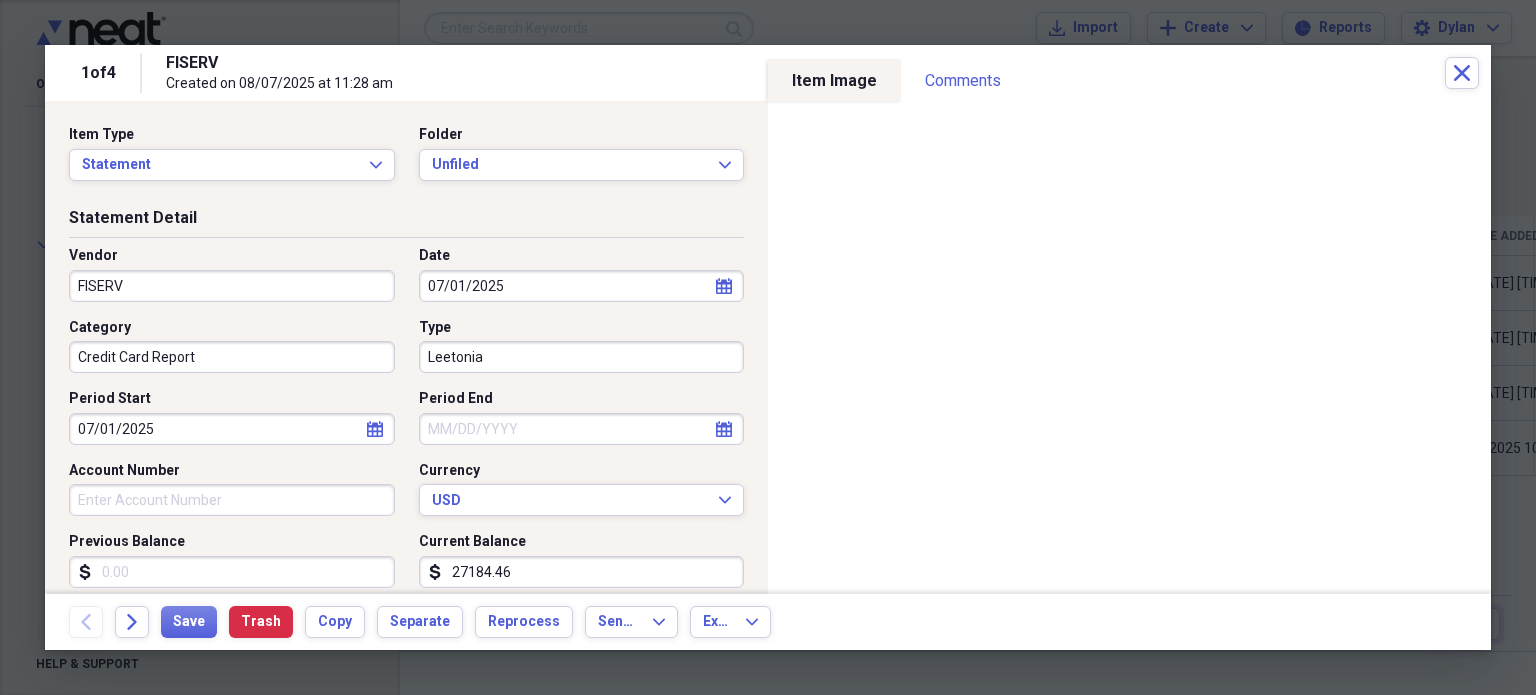 click on "Period End" at bounding box center [582, 429] 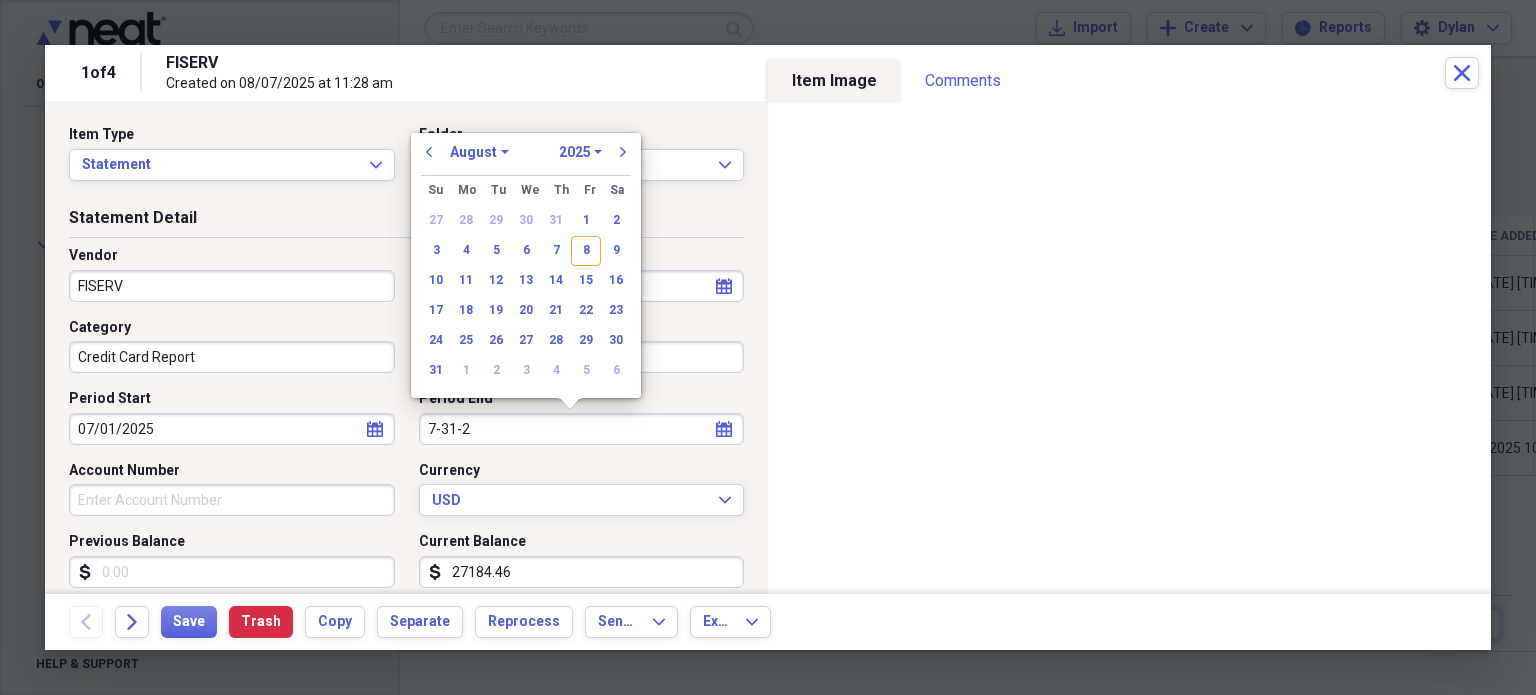 type on "7-31-25" 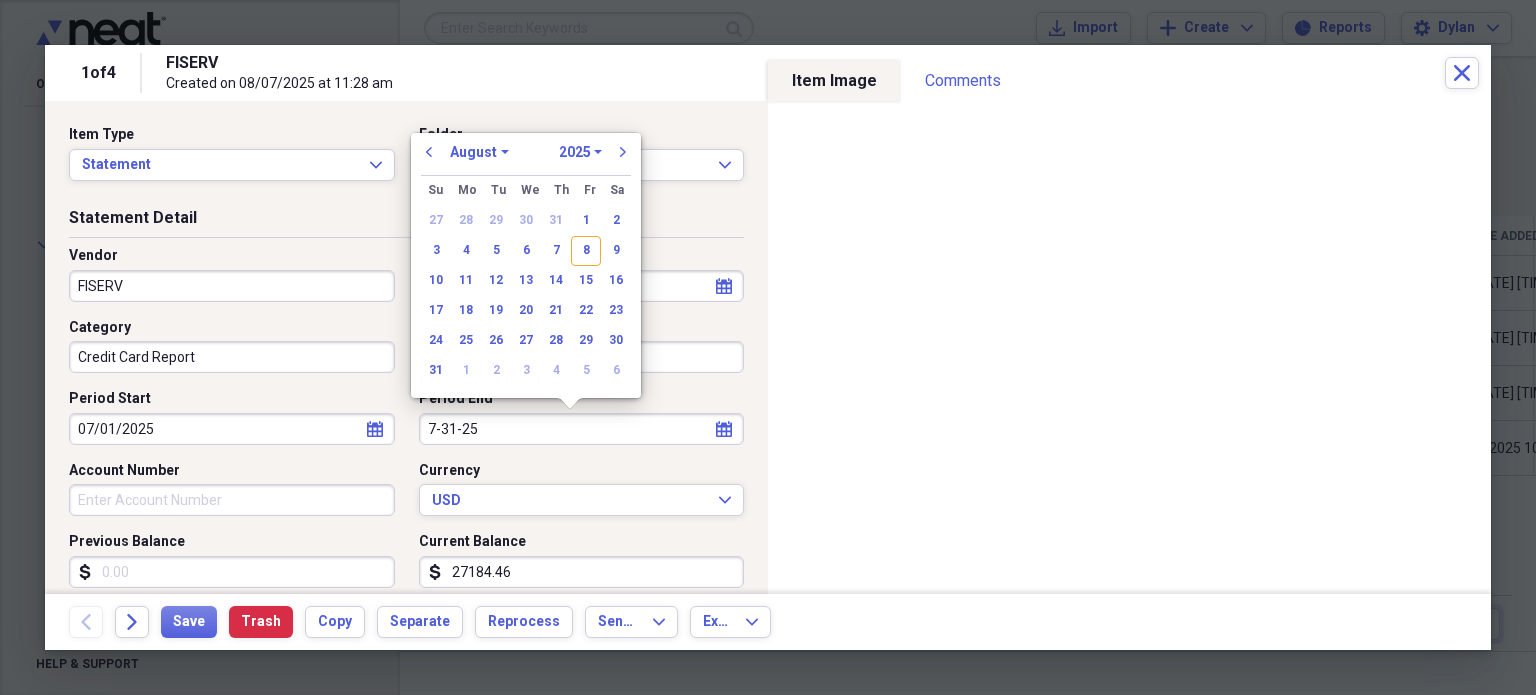 select on "6" 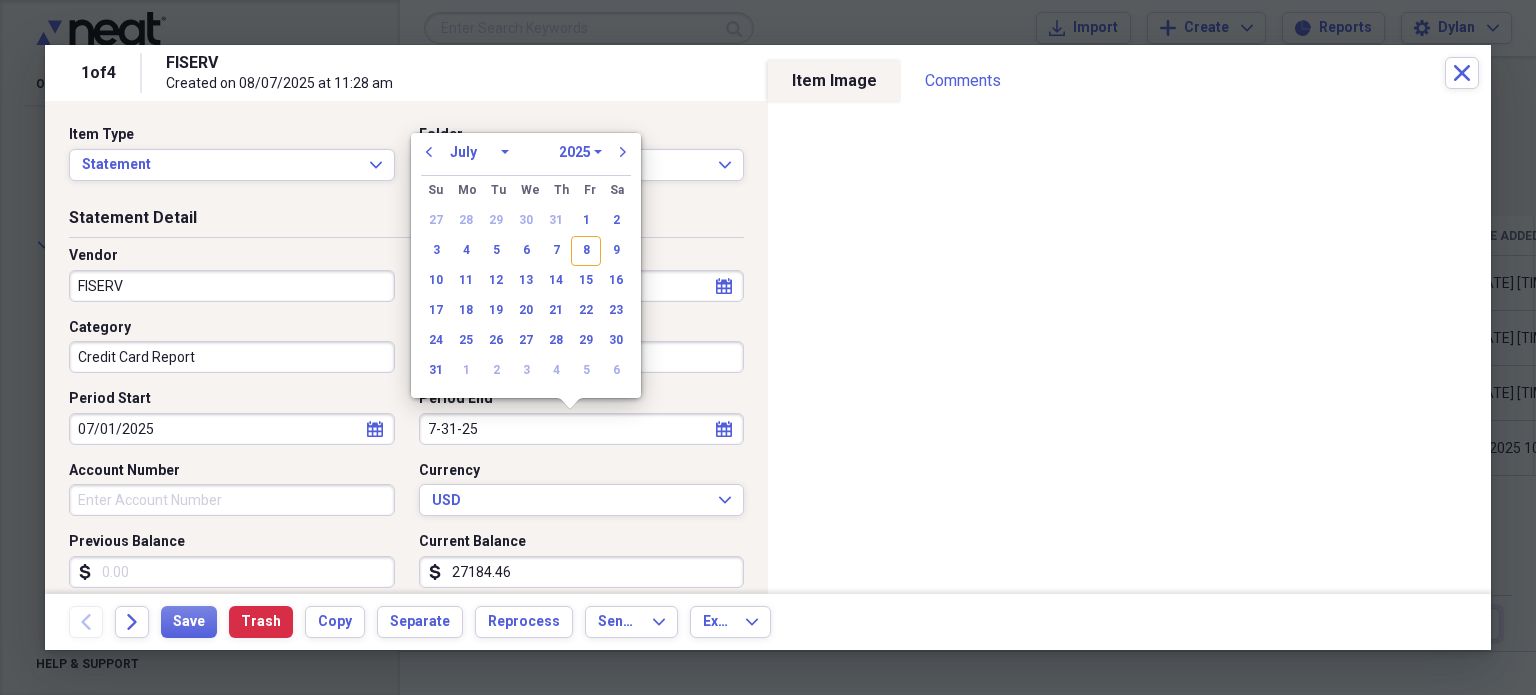 type on "07/31/2025" 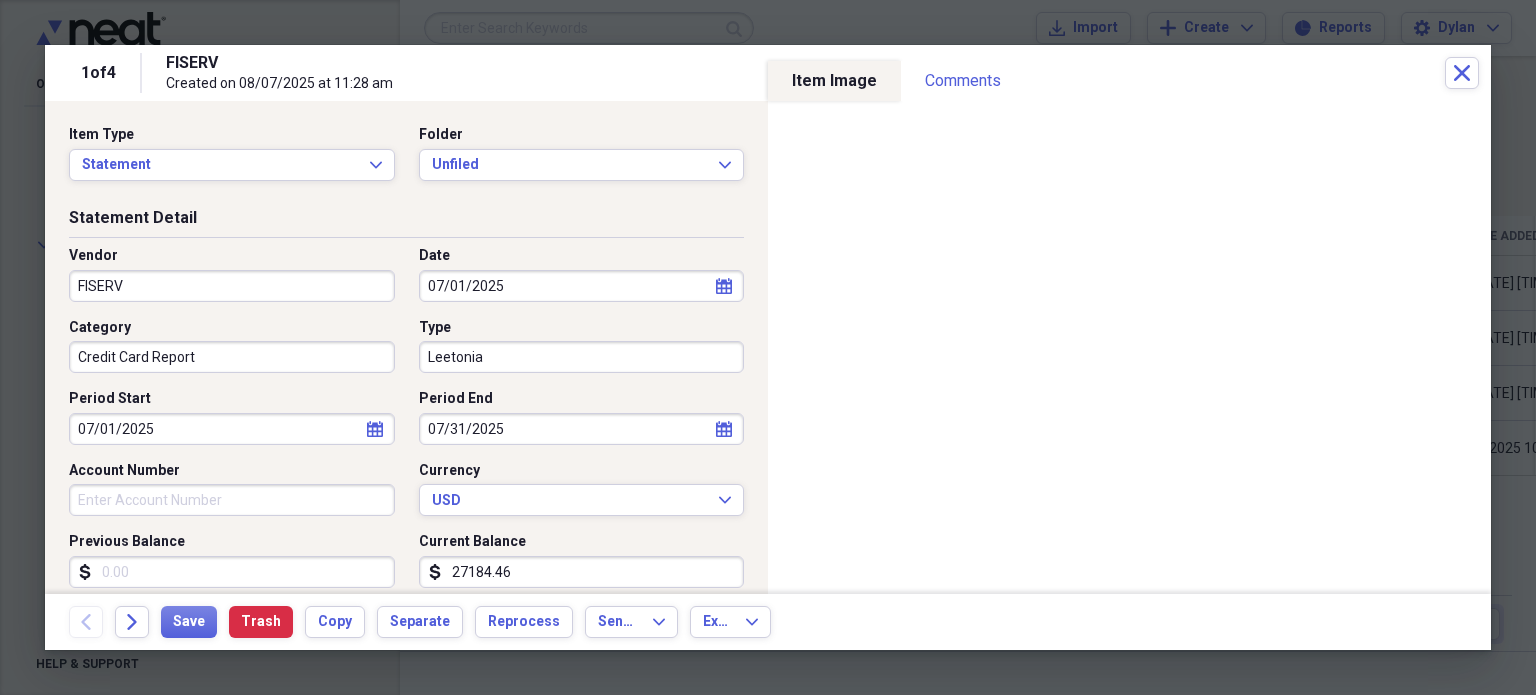 click on "Currency" at bounding box center [449, 471] 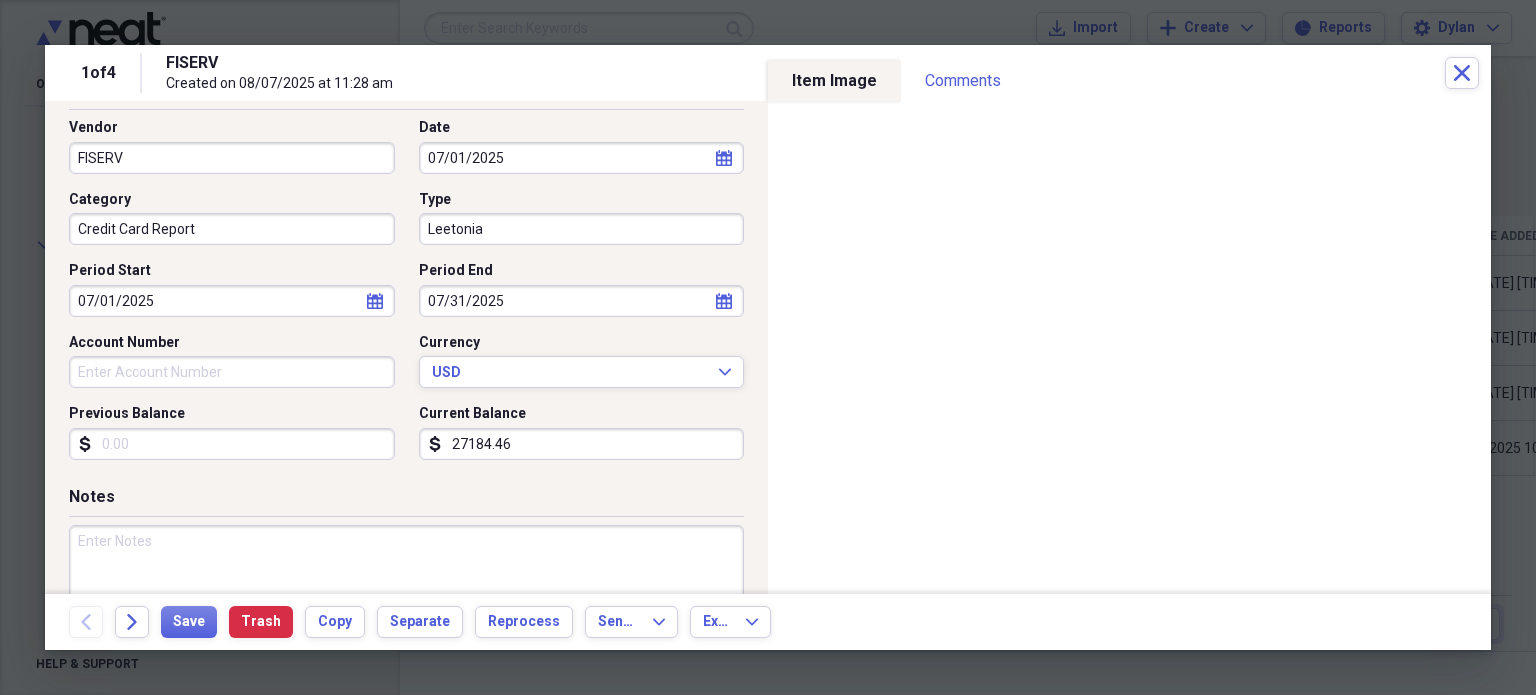 click on "27184.46" at bounding box center [582, 444] 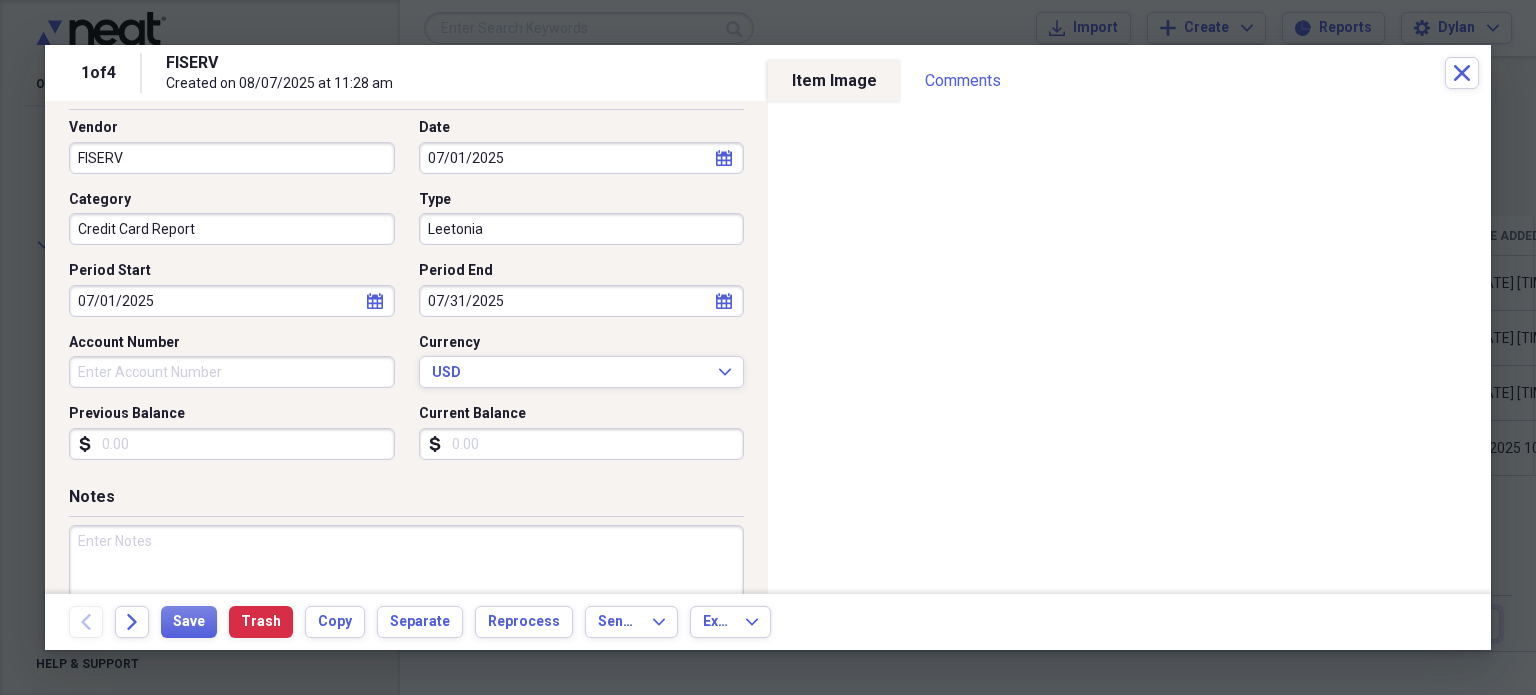 type 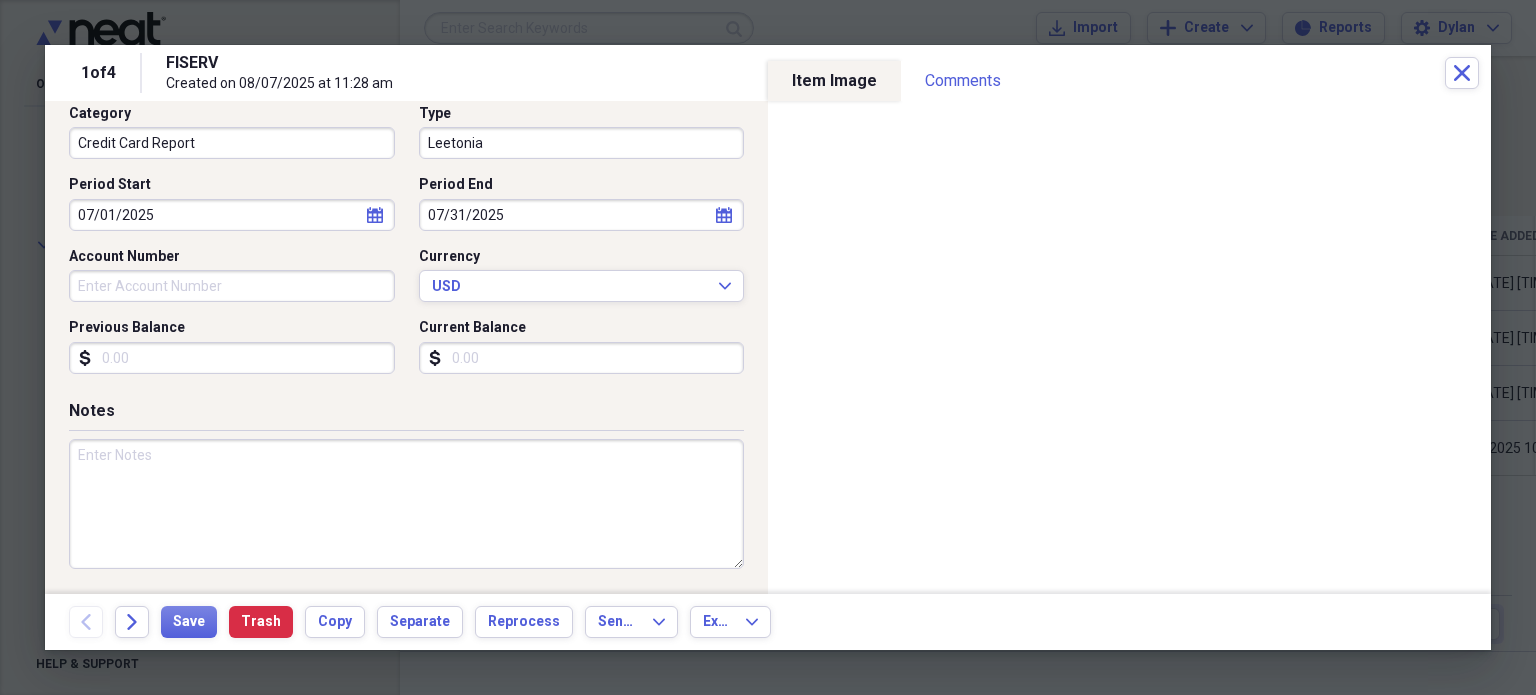 scroll, scrollTop: 0, scrollLeft: 0, axis: both 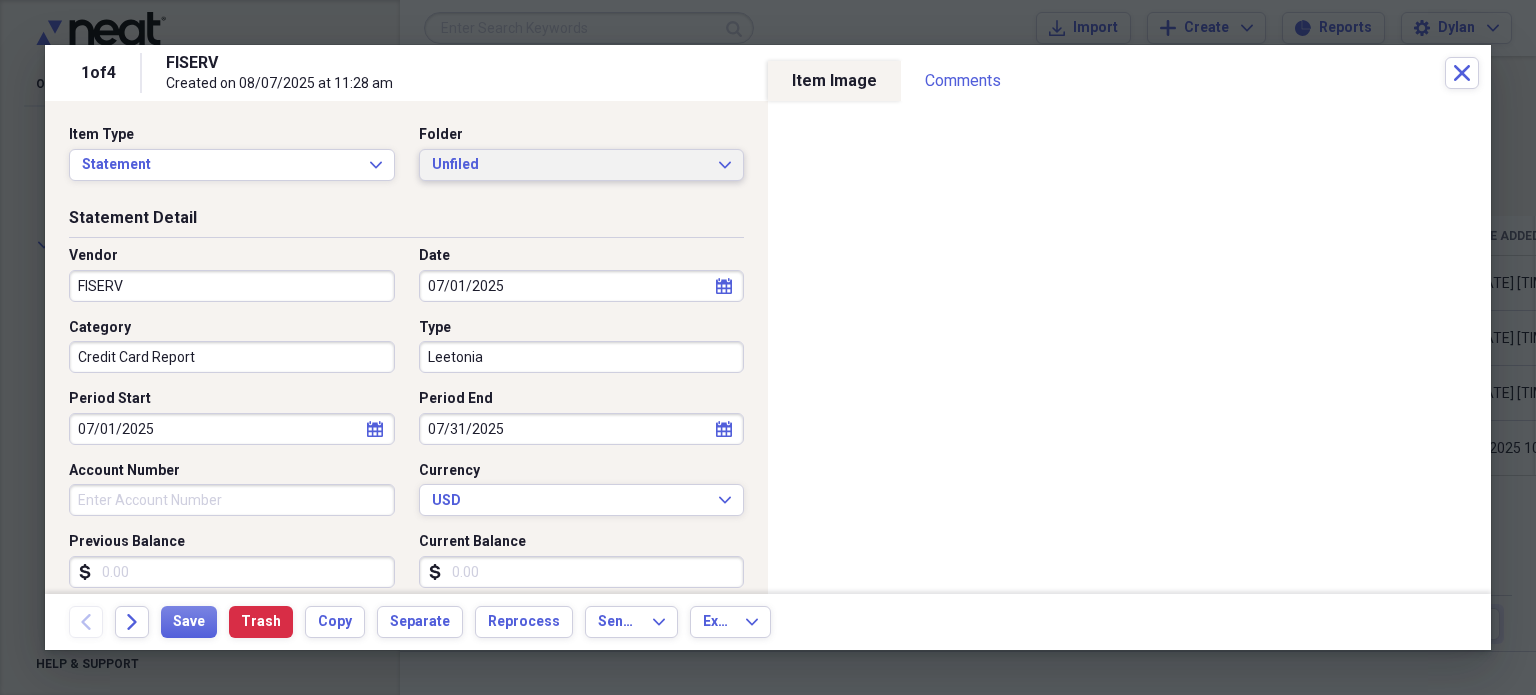 click on "Unfiled Expand" at bounding box center (582, 165) 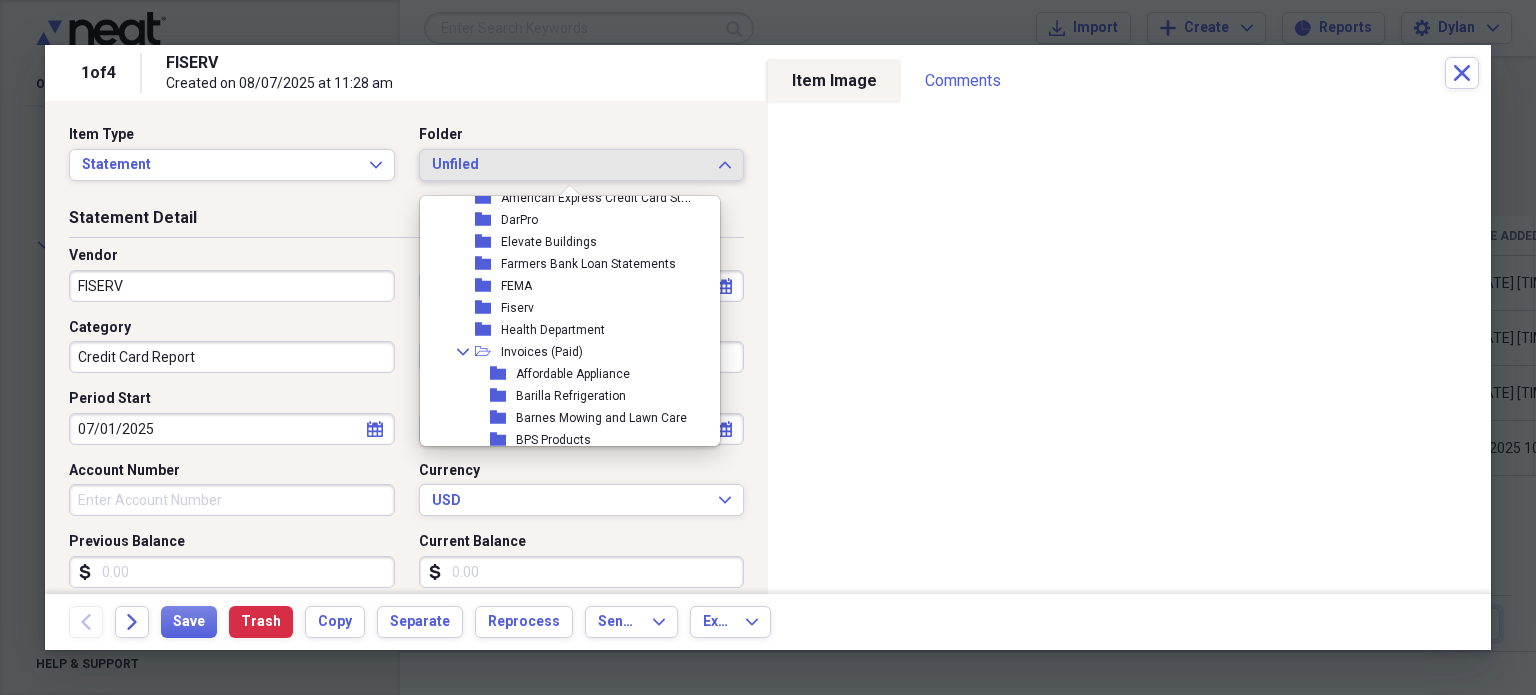 scroll, scrollTop: 3282, scrollLeft: 0, axis: vertical 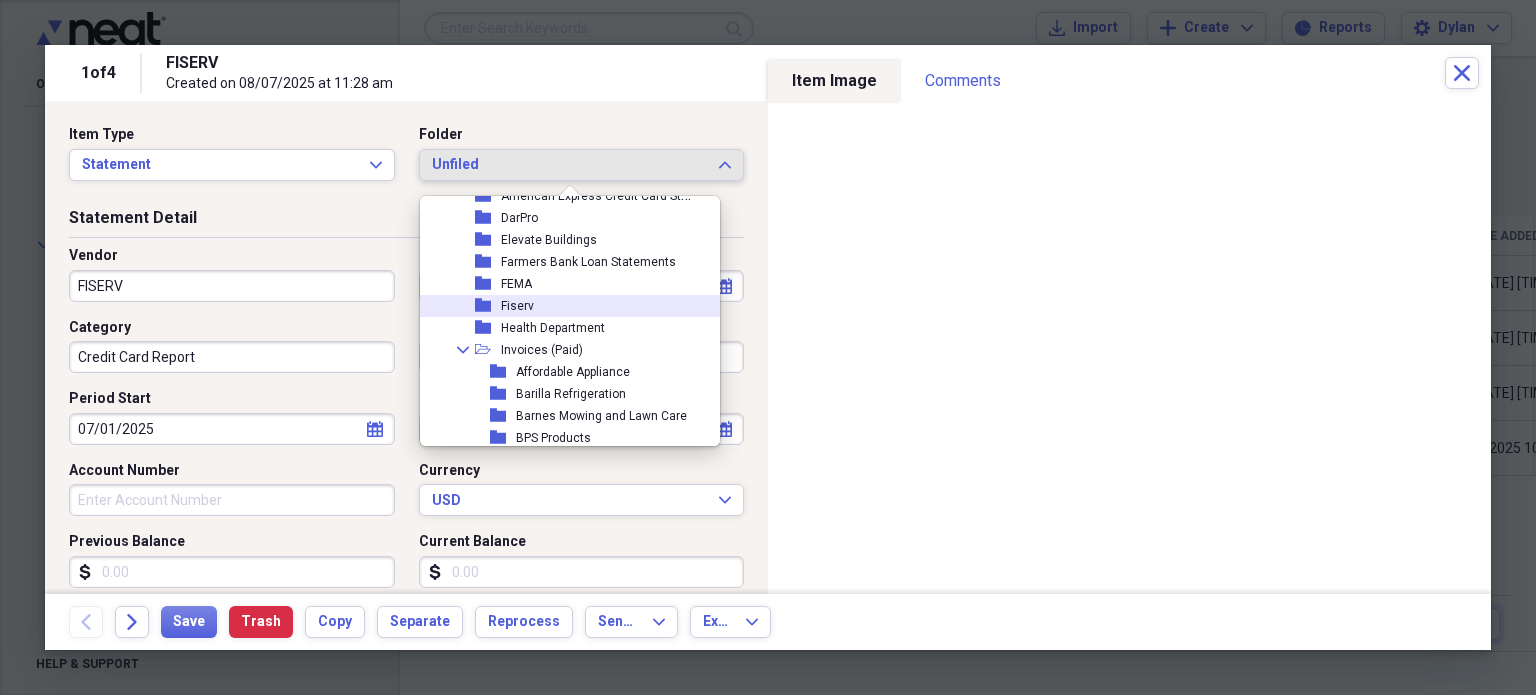 click on "folder Fiserv" at bounding box center (562, 306) 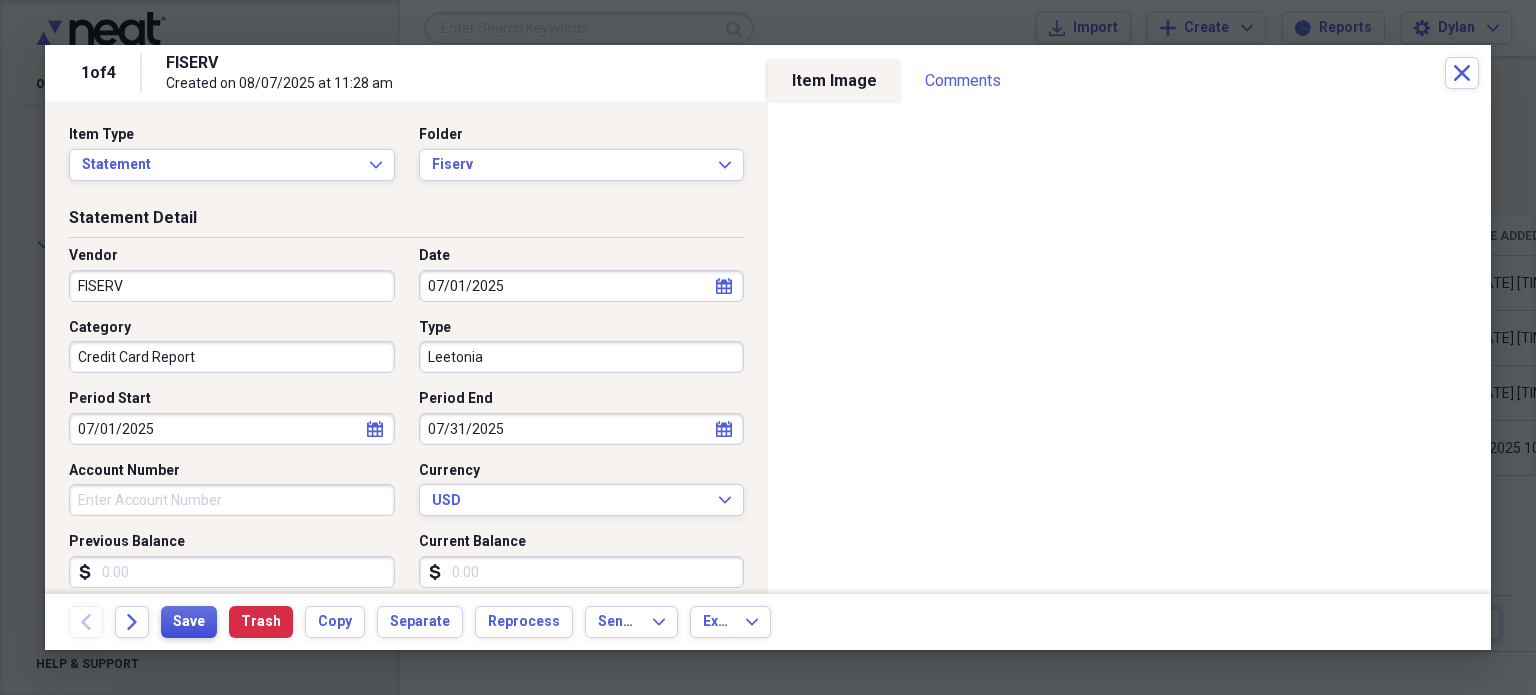 click on "Save" at bounding box center [189, 622] 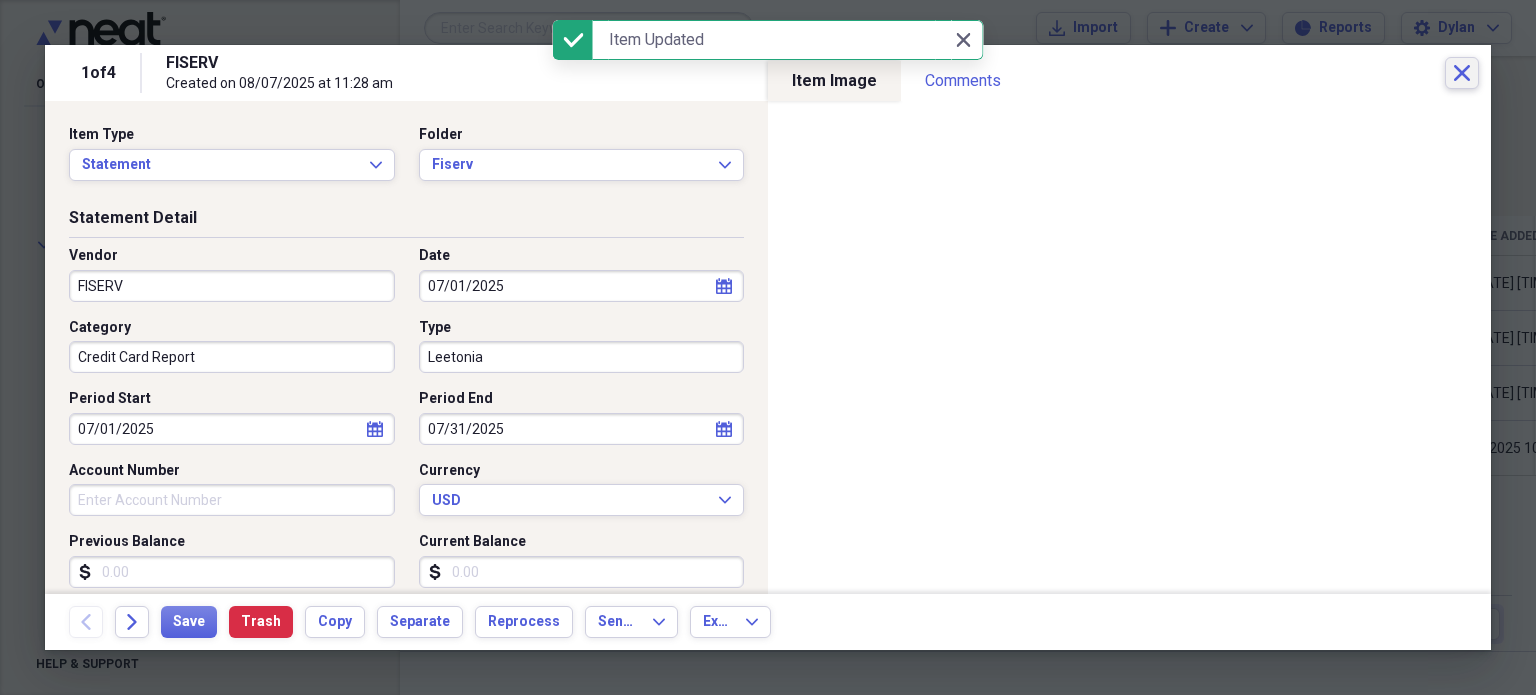 click on "Close" 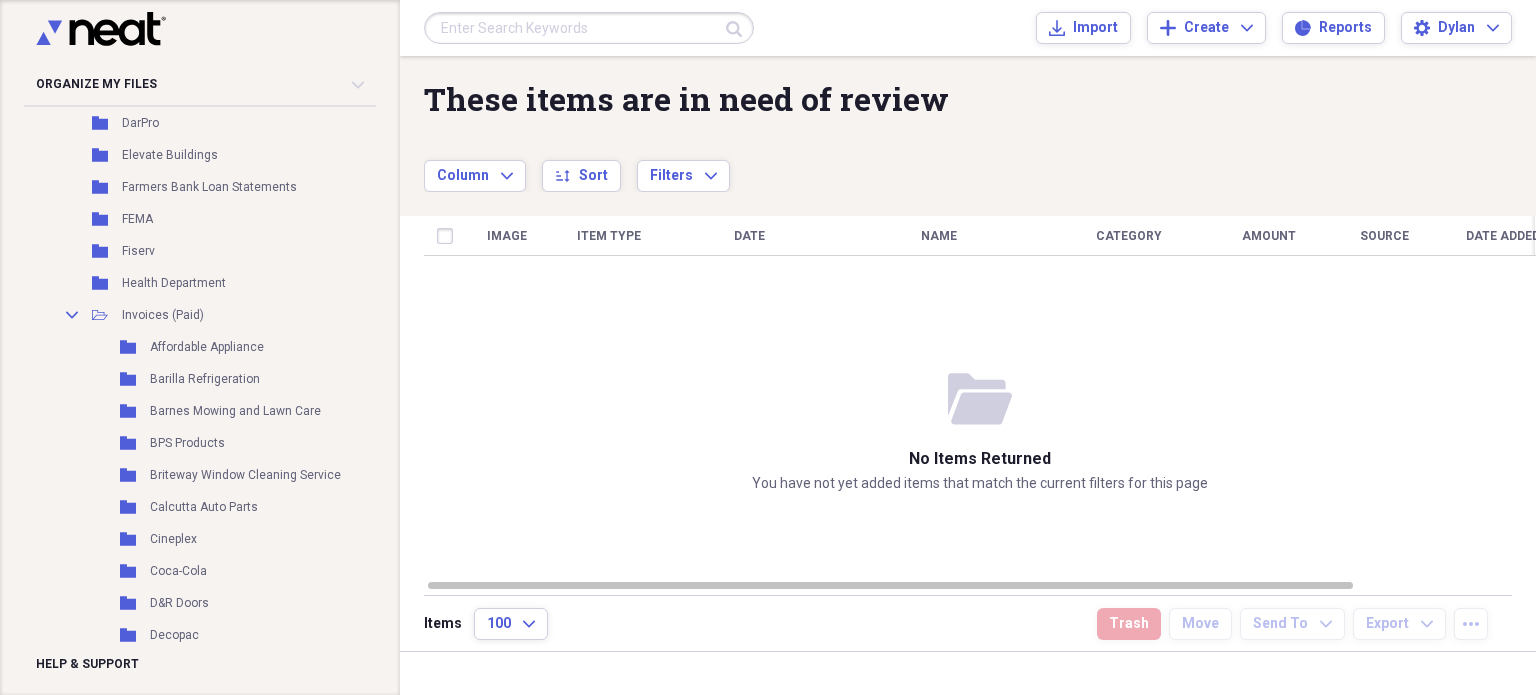 scroll, scrollTop: 4874, scrollLeft: 0, axis: vertical 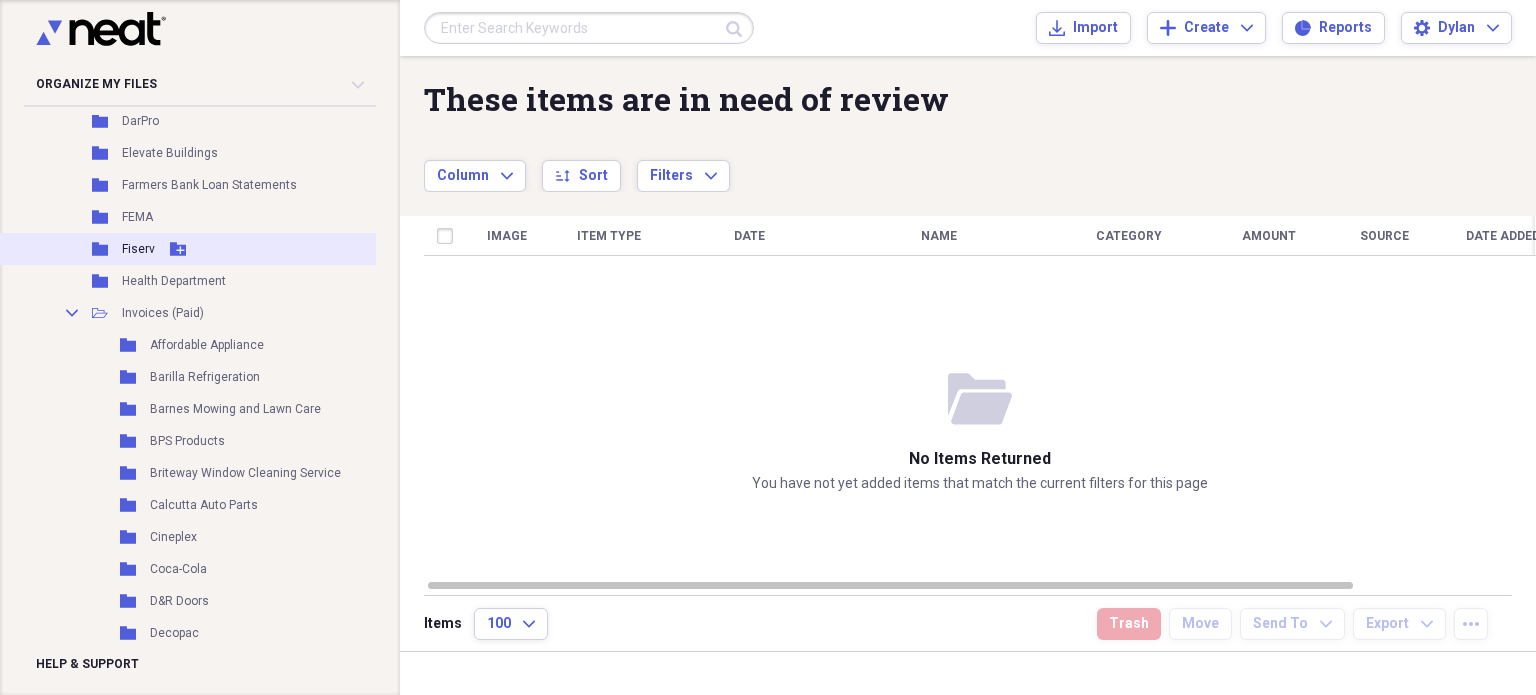 click on "Fiserv" at bounding box center [138, 249] 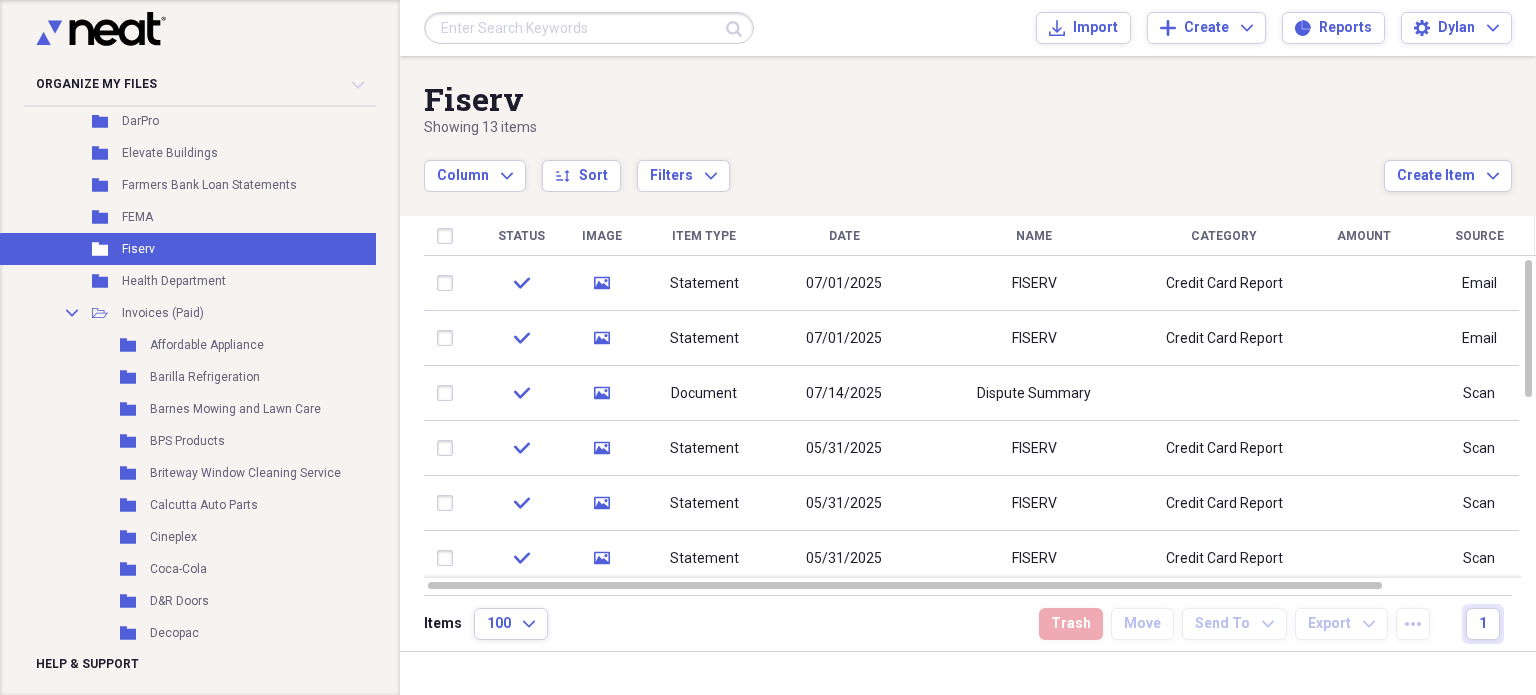 click on "Date" at bounding box center (844, 236) 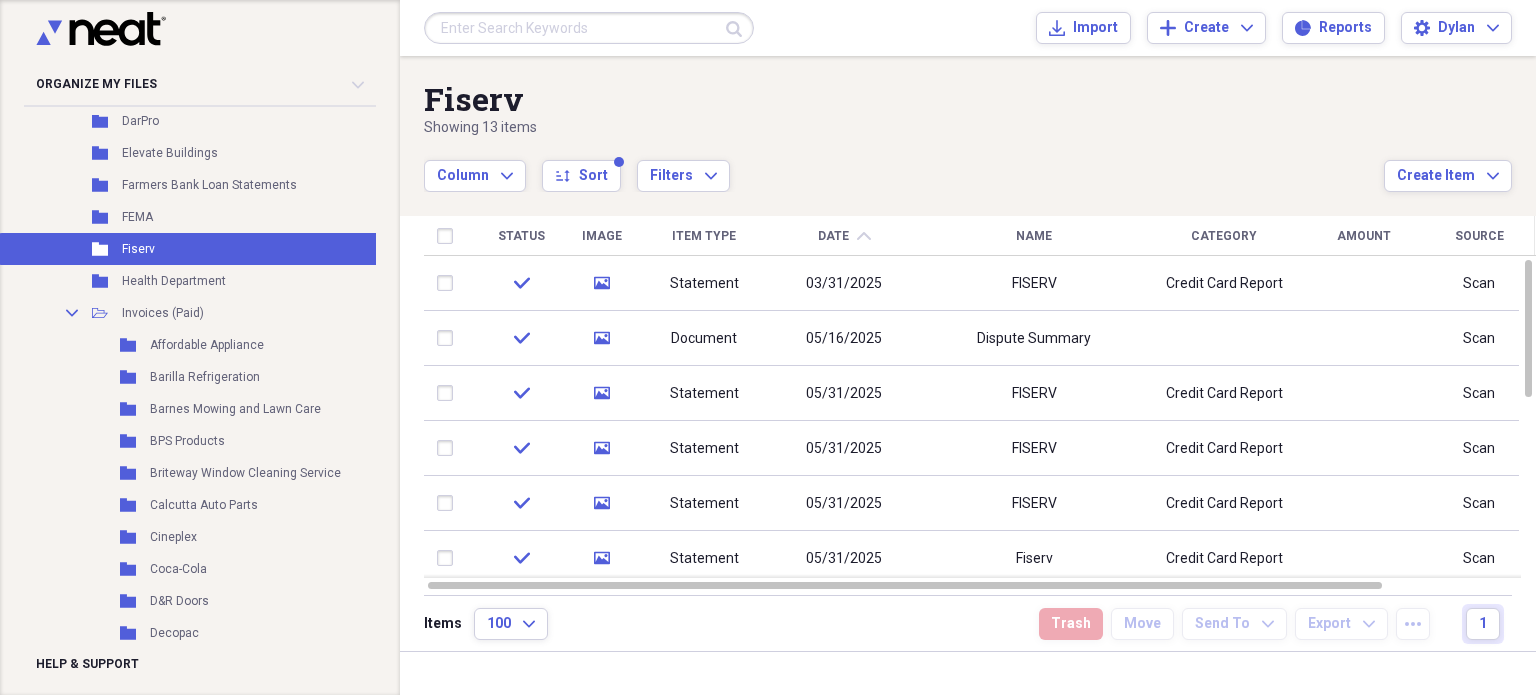 click on "Date" at bounding box center [833, 236] 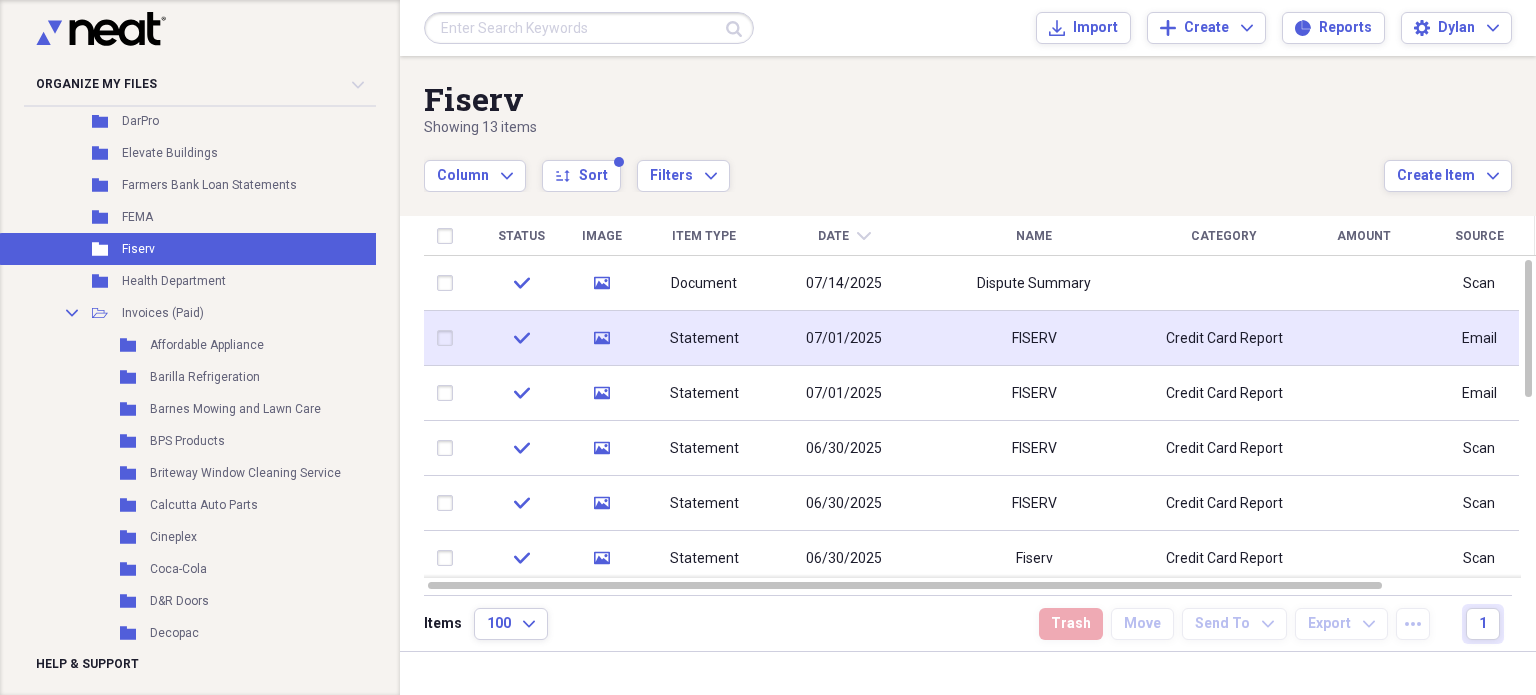click at bounding box center [449, 338] 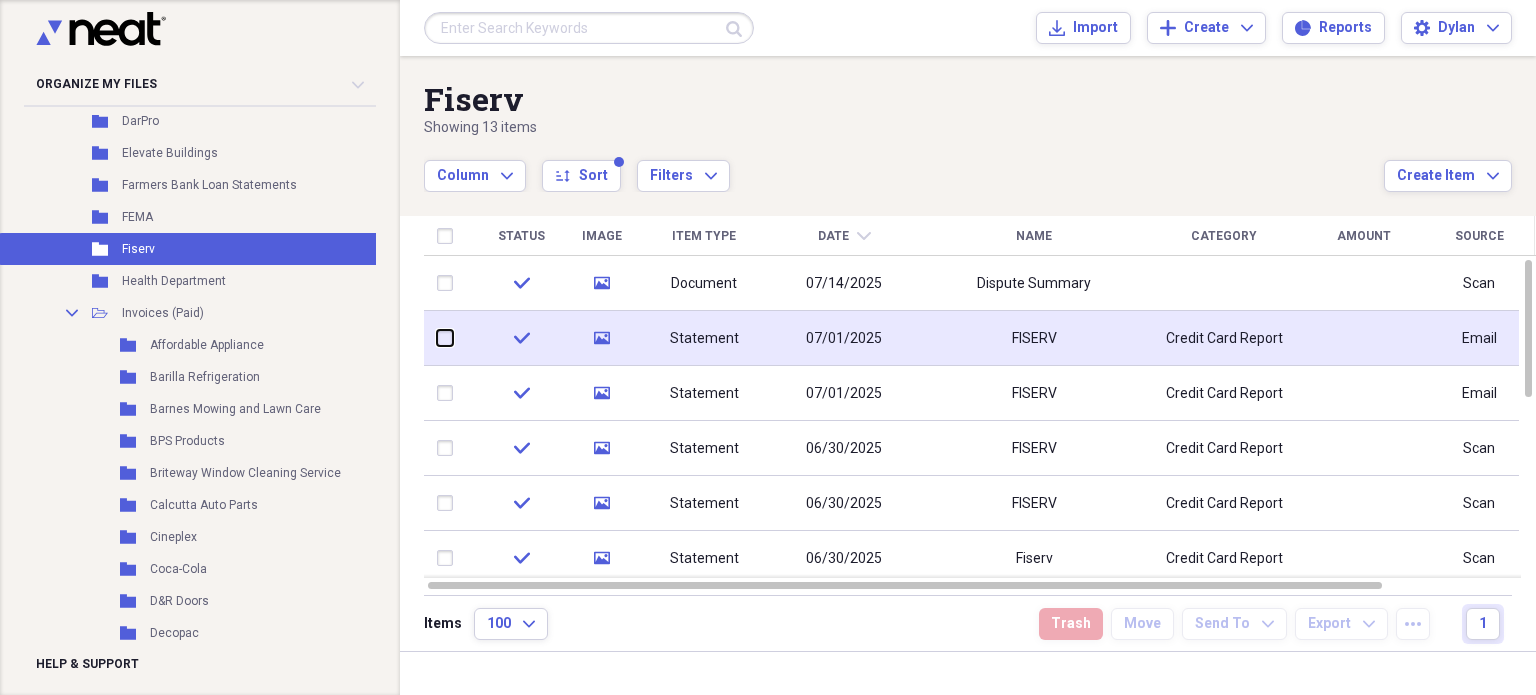 click at bounding box center [437, 338] 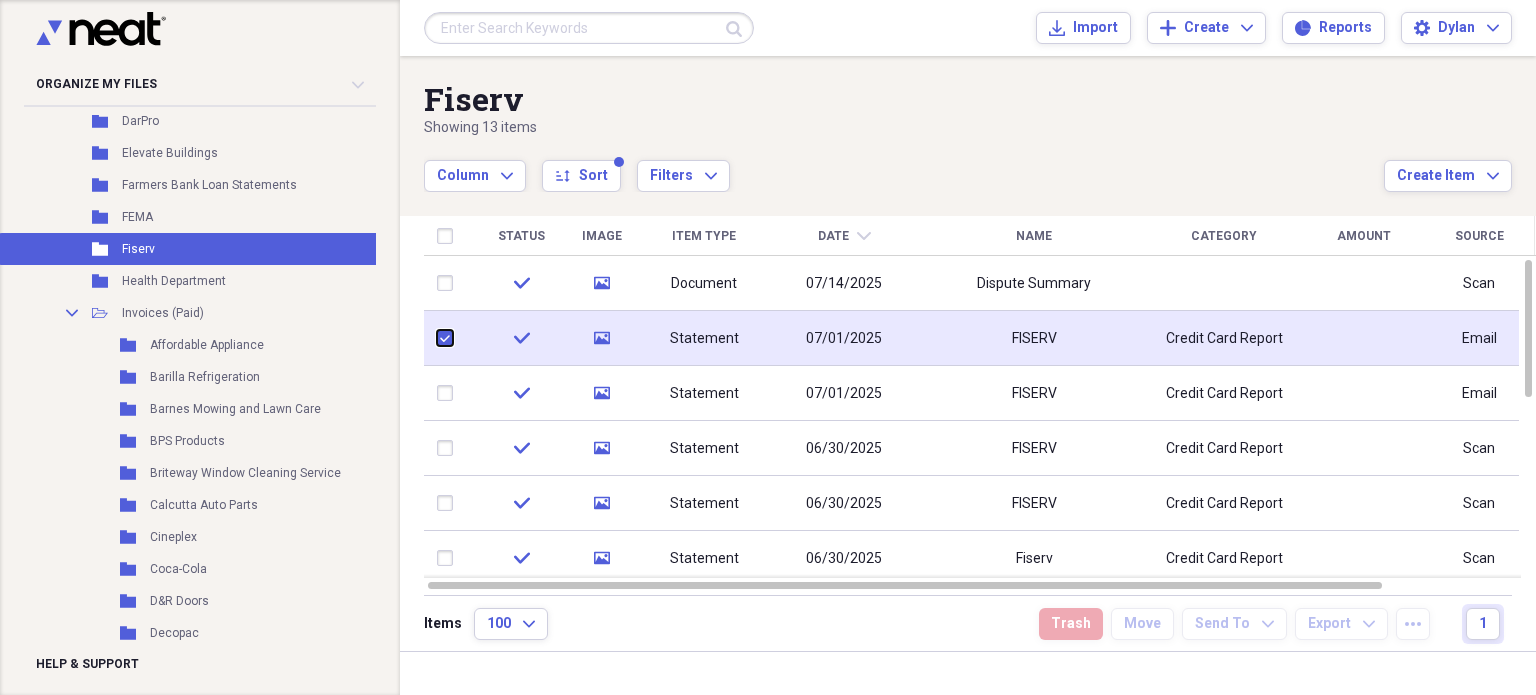 checkbox on "true" 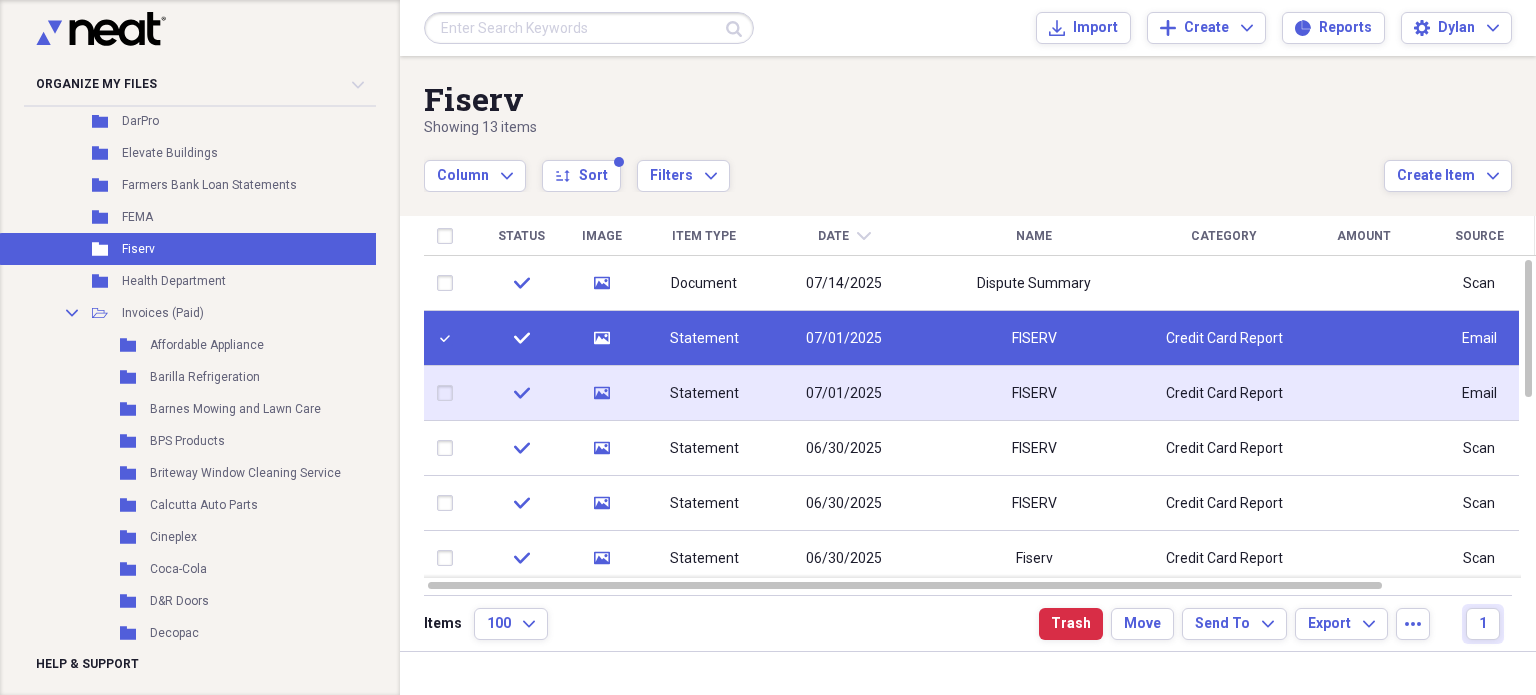 click at bounding box center (449, 393) 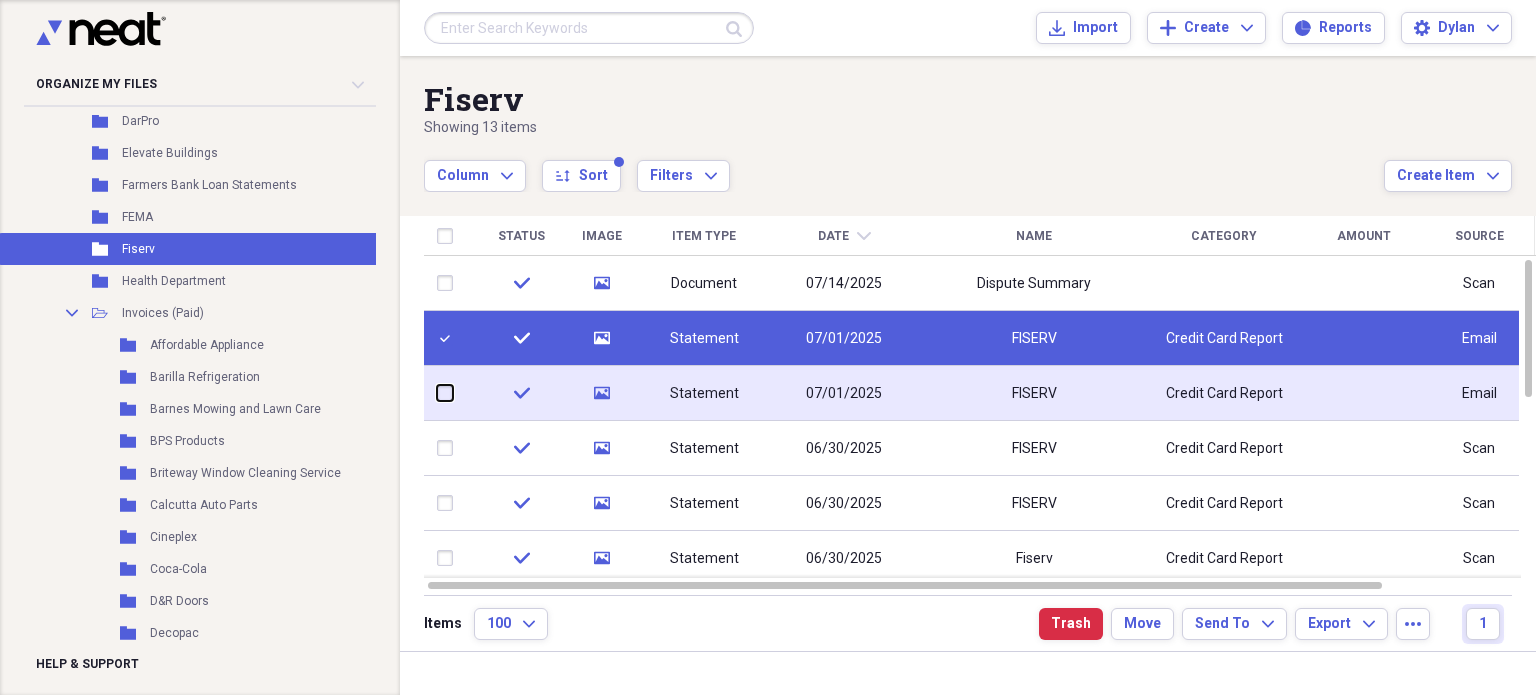 click at bounding box center [437, 393] 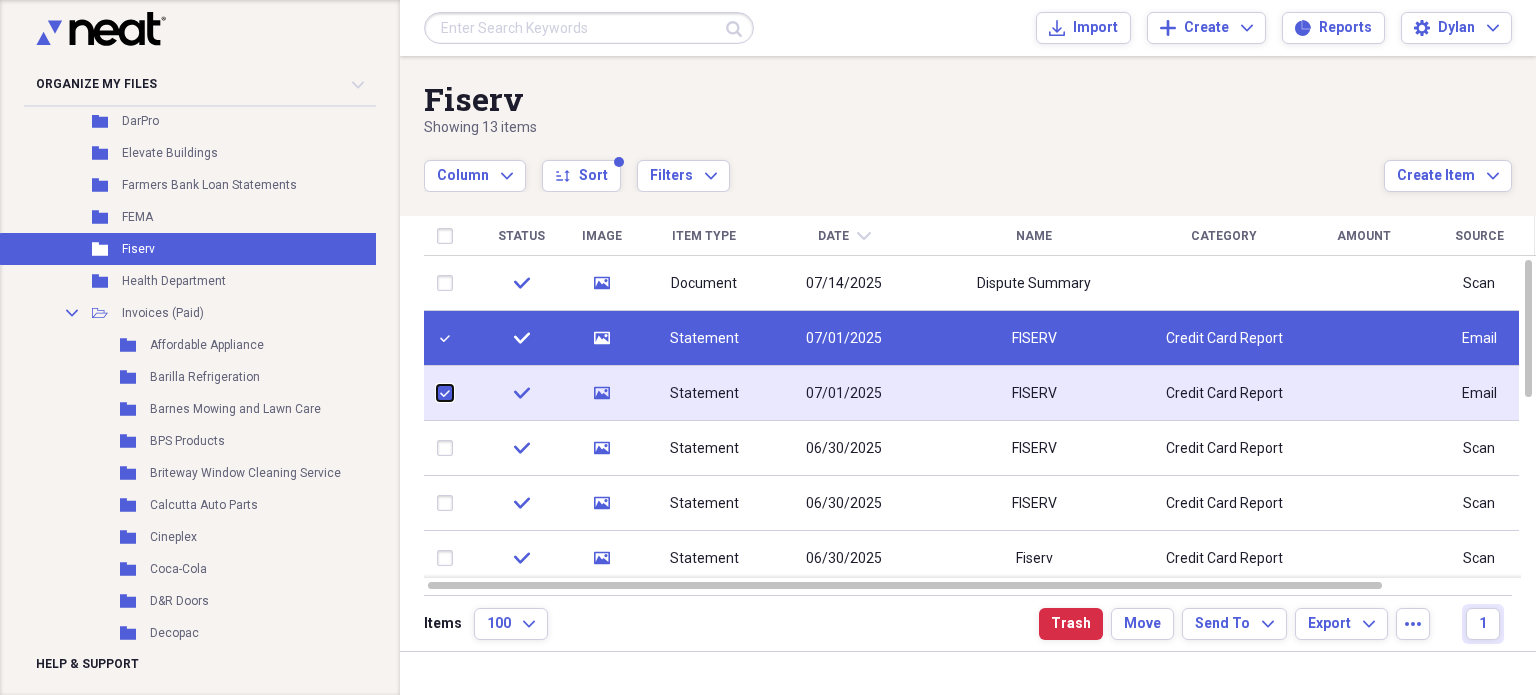 checkbox on "true" 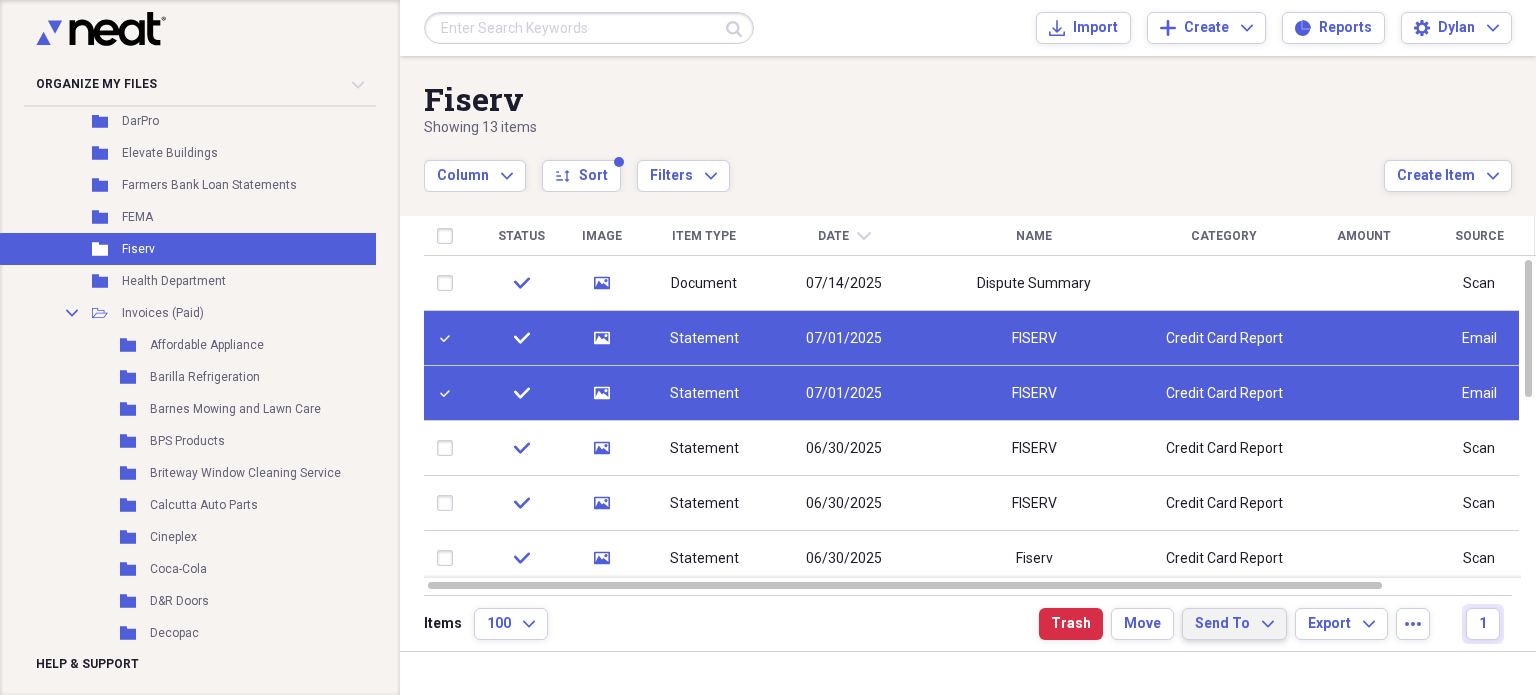 click on "Send To Expand" at bounding box center [1234, 624] 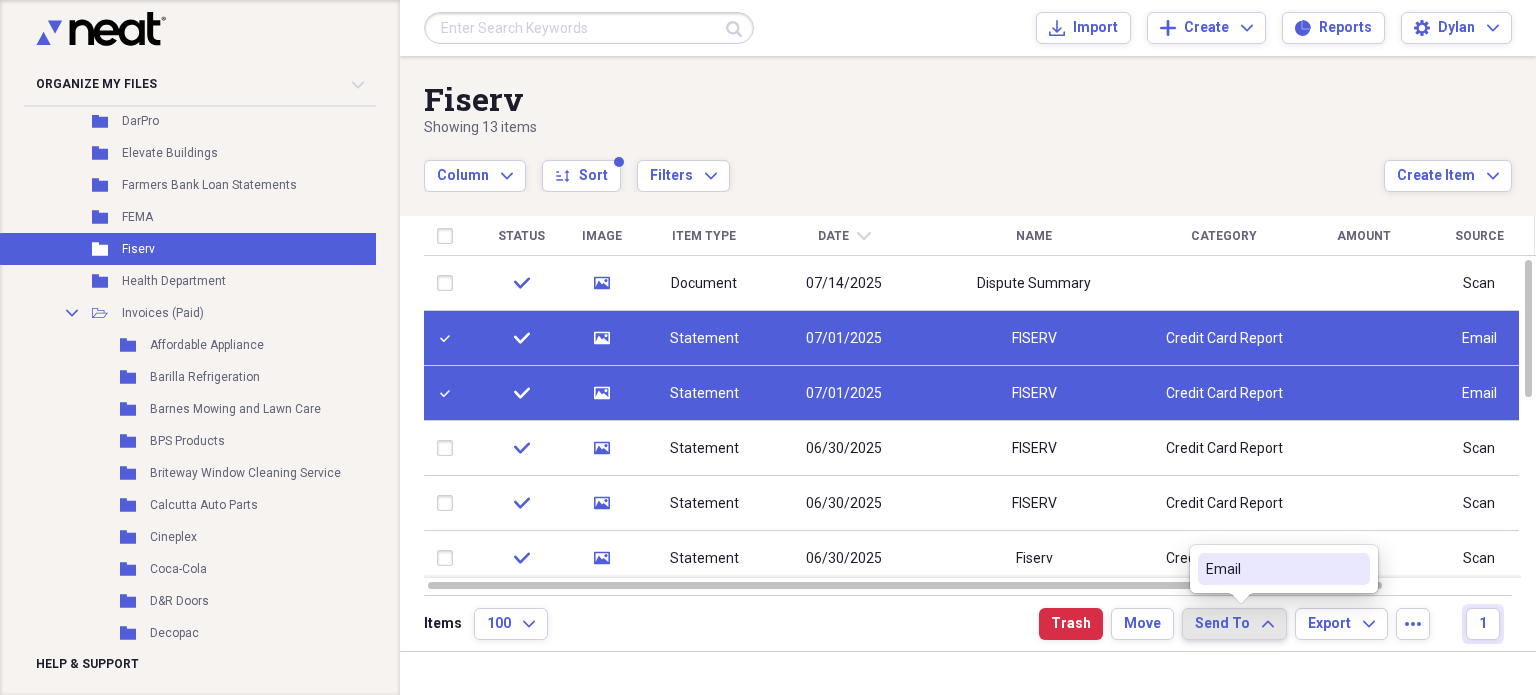 click on "Email" at bounding box center (1272, 569) 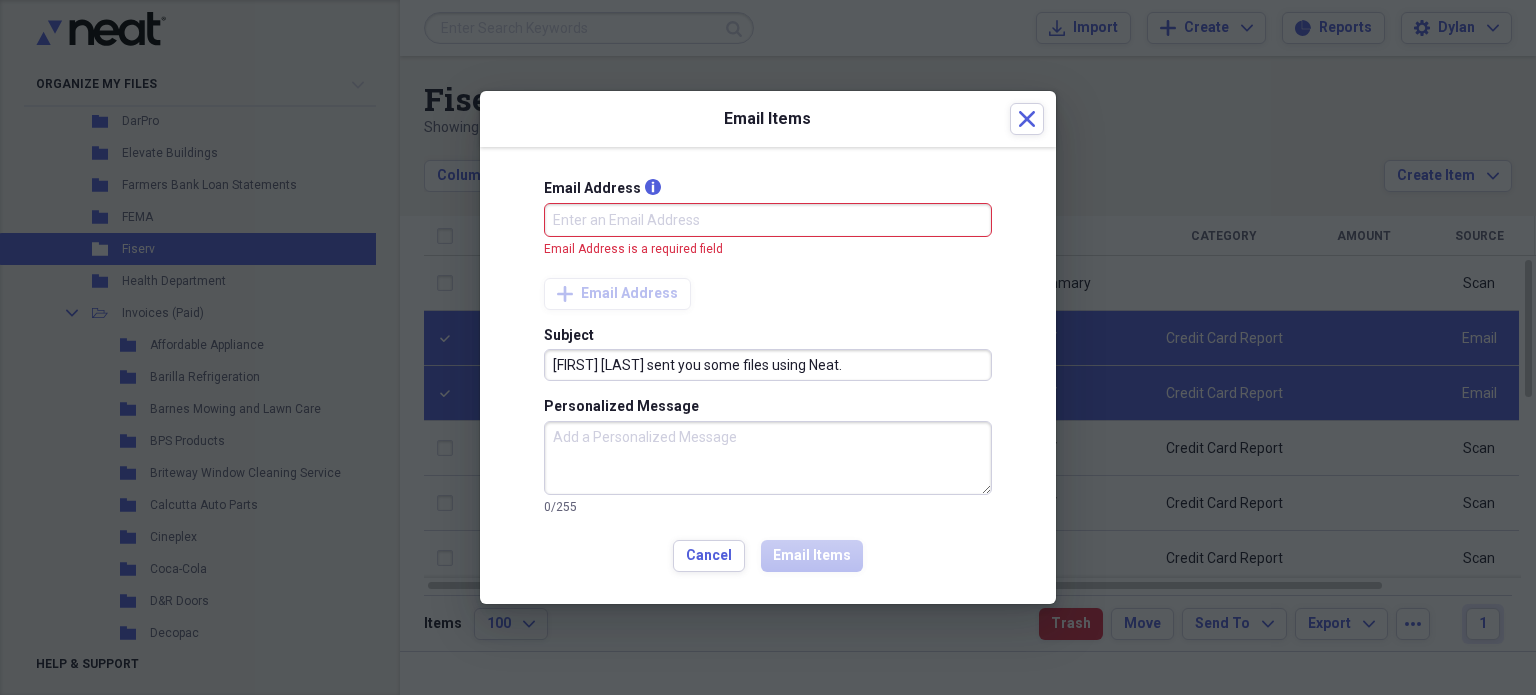 click on "[FIRST] [LAST] sent you some files using Neat." at bounding box center [768, 365] 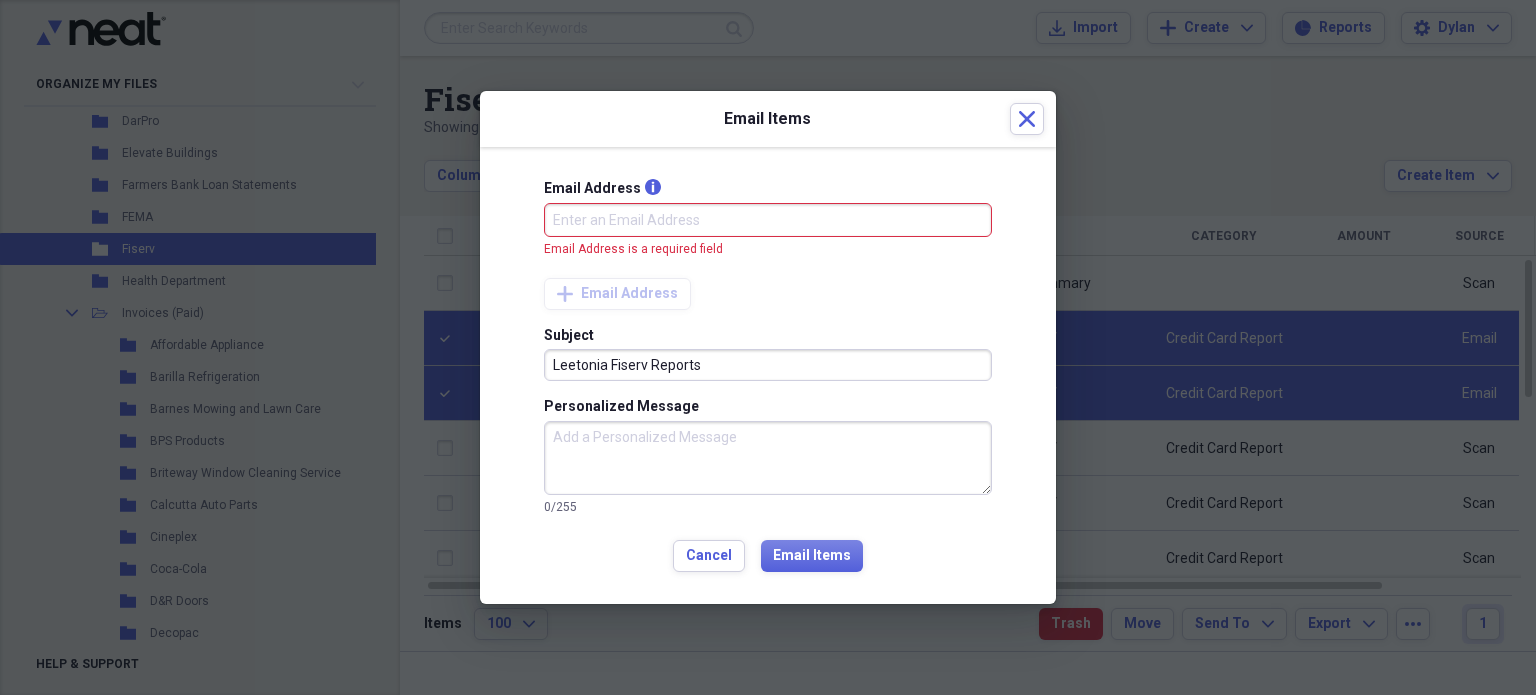 type on "Leetonia Fiserv Reports" 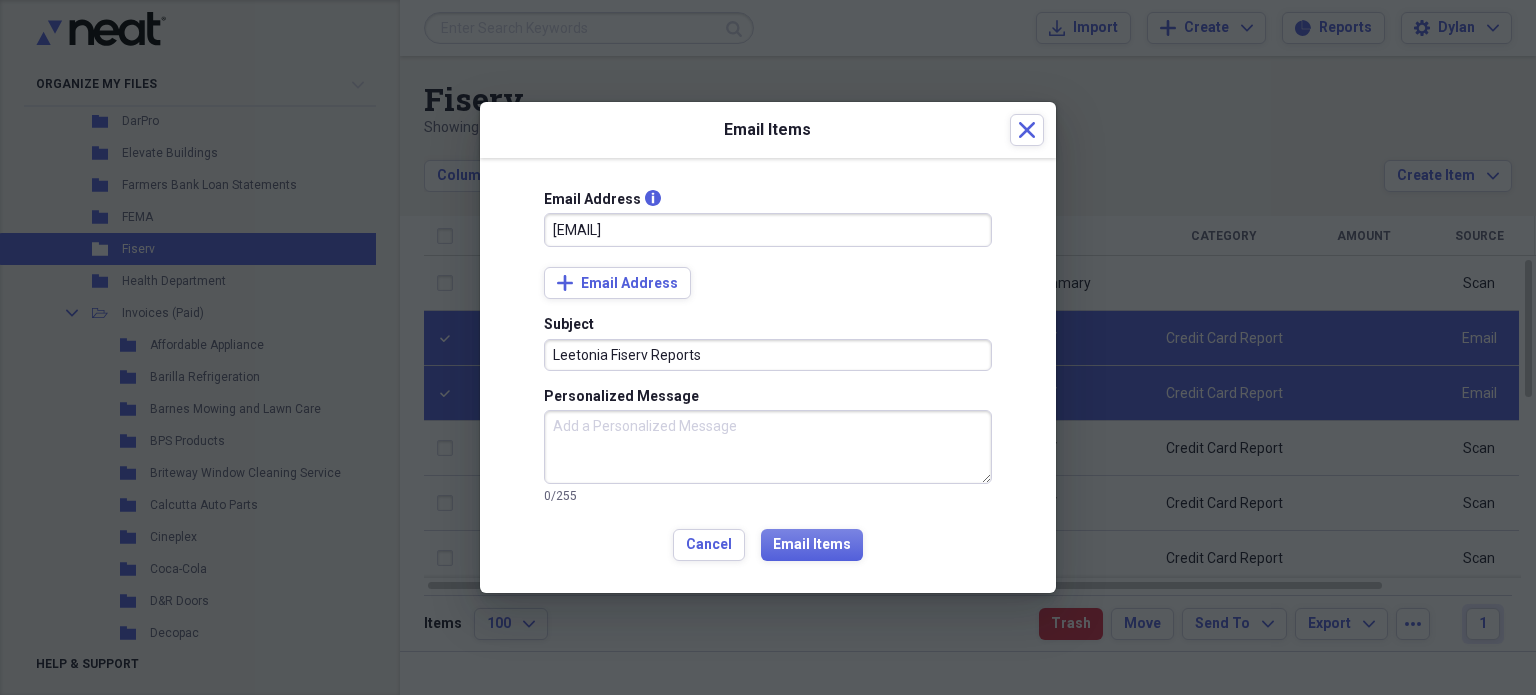 click on "[EMAIL]" at bounding box center [768, 230] 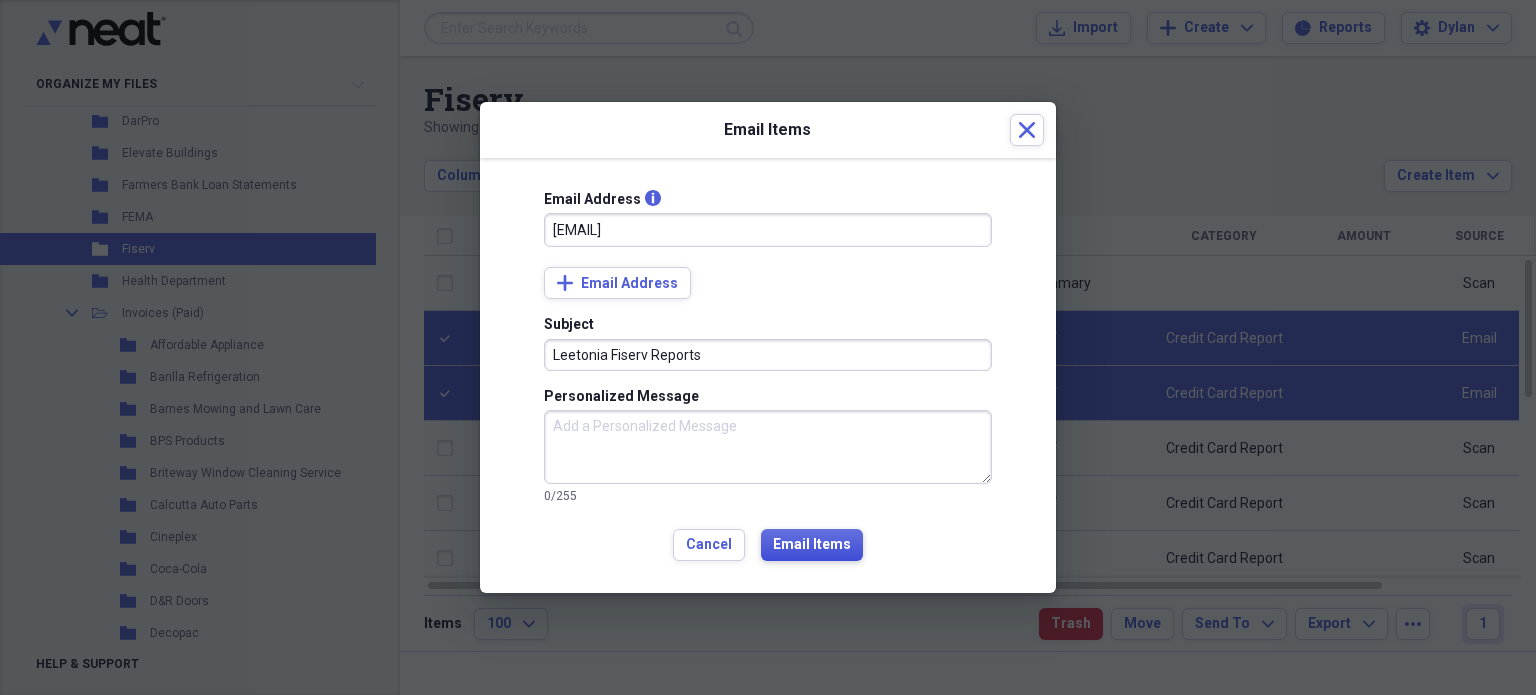 type on "[EMAIL]" 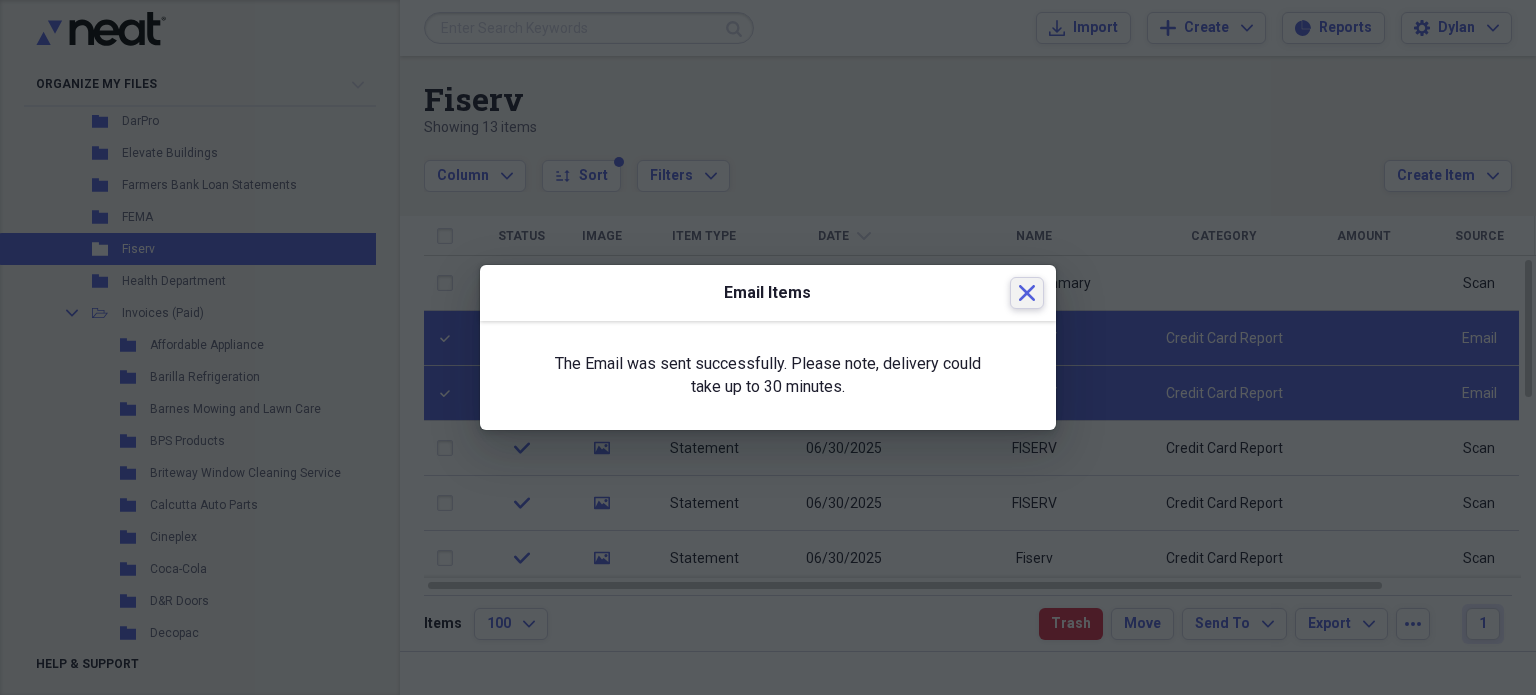 click on "Close" at bounding box center [1027, 293] 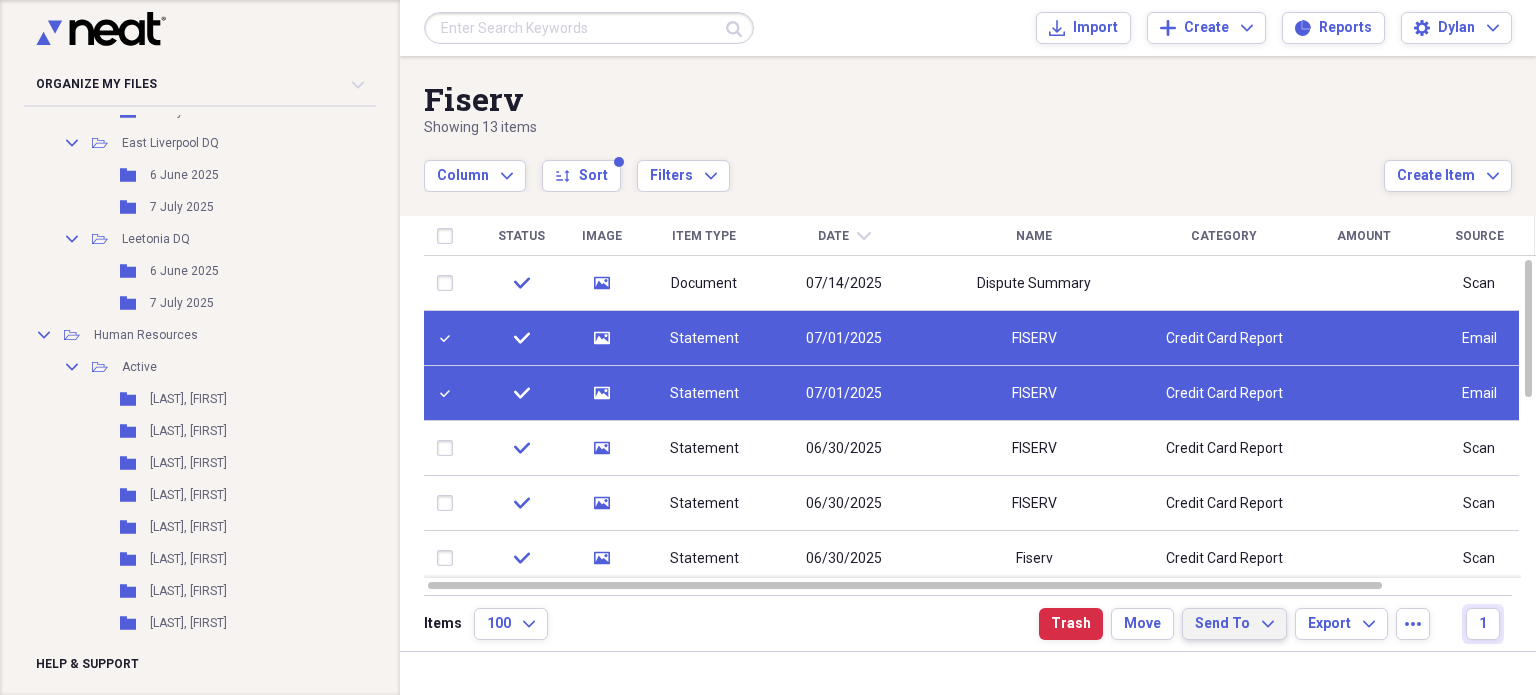 scroll, scrollTop: 0, scrollLeft: 0, axis: both 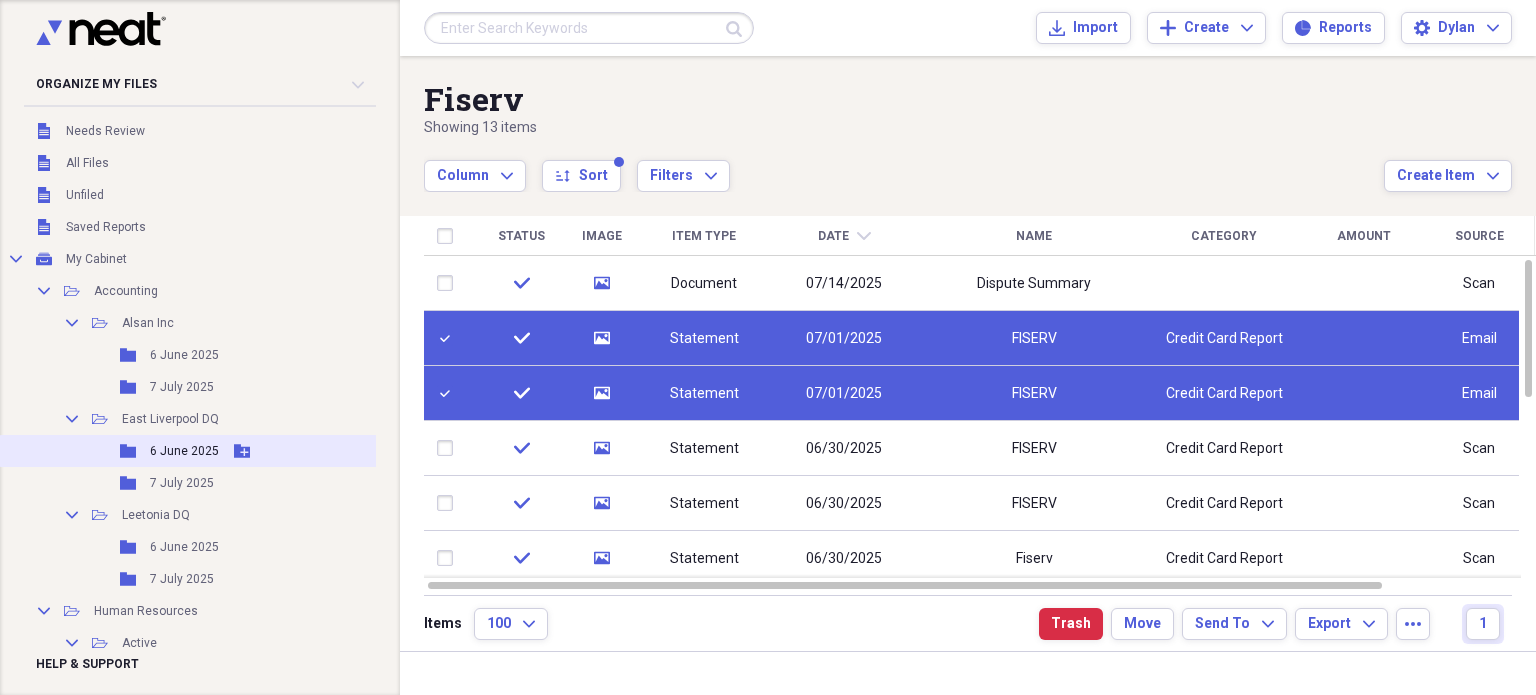 click on "6 June 2025" at bounding box center (184, 451) 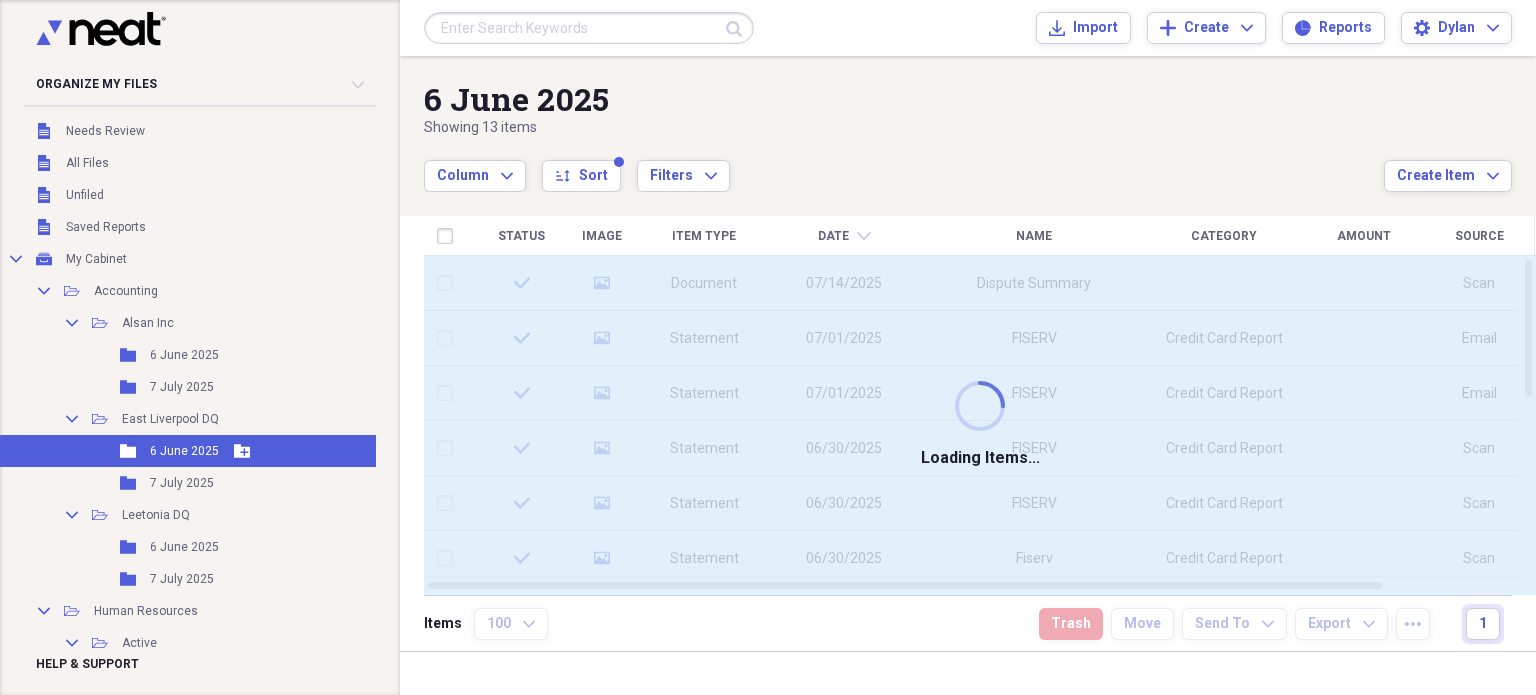 checkbox on "false" 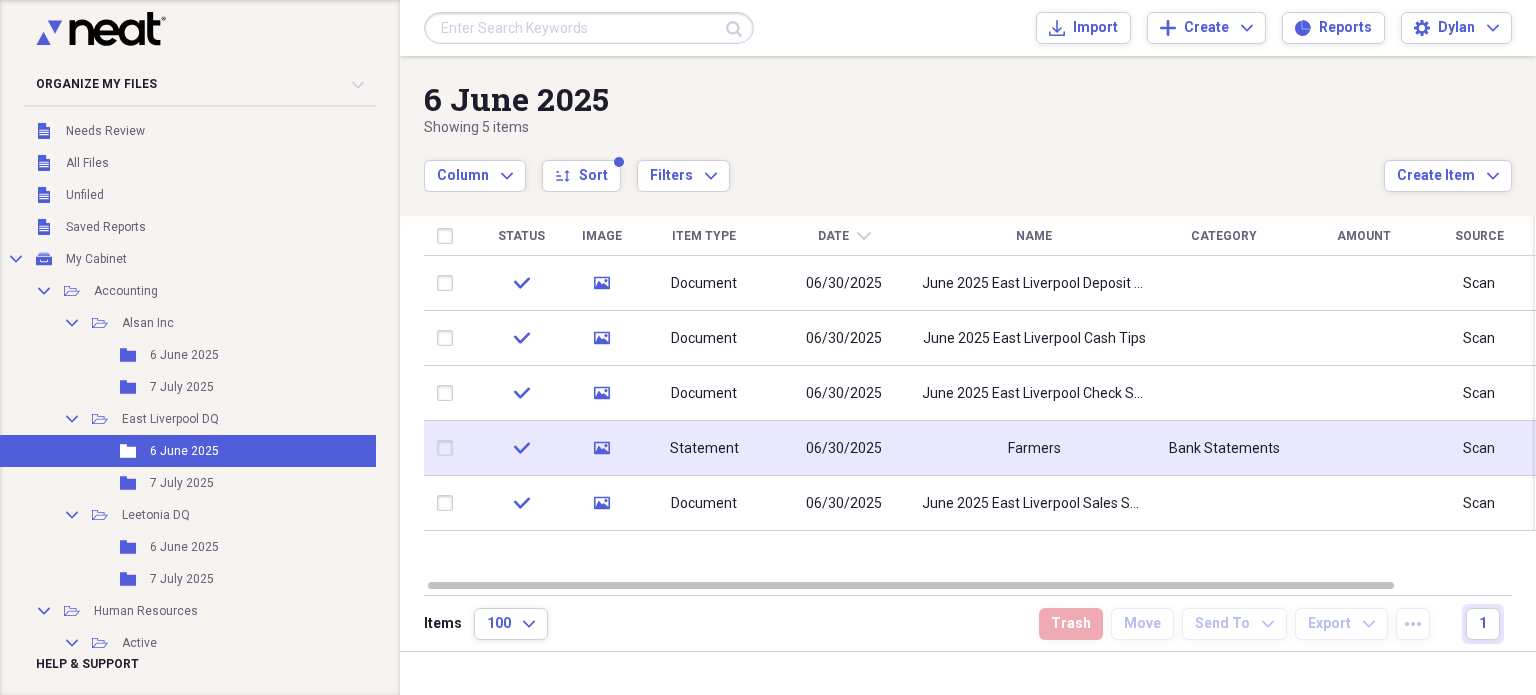 click at bounding box center (449, 448) 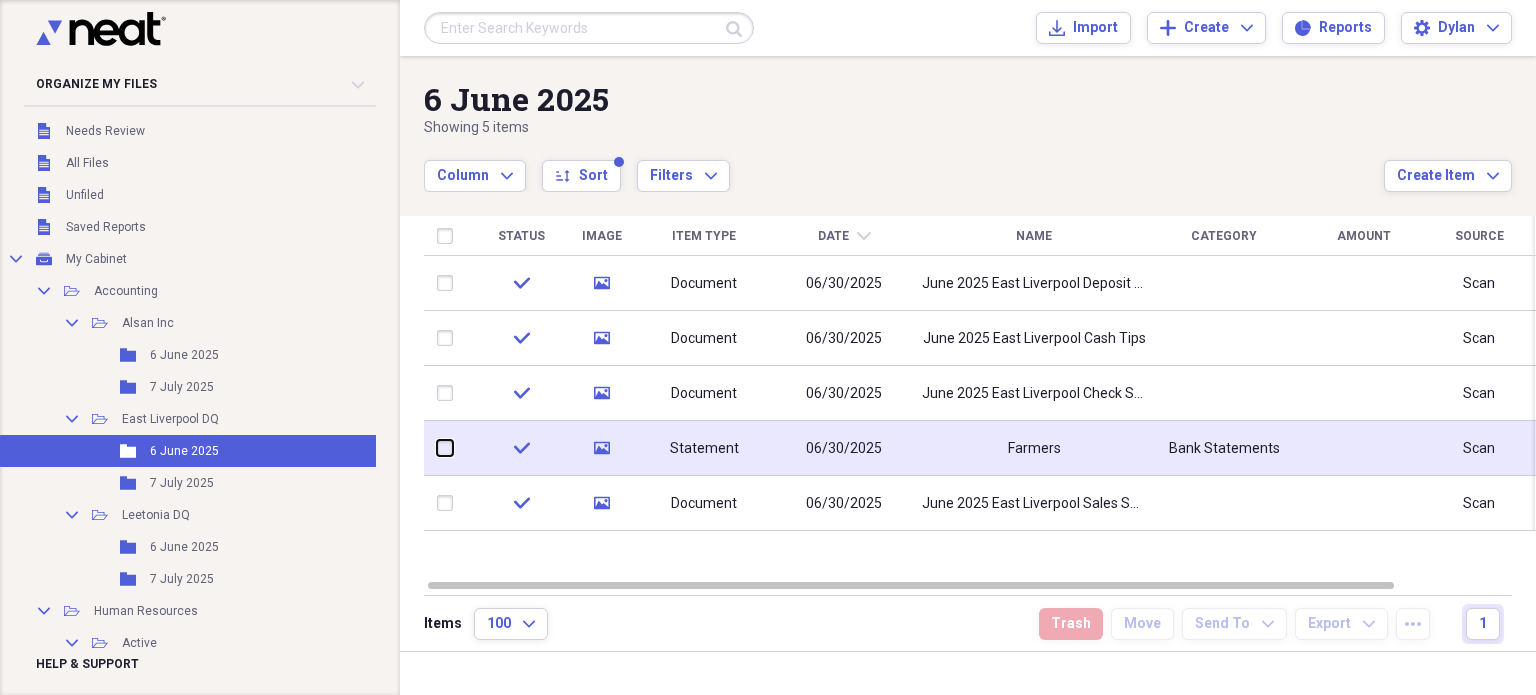 click at bounding box center [437, 448] 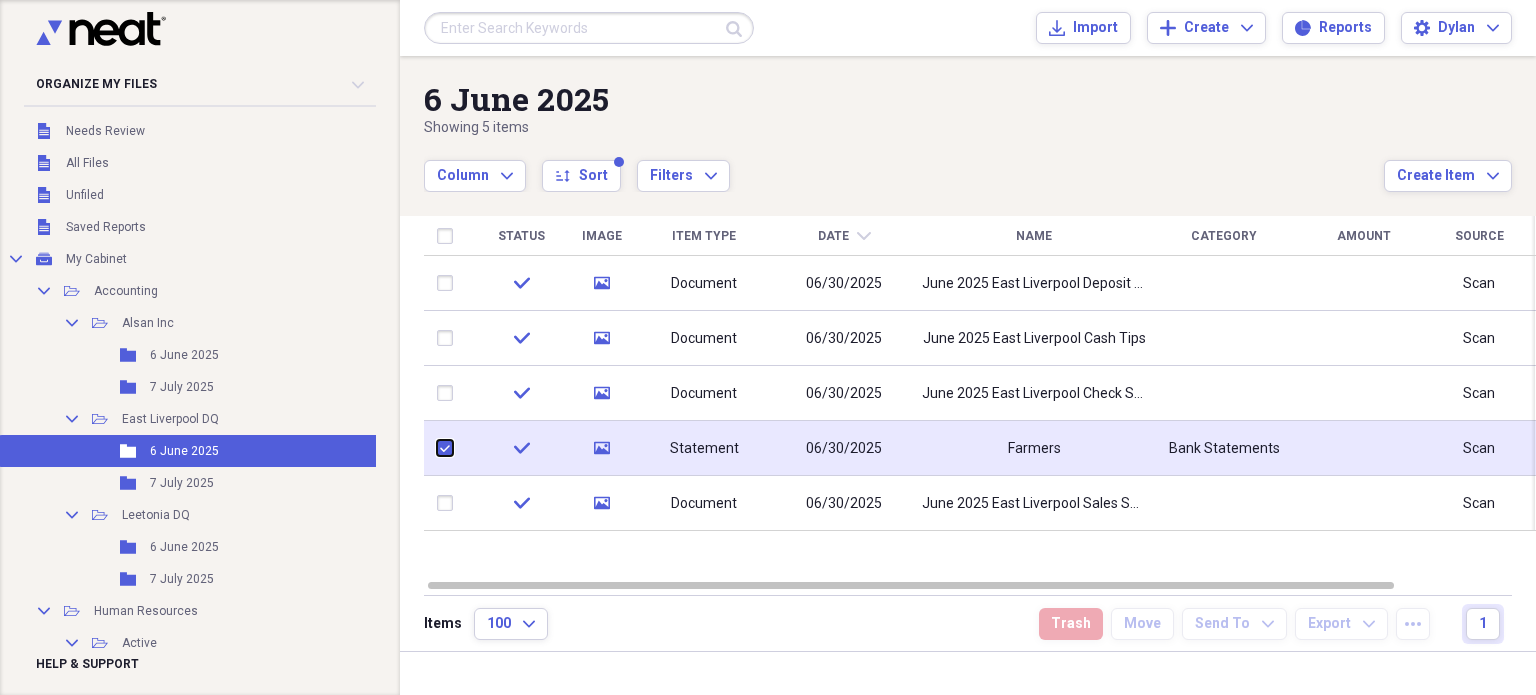 checkbox on "true" 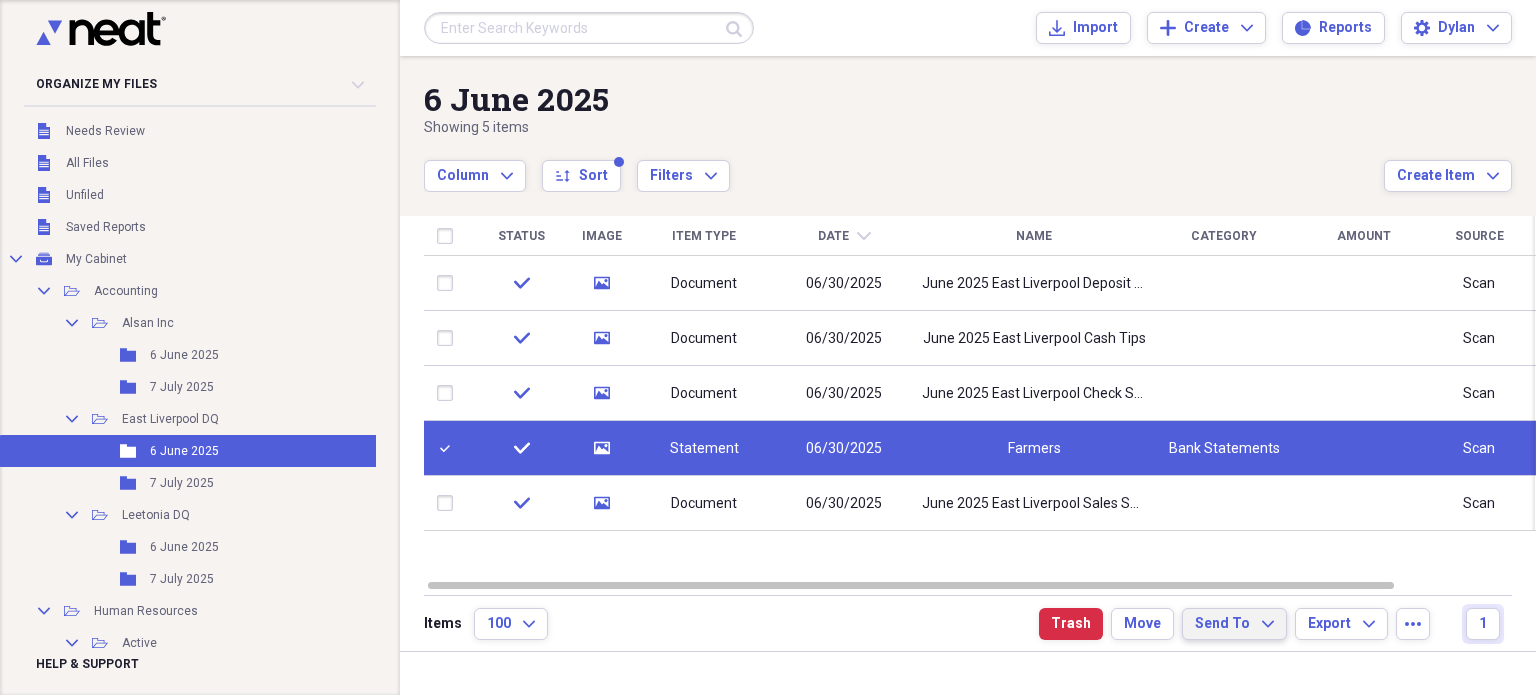 click on "Send To" at bounding box center [1222, 624] 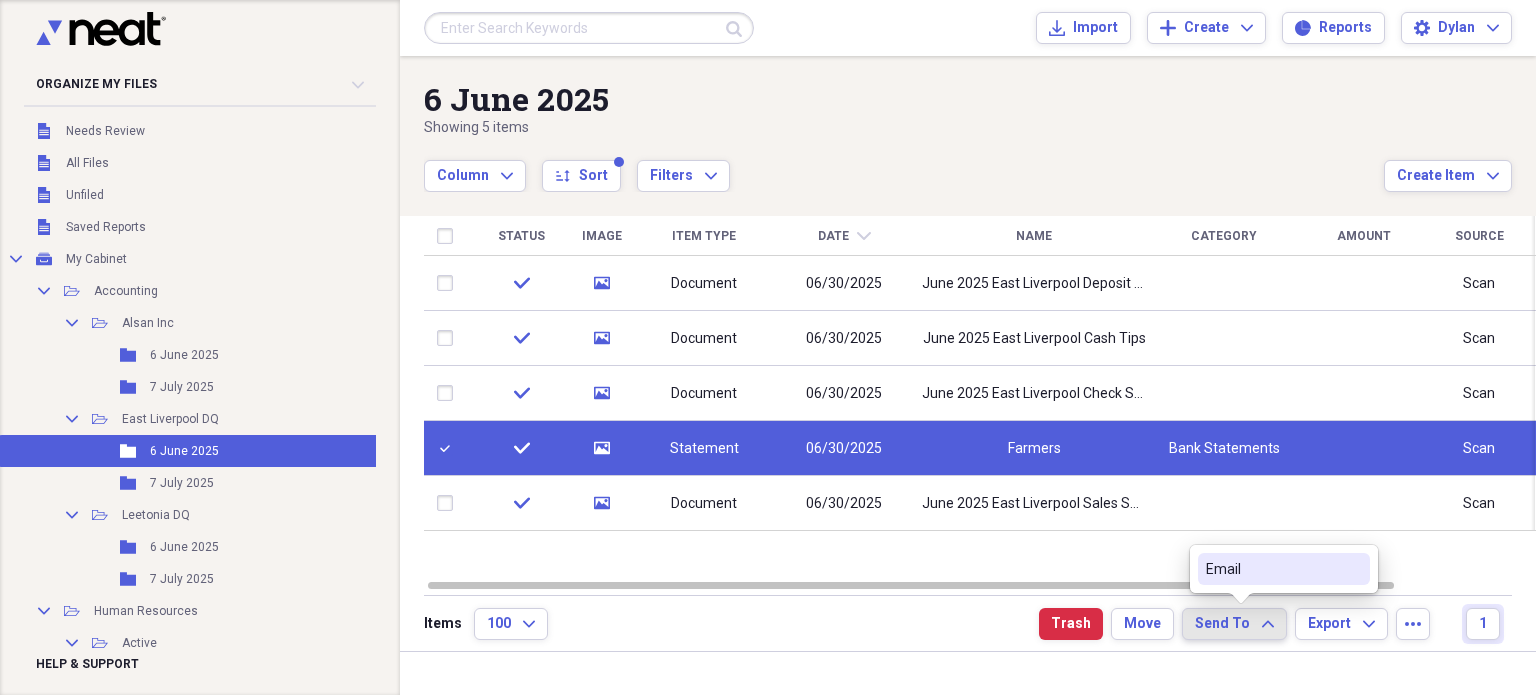 click on "Email" at bounding box center [1272, 569] 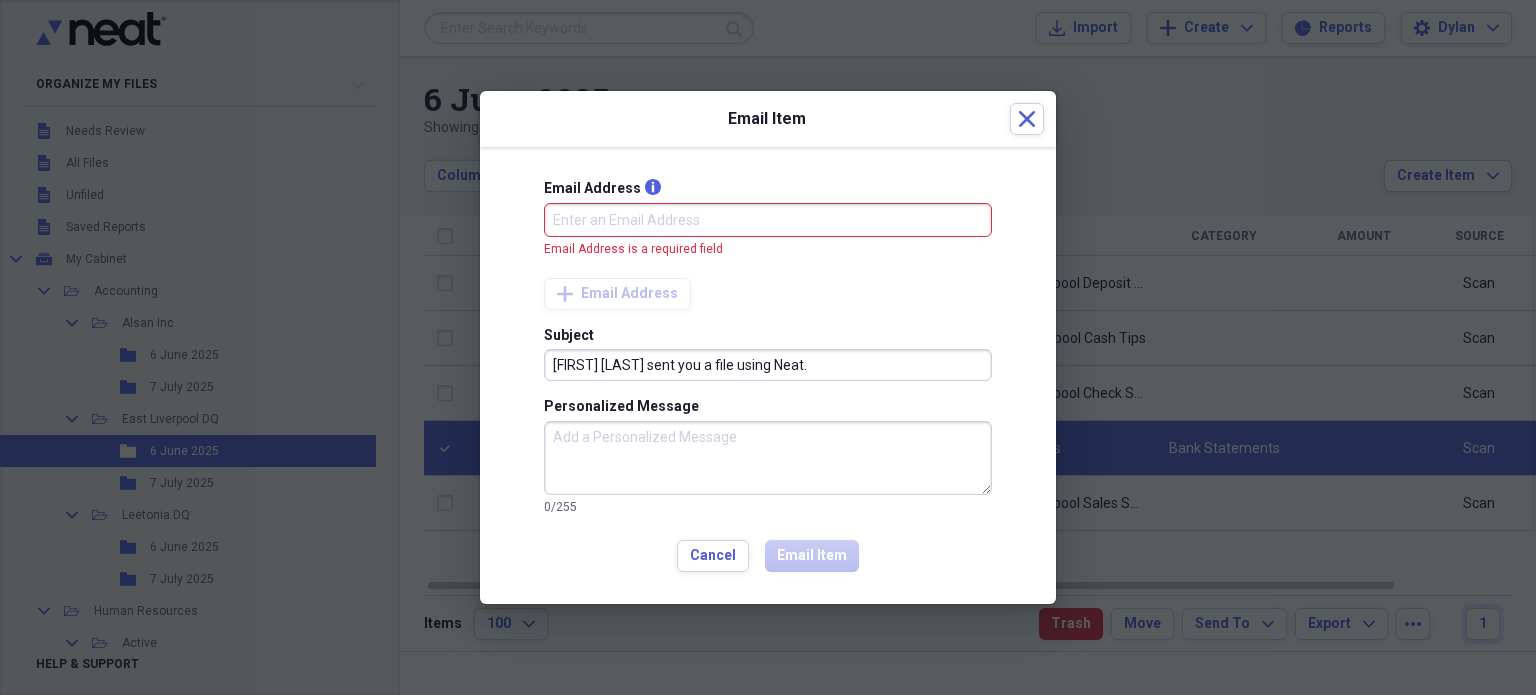 click on "[FIRST] [LAST] sent you a file using Neat." at bounding box center [768, 365] 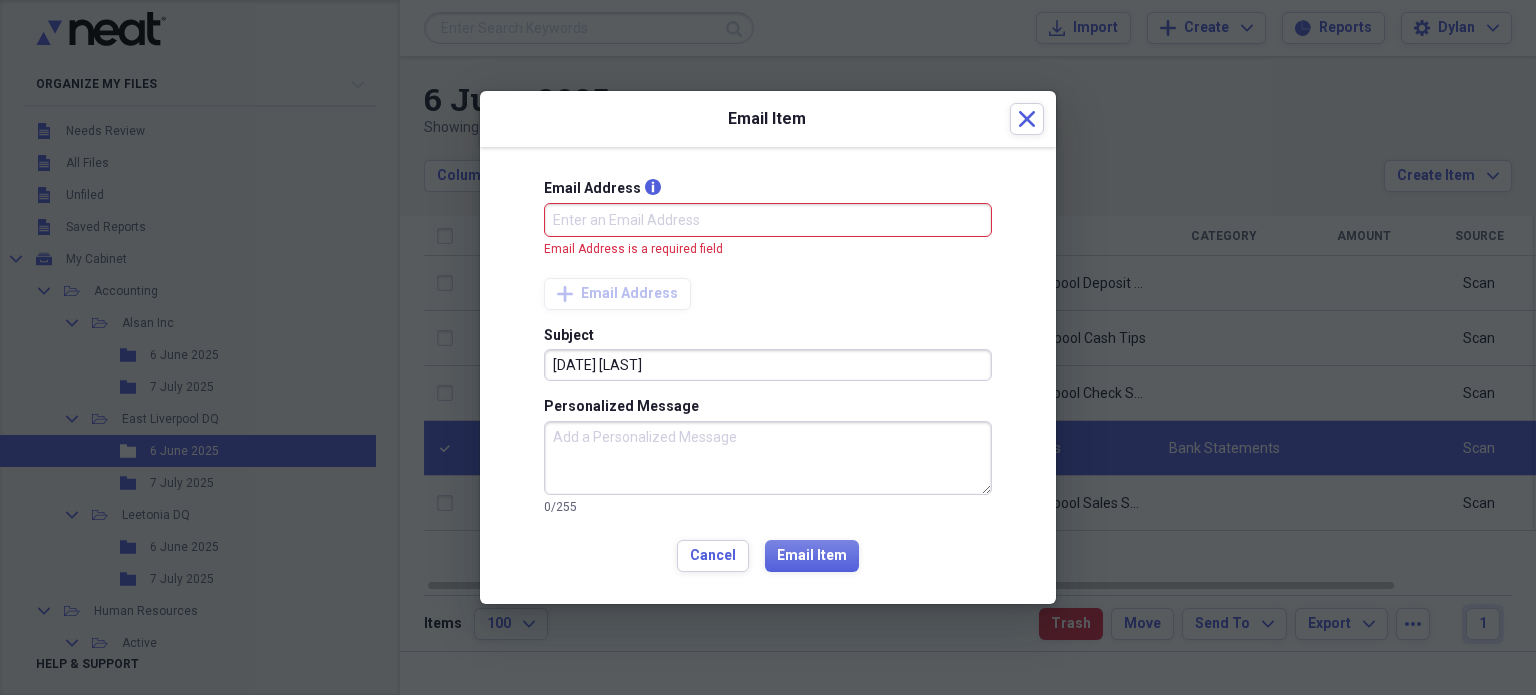 type on "[MONTH] [INITIAL] [INITIAL]" 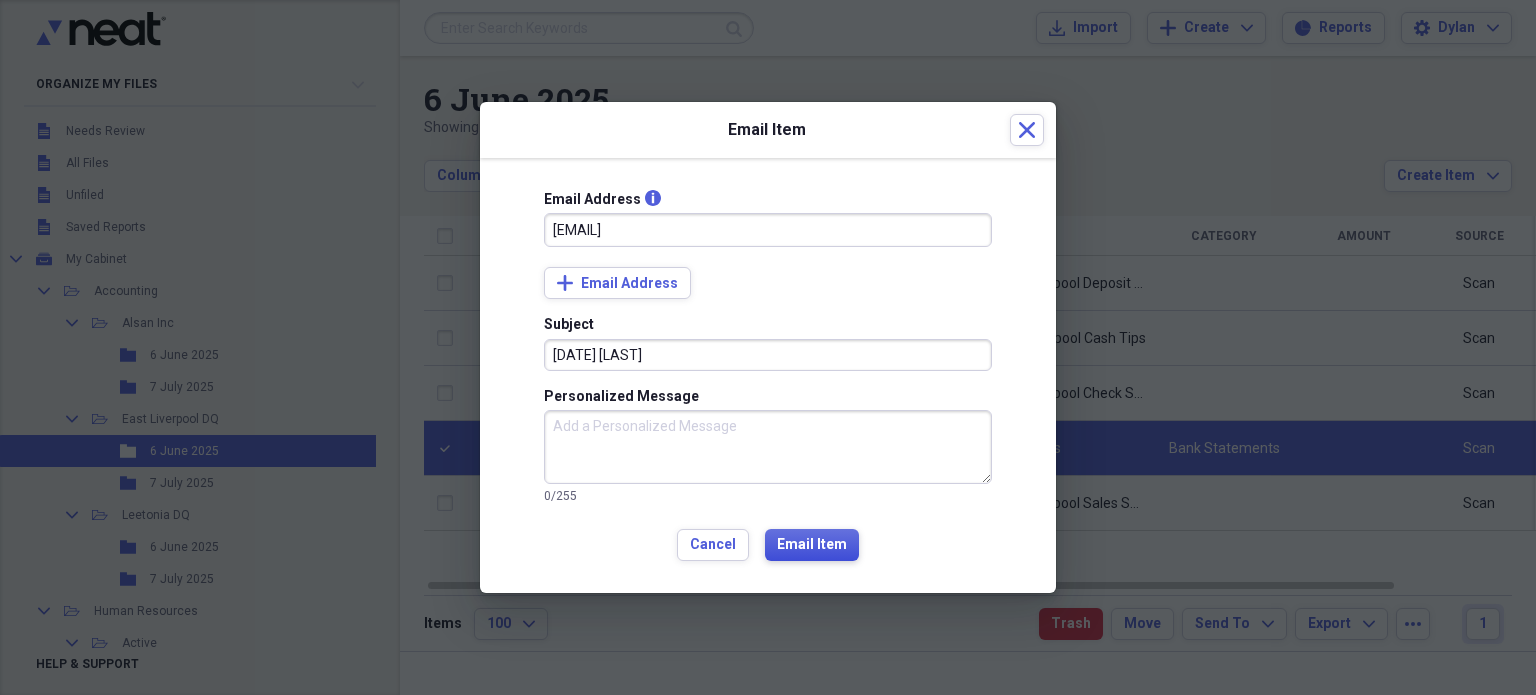 type on "[EMAIL]" 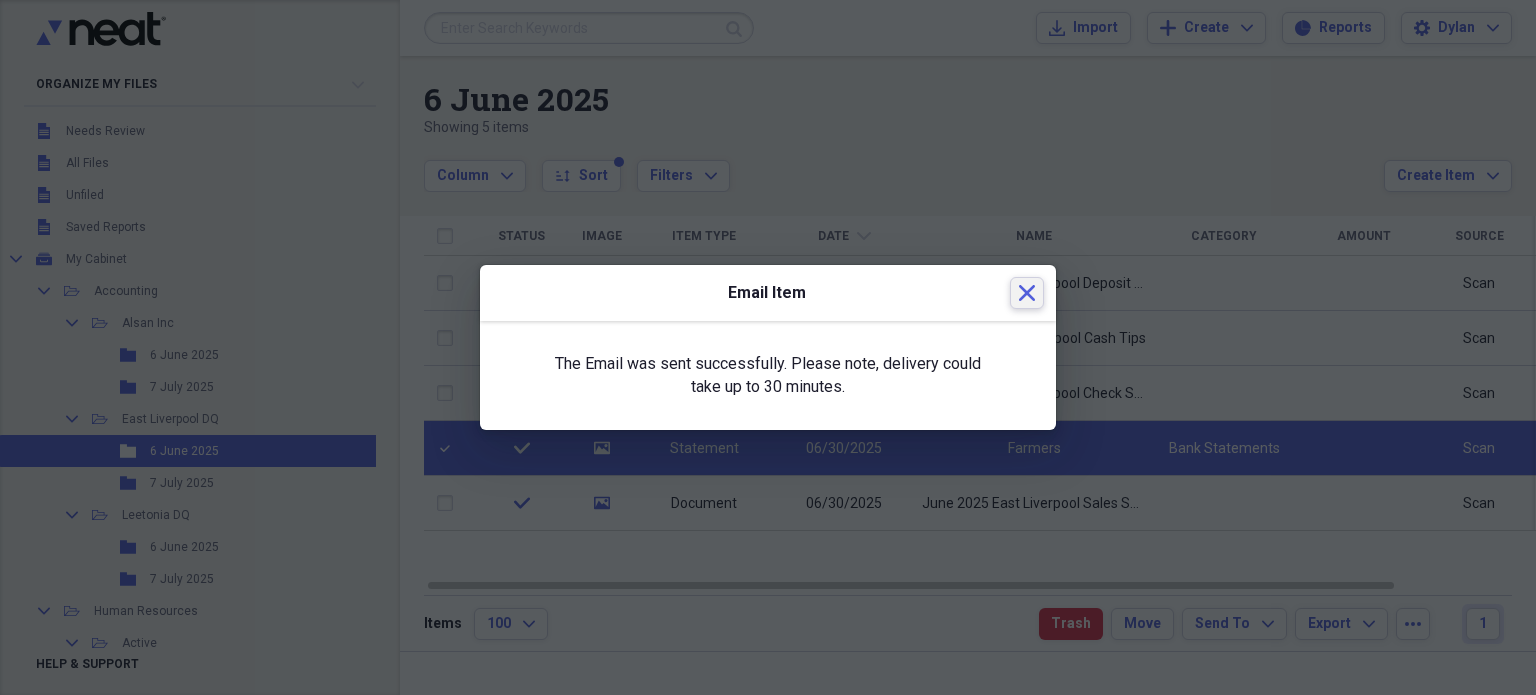 click on "Close" at bounding box center (1027, 293) 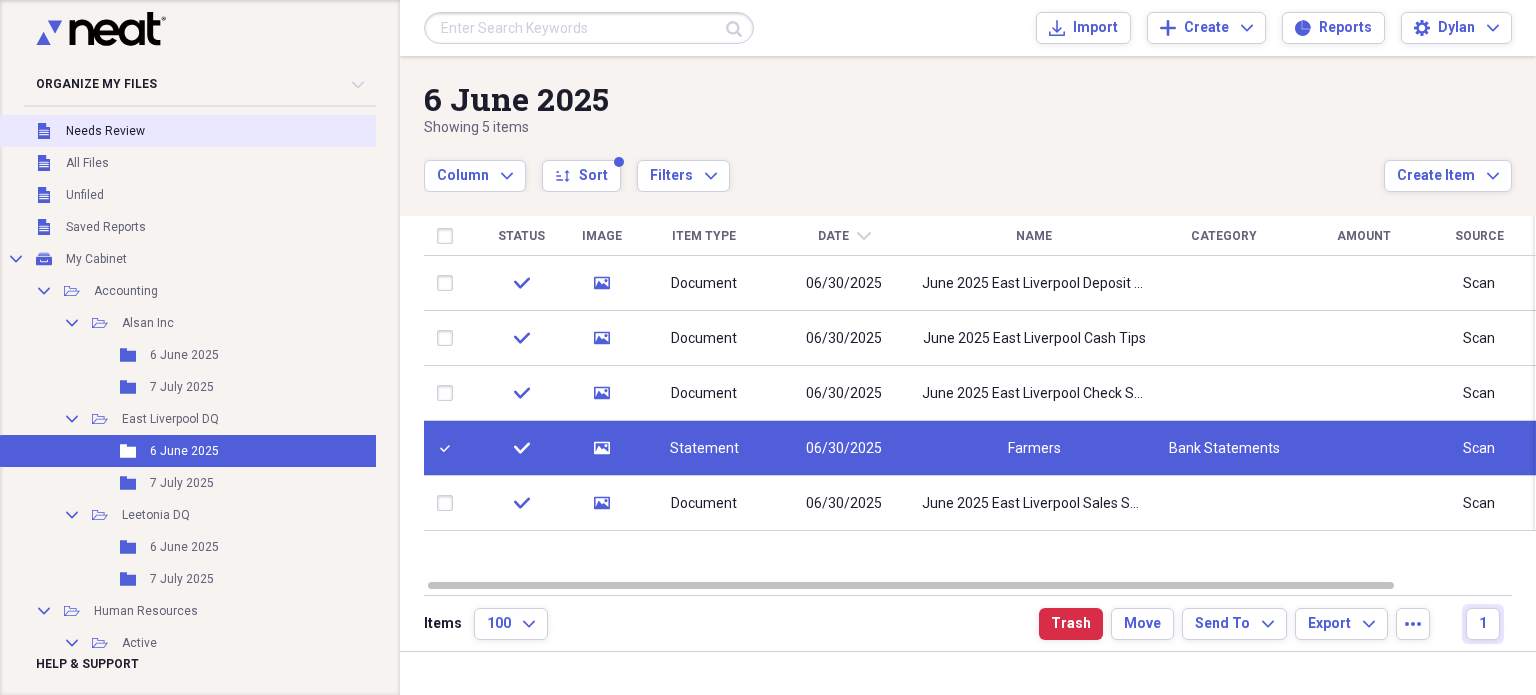 click on "Unfiled Needs Review" at bounding box center [221, 131] 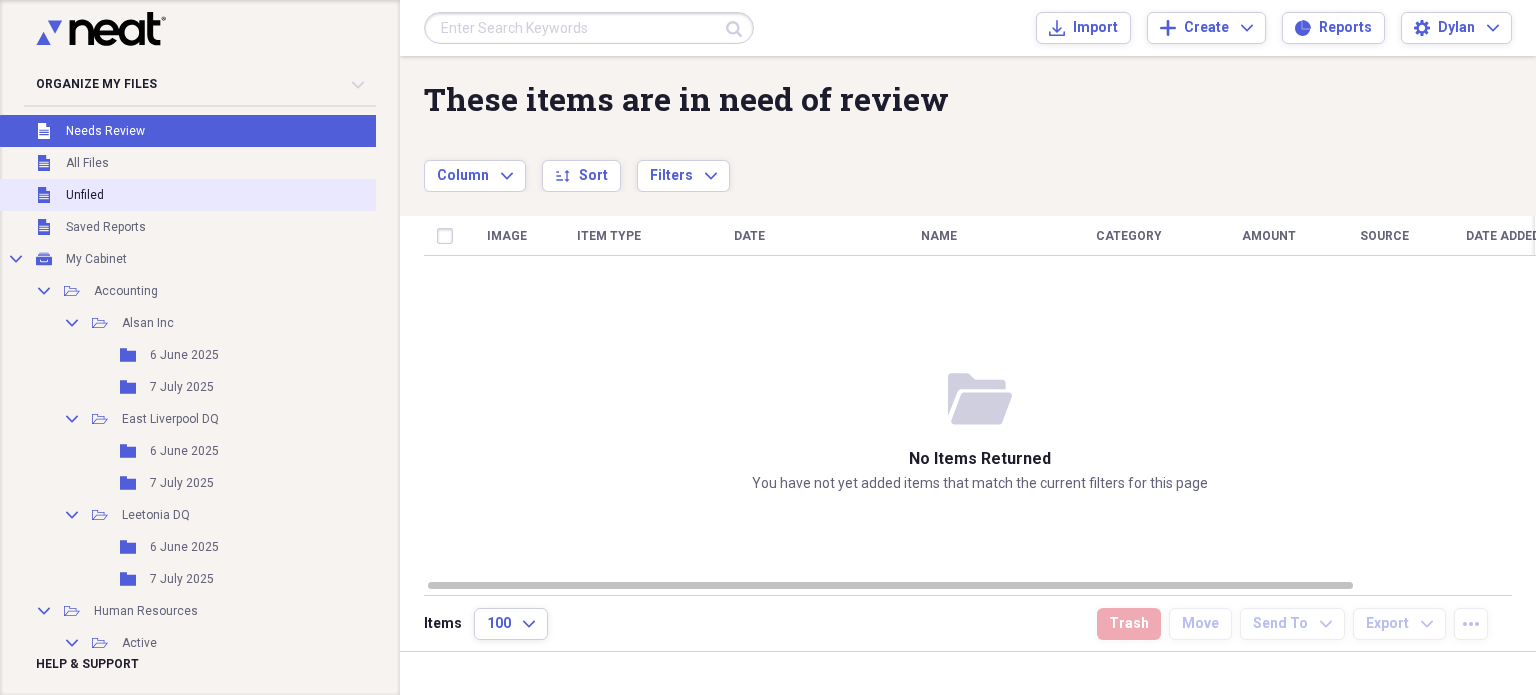 click on "Unfiled Unfiled" at bounding box center (221, 195) 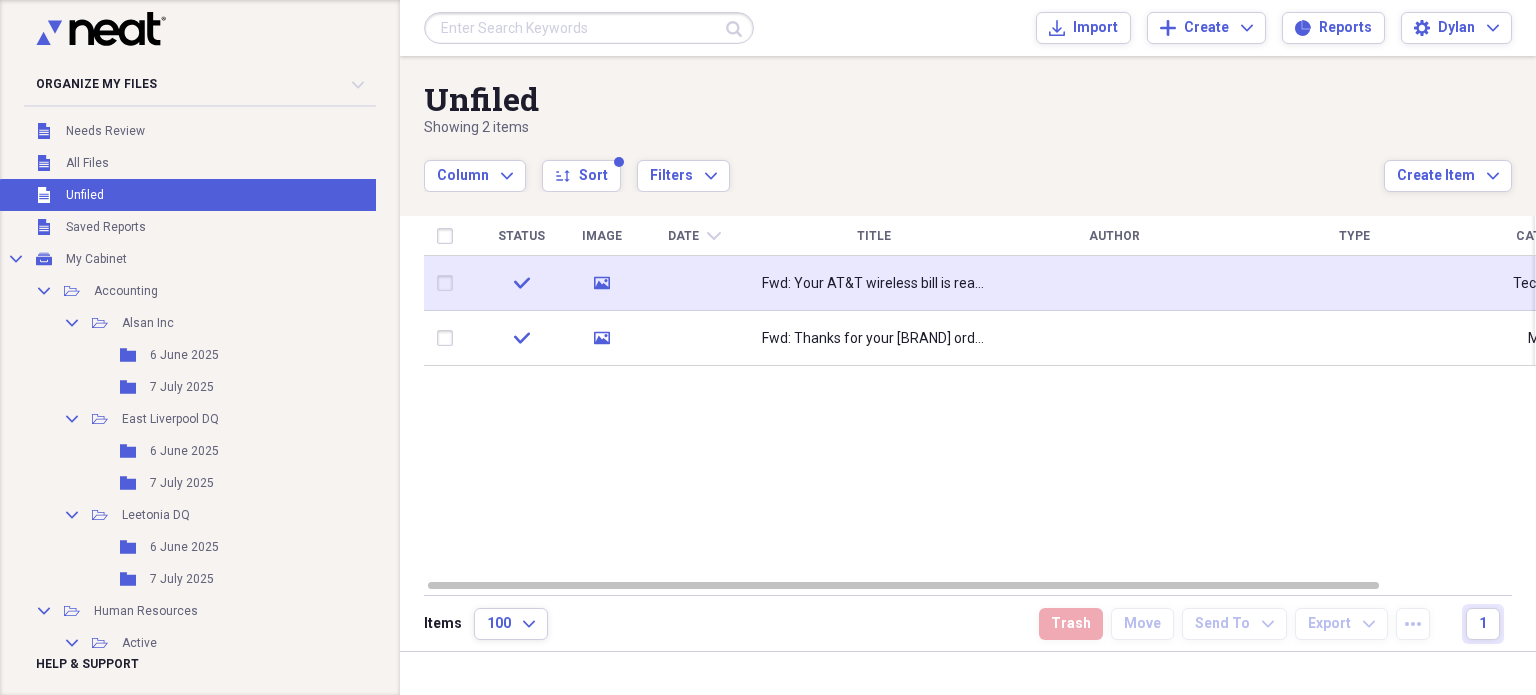 click on "Fwd: Your AT&T wireless bill is ready to view" at bounding box center (874, 284) 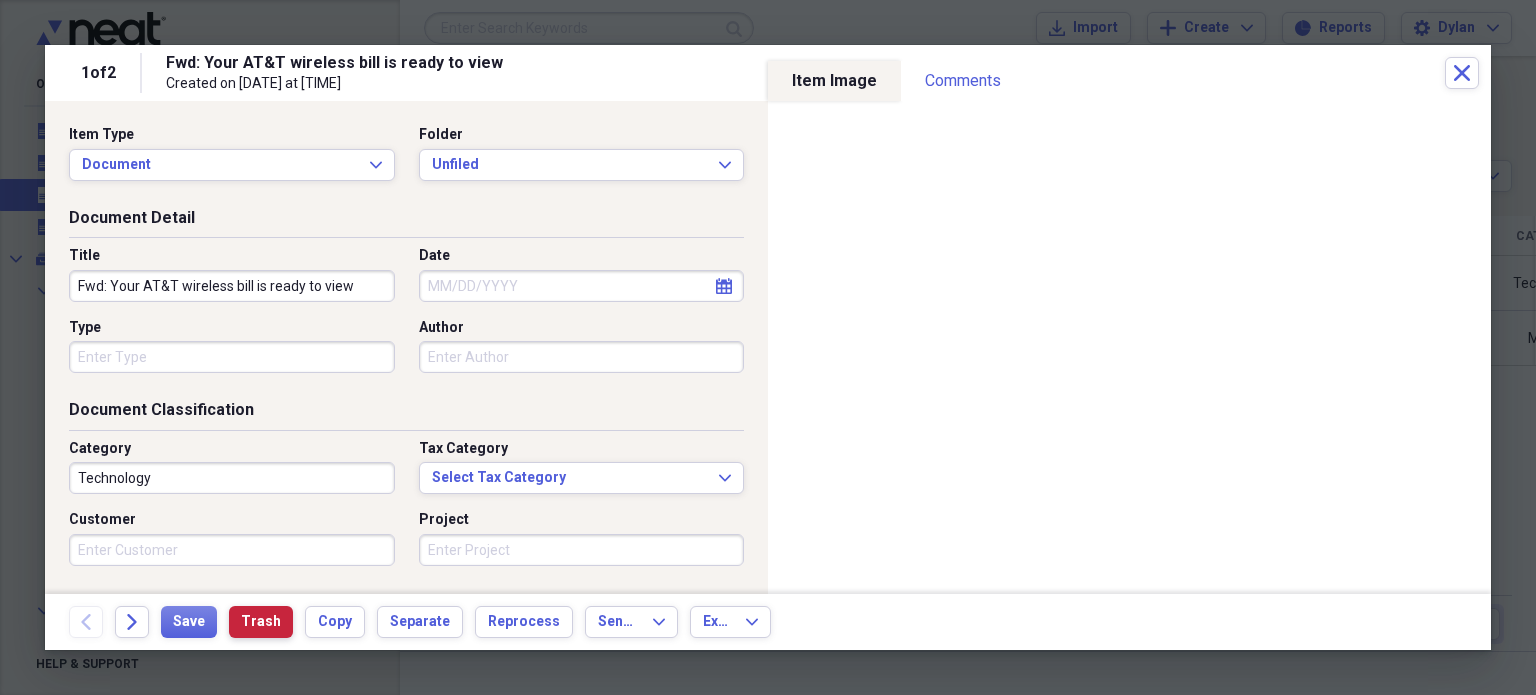 click on "Trash" at bounding box center [261, 622] 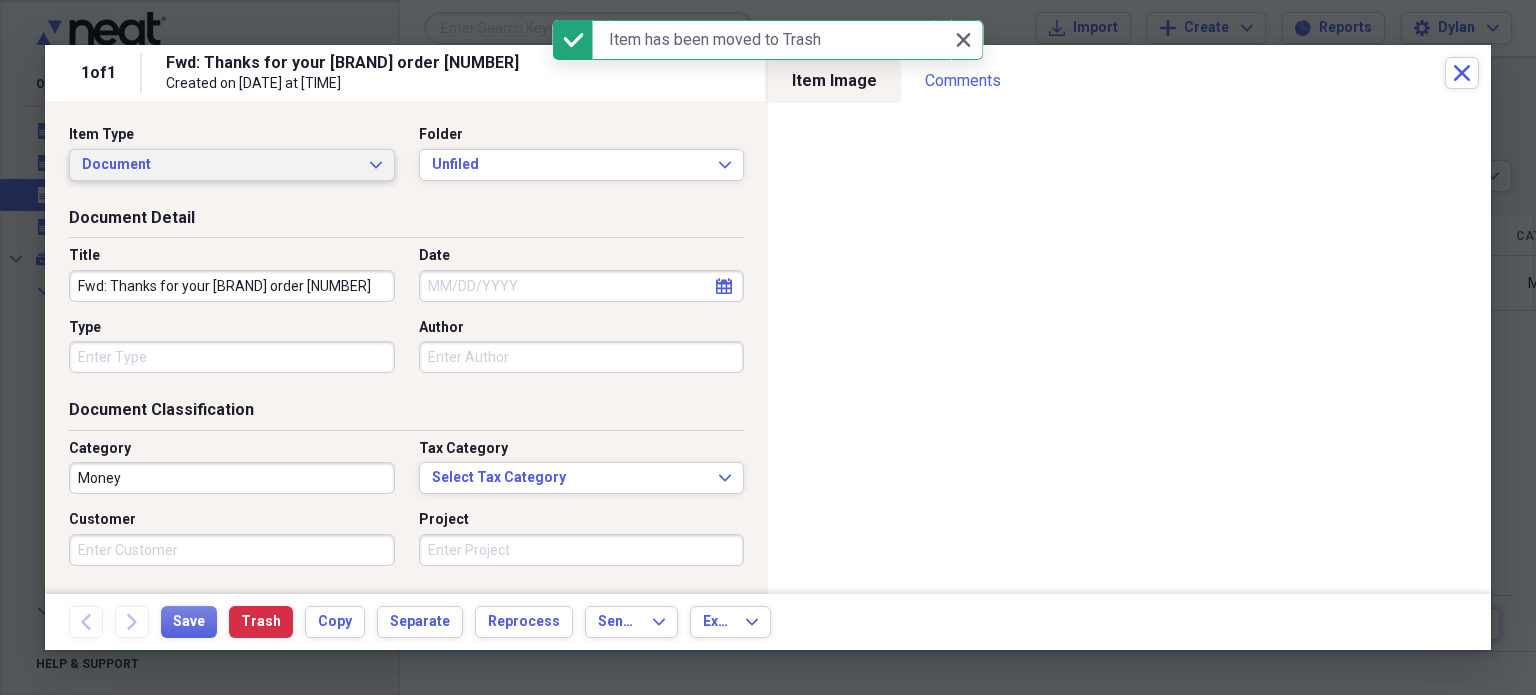click on "Document" at bounding box center [220, 165] 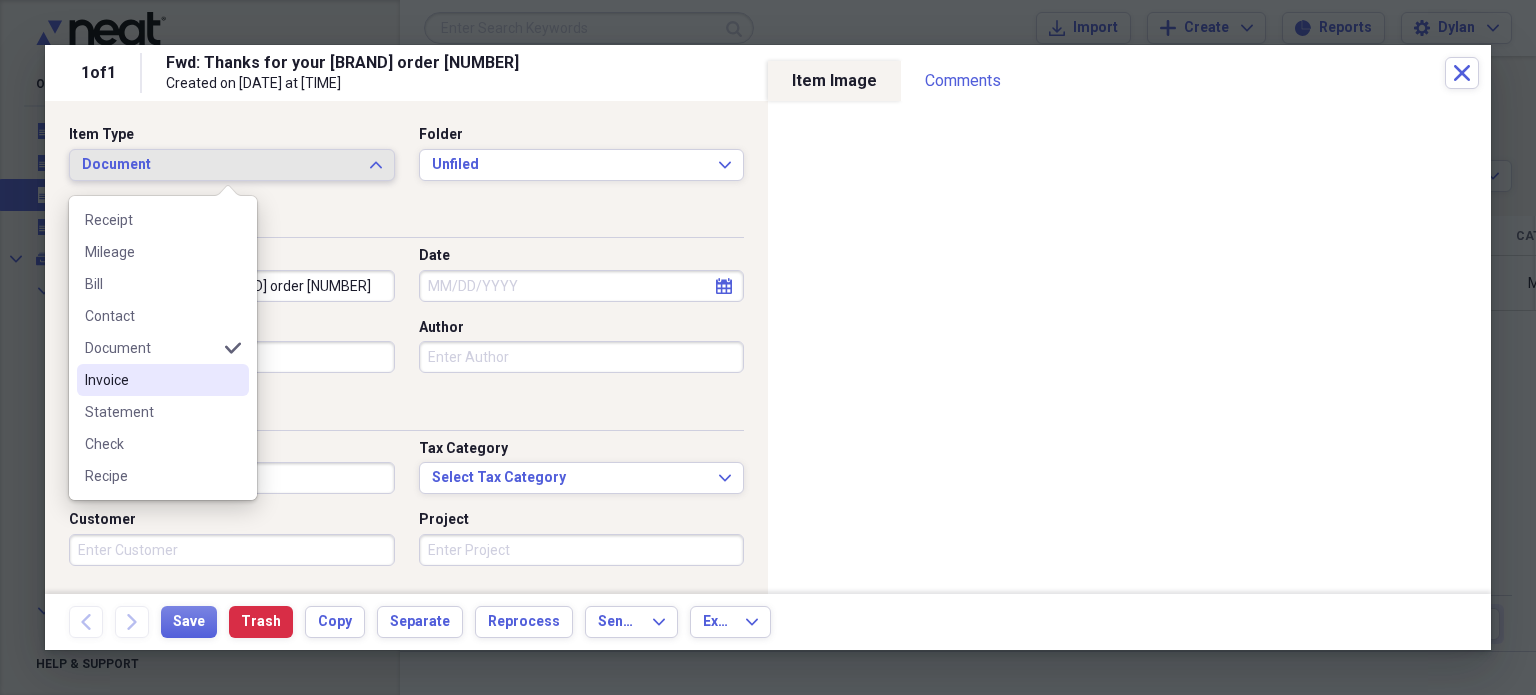 click on "Invoice" at bounding box center [151, 380] 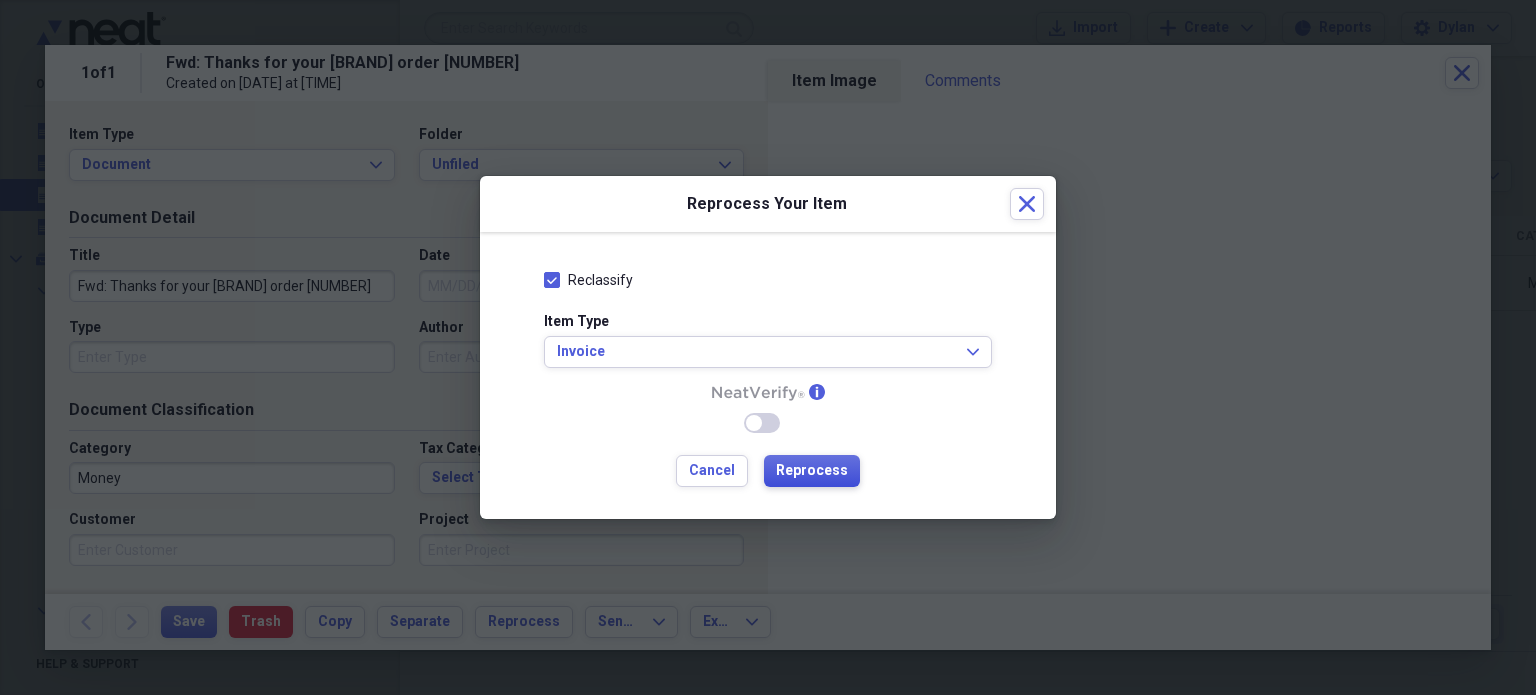 click on "Reprocess" at bounding box center [812, 471] 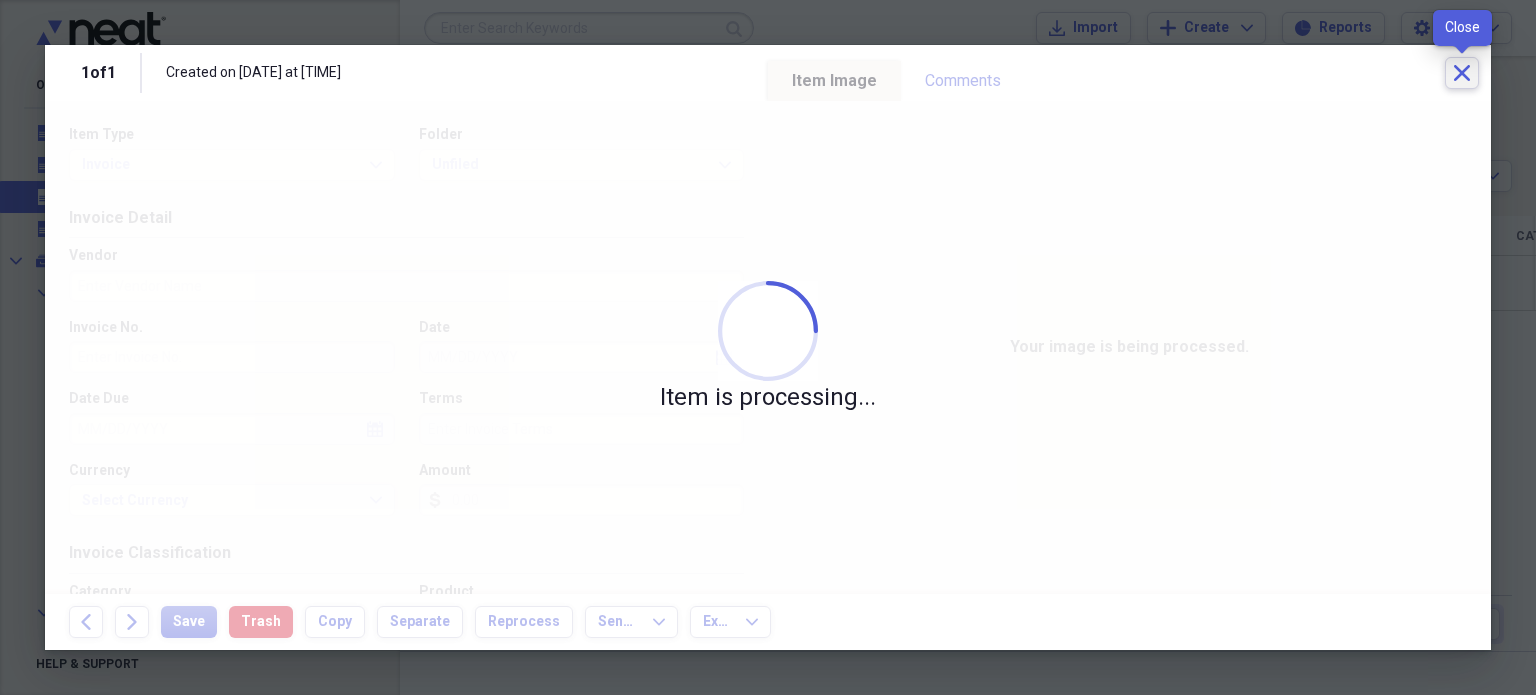 click on "Close" at bounding box center (1462, 73) 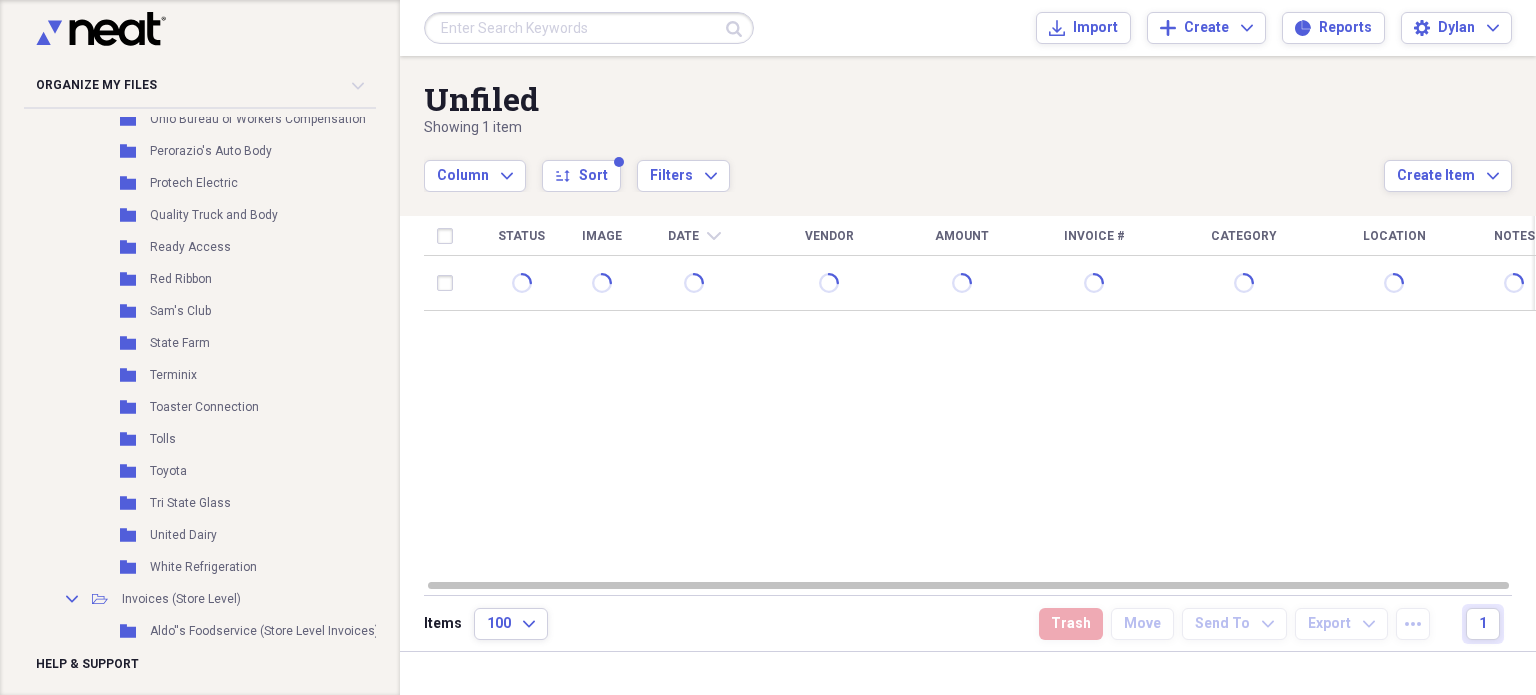 scroll, scrollTop: 5999, scrollLeft: 0, axis: vertical 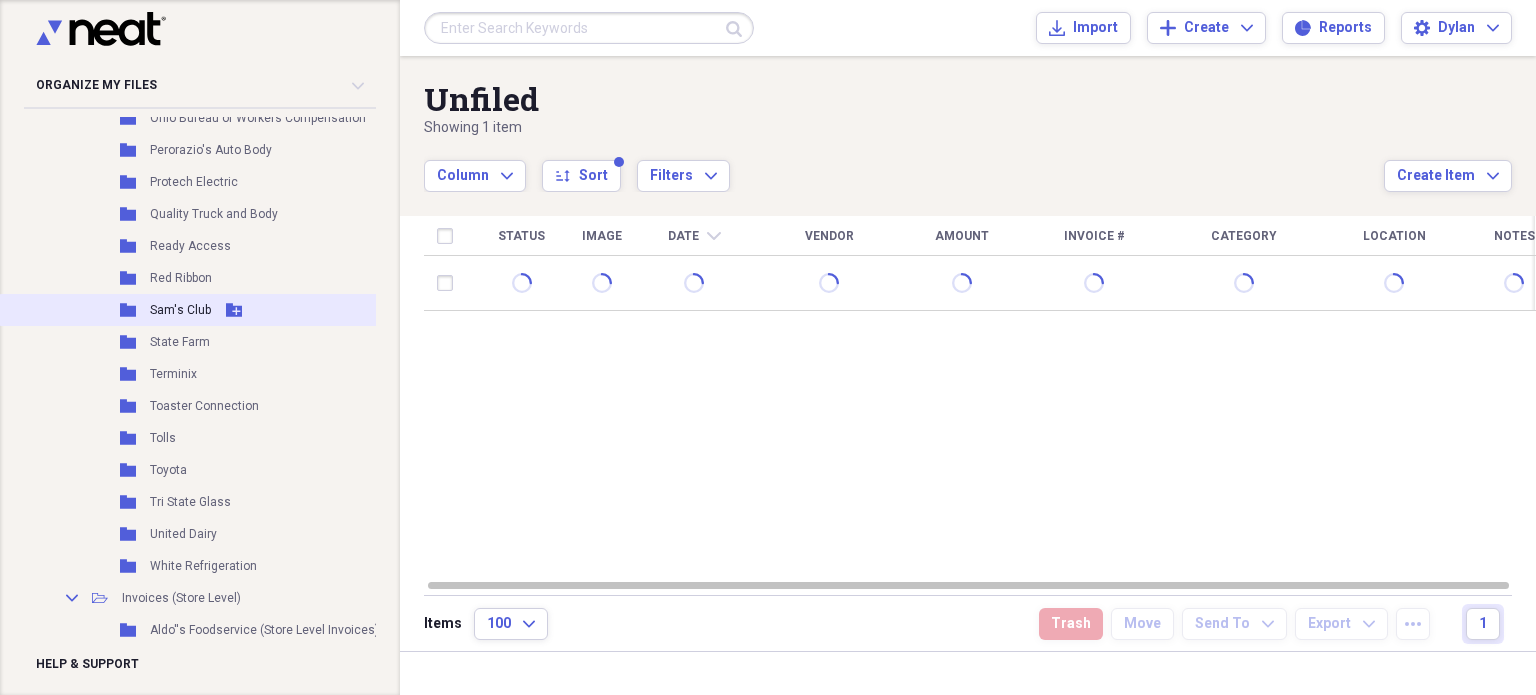 click on "Sam's Club" at bounding box center (180, 310) 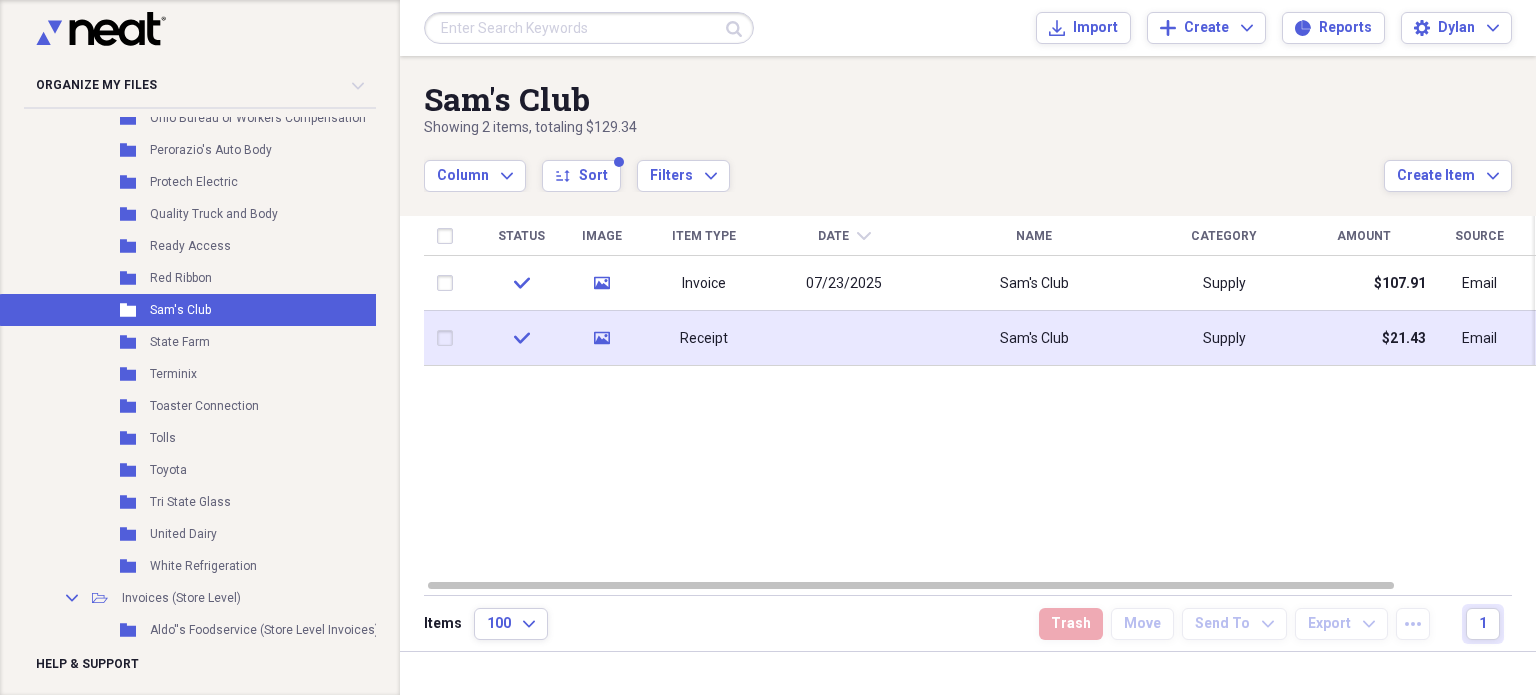 click on "Receipt" at bounding box center [704, 338] 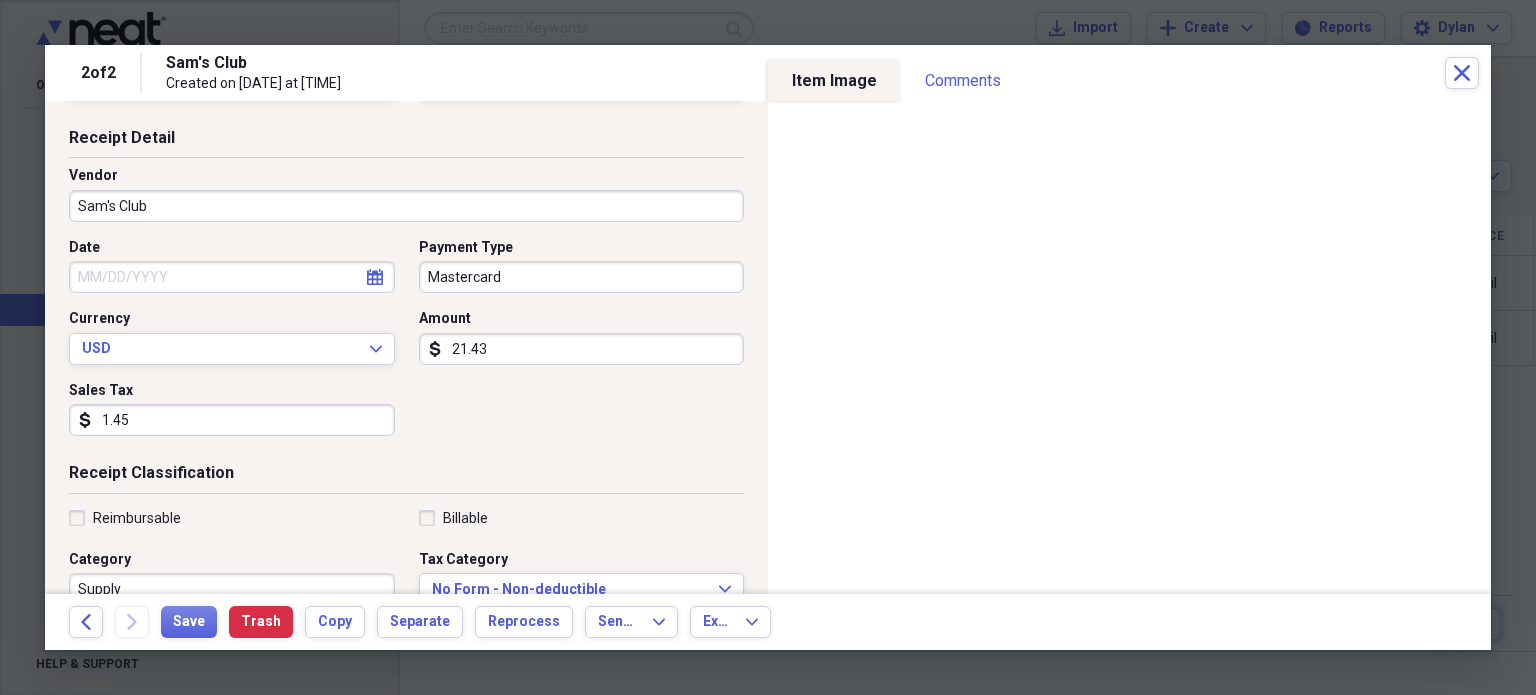 scroll, scrollTop: 0, scrollLeft: 0, axis: both 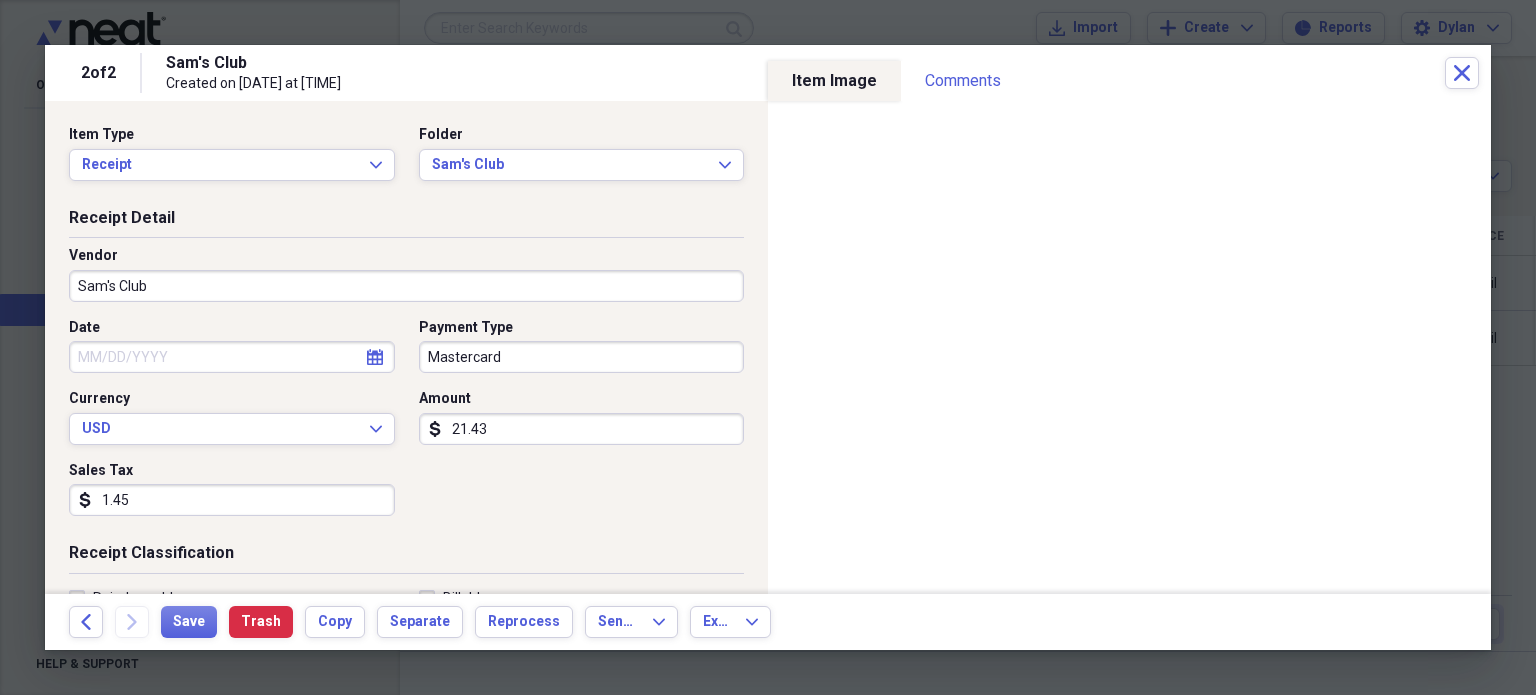 click on "Date" at bounding box center [232, 357] 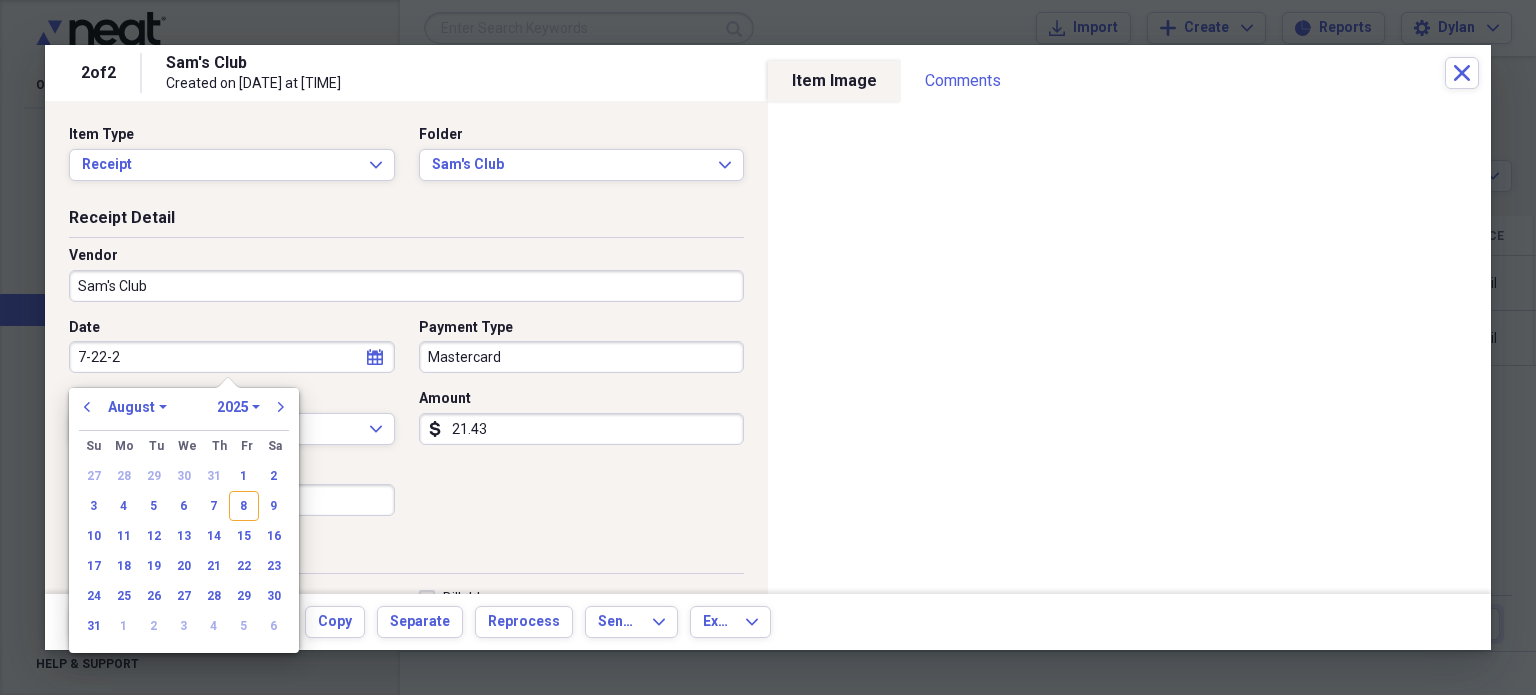 type on "[PHONE]" 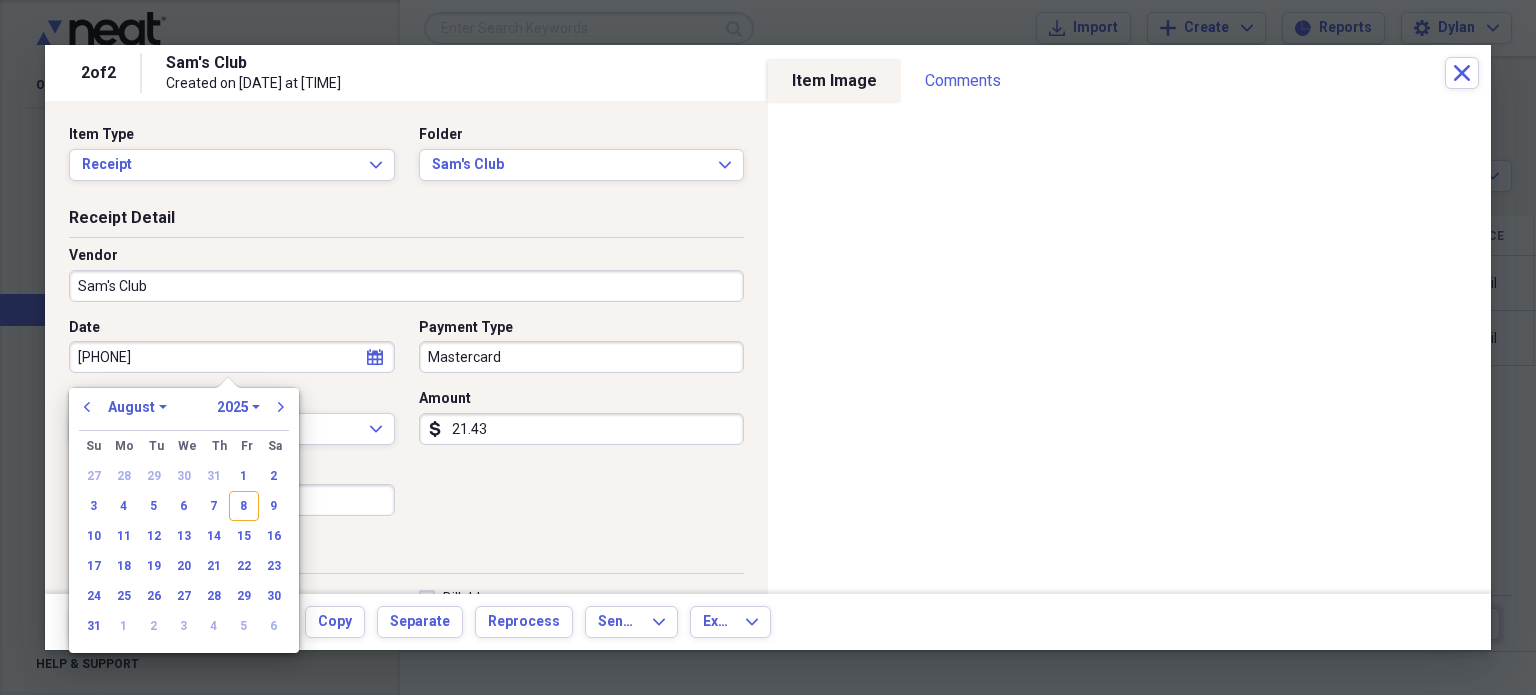 select on "6" 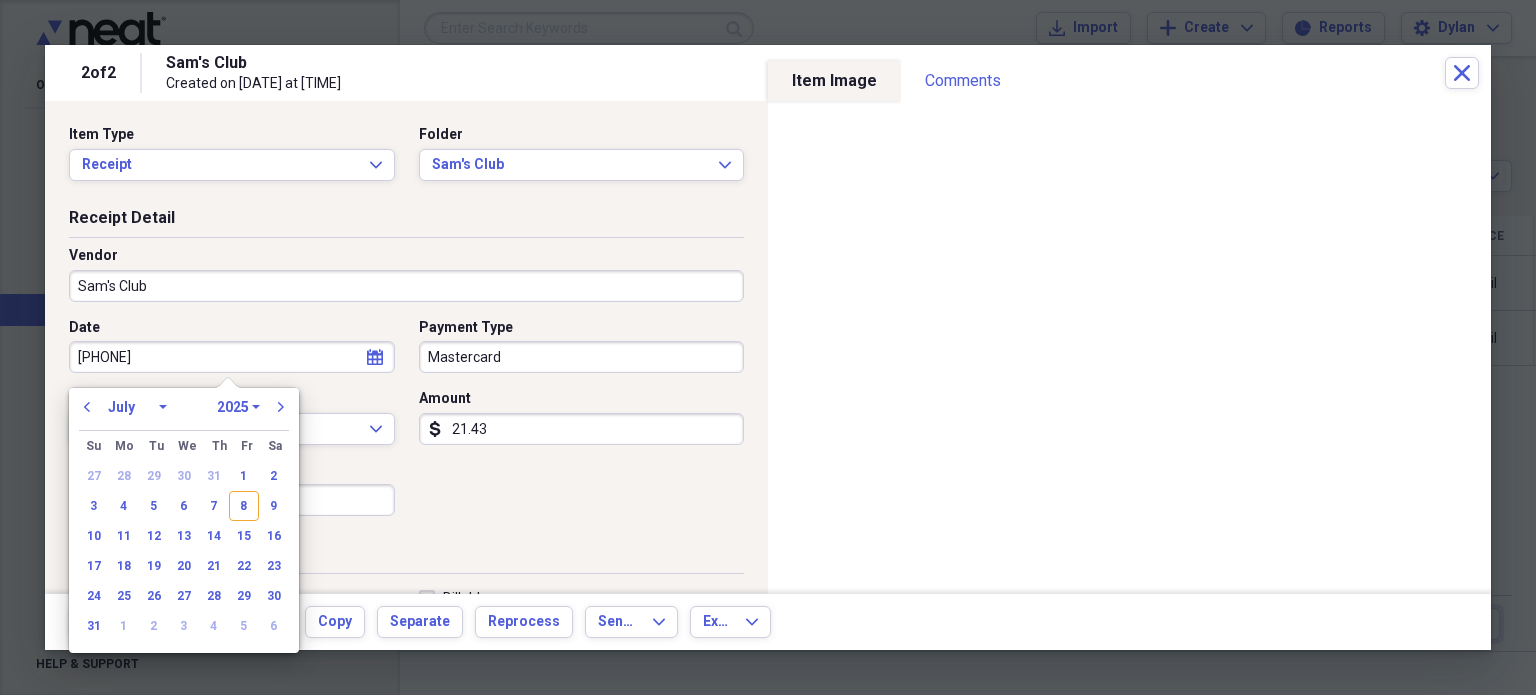 type on "07/22/2025" 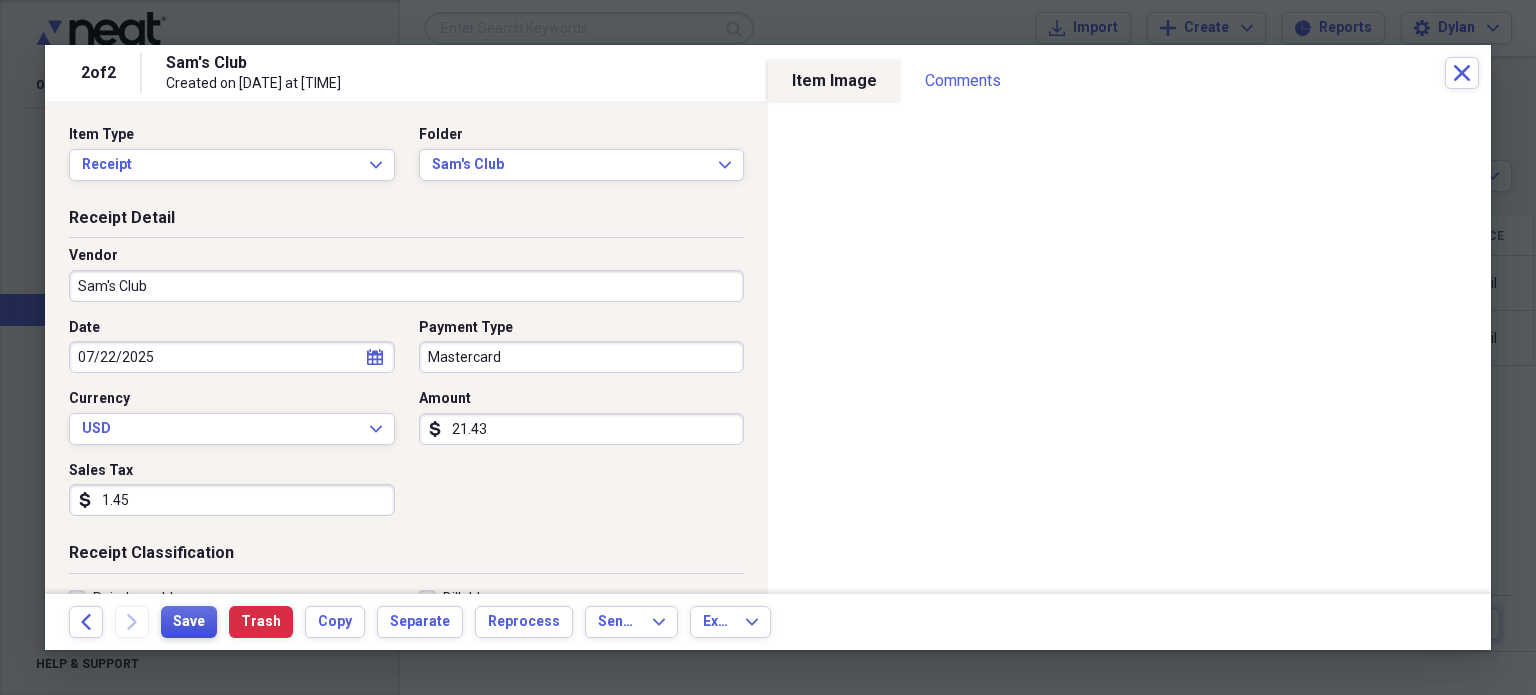 click on "Save" at bounding box center [189, 622] 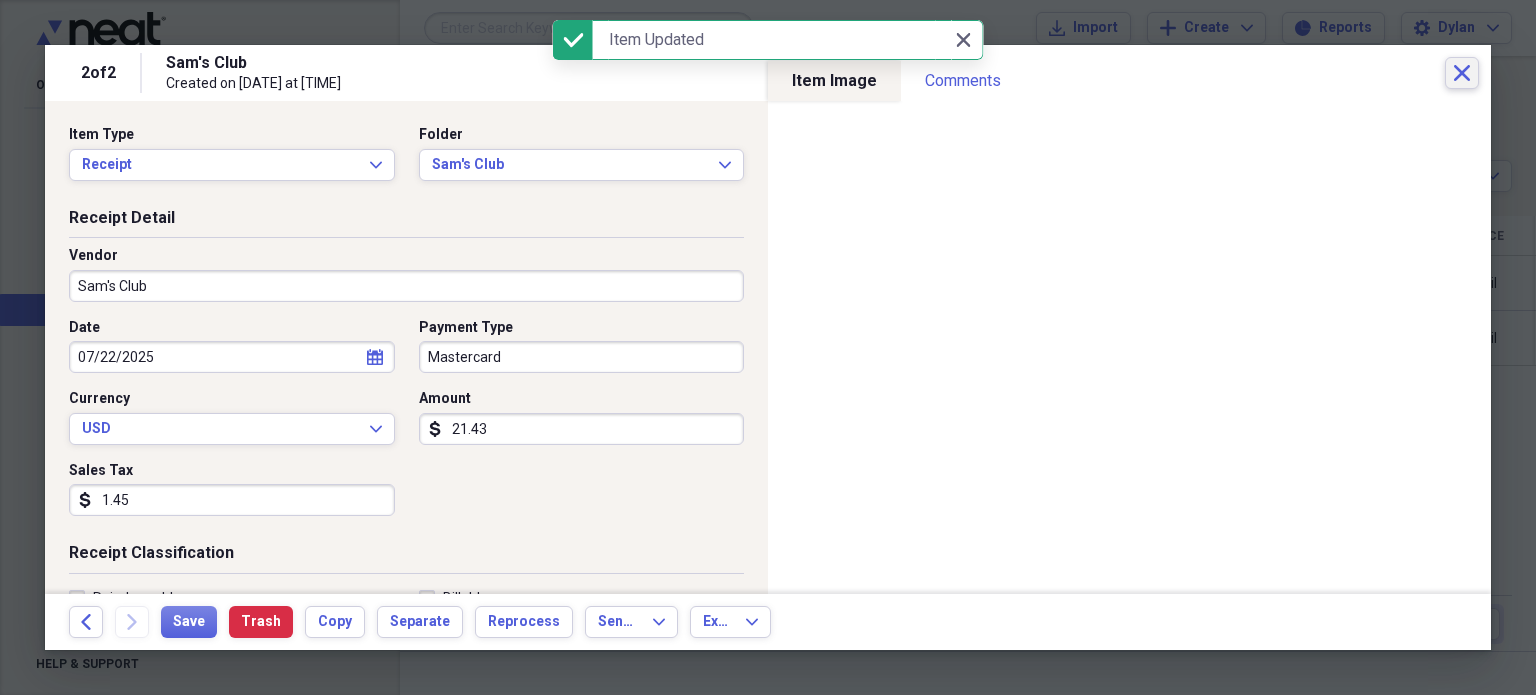 click on "Close" at bounding box center (1462, 73) 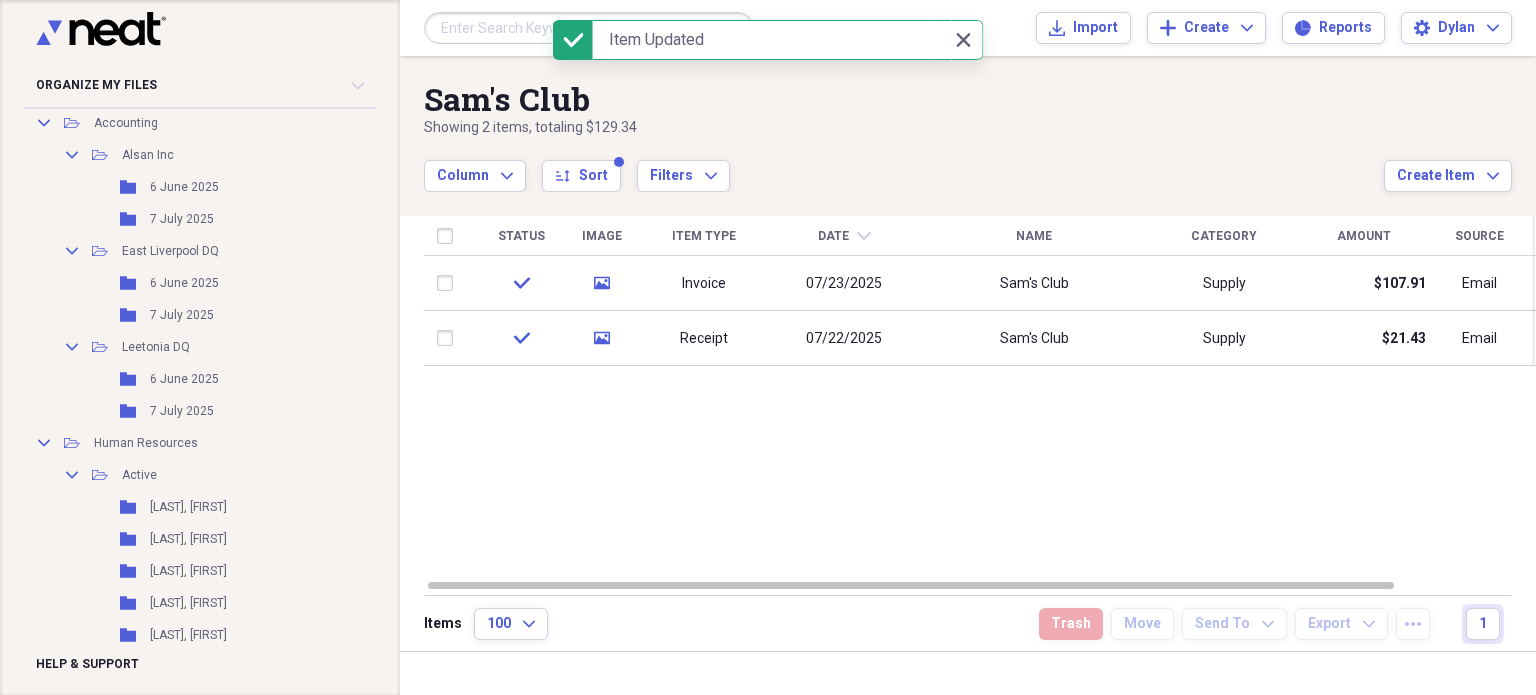 scroll, scrollTop: 0, scrollLeft: 0, axis: both 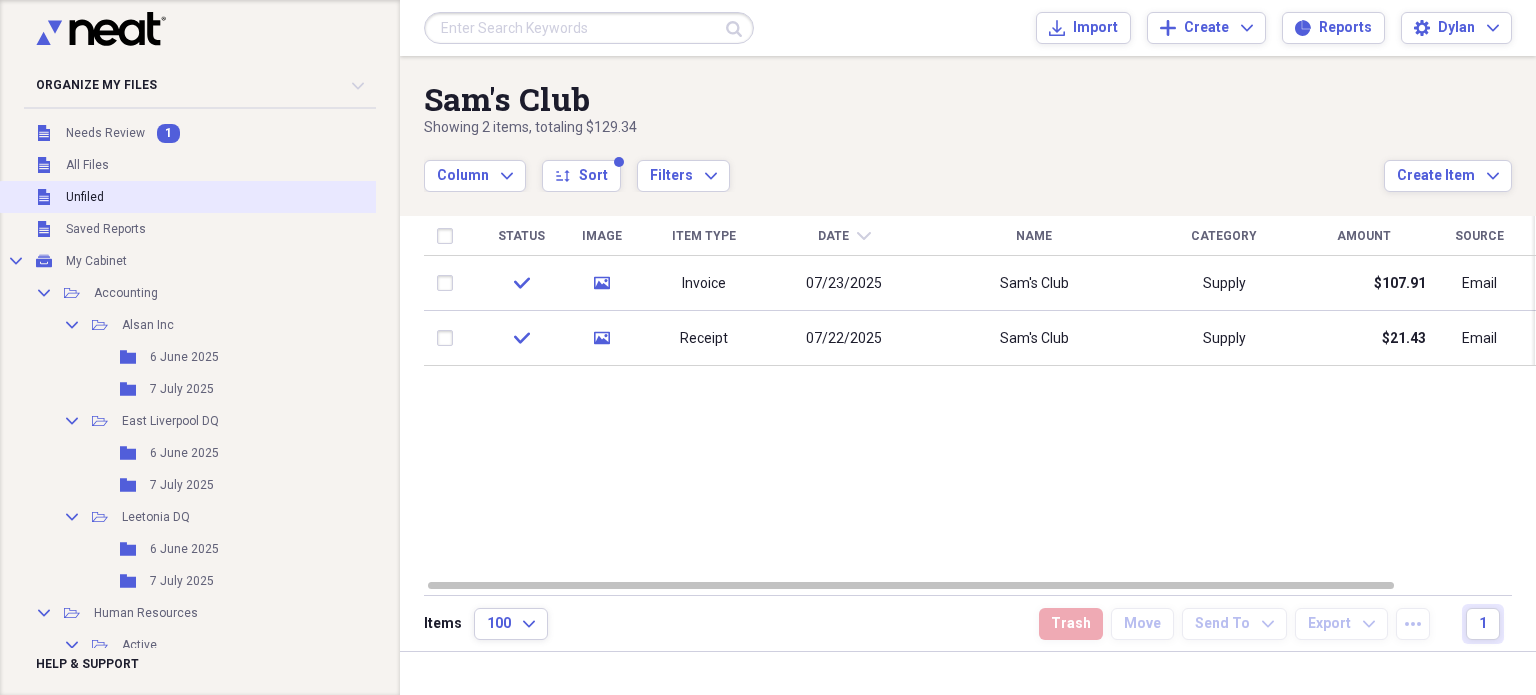click on "Unfiled Unfiled" at bounding box center (221, 197) 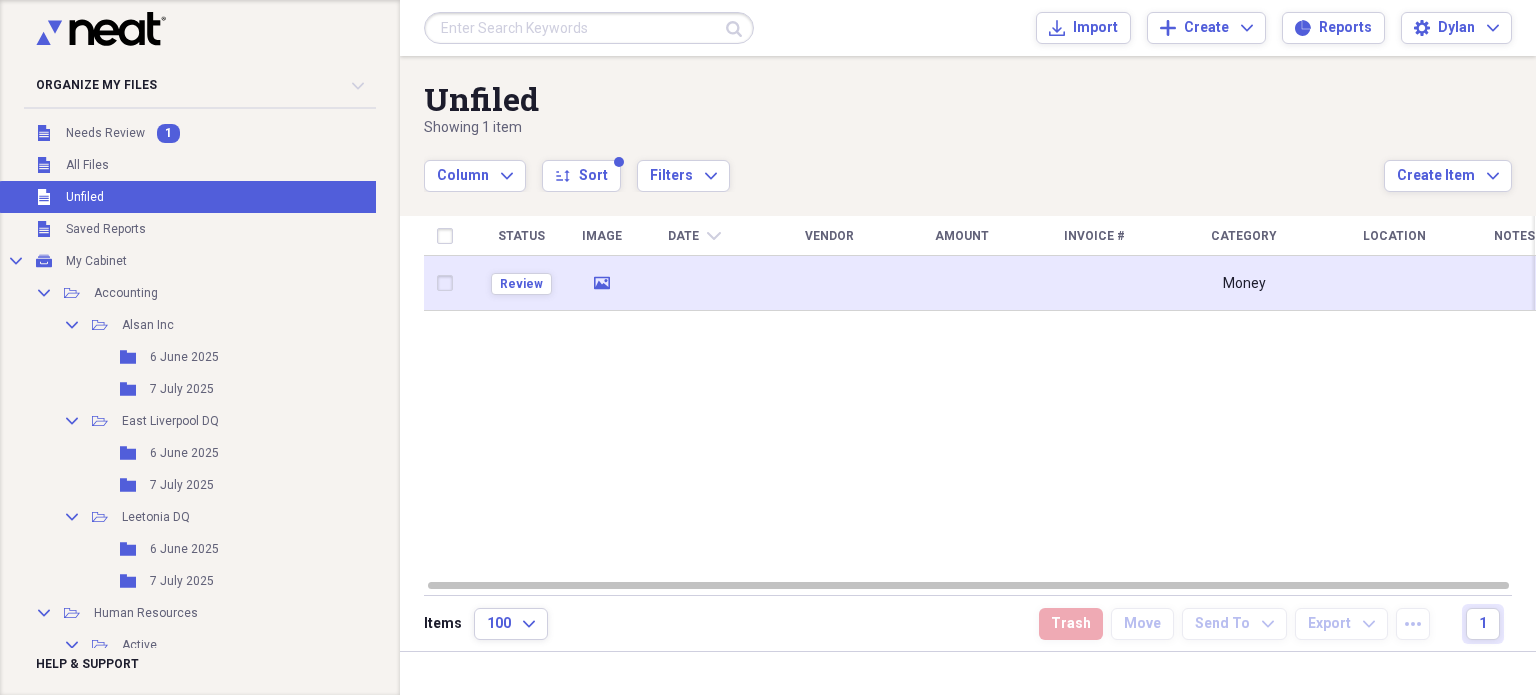 click at bounding box center [694, 283] 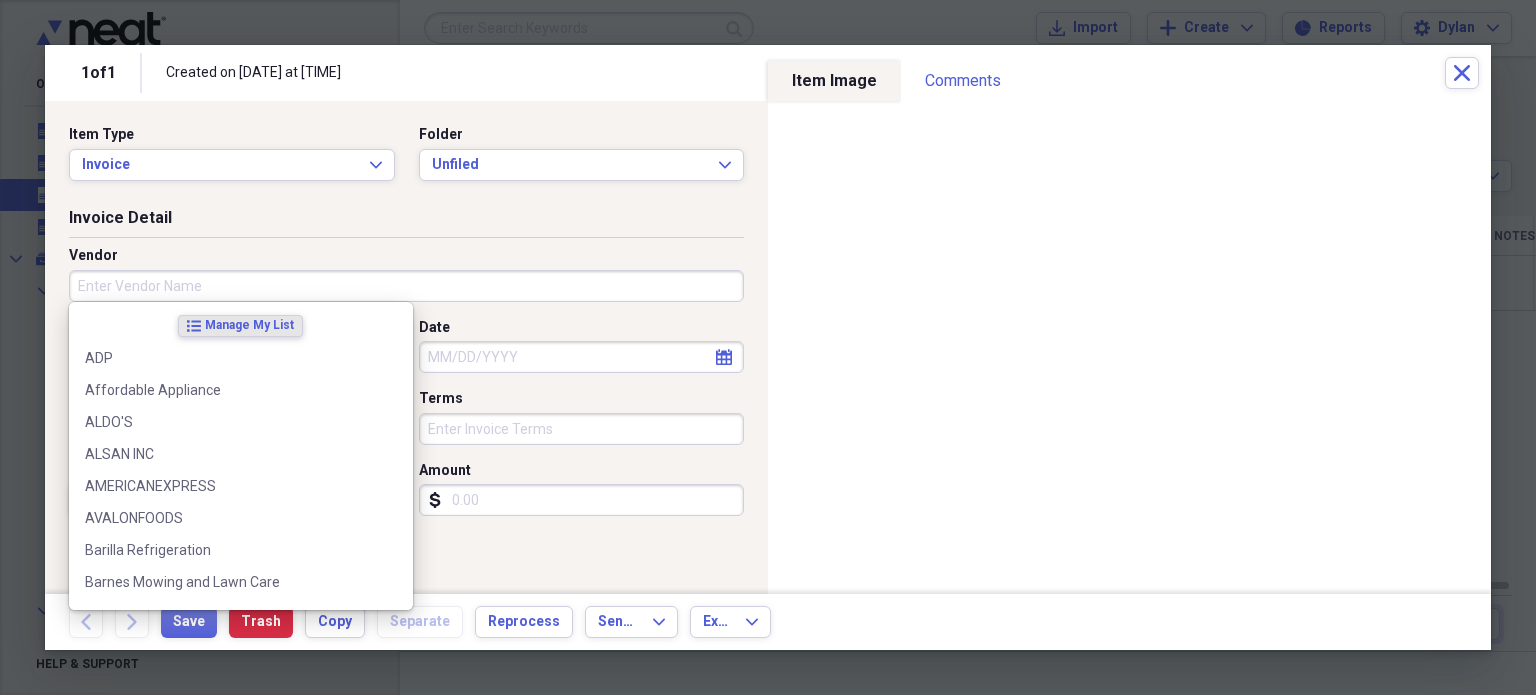 click on "Vendor" at bounding box center [406, 286] 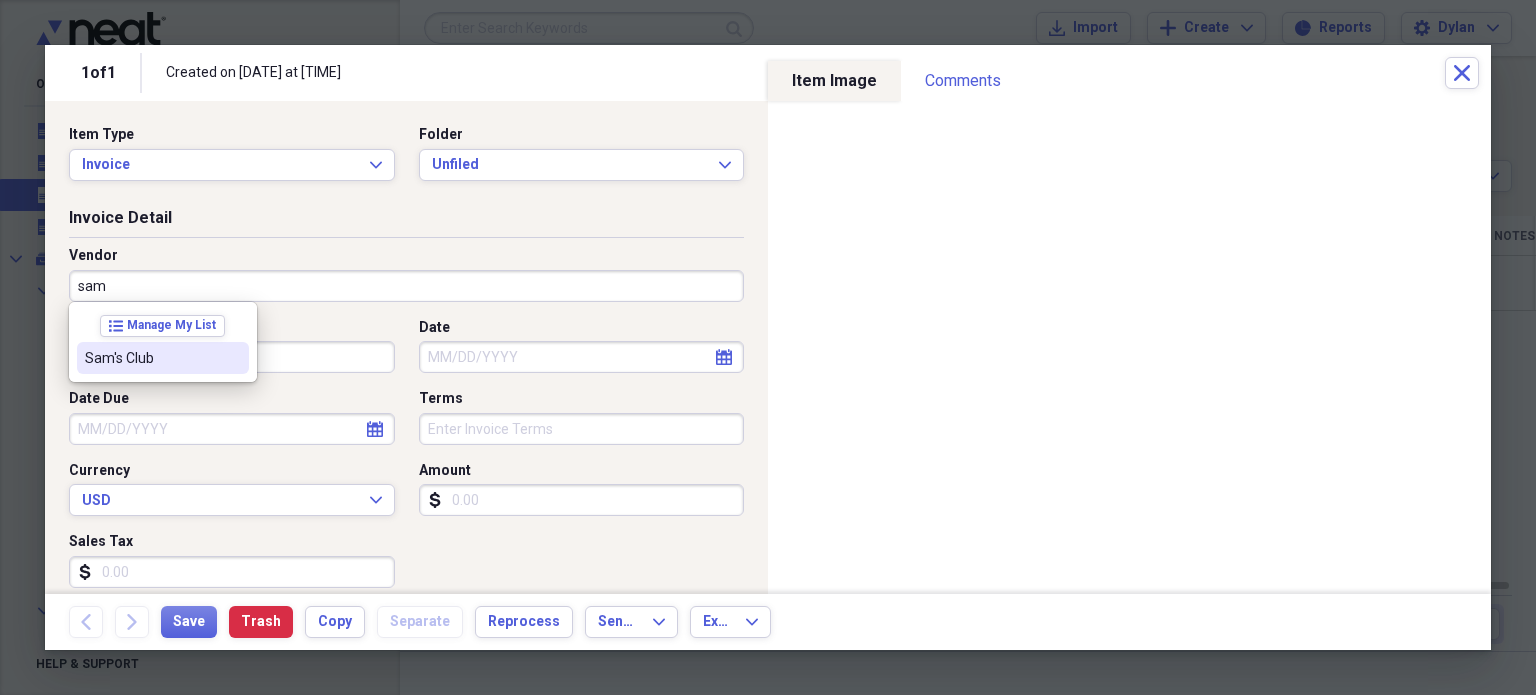 click on "Sam's Club" at bounding box center (151, 358) 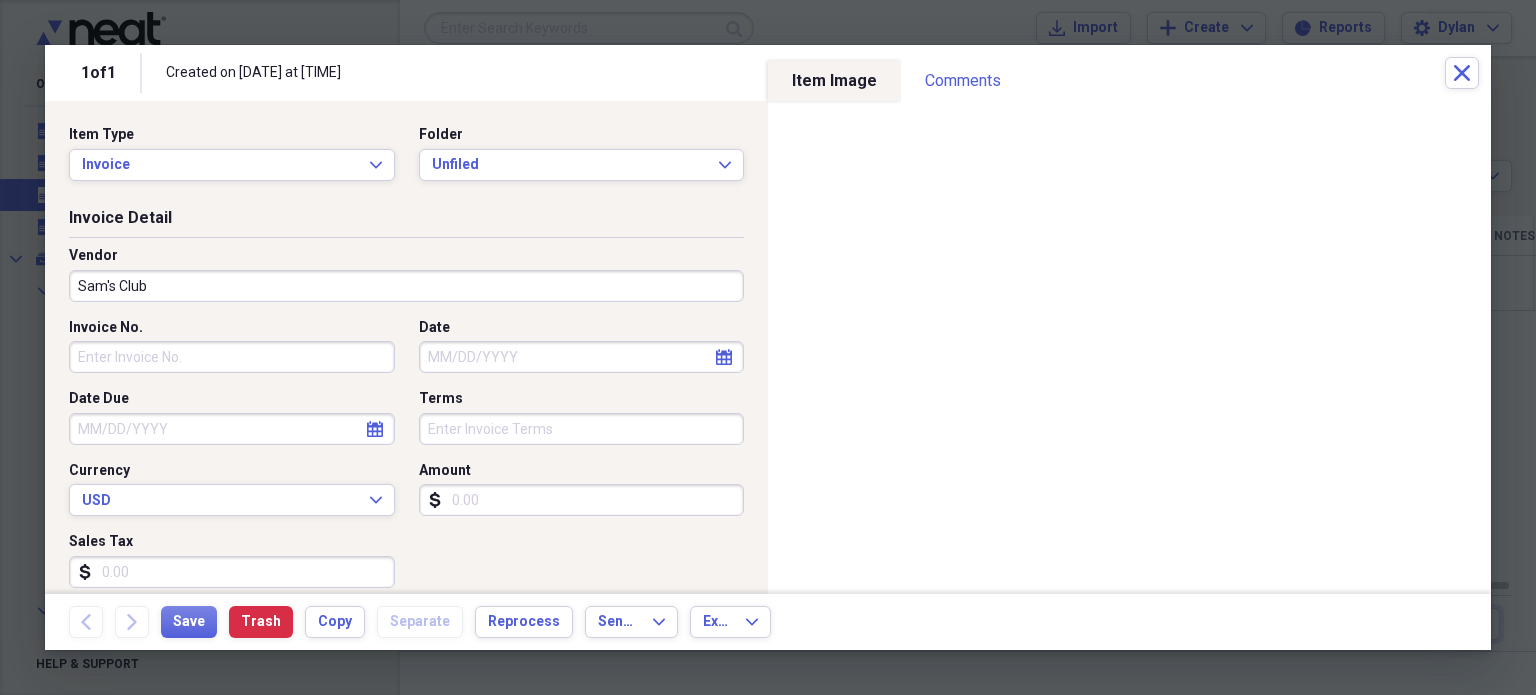 type on "Supply" 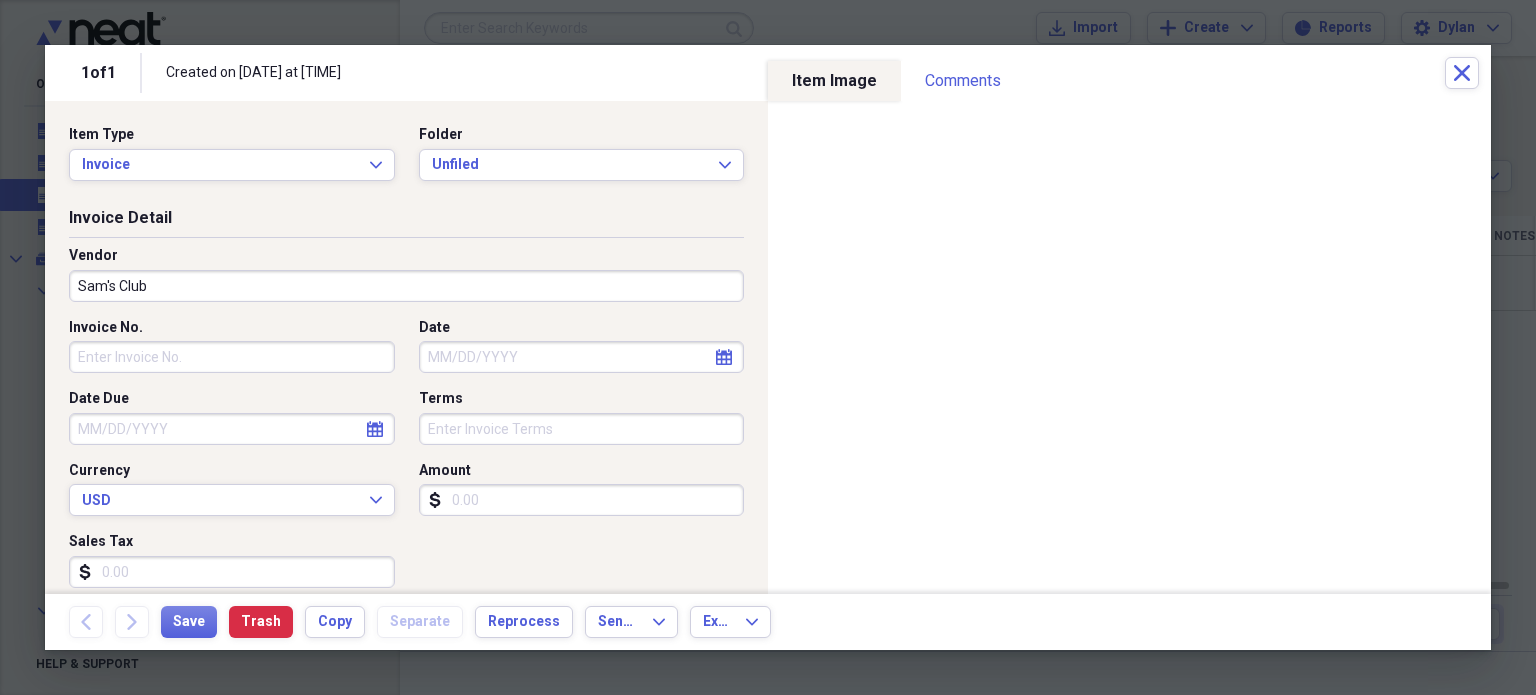 click on "Invoice No." at bounding box center [232, 357] 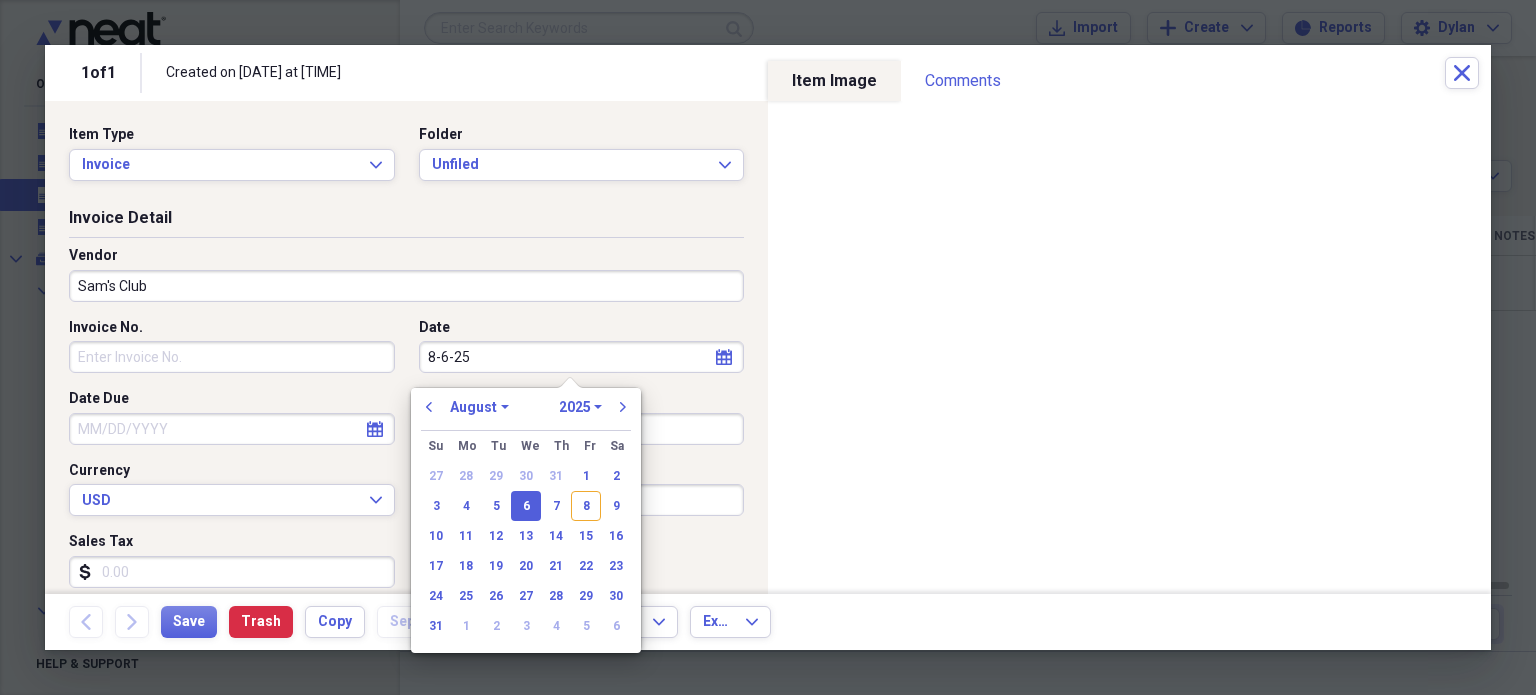 click on "Date Due" at bounding box center (232, 429) 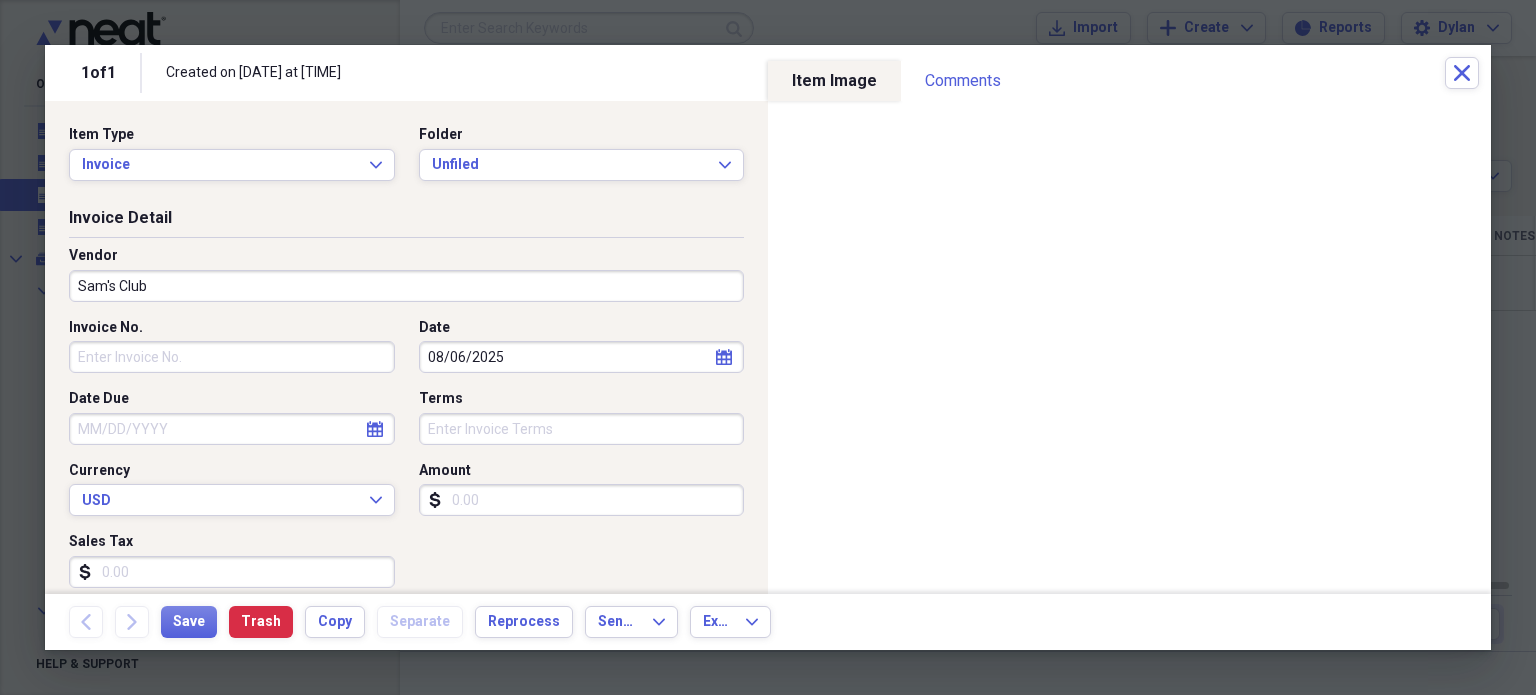 select on "7" 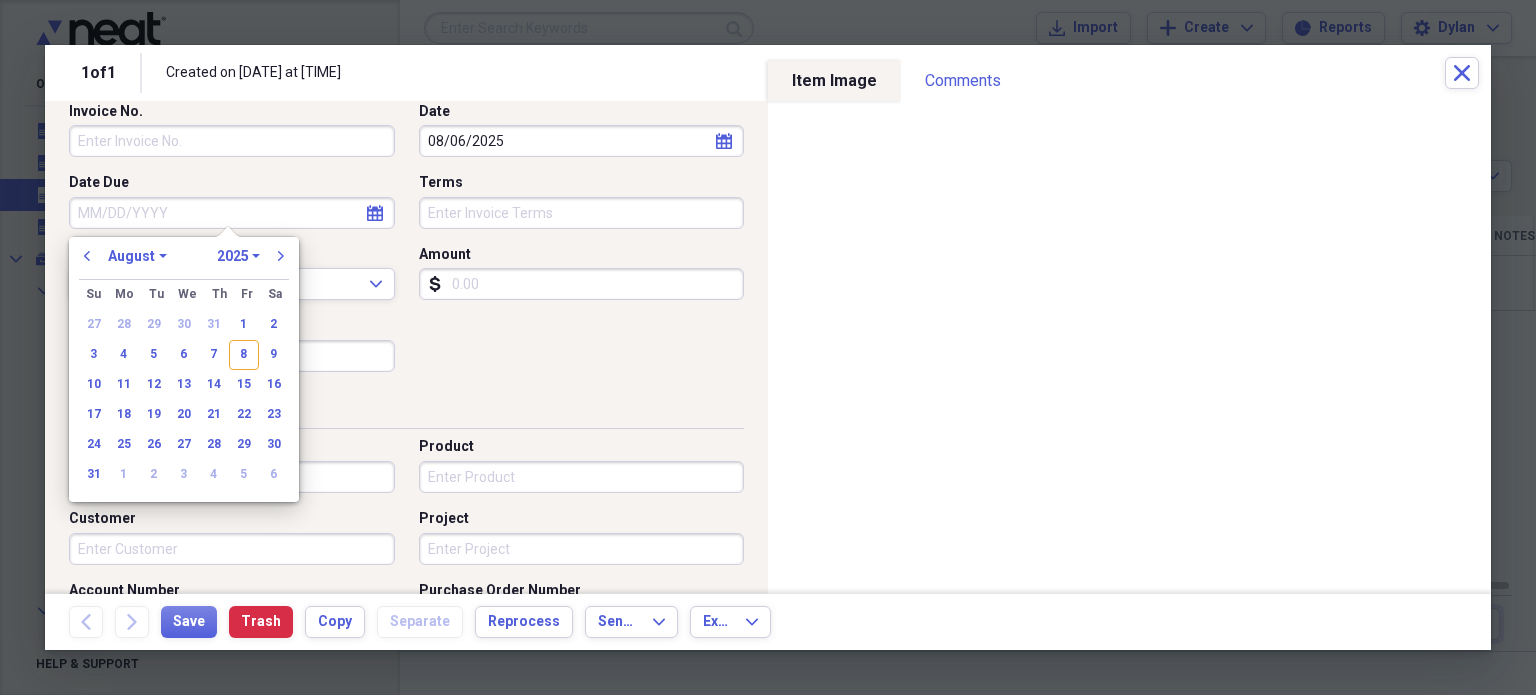 scroll, scrollTop: 232, scrollLeft: 0, axis: vertical 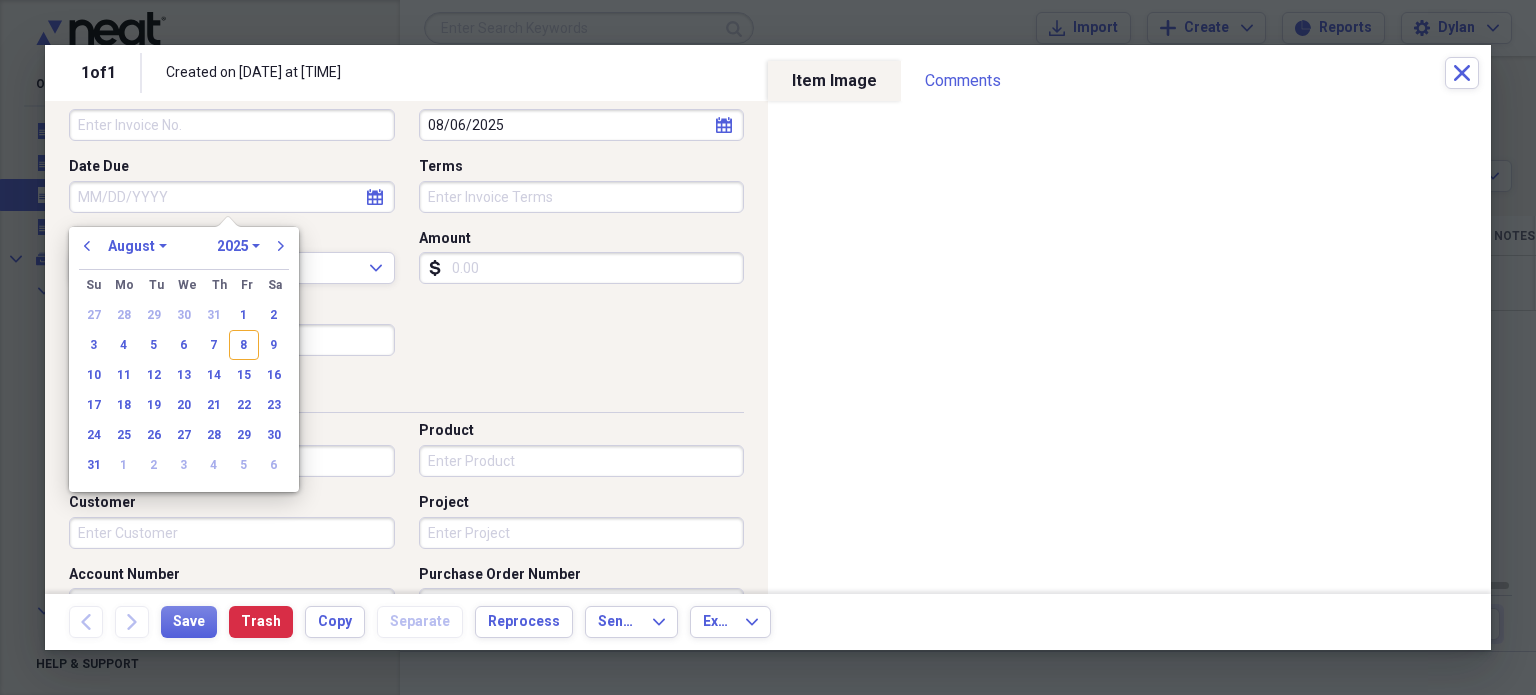 click on "Invoice No. Date 08/06/2025 calendar Calendar Date Due calendar Calendar Terms Currency USD Expand Amount dollar-sign Sales Tax dollar-sign" at bounding box center [406, 229] 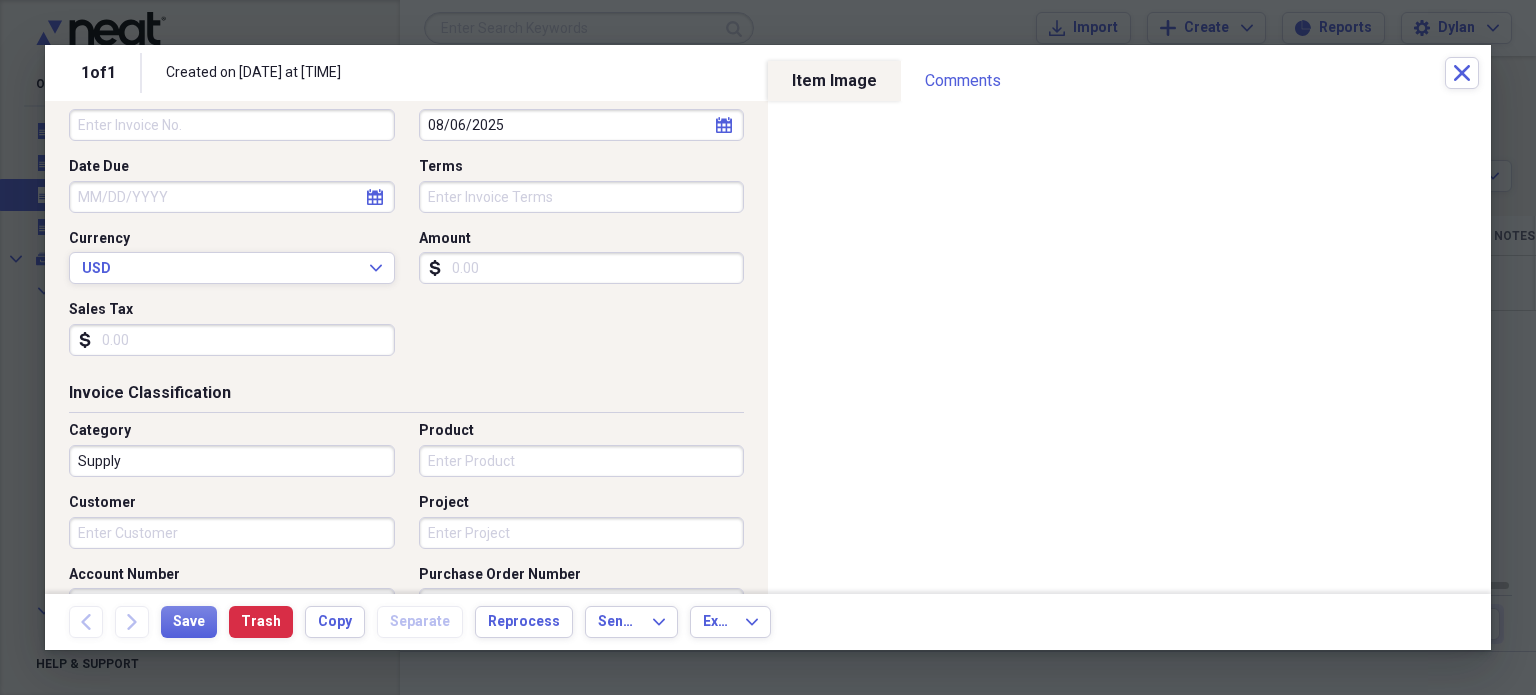 click on "Amount" at bounding box center [582, 268] 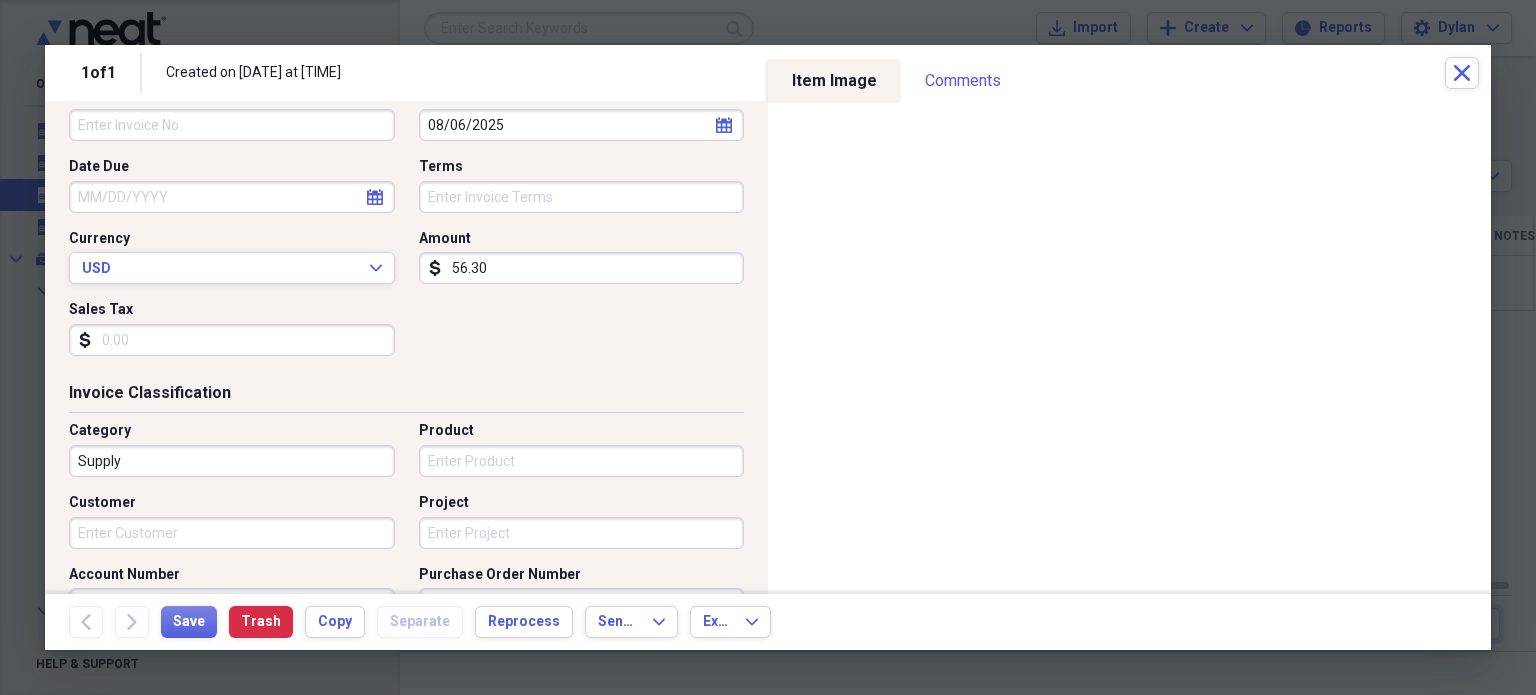 type on "56.30" 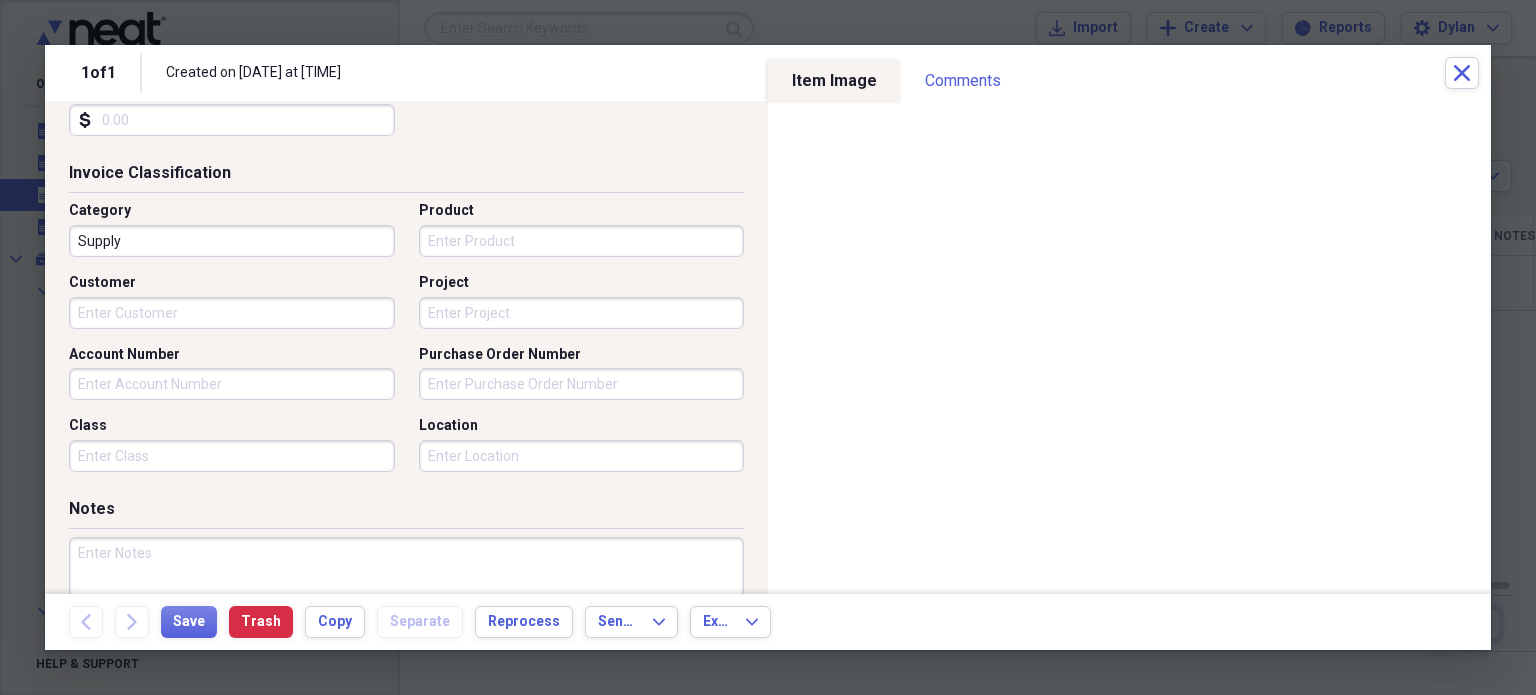 click on "Location" at bounding box center [582, 456] 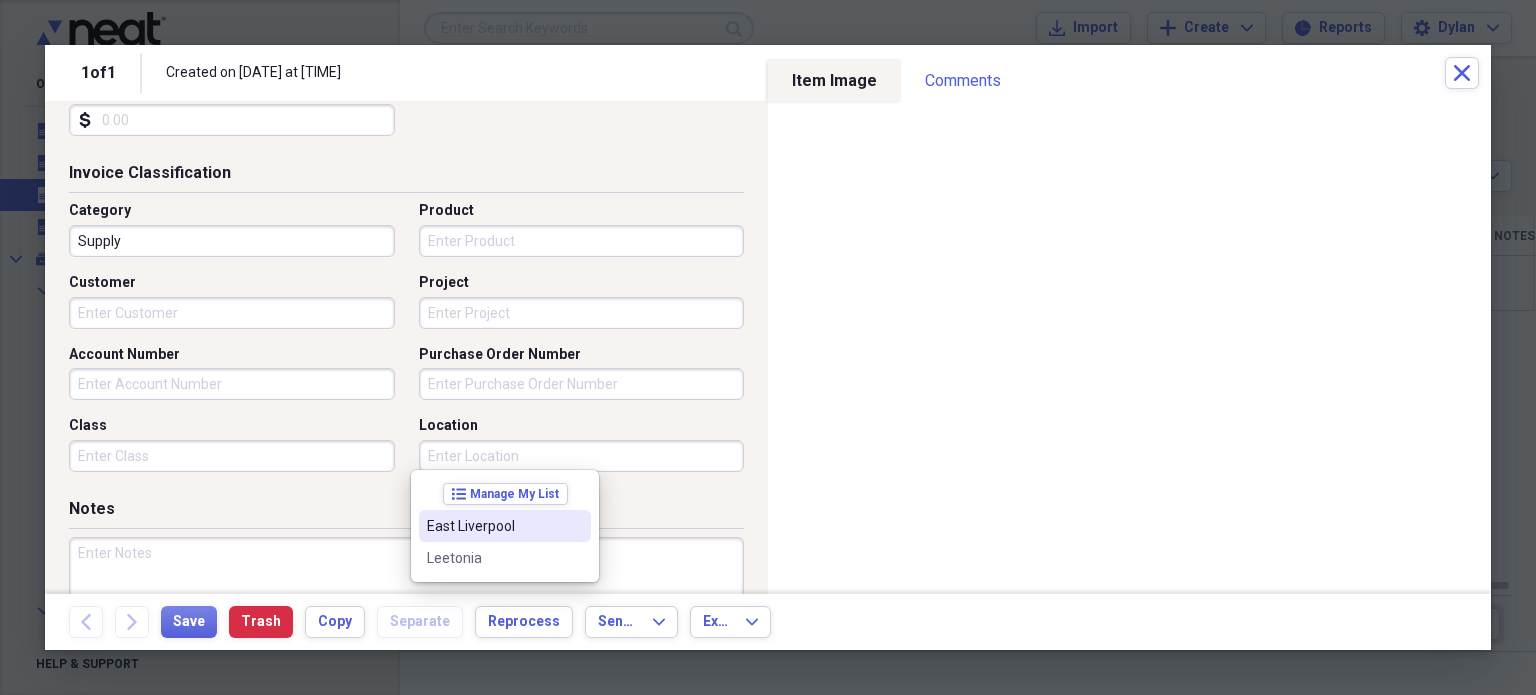 click on "East Liverpool" at bounding box center [493, 526] 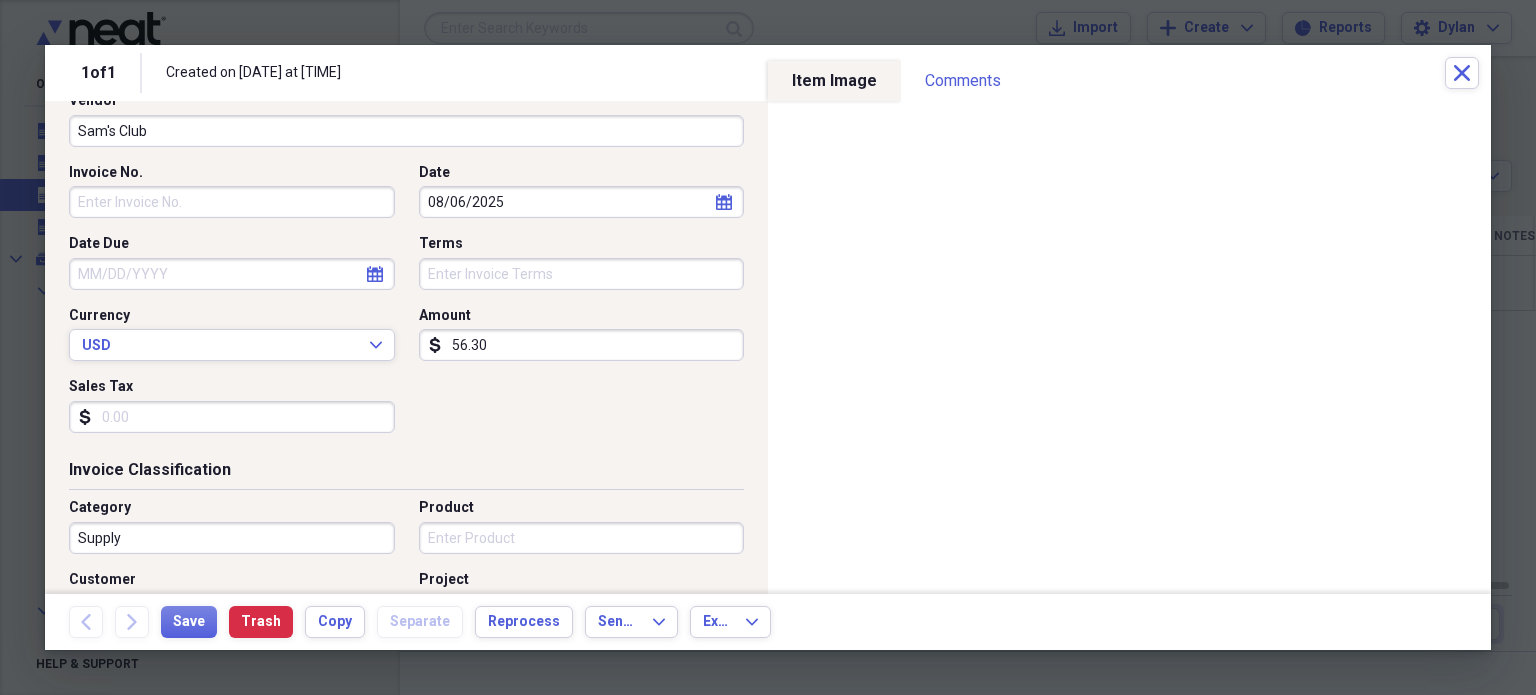 scroll, scrollTop: 159, scrollLeft: 0, axis: vertical 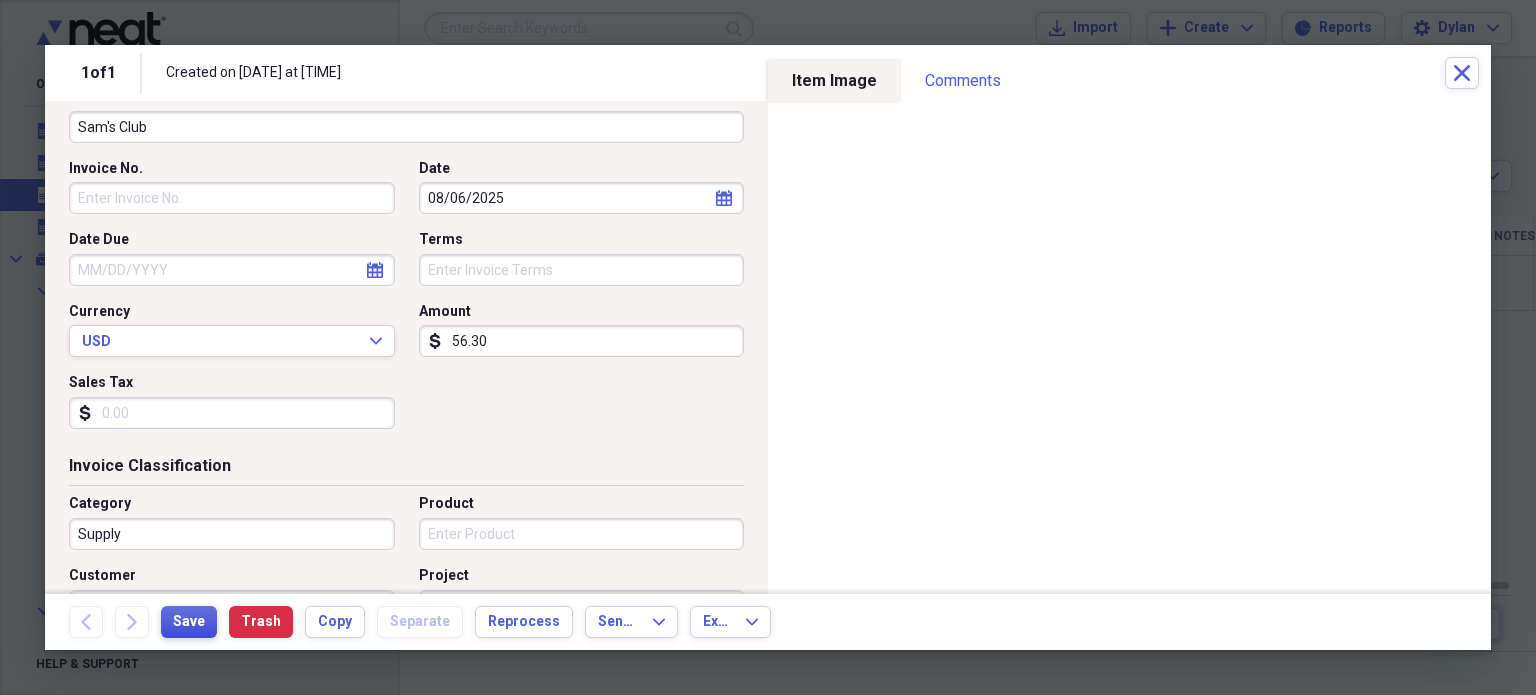 click on "Save" at bounding box center [189, 622] 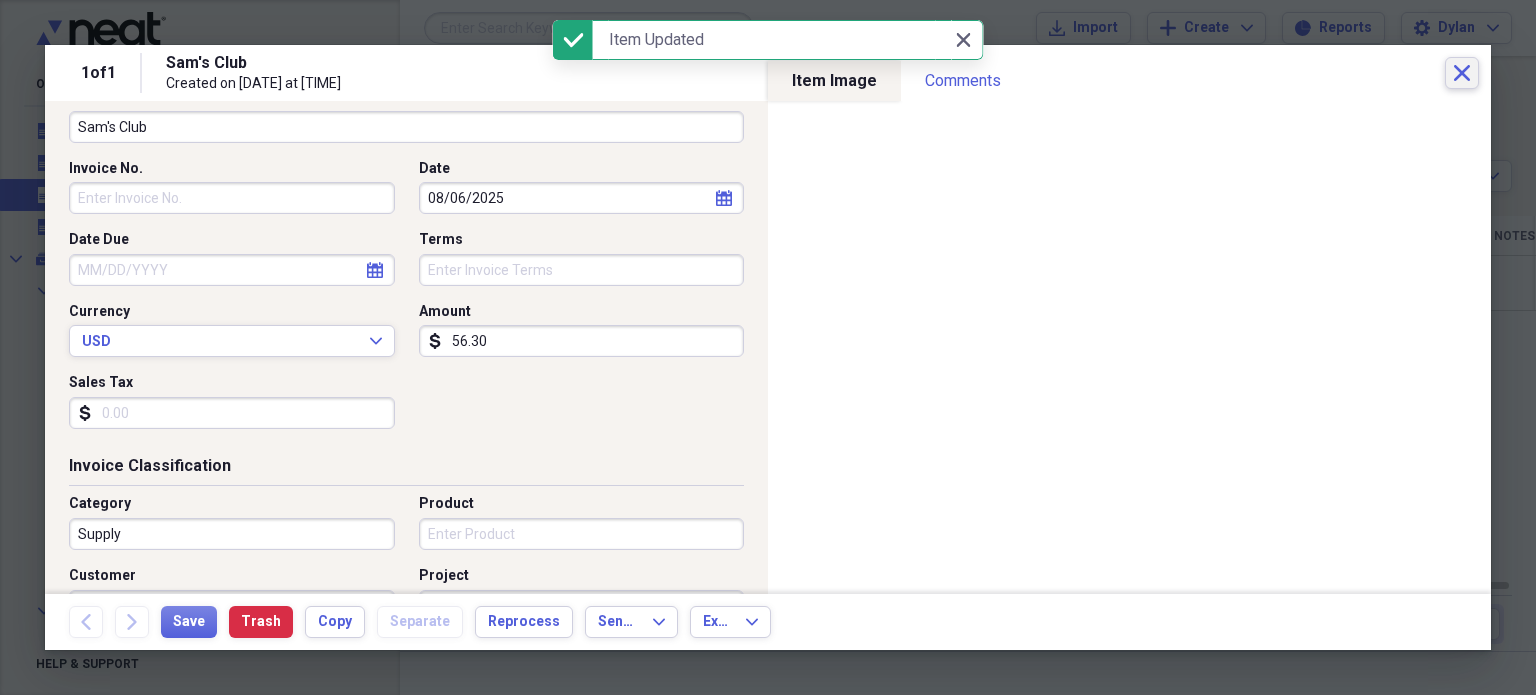 click 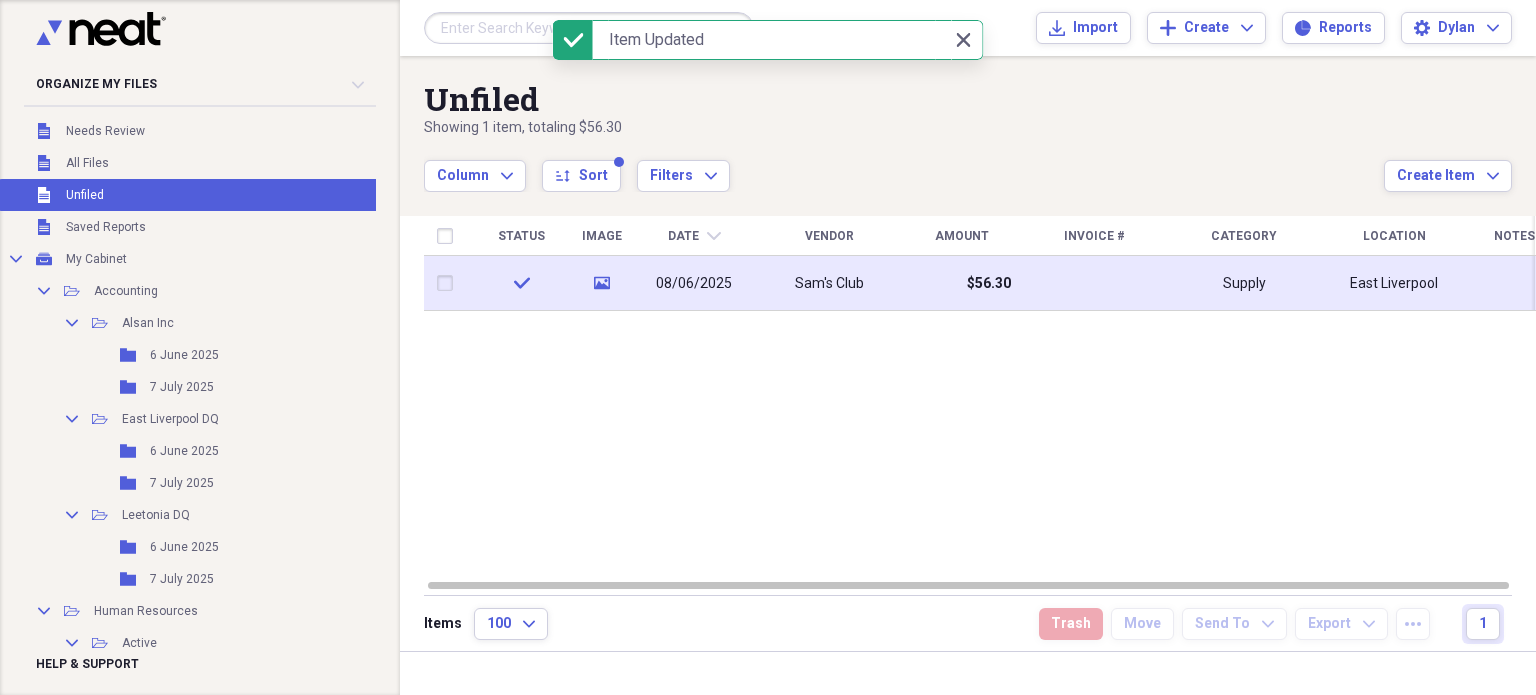click on "08/06/2025" at bounding box center (694, 283) 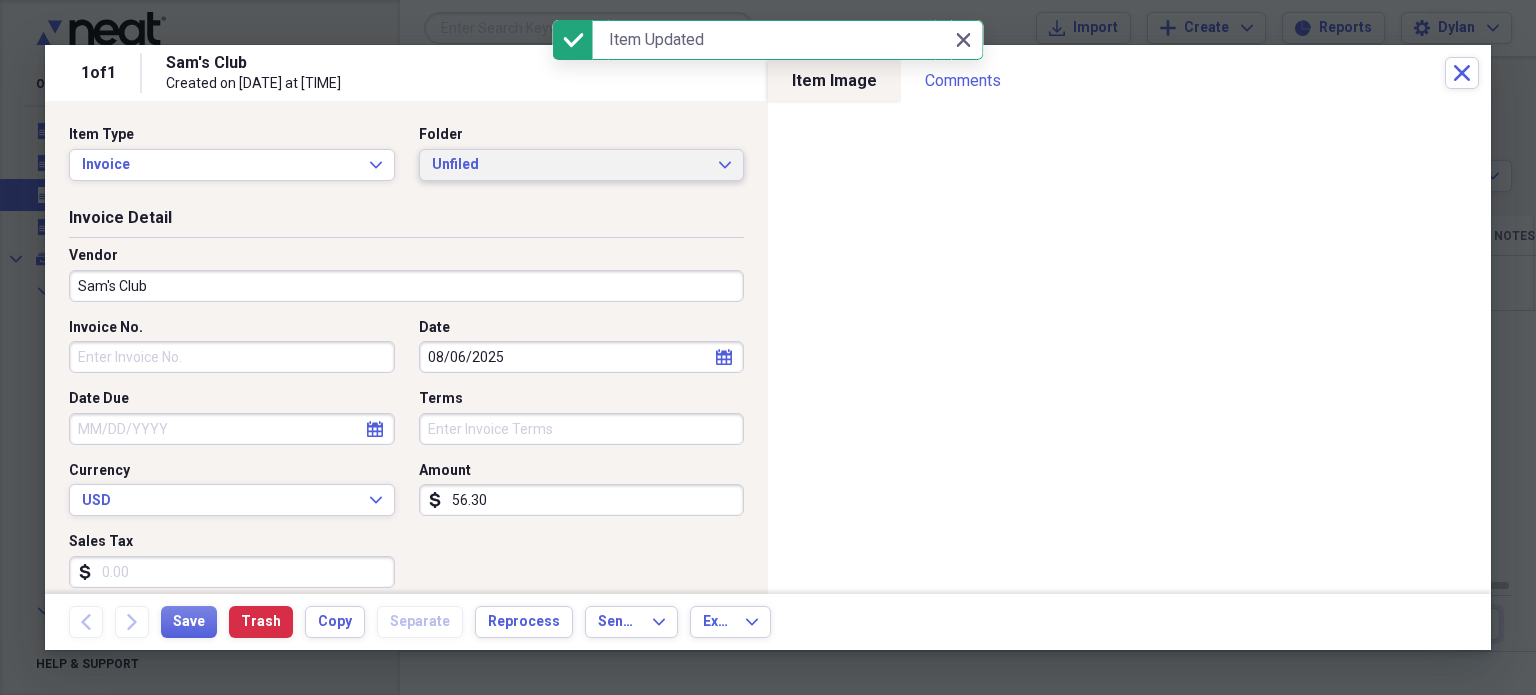click on "Unfiled" at bounding box center [570, 165] 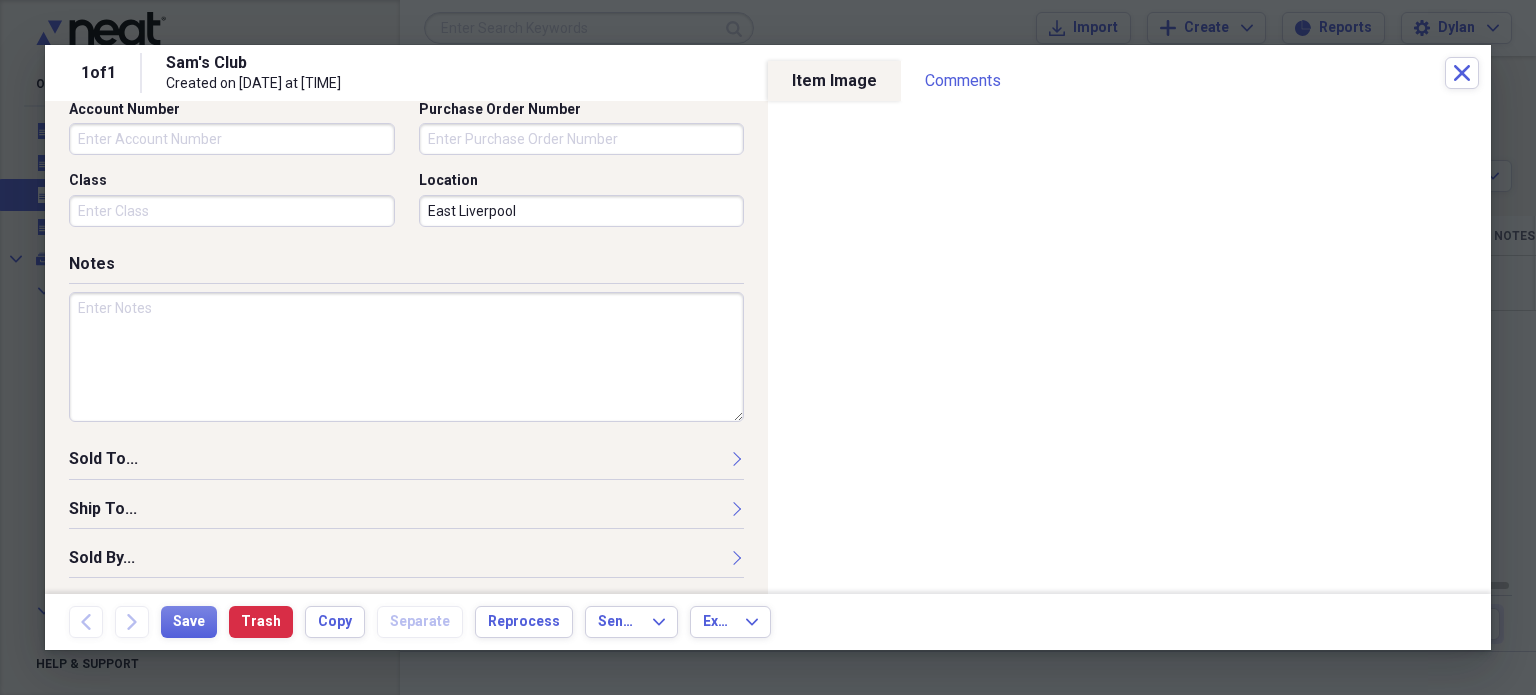 scroll, scrollTop: 0, scrollLeft: 0, axis: both 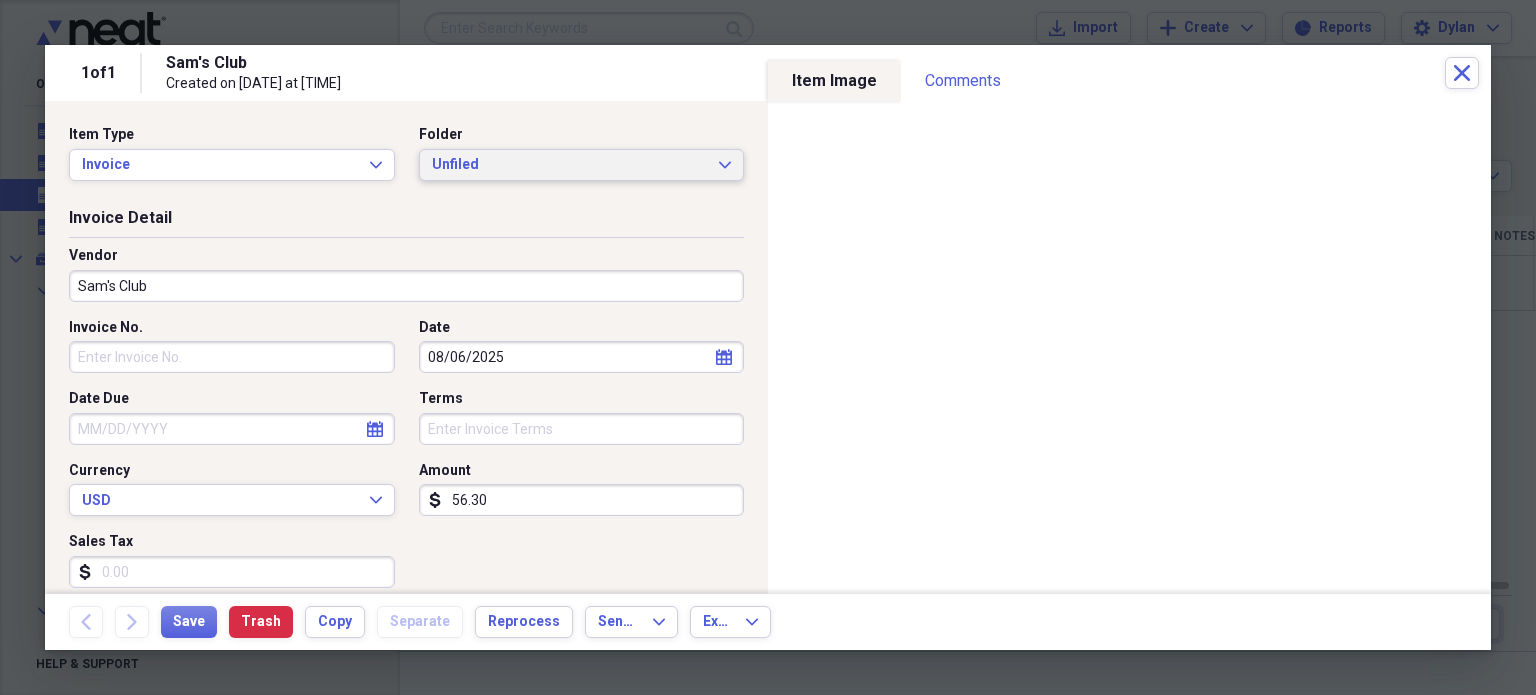 click on "Unfiled" at bounding box center (570, 165) 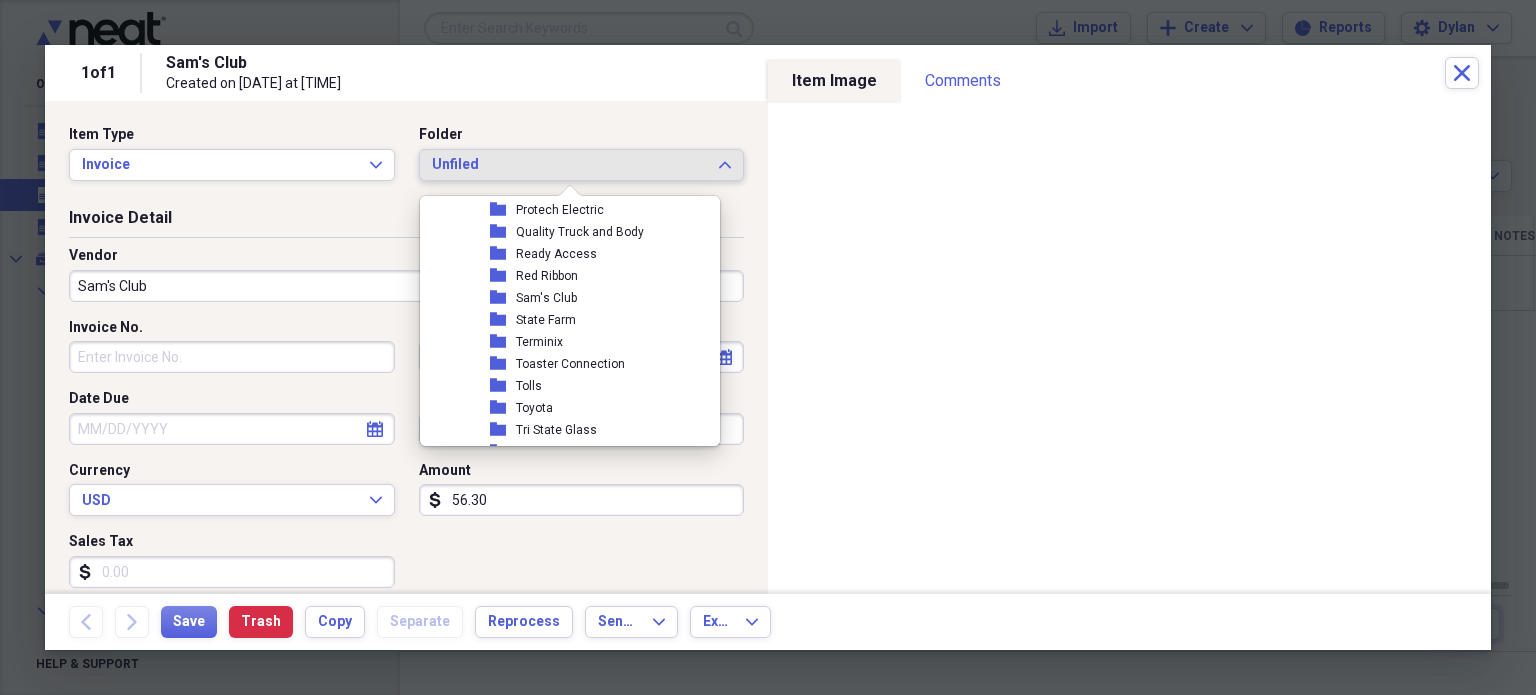 scroll, scrollTop: 4101, scrollLeft: 0, axis: vertical 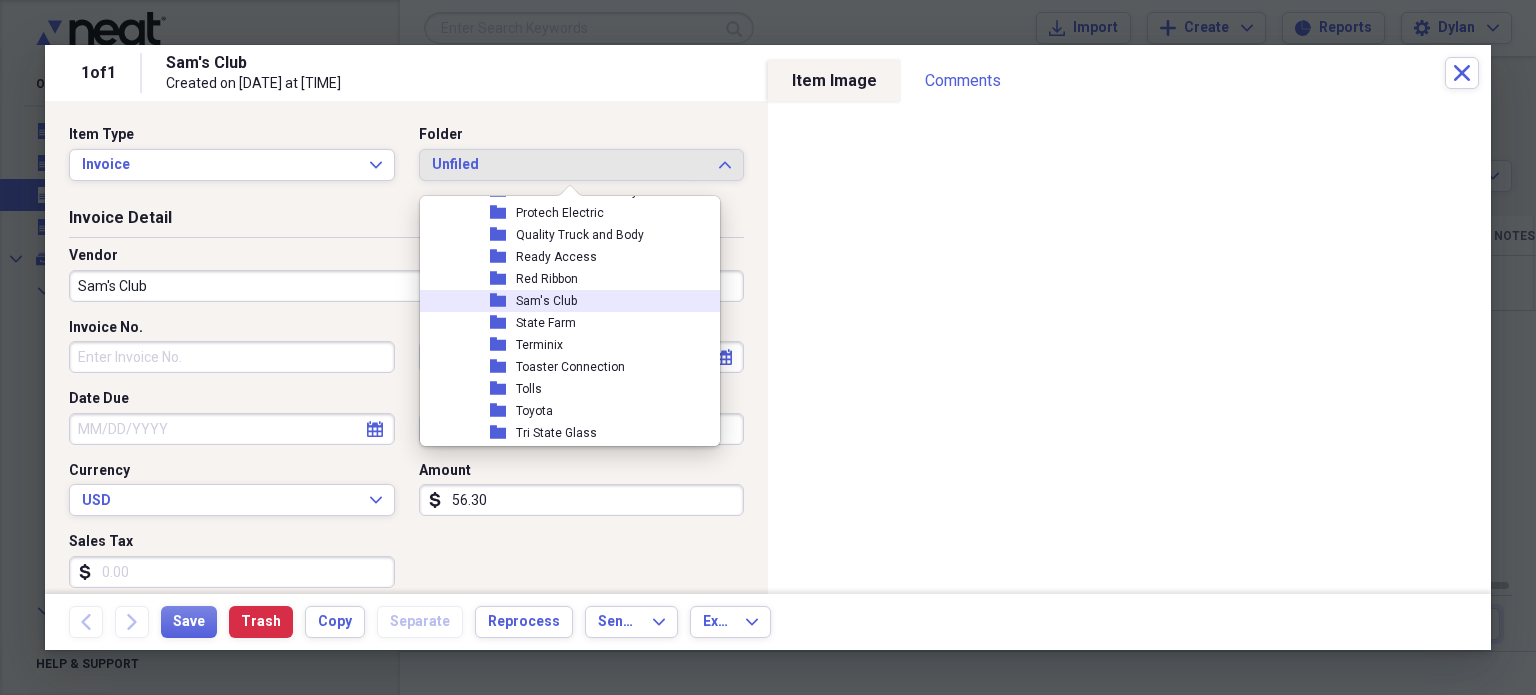 click on "Sam's Club" at bounding box center (546, 301) 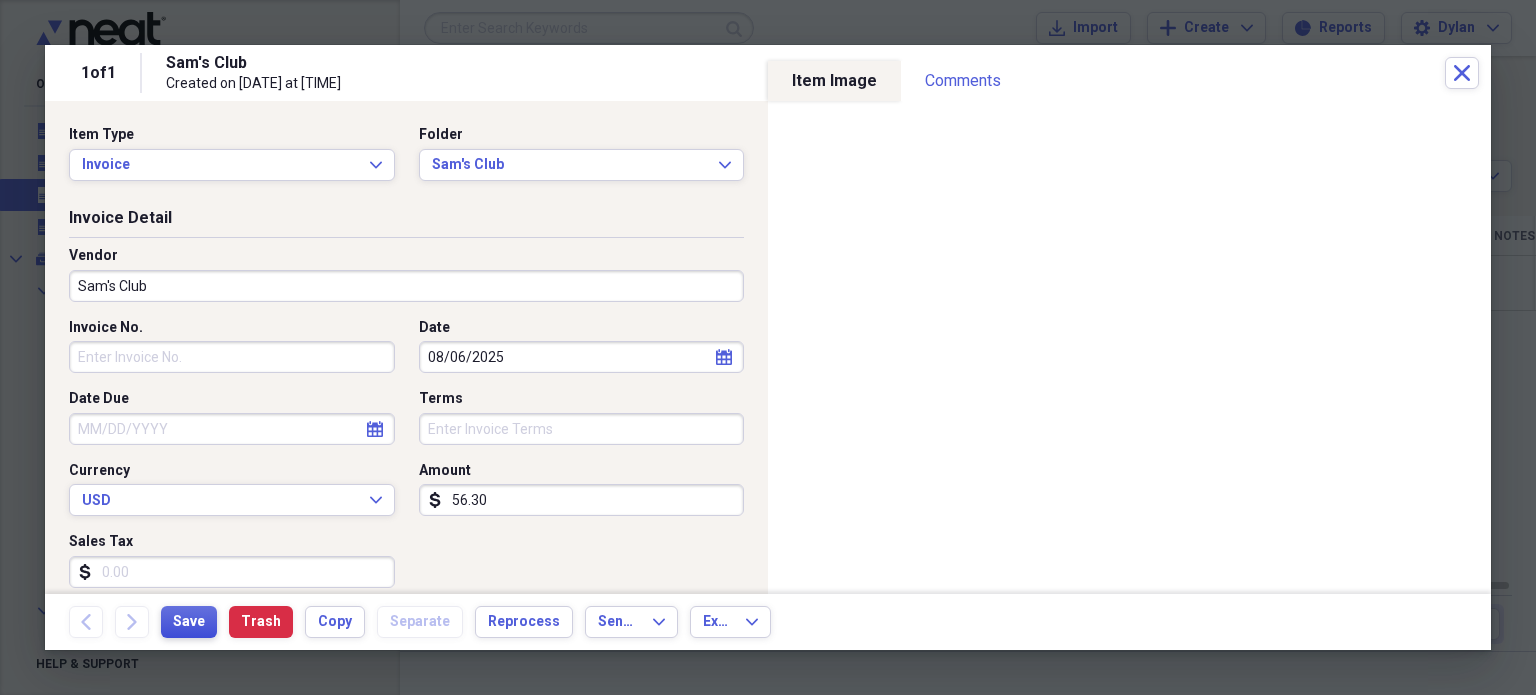 click on "Save" at bounding box center [189, 622] 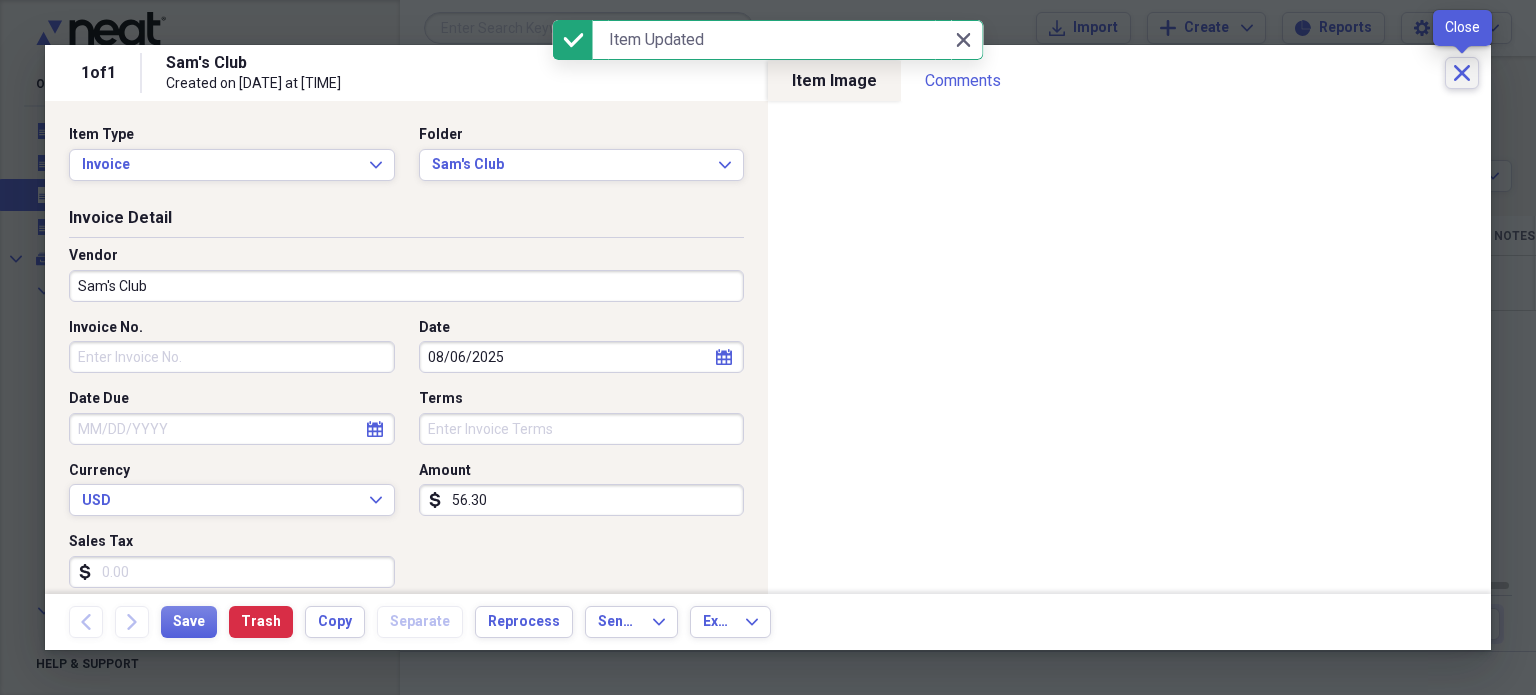 click on "Close" 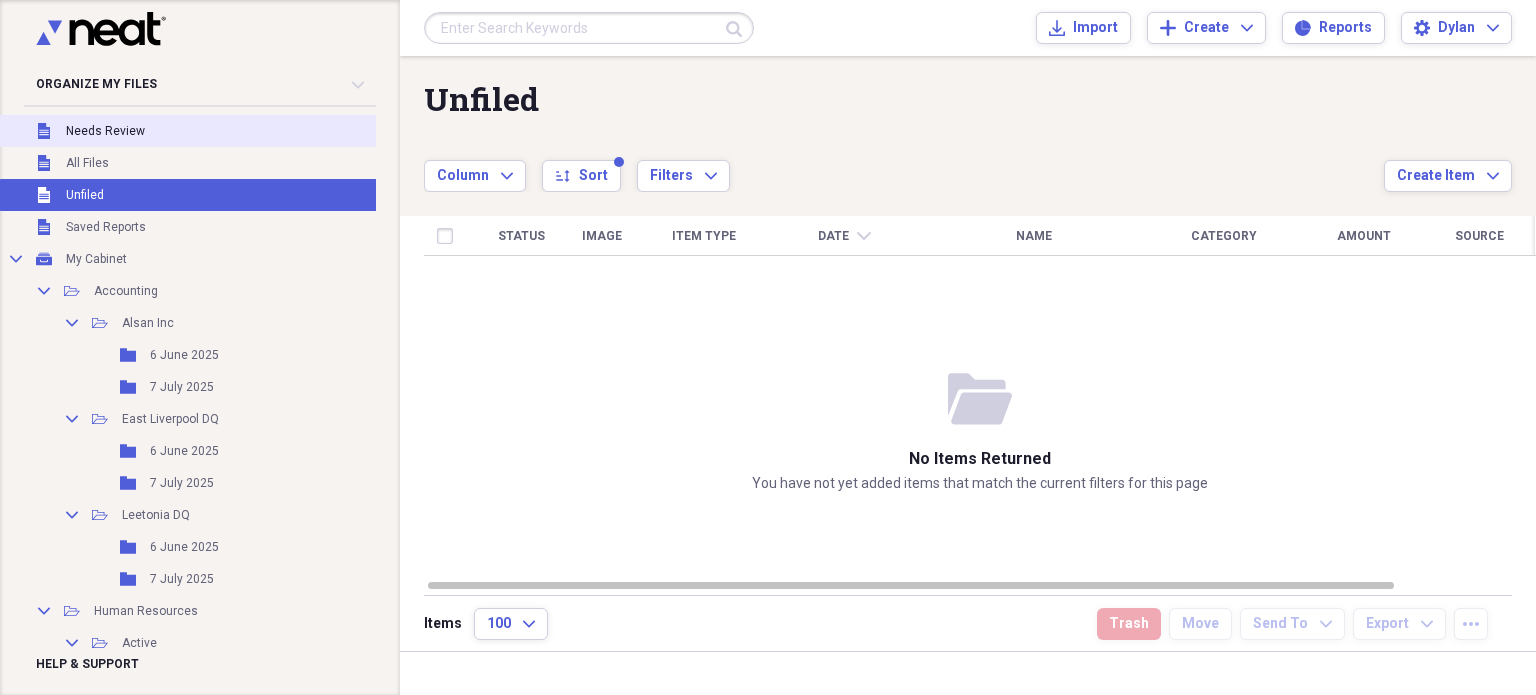 click on "Unfiled Needs Review" at bounding box center (221, 131) 